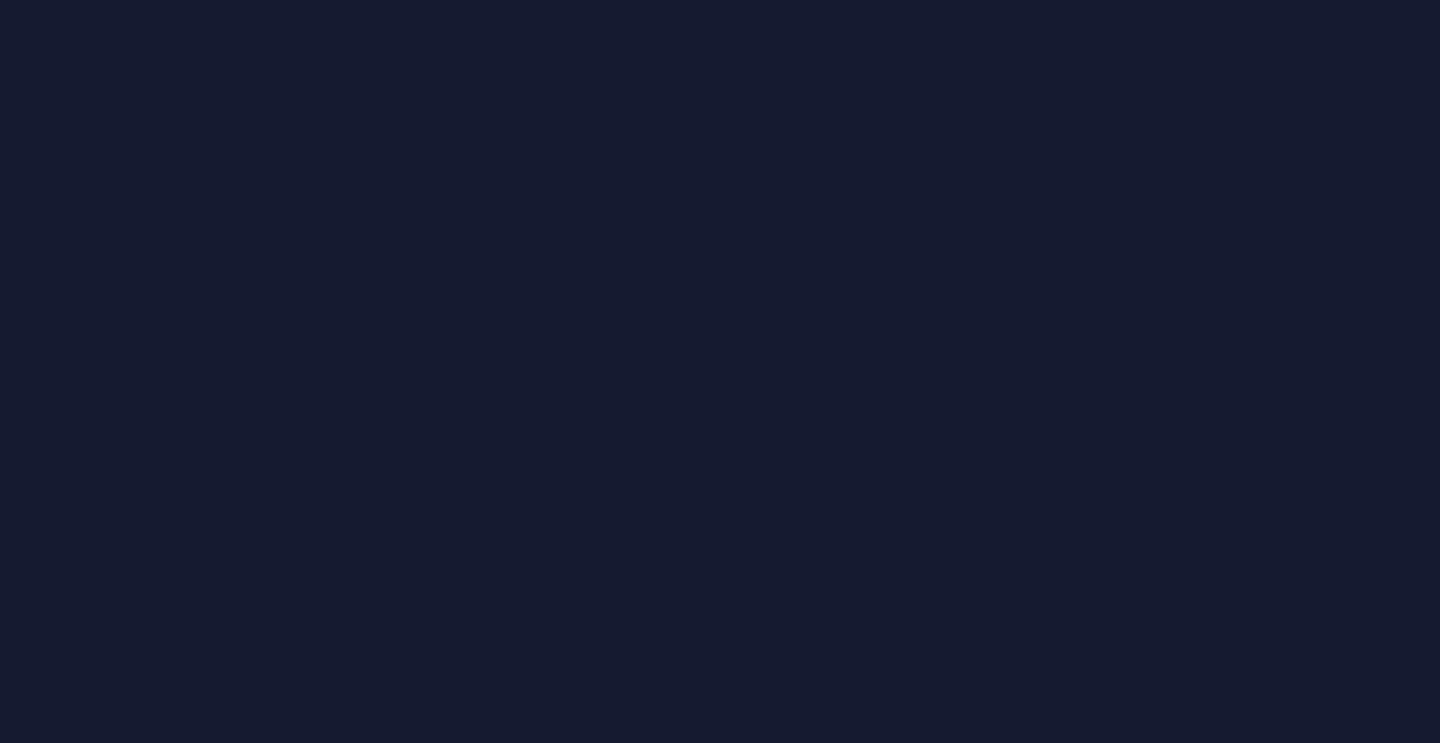 scroll, scrollTop: 0, scrollLeft: 0, axis: both 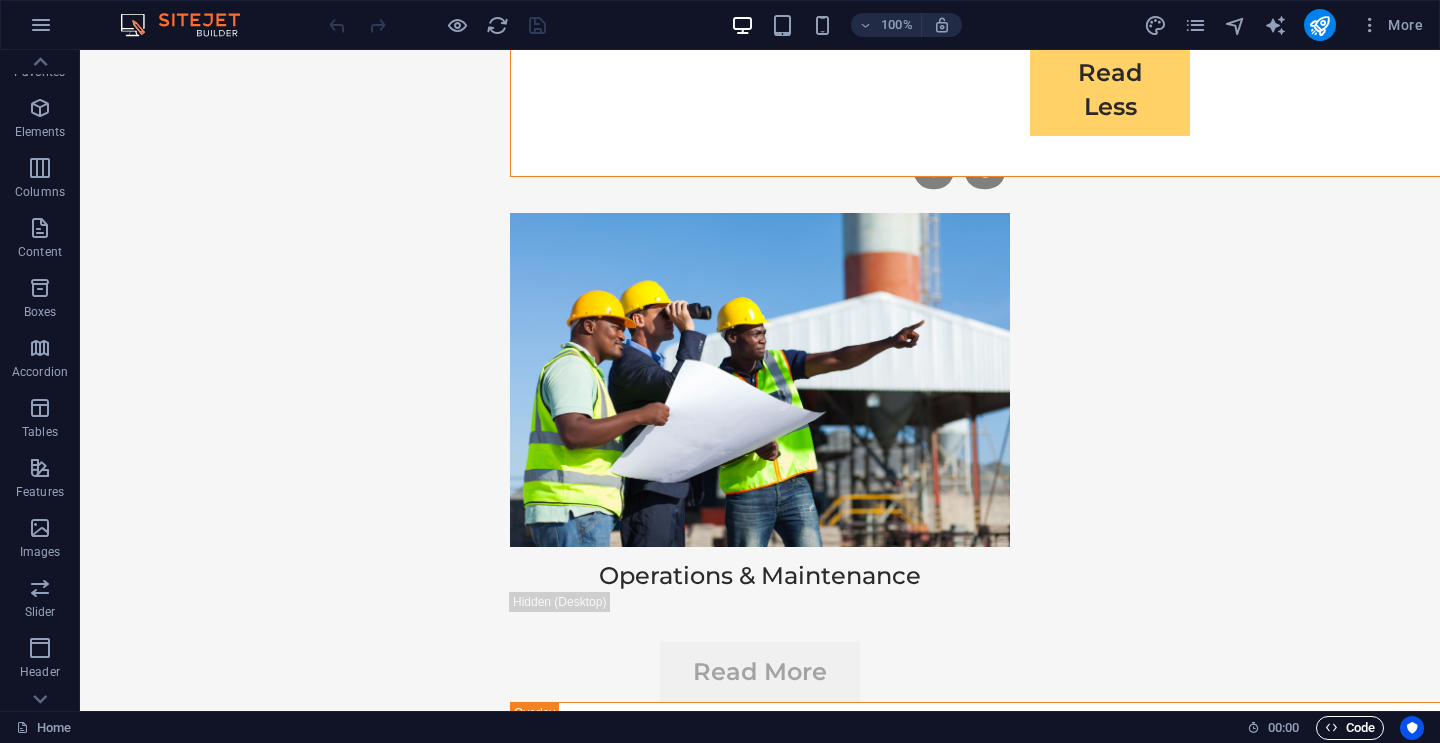 click on "Code" at bounding box center (1350, 728) 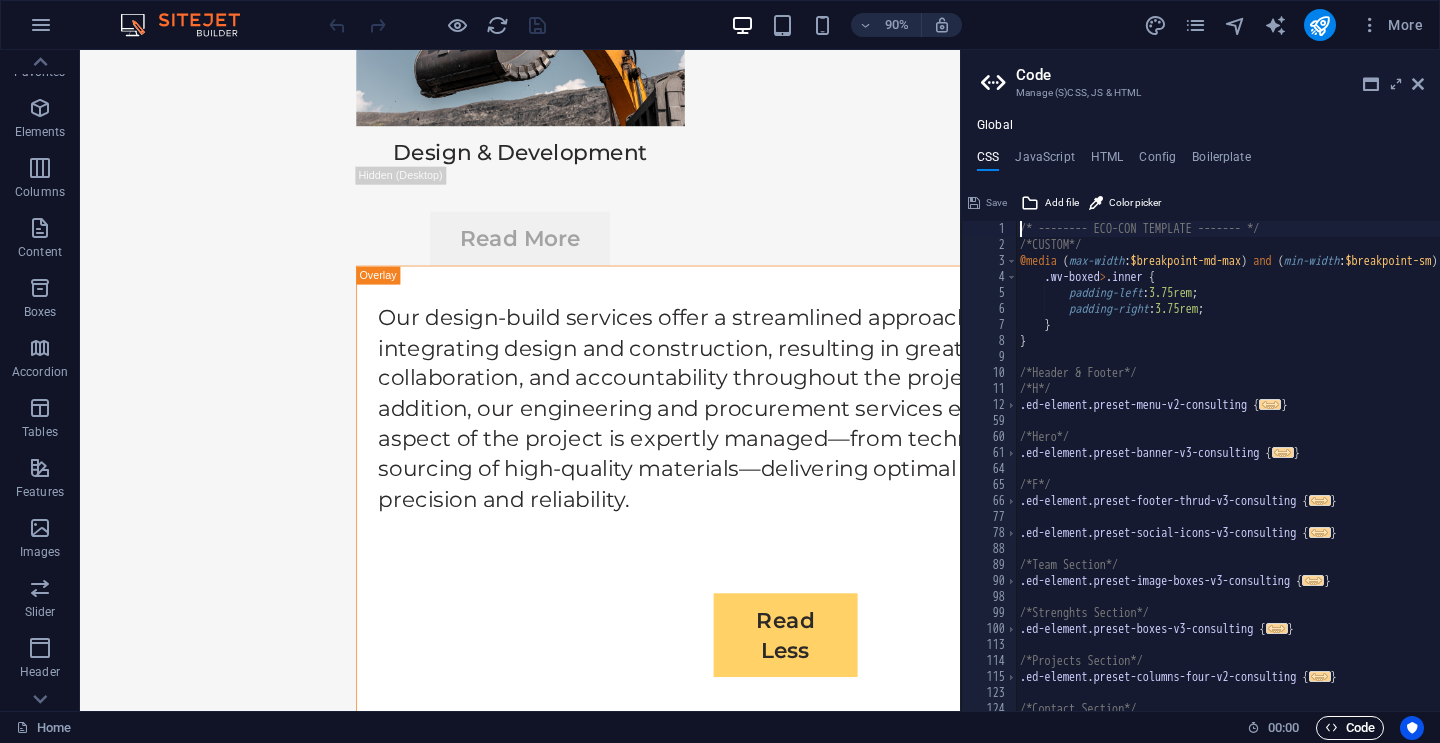 scroll, scrollTop: 13416, scrollLeft: 0, axis: vertical 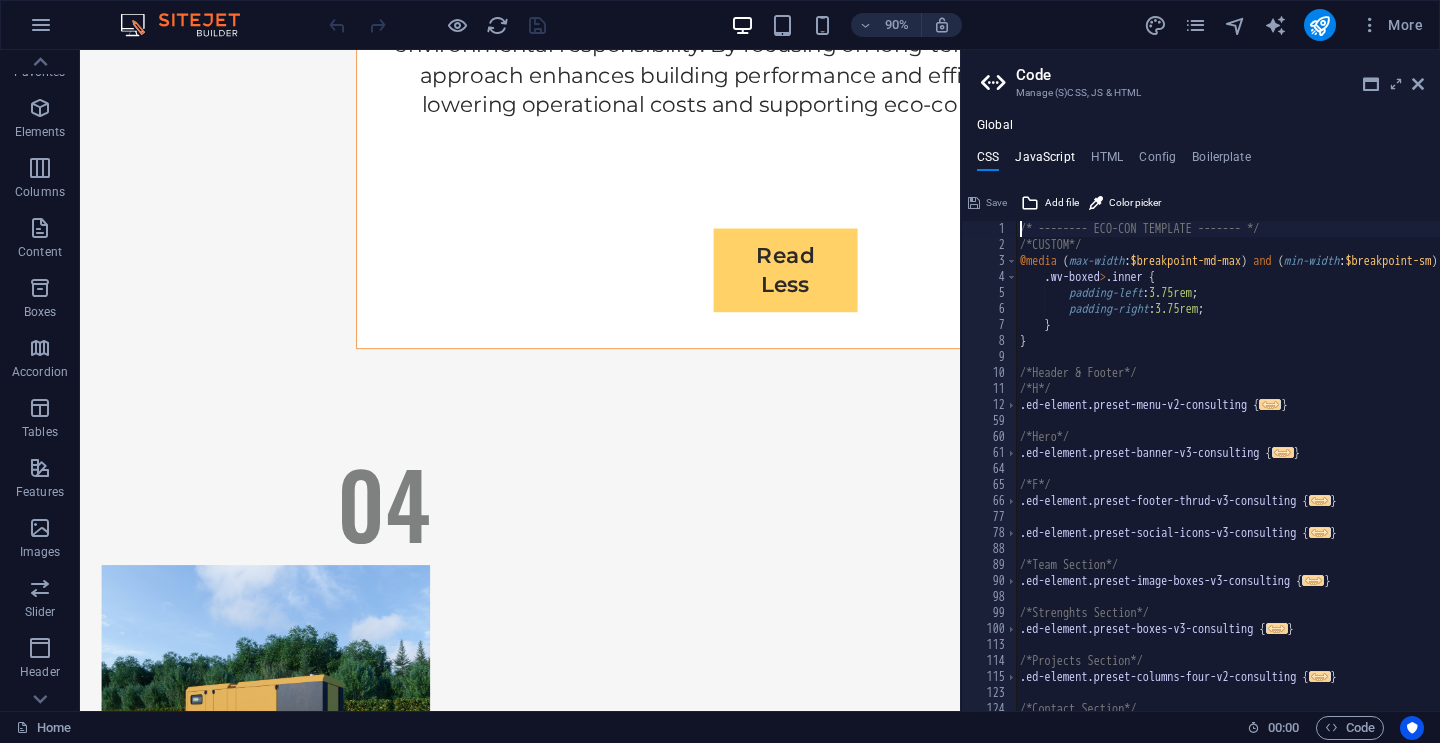 click on "JavaScript" at bounding box center [1044, 161] 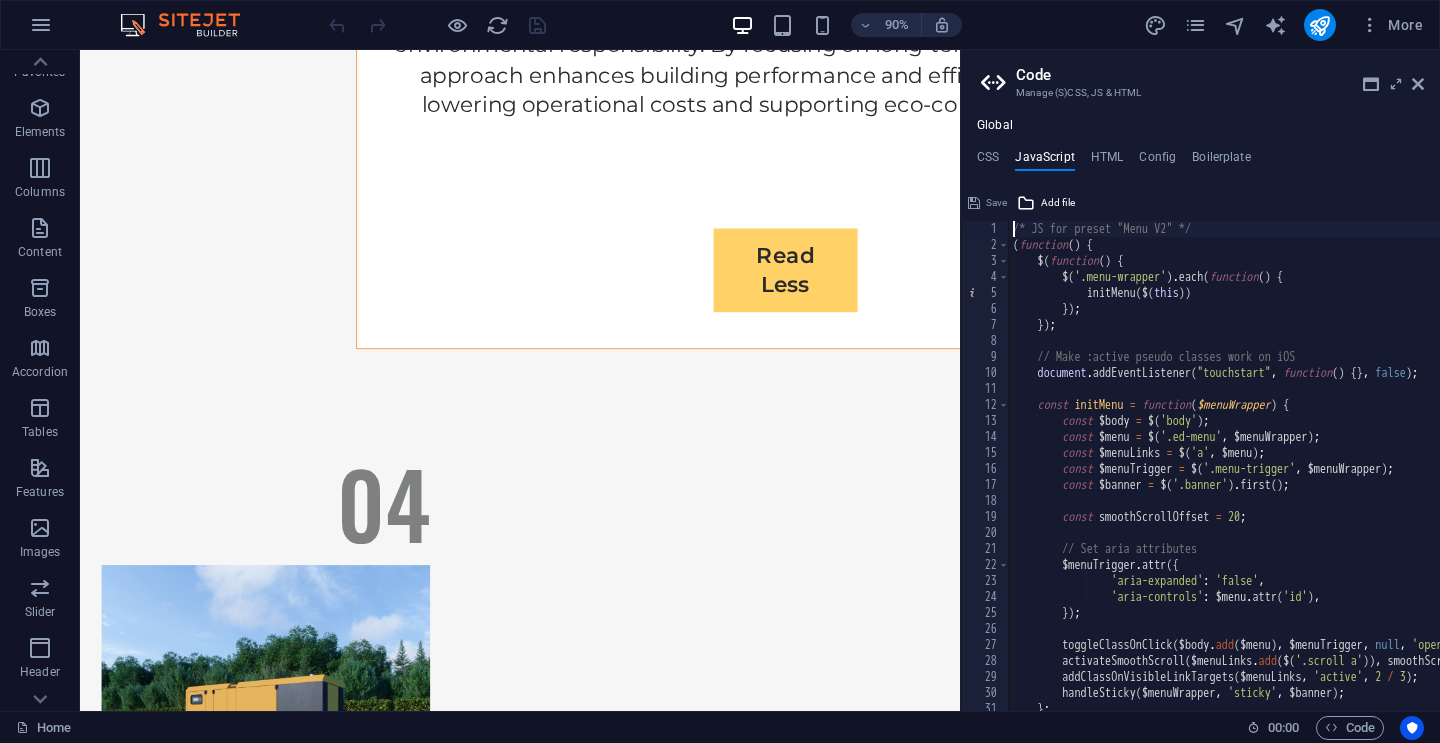 scroll, scrollTop: 425, scrollLeft: 0, axis: vertical 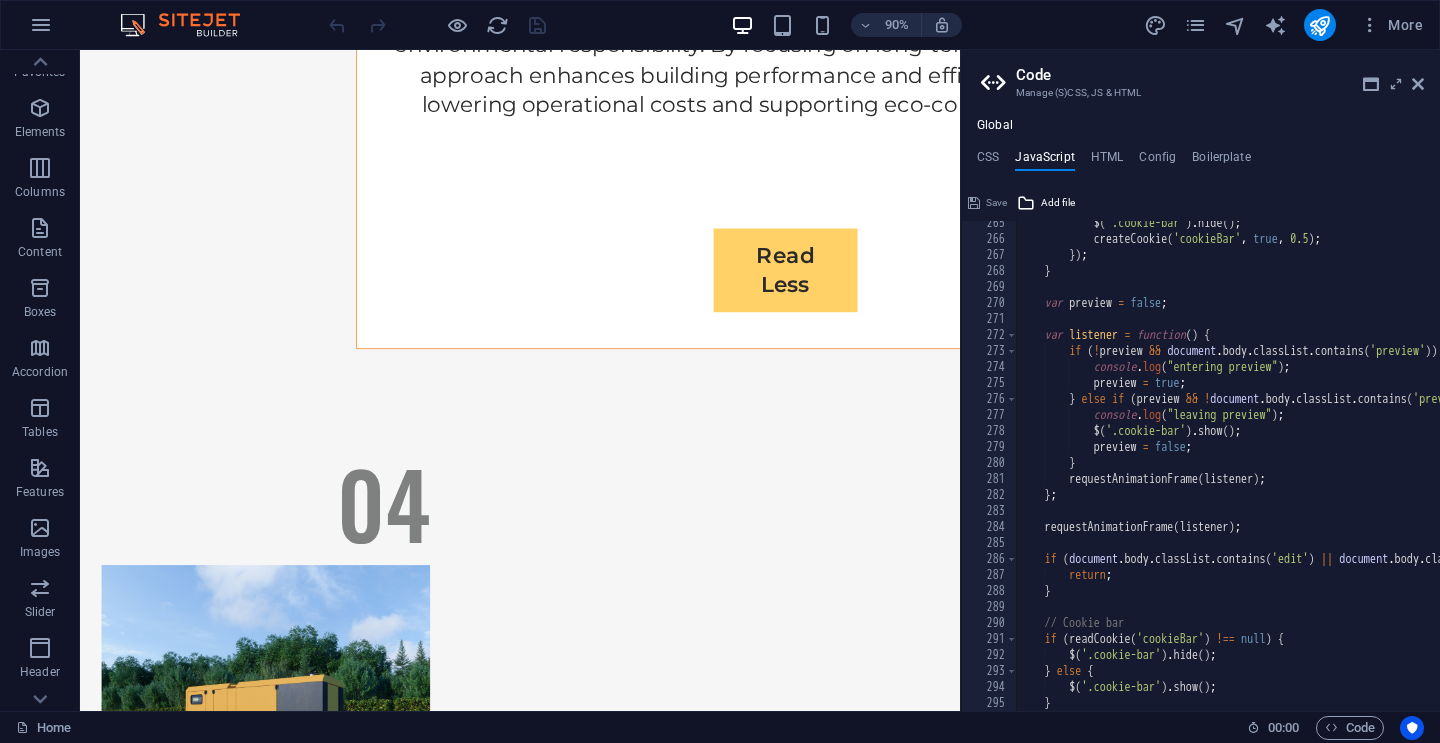 click on "$ ( '.cookie-bar' ) . hide ( ) ;                createCookie ( 'cookieBar' ,   true ,   0.5 ) ;           }) ;      }      var   preview   =   false ;           var   listener   =   function ( )   {           if   ( ! preview   &&   document . body . classList . contains ( 'preview' ))   {                console . log ( "entering preview" ) ;                preview   =   true ;           }   else   if   ( preview   &&   ! document . body . classList . contains ( 'preview' ))   {                console . log ( "leaving preview" ) ;                $ ( '.cookie-bar' ) . show ( ) ;                preview   =   false ;           }           requestAnimationFrame ( listener ) ;      } ;           requestAnimationFrame ( listener ) ;      if   ( document . body . classList . contains ( 'edit' )   ||   document . body . classList . contains ( 'preview' ))   {           return ;      }      // Cookie bar      if   ( readCookie ( 'cookieBar' )   !==   null )   {           $ ( '.cookie-bar' ) . hide ( ) ;" at bounding box center [1515, 476] 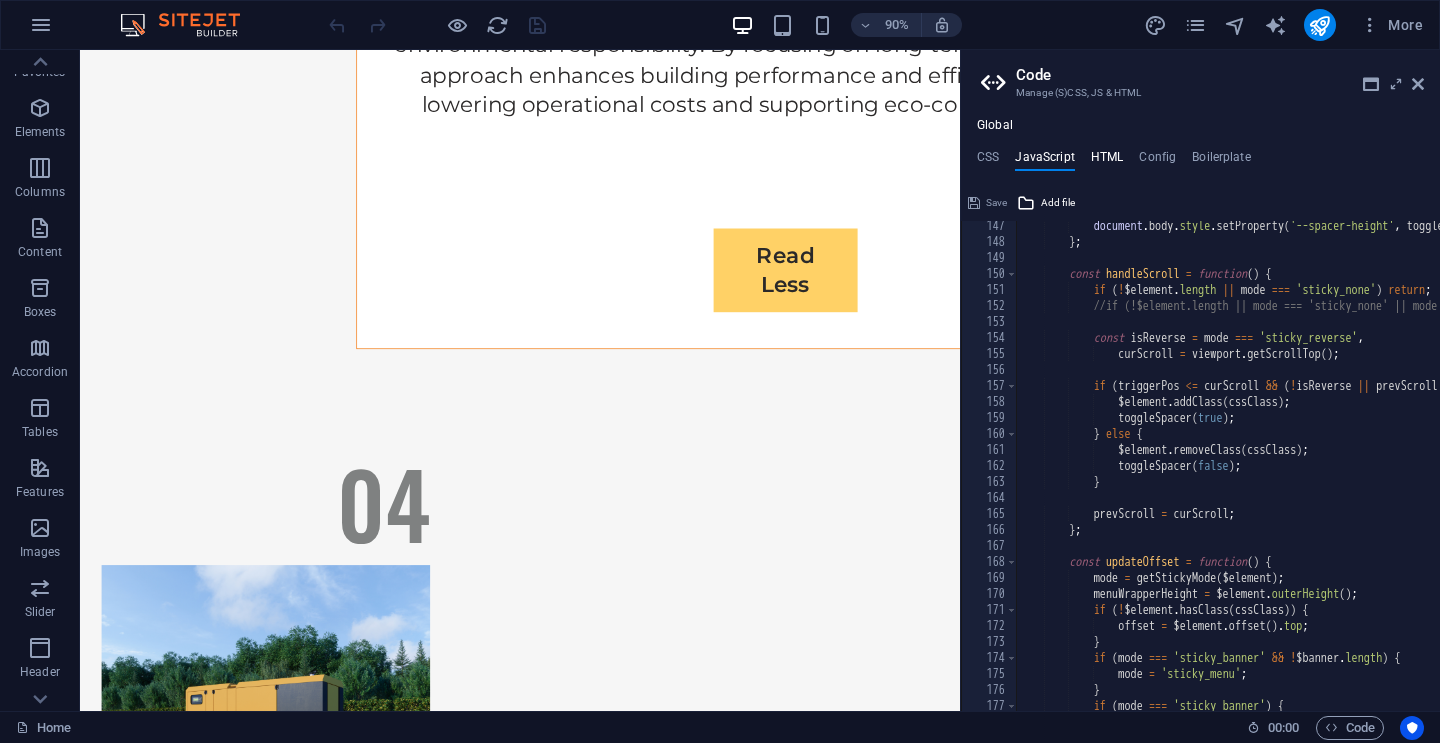 click on "HTML" at bounding box center (1107, 161) 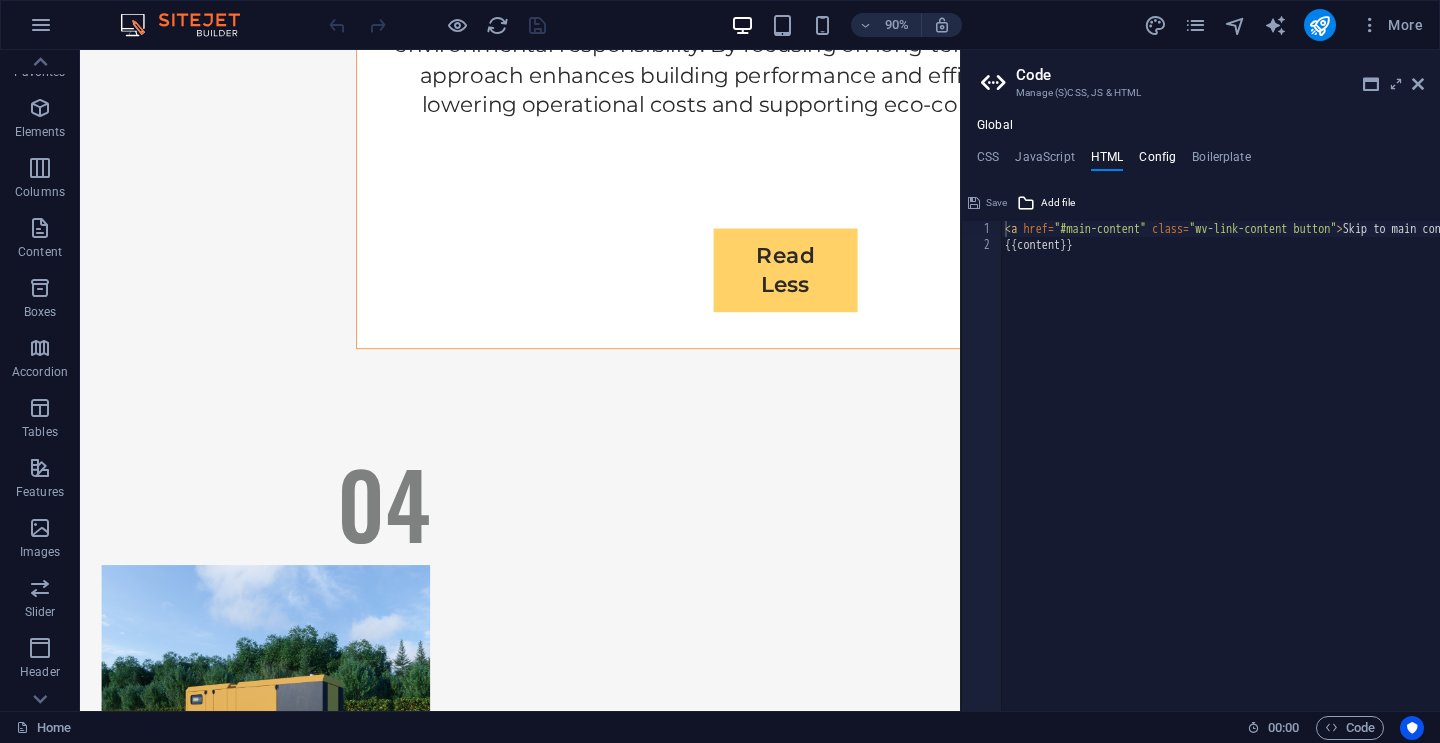 click on "Config" at bounding box center (1157, 161) 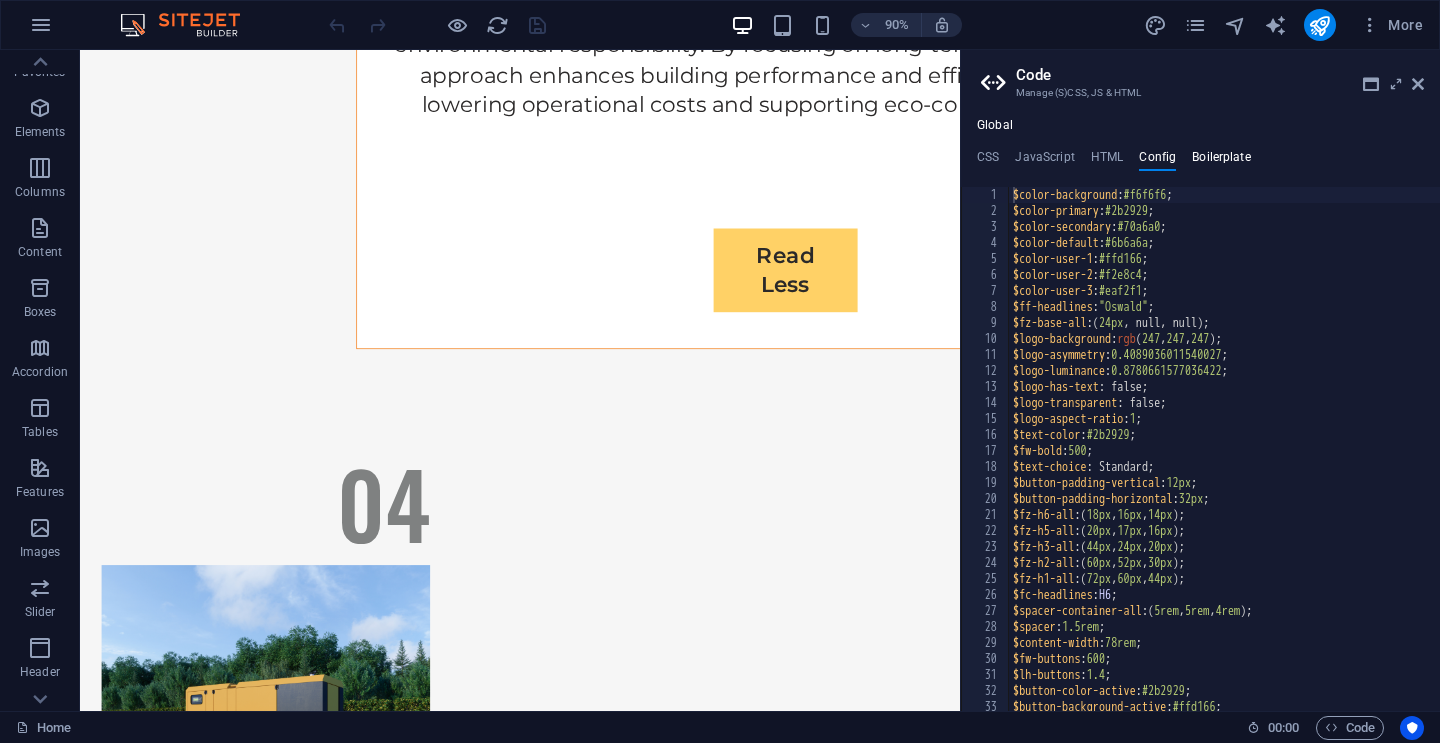 click on "Boilerplate" at bounding box center [1221, 161] 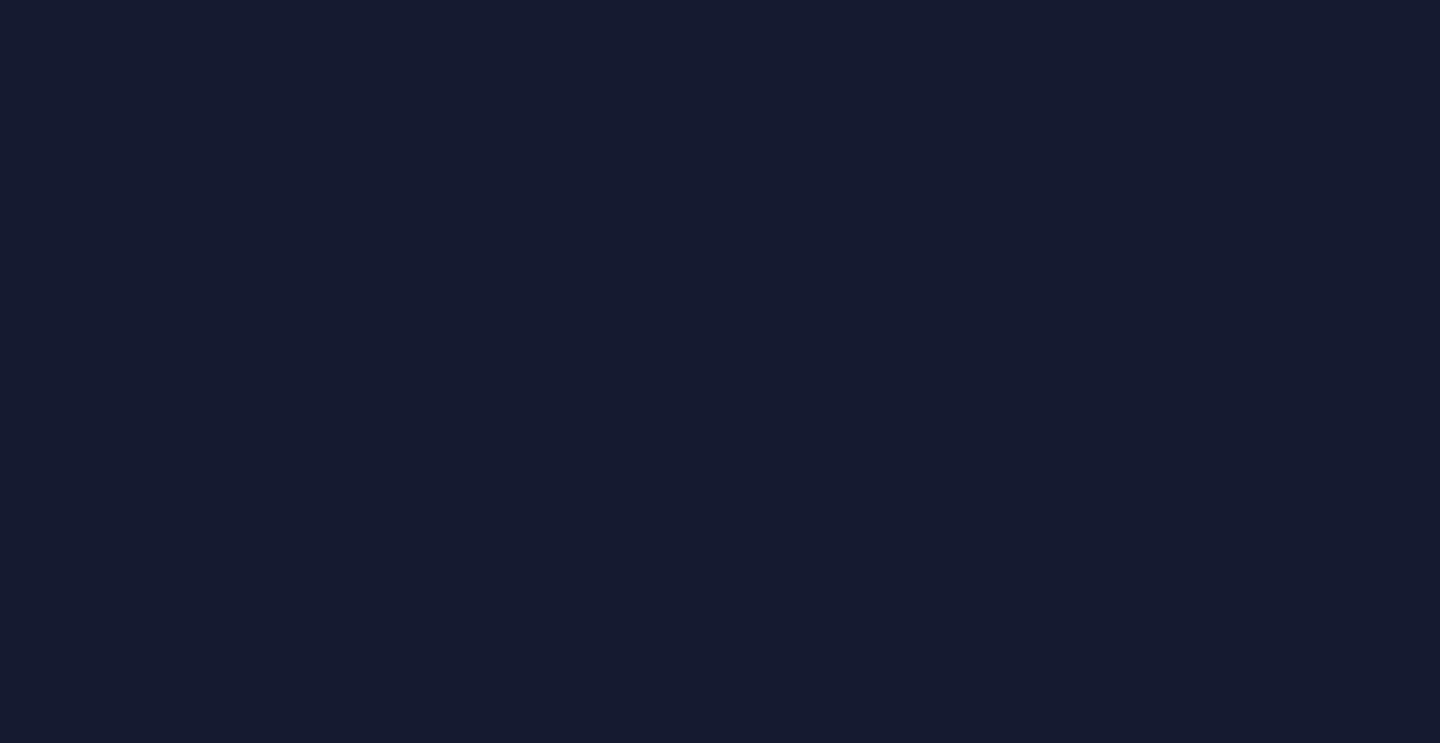 scroll, scrollTop: 0, scrollLeft: 0, axis: both 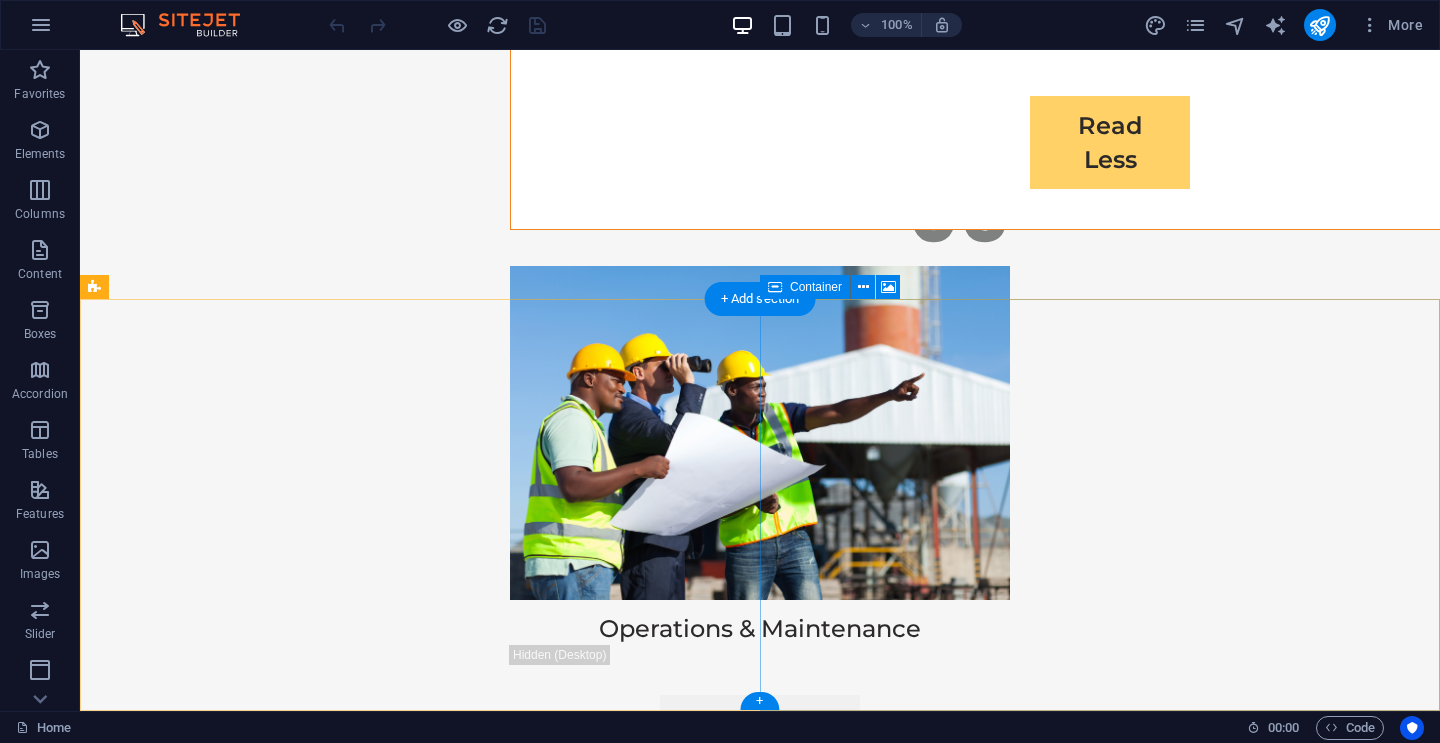click on "Add elements" at bounding box center [701, 9672] 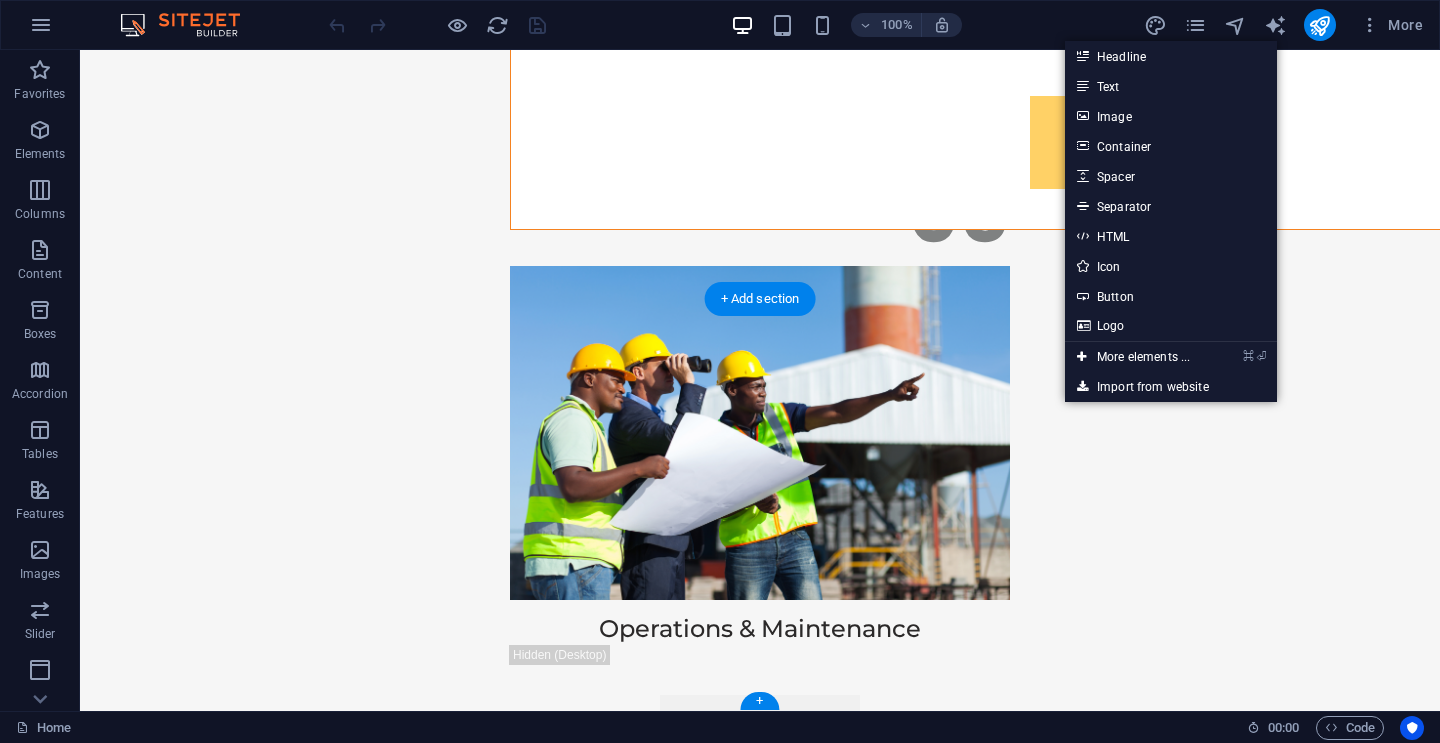 click on "Oops! Something went wrong. This page didn't load Google Maps correctly. See the JavaScript console for technical details." at bounding box center [760, 9365] 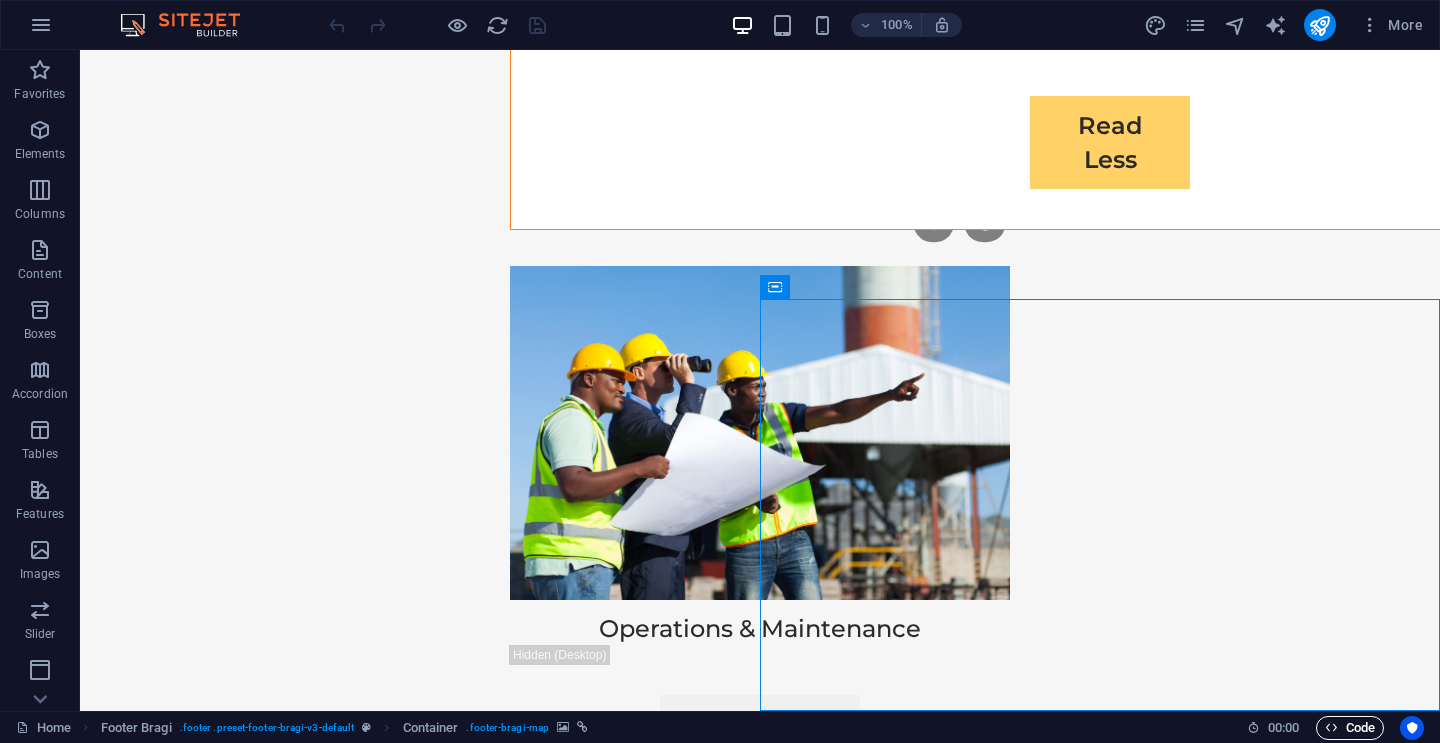 click on "Code" at bounding box center [1350, 728] 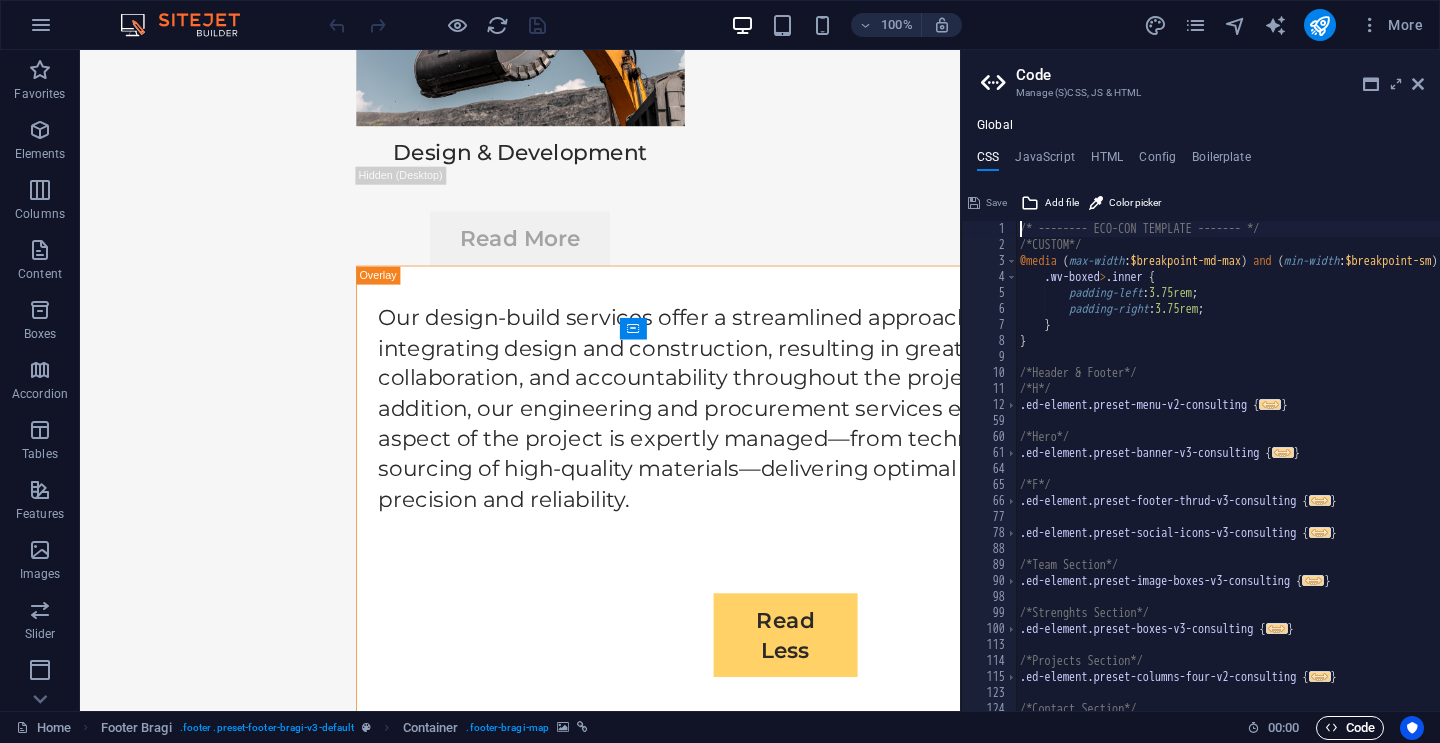 scroll, scrollTop: 13416, scrollLeft: 0, axis: vertical 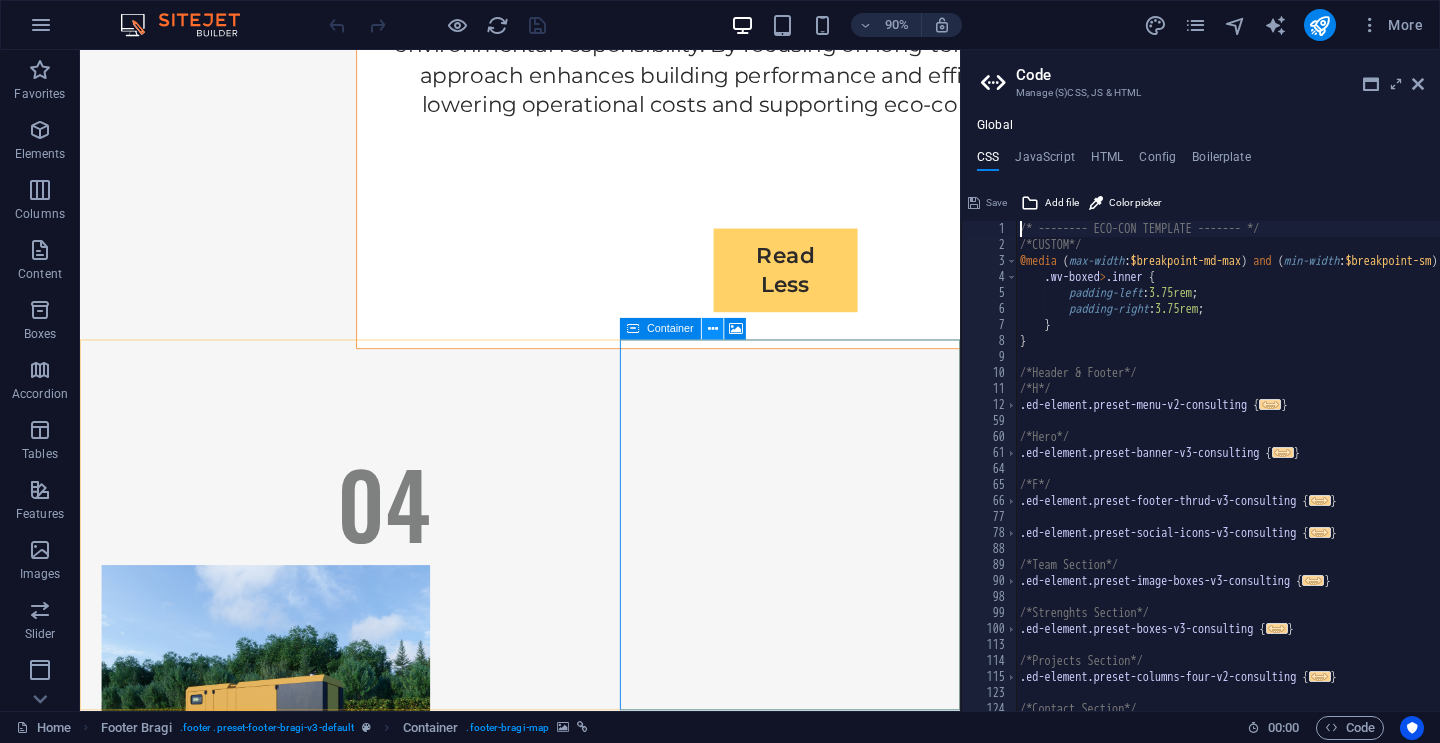 click at bounding box center (713, 330) 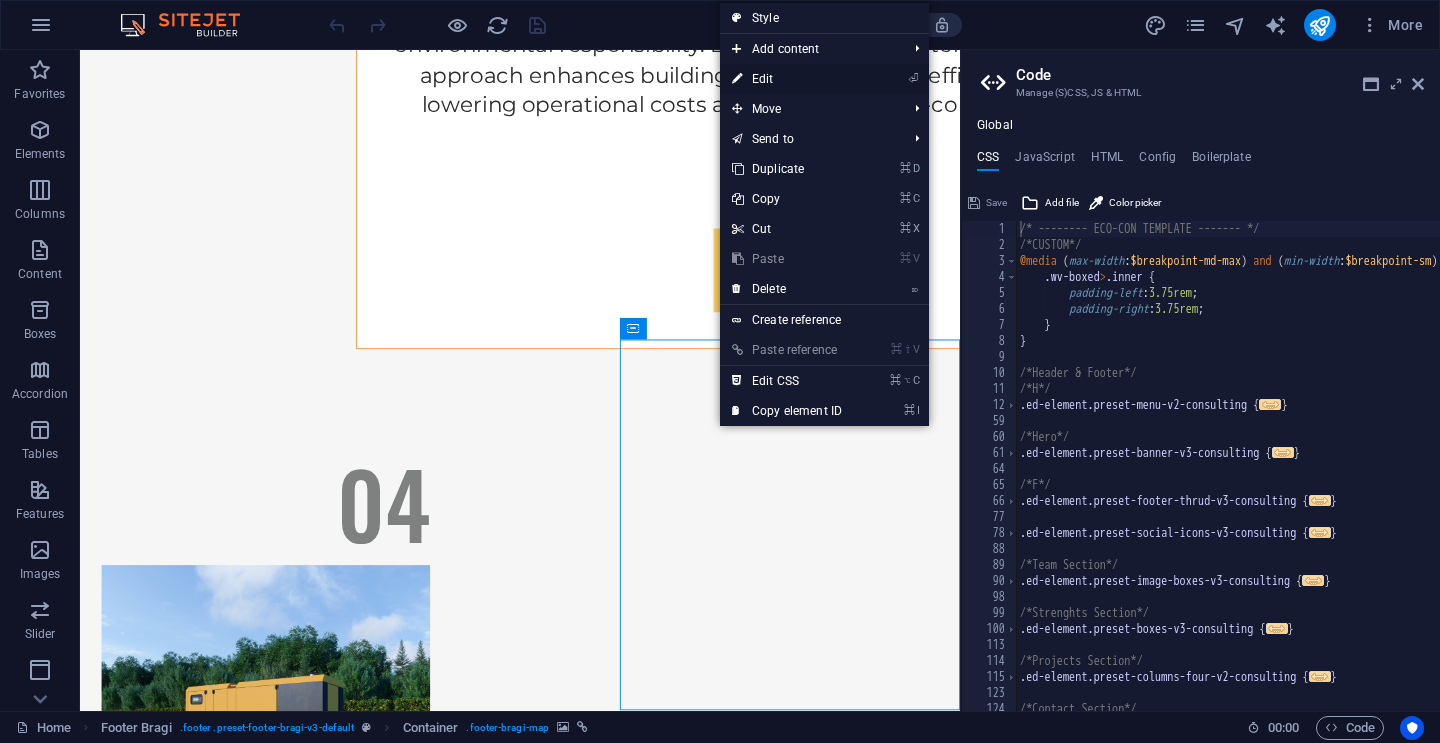 click on "⏎  Edit" at bounding box center [787, 79] 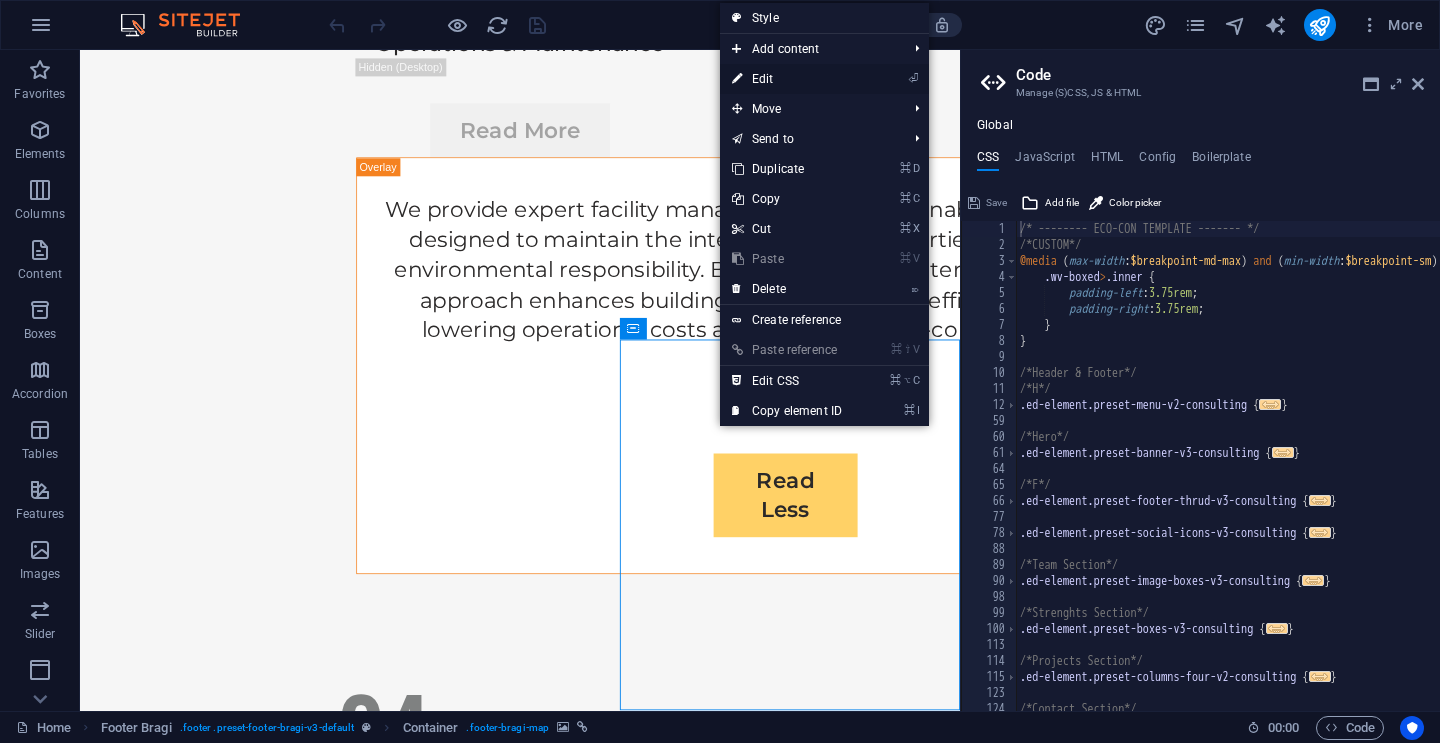select on "px" 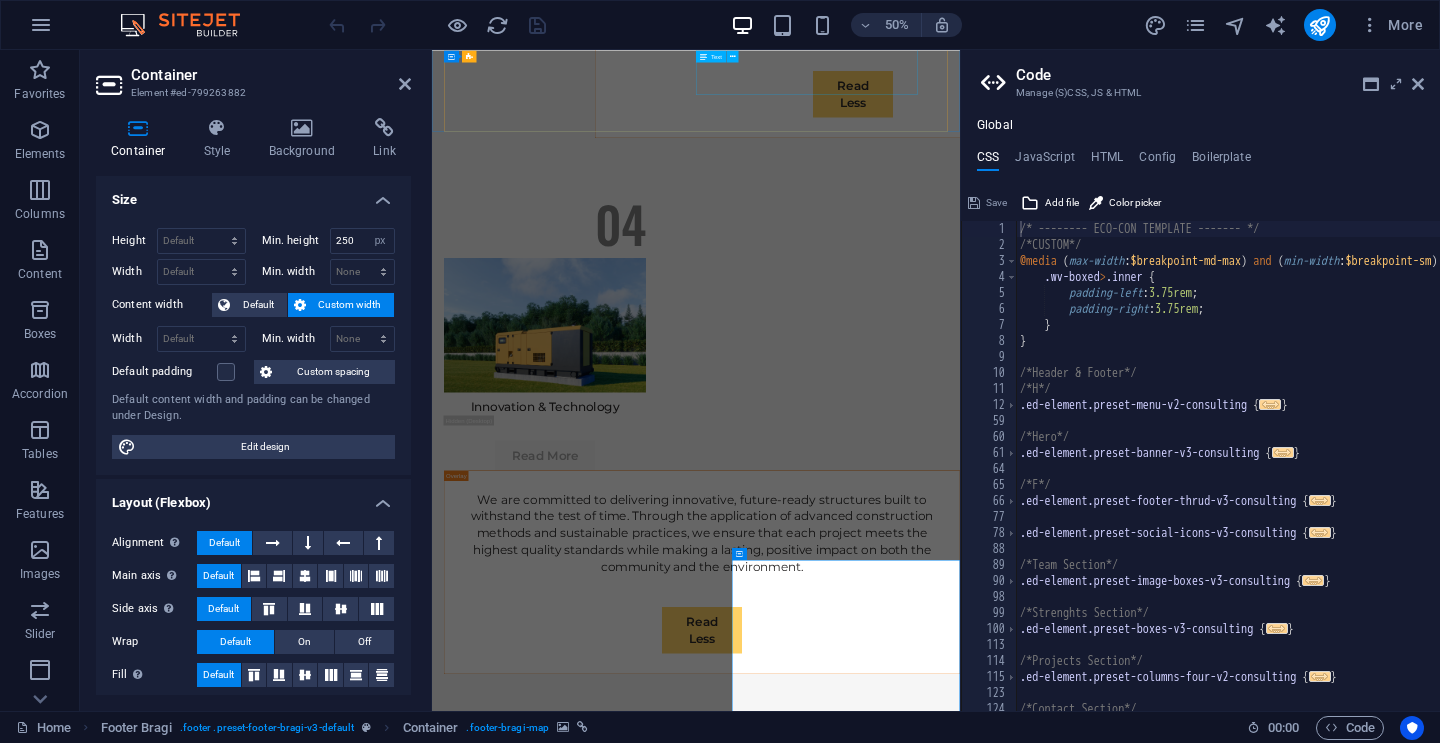 scroll, scrollTop: 12159, scrollLeft: 0, axis: vertical 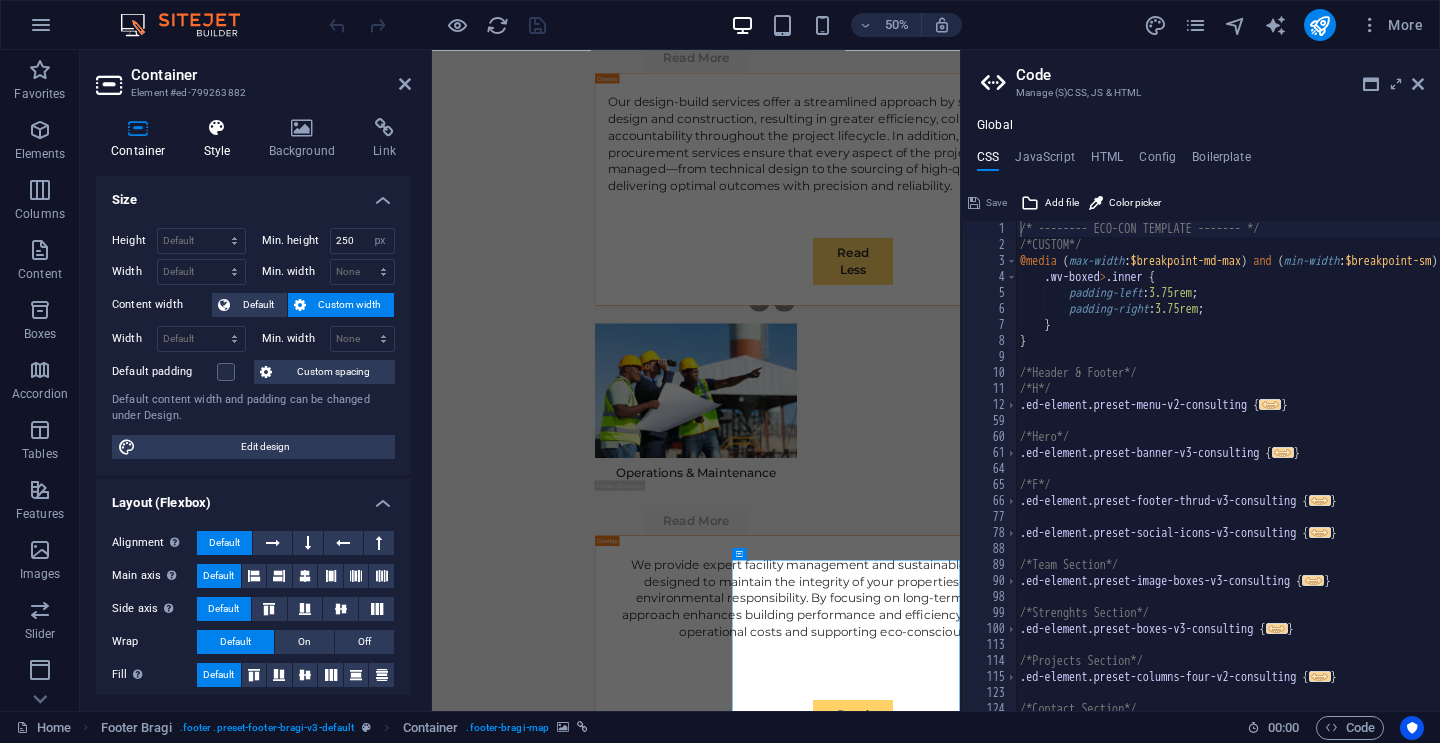 click on "Style" at bounding box center (221, 139) 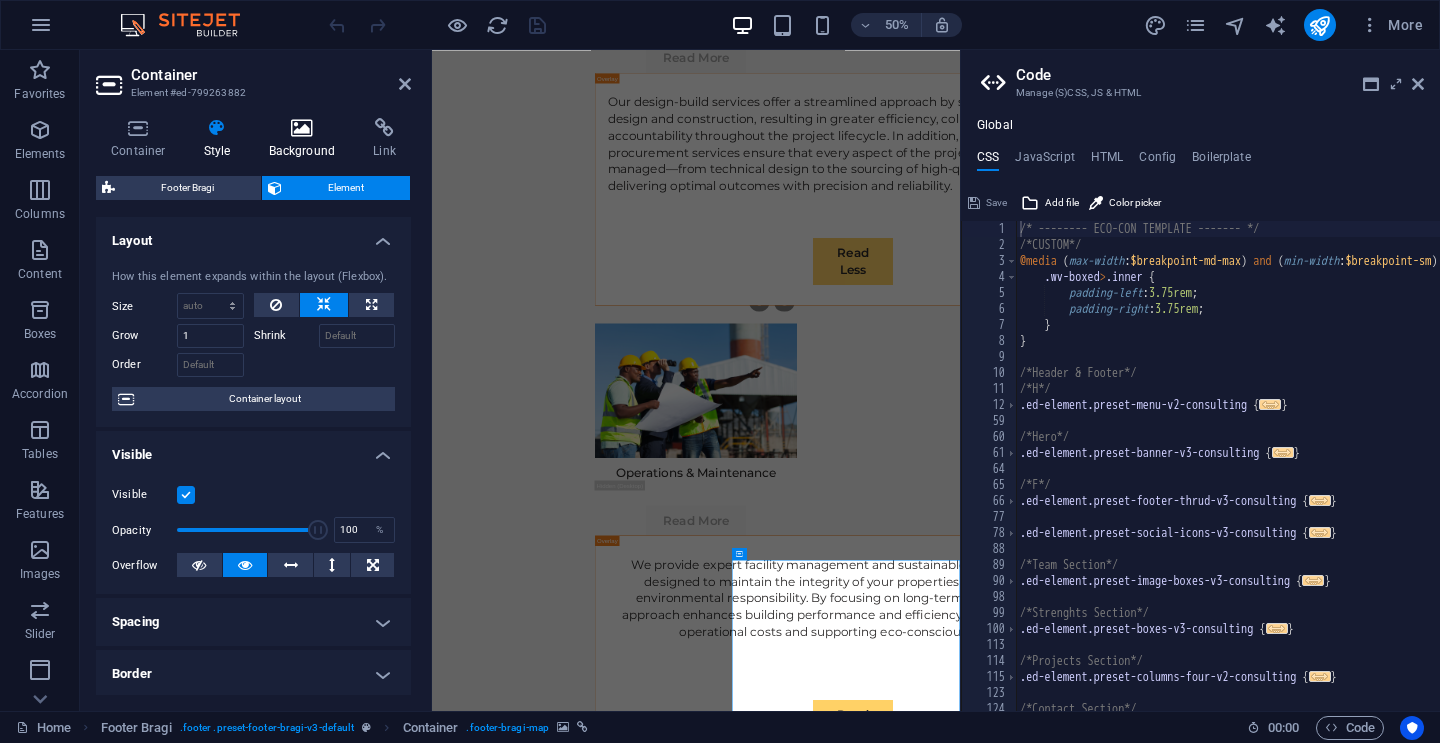 click on "Background" at bounding box center (306, 139) 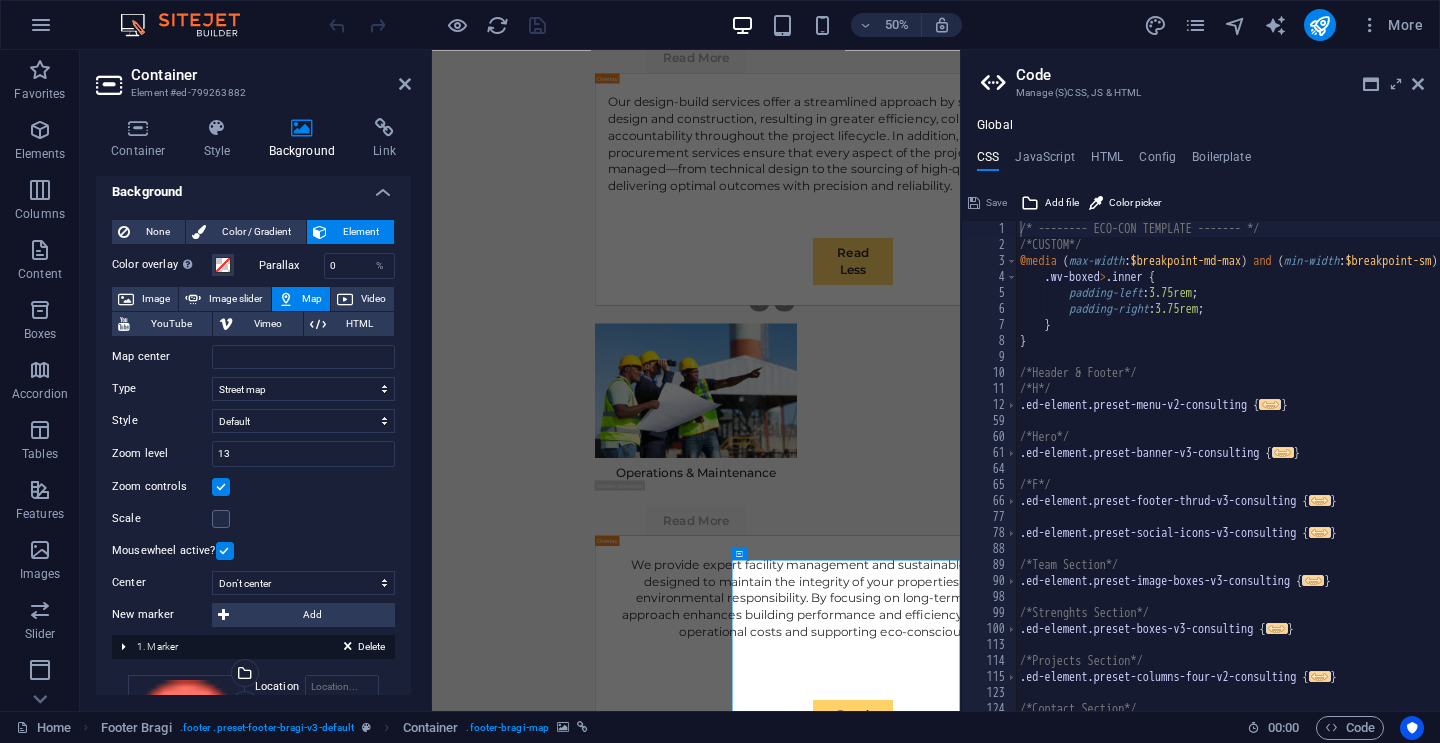 scroll, scrollTop: 0, scrollLeft: 0, axis: both 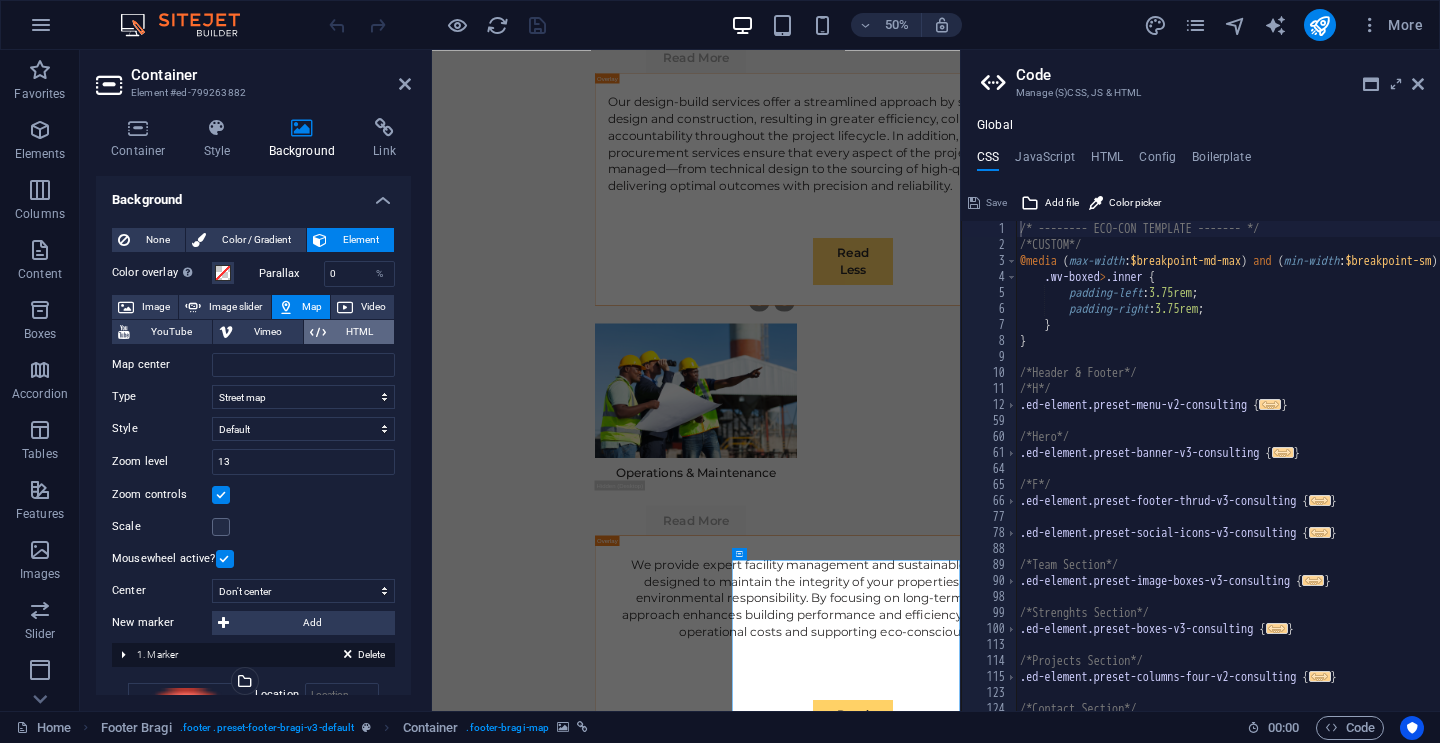 click on "HTML" at bounding box center (360, 332) 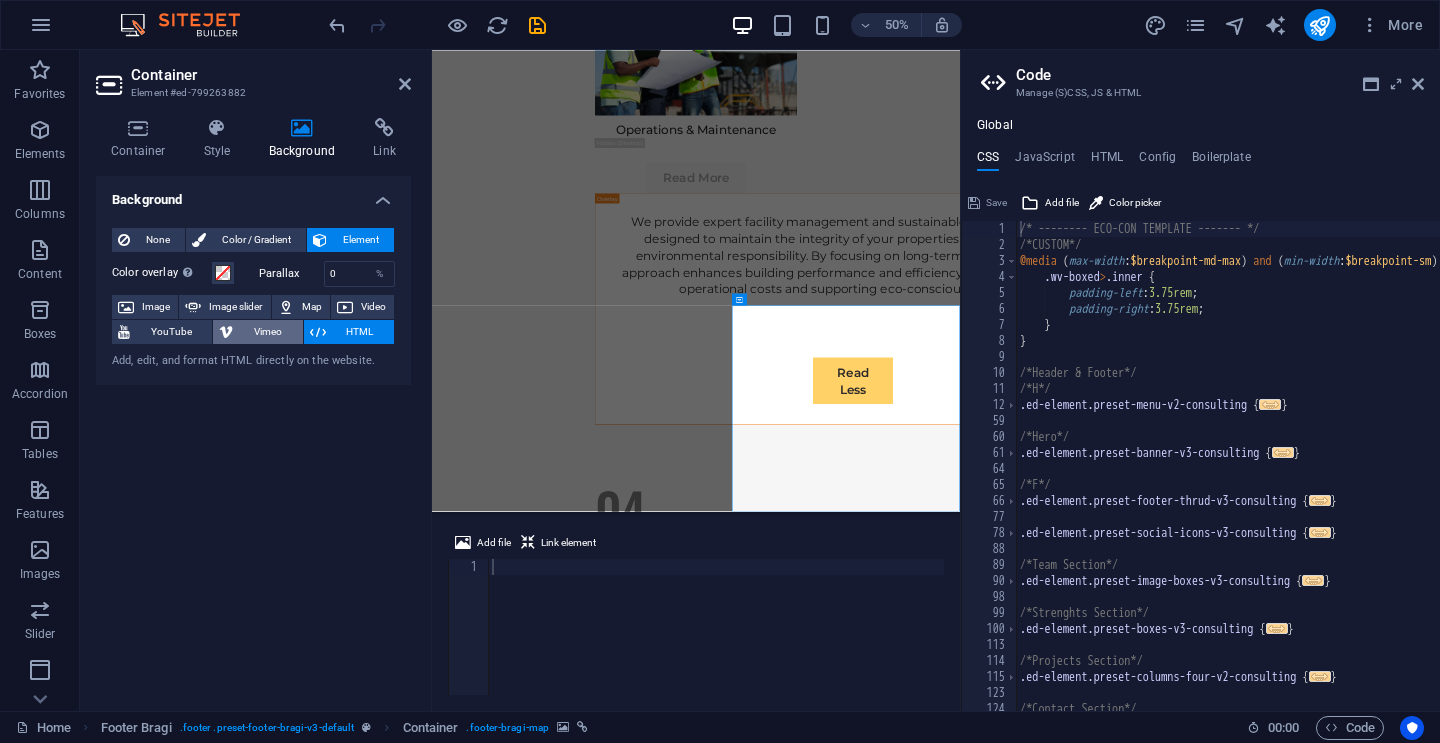 click on "Vimeo" at bounding box center [267, 332] 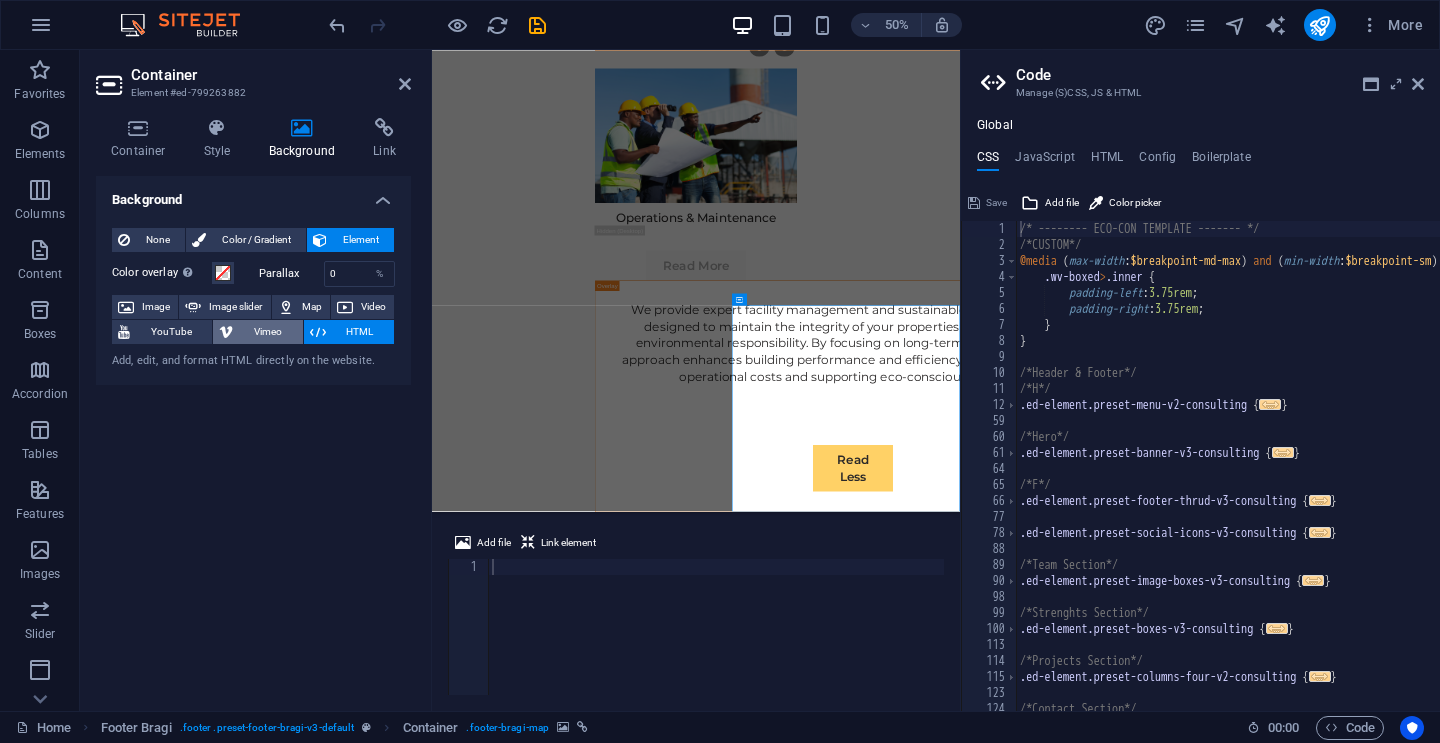 scroll, scrollTop: 12159, scrollLeft: 0, axis: vertical 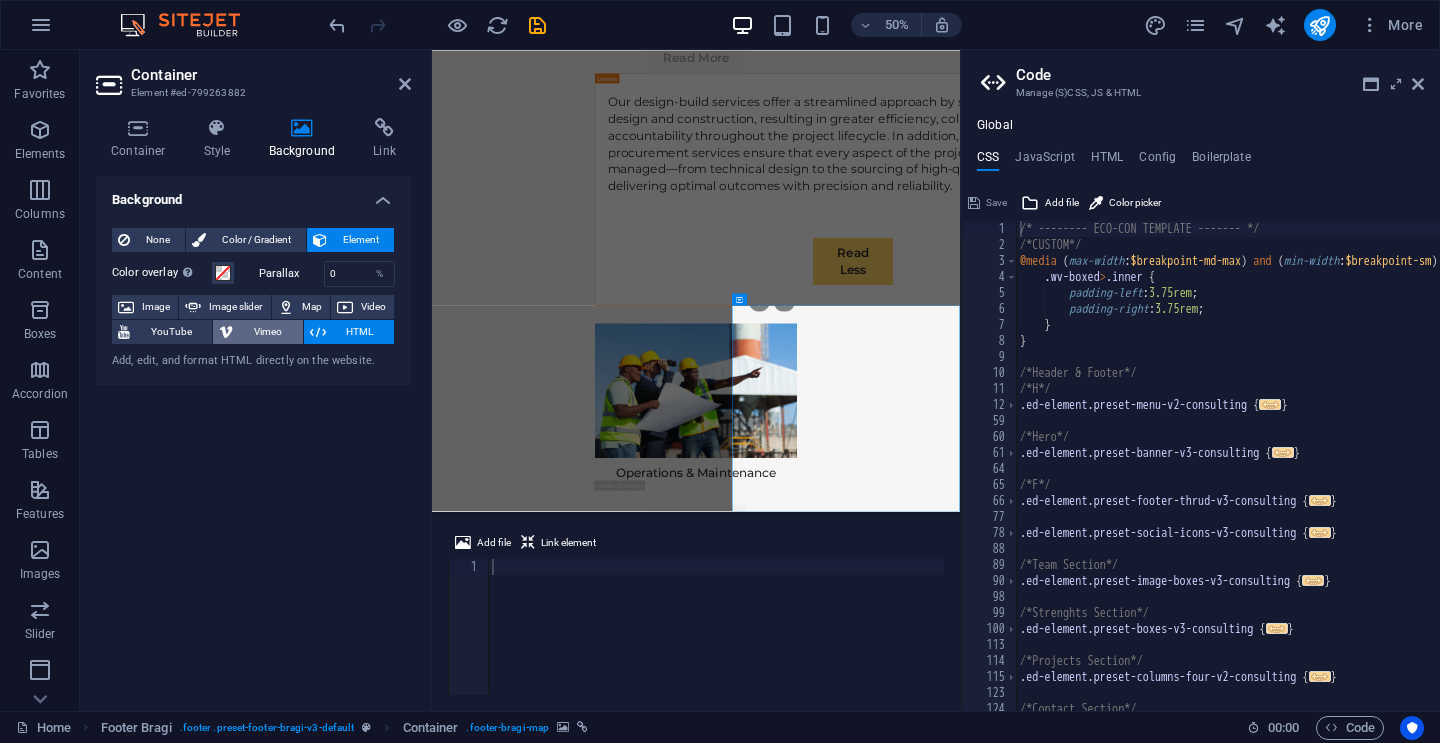 select on "ar16_9" 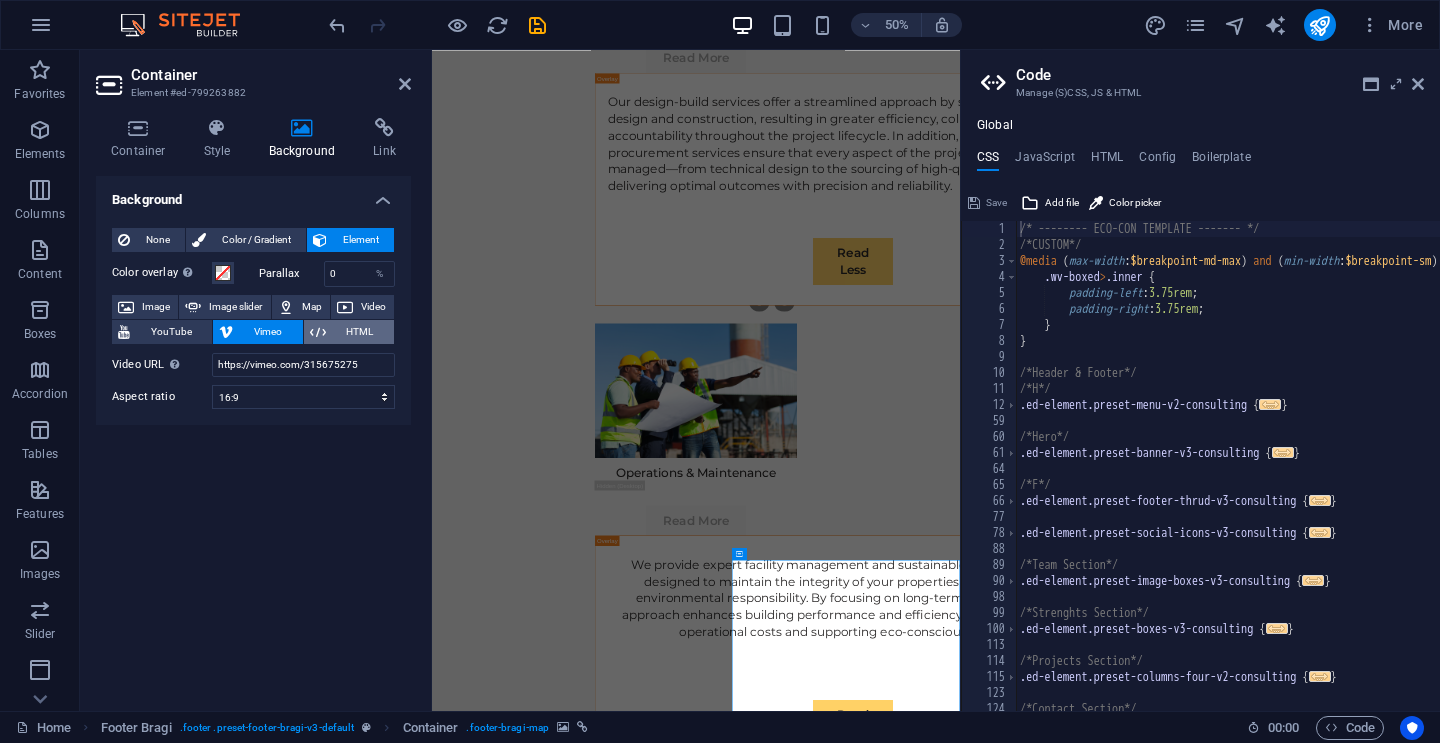 click on "HTML" at bounding box center (360, 332) 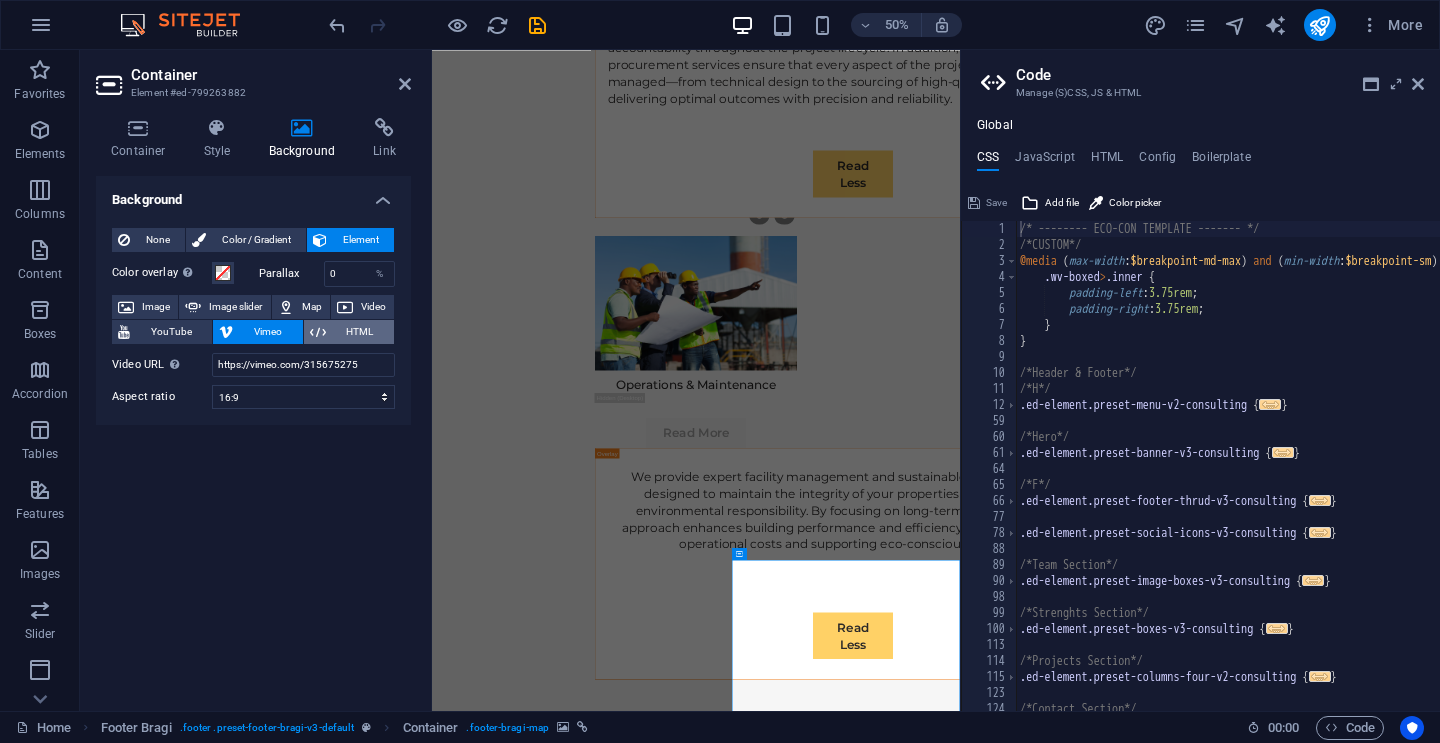 scroll, scrollTop: 12668, scrollLeft: 0, axis: vertical 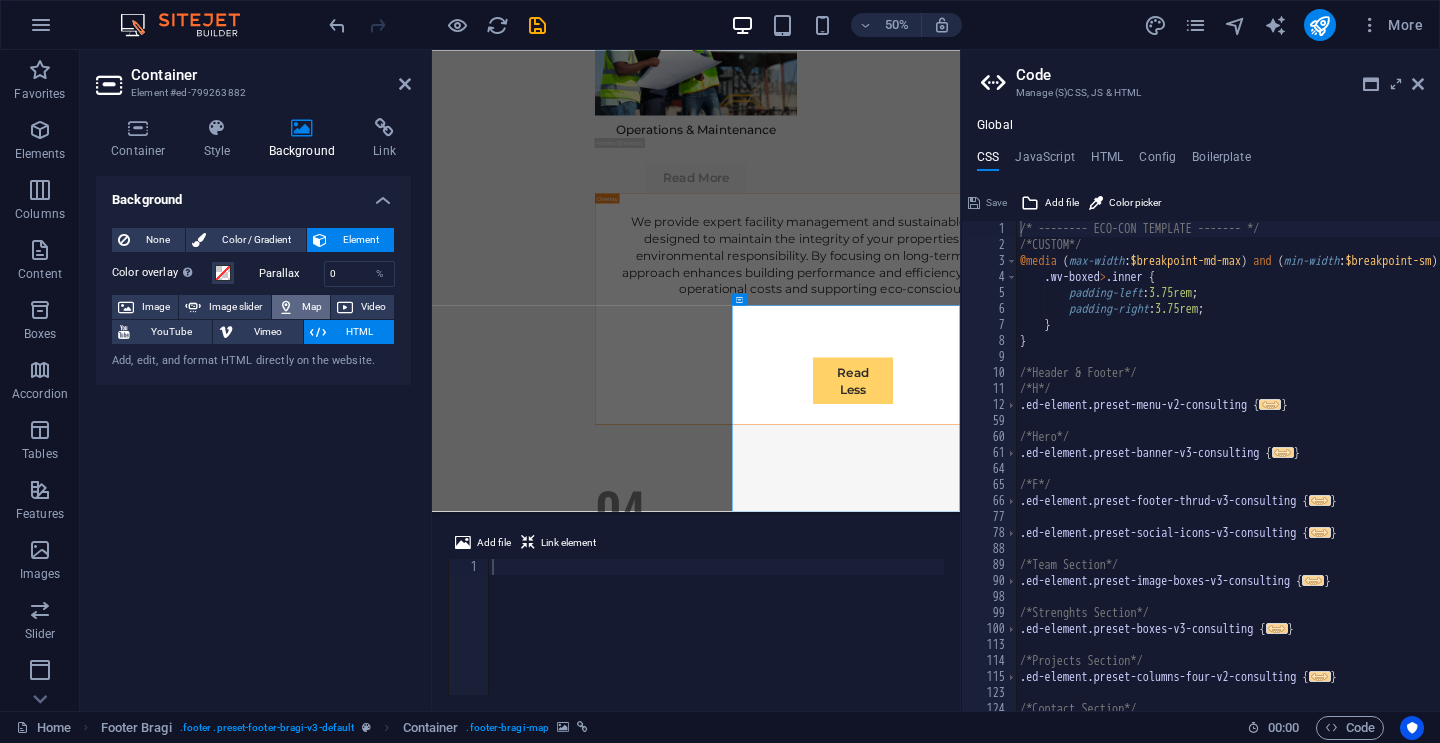 click at bounding box center [286, 307] 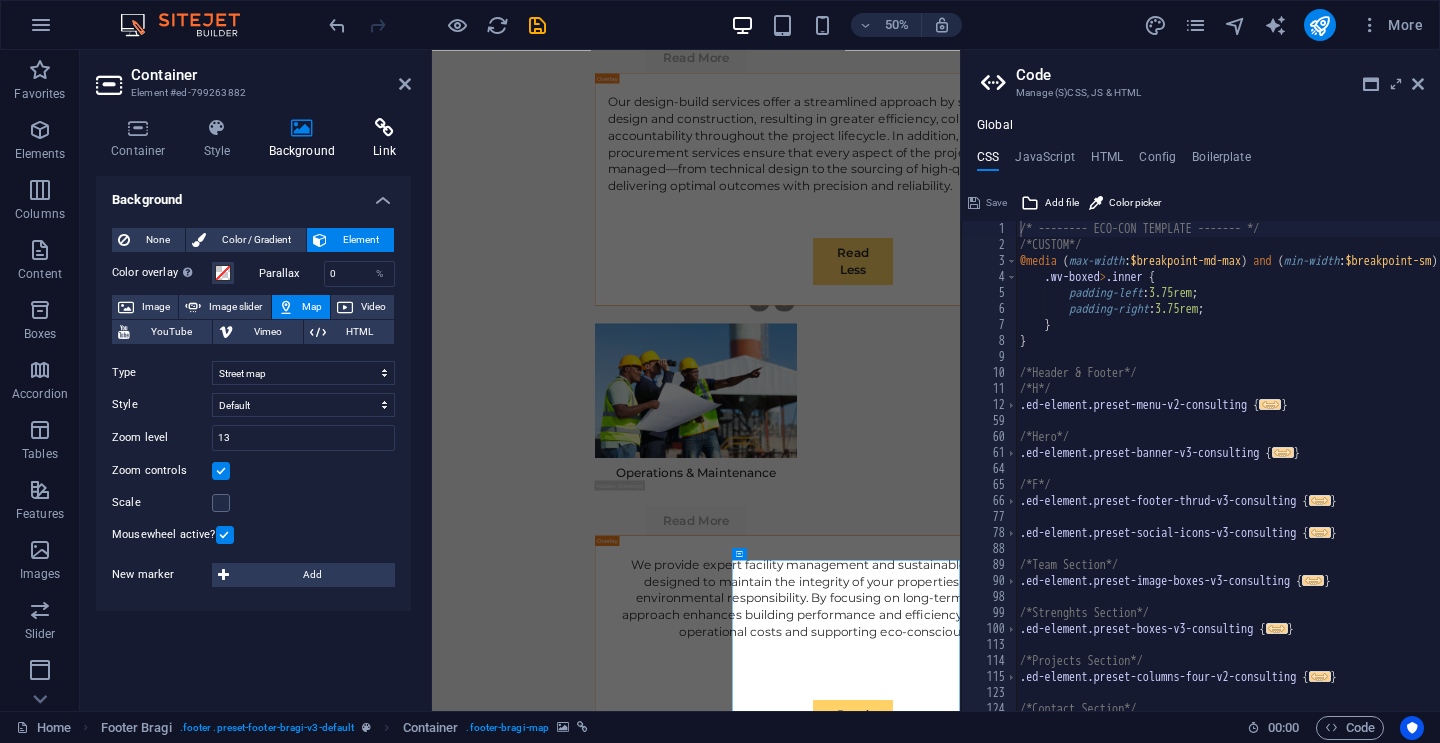 click on "Link" at bounding box center (384, 139) 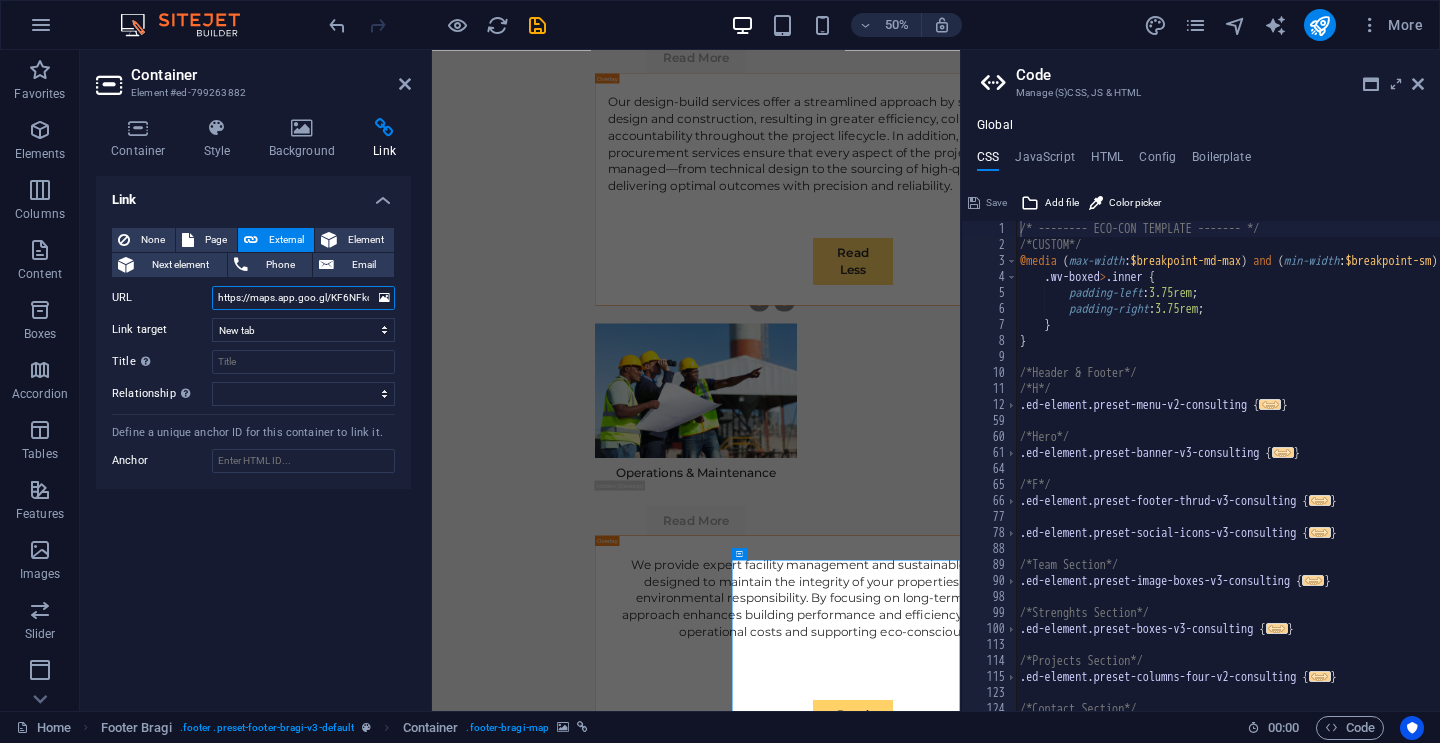 click on "https://maps.app.goo.gl/KF6NFkcofGcn4zSR6" at bounding box center [303, 298] 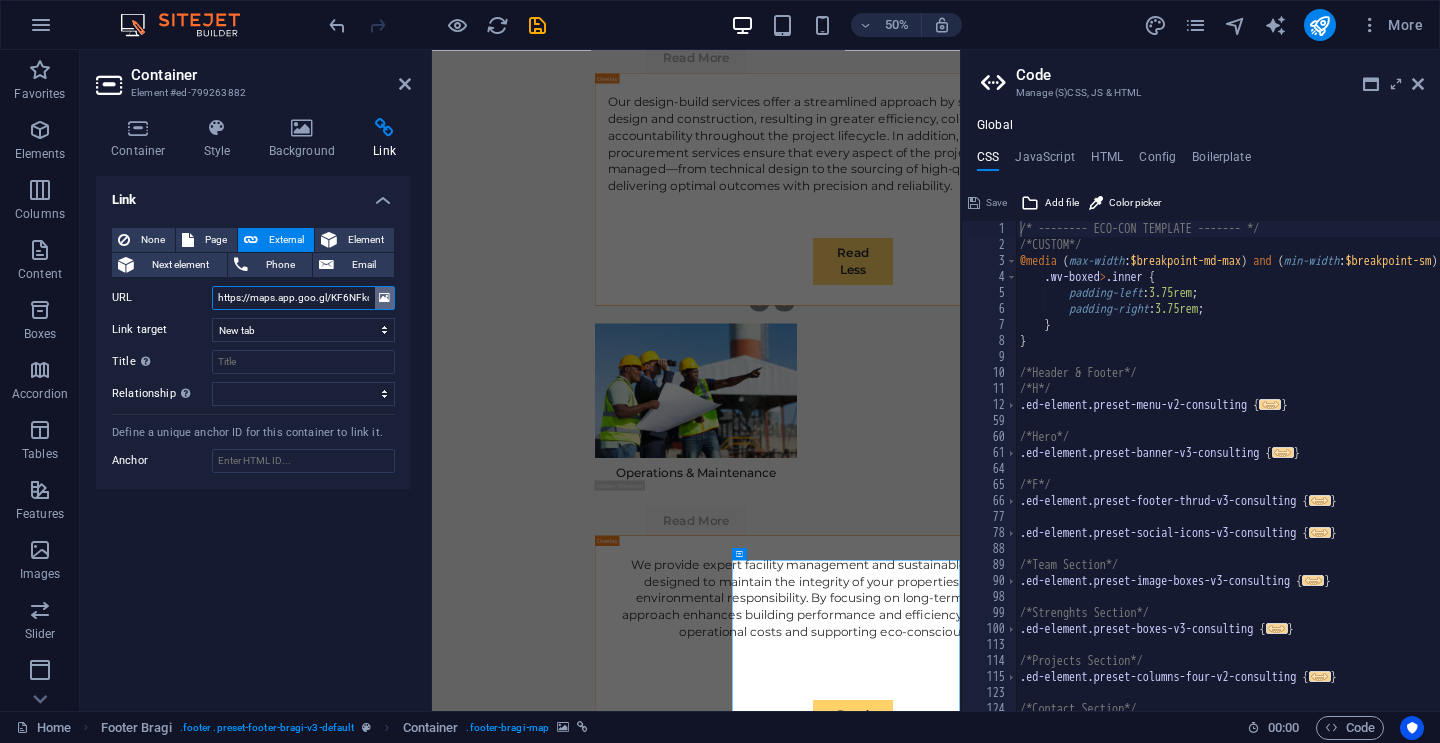 scroll, scrollTop: 0, scrollLeft: 55, axis: horizontal 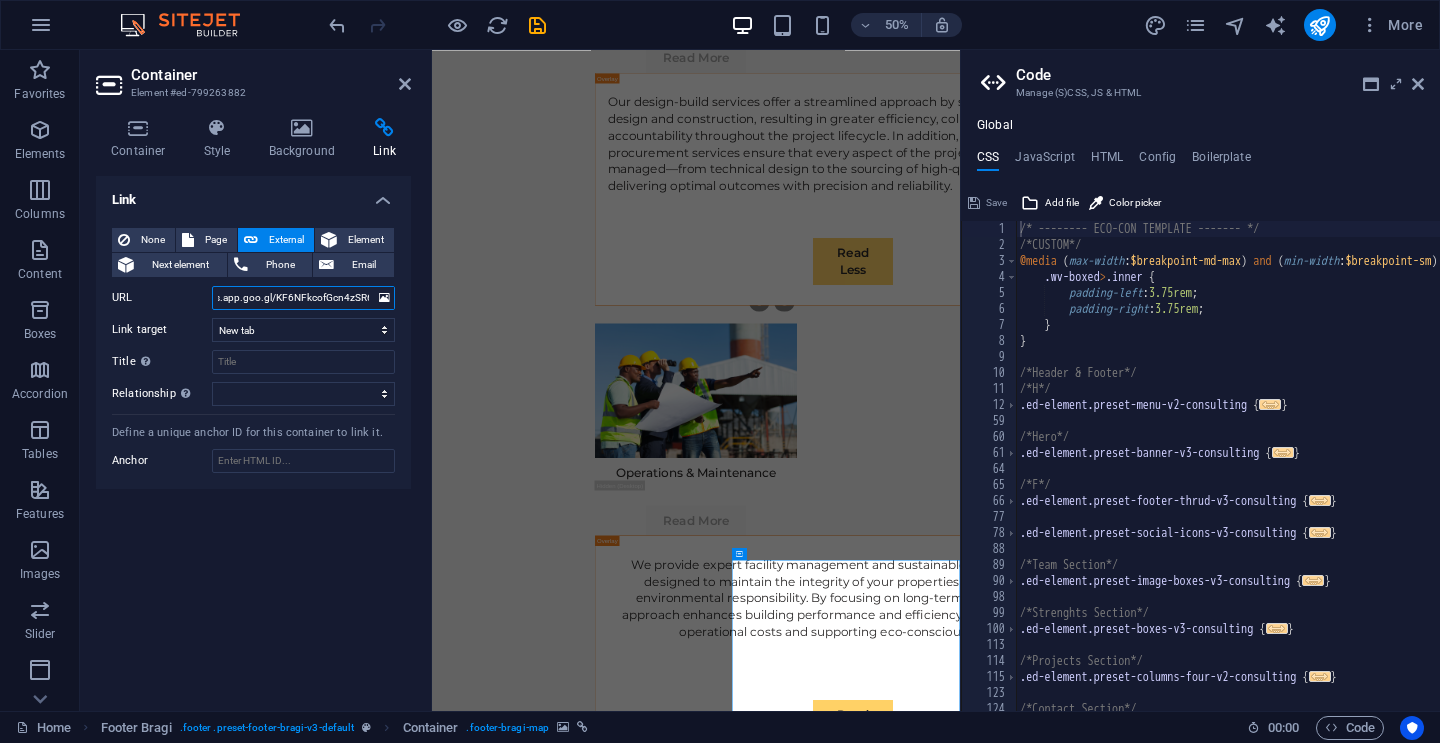 drag, startPoint x: 316, startPoint y: 300, endPoint x: 399, endPoint y: 304, distance: 83.09633 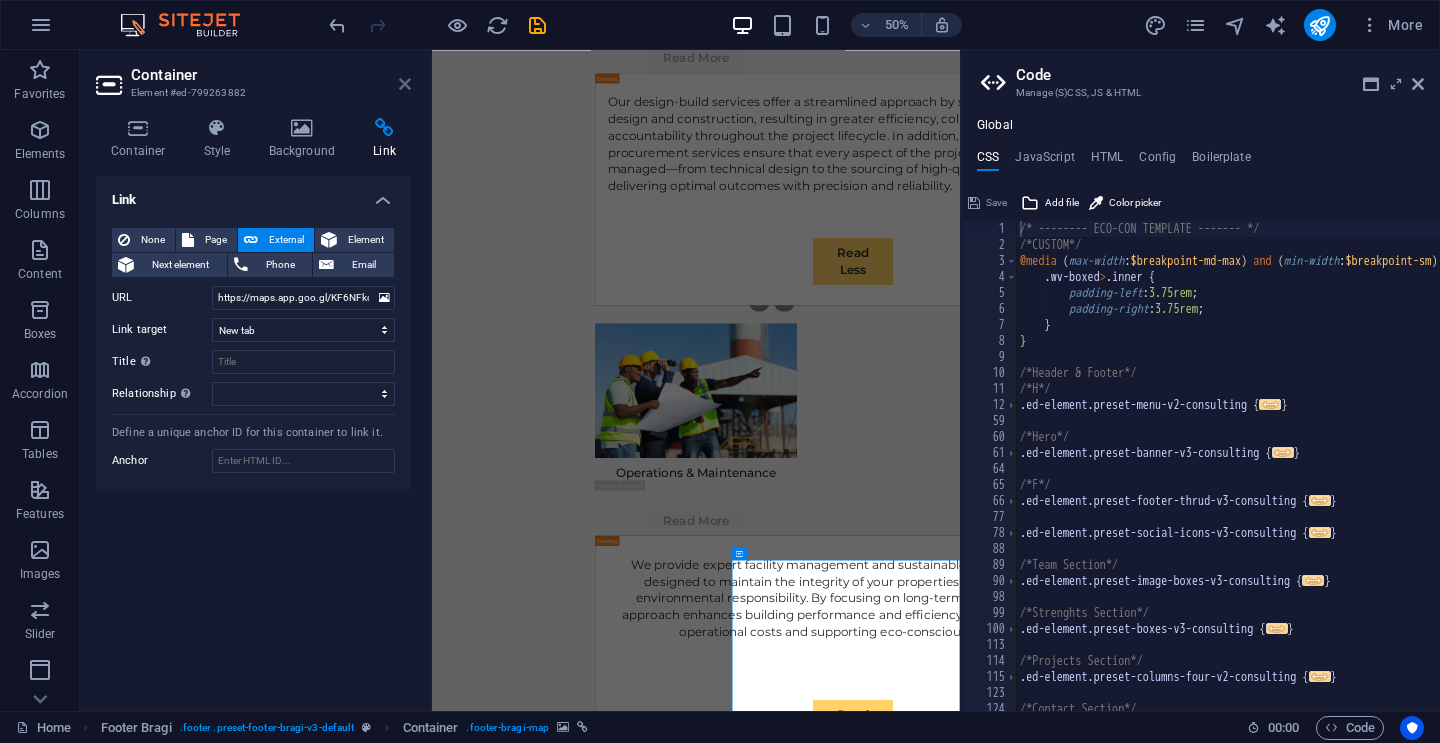 click at bounding box center (405, 84) 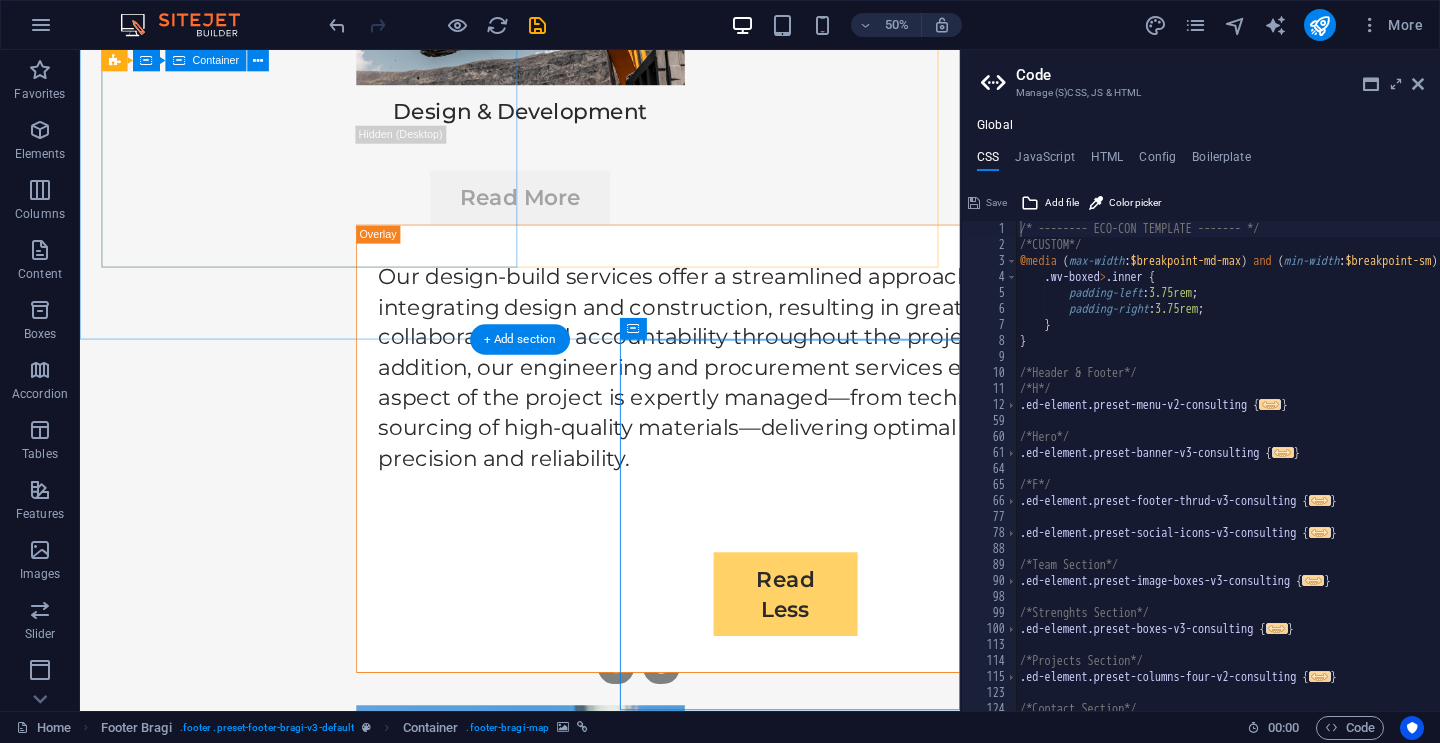 scroll, scrollTop: 13416, scrollLeft: 0, axis: vertical 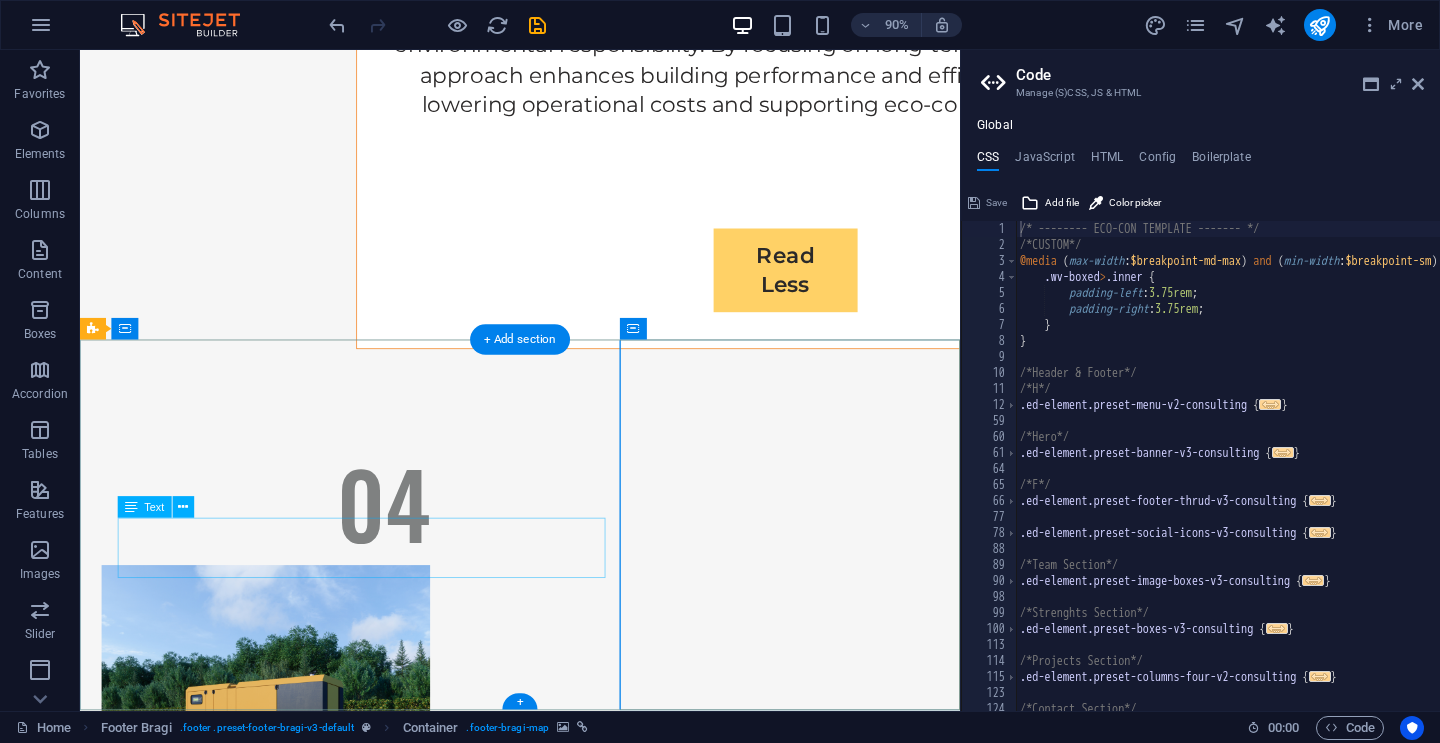 click on "16 Chalfon Road Avonlea Harare" at bounding box center (569, 8176) 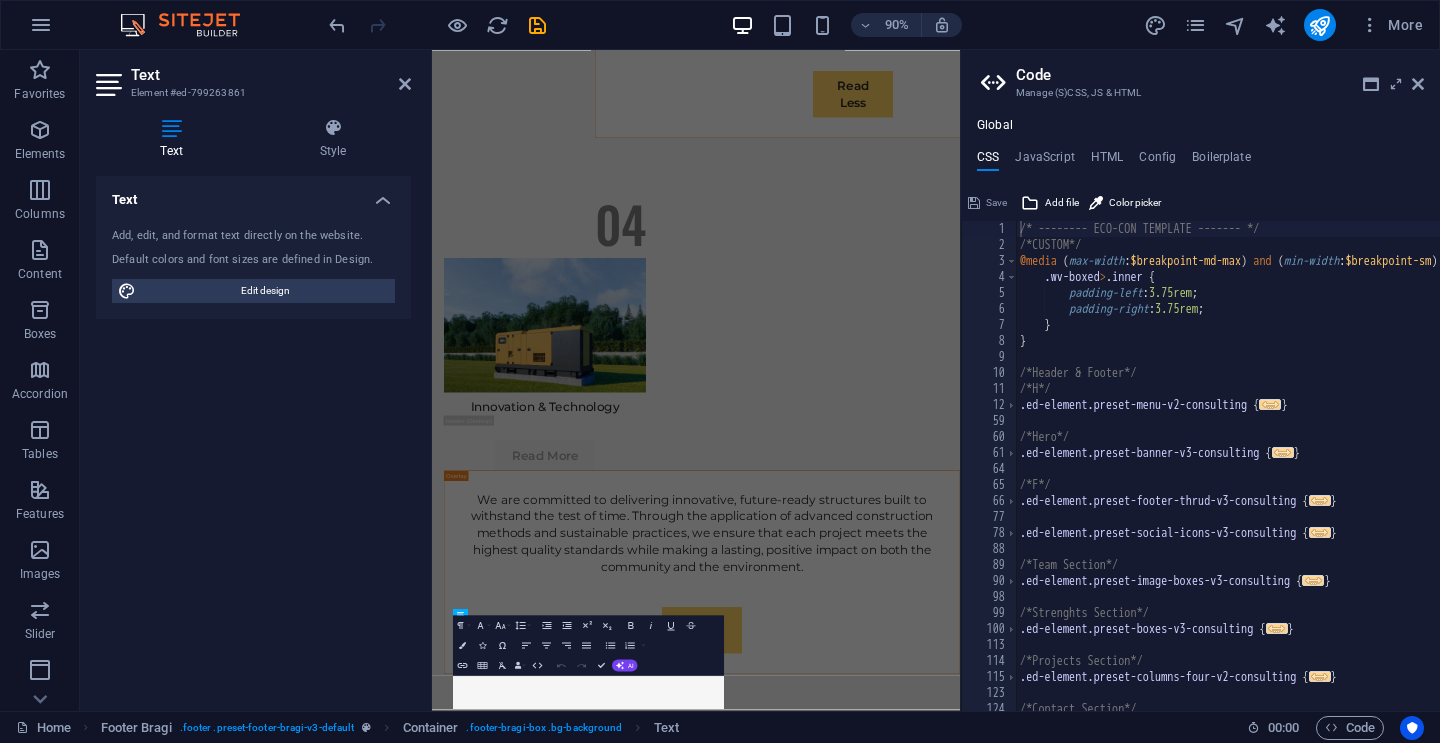 scroll, scrollTop: 12125, scrollLeft: 0, axis: vertical 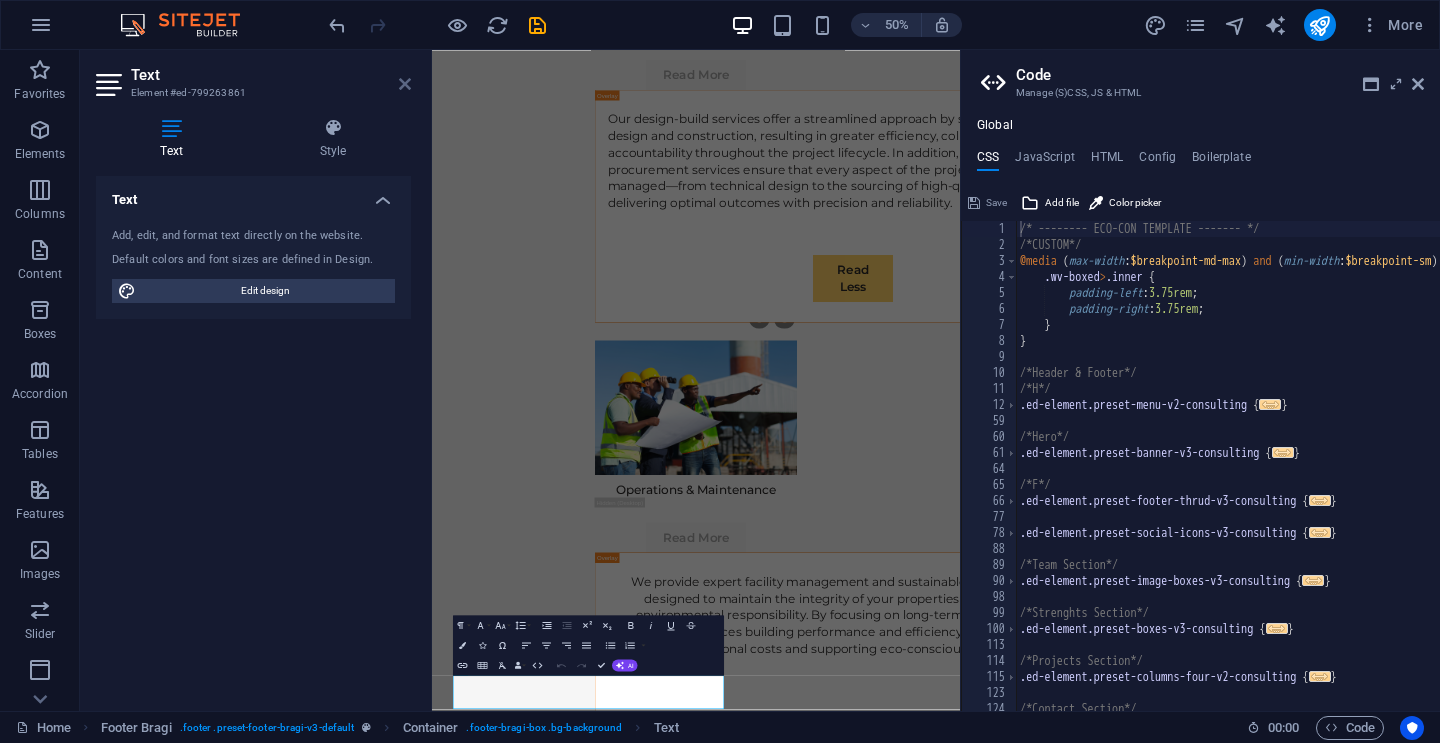 click at bounding box center (405, 84) 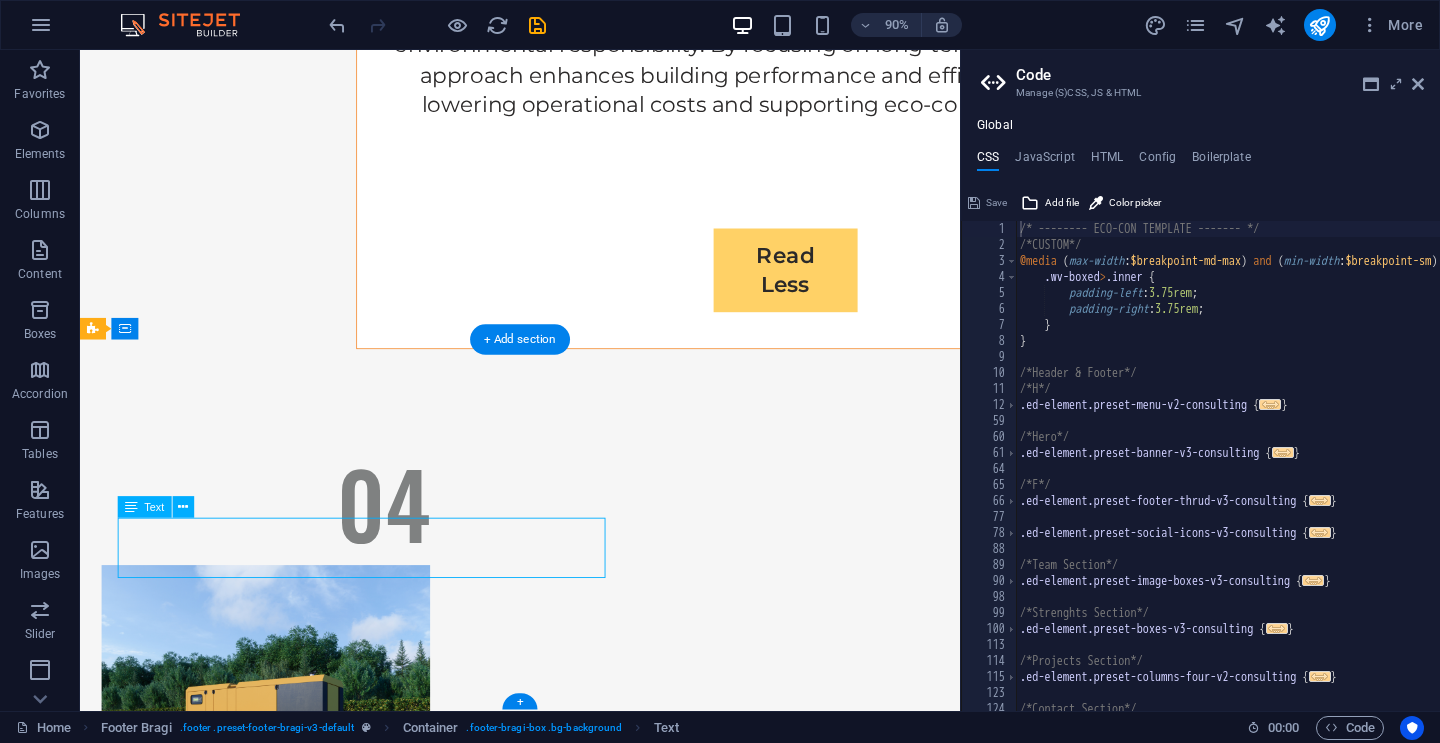drag, startPoint x: 307, startPoint y: 624, endPoint x: 276, endPoint y: 619, distance: 31.400637 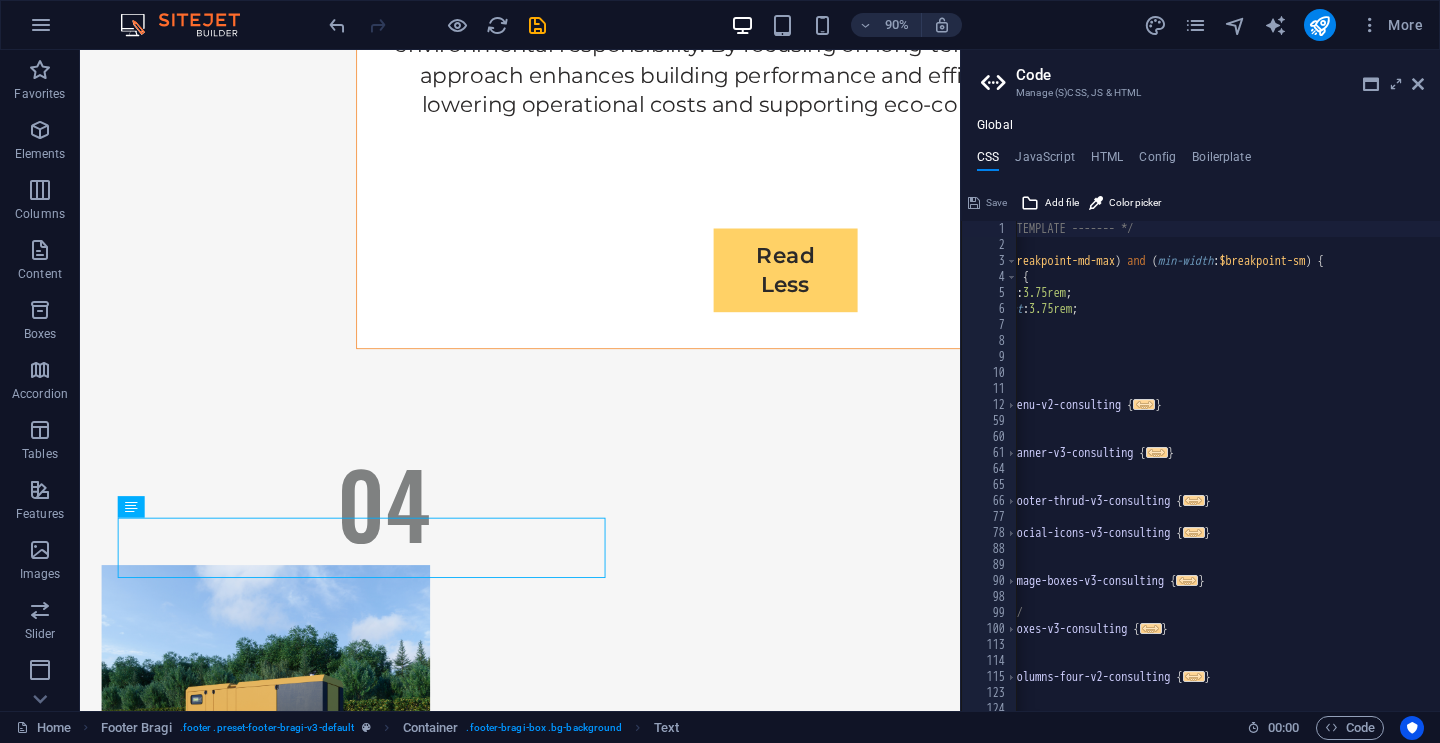 scroll, scrollTop: 0, scrollLeft: 124, axis: horizontal 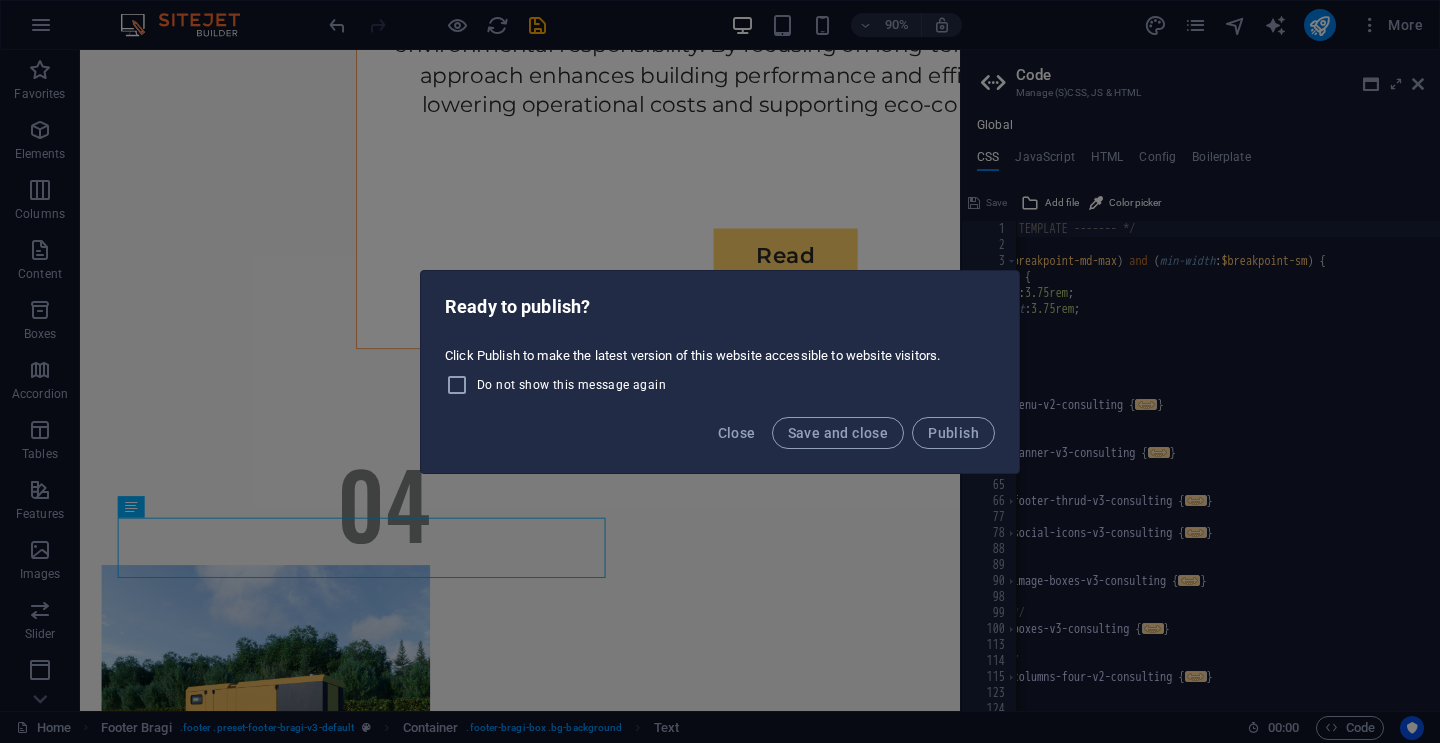 click on "Ready to publish? Click Publish to make the latest version of this website accessible to website visitors. Do not show this message again Close Save and close Publish" at bounding box center [720, 371] 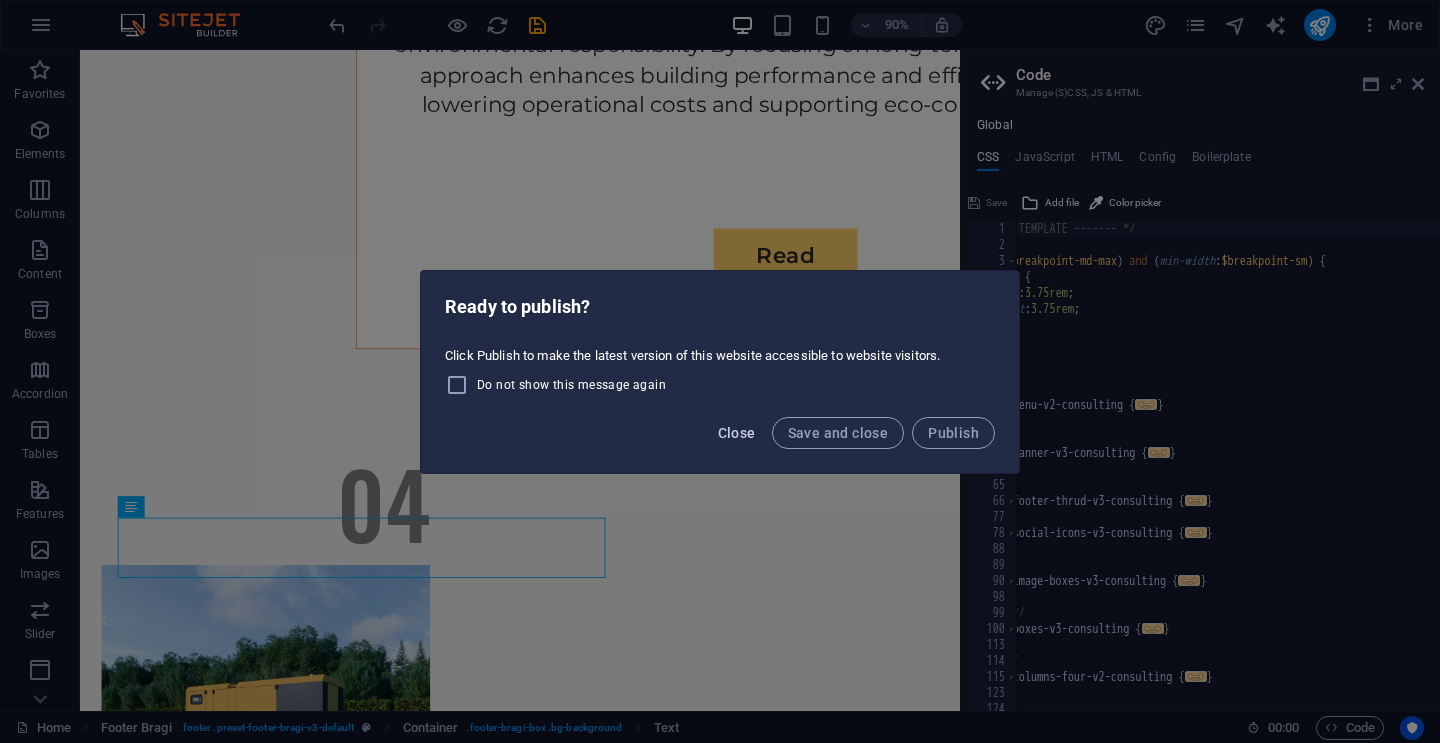 click on "Close" at bounding box center [737, 433] 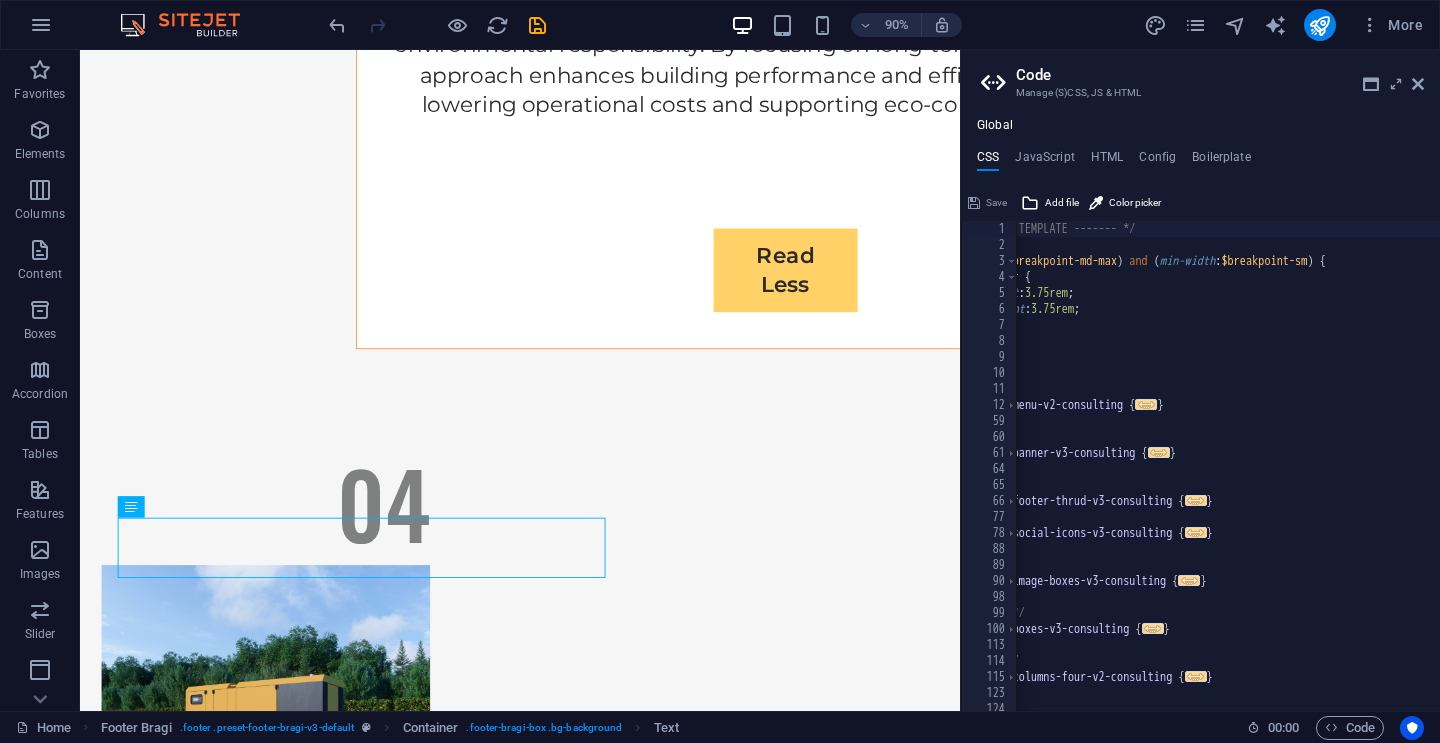click on "Code Manage (S)CSS, JS & HTML" at bounding box center (1202, 76) 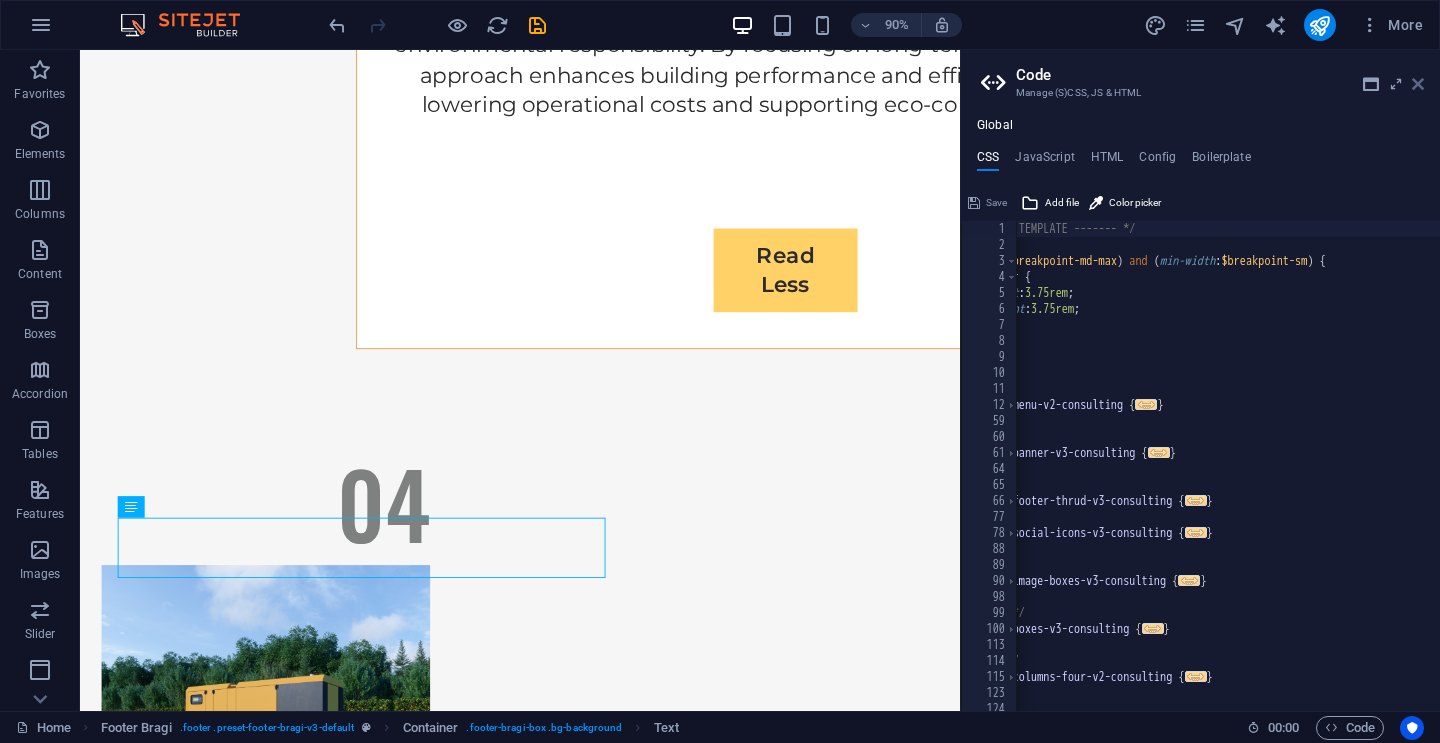 click at bounding box center [1418, 84] 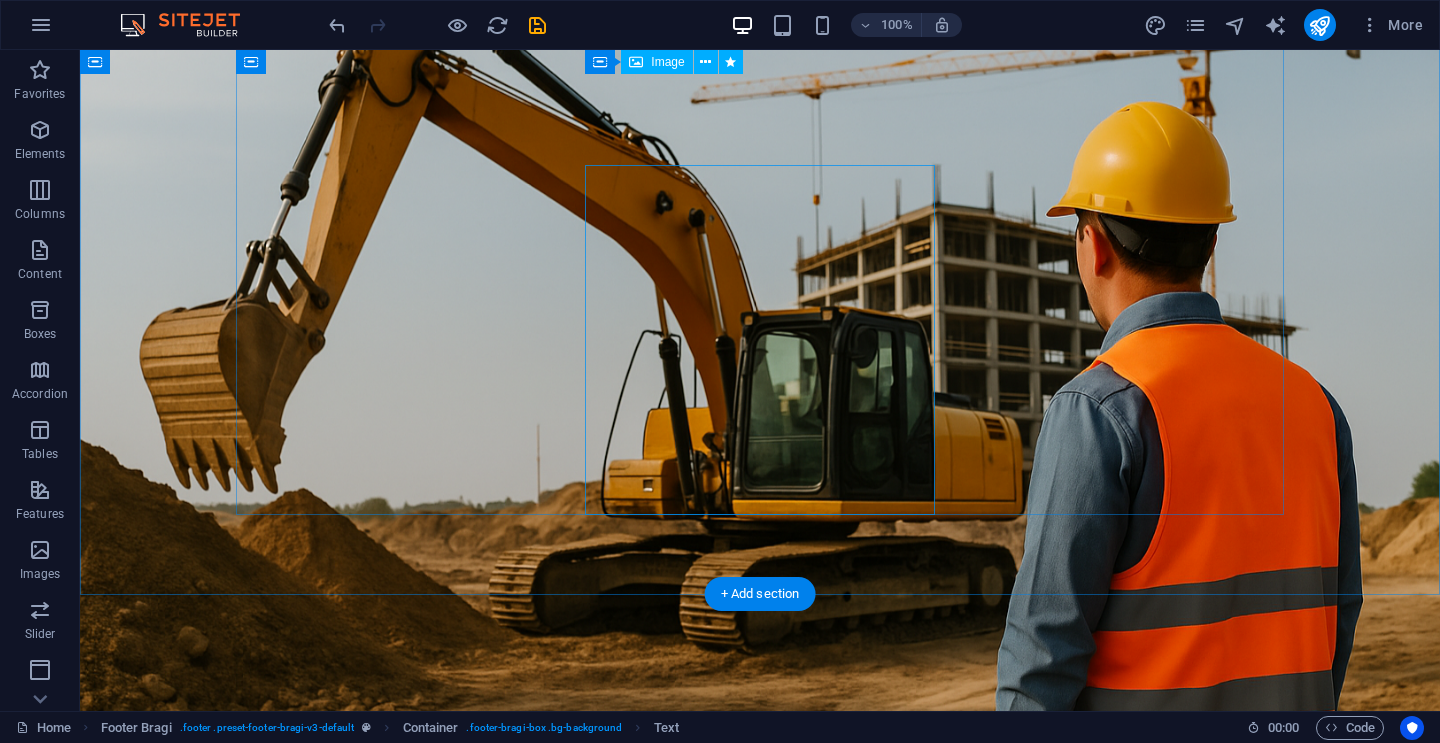 scroll, scrollTop: 0, scrollLeft: 0, axis: both 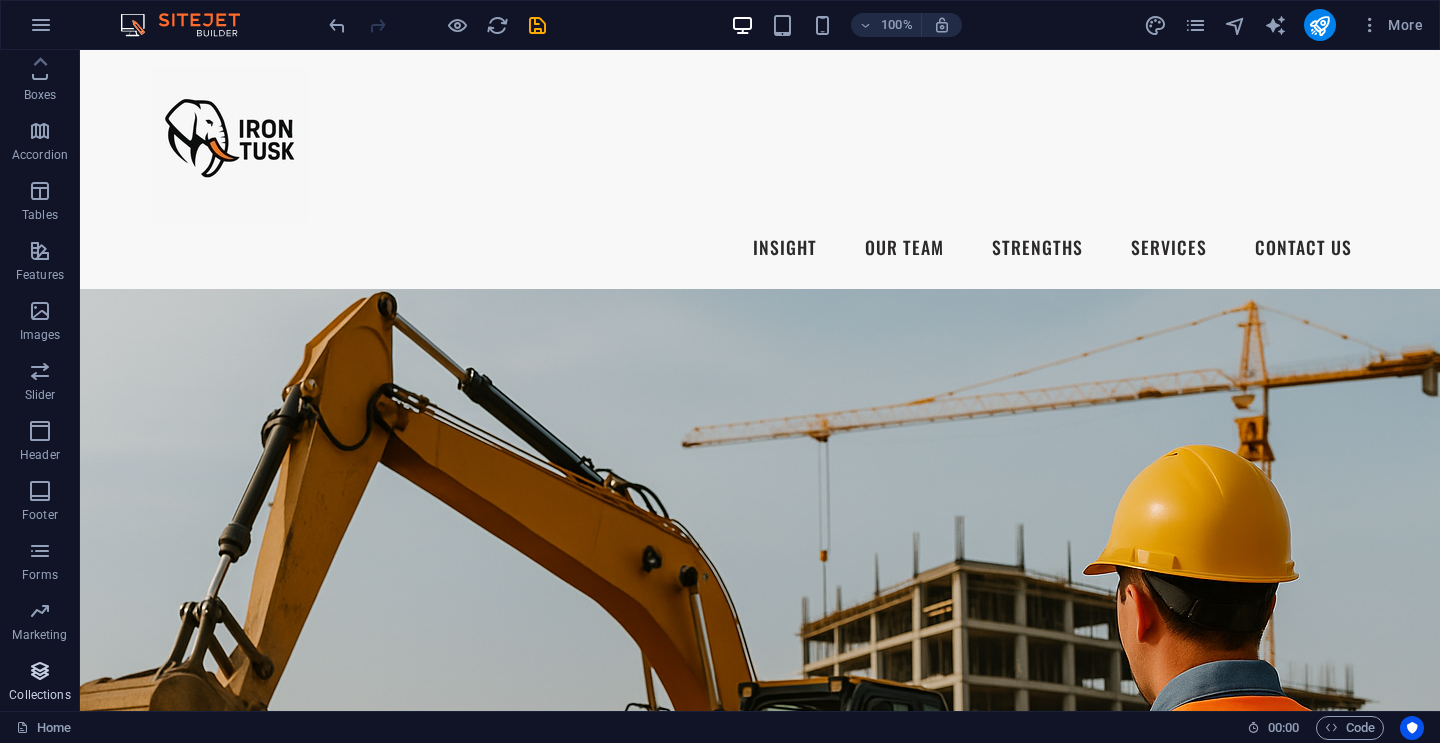 click on "Collections" at bounding box center [40, 683] 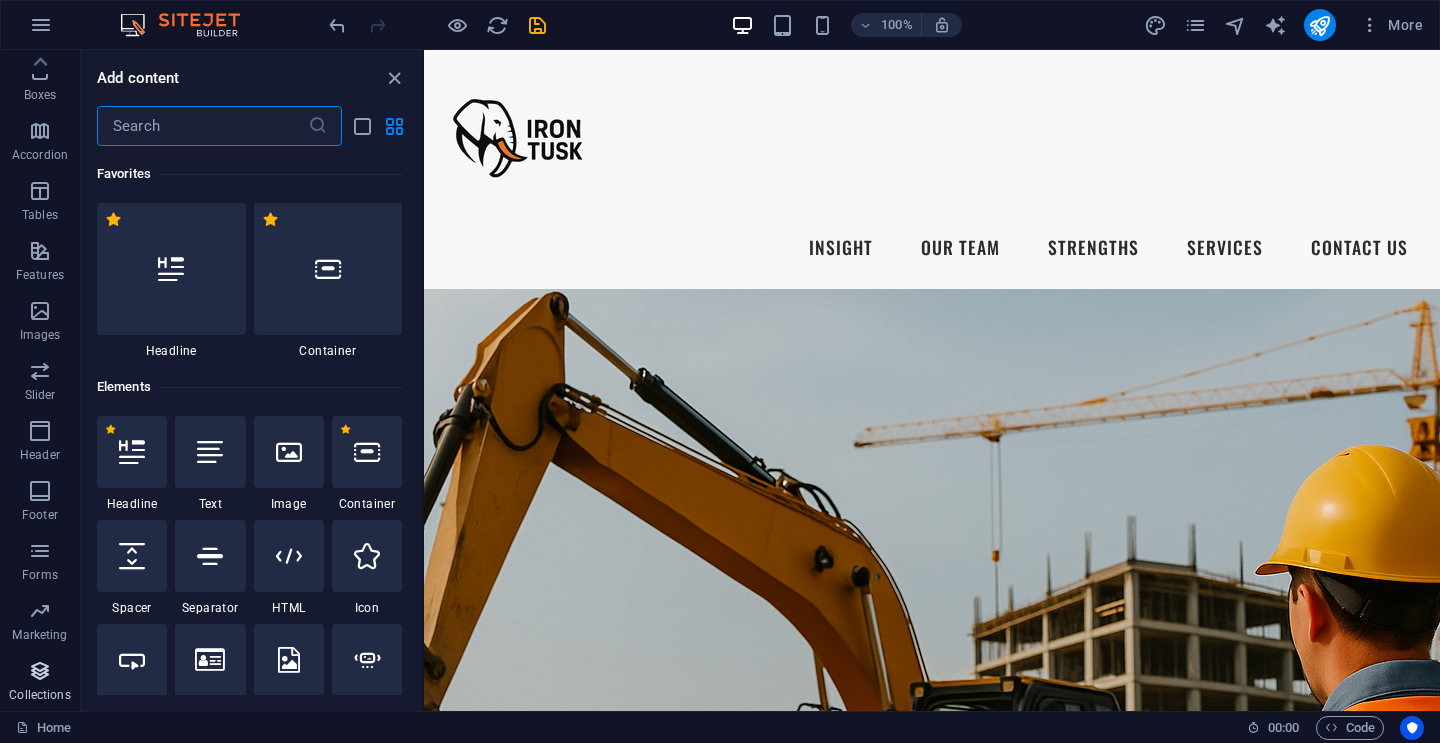 scroll, scrollTop: 18306, scrollLeft: 0, axis: vertical 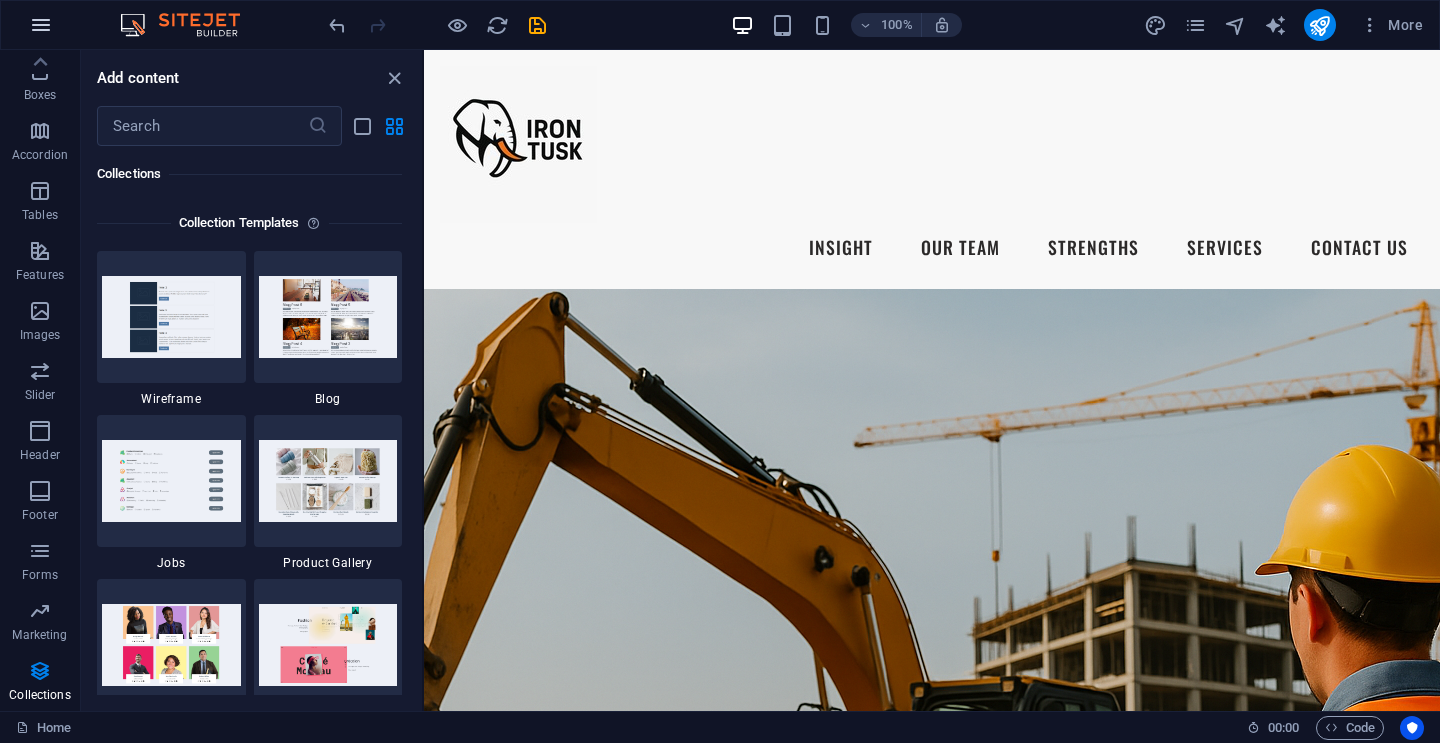 click at bounding box center [41, 25] 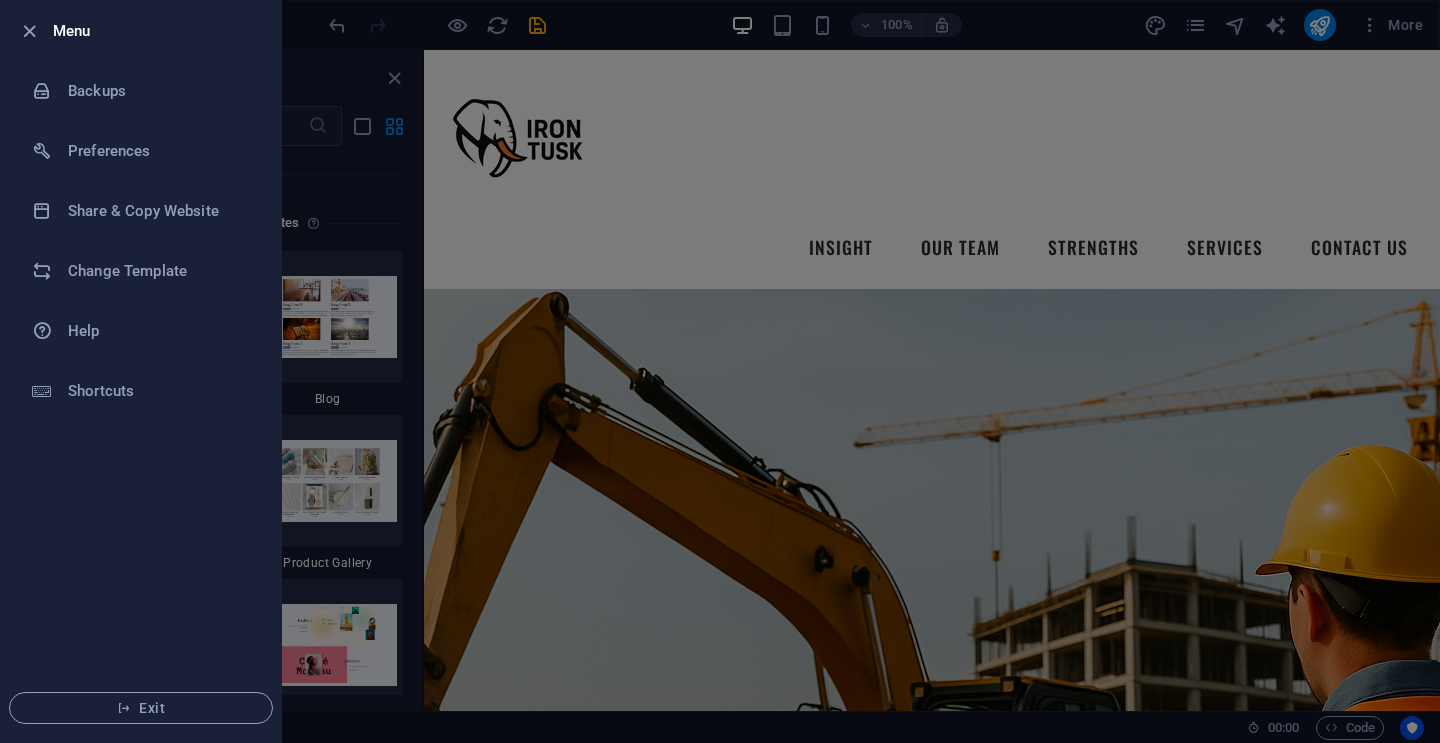 click on "Menu" at bounding box center (159, 31) 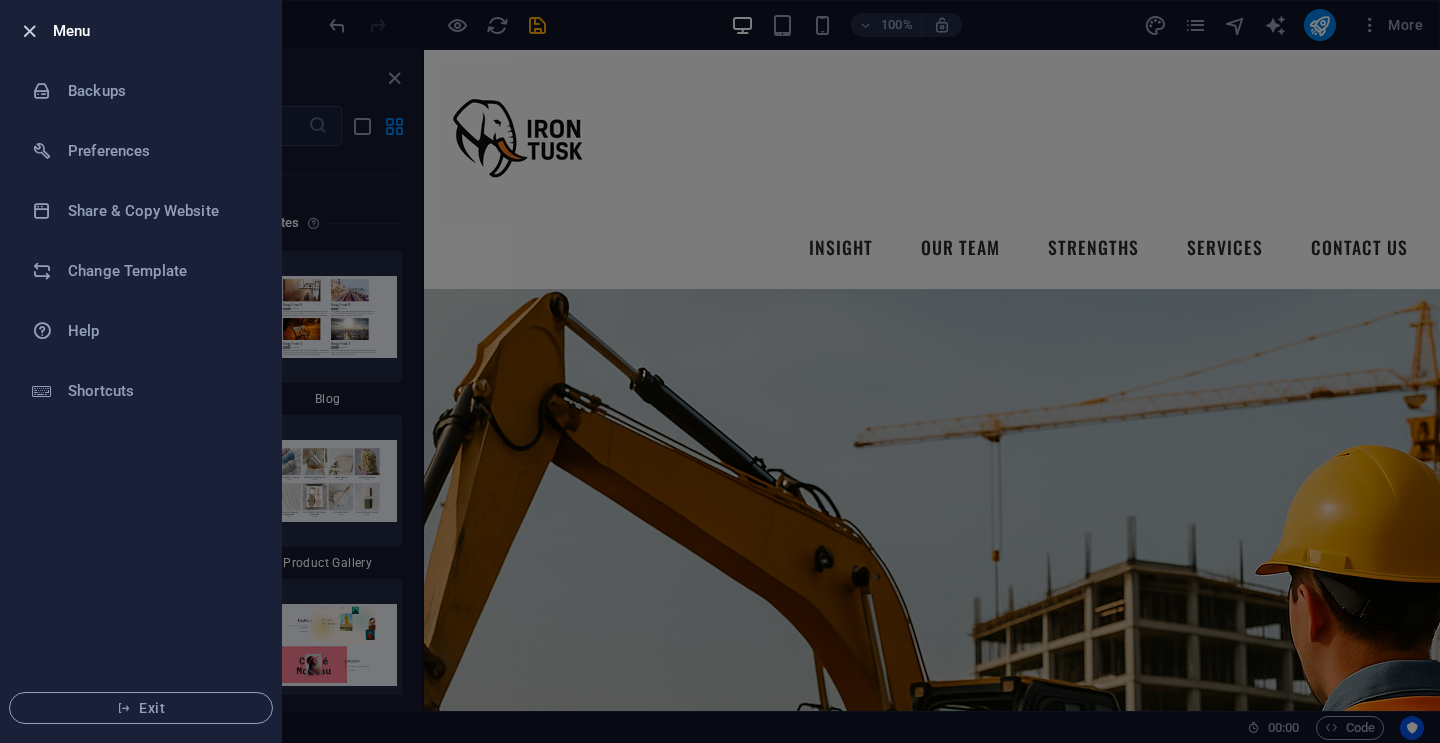 click at bounding box center [29, 31] 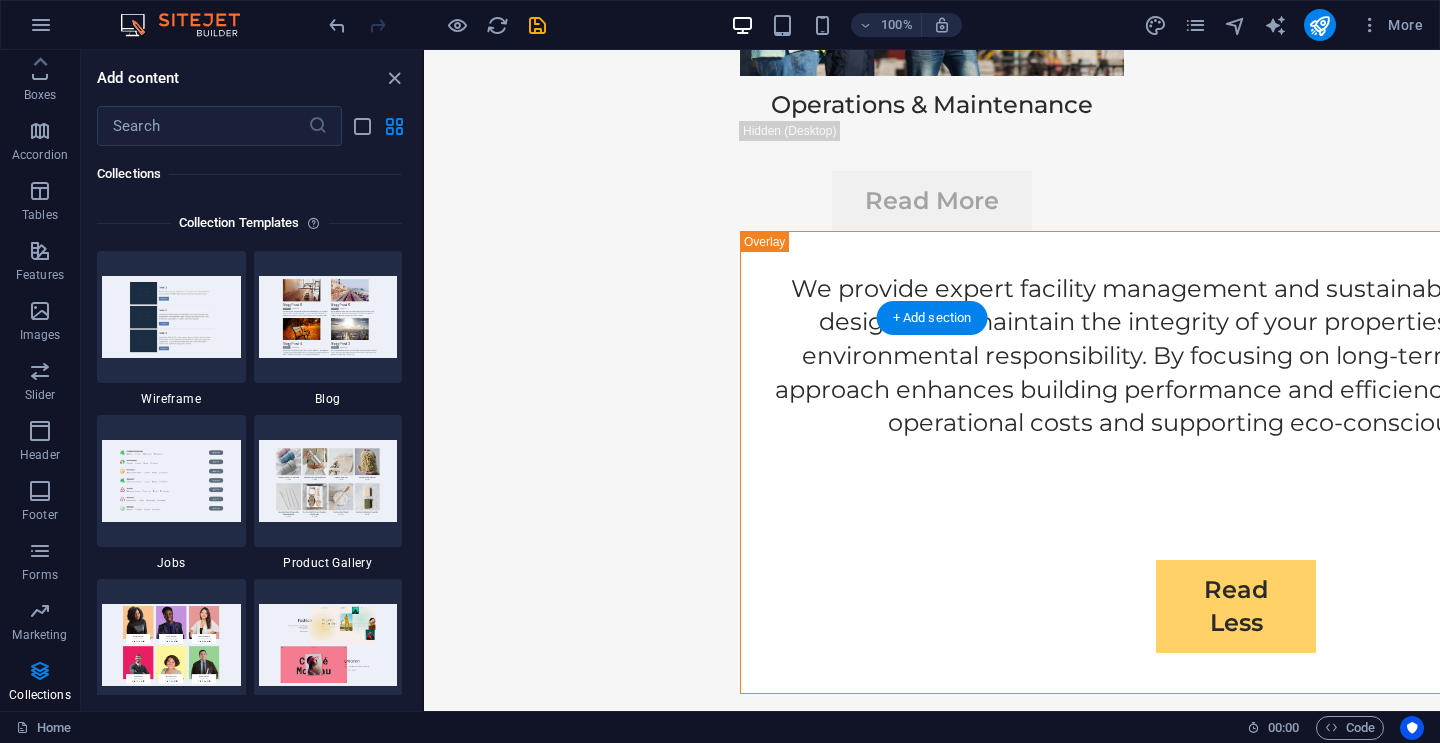 scroll, scrollTop: 13191, scrollLeft: 0, axis: vertical 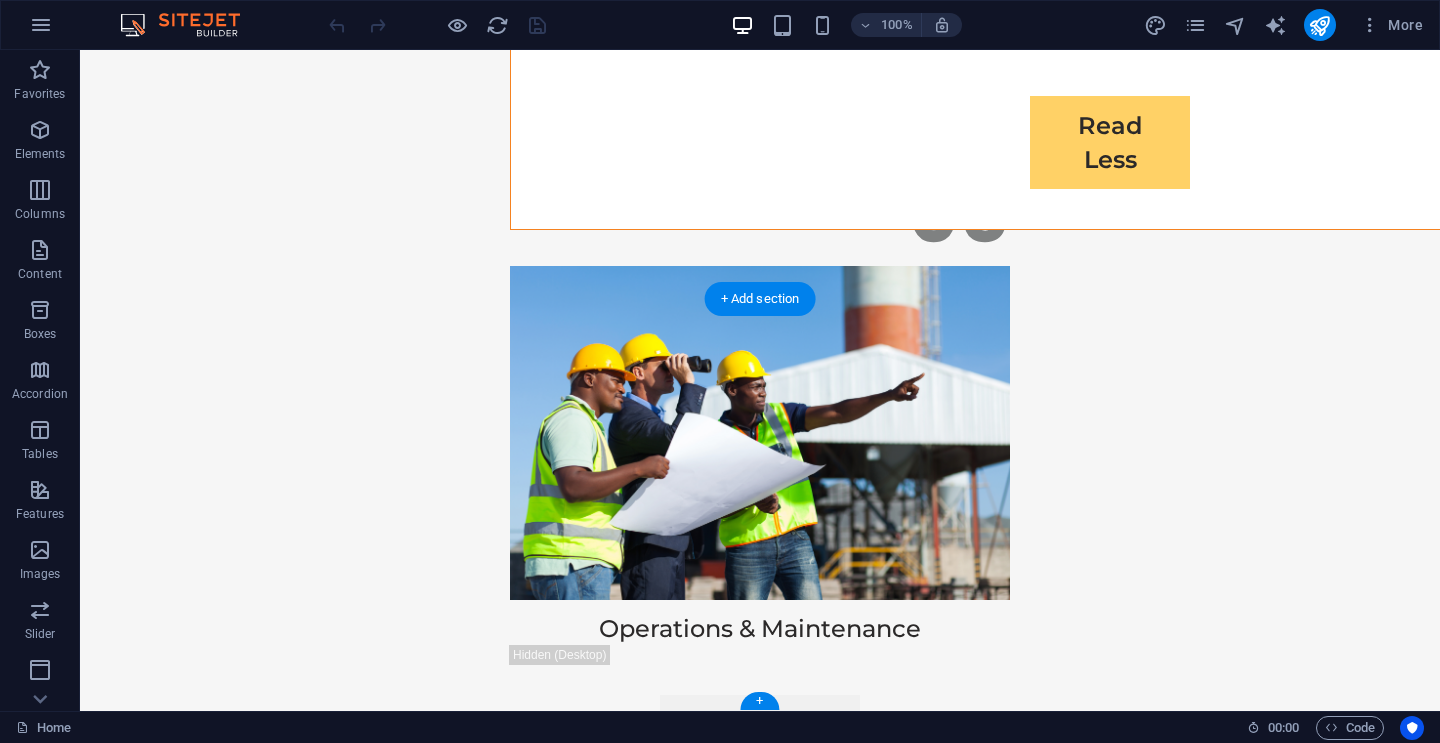 click on "Oops! Something went wrong. This page didn't load Google Maps correctly. See the JavaScript console for technical details." at bounding box center (760, 9365) 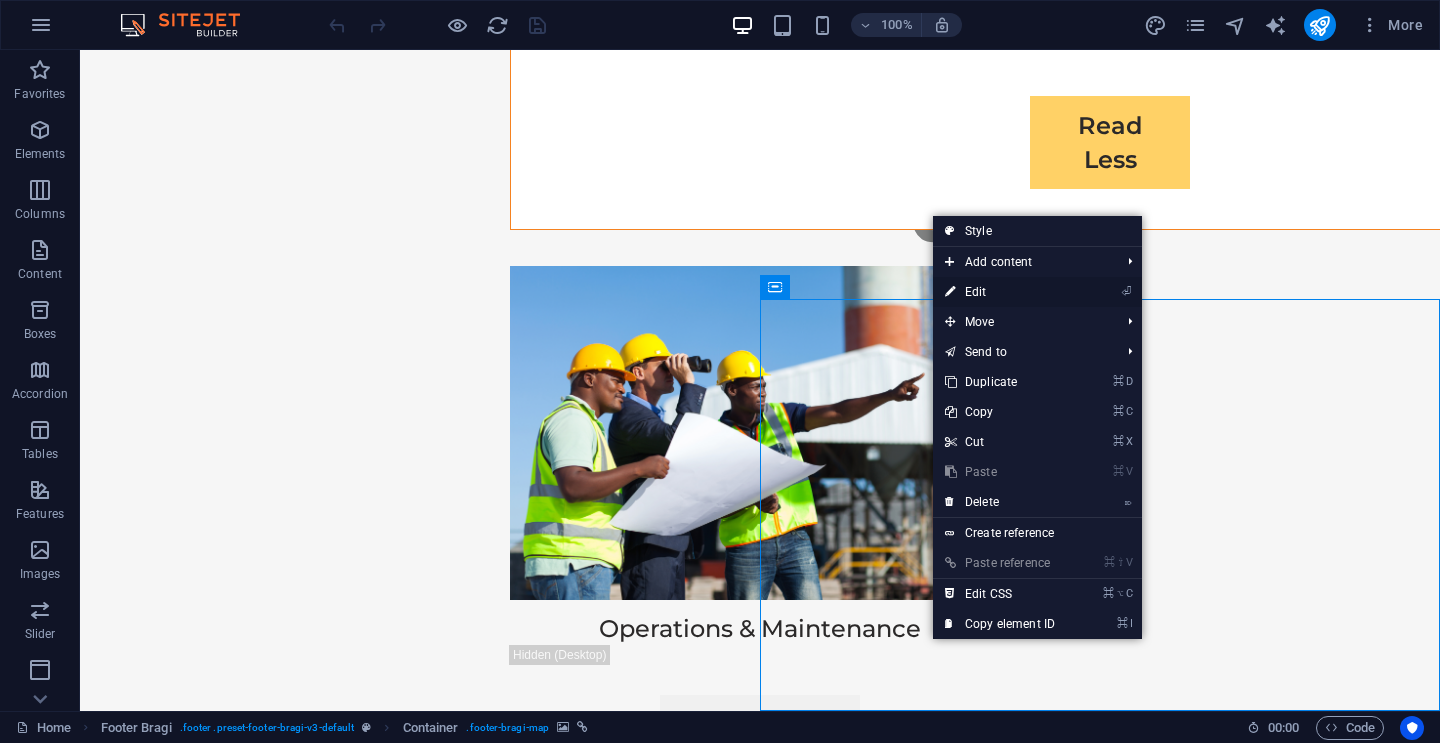 click on "⏎  Edit" at bounding box center (1000, 292) 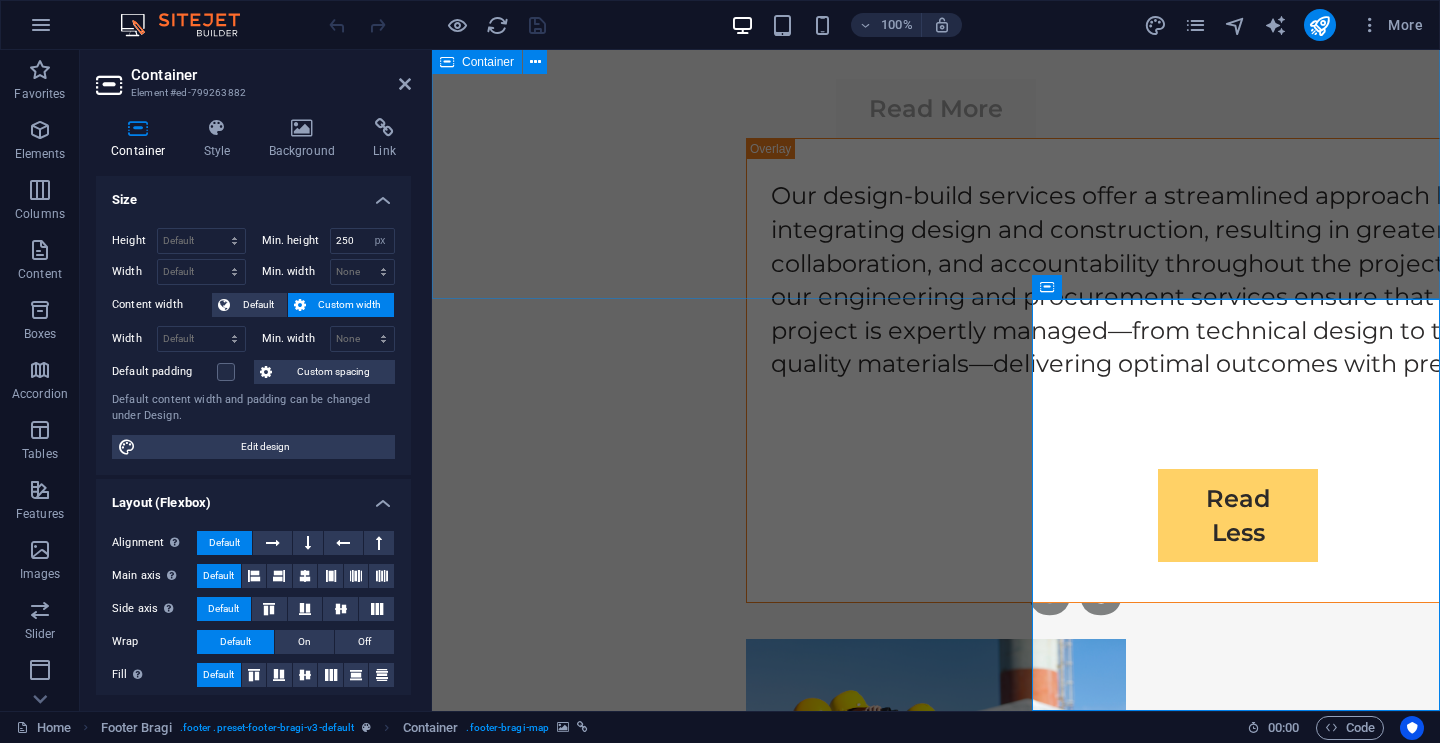 scroll, scrollTop: 13351, scrollLeft: 0, axis: vertical 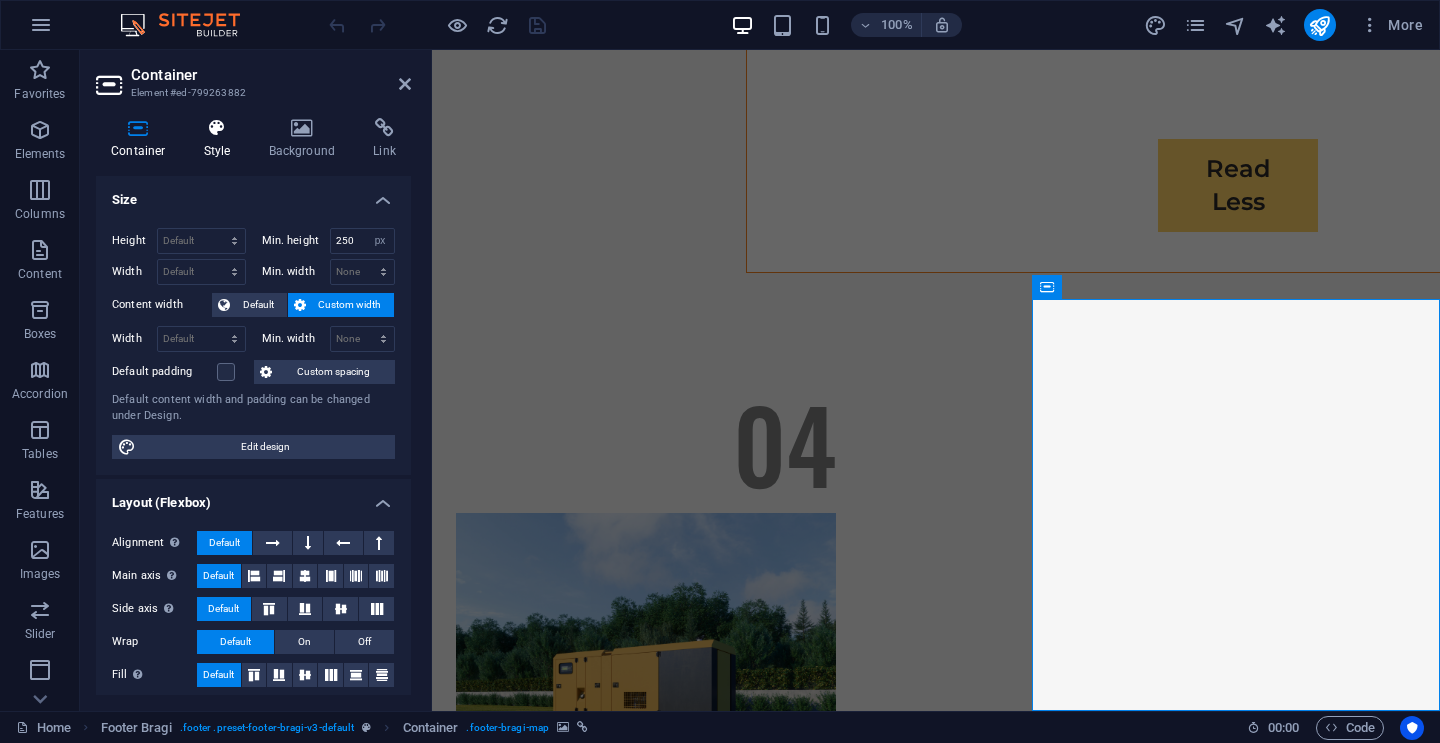 click on "Style" at bounding box center [221, 139] 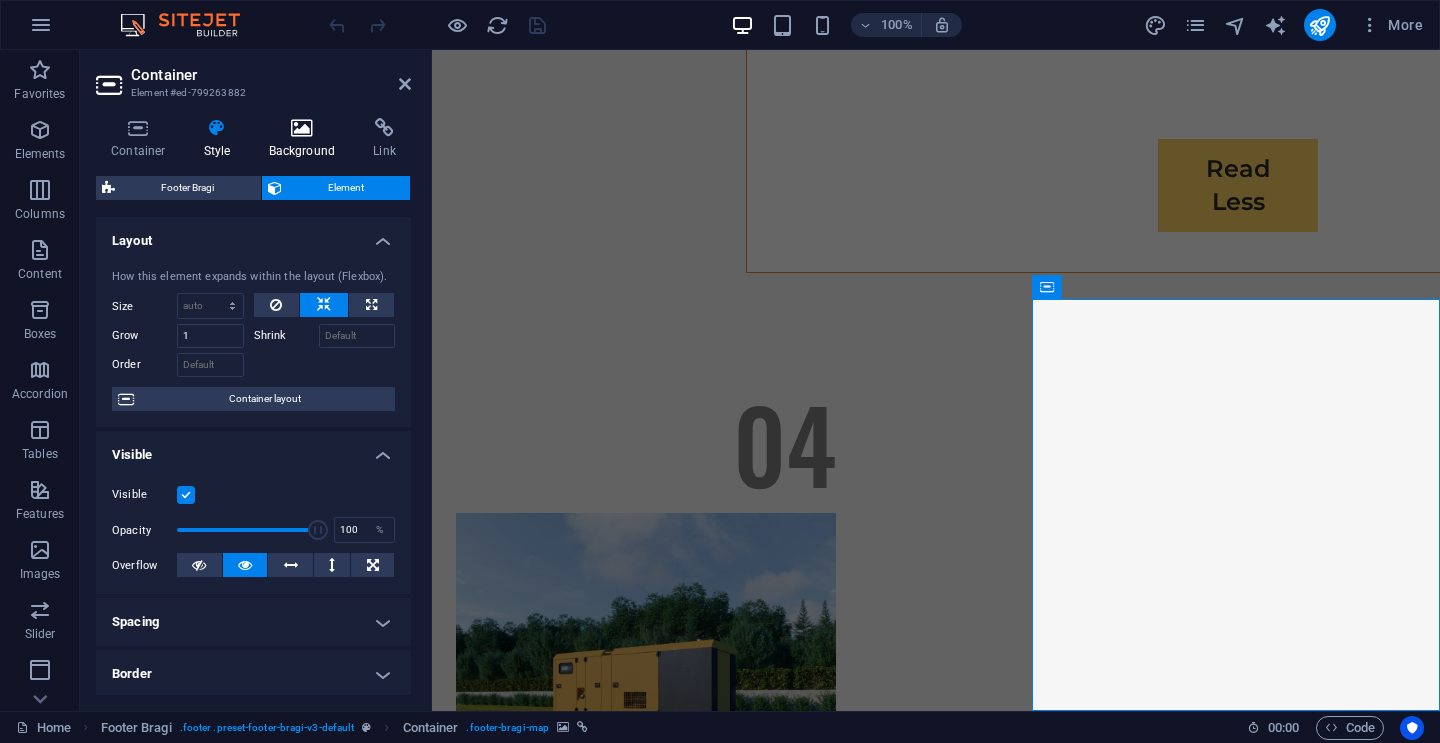 click on "Background" at bounding box center [306, 139] 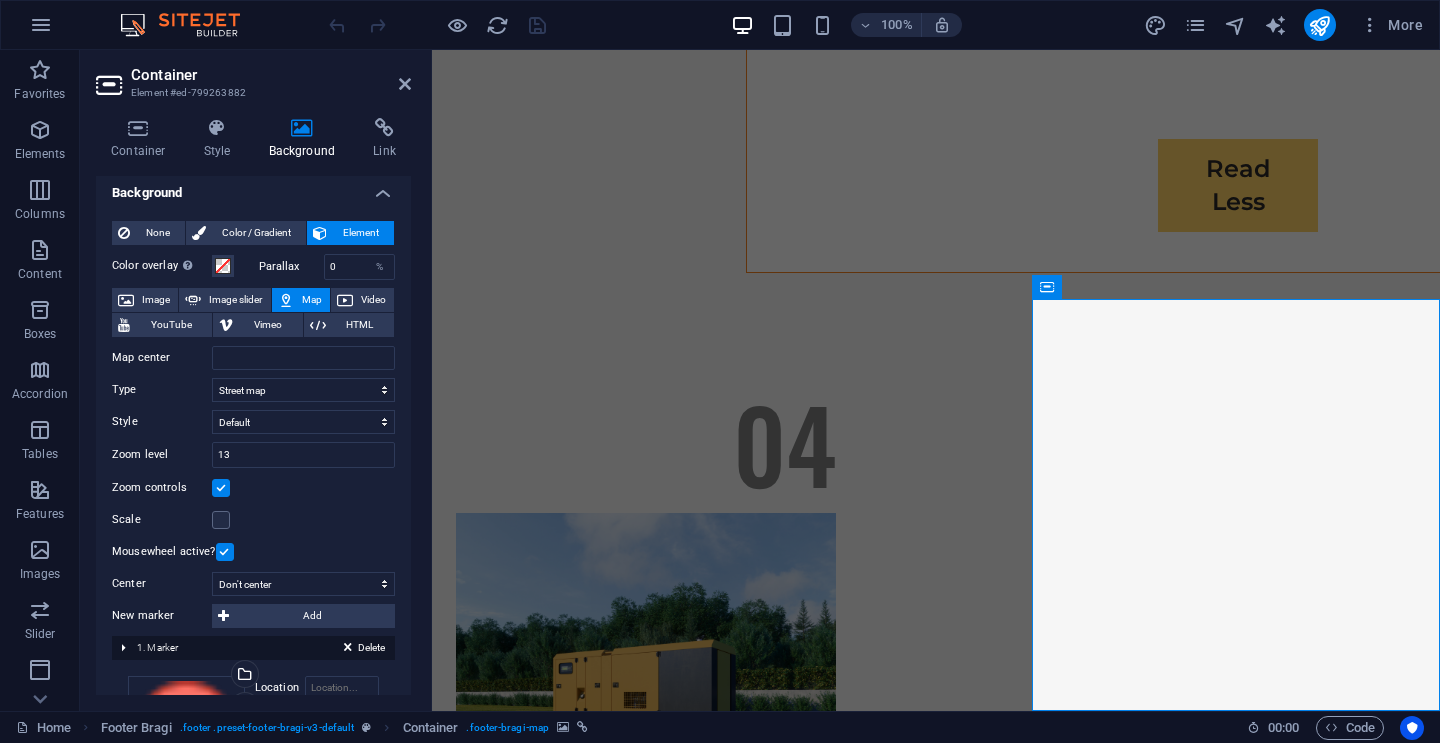 scroll, scrollTop: 4, scrollLeft: 0, axis: vertical 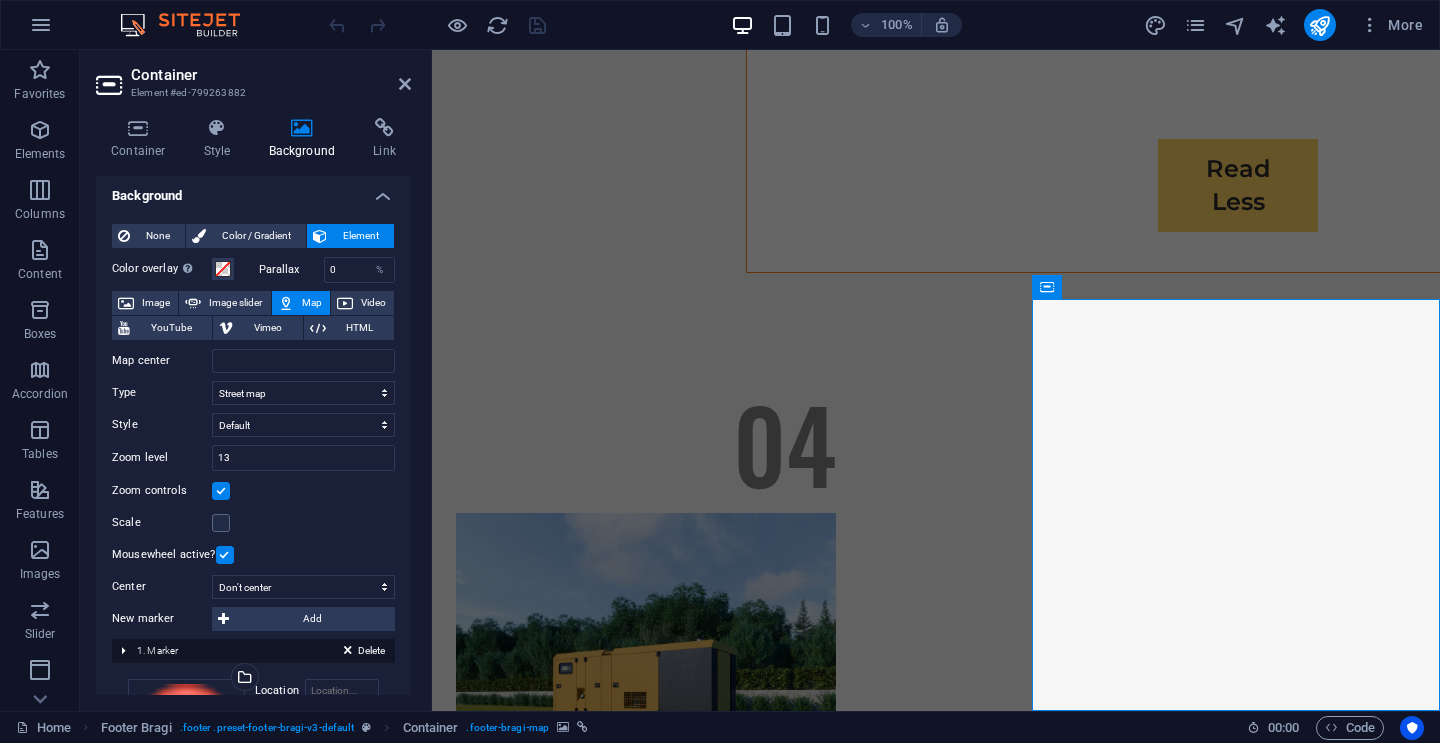 click on "Container Style Background Link Size Height Default px rem % vh vw Min. height 250 None px rem % vh vw Width Default px rem % em vh vw Min. width None px rem % vh vw Content width Default Custom width Width Default px rem % em vh vw Min. width None px rem % vh vw Default padding Custom spacing Default content width and padding can be changed under Design. Edit design Layout (Flexbox) Alignment Determines the flex direction. Default Main axis Determine how elements should behave along the main axis inside this container (justify content). Default Side axis Control the vertical direction of the element inside of the container (align items). Default Wrap Default On Off Fill Controls the distances and direction of elements on the y-axis across several lines (align content). Default Accessibility ARIA helps assistive technologies (like screen readers) to understand the role, state, and behavior of web elements Role The ARIA role defines the purpose of an element.  None Alert Article Banner Comment" at bounding box center (253, 406) 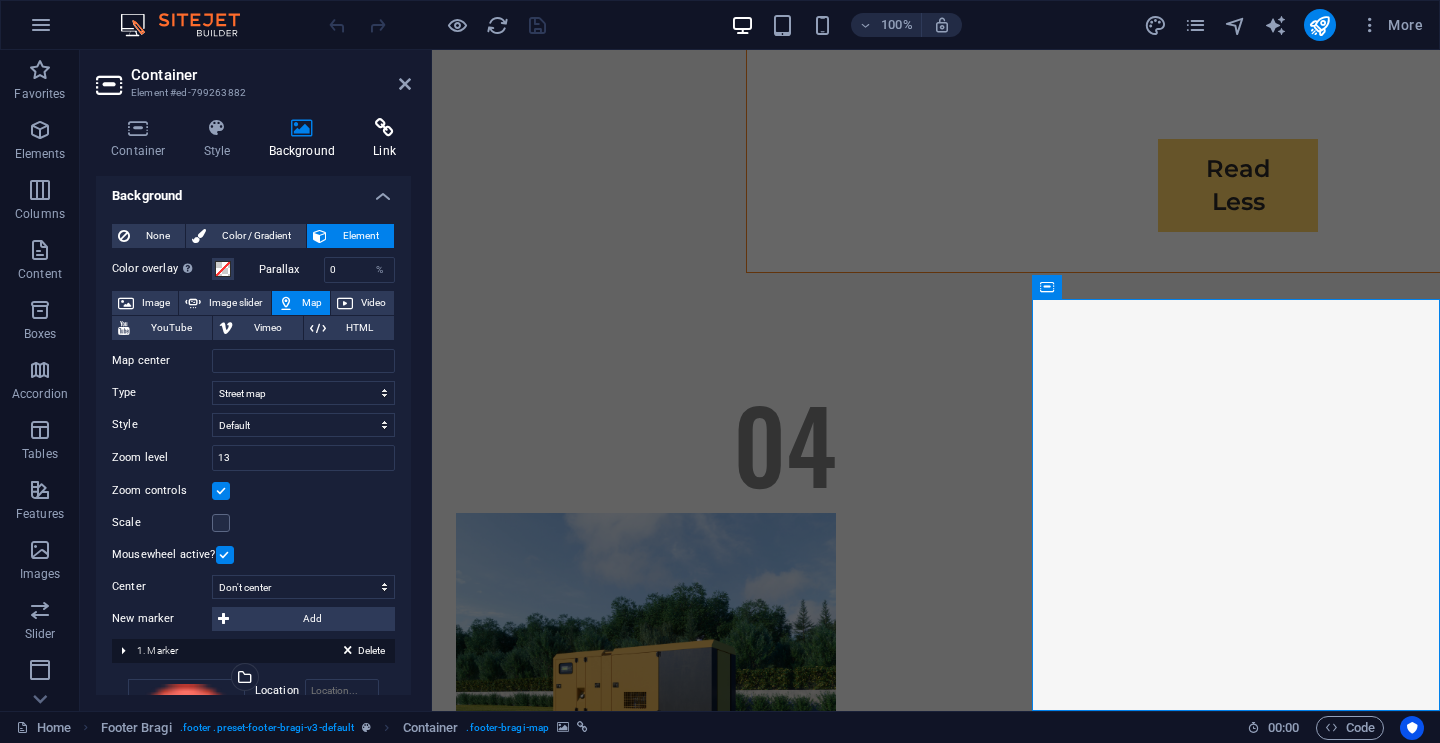 click on "Link" at bounding box center [384, 139] 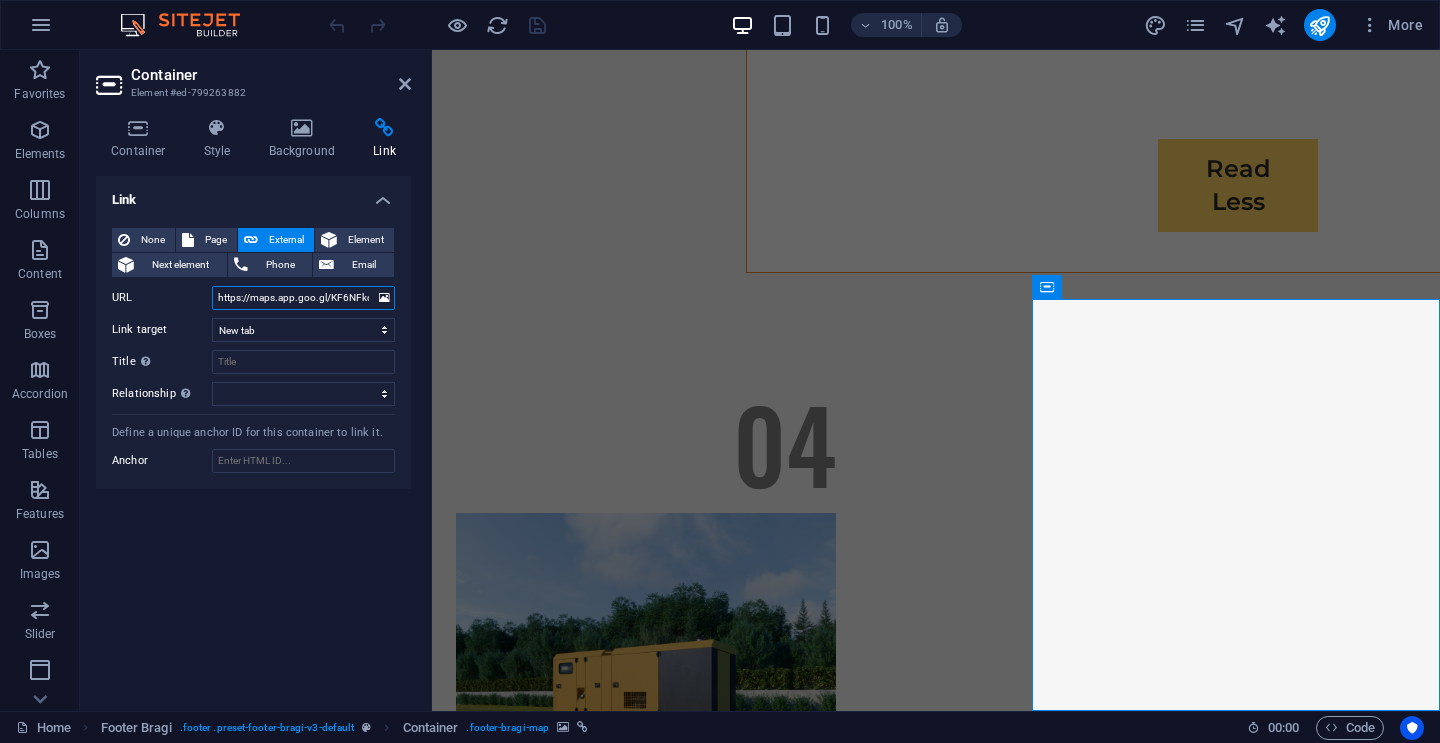click on "https://maps.app.goo.gl/KF6NFkcofGcn4zSR6" at bounding box center (303, 298) 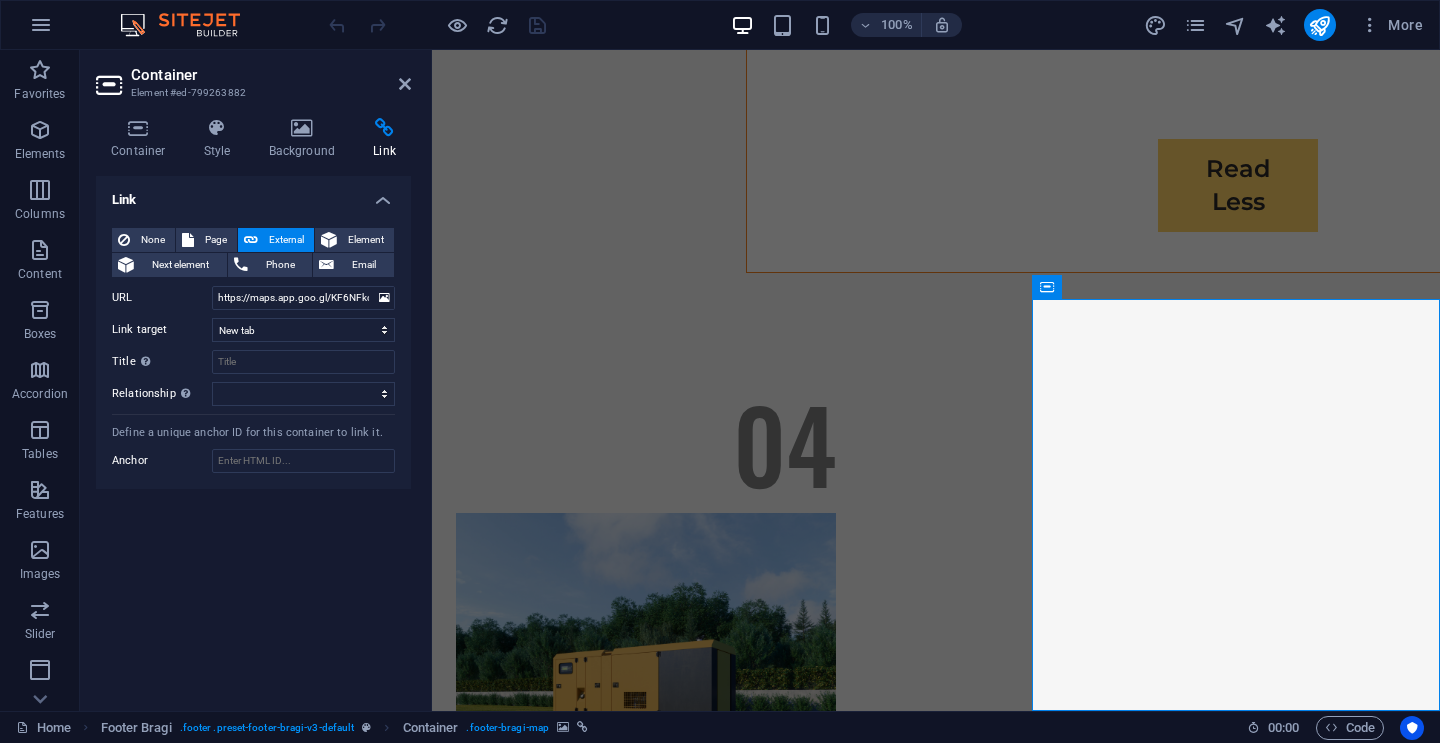 click on "Link None Page External Element Next element Phone Email Page Home Subpage Legal Notice Privacy Element
URL https://maps.app.goo.gl/KF6NFkcofGcn4zSR6 Phone Email Link target New tab Same tab Overlay Title Additional link description, should not be the same as the link text. The title is most often shown as a tooltip text when the mouse moves over the element. Leave empty if uncertain. Relationship Sets the  relationship of this link to the link target . For example, the value "nofollow" instructs search engines not to follow the link. Can be left empty. alternate author bookmark external help license next nofollow noreferrer noopener prev search tag Define a unique anchor ID for this container to link it. Anchor" at bounding box center (253, 435) 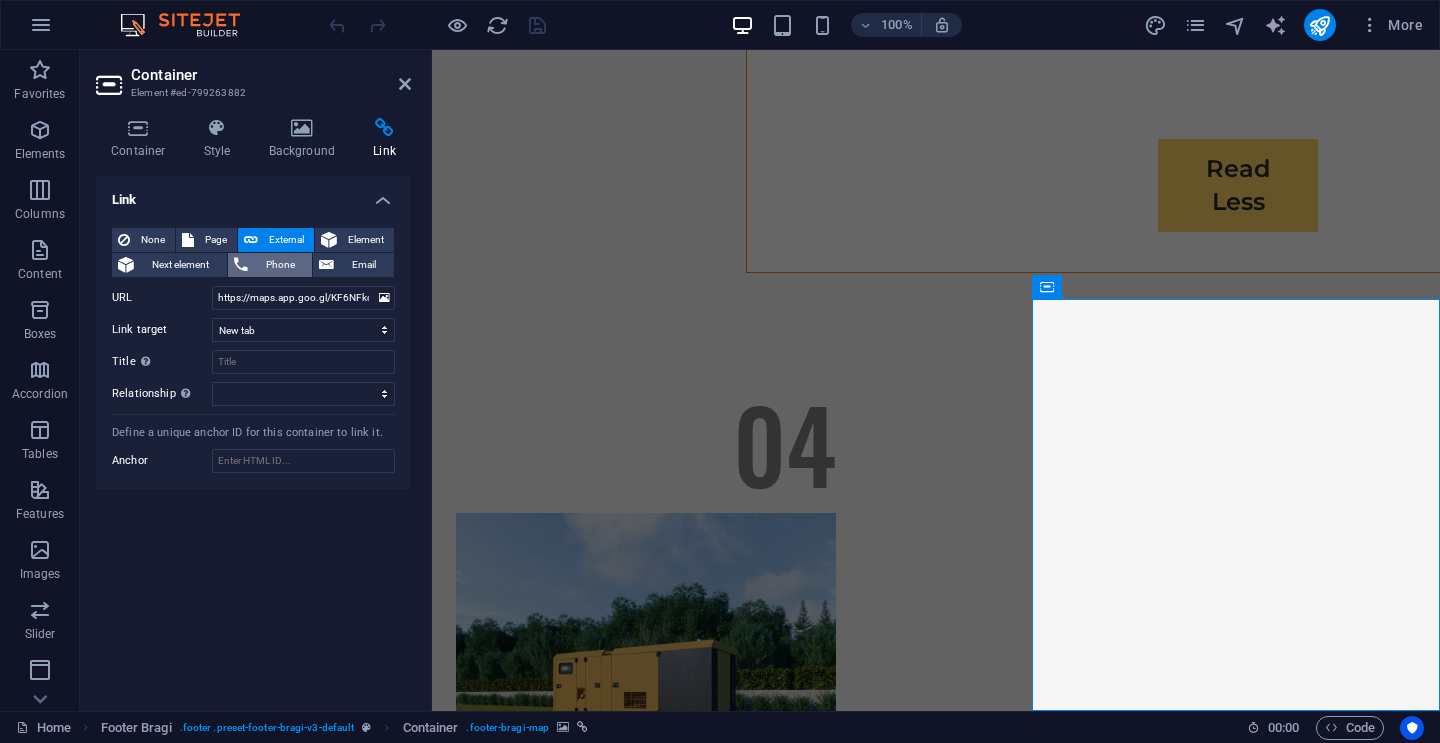 click on "Phone" at bounding box center (280, 265) 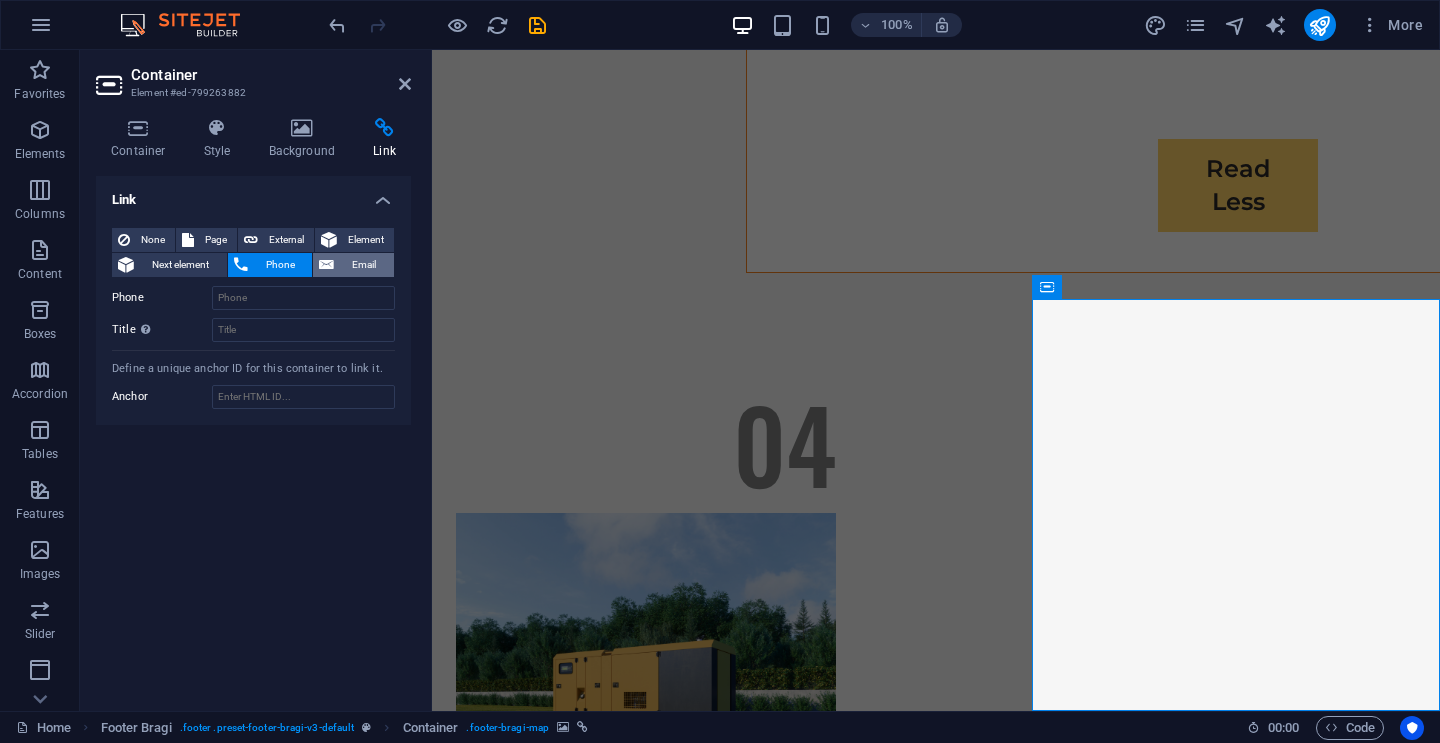 click on "Email" at bounding box center [364, 265] 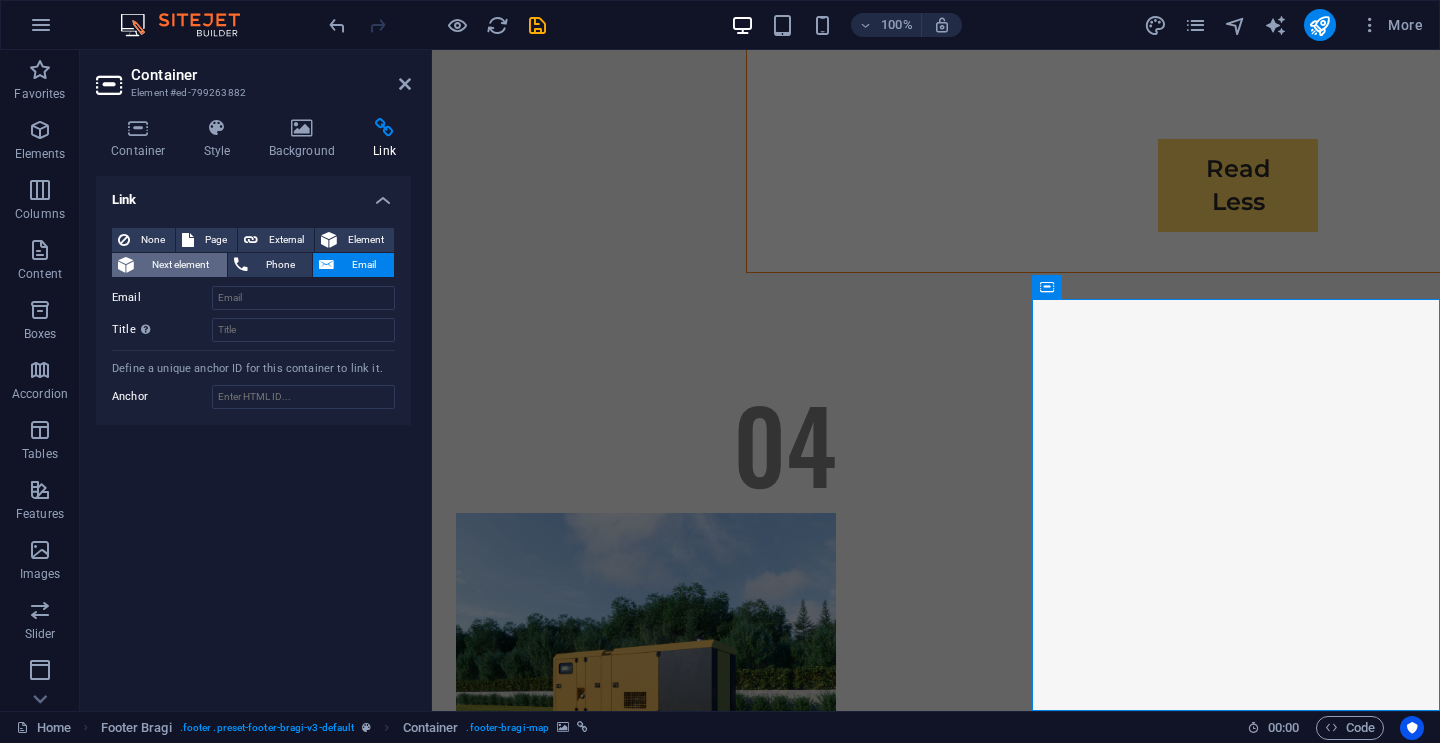 click on "Next element" at bounding box center (180, 265) 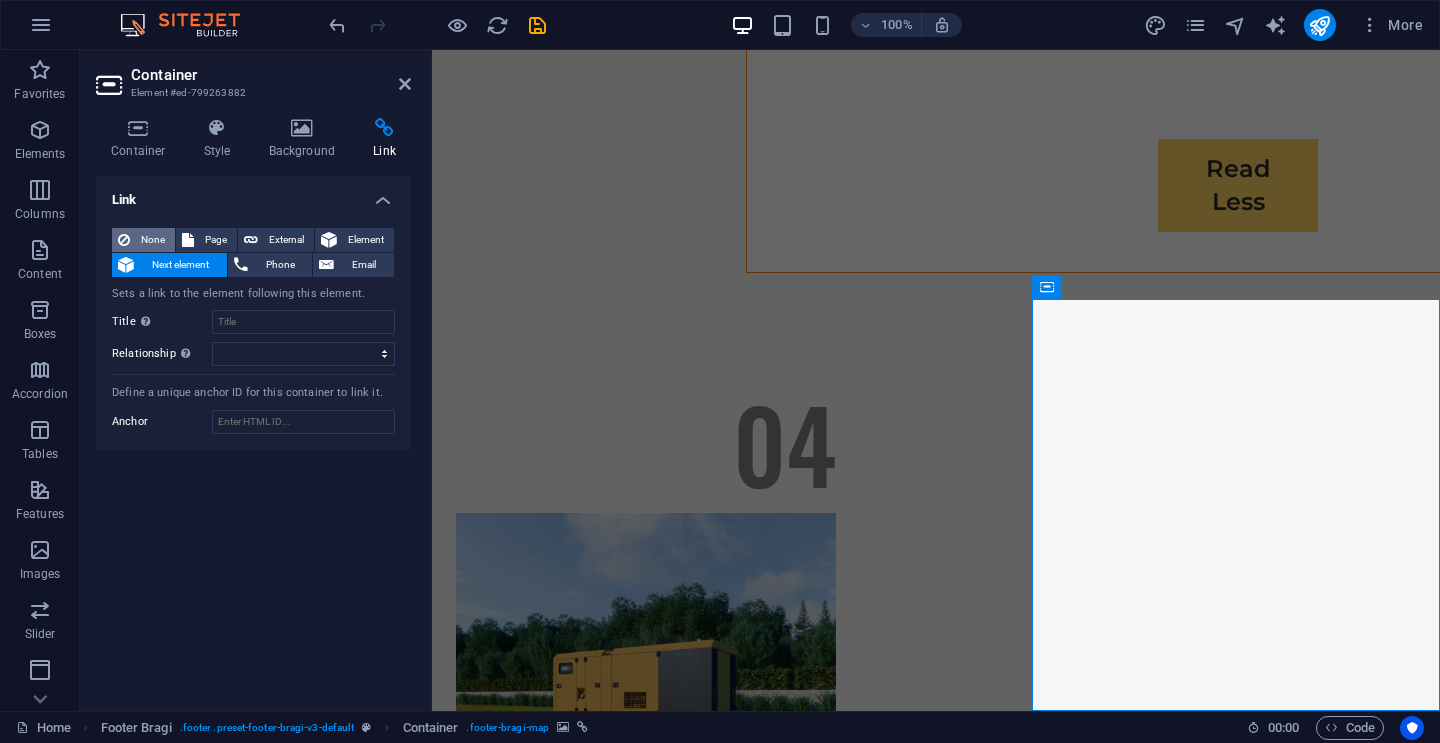 click on "None" at bounding box center [152, 240] 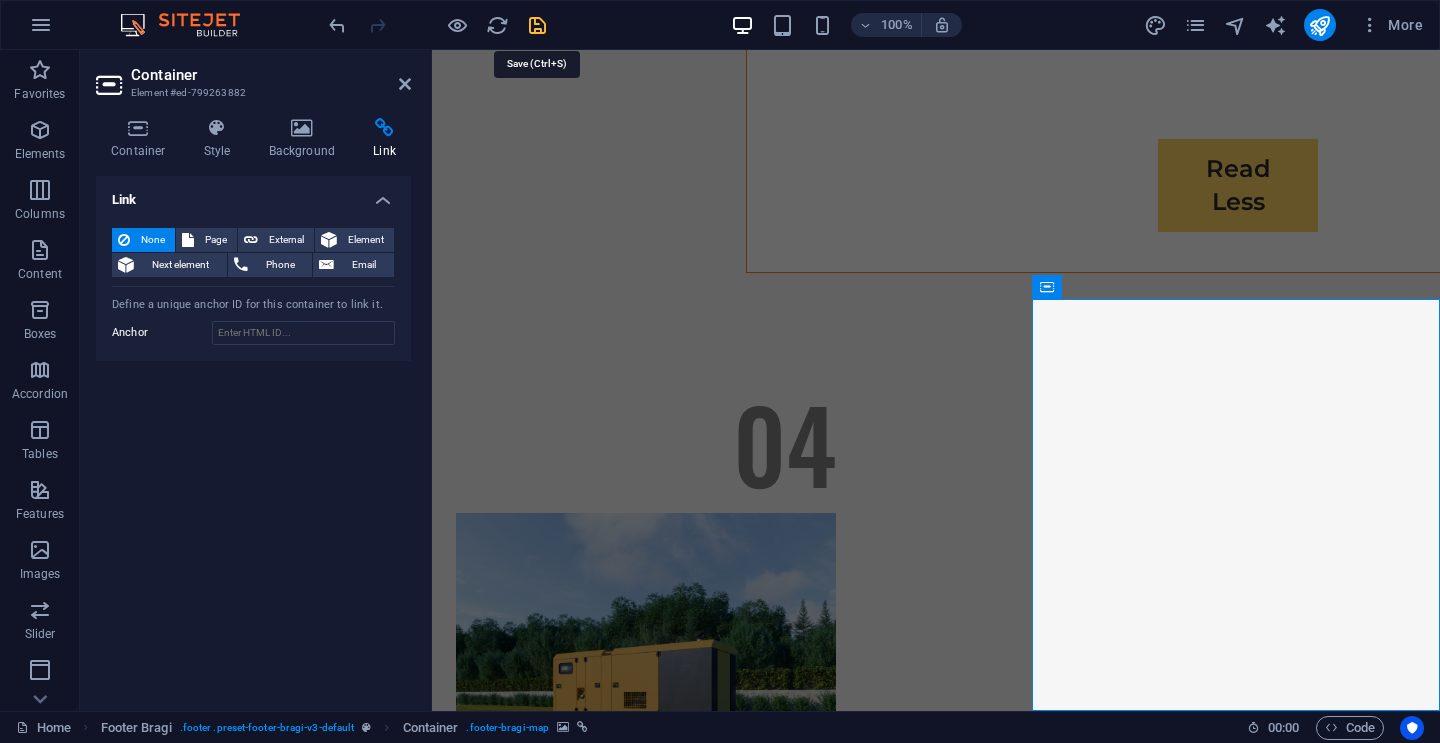 click at bounding box center (537, 25) 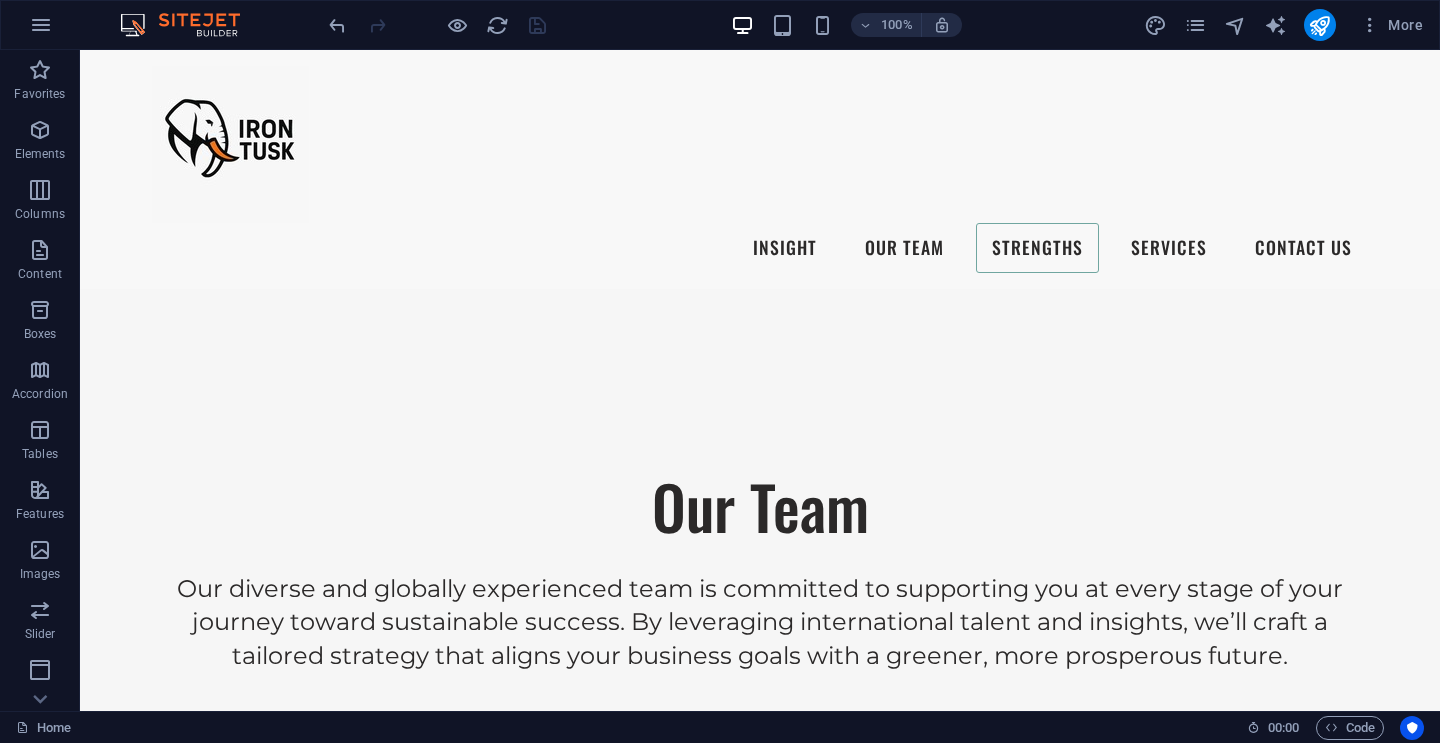 scroll, scrollTop: 4599, scrollLeft: 0, axis: vertical 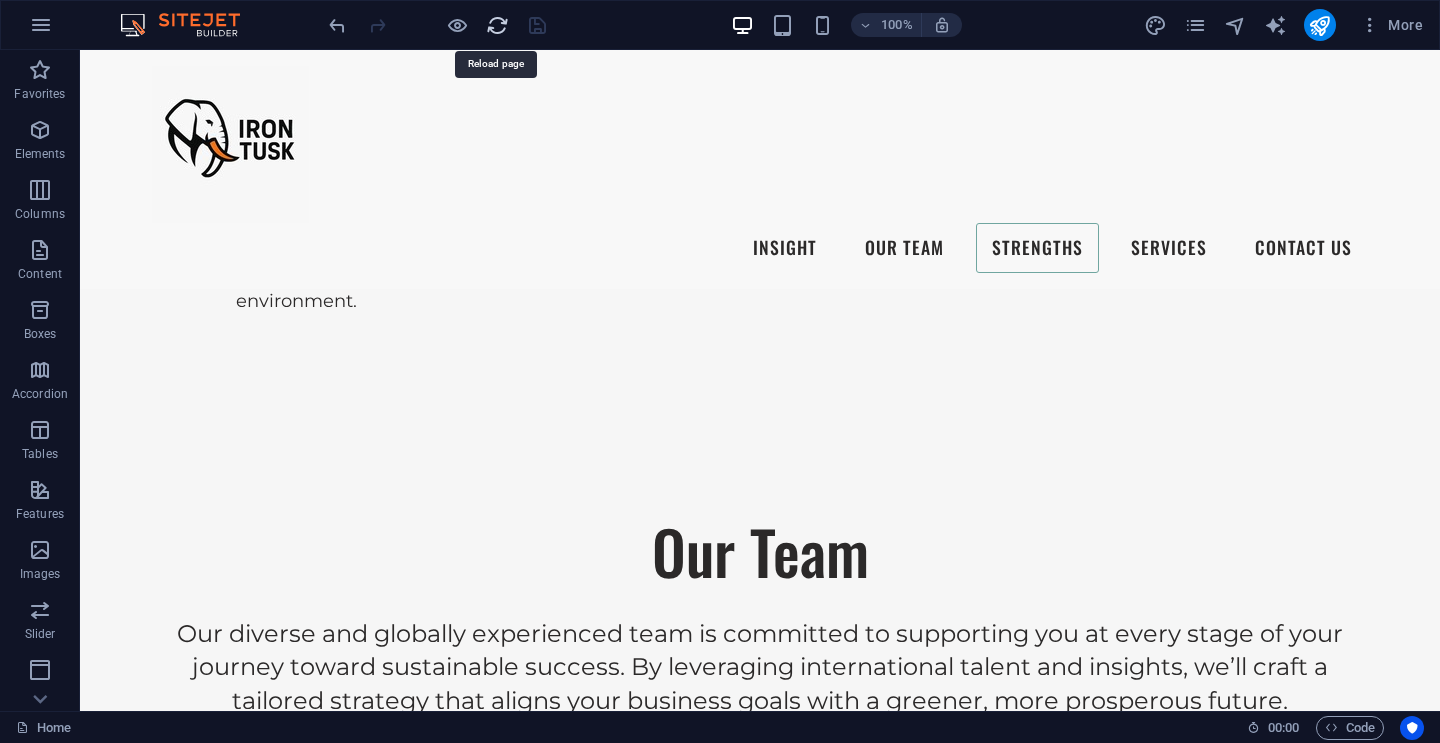 click at bounding box center [497, 25] 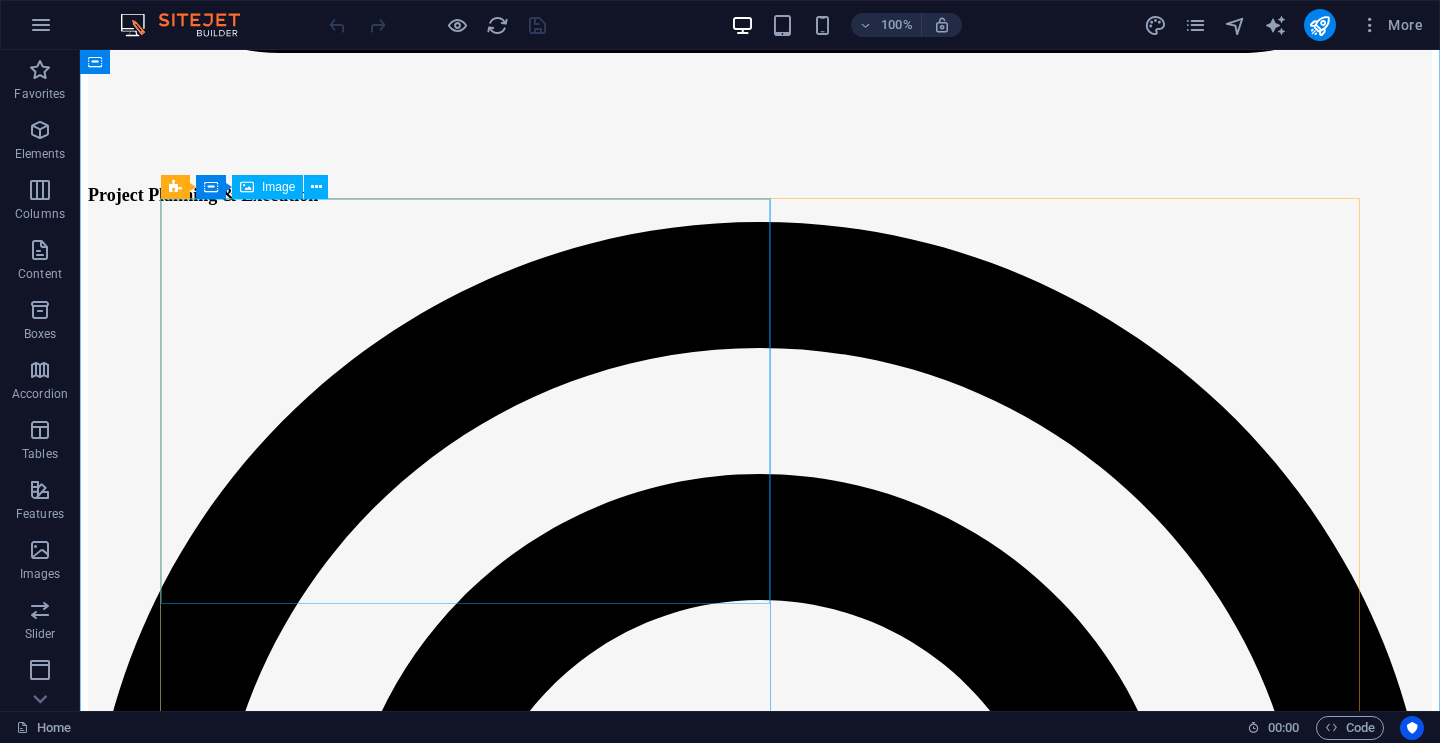 scroll, scrollTop: 12113, scrollLeft: 0, axis: vertical 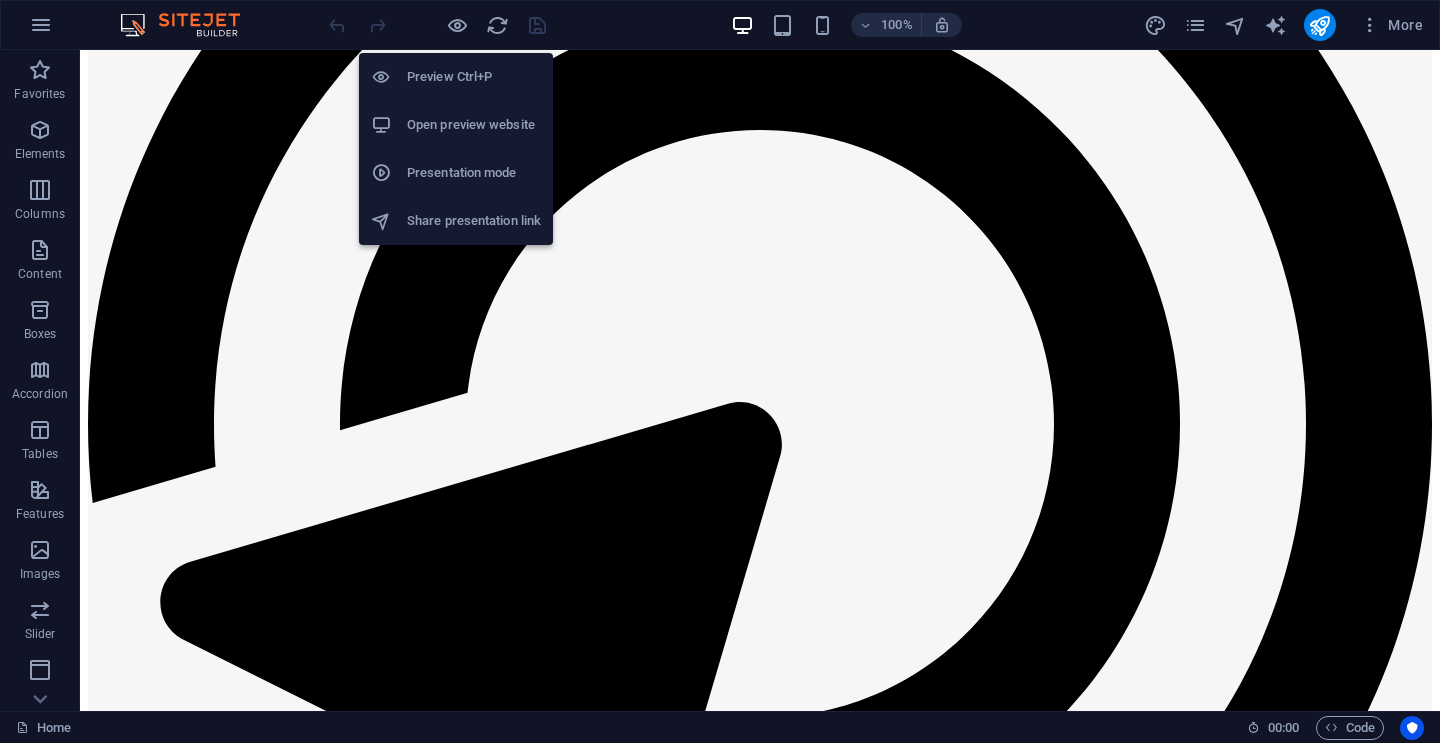 click on "Open preview website" at bounding box center [474, 125] 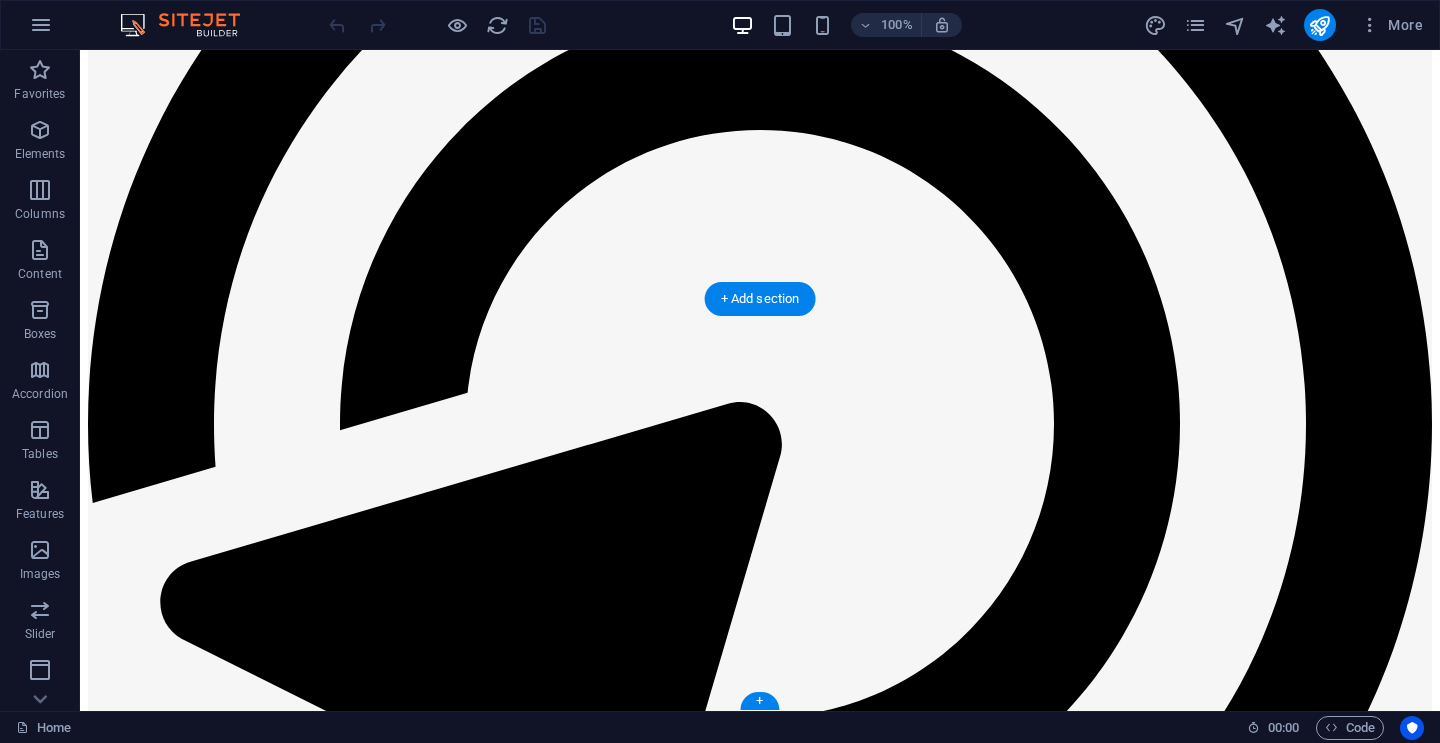 click on "Oops! Something went wrong. This page didn't load Google Maps correctly. See the JavaScript console for technical details." at bounding box center (760, 20319) 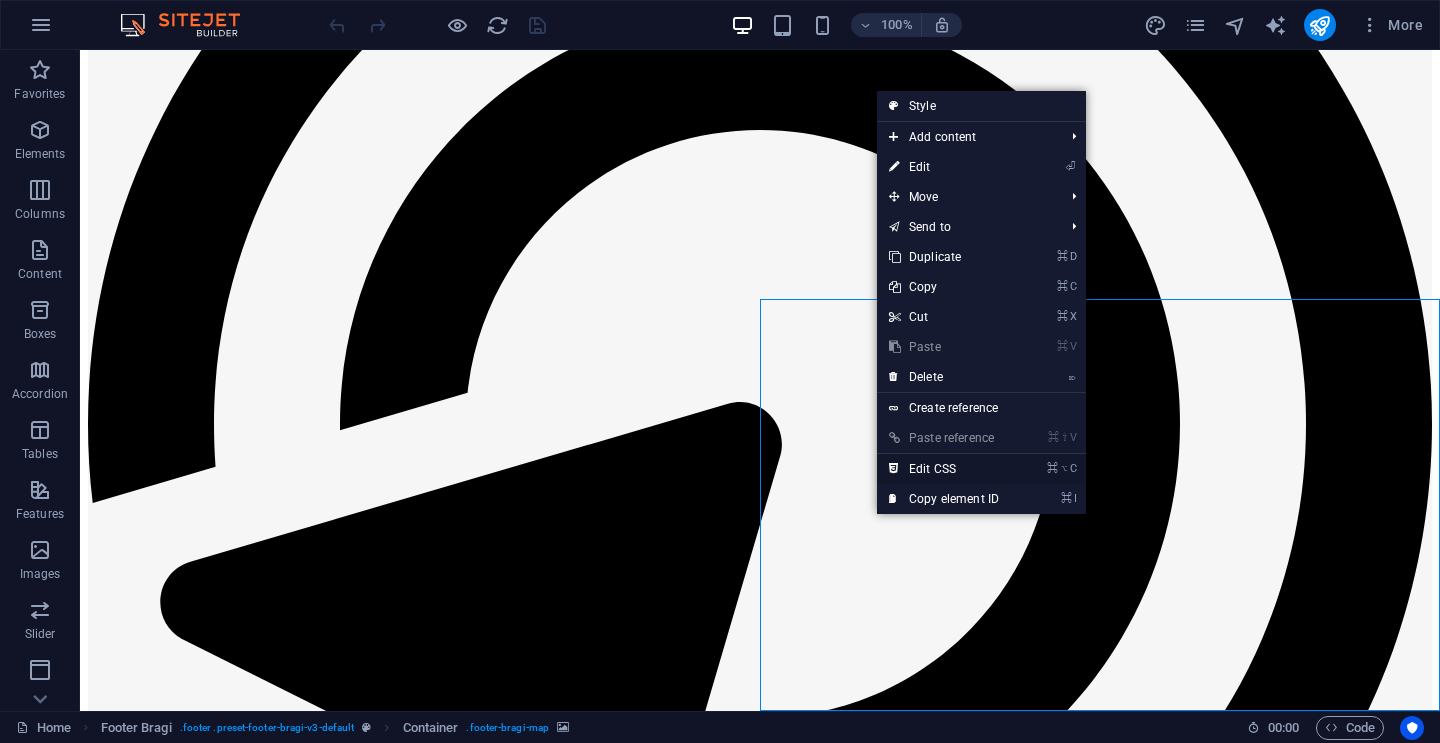 click on "⌘ ⌥ C  Edit CSS" at bounding box center (944, 469) 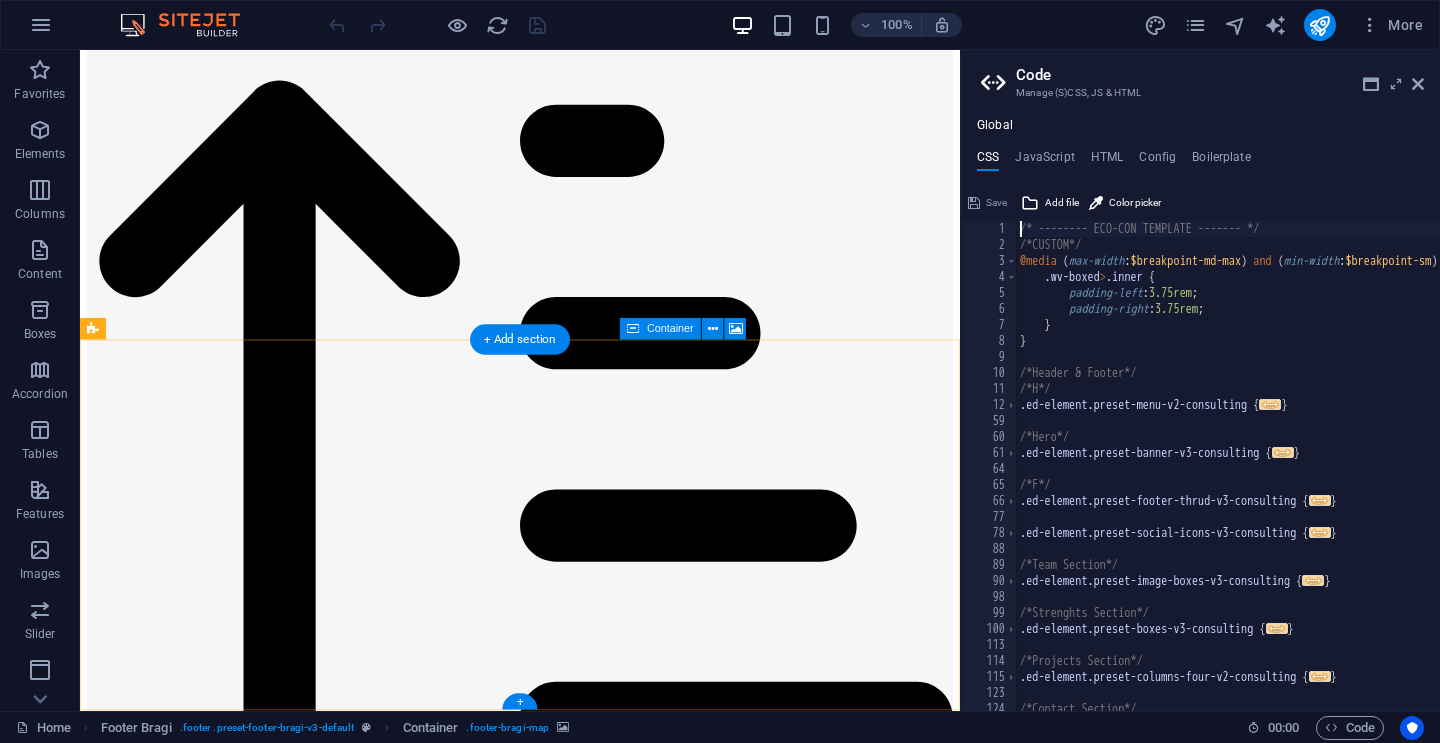 scroll, scrollTop: 13416, scrollLeft: 0, axis: vertical 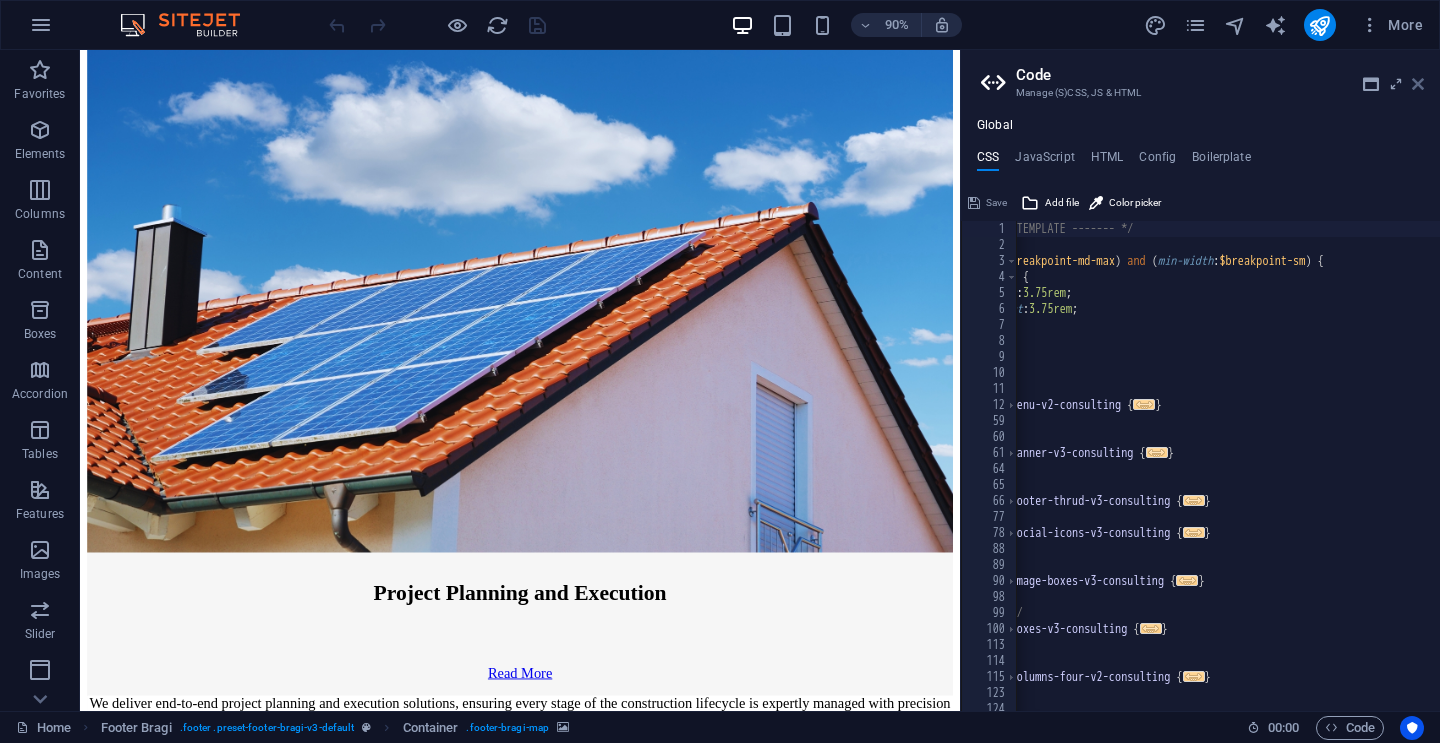 click at bounding box center (1418, 84) 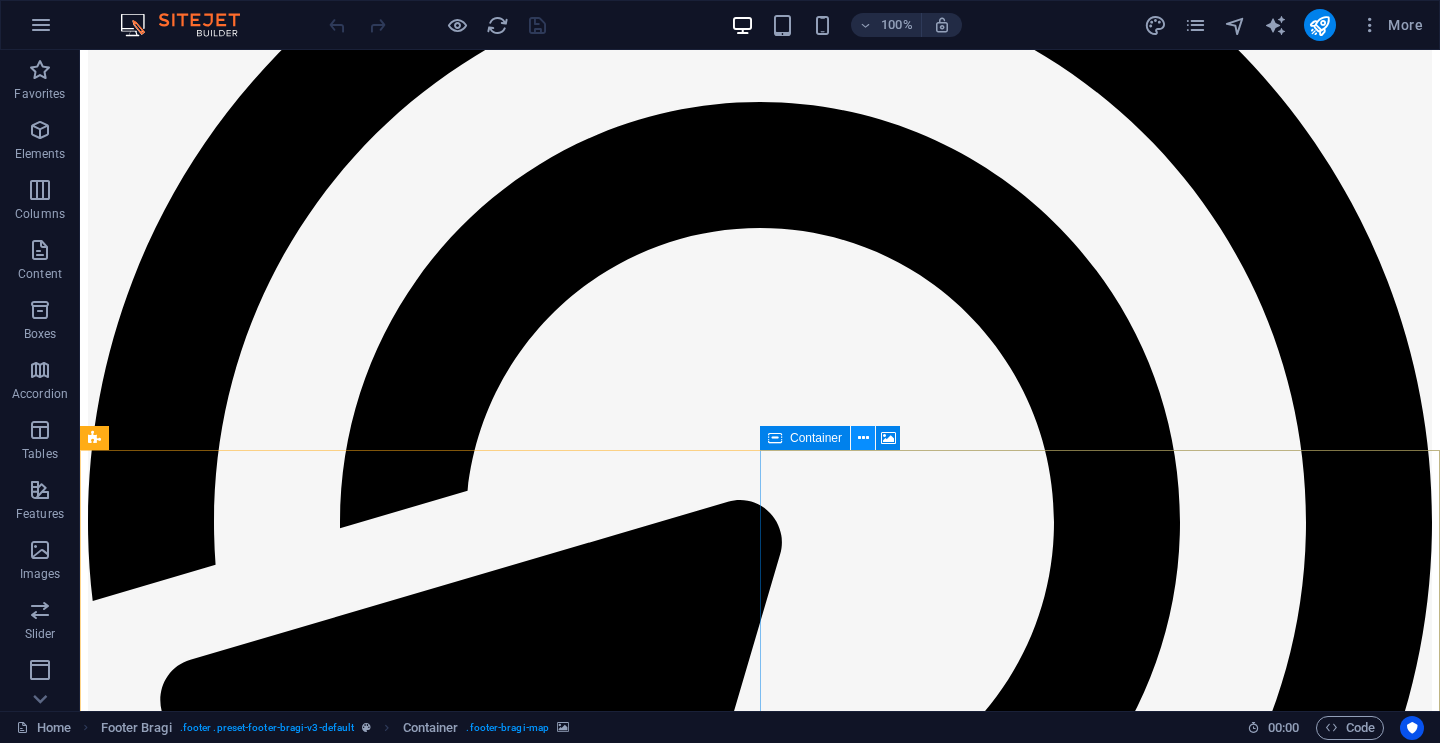 click at bounding box center [863, 438] 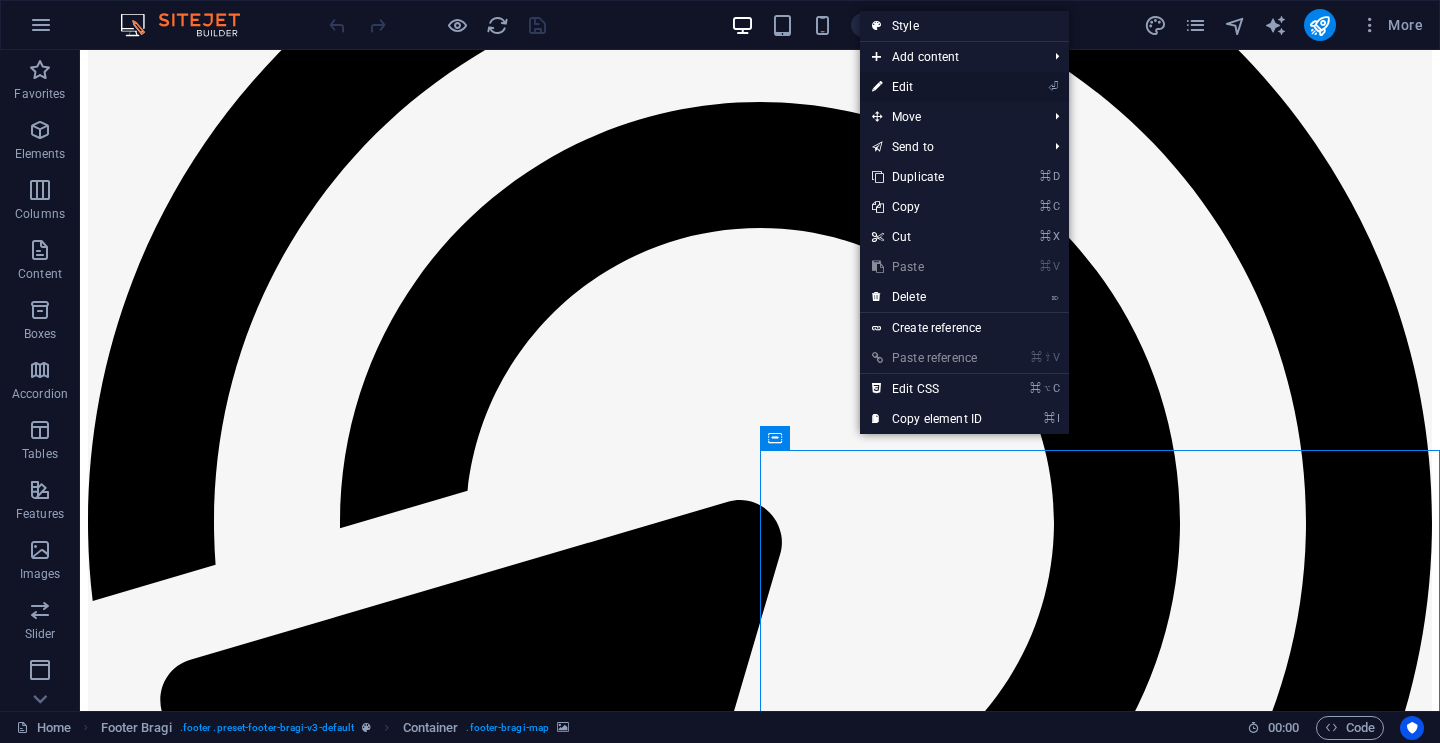 click on "⏎  Edit" at bounding box center (927, 87) 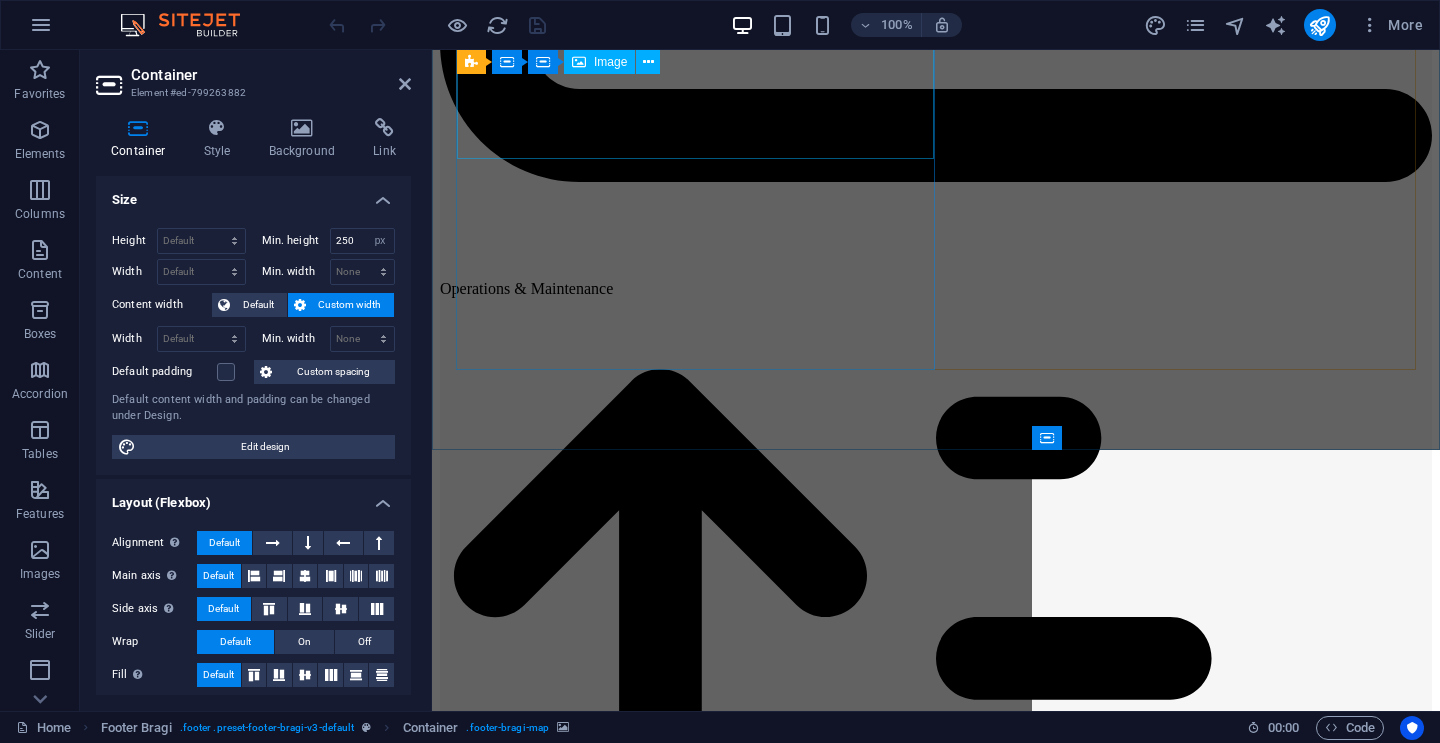 scroll, scrollTop: 13200, scrollLeft: 0, axis: vertical 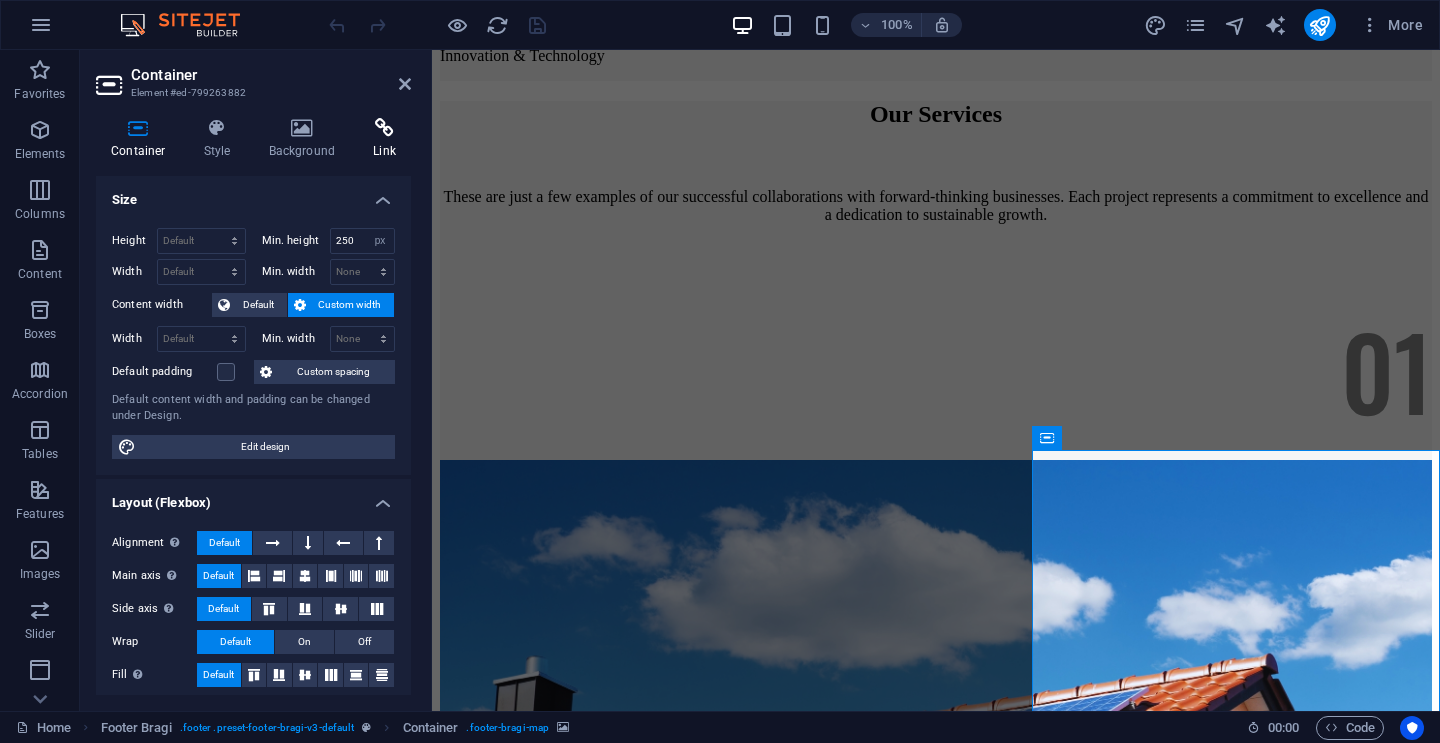 click on "Link" at bounding box center [384, 139] 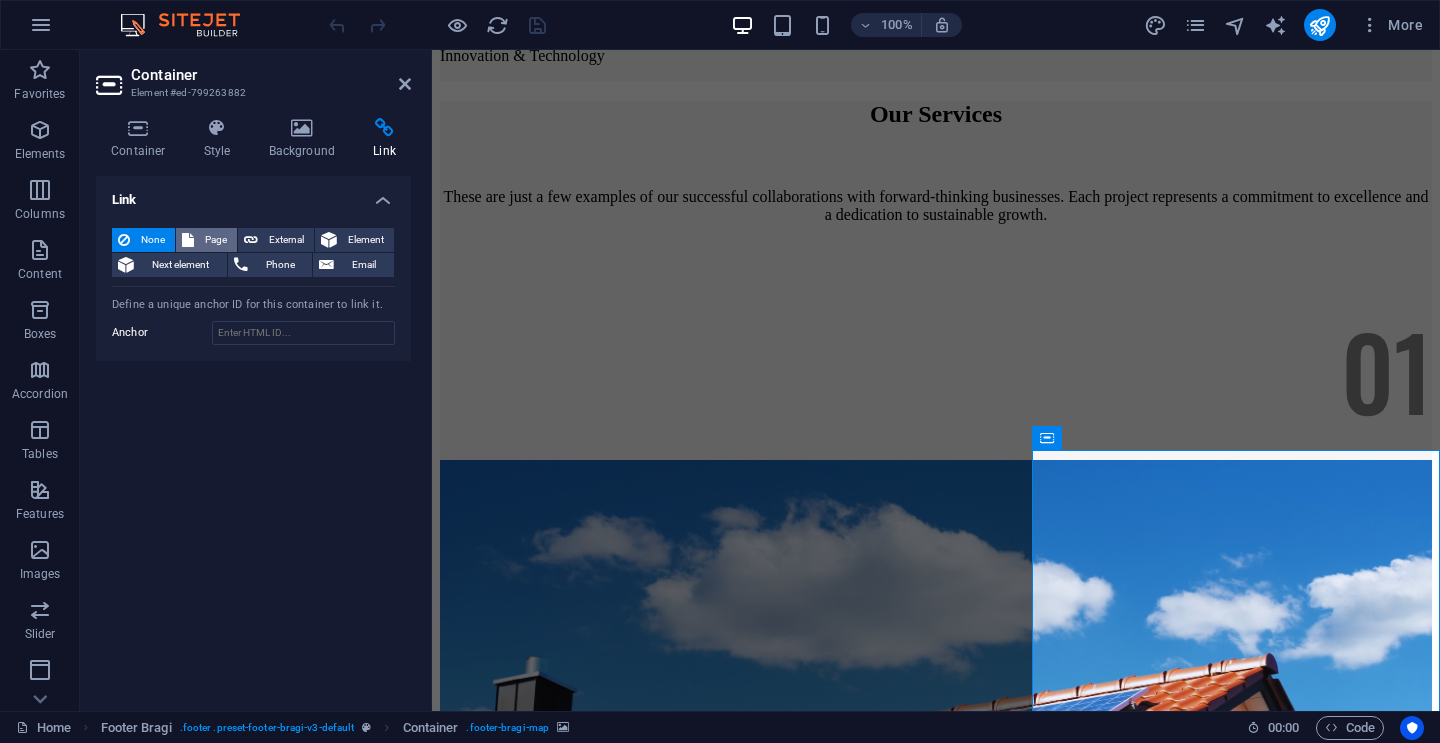click at bounding box center [188, 240] 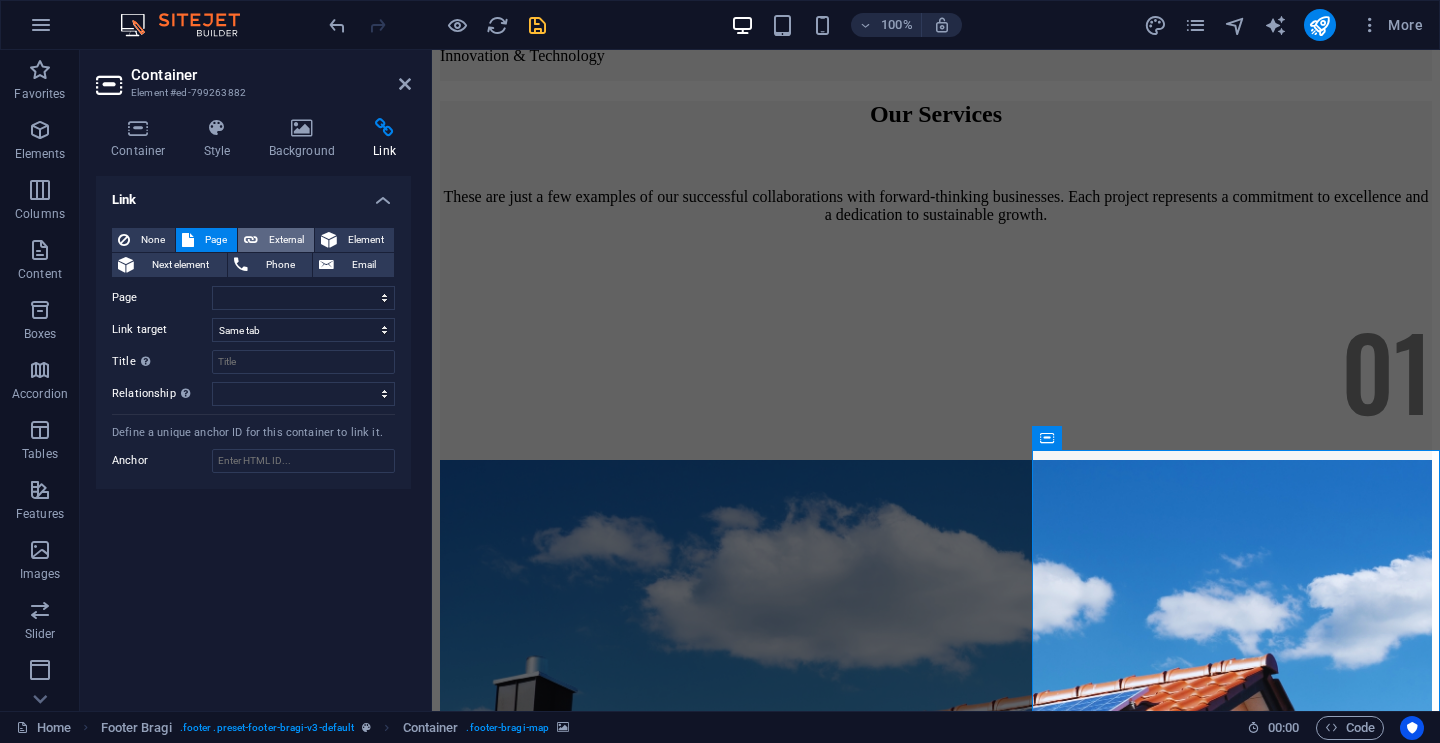click on "External" at bounding box center (276, 240) 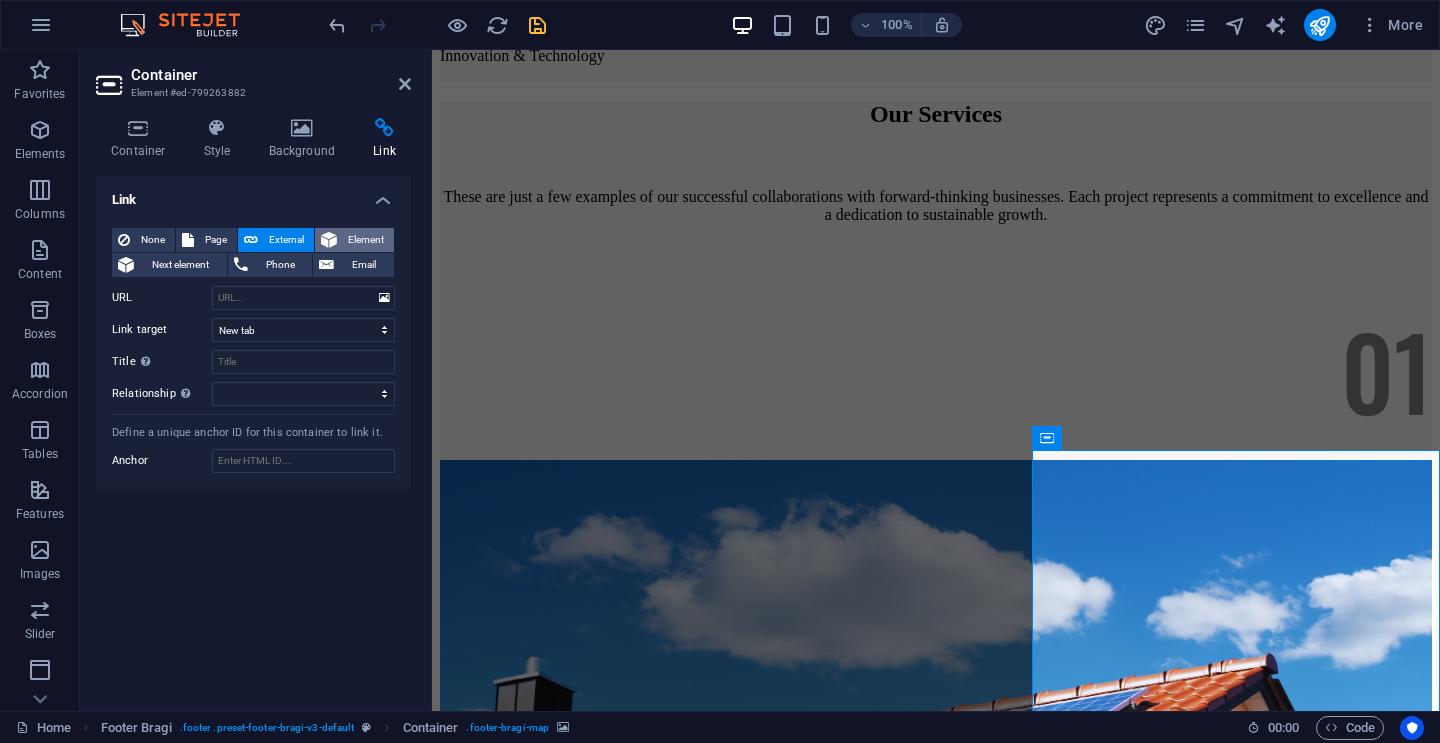 click on "Element" at bounding box center [365, 240] 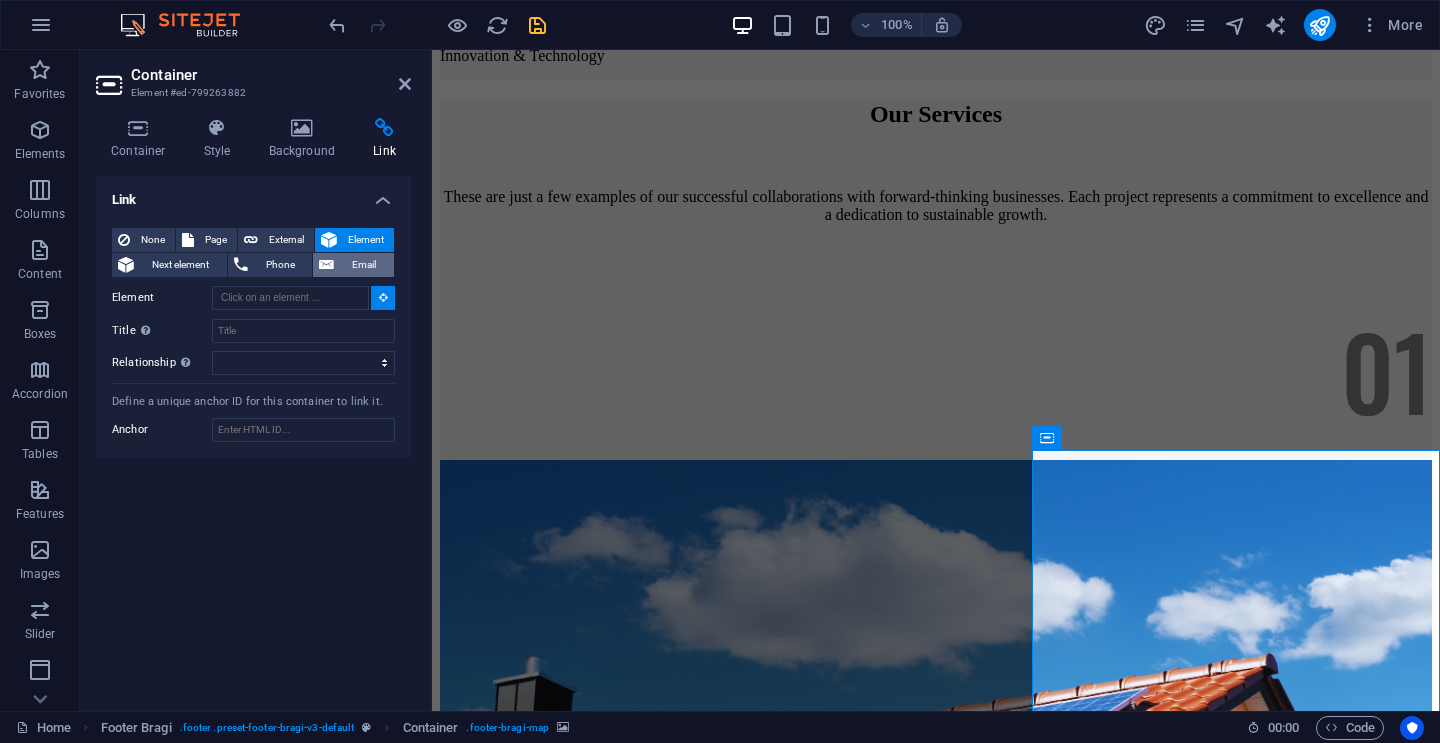 click on "Email" at bounding box center (364, 265) 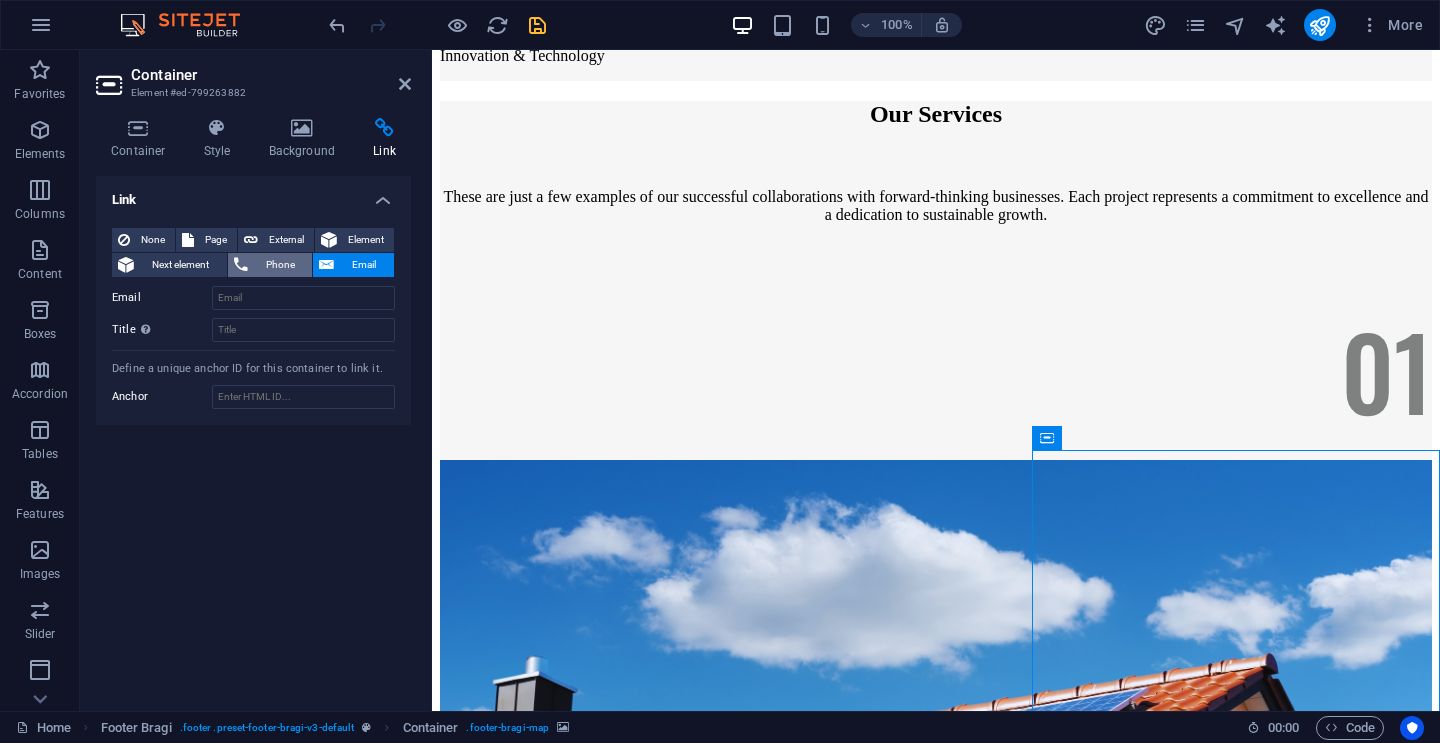 click on "Phone" at bounding box center [280, 265] 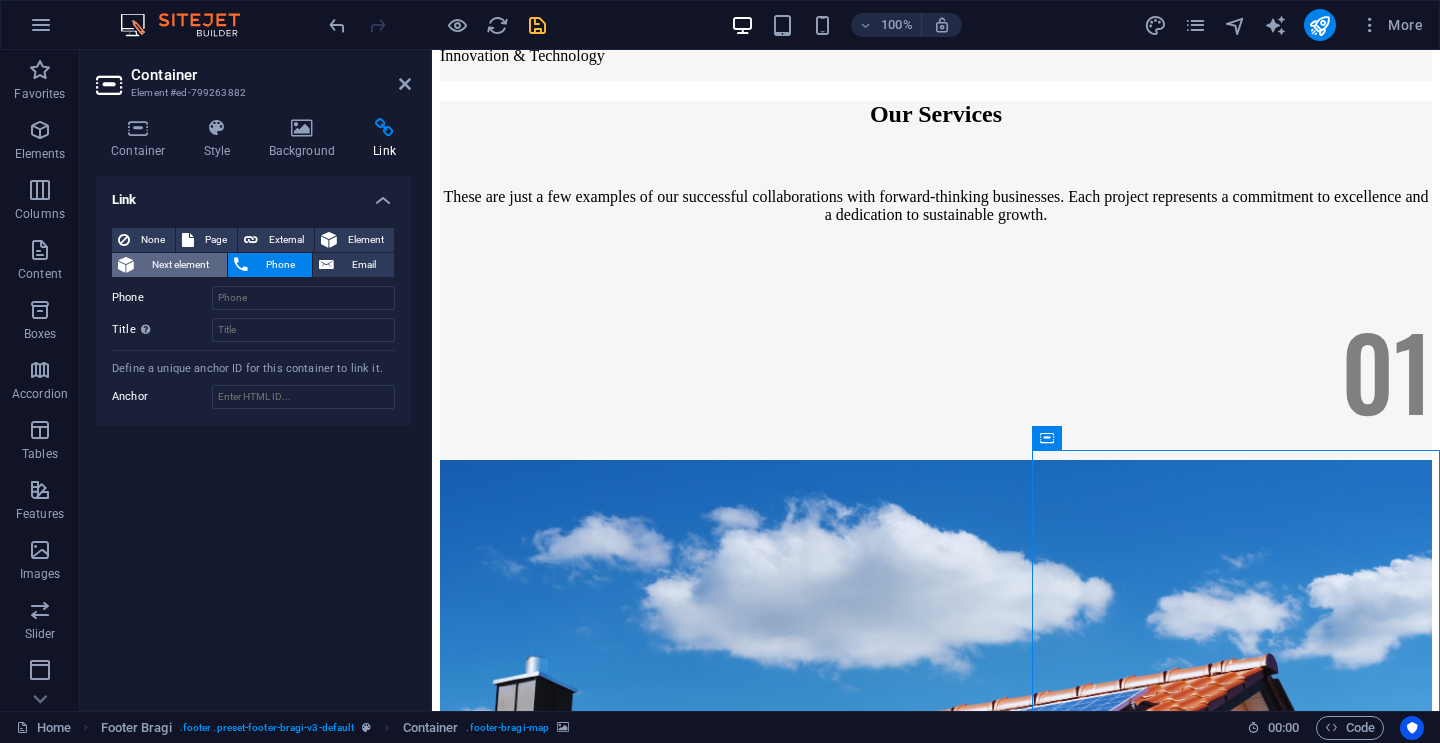 click on "Next element" at bounding box center (180, 265) 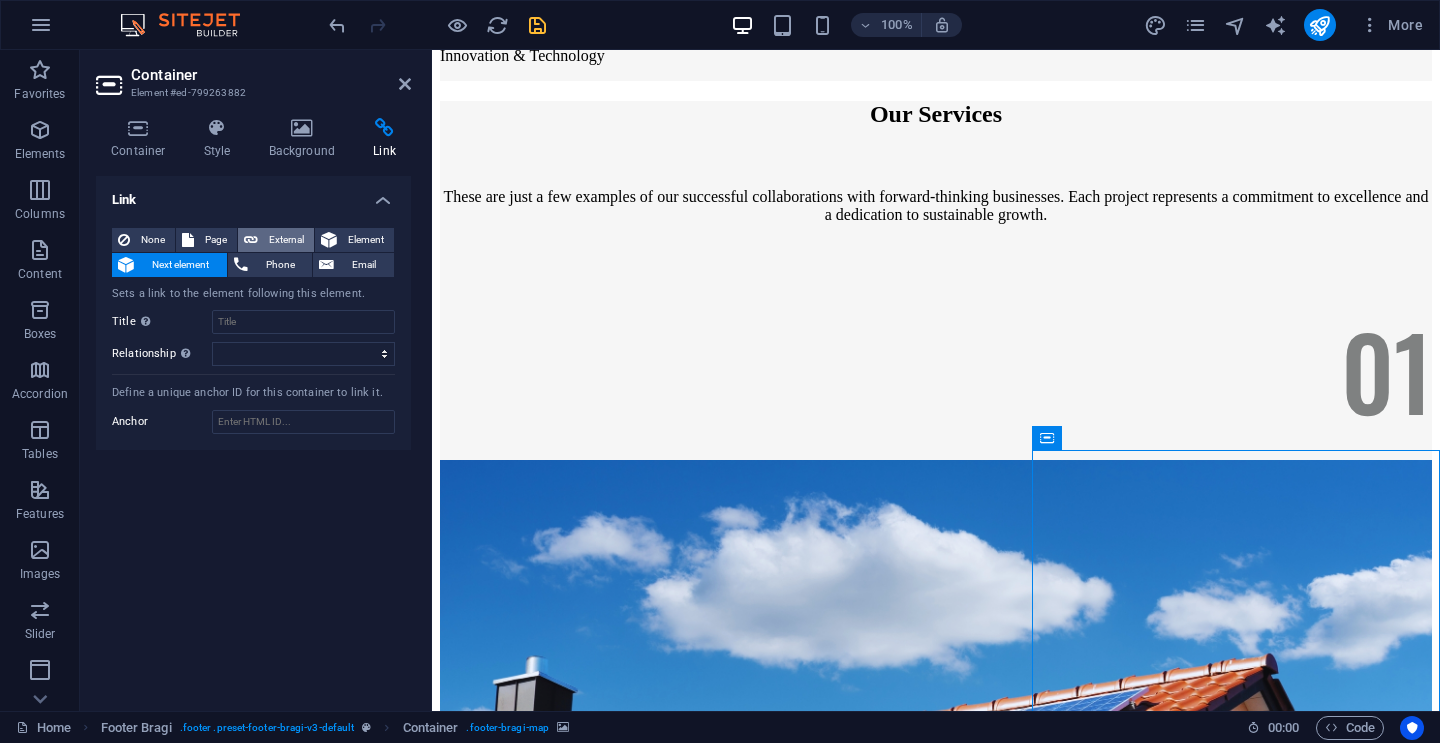 click on "External" at bounding box center [286, 240] 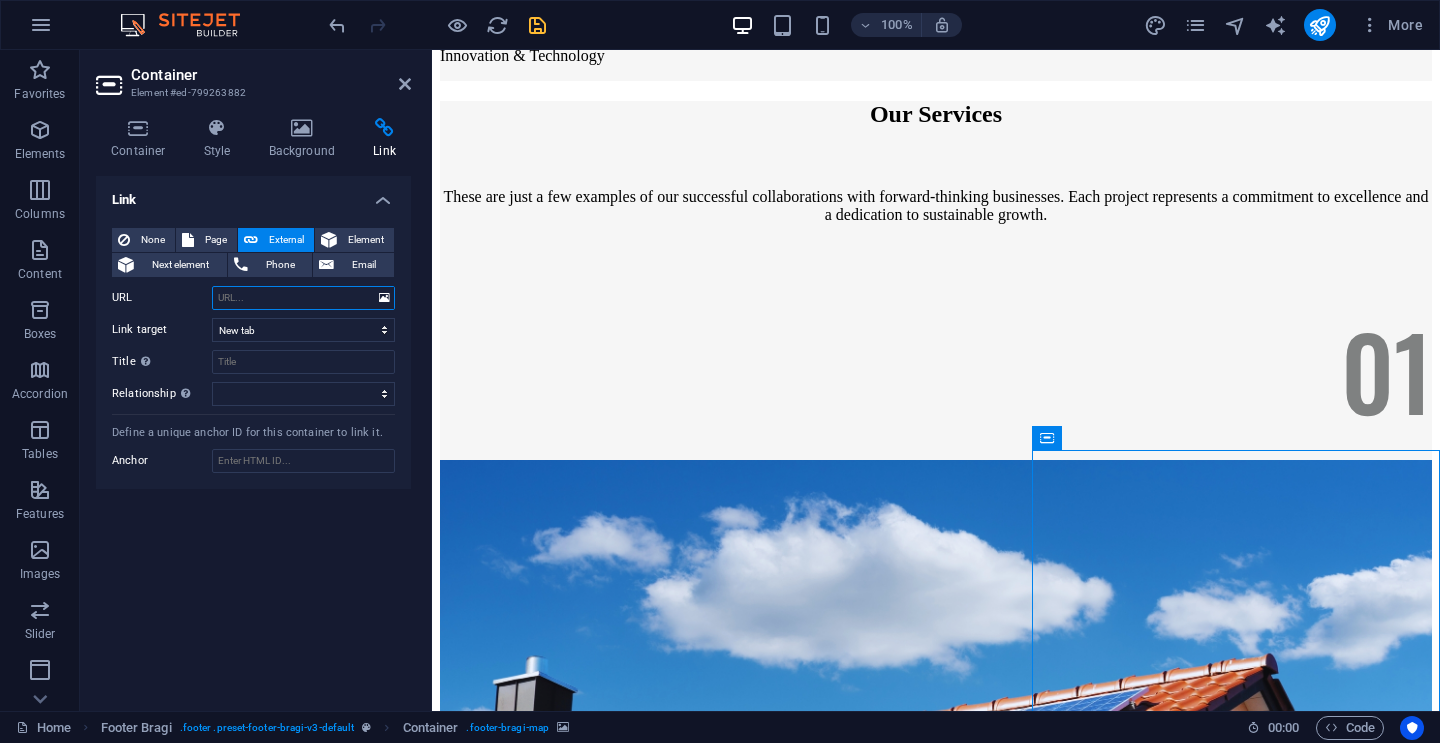click on "URL" at bounding box center [303, 298] 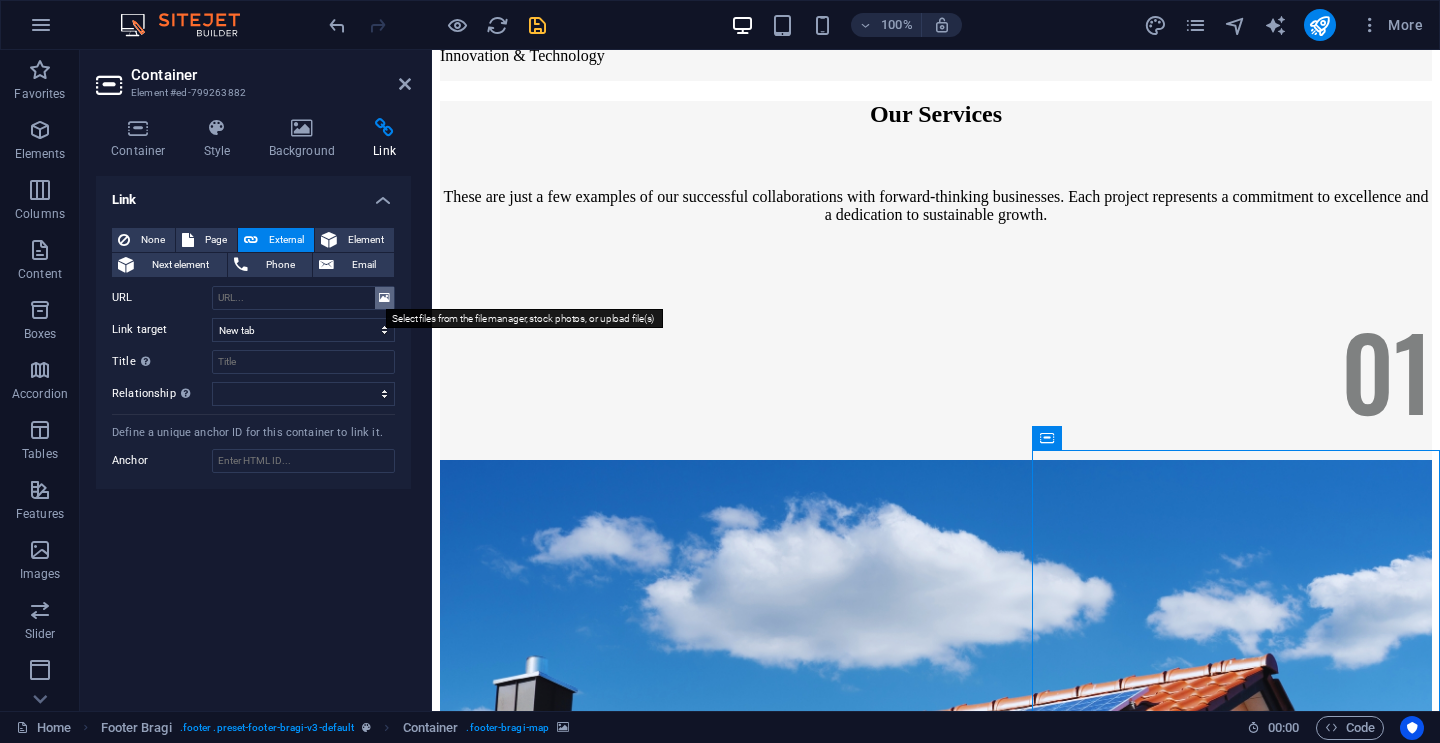 click at bounding box center [384, 298] 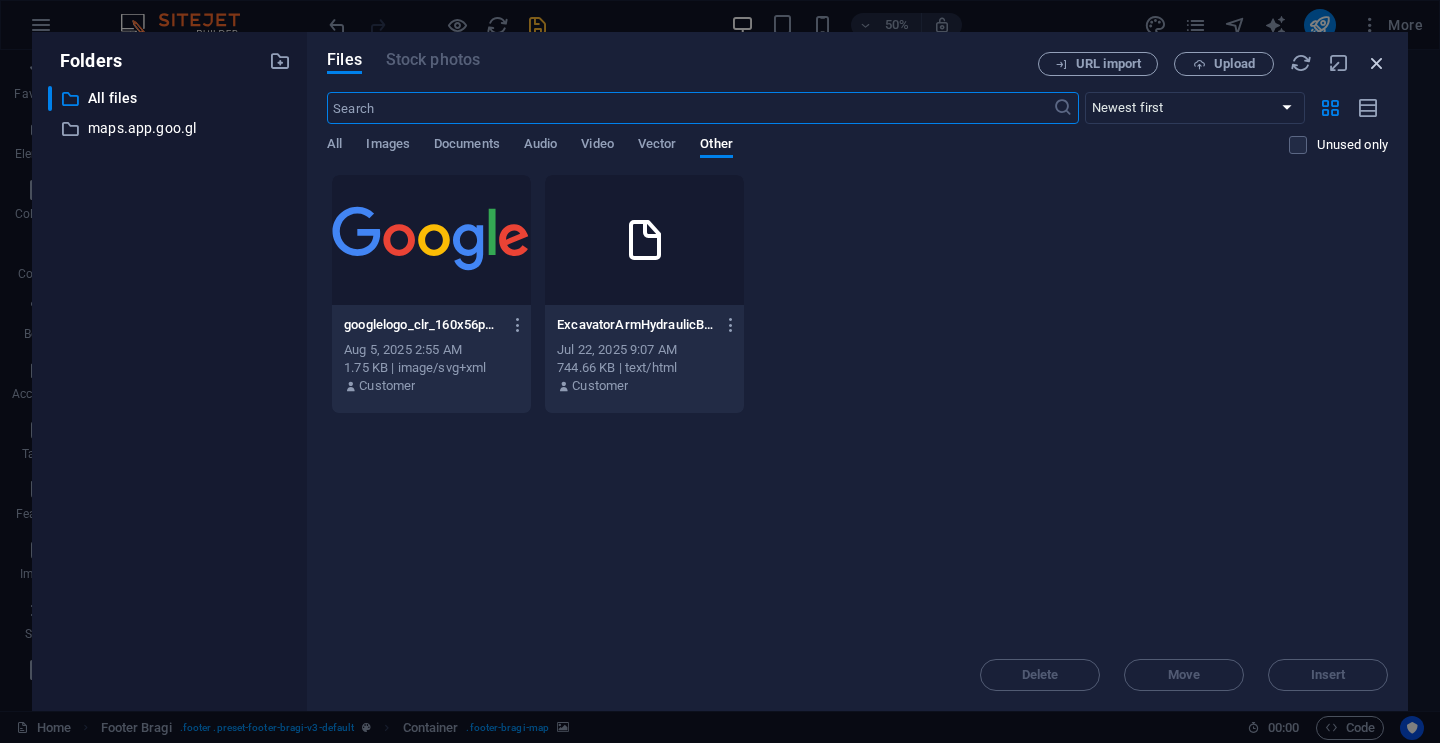 click at bounding box center [1377, 63] 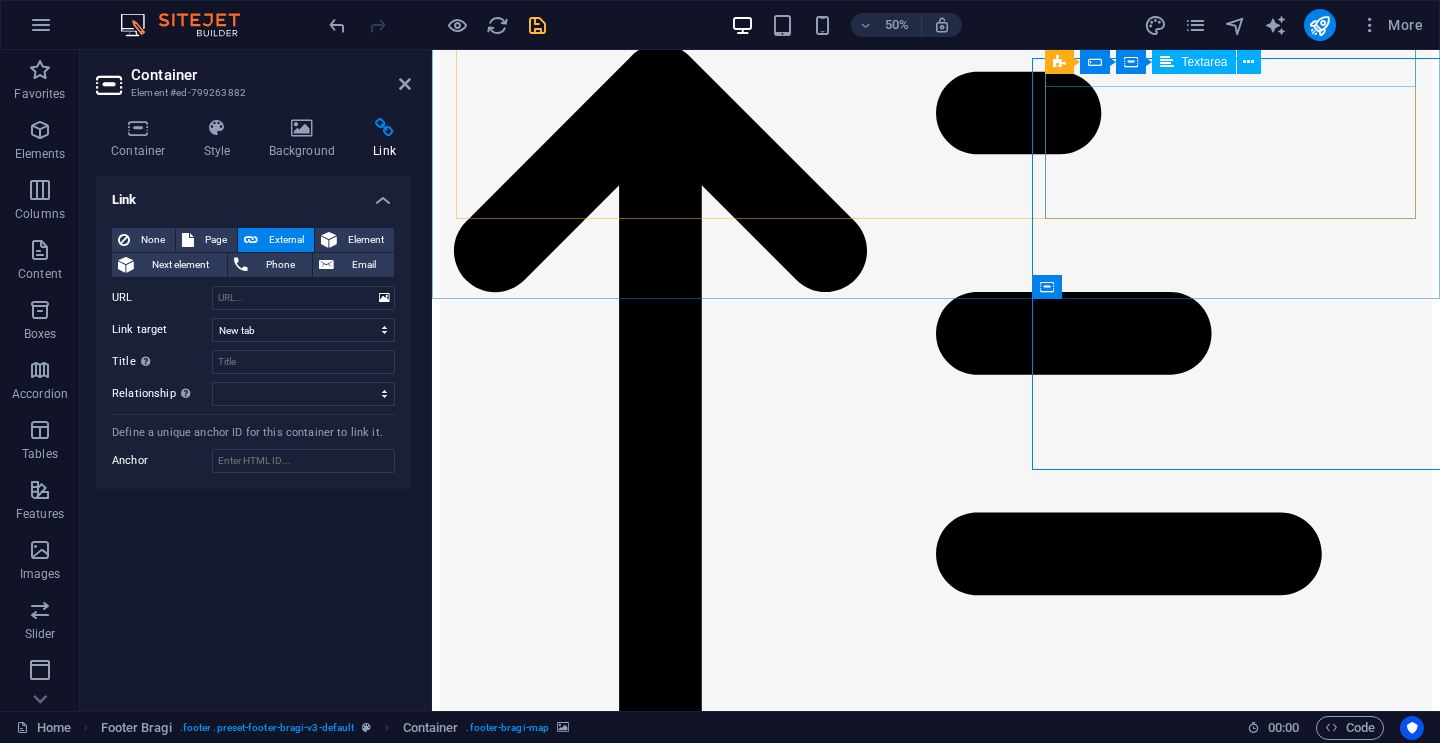 scroll, scrollTop: 13351, scrollLeft: 0, axis: vertical 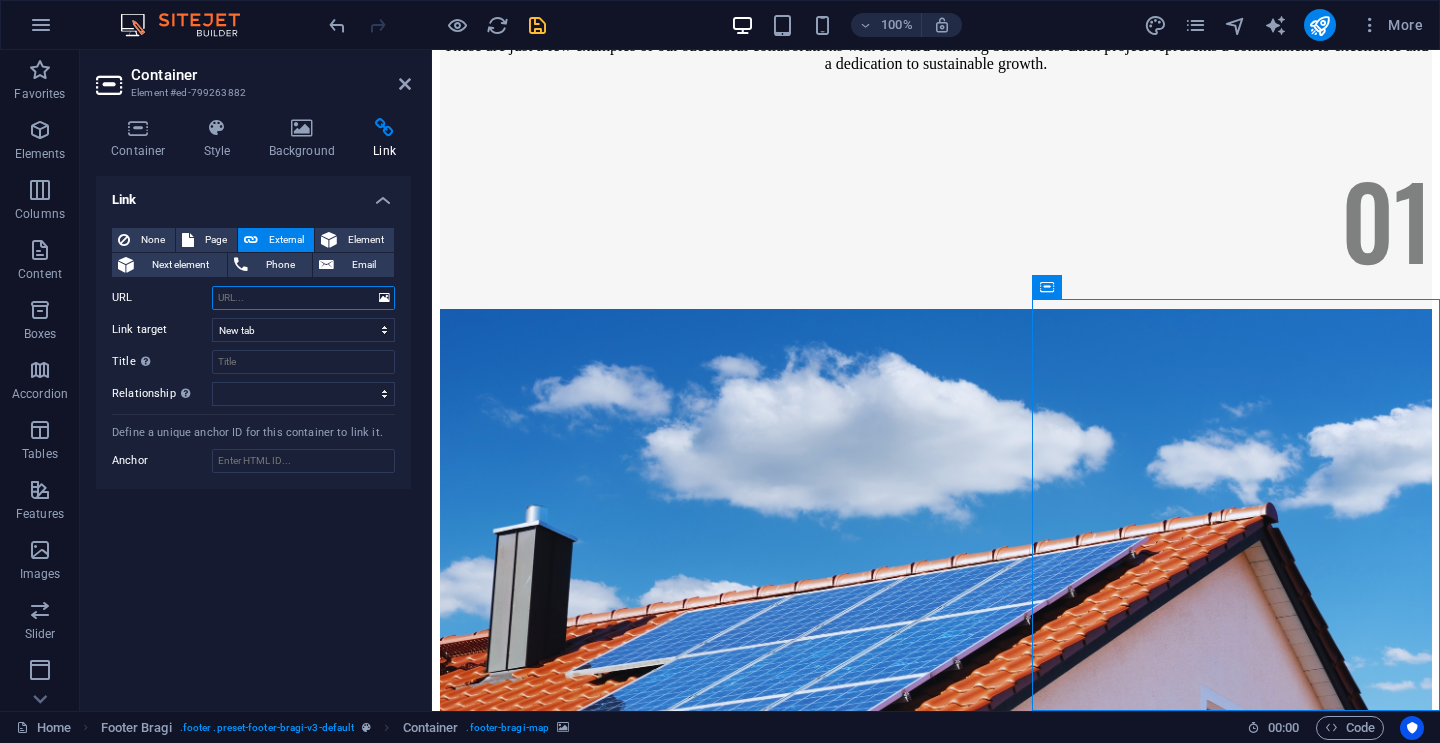 click on "URL" at bounding box center (303, 298) 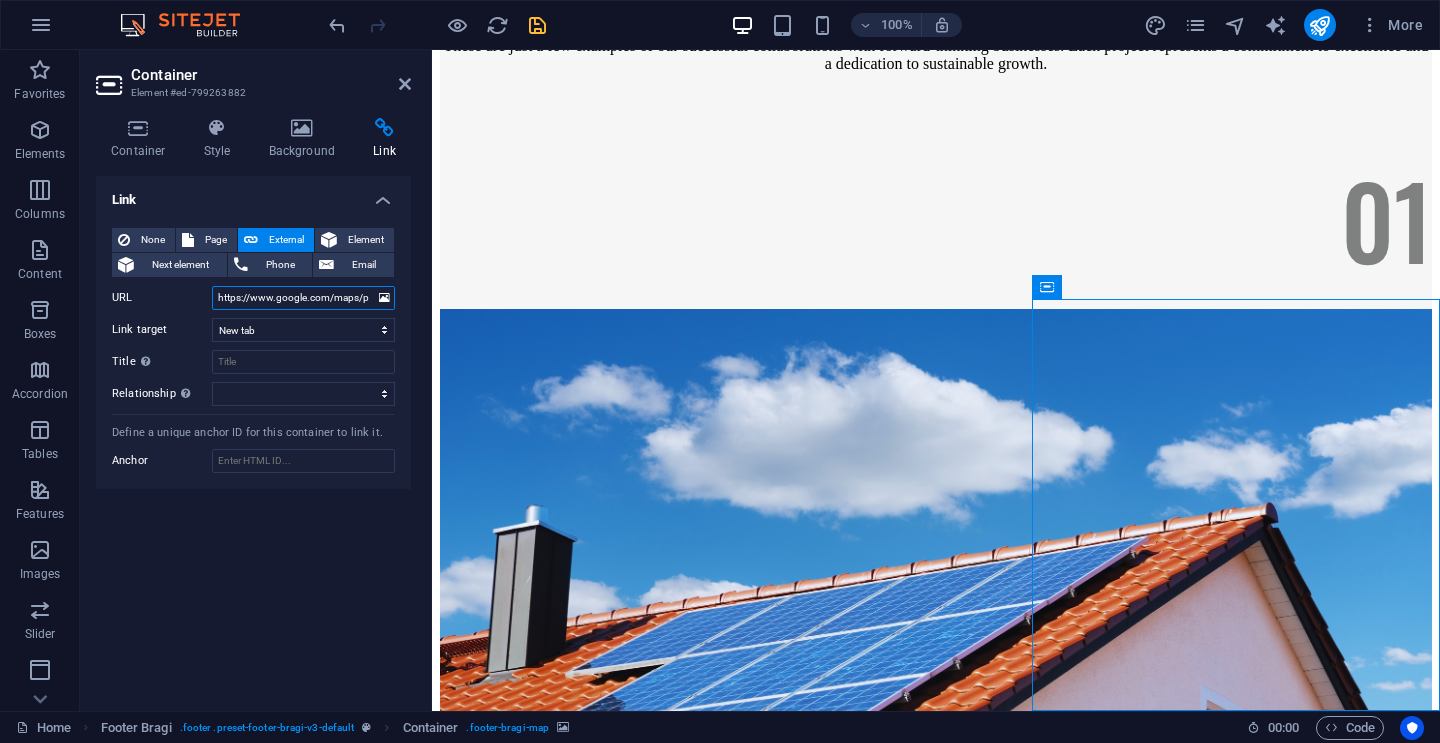 scroll, scrollTop: 0, scrollLeft: 921, axis: horizontal 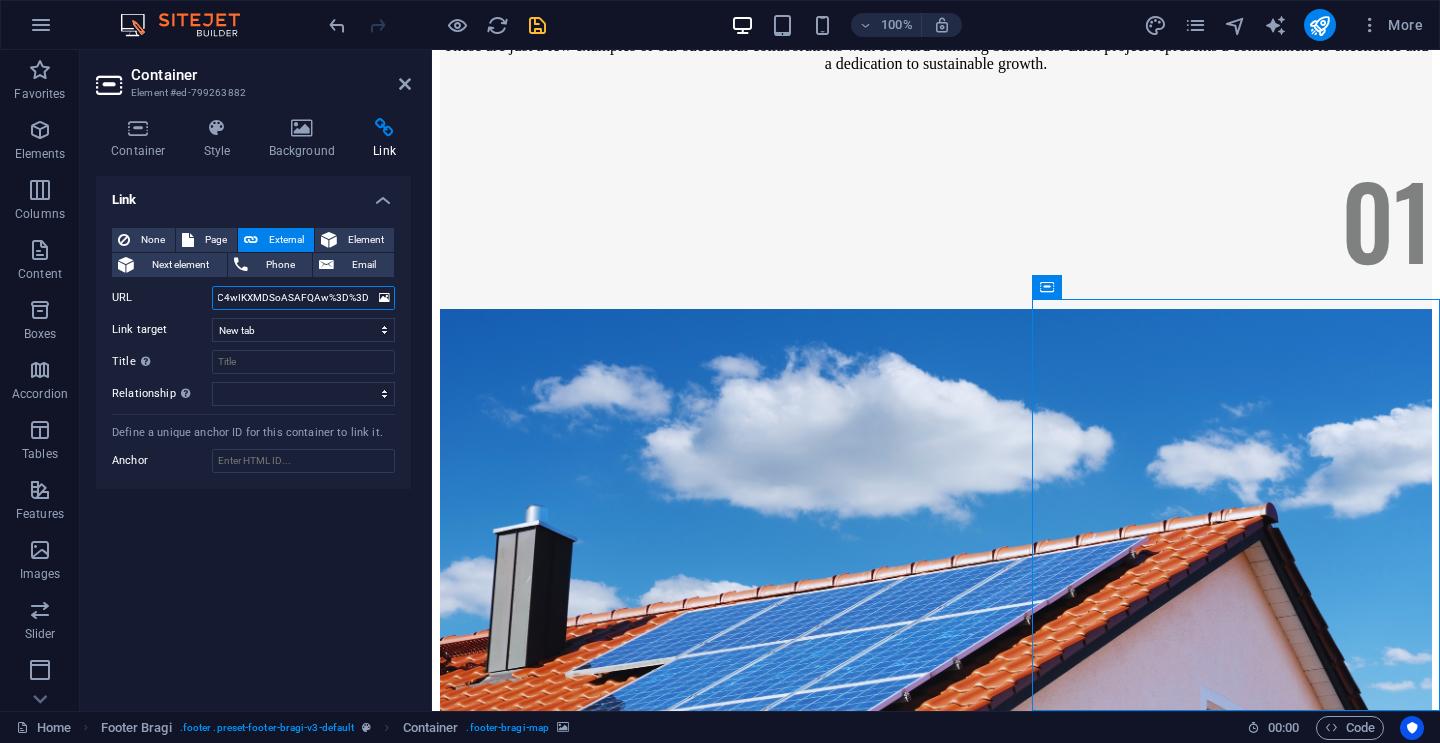 click on "https://www.google.com/maps/place/[COORDINATES]/@- [COORDINATES], [COORDINATES], [ZOOM]z/data=!4m4!3m3!8m2!3d [COORDINATES]!4d [COORDINATES]?entry=ttu&g_ep=EgoyMDI1MDczMC4wIKXMDSoASAFQAw%3D%3D" at bounding box center [303, 298] 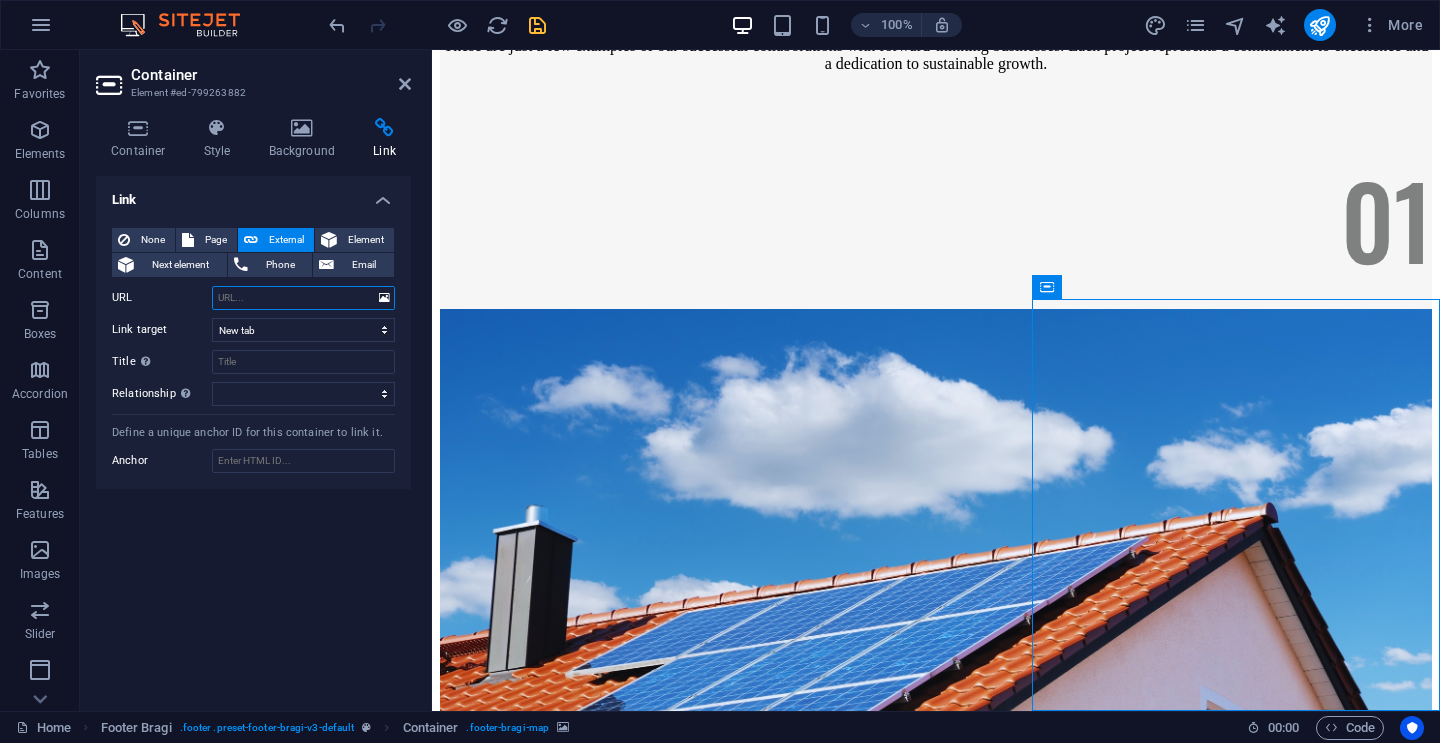 scroll, scrollTop: 0, scrollLeft: 0, axis: both 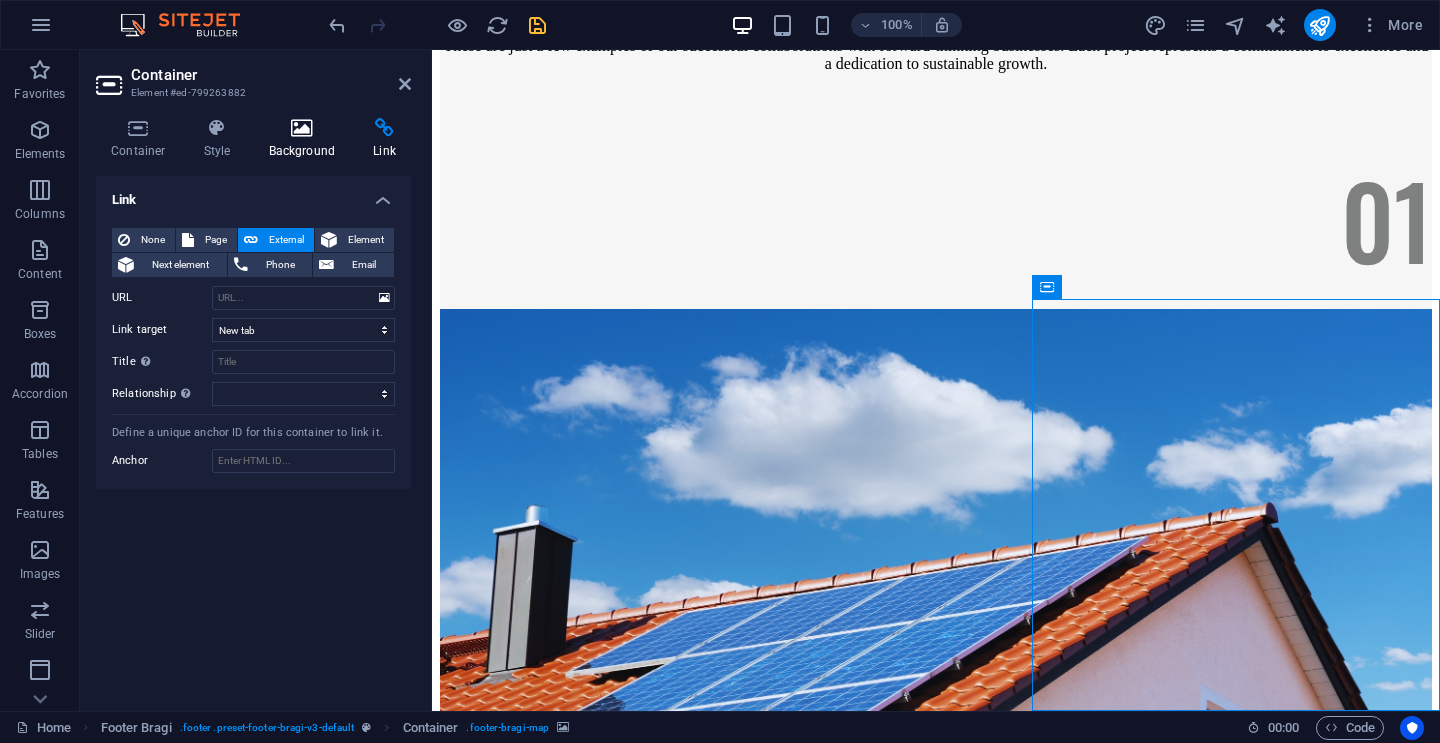 click on "Background" at bounding box center (306, 139) 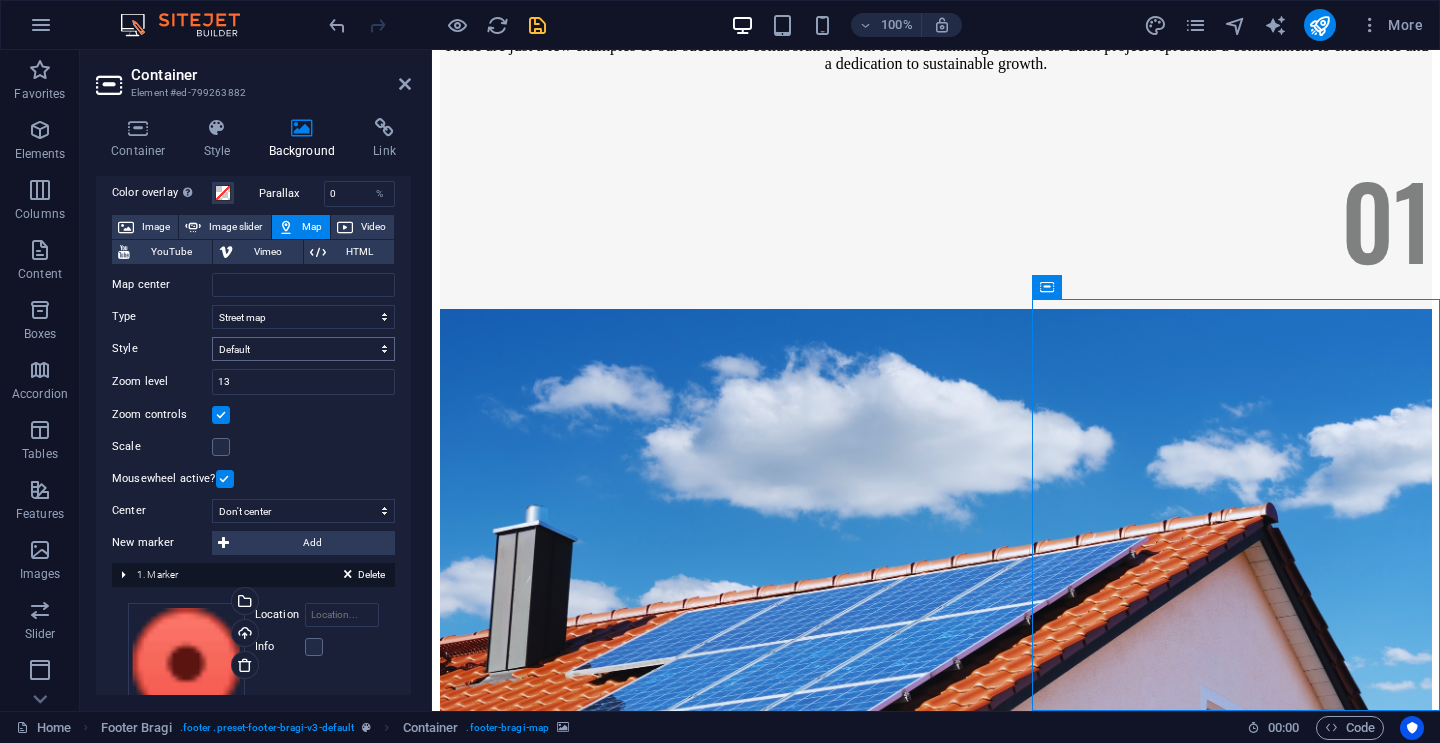 scroll, scrollTop: 81, scrollLeft: 0, axis: vertical 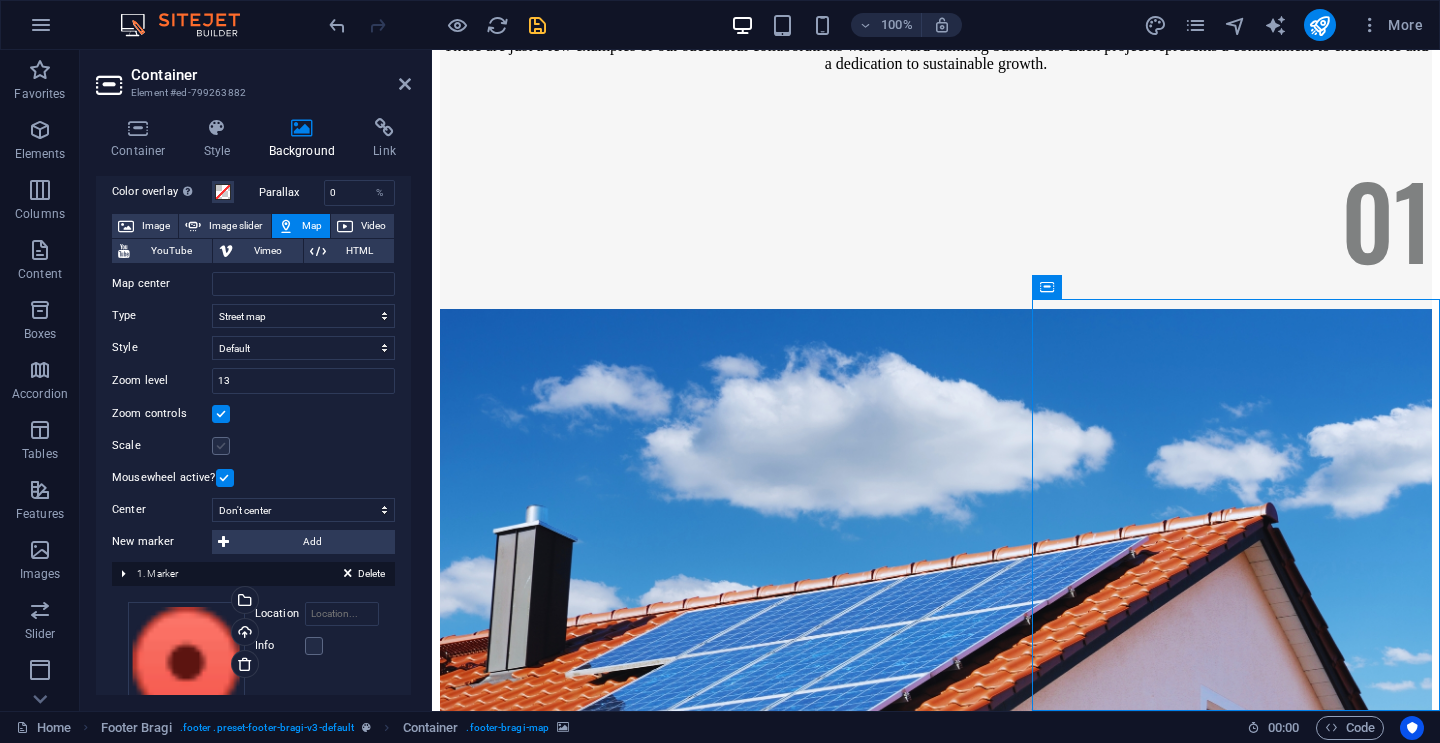 click at bounding box center (221, 446) 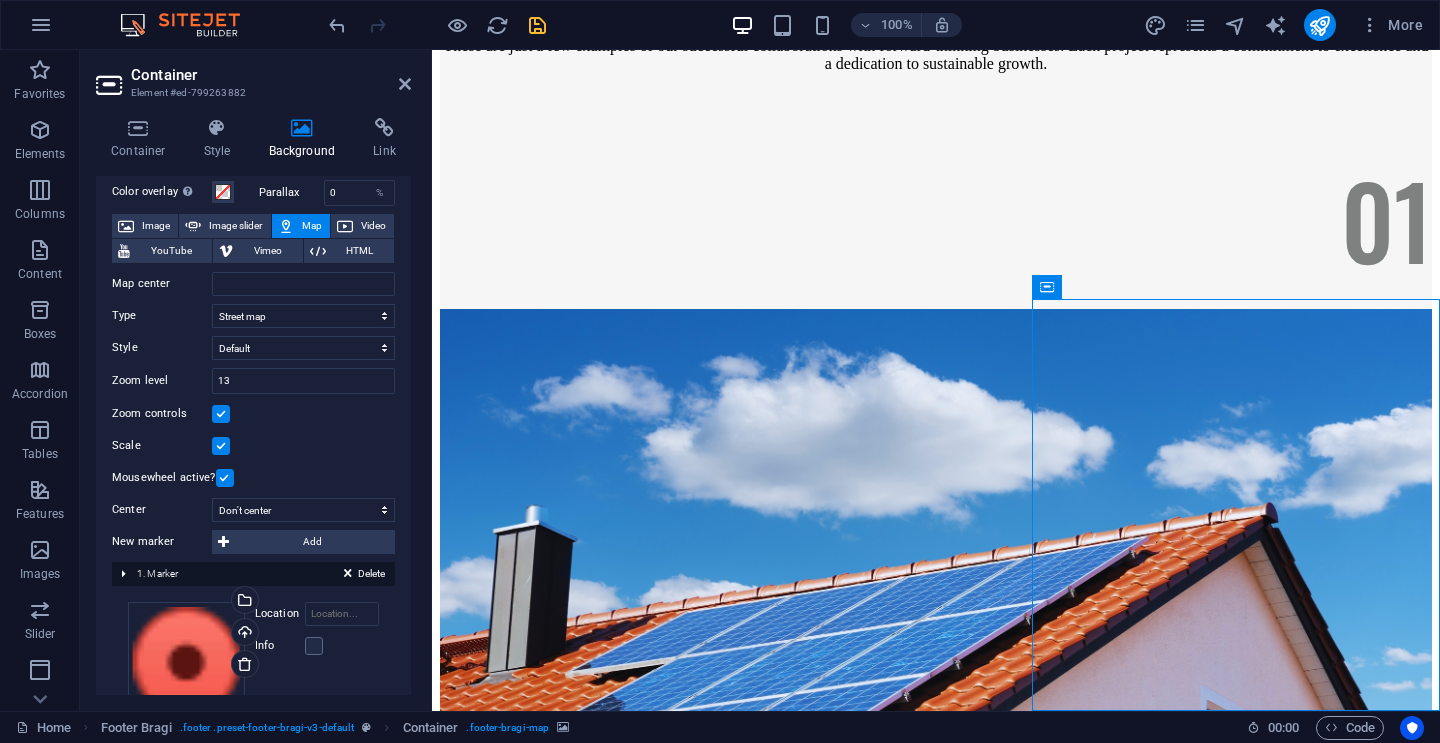 click at bounding box center [221, 446] 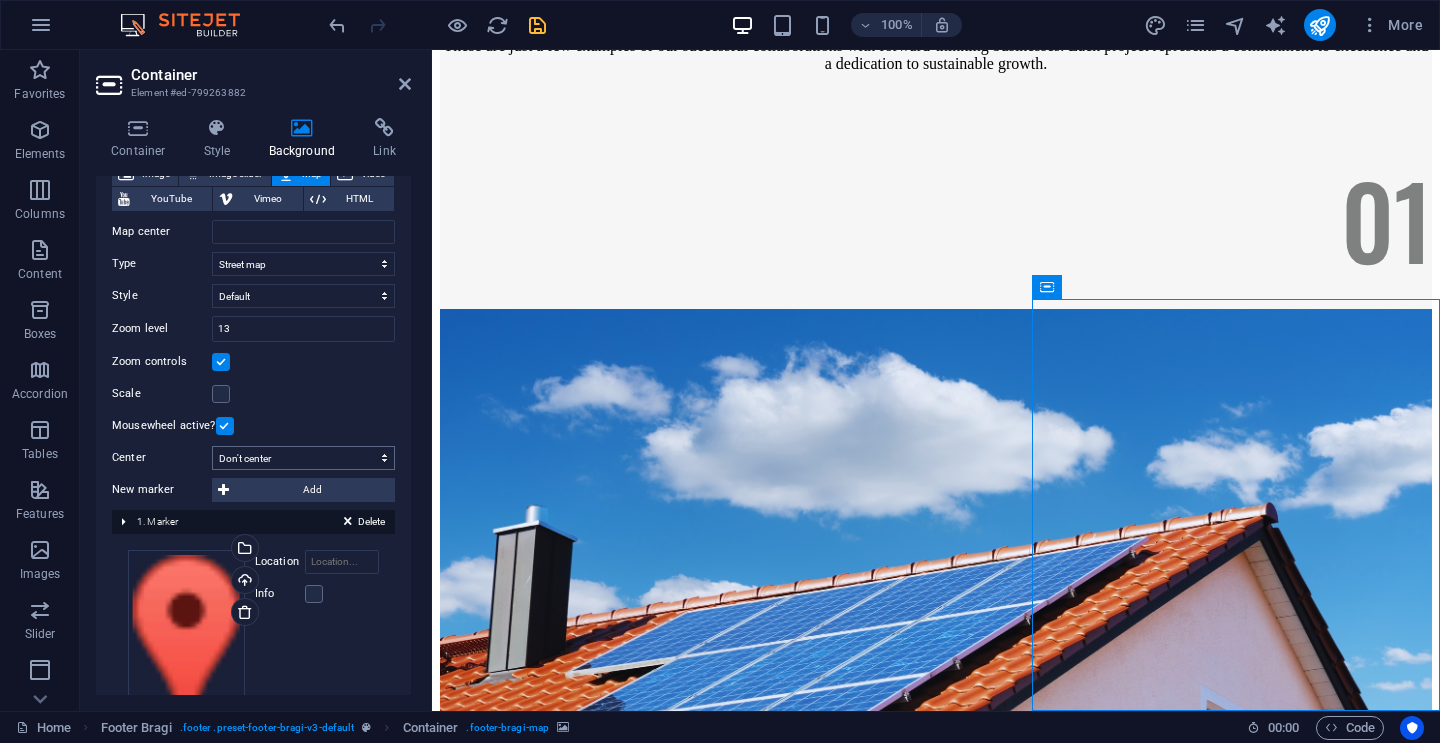 scroll, scrollTop: 222, scrollLeft: 0, axis: vertical 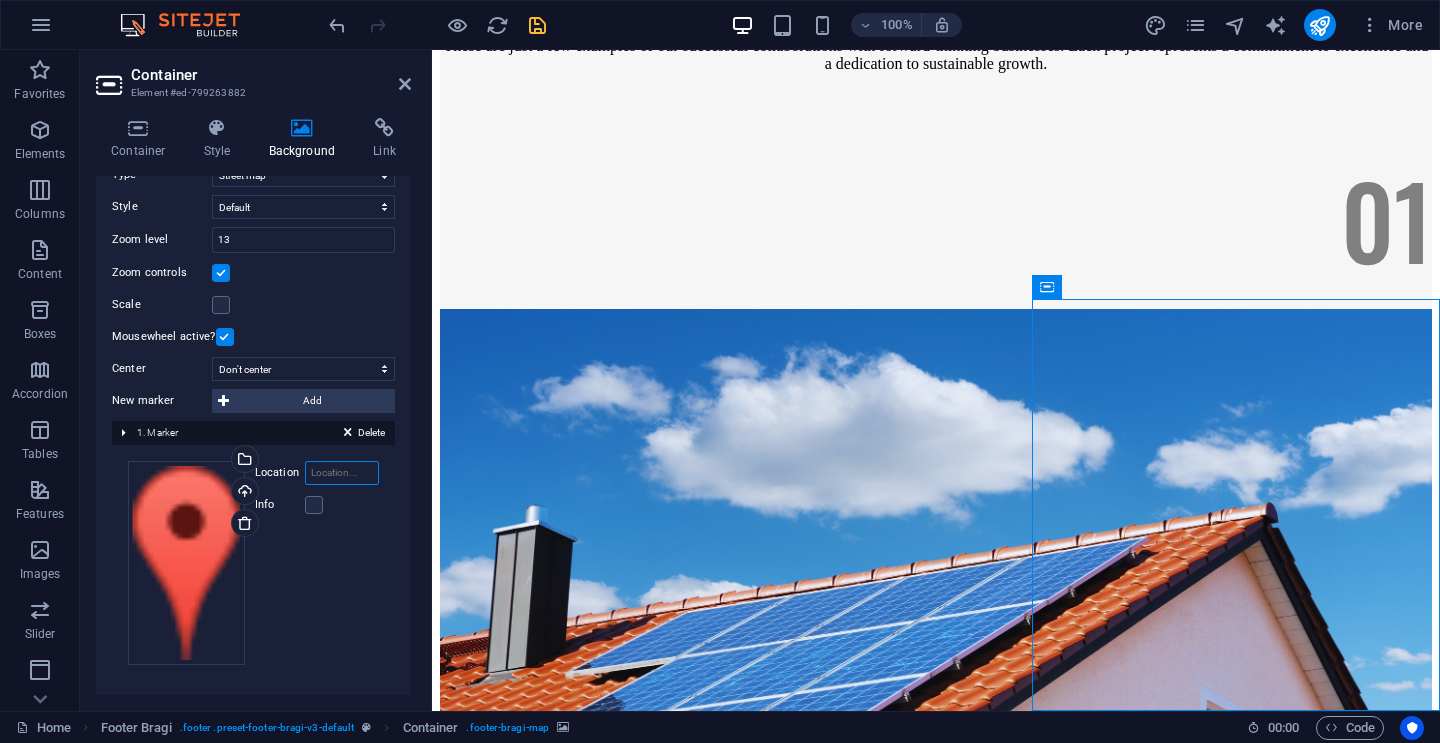 click on "Location" at bounding box center (342, 473) 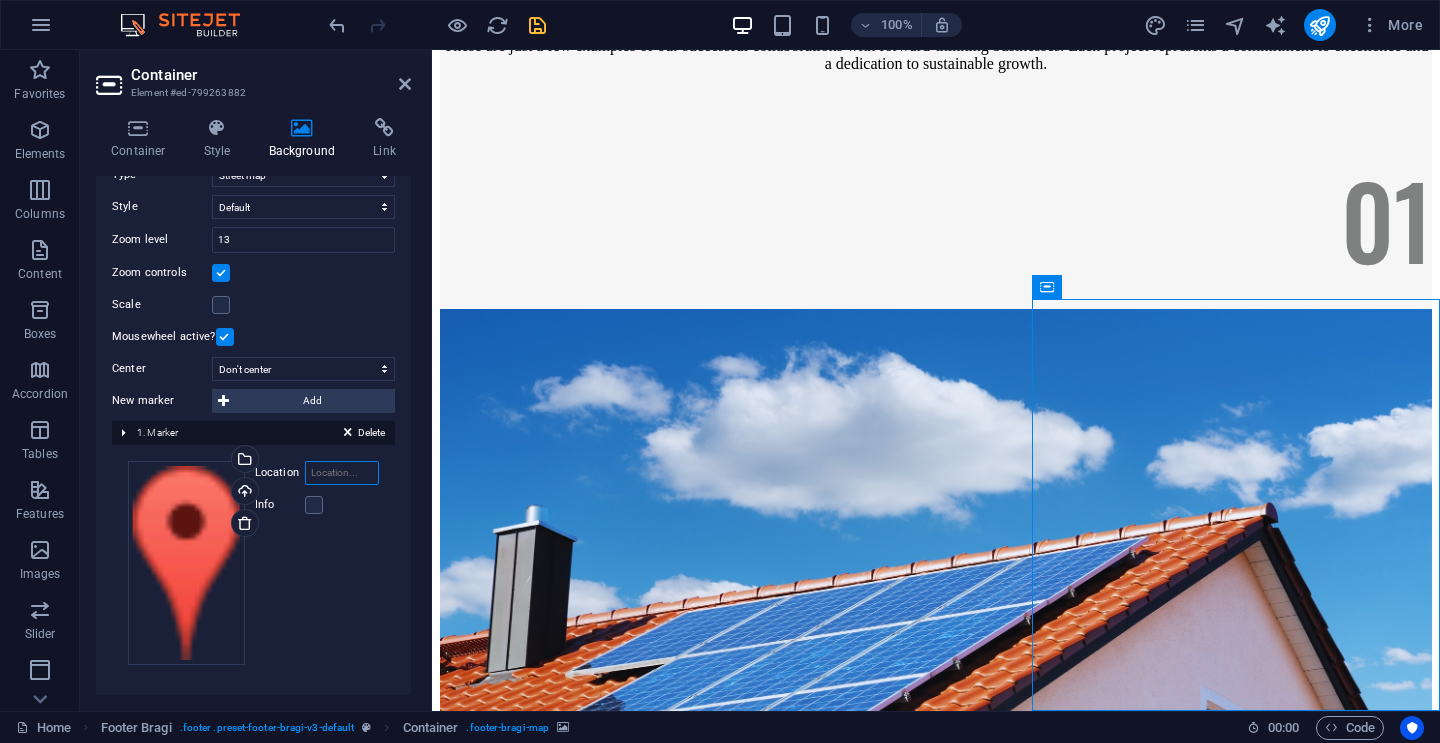 scroll, scrollTop: 0, scrollLeft: 0, axis: both 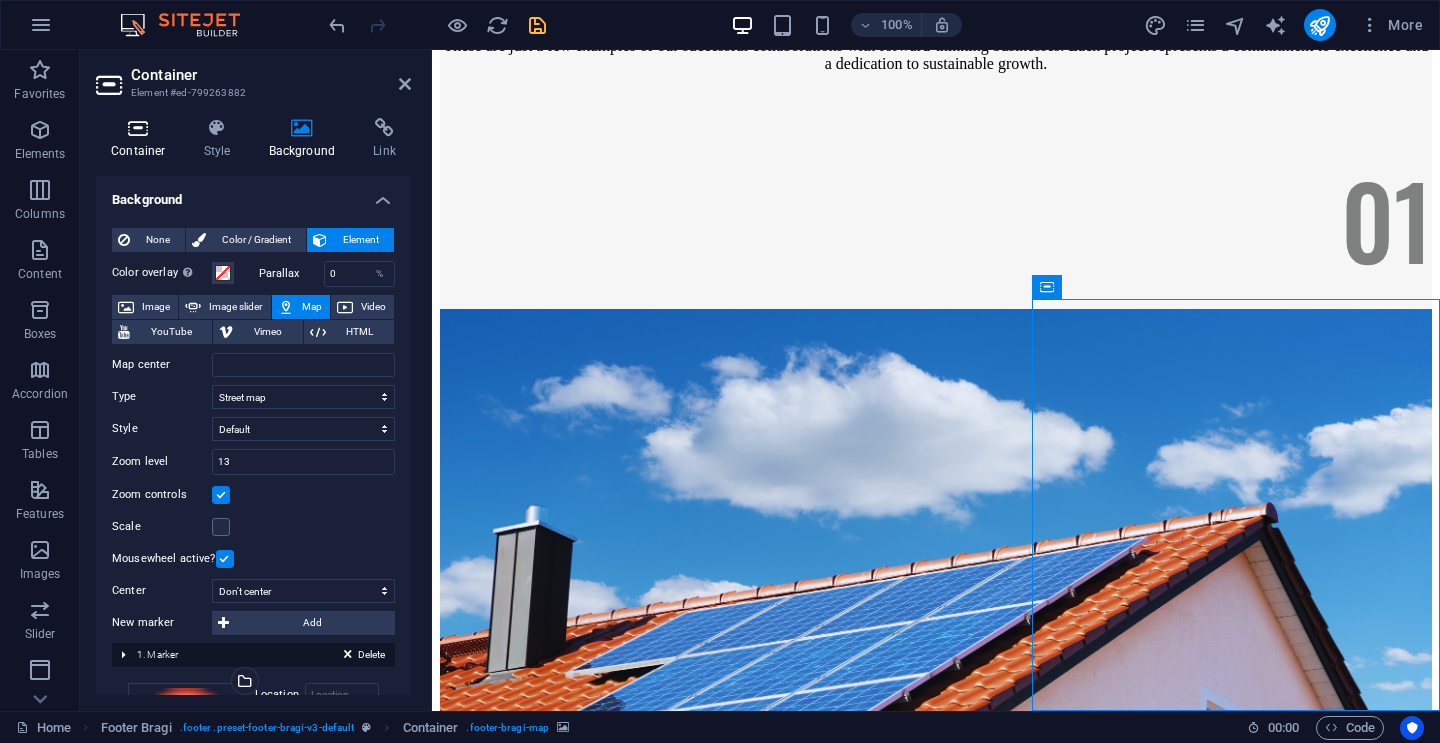click at bounding box center (138, 128) 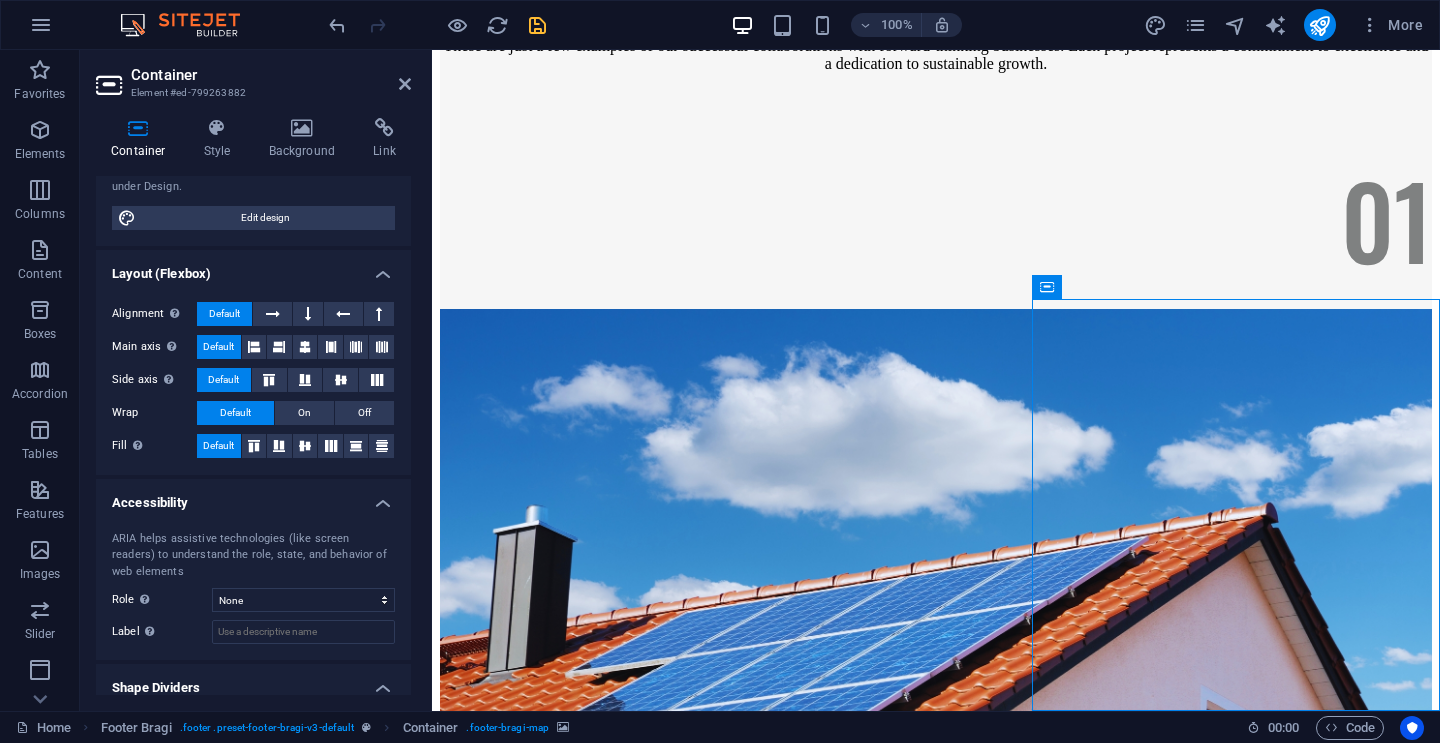 scroll, scrollTop: 290, scrollLeft: 0, axis: vertical 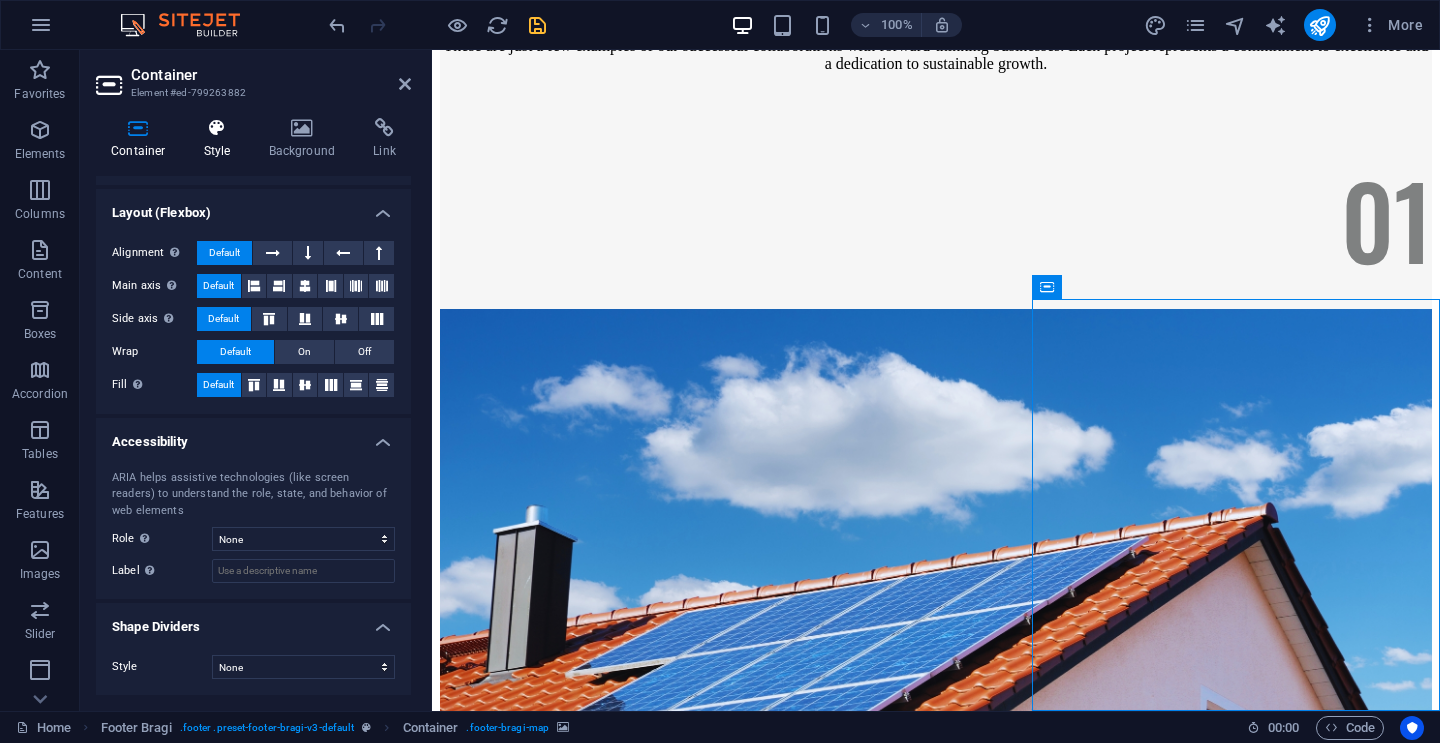click on "Style" at bounding box center [221, 139] 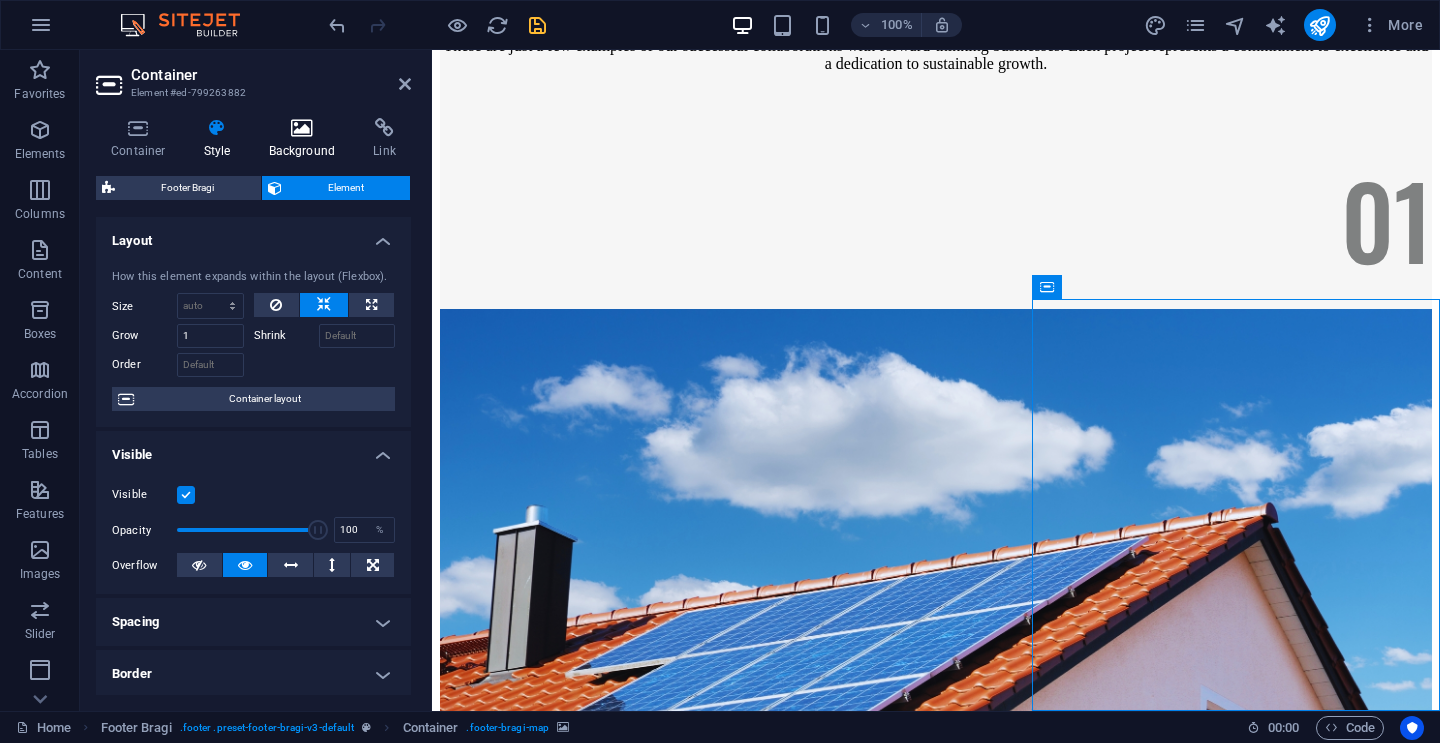 click on "Background" at bounding box center [306, 139] 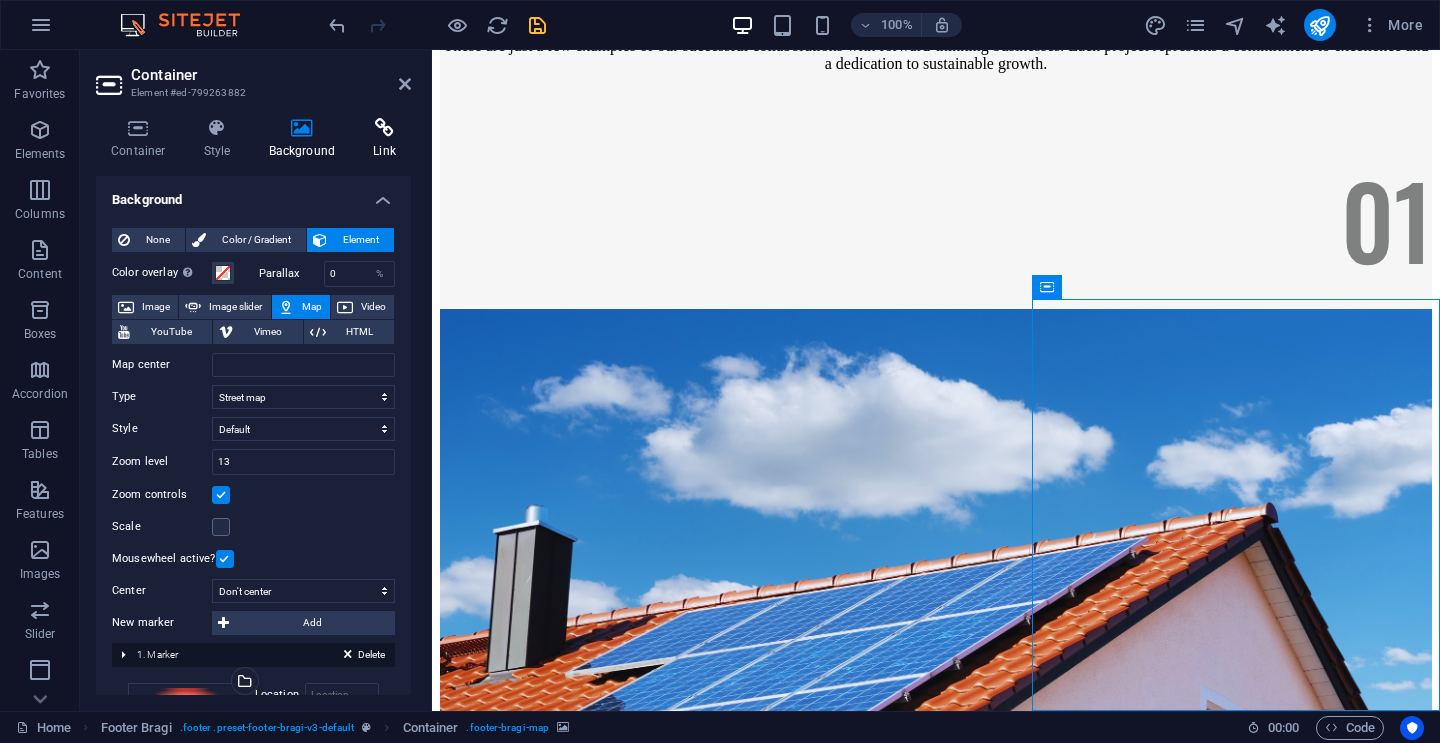 click on "Link" at bounding box center [384, 139] 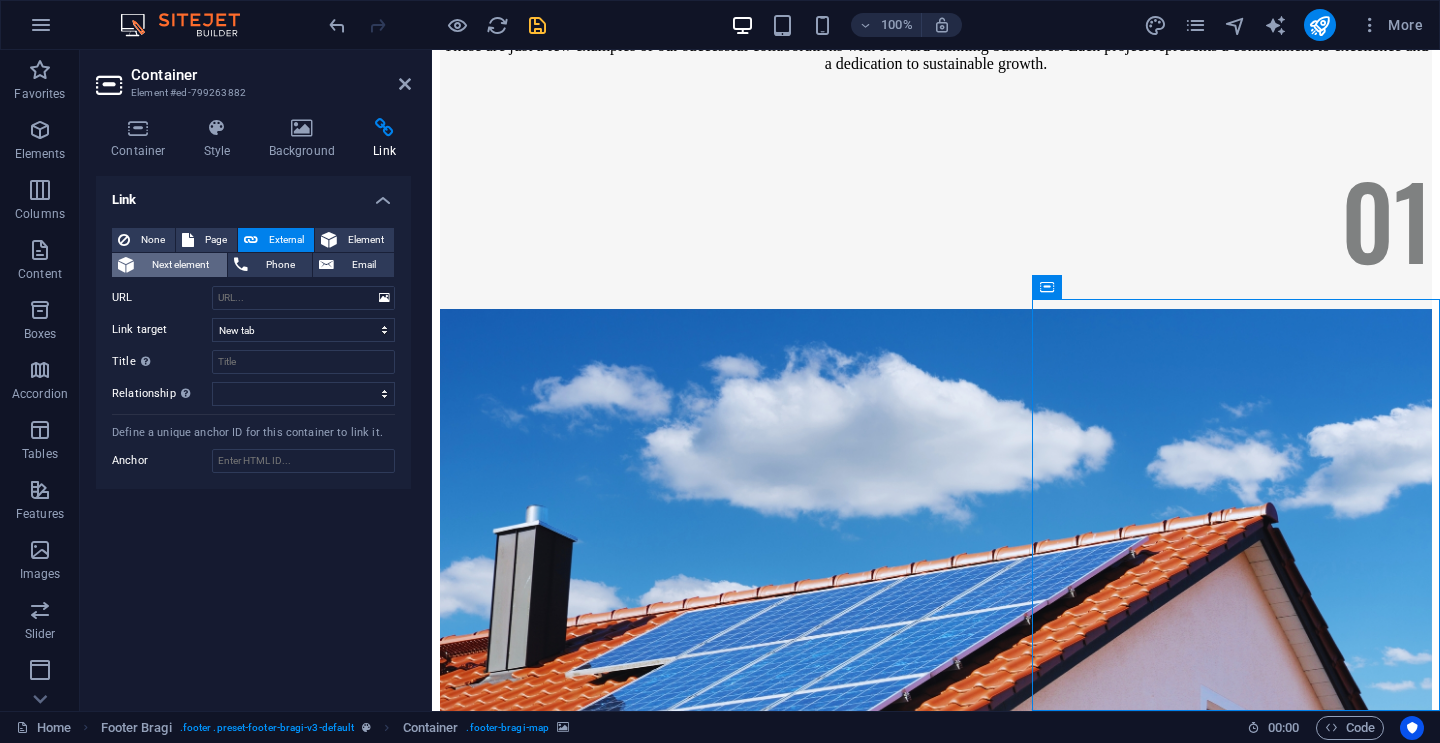 click on "Next element" at bounding box center [180, 265] 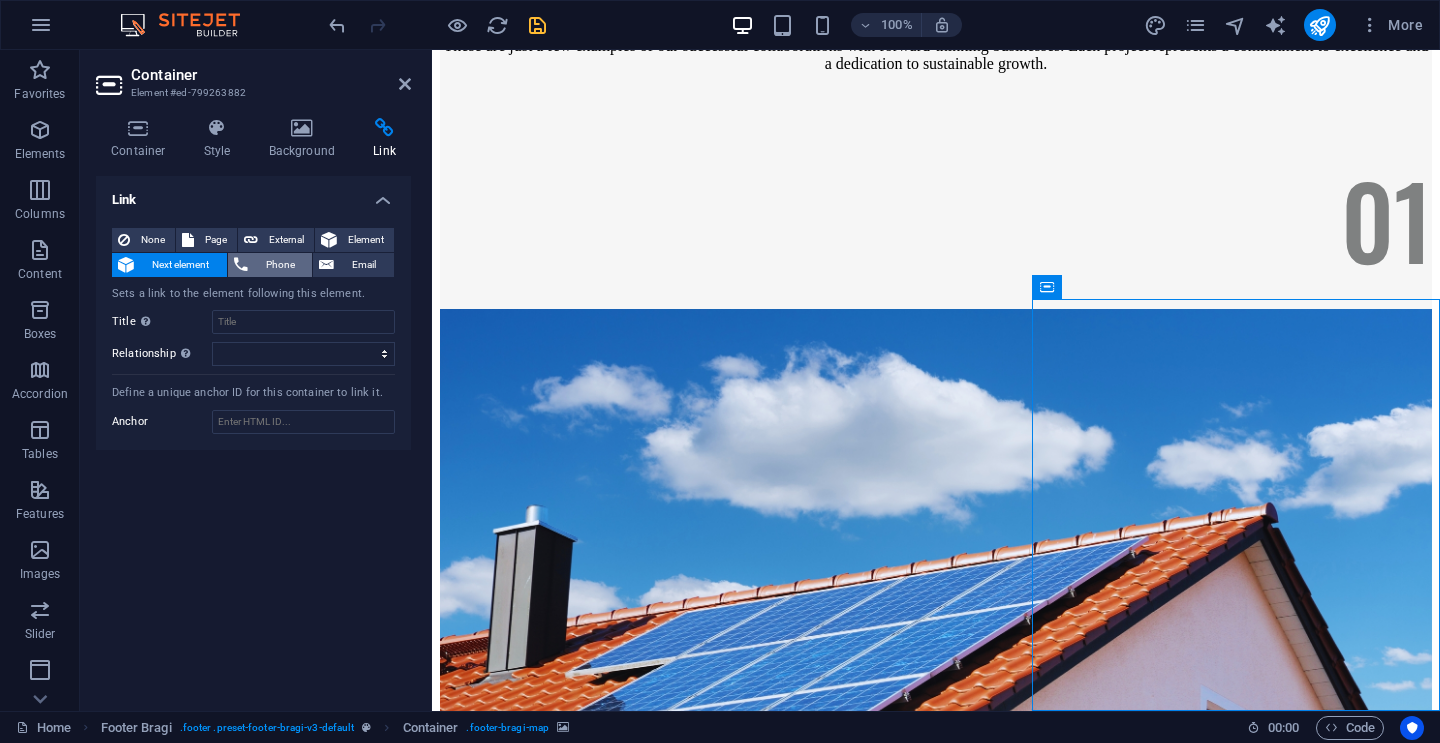 click on "Phone" at bounding box center (270, 265) 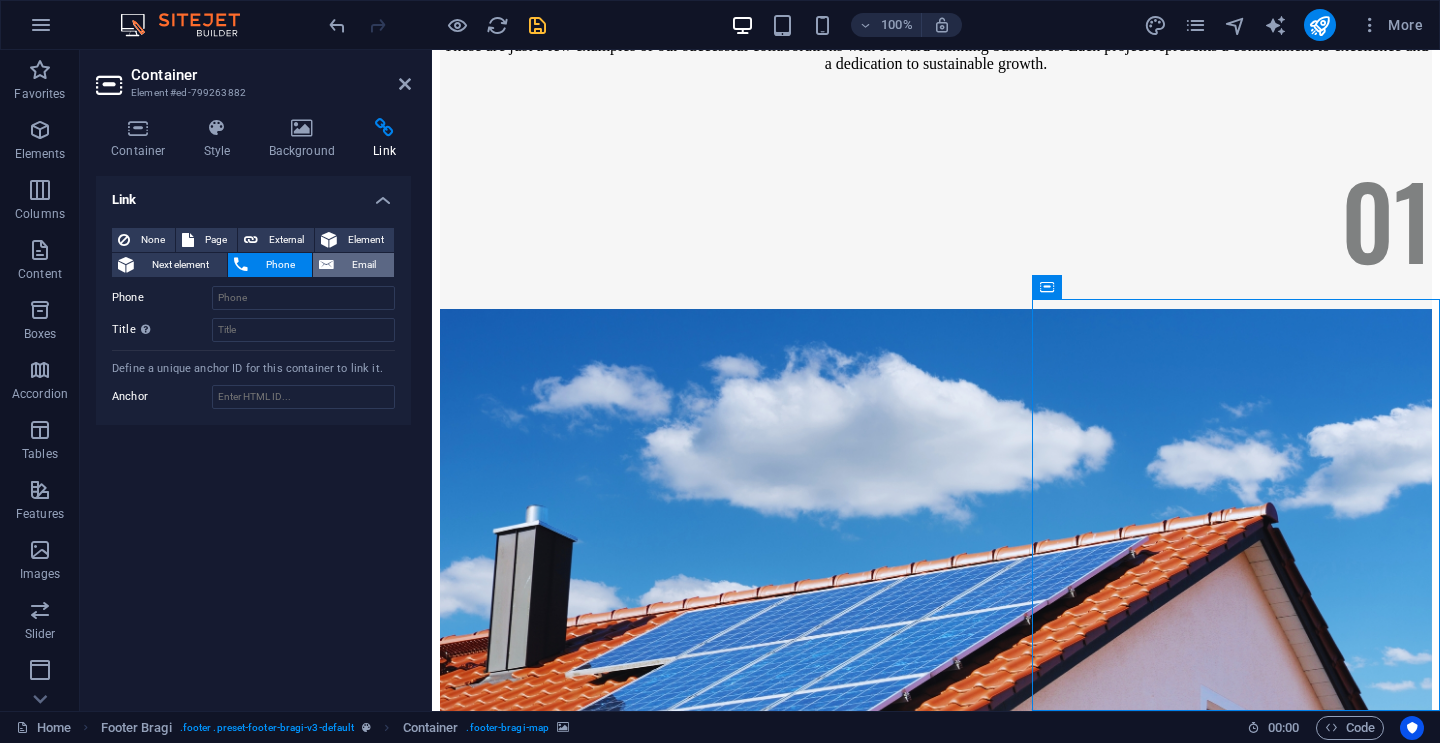click on "Email" at bounding box center (353, 265) 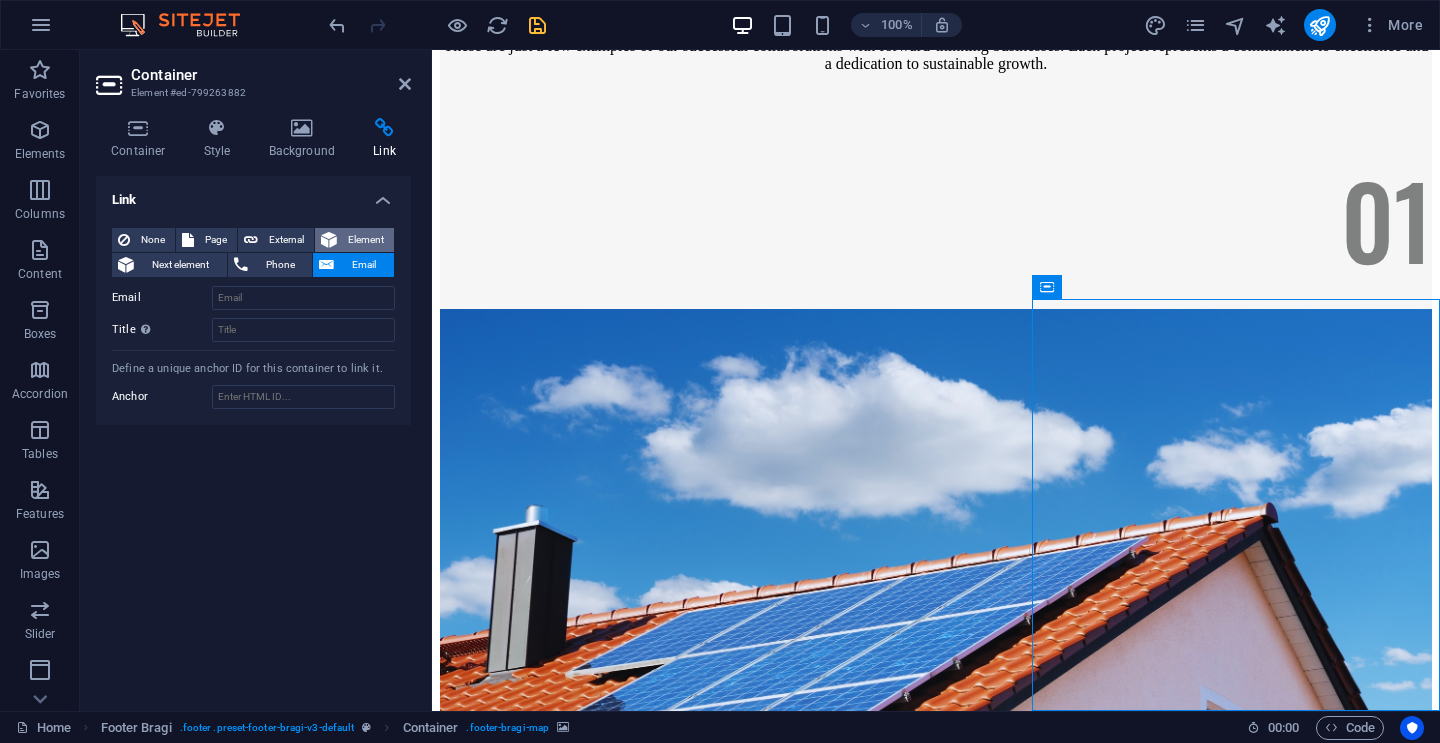 click on "Element" at bounding box center [365, 240] 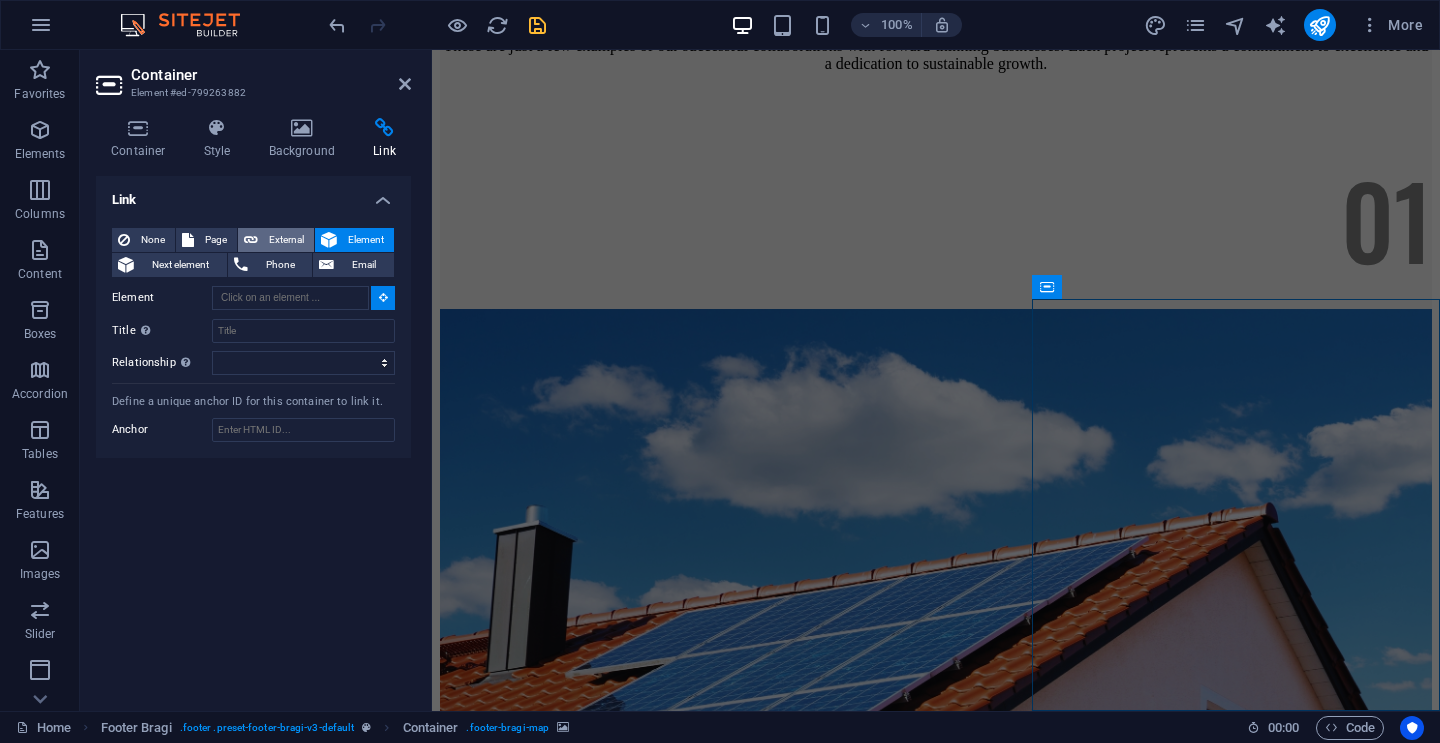 click on "External" at bounding box center [286, 240] 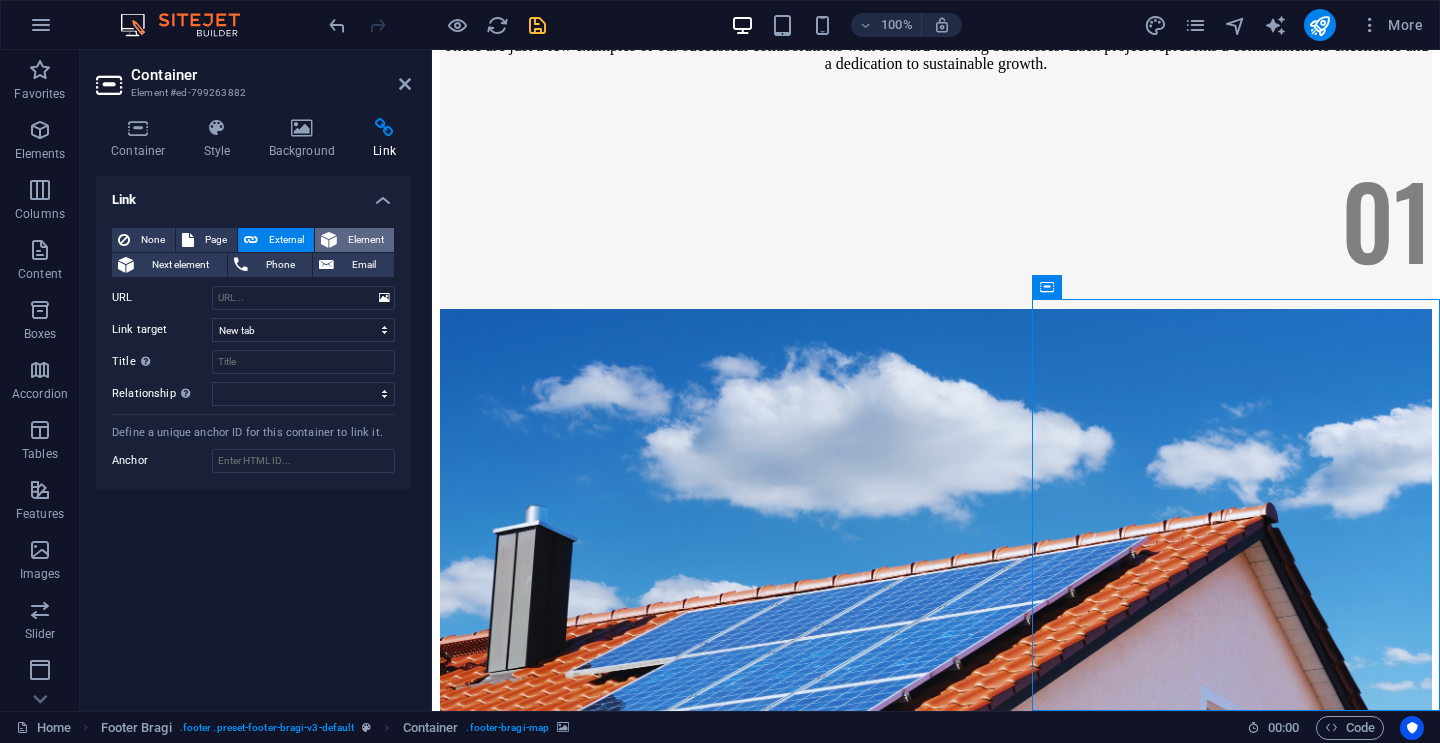 click on "Element" at bounding box center [365, 240] 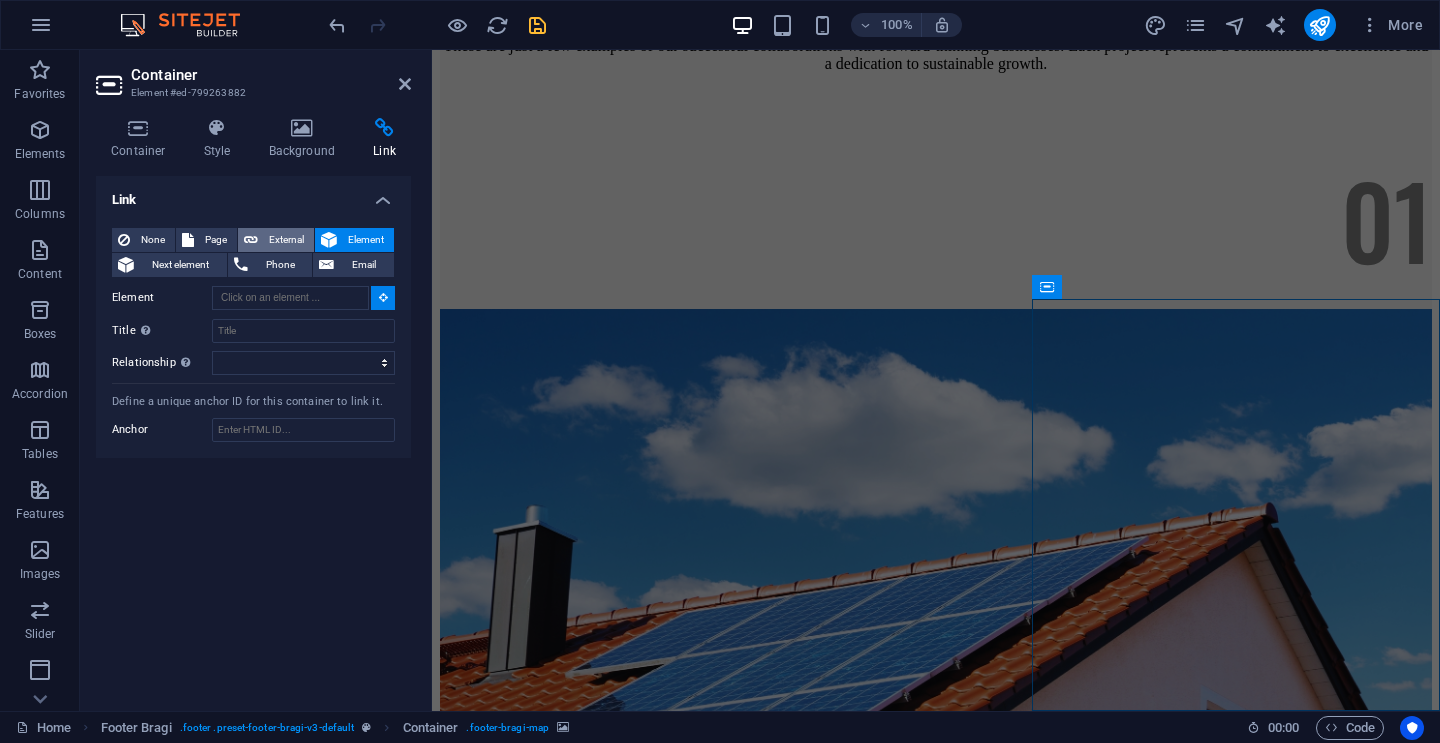 click on "External" at bounding box center (286, 240) 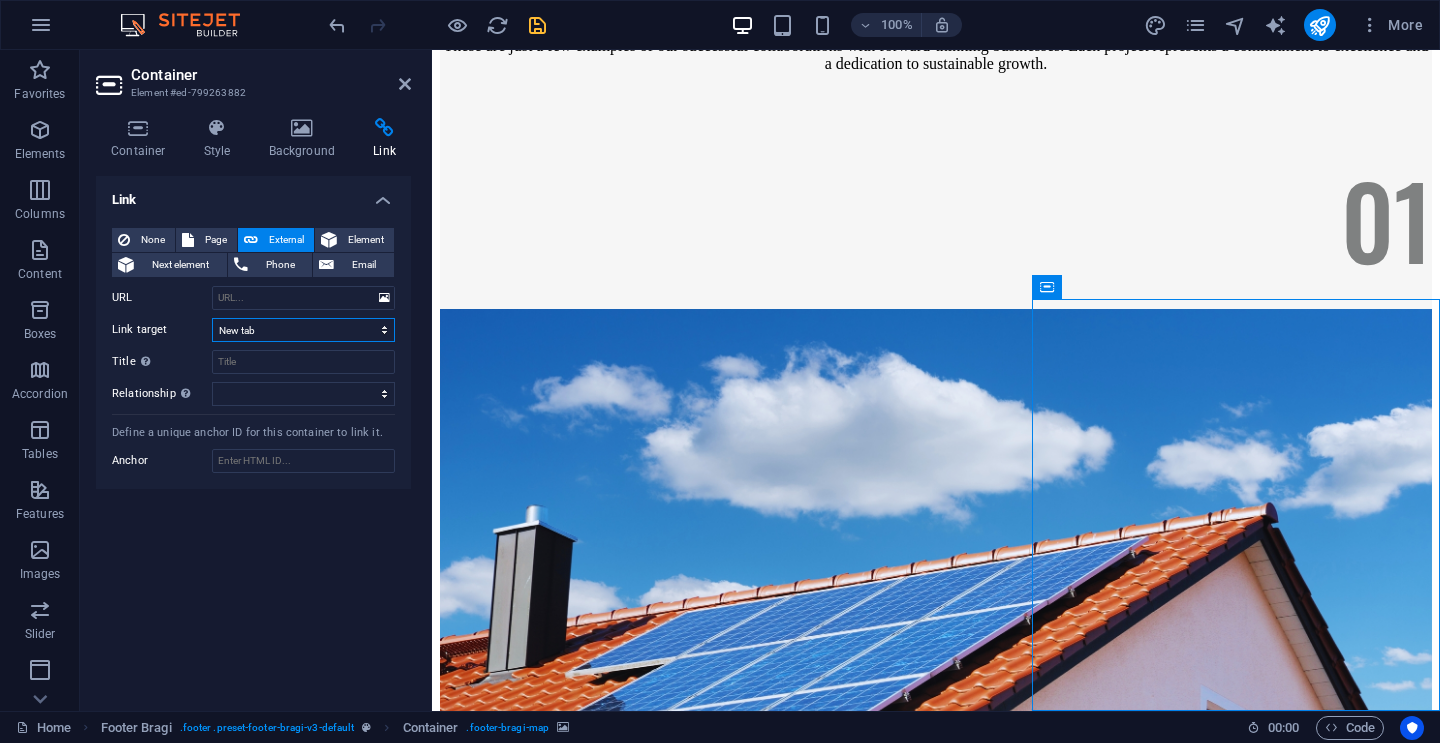 click on "New tab Same tab Overlay" at bounding box center (303, 330) 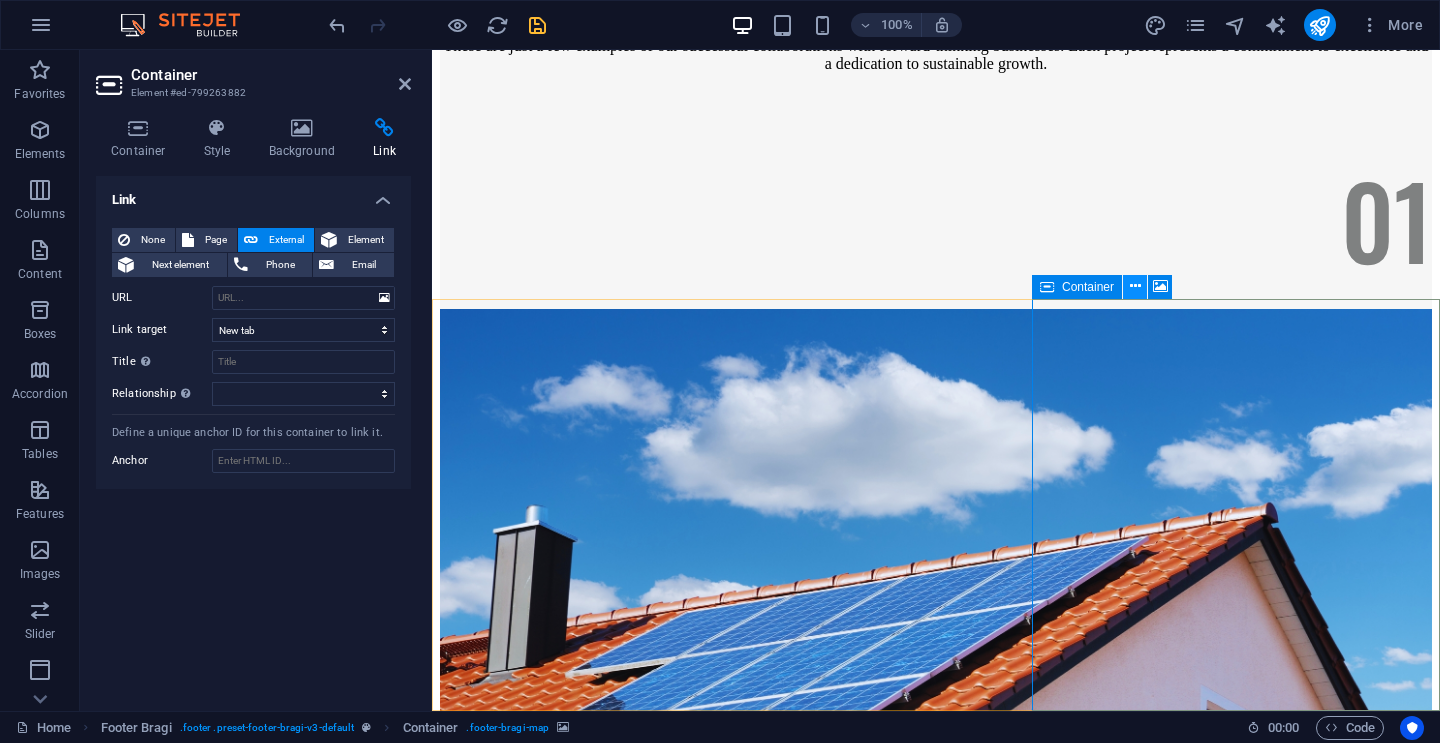 click at bounding box center [1135, 286] 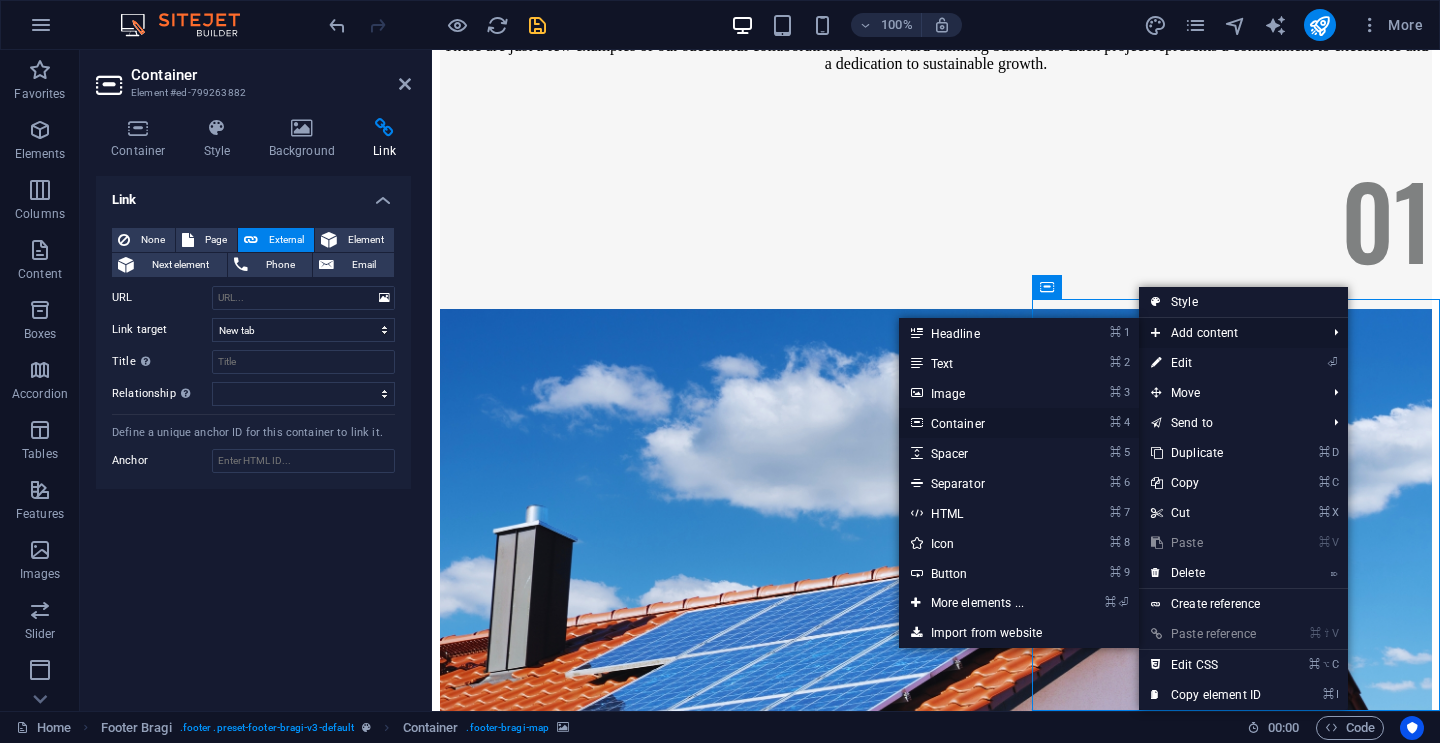click on "⌘ 4  Container" at bounding box center (981, 423) 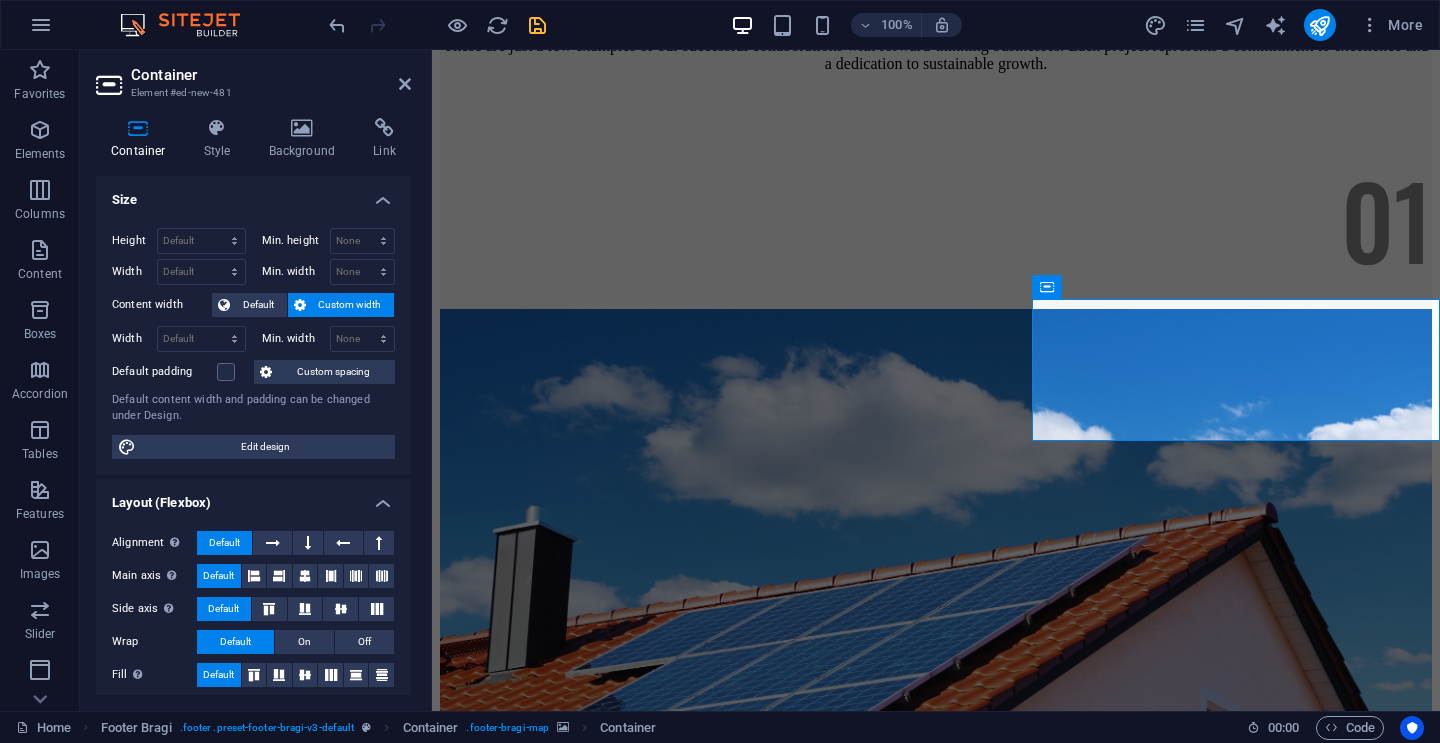 click on "Oops! Something went wrong. This page didn't load Google Maps correctly. See the JavaScript console for technical details." at bounding box center [936, 14006] 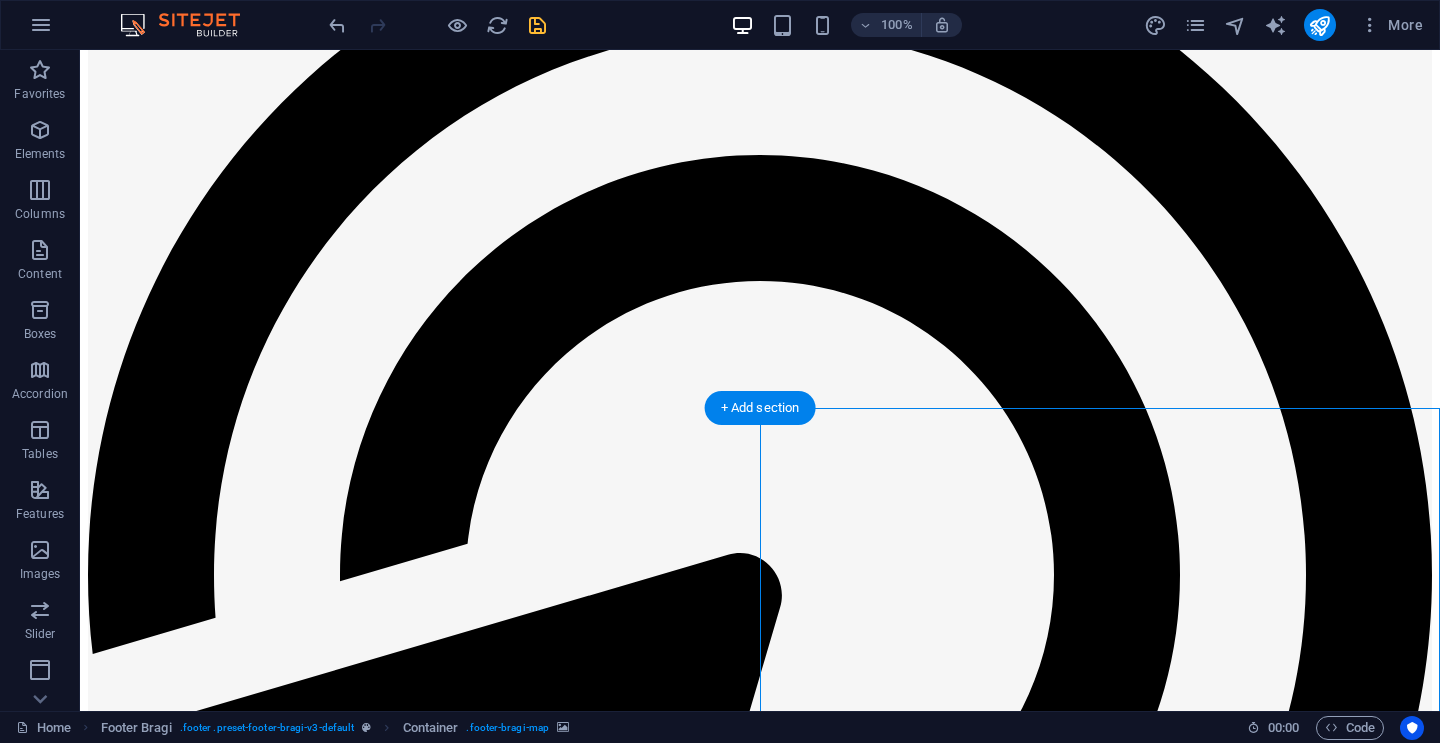scroll, scrollTop: 12113, scrollLeft: 0, axis: vertical 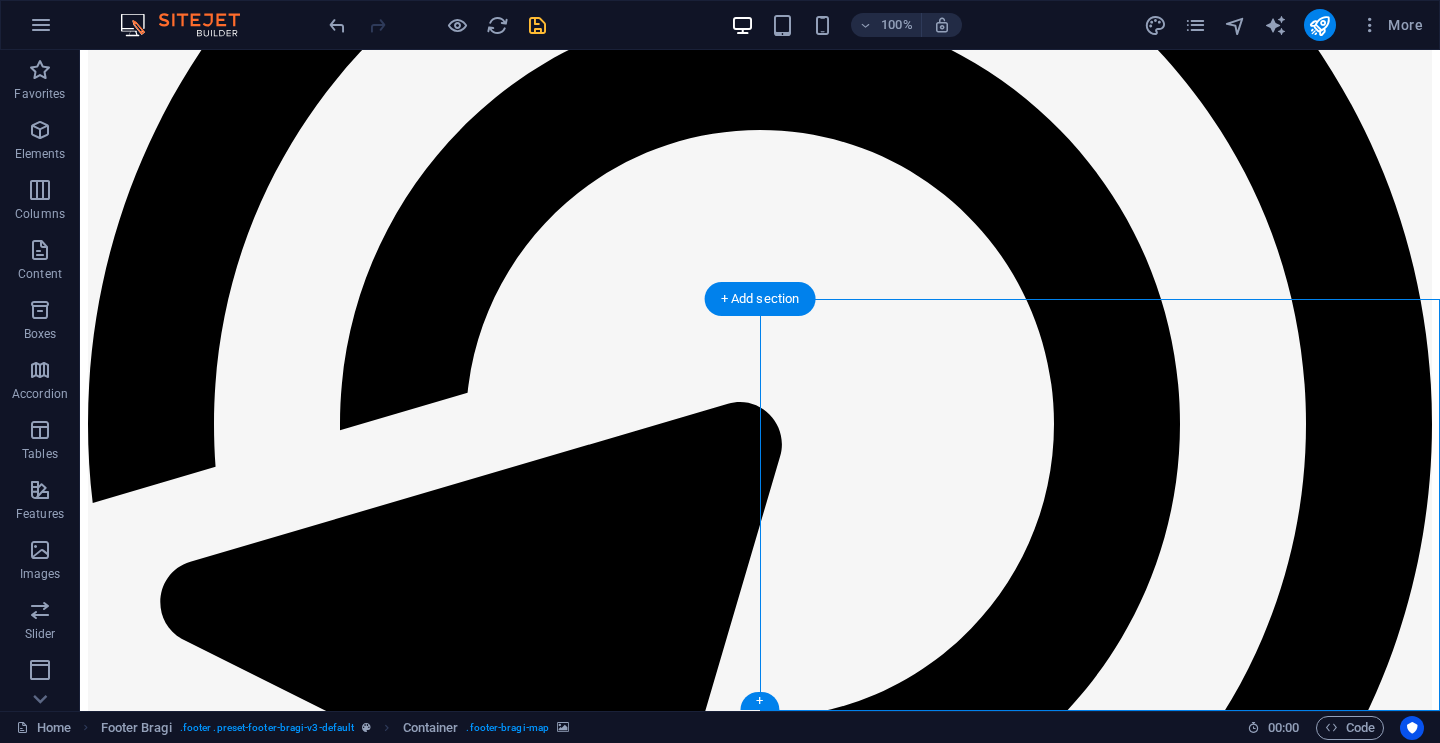 click on "Oops! Something went wrong. This page didn't load Google Maps correctly. See the JavaScript console for technical details." at bounding box center [760, 20319] 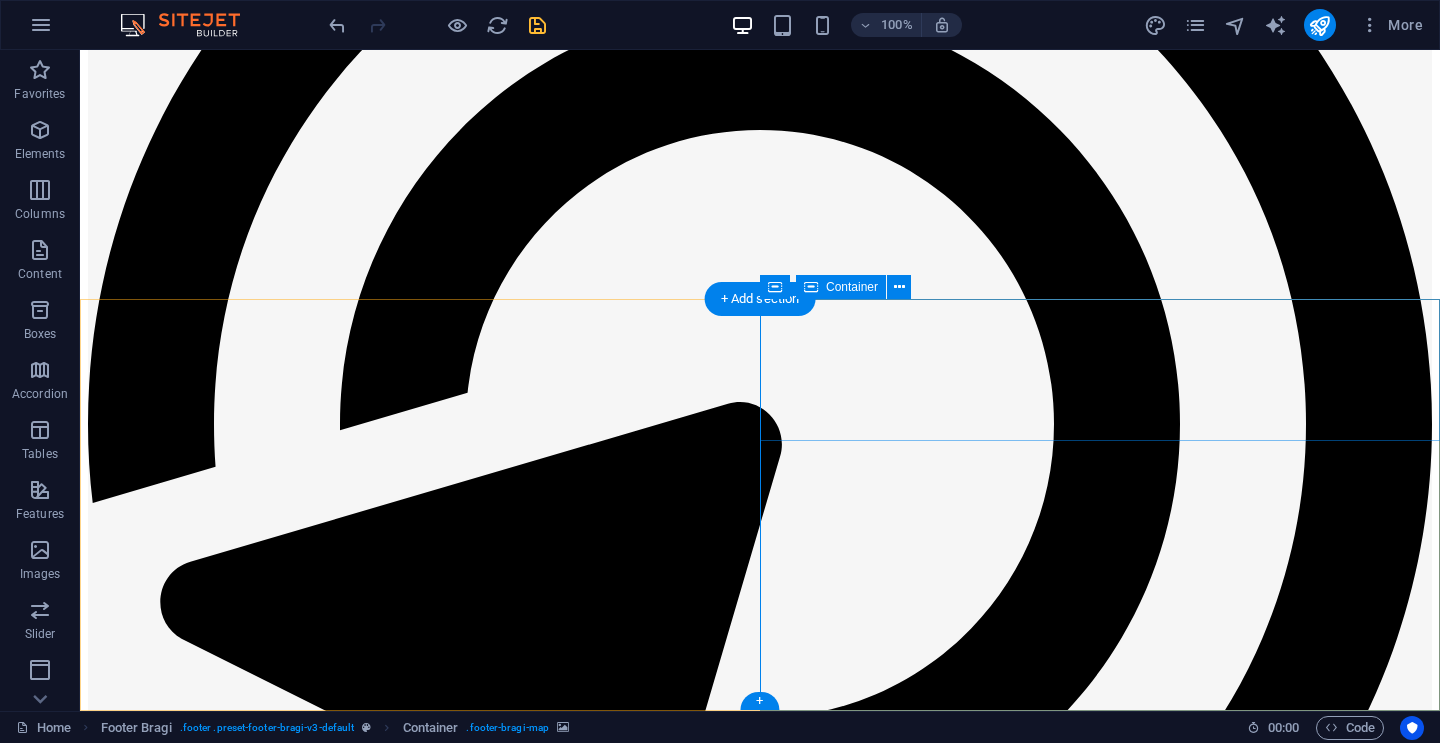 click on "Add elements" at bounding box center (701, 20732) 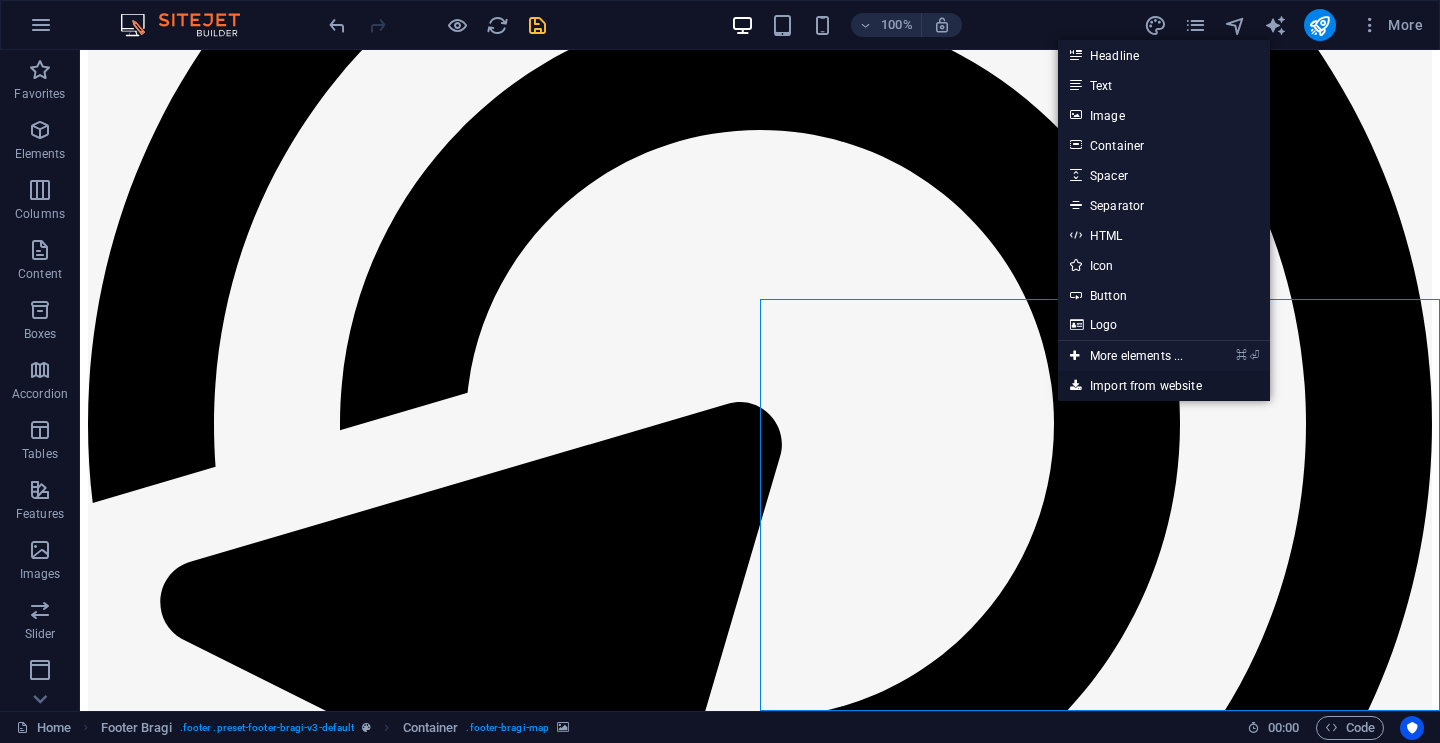 click on "Import from website" at bounding box center [1164, 386] 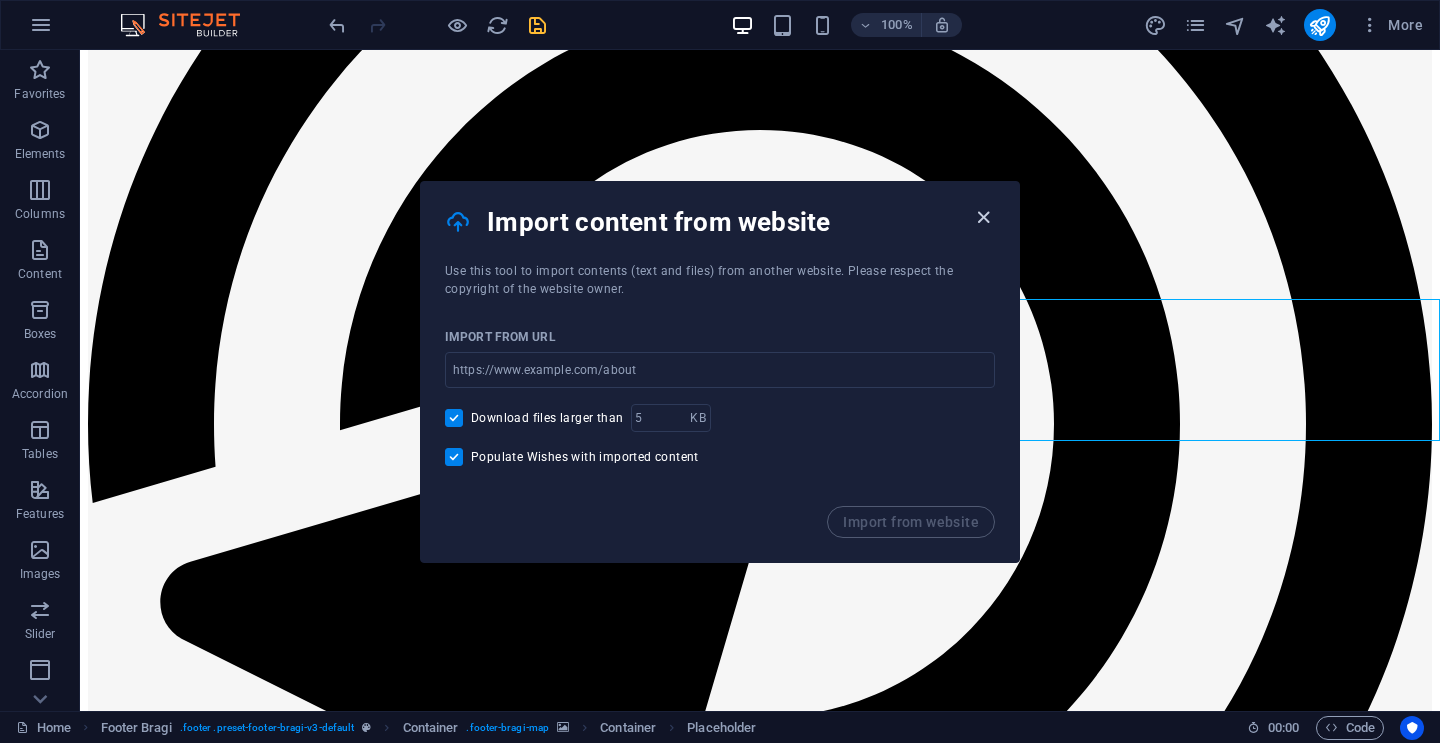 click at bounding box center (983, 217) 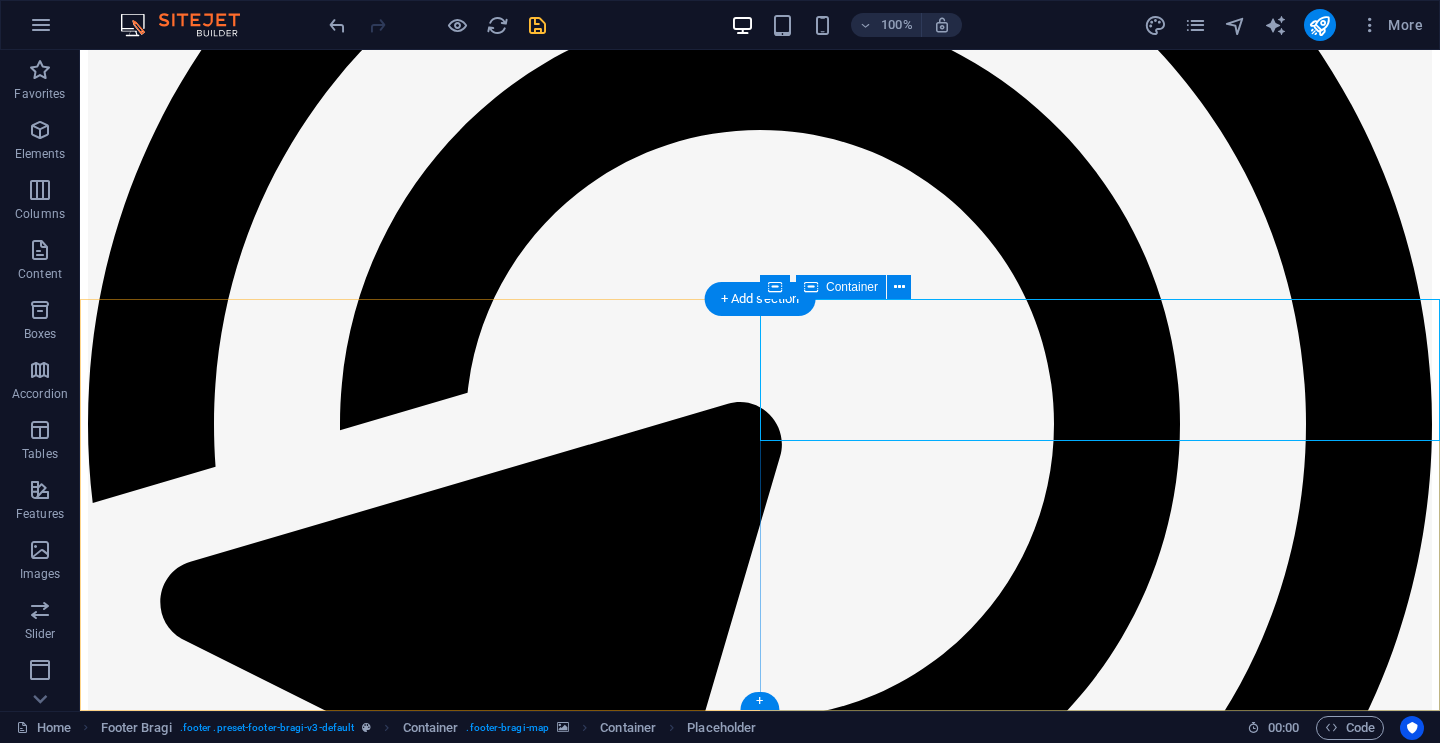 click on "Drop content here or  Add elements  Paste clipboard" at bounding box center [760, 20702] 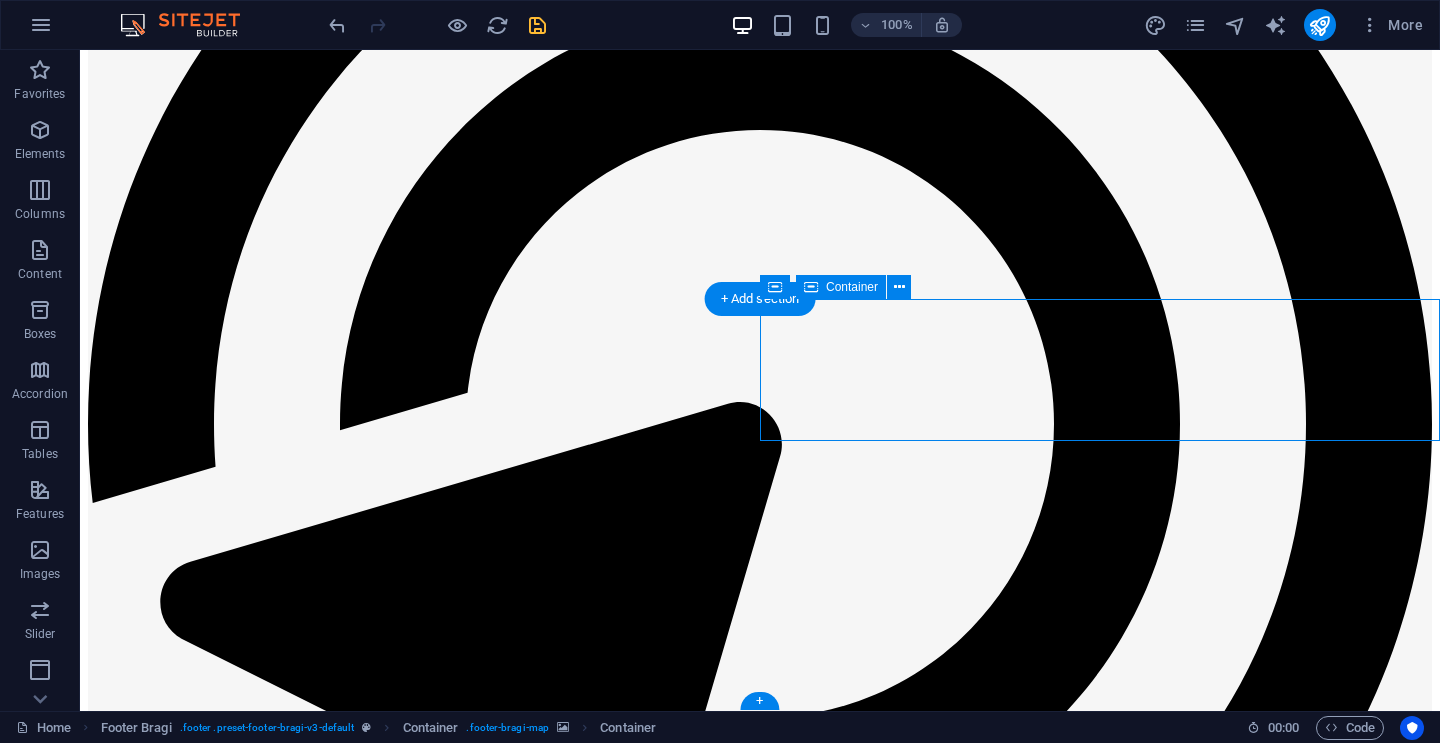 click on "Add elements" at bounding box center [701, 20732] 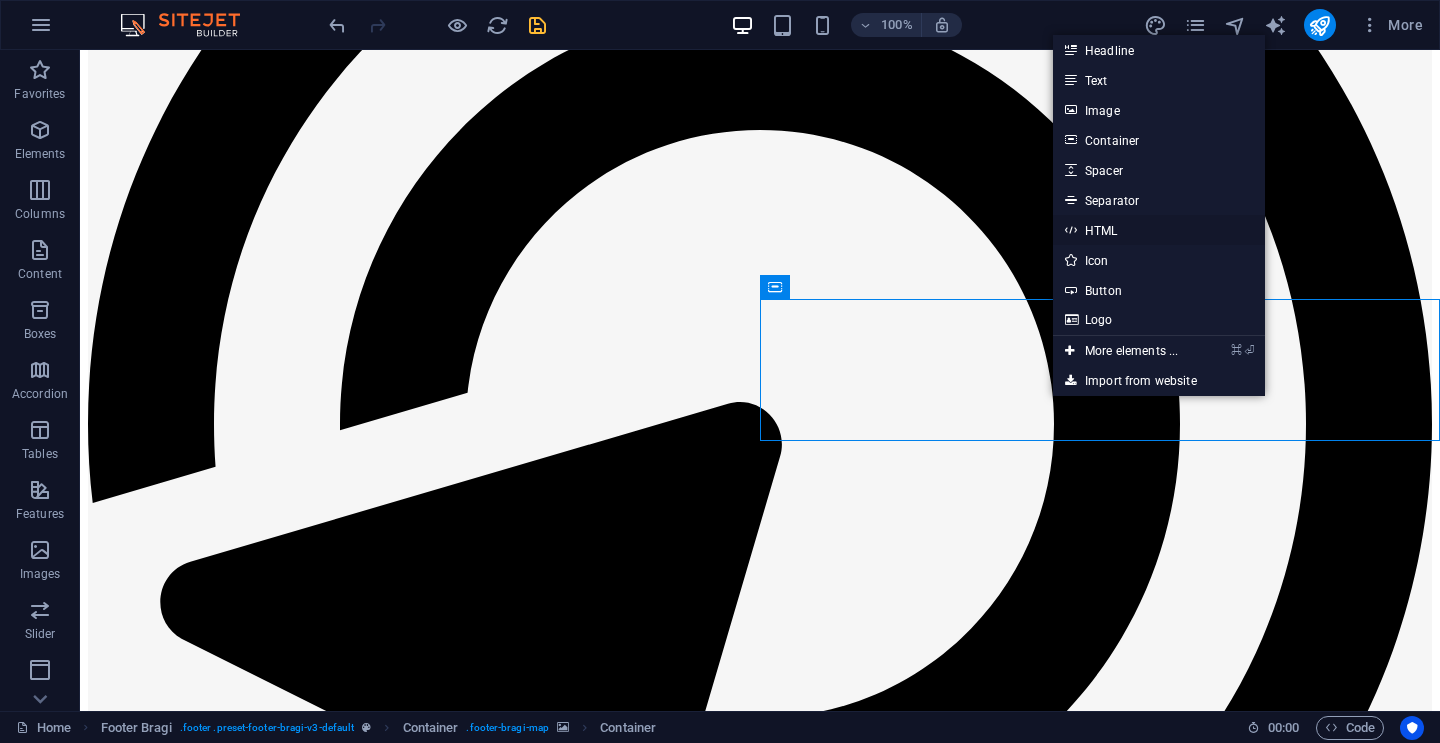 click on "HTML" at bounding box center [1159, 230] 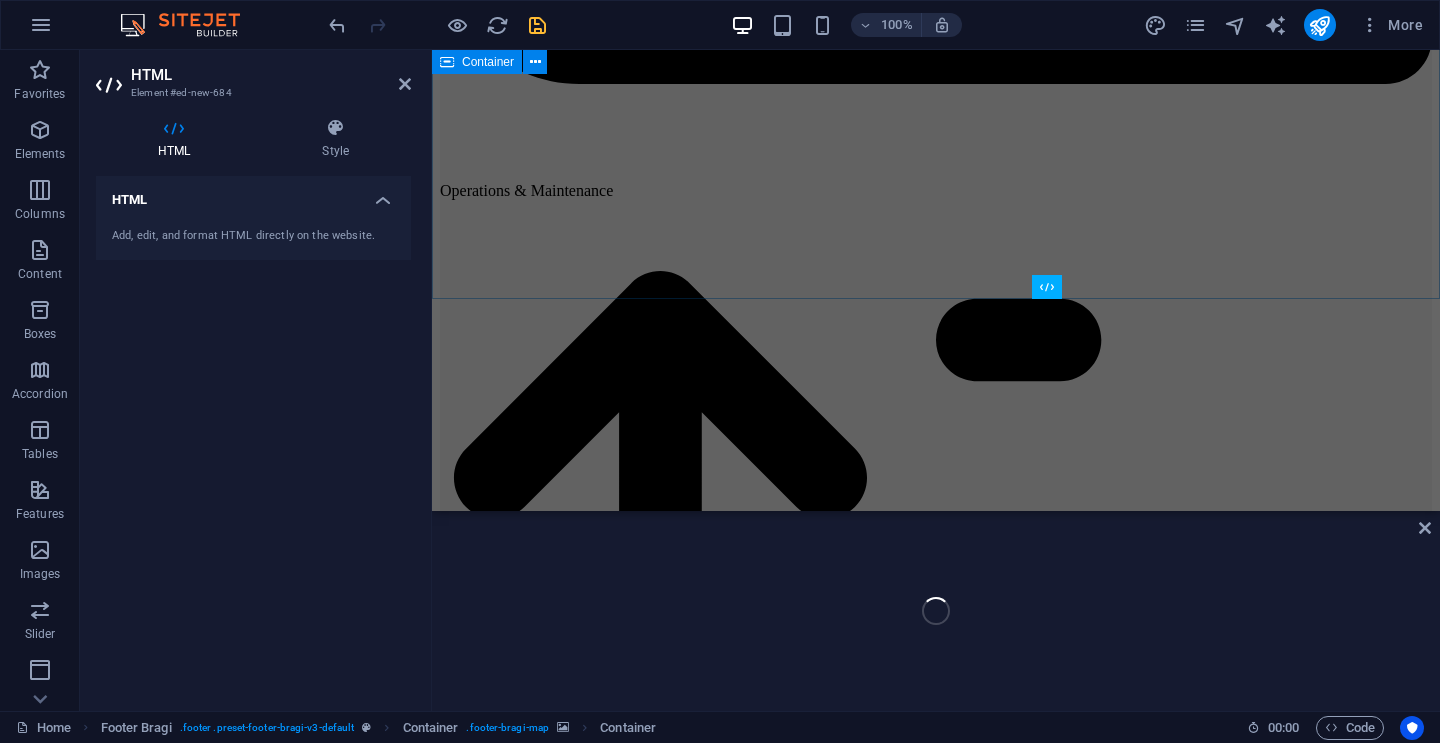 scroll, scrollTop: 13351, scrollLeft: 0, axis: vertical 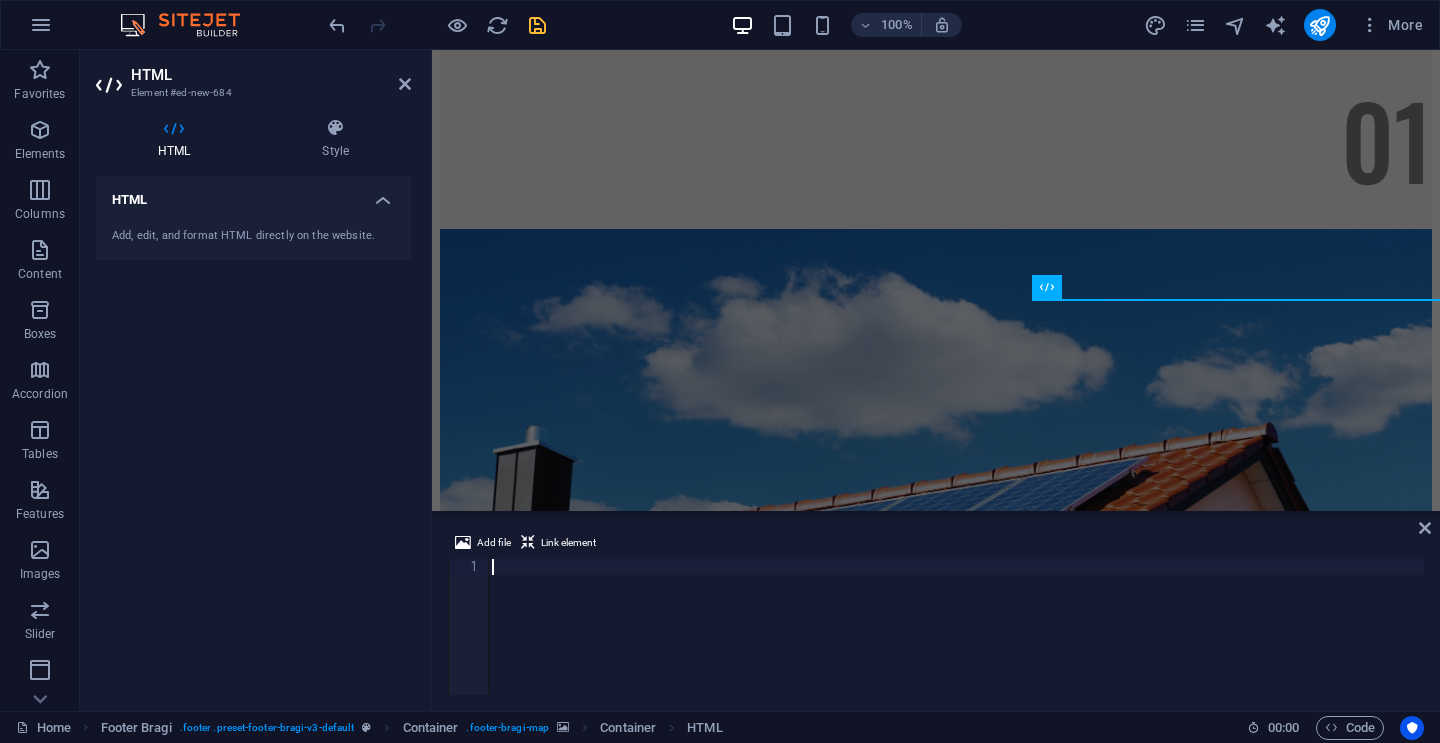 click on "HTML" at bounding box center [178, 139] 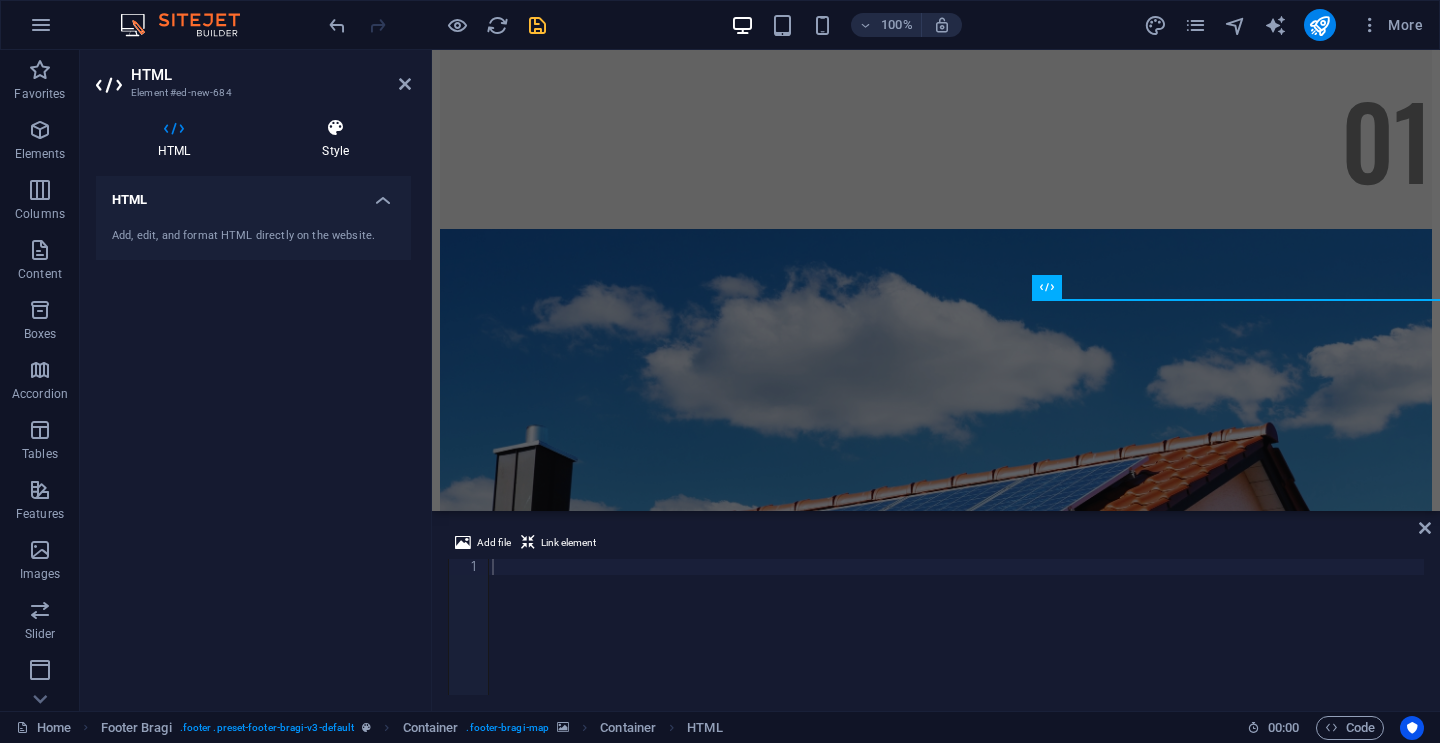 click on "Style" at bounding box center [335, 139] 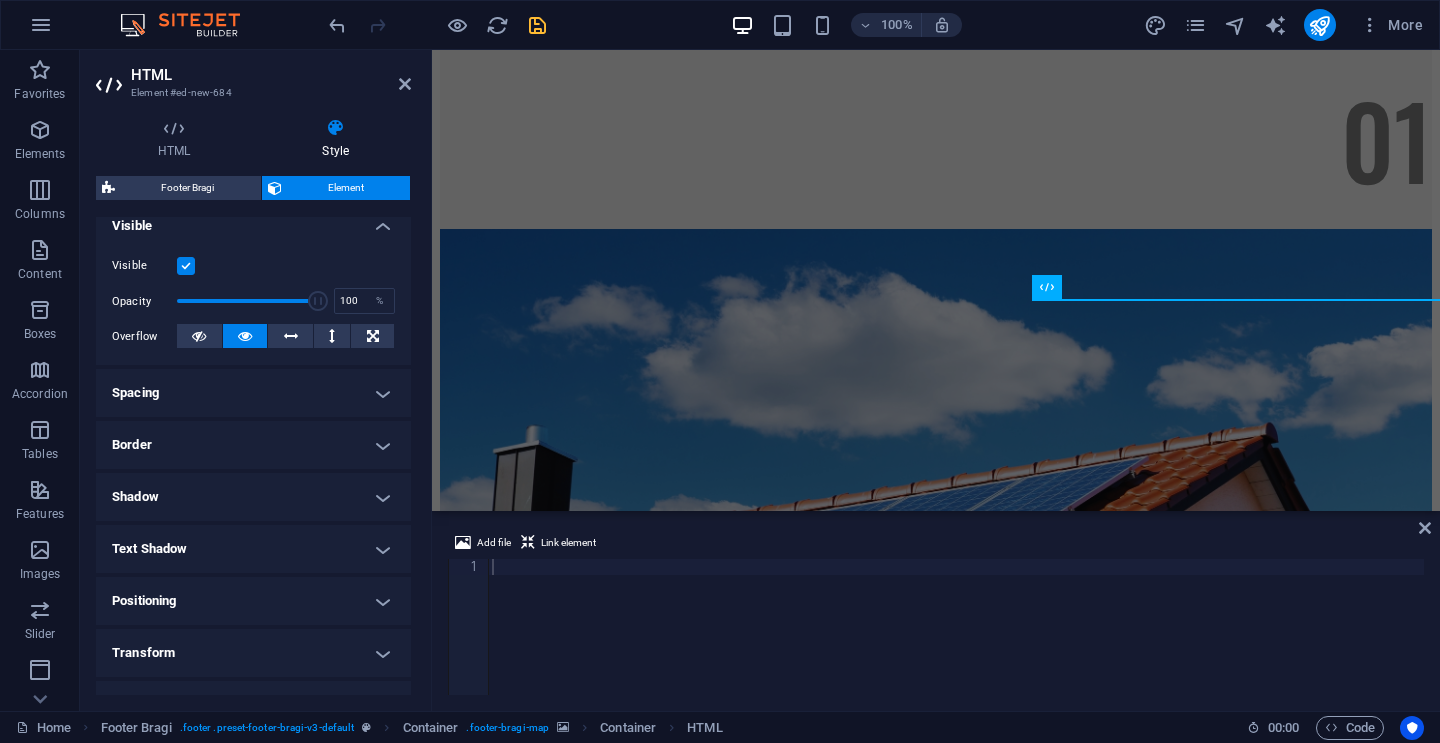 scroll, scrollTop: 367, scrollLeft: 0, axis: vertical 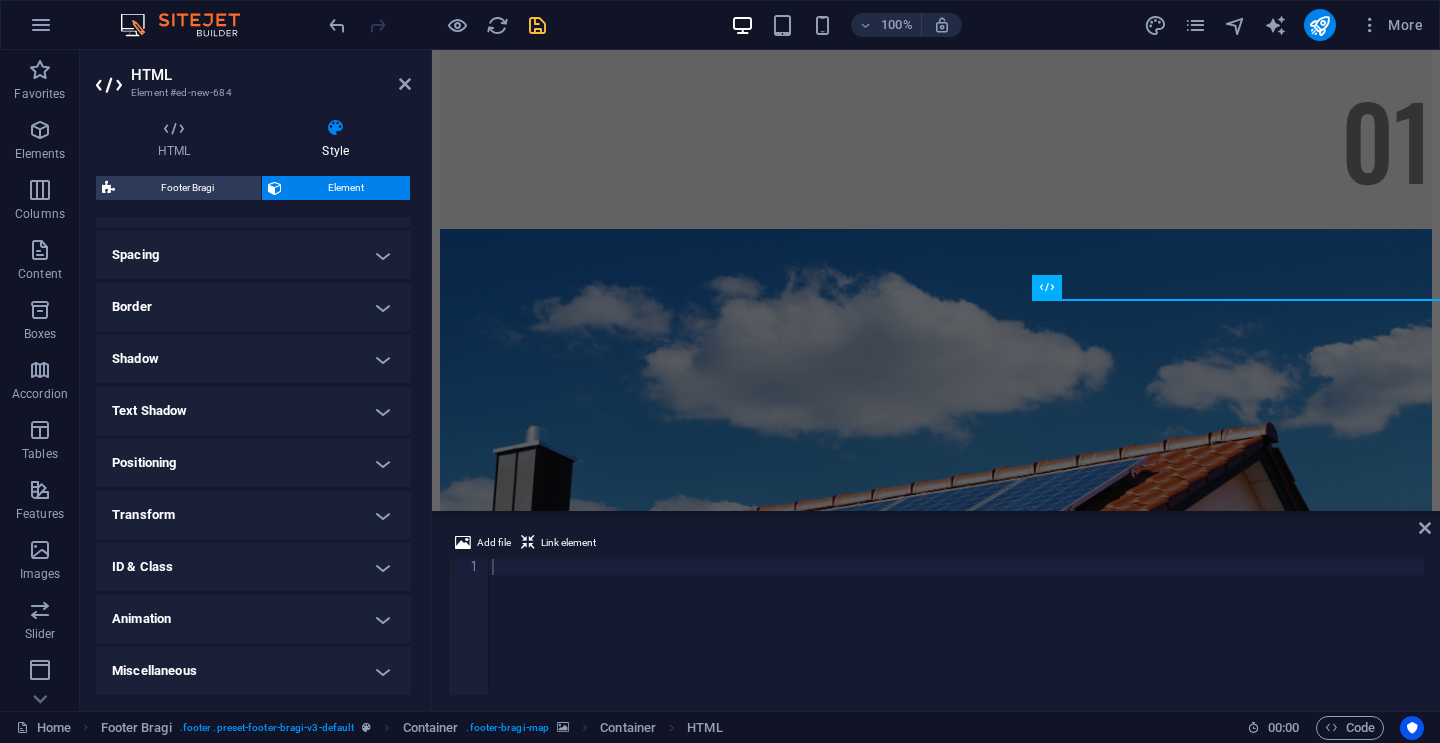 click on "Positioning" at bounding box center [253, 463] 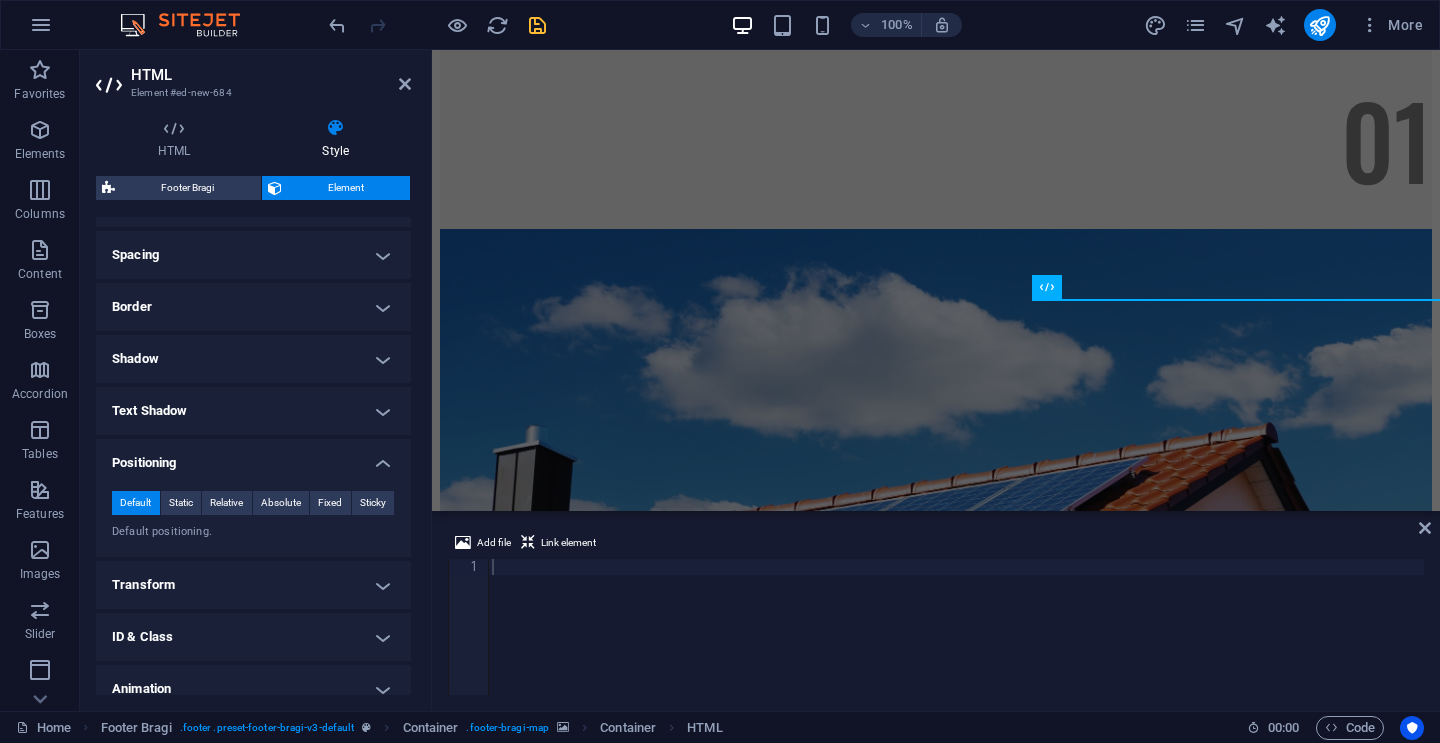 click on "Text Shadow" at bounding box center [253, 411] 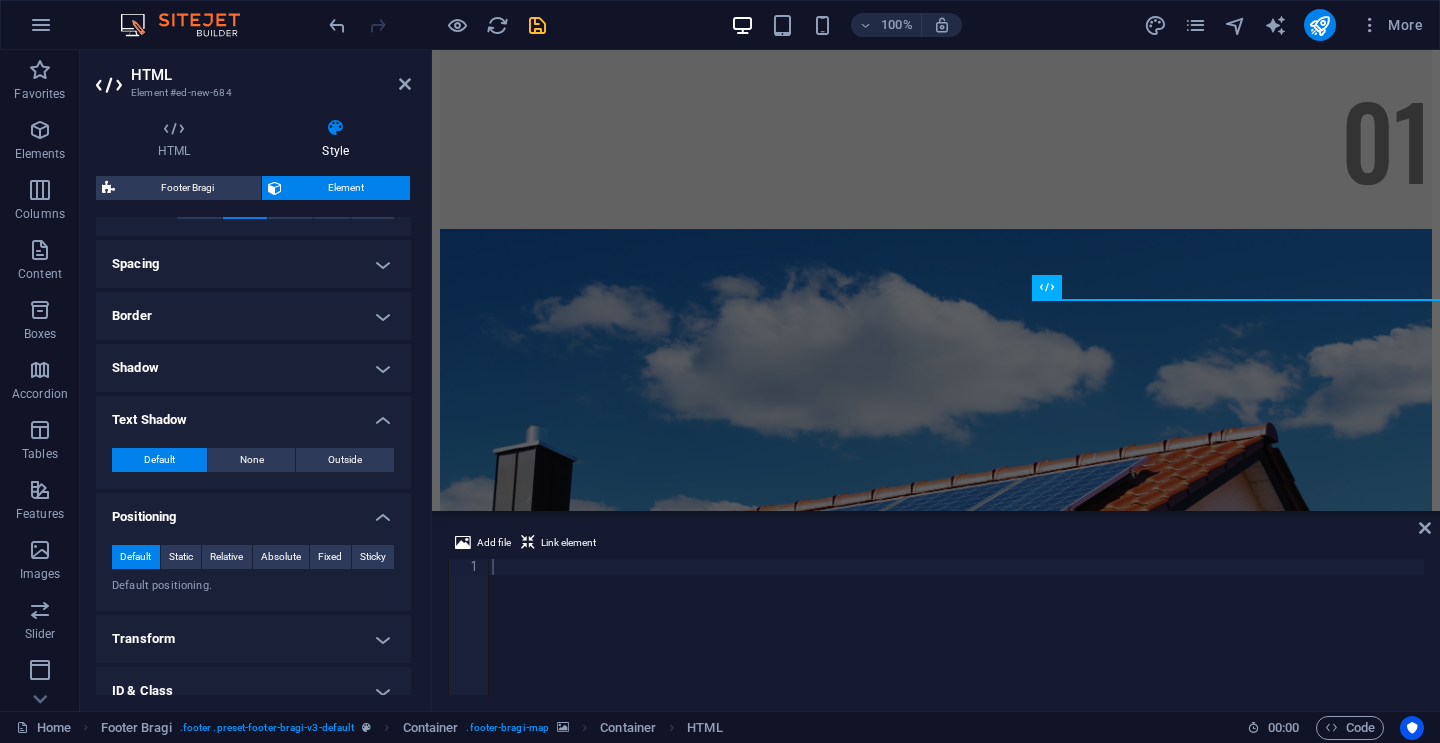 scroll, scrollTop: 481, scrollLeft: 0, axis: vertical 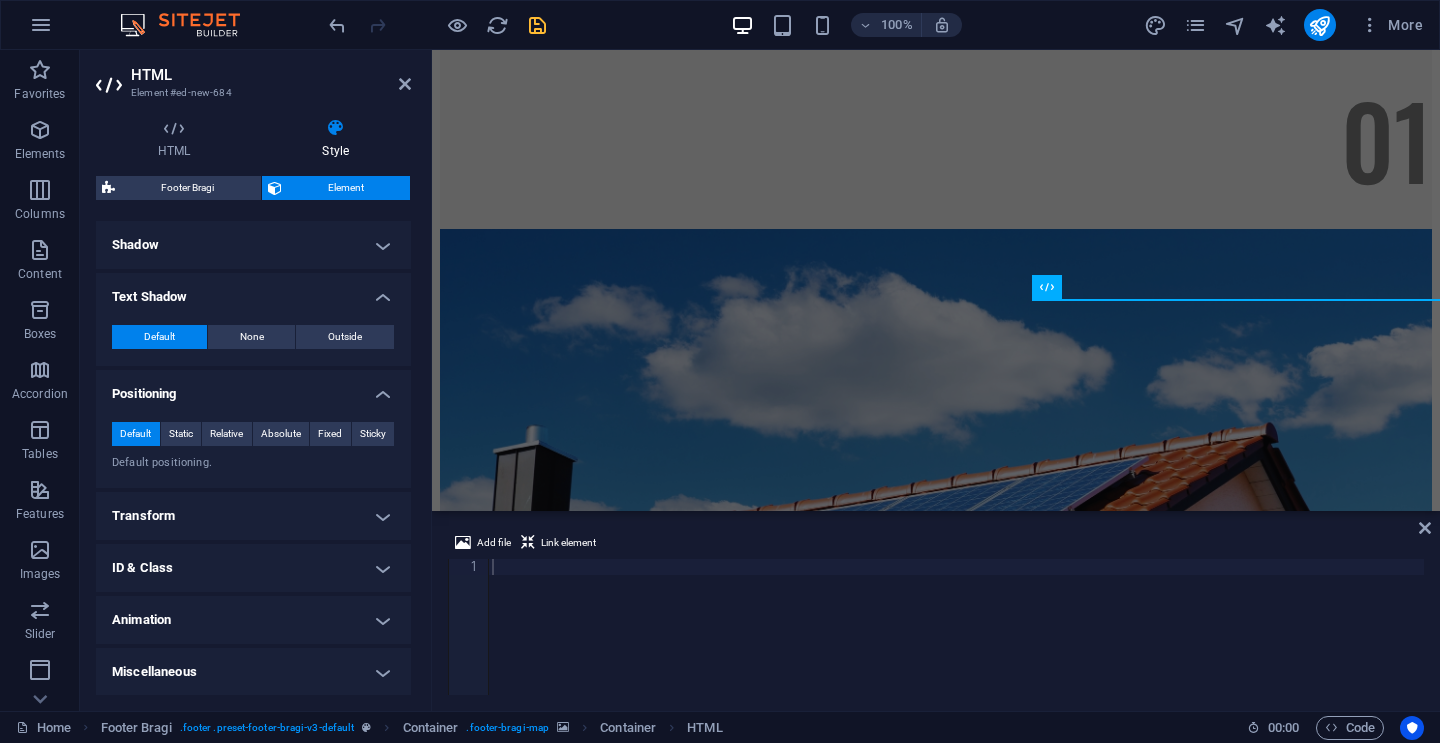 click on "Miscellaneous" at bounding box center [253, 672] 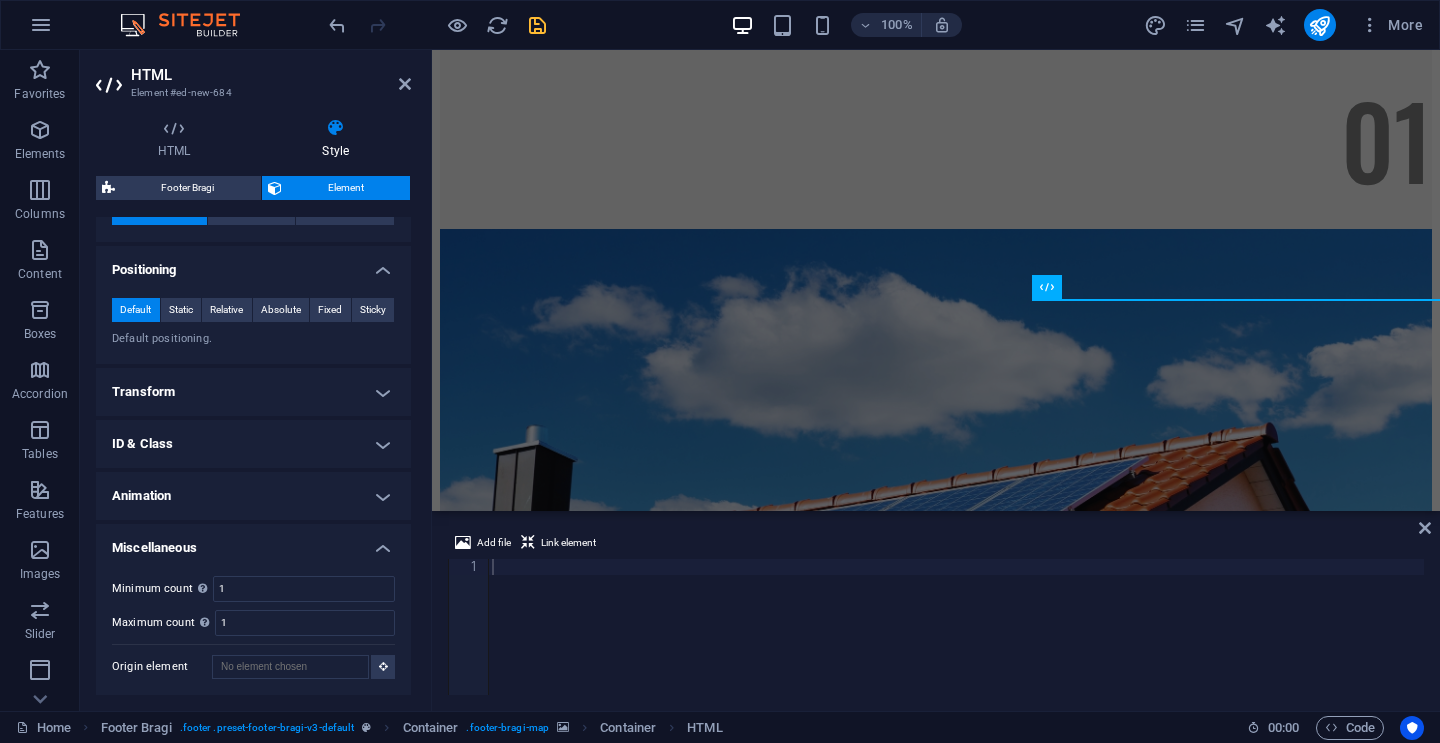 scroll, scrollTop: 0, scrollLeft: 0, axis: both 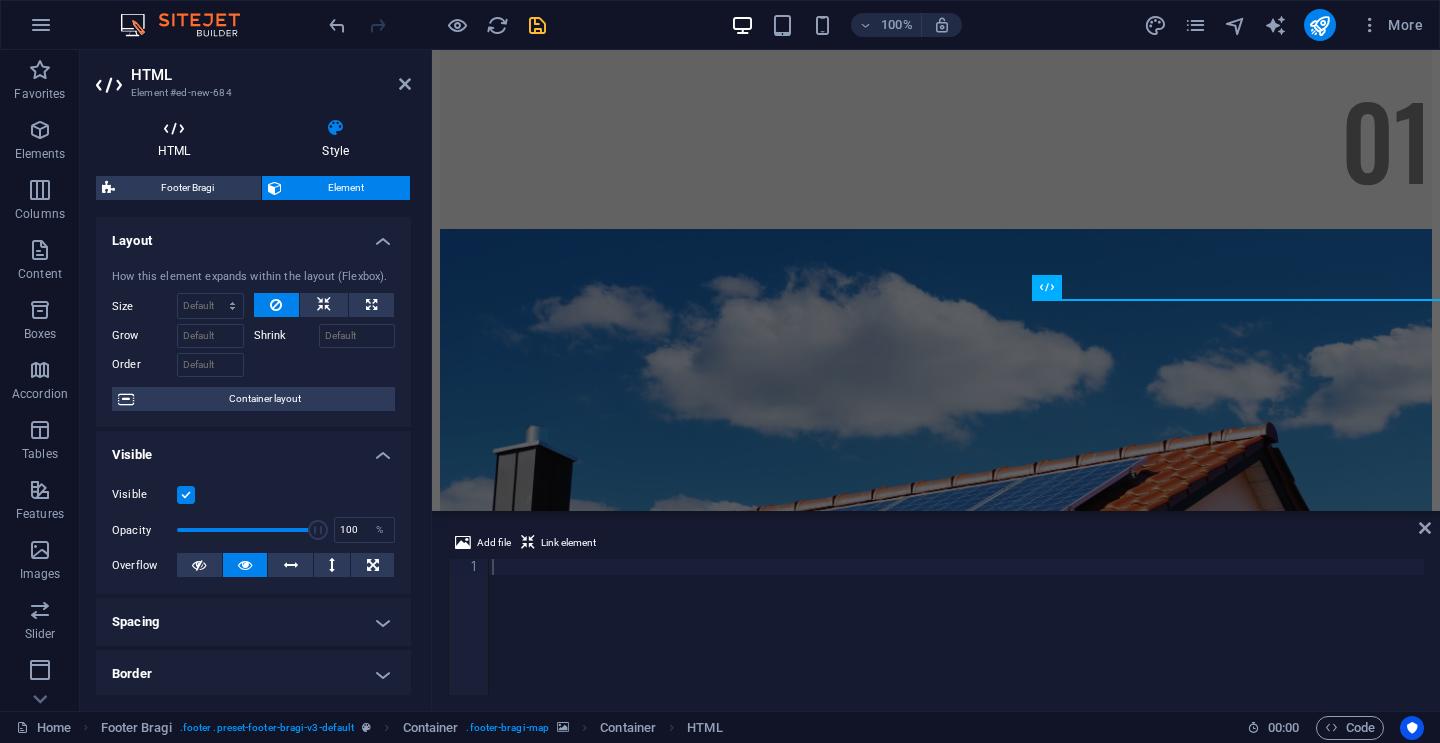 click on "HTML" at bounding box center (178, 139) 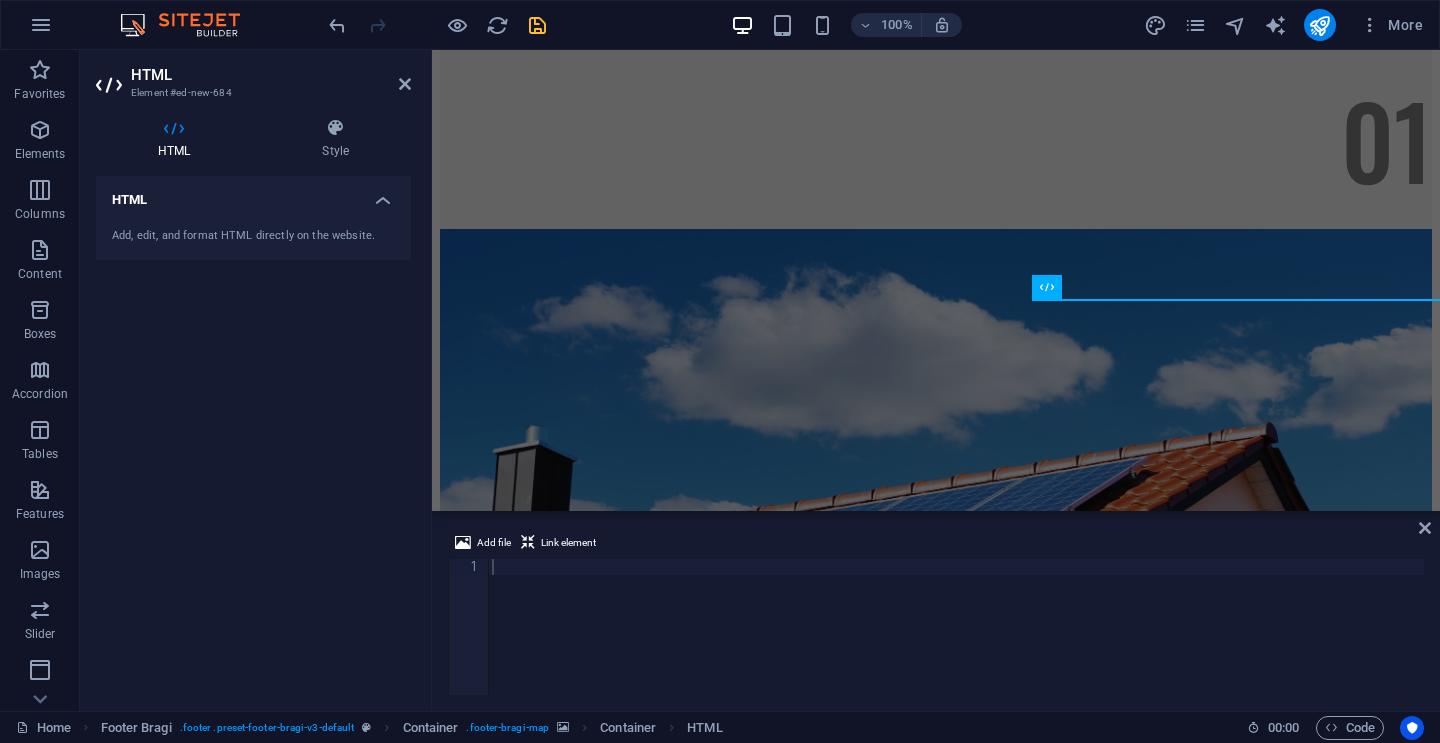click on "HTML Element #ed-new-684 HTML Style HTML Add, edit, and format HTML directly on the website. Footer Bragi Element Layout How this element expands within the layout (Flexbox). Size Default auto px % 1/1 1/2 1/3 1/4 1/5 1/6 1/7 1/8 1/9 1/10 Grow Shrink Order Container layout Visible Visible Opacity 100 % Overflow Spacing Margin Default auto px % rem vw vh Custom Custom auto px % rem vw vh auto px % rem vw vh auto px % rem vw vh auto px % rem vw vh Padding Default px rem % vh vw Custom Custom px rem % vh vw px rem % vh vw px rem % vh vw px rem % vh vw Border Style              - Width 1 auto px rem % vh vw Custom Custom 1 auto px rem % vh vw 1 auto px rem % vh vw 1 auto px rem % vh vw 1 auto px rem % vh vw  - Color Round corners Default px rem % vh vw Custom Custom px rem % vh vw px rem % vh vw px rem % vh vw px rem % vh vw Shadow Default None Outside Inside Color X offset 0 px rem vh vw Y offset 0 px rem vh vw Blur 0 px rem % vh vw Spread 0 px rem vh vw Text Shadow Default None Outside Color X offset" at bounding box center [256, 380] 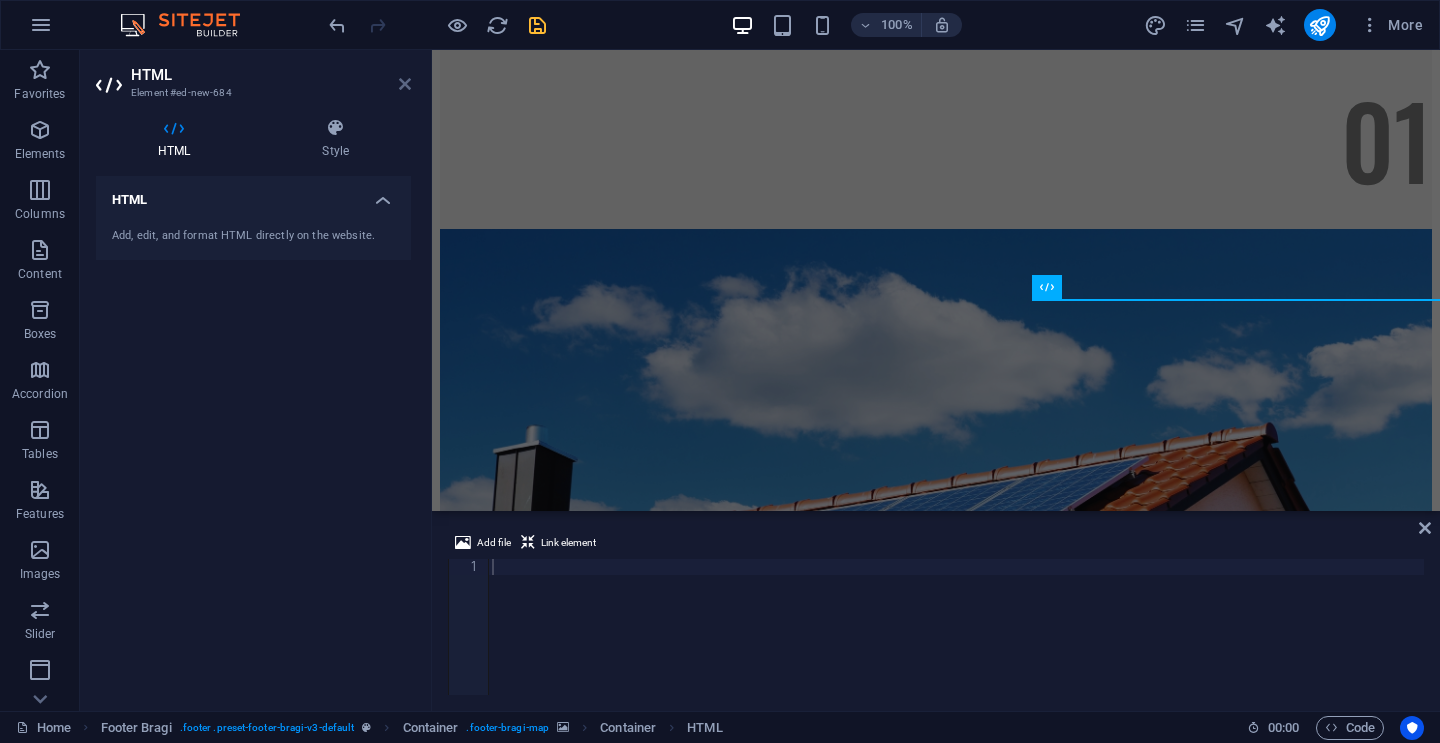 click at bounding box center (405, 84) 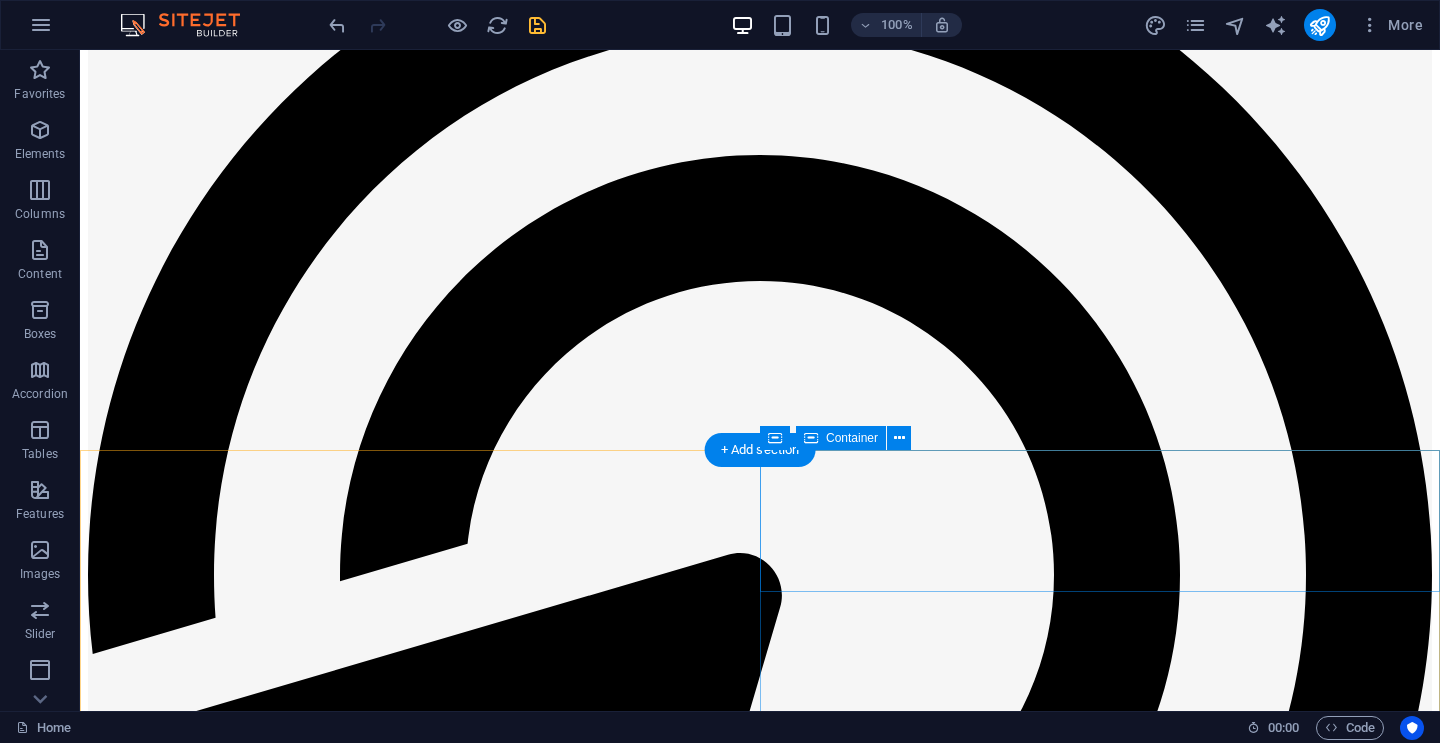 scroll, scrollTop: 12113, scrollLeft: 0, axis: vertical 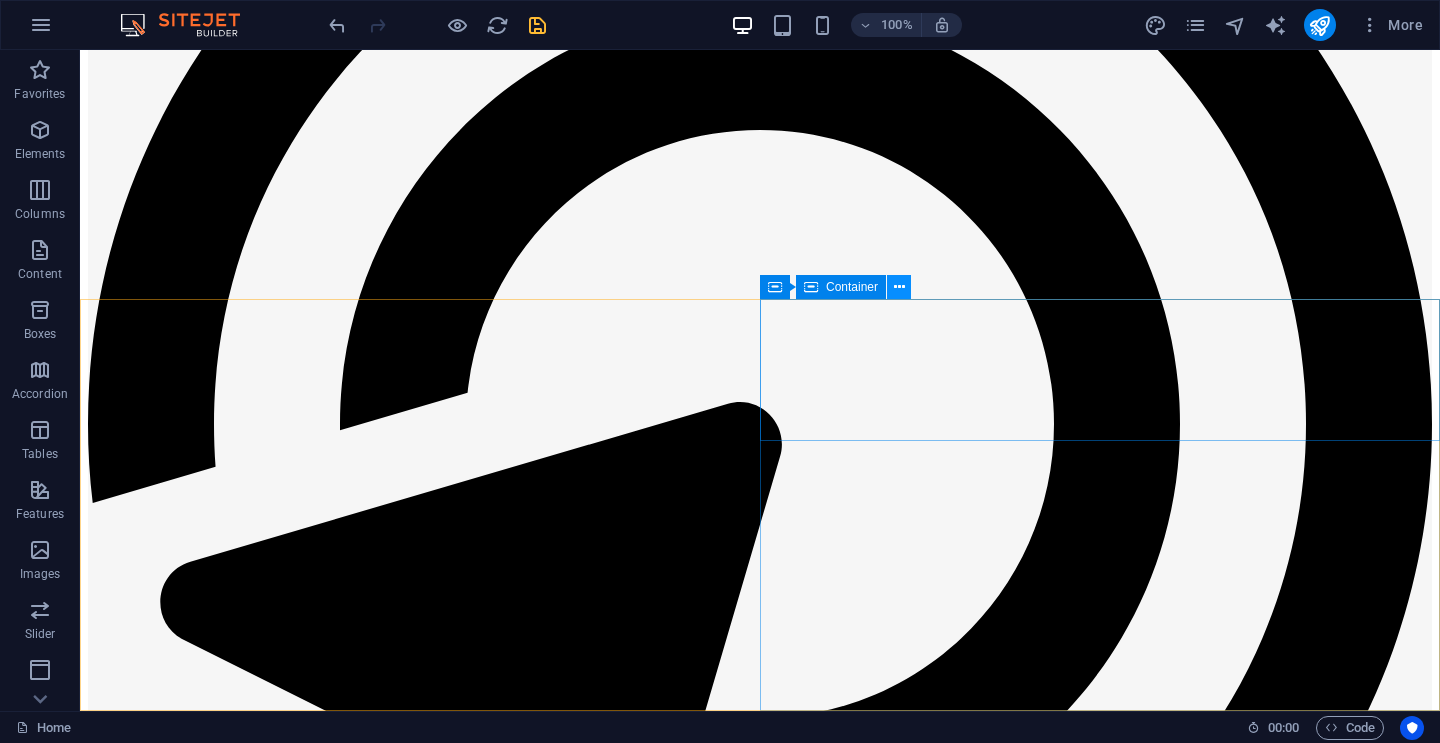 click at bounding box center [899, 287] 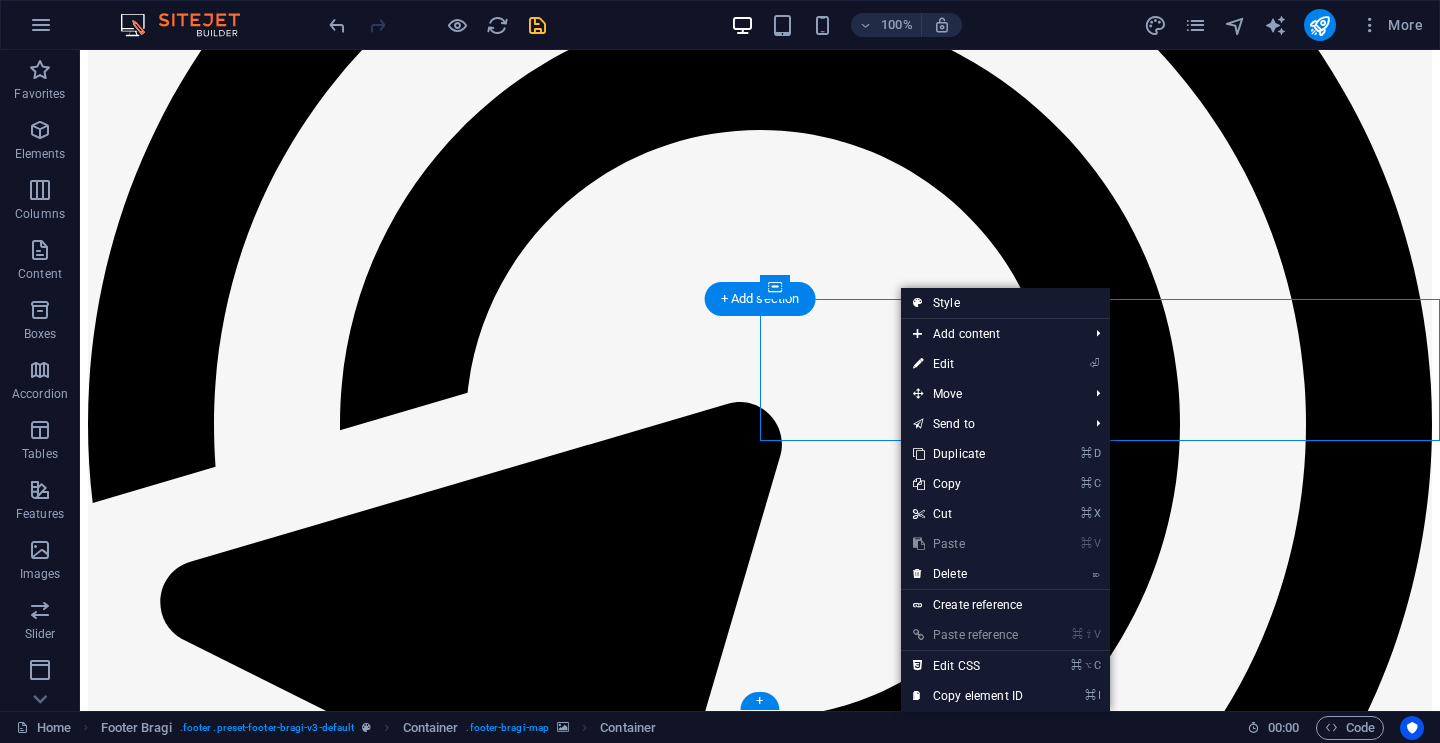 click on "Oops! Something went wrong. This page didn't load Google Maps correctly. See the JavaScript console for technical details." at bounding box center [760, 20319] 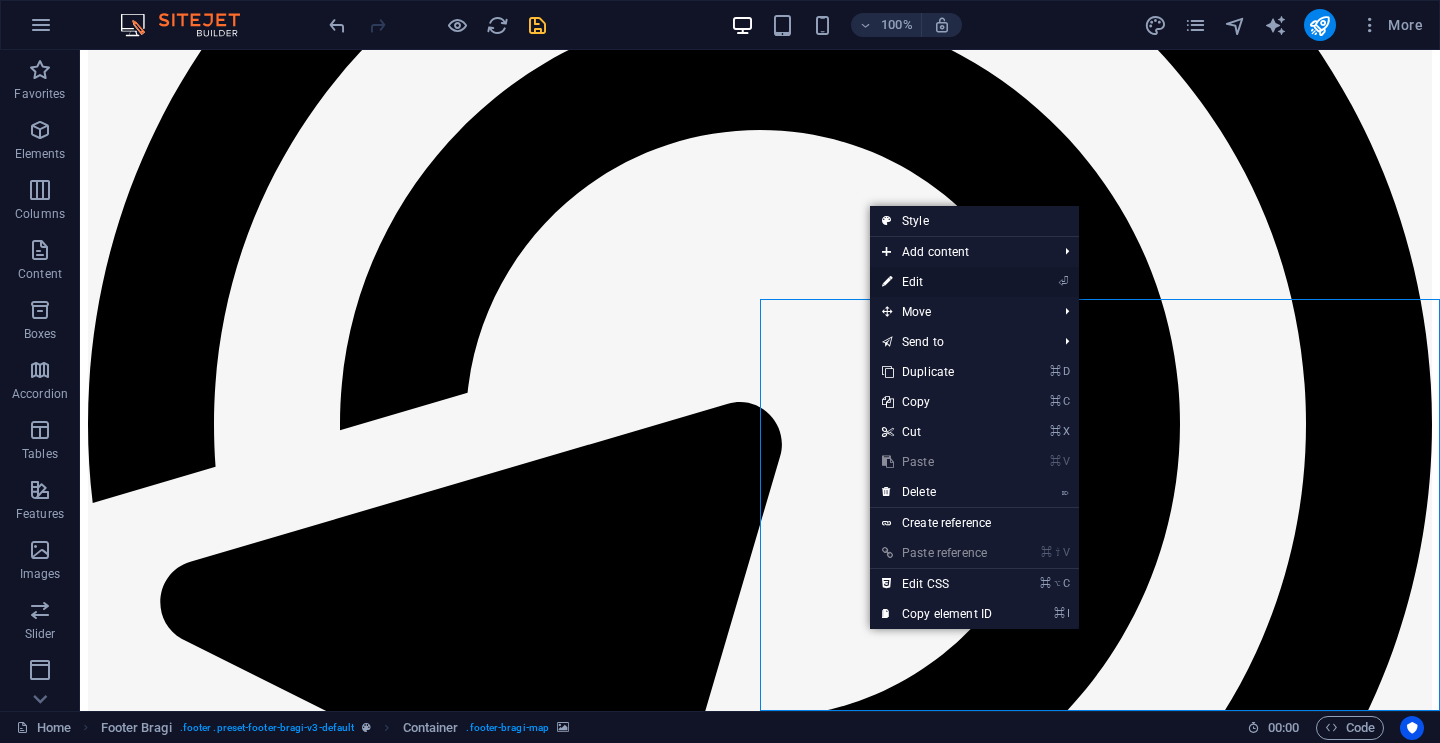 click on "⏎  Edit" at bounding box center (937, 282) 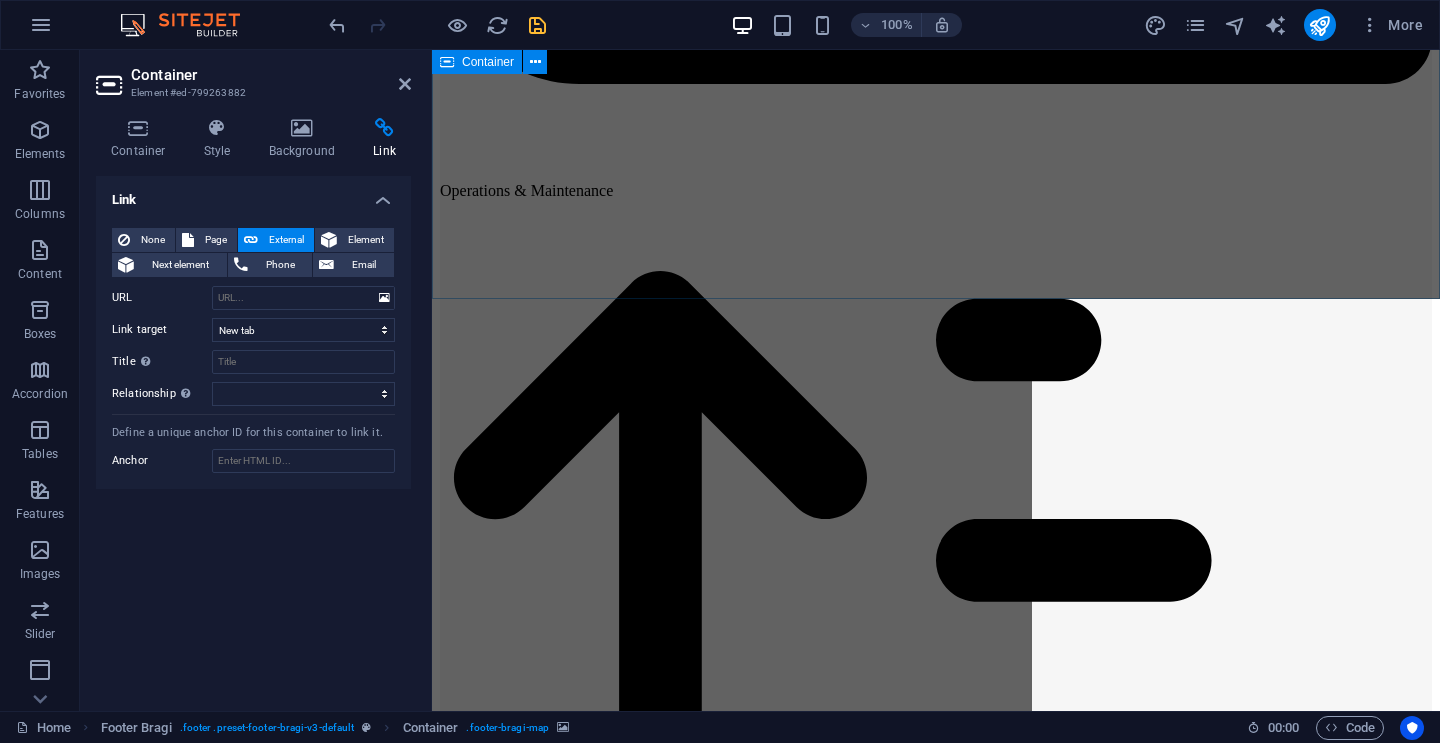 scroll, scrollTop: 13351, scrollLeft: 0, axis: vertical 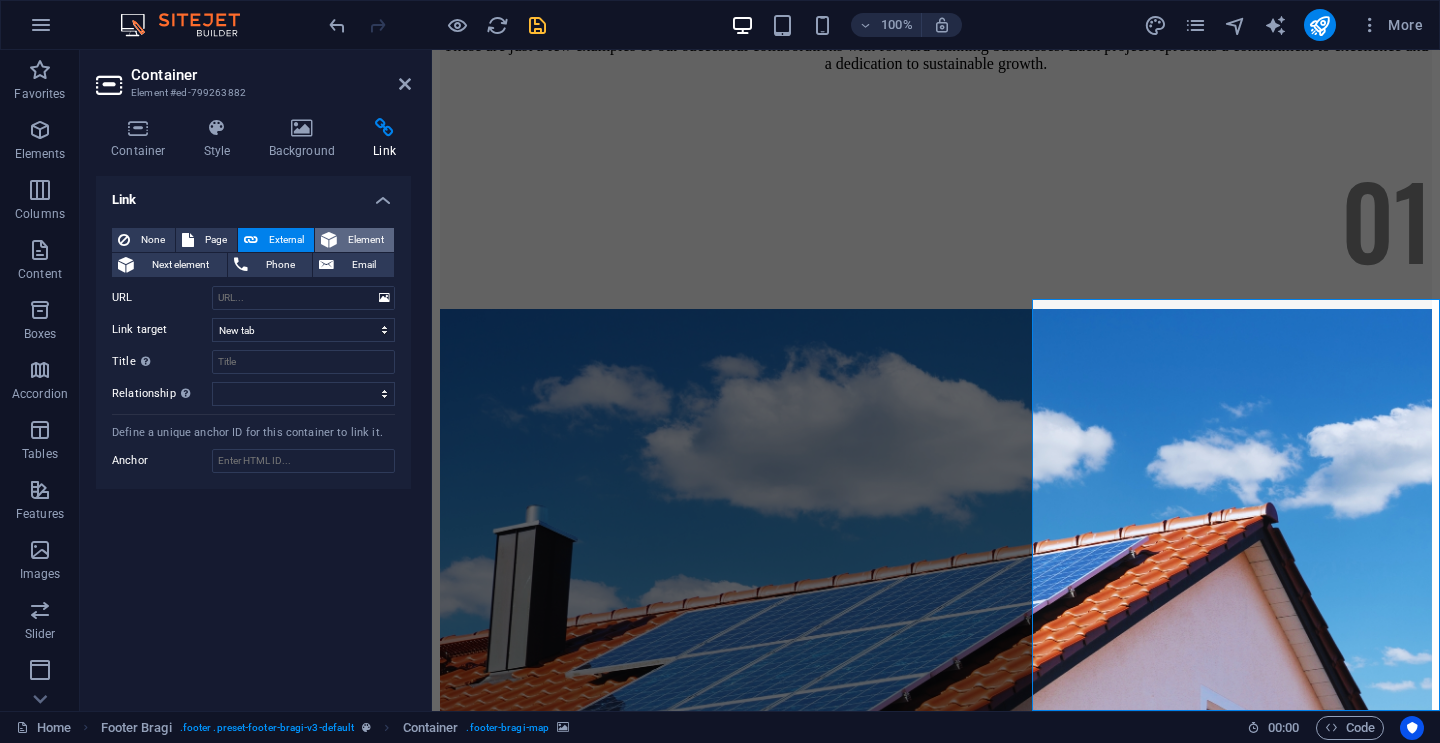 click on "Element" at bounding box center [365, 240] 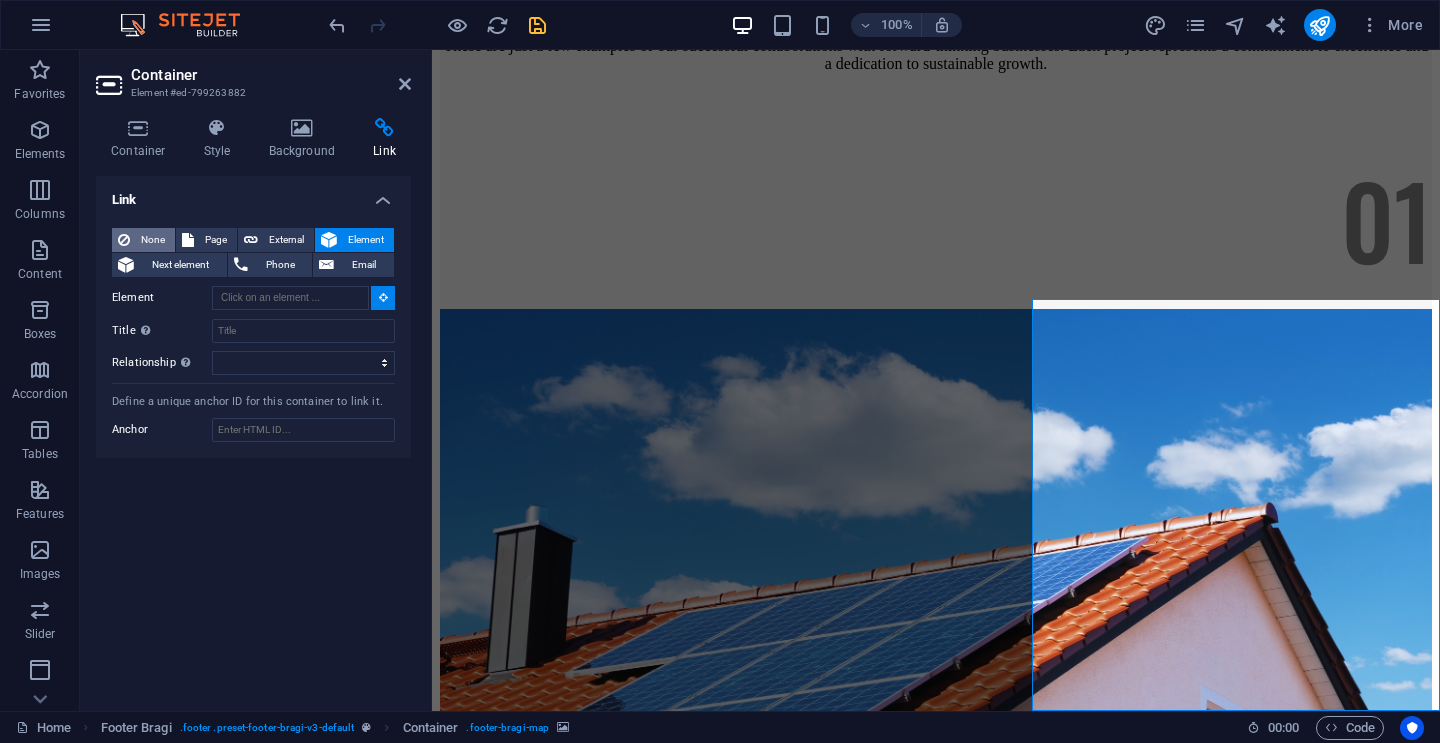 click on "None" at bounding box center (152, 240) 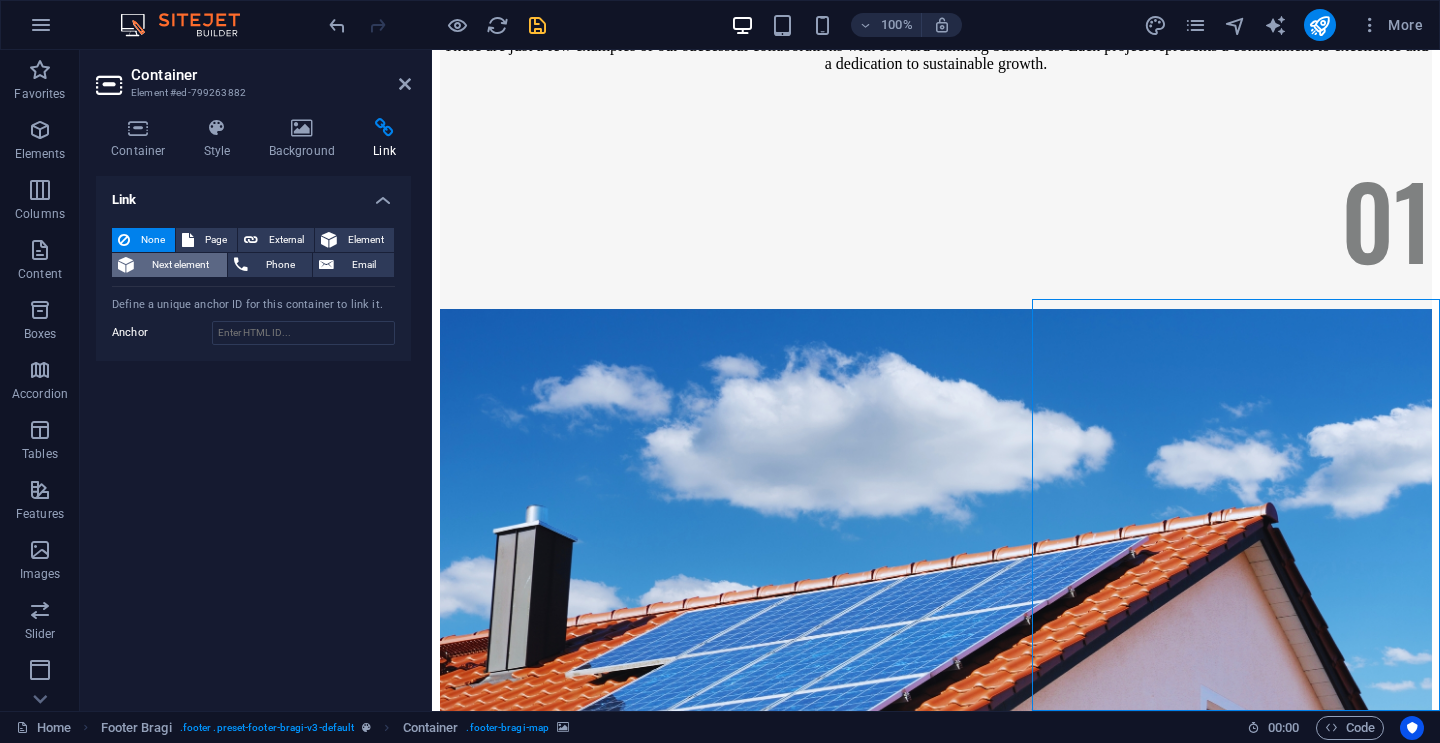 click on "Next element" at bounding box center [180, 265] 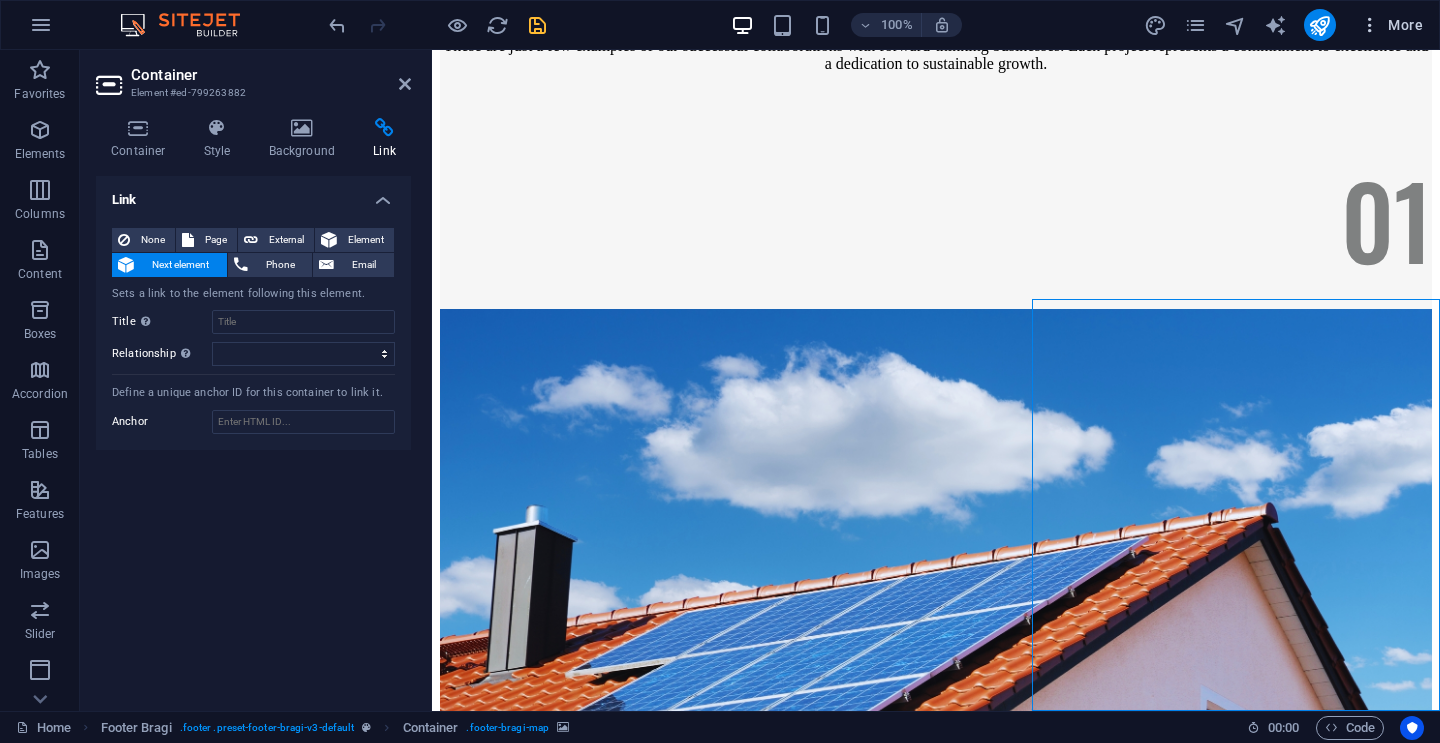 click on "More" at bounding box center [1391, 25] 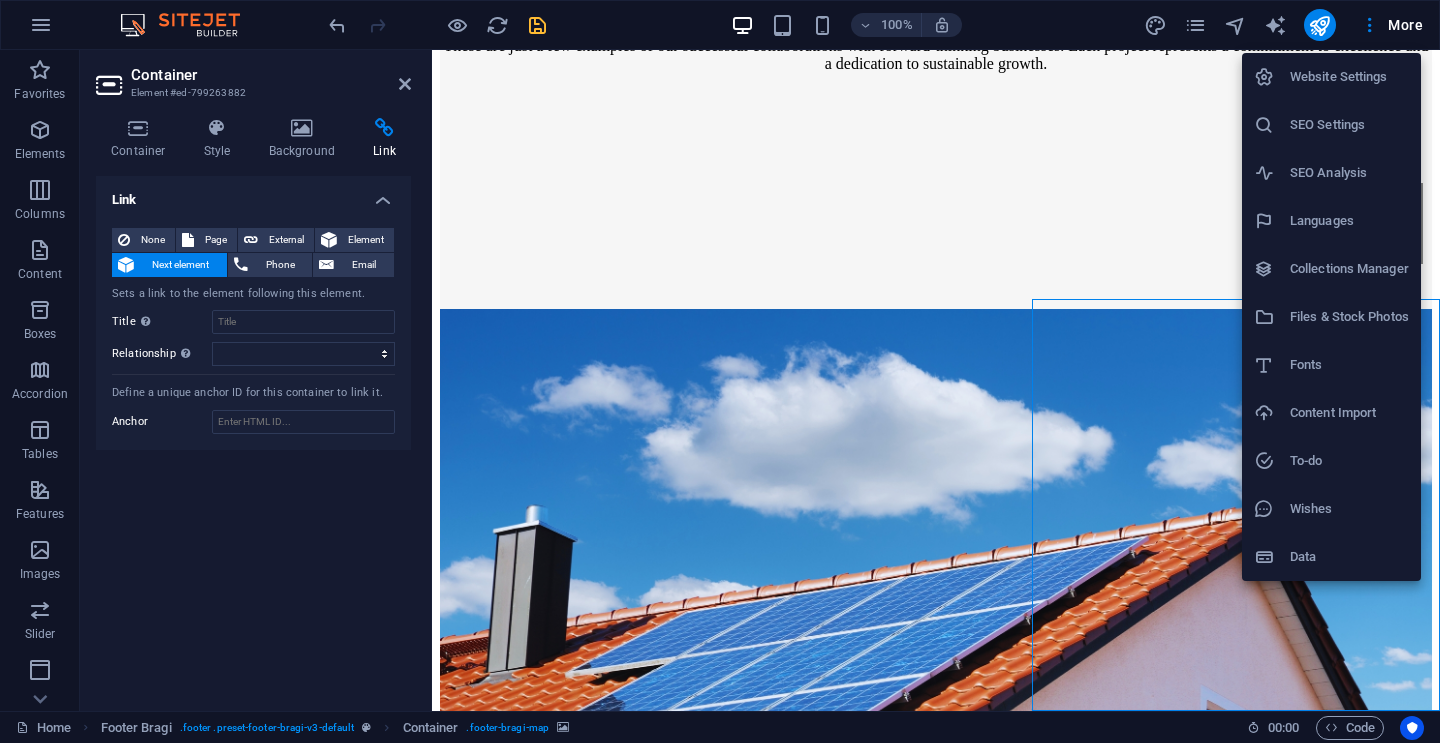 click at bounding box center (720, 371) 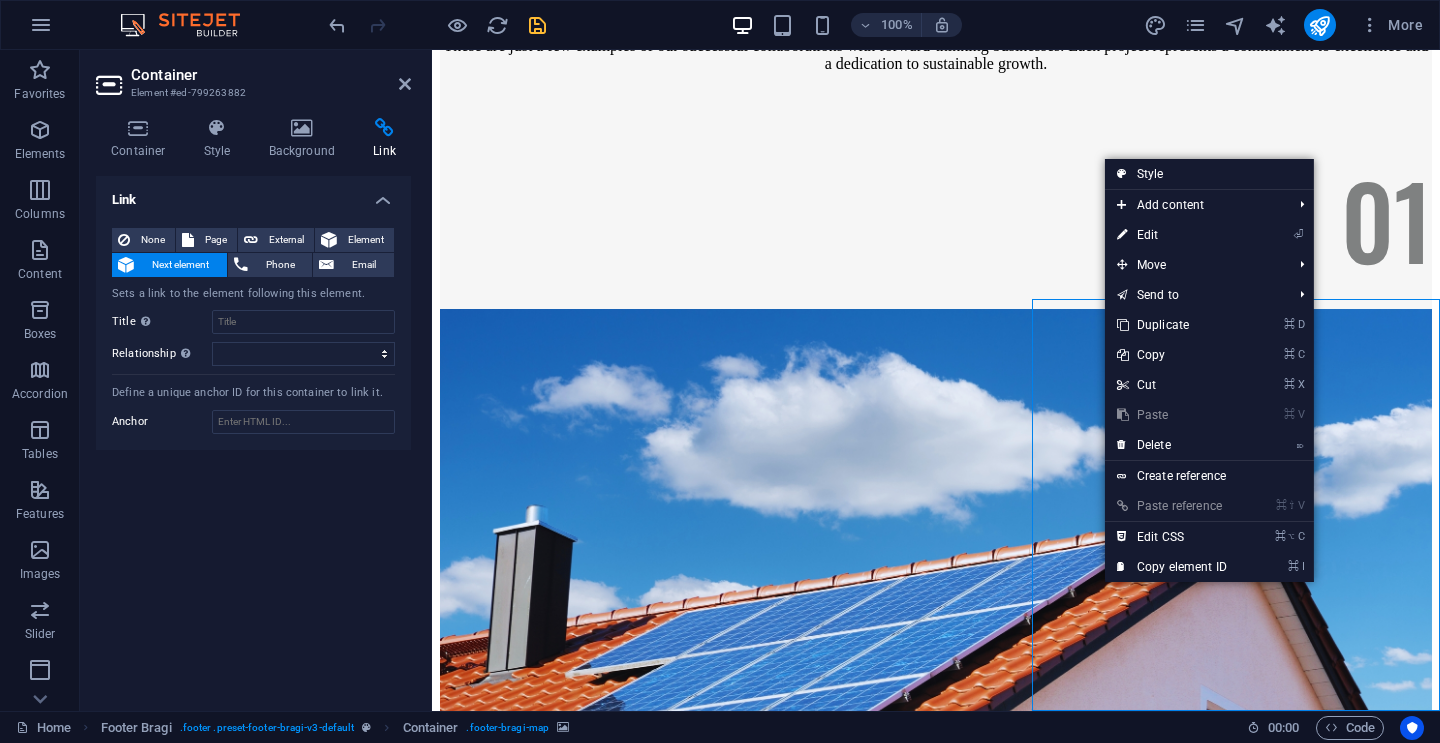 click on "Oops! Something went wrong. This page didn't load Google Maps correctly. See the JavaScript console for technical details." at bounding box center (936, 14006) 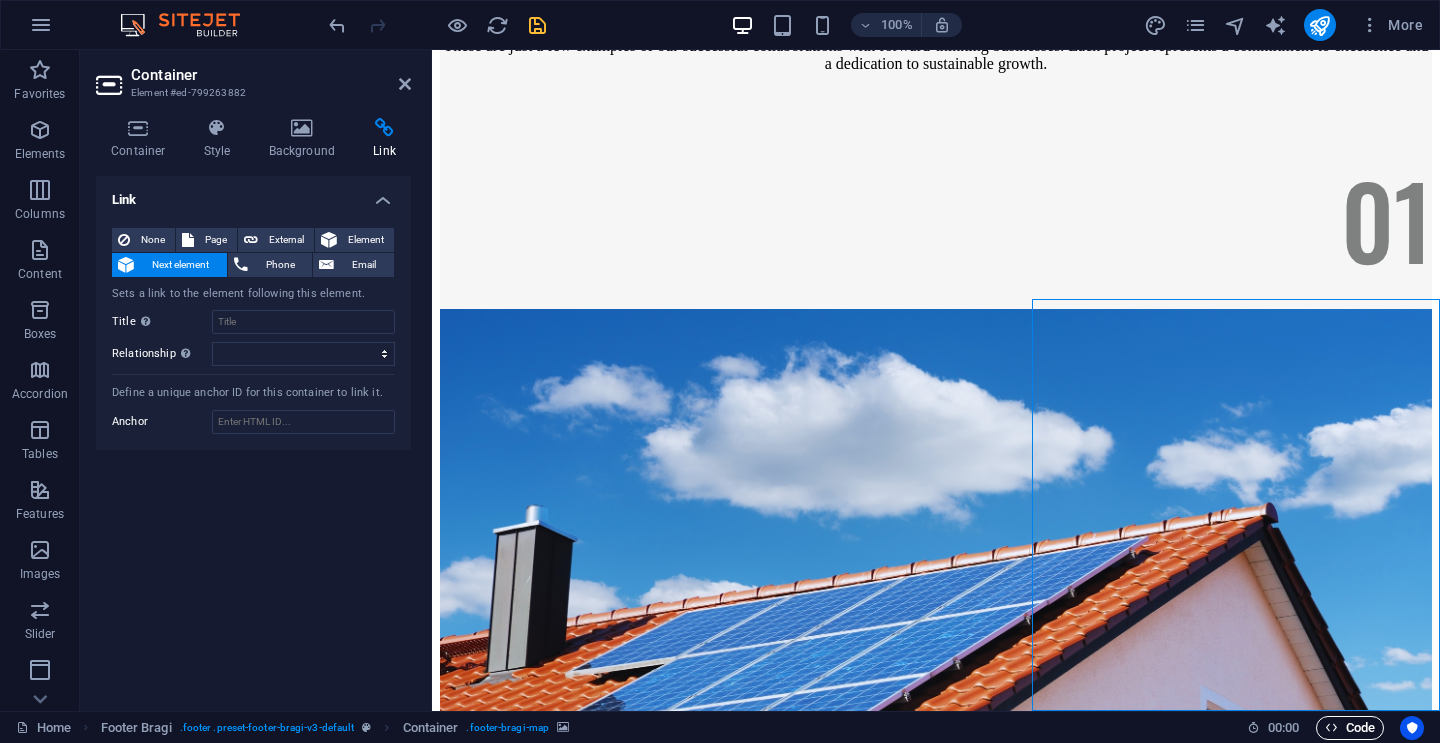 click on "Code" at bounding box center [1350, 728] 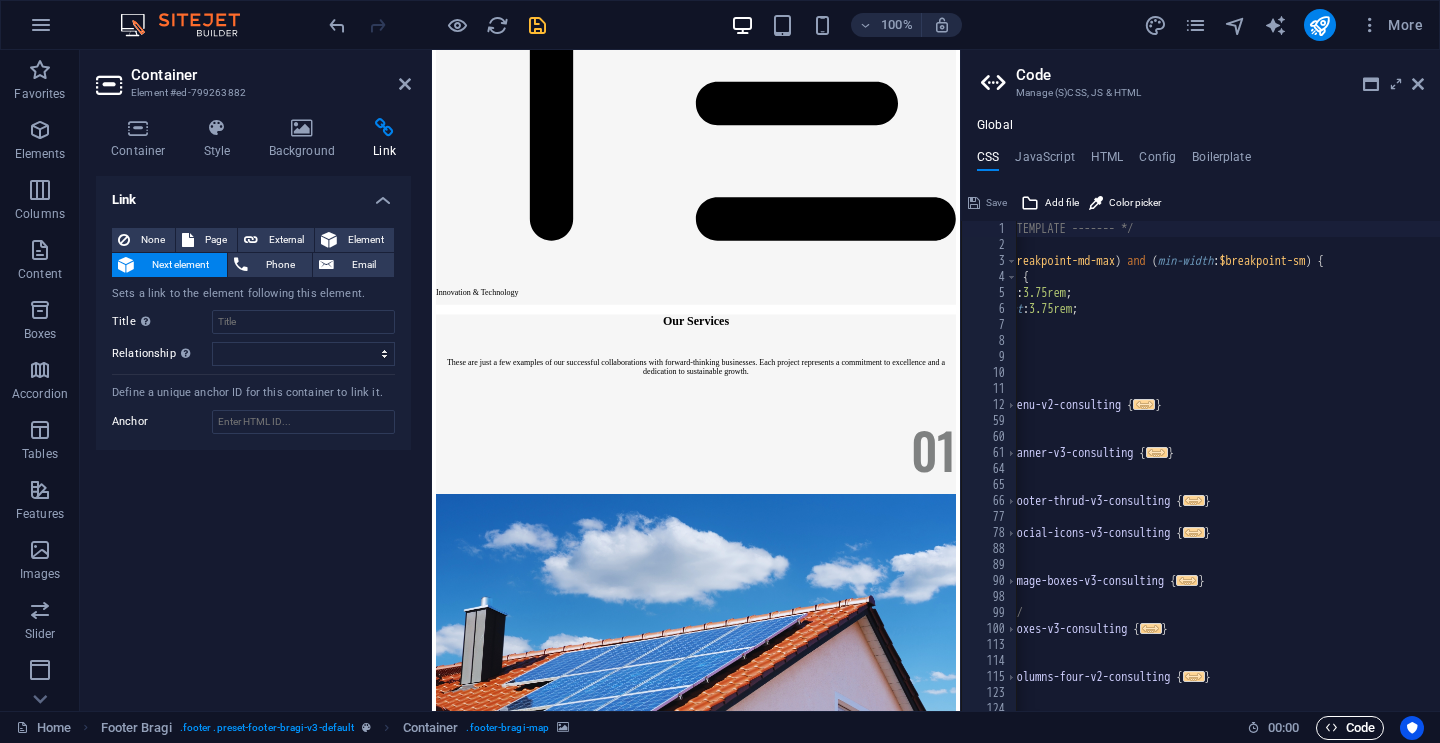 scroll, scrollTop: 12159, scrollLeft: 0, axis: vertical 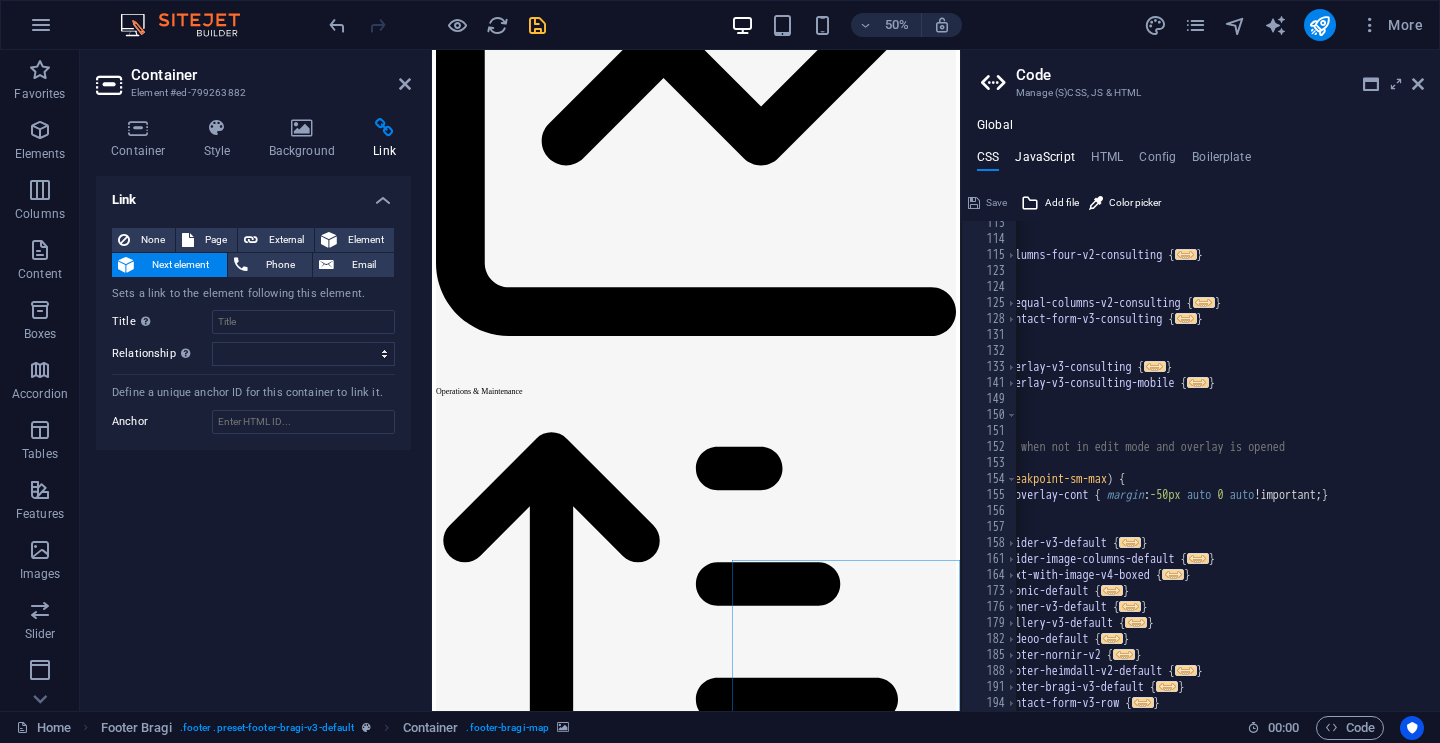 click on "JavaScript" at bounding box center (1044, 161) 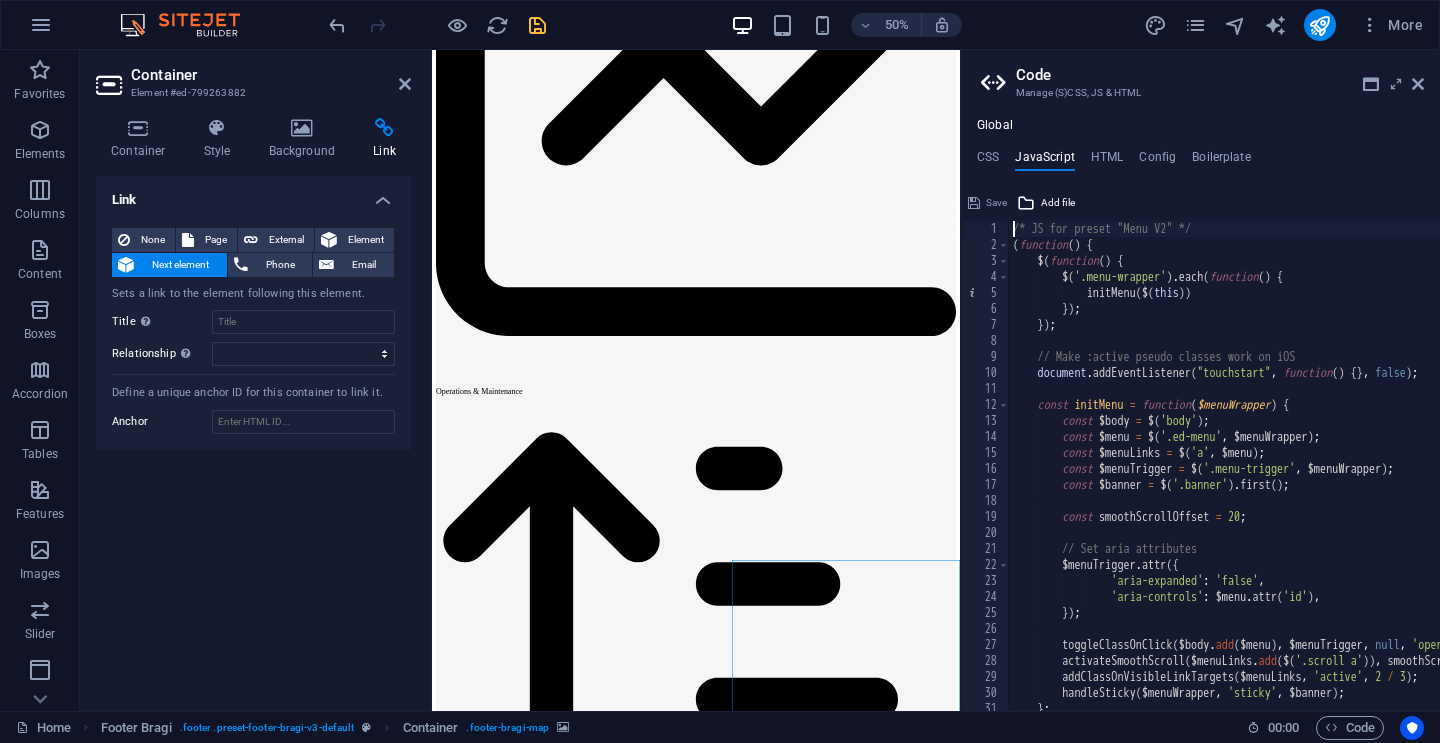 scroll, scrollTop: 325, scrollLeft: 0, axis: vertical 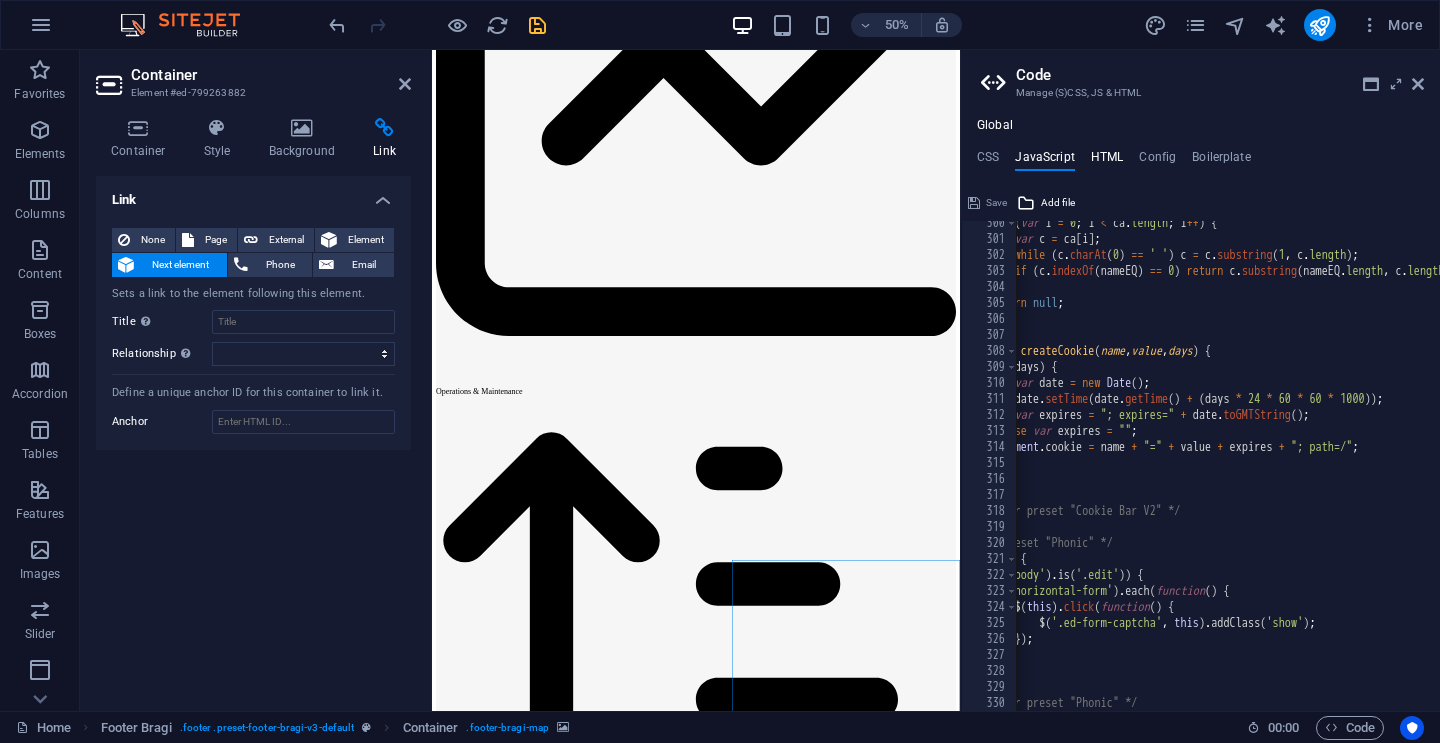 click on "HTML" at bounding box center (1107, 161) 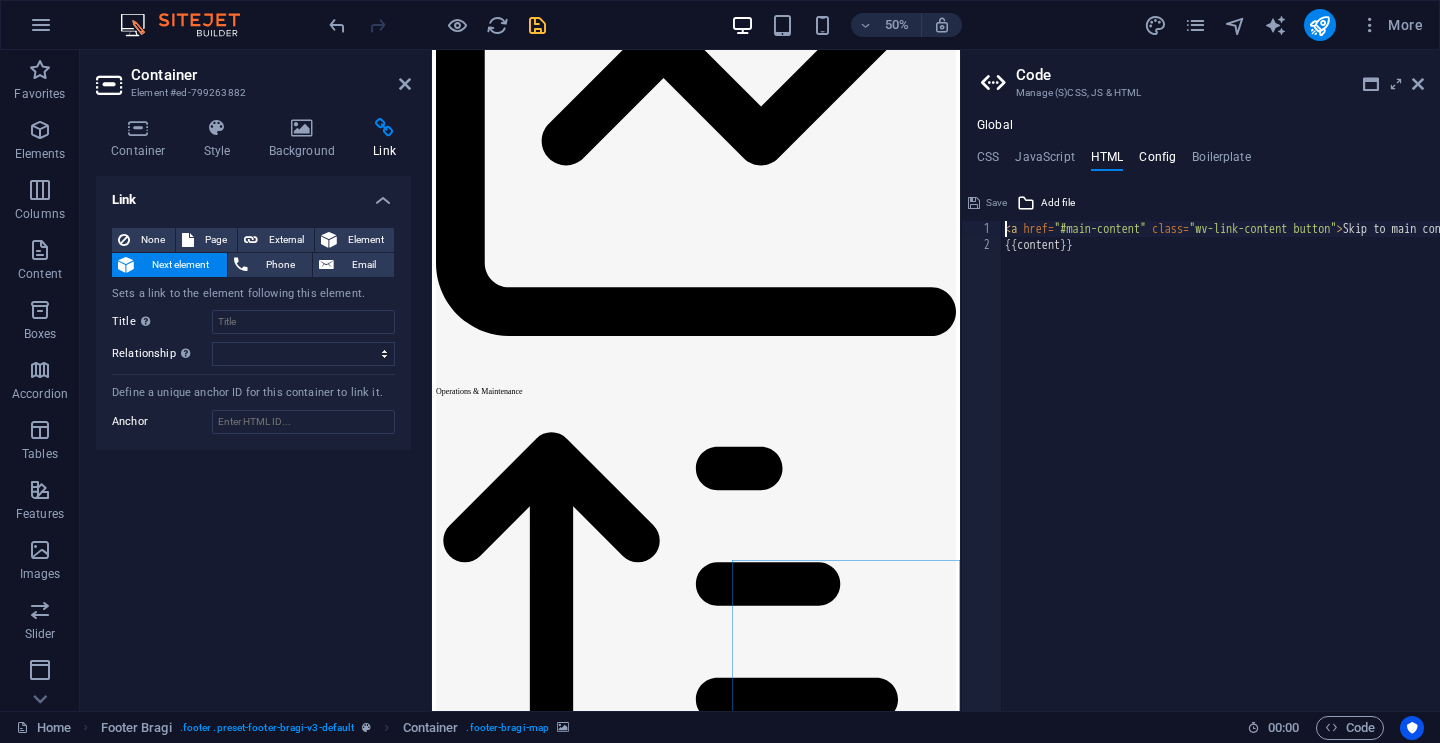 click on "Config" at bounding box center [1157, 161] 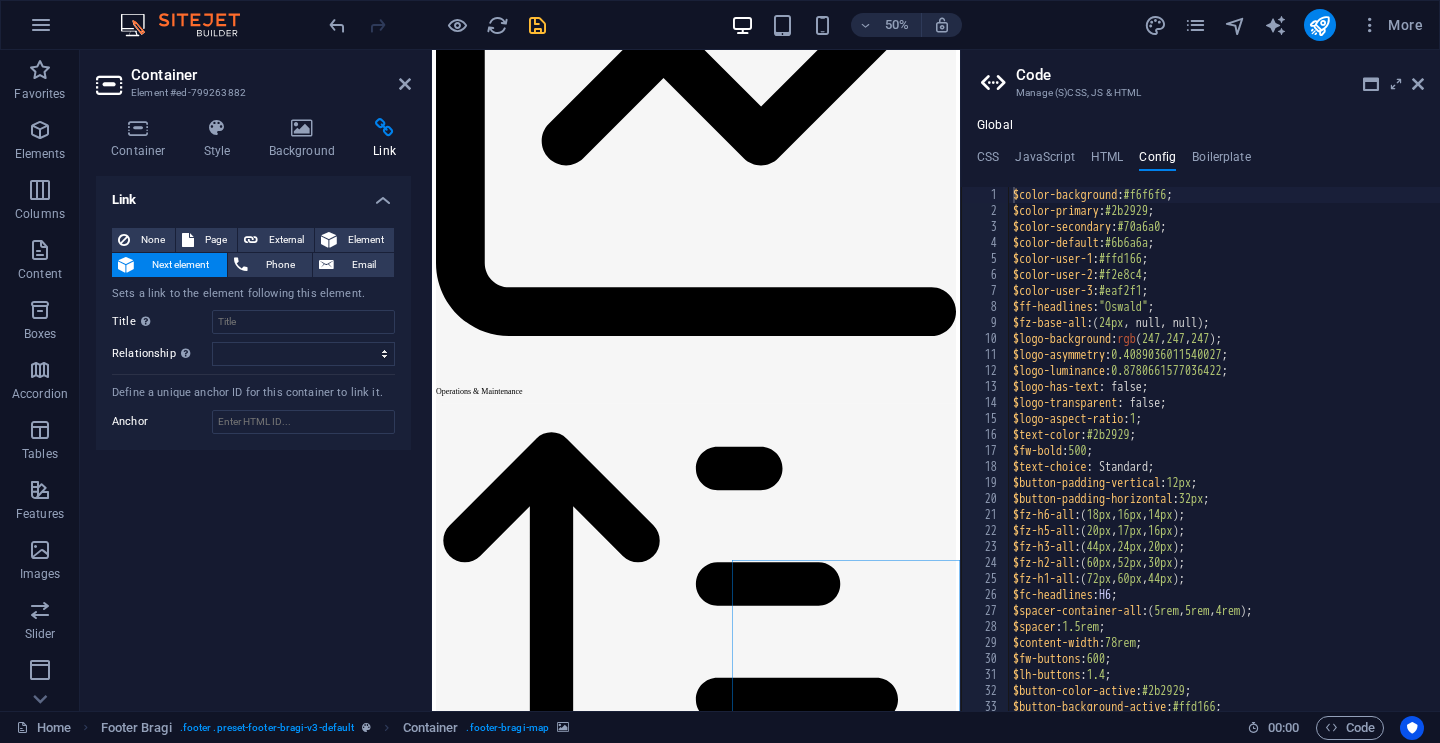 click on "Global CSS JavaScript HTML Config Boilerplate /* -------- ECO-CON TEMPLATE ------- */ 113 114 115 123 124 125 128 131 132 133 141 149 150 151 152 153 154 155 156 157 158 161 164 173 176 179 182 185 188 191 194 /*Projects Section*/ .ed-element.preset-columns-four-v2-consulting   { ... } /*Contact Section*/ .ed-element.preset-unequal-columns-v2-consulting   { ... } .ed-element.preset-contact-form-v3-consulting   { ... } /*Overlay*/ .ed-element.preset-overlay-v3-consulting   { ... } .ed-element.preset-overlay-v3-consulting-mobile   { ... } /* CUSTOM CODE Hide Read More button when not in edit mode and overlay is opened */ @media   ( max-width :  $breakpoint-sm-max )   {      body:not ( .edit )   .overlay-cont   {   margin :  -50px   auto   0   auto  !important;  } } .ed-element.preset-slider-v3-default   { ... } .ed-element.preset-slider-image-columns-default   { ... } .ed-element.preset-text-with-image-v4-boxed   { ... } .ed-element.preset-phonic-default   { ... } .ed-element.preset-banner-v3-default   { ... }" at bounding box center (1200, 414) 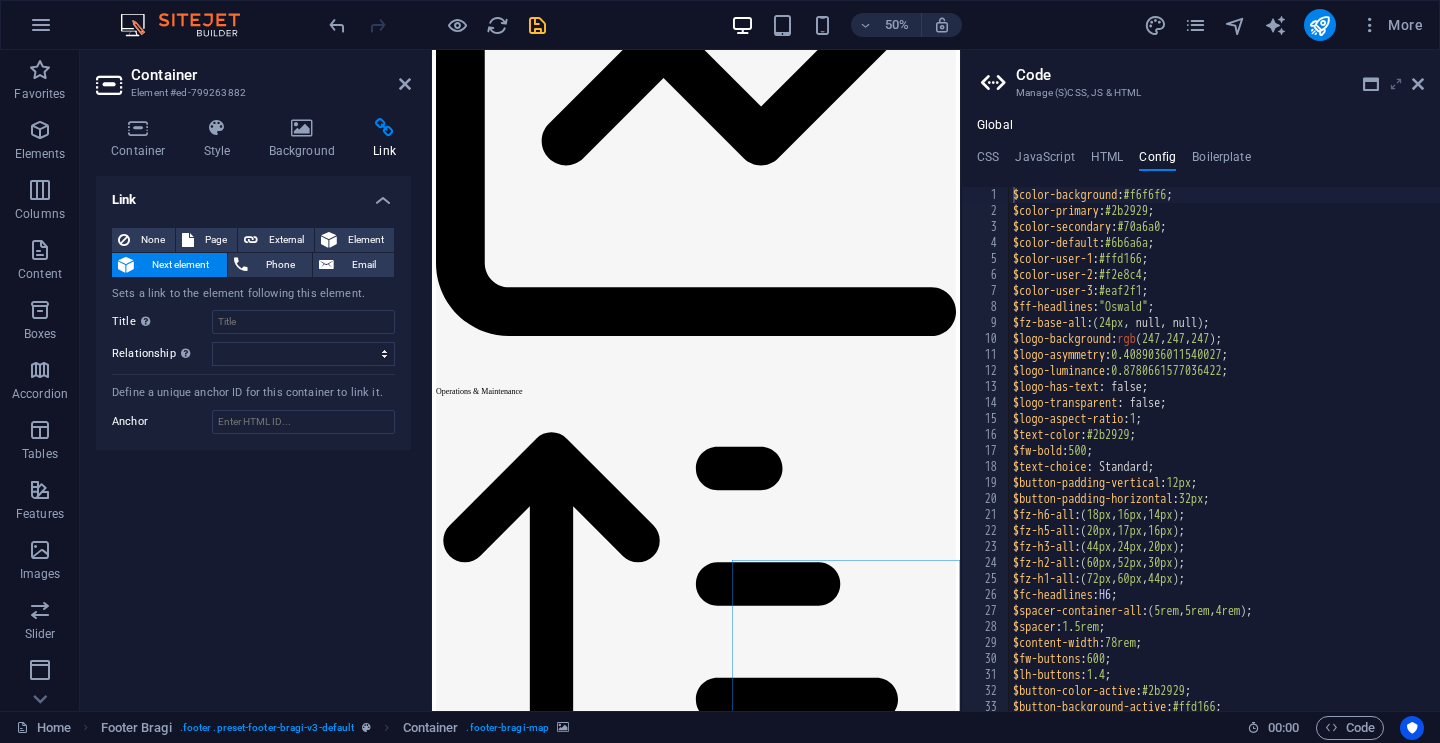 click at bounding box center [1396, 84] 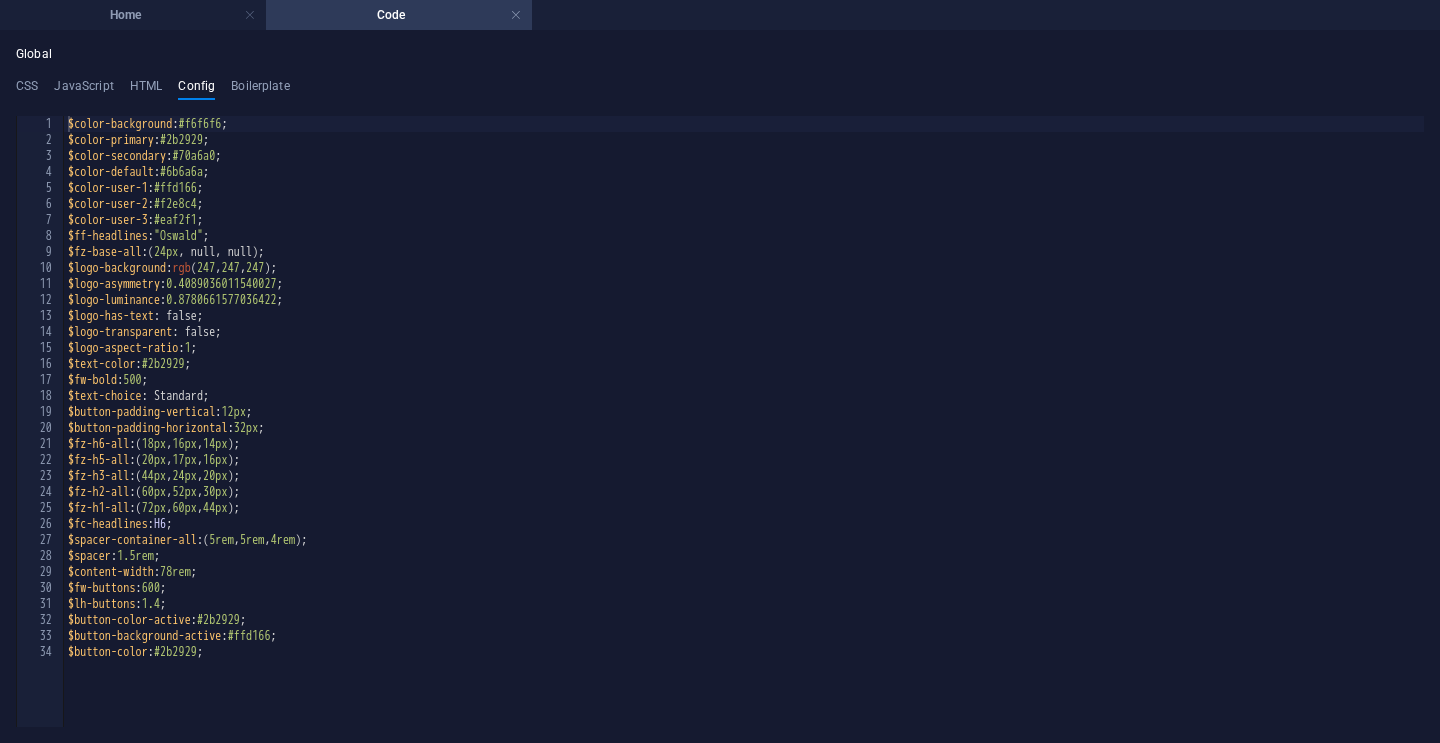 scroll, scrollTop: 0, scrollLeft: 0, axis: both 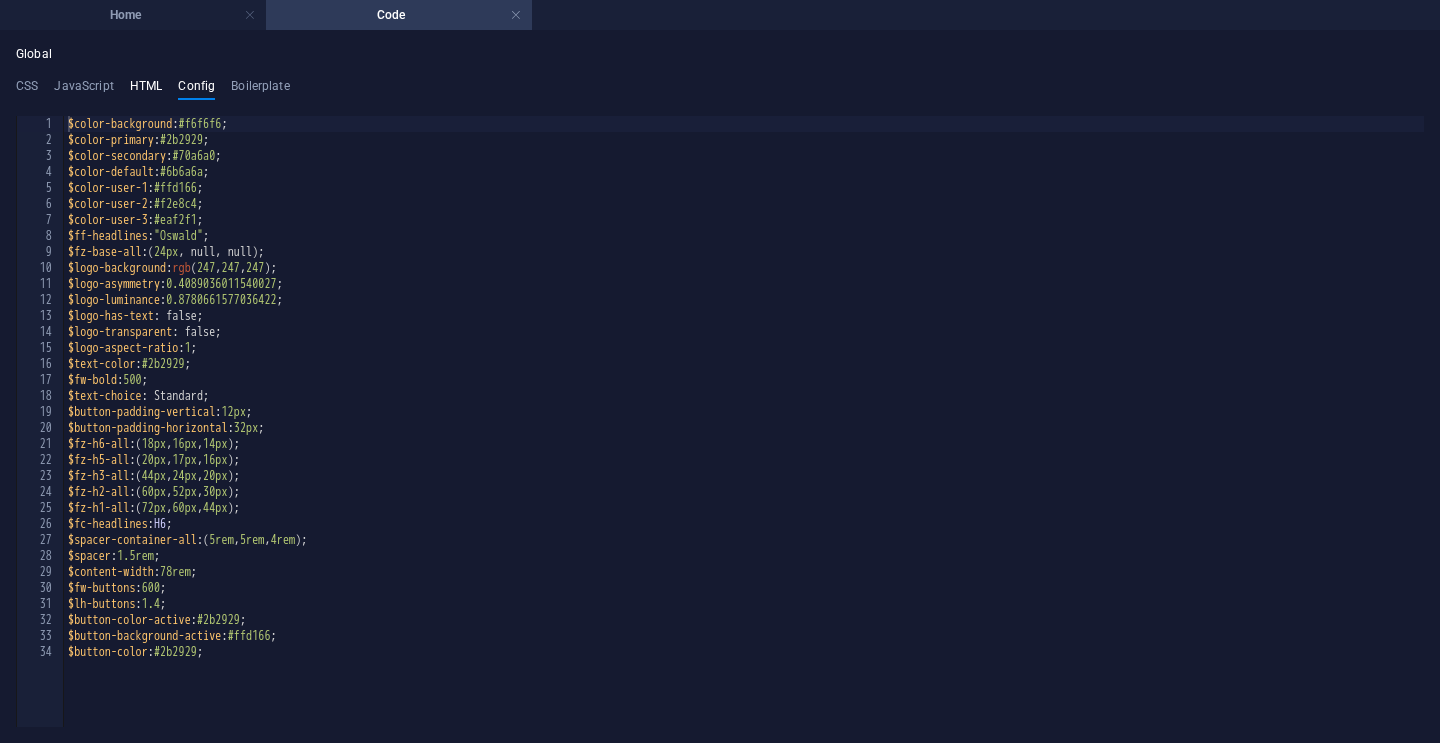 click on "HTML" at bounding box center [146, 90] 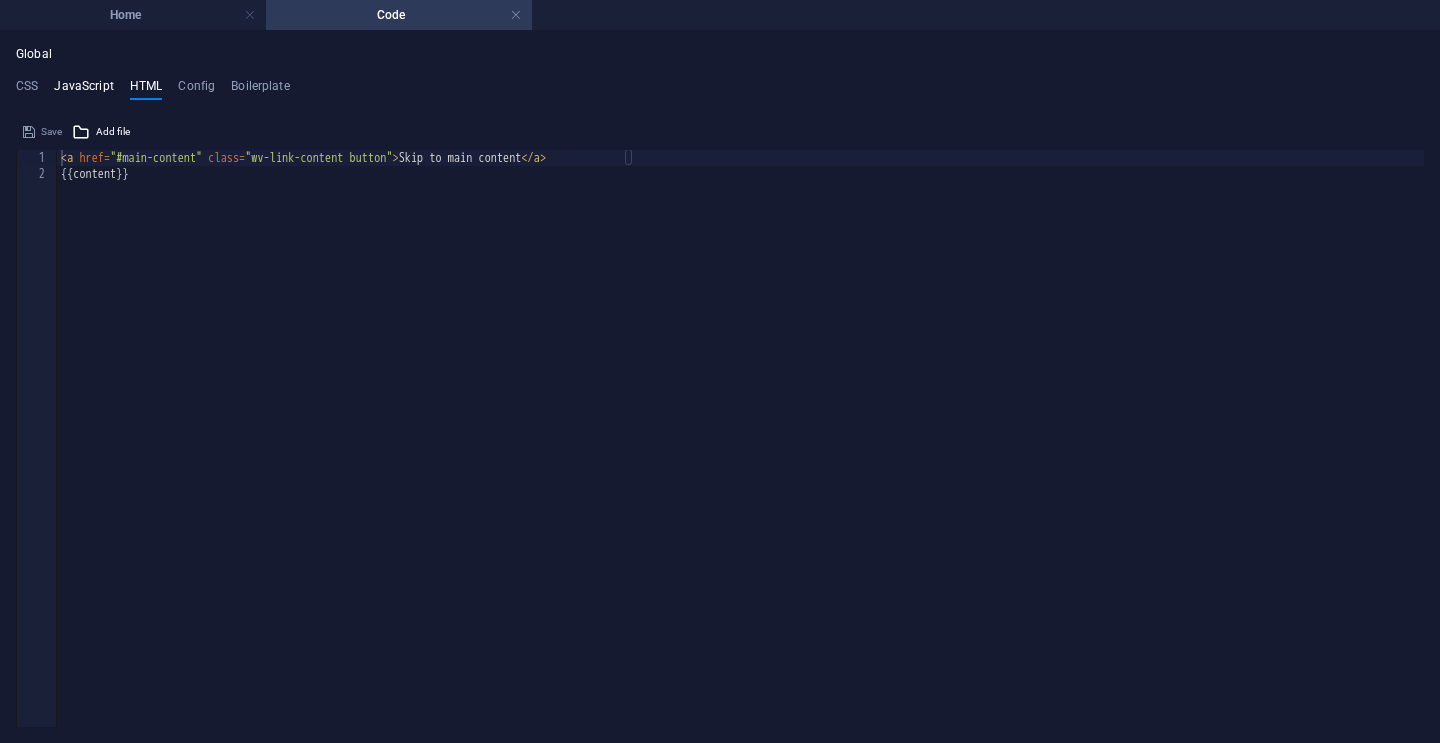 click on "JavaScript" at bounding box center (83, 90) 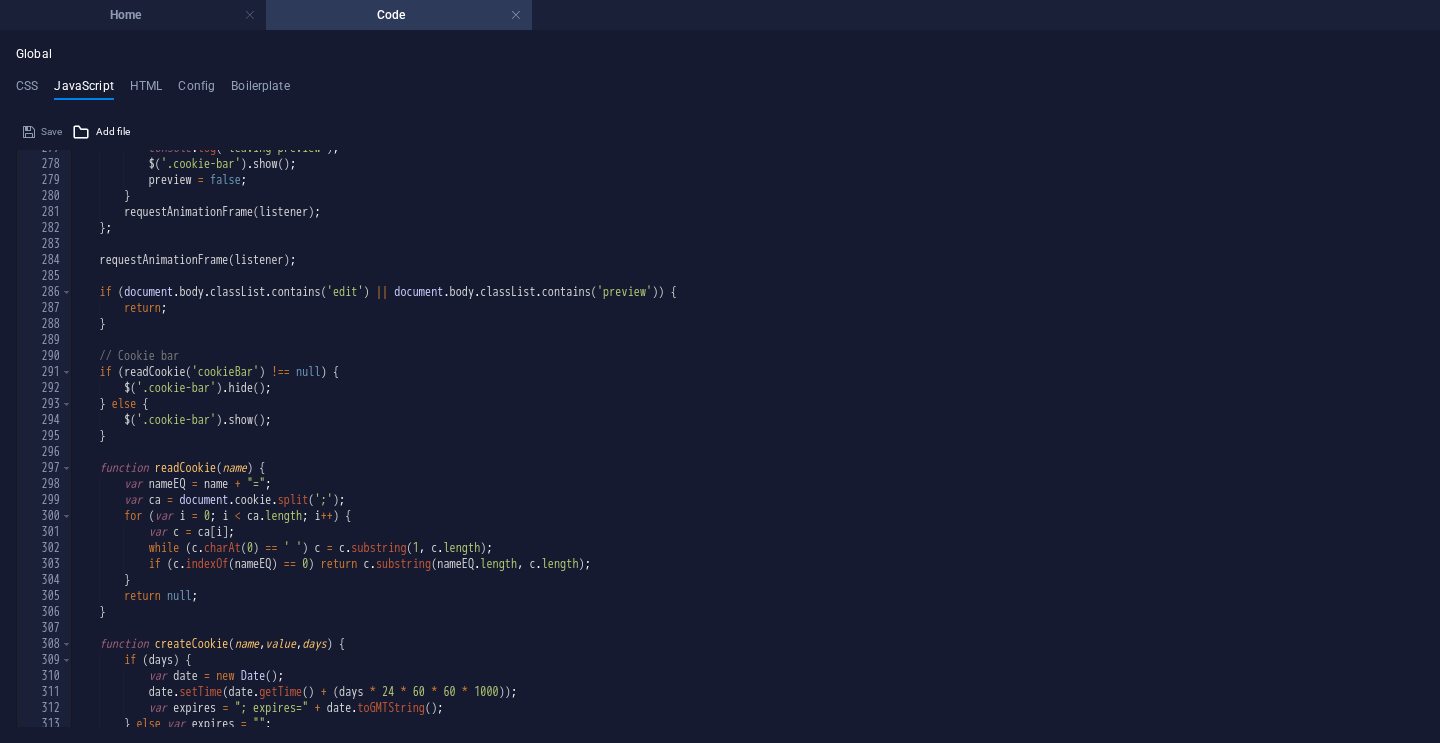 scroll, scrollTop: 4703, scrollLeft: 0, axis: vertical 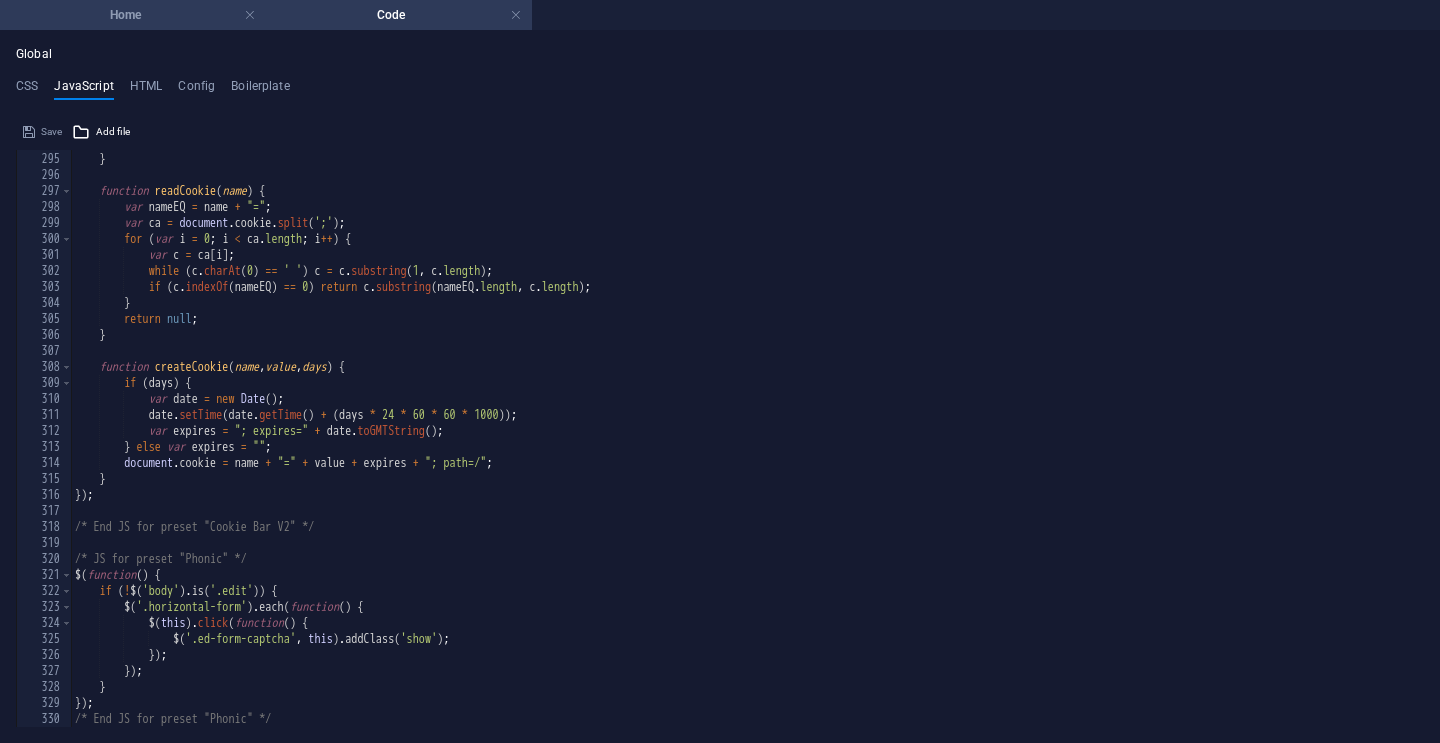 click on "Home" at bounding box center (133, 15) 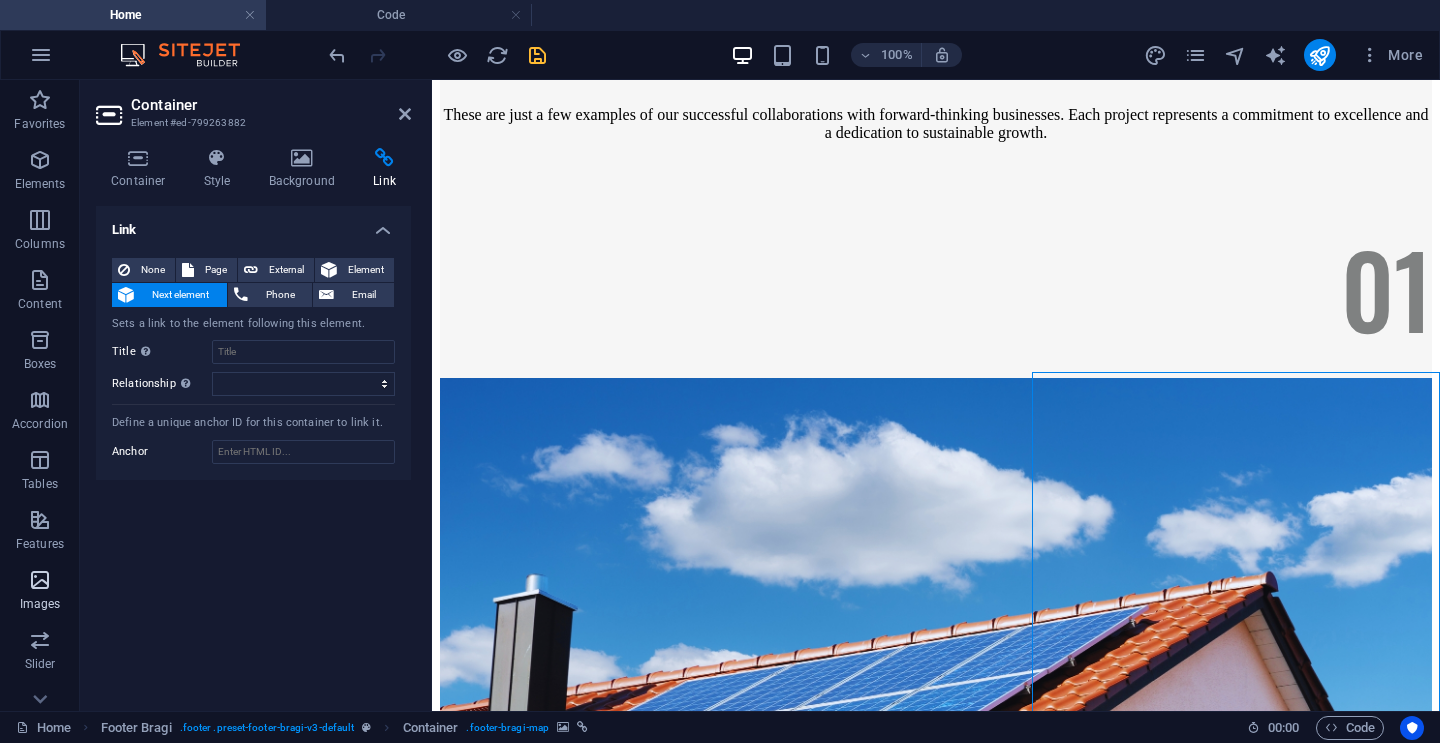 scroll, scrollTop: 269, scrollLeft: 0, axis: vertical 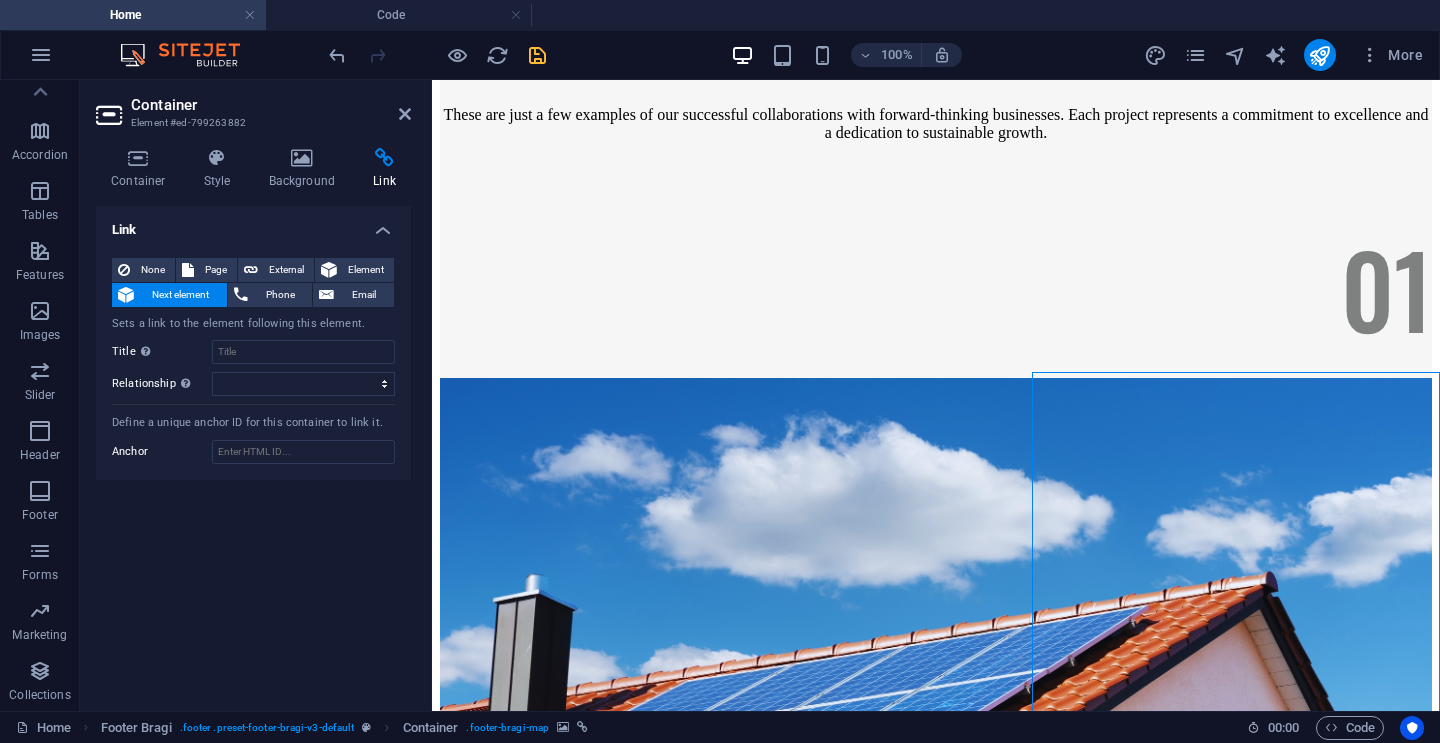 click on "Container" at bounding box center [271, 105] 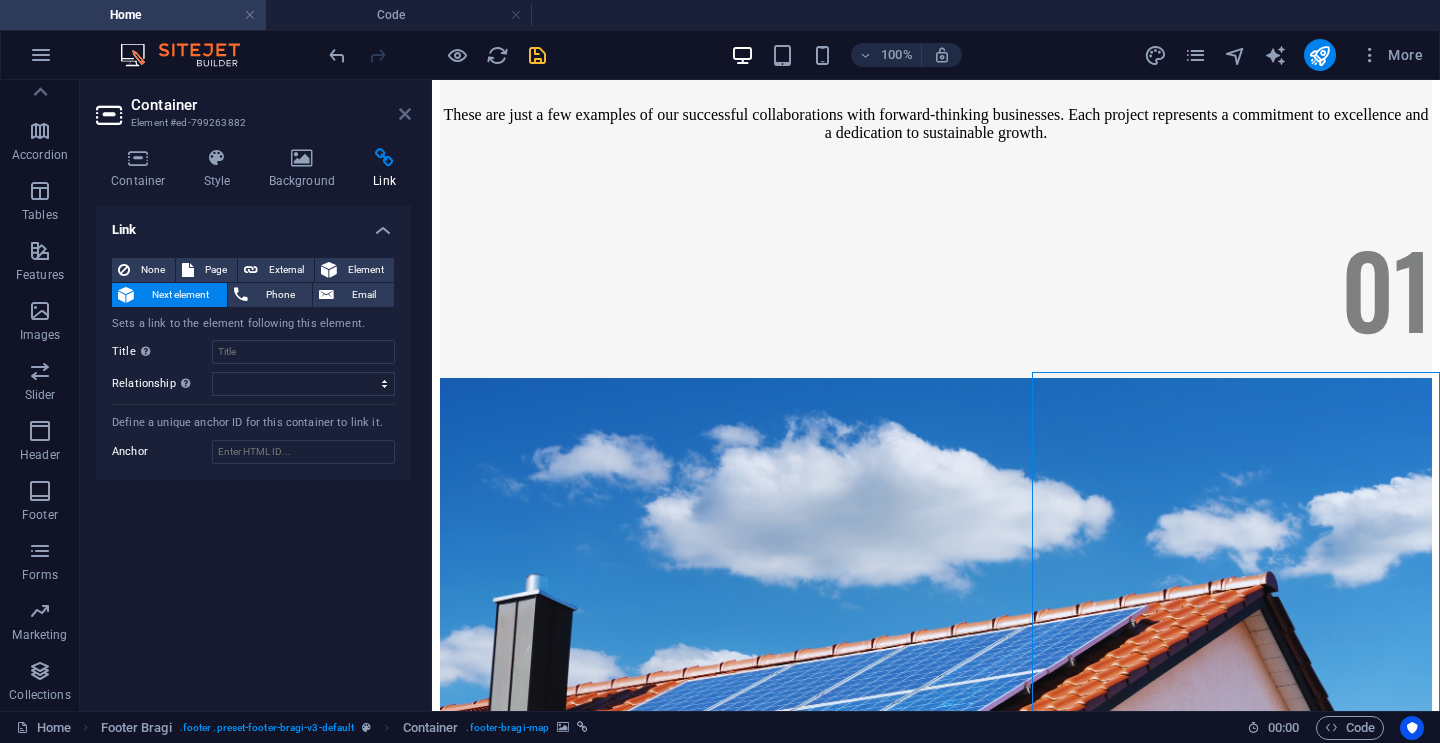 click at bounding box center (405, 114) 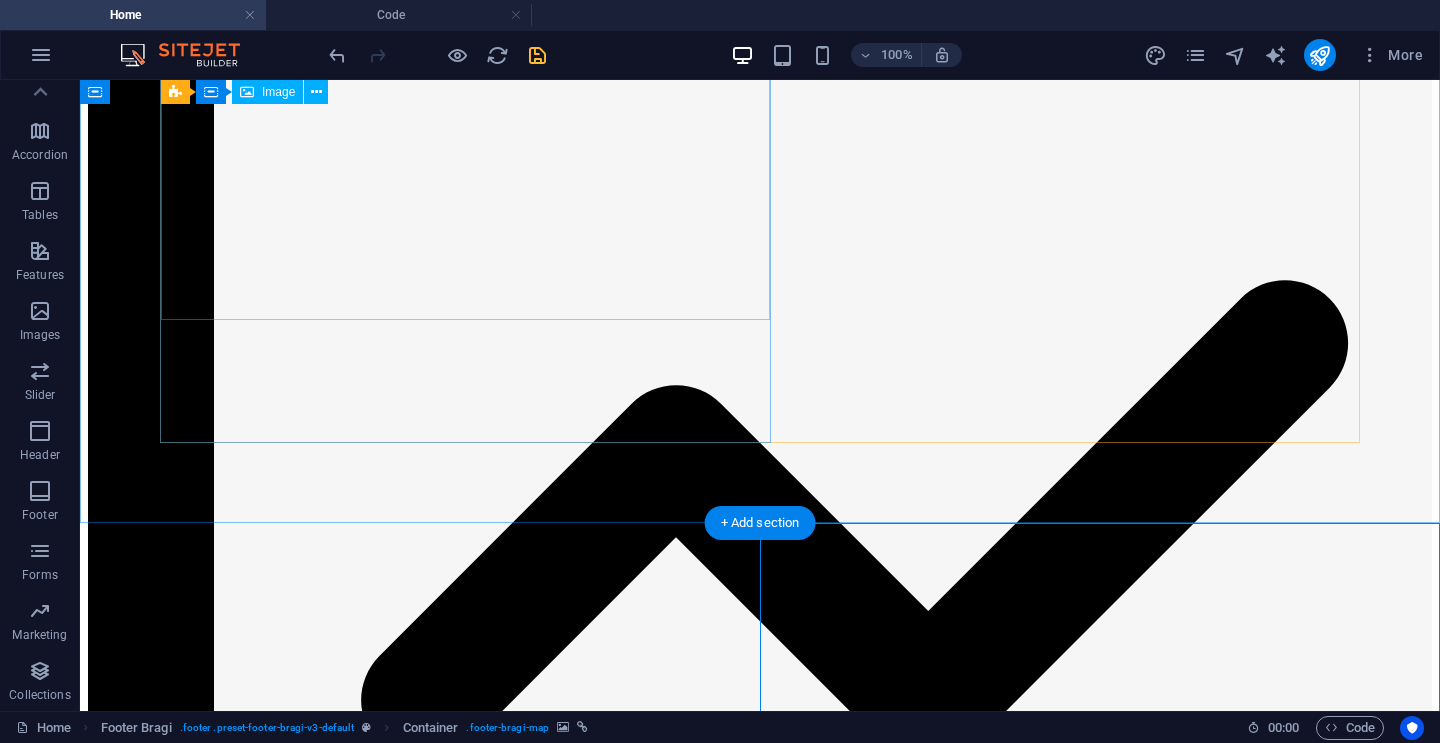 scroll, scrollTop: 11919, scrollLeft: 0, axis: vertical 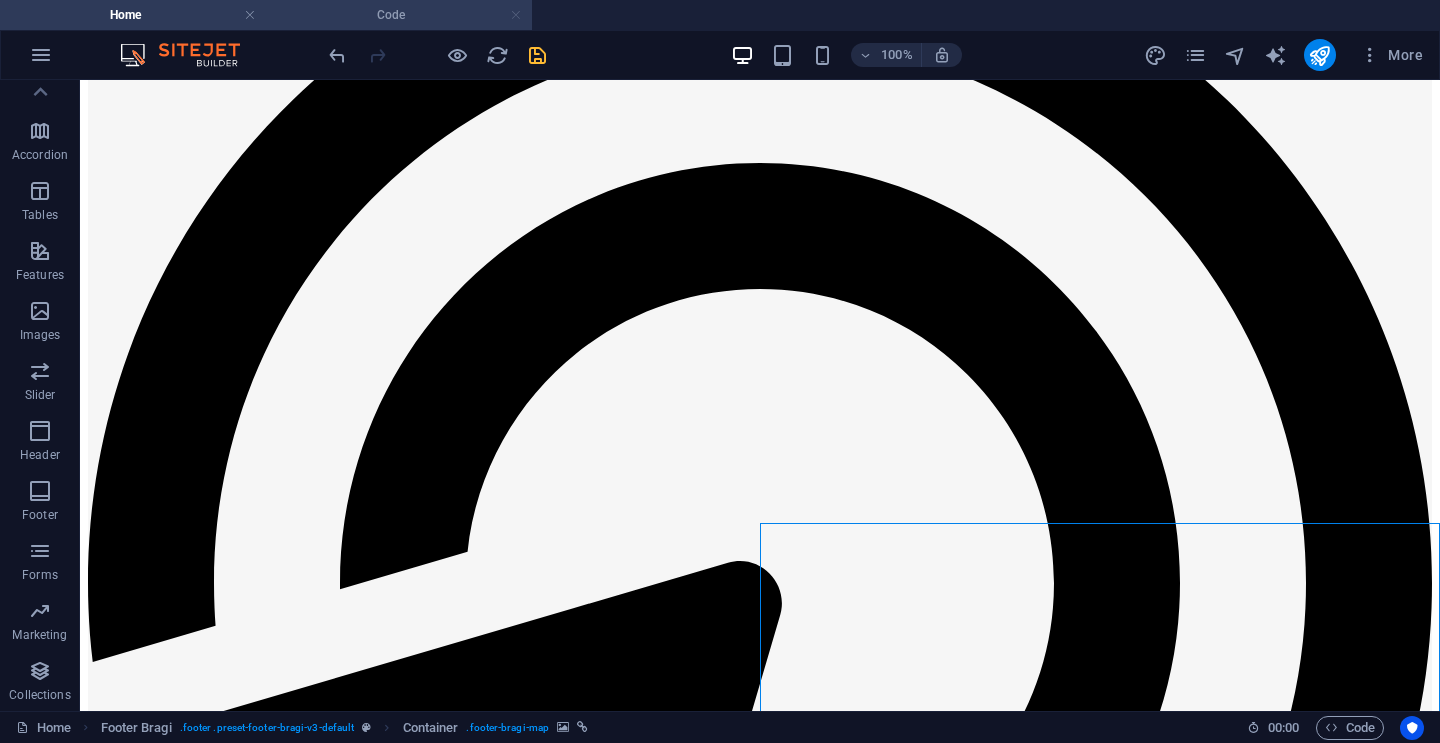 click at bounding box center [516, 15] 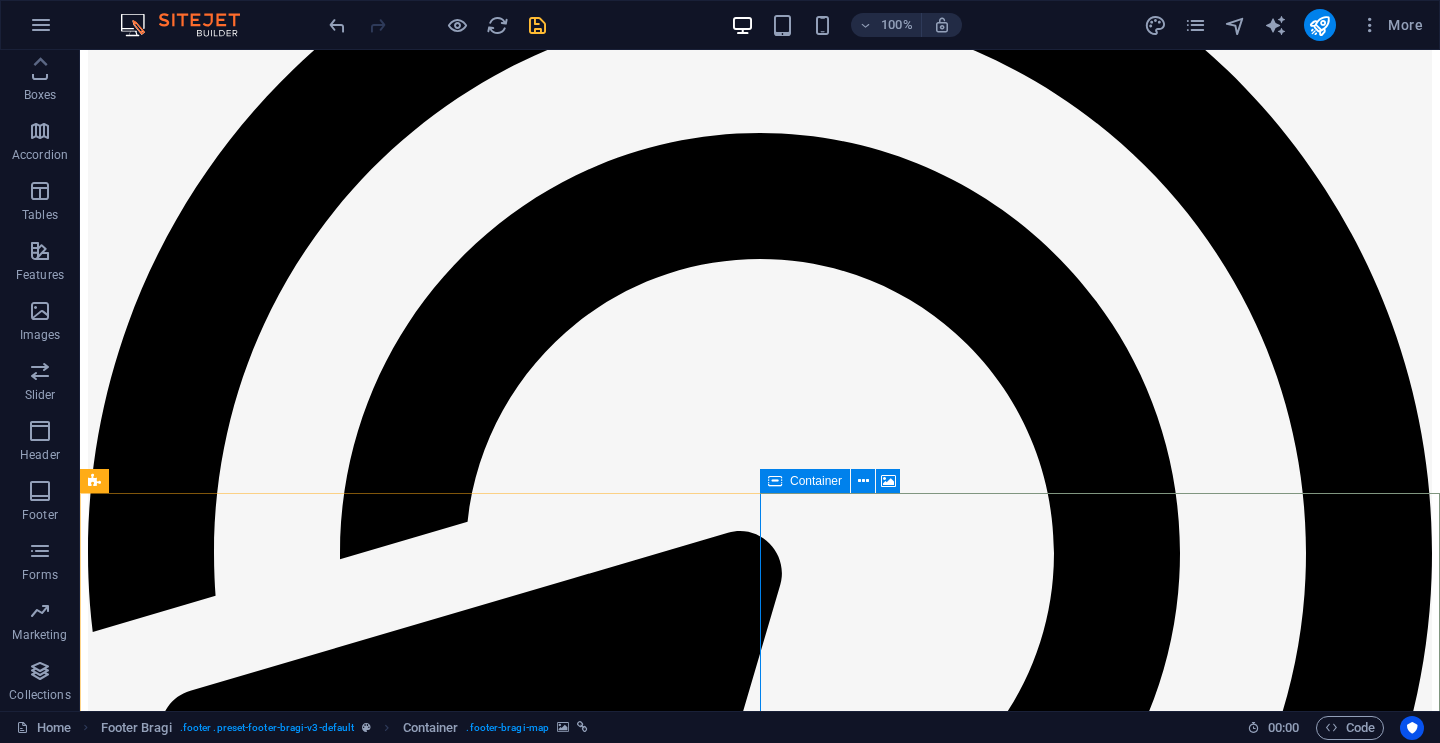 click on "Container" at bounding box center (816, 481) 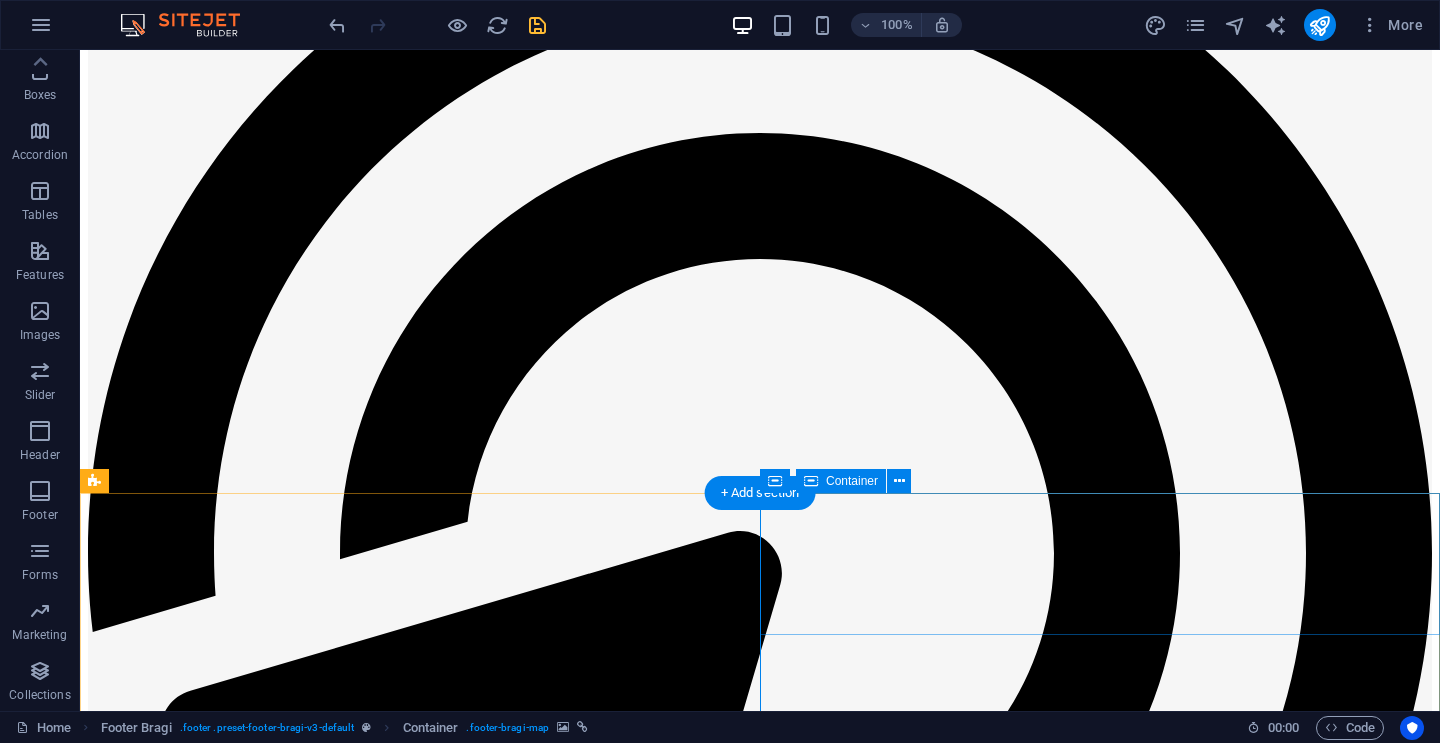 click on "Drop content here or  Add elements  Paste clipboard" at bounding box center [760, 20831] 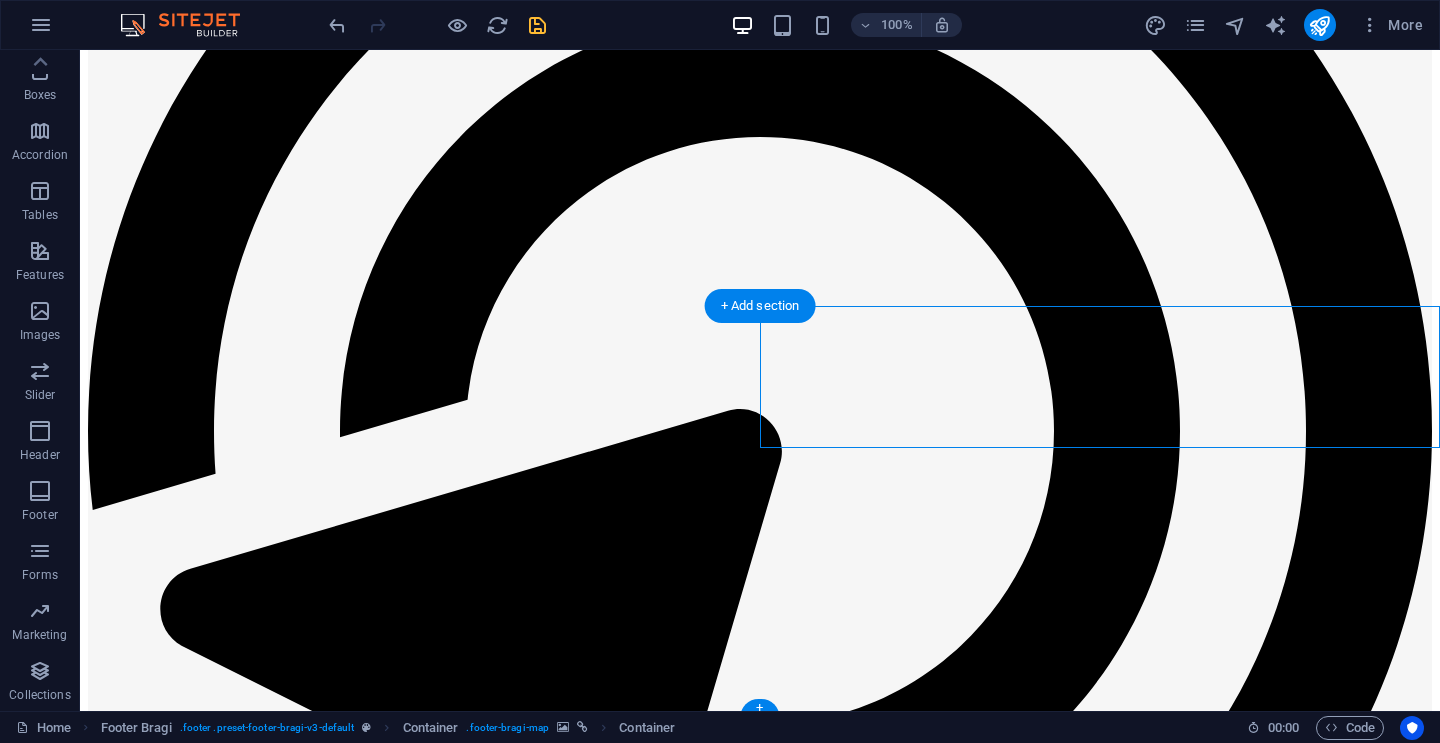 scroll, scrollTop: 12113, scrollLeft: 0, axis: vertical 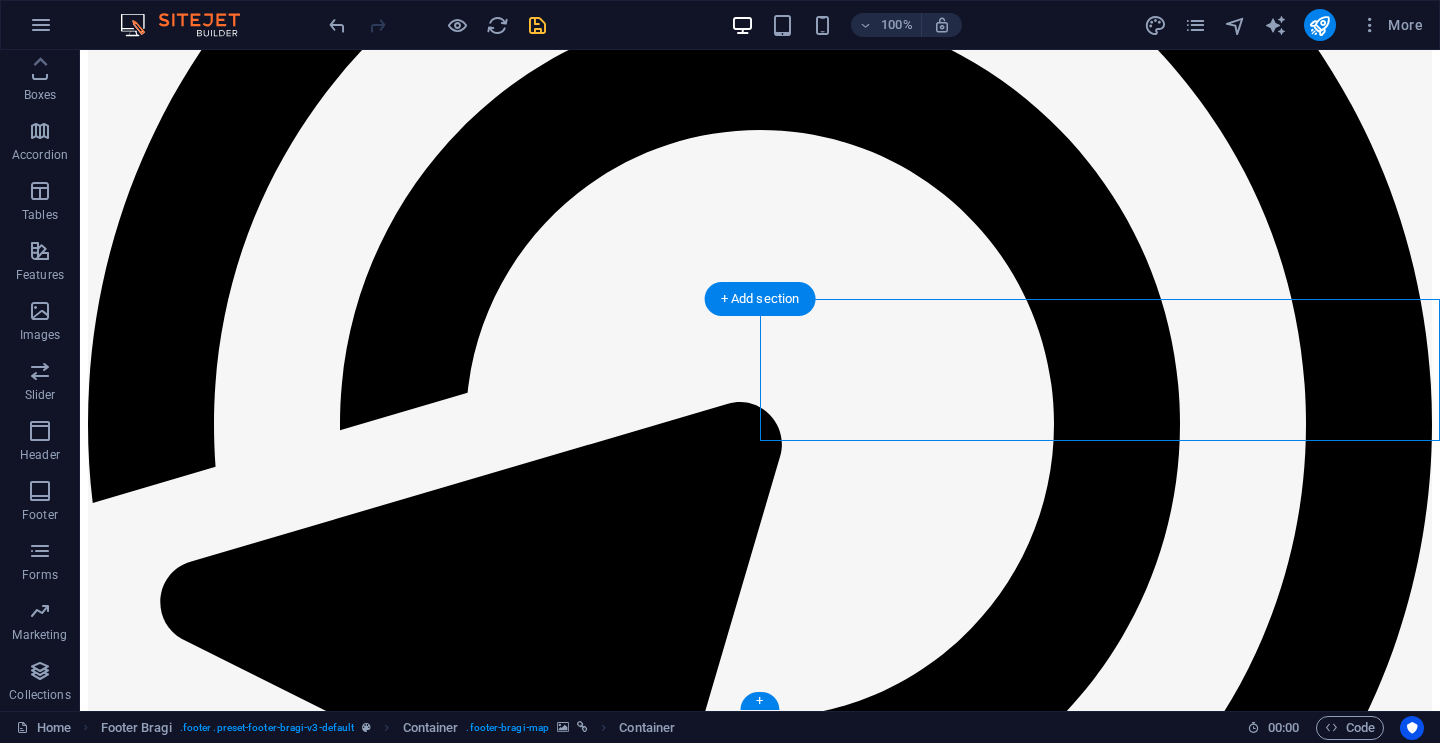 click on "Oops! Something went wrong. This page didn't load Google Maps correctly. See the JavaScript console for technical details." at bounding box center (760, 20319) 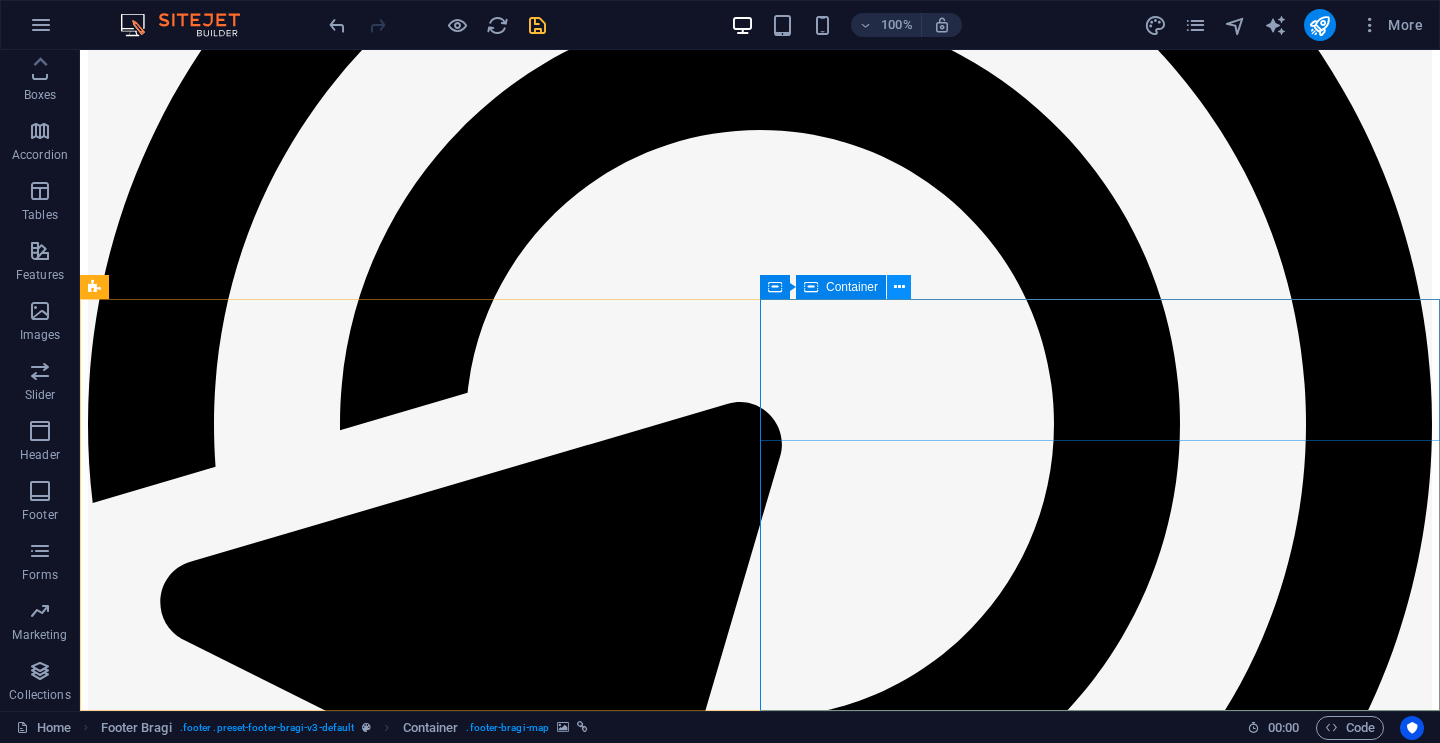 click at bounding box center [899, 287] 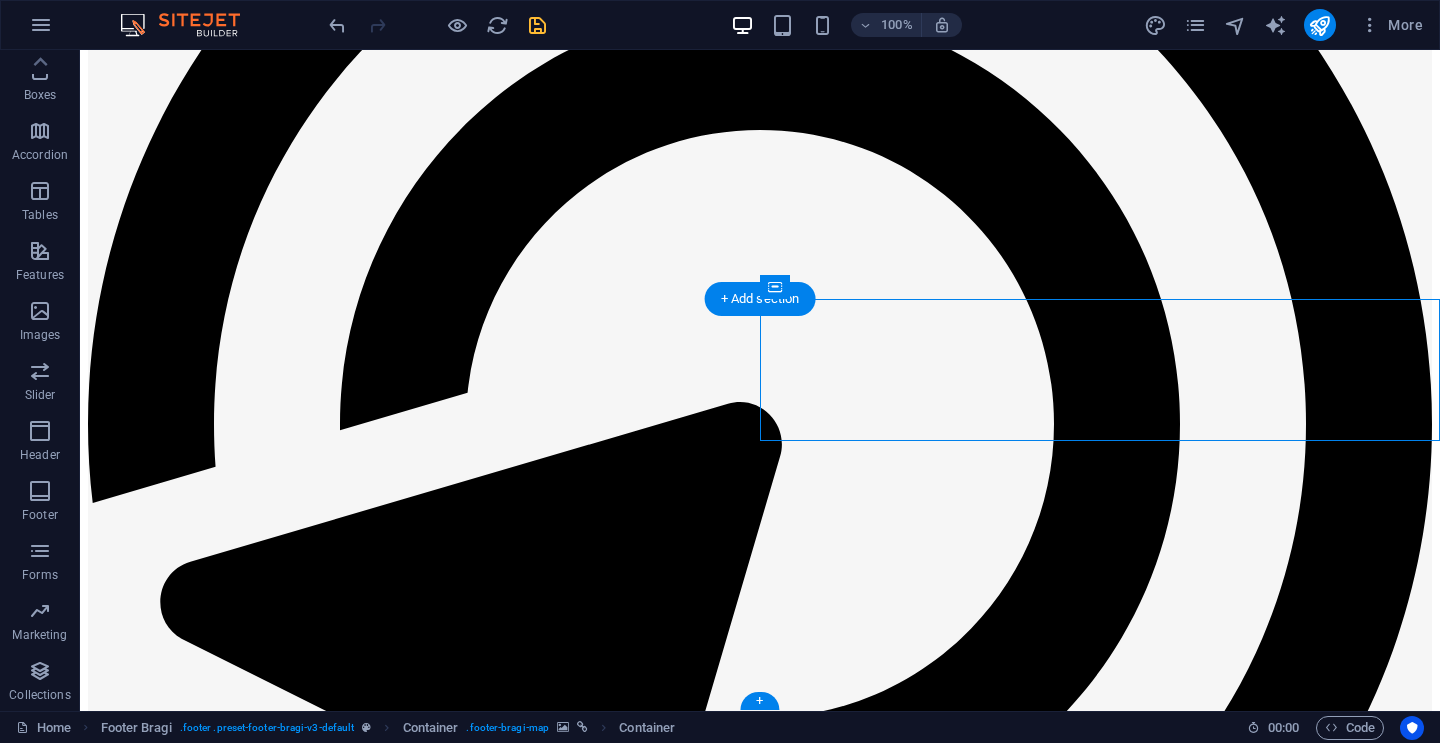 click on "Oops! Something went wrong. This page didn't load Google Maps correctly. See the JavaScript console for technical details." at bounding box center [760, 20319] 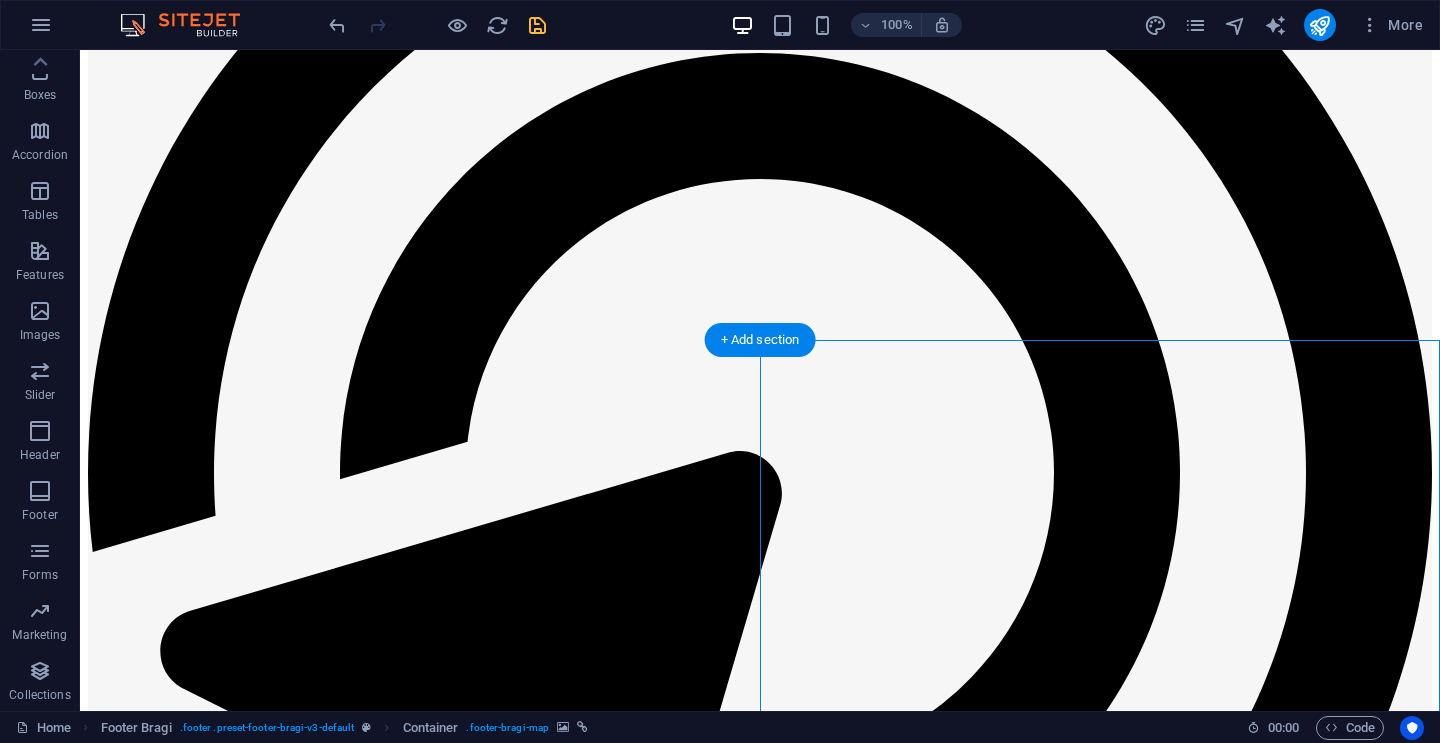 scroll, scrollTop: 12113, scrollLeft: 0, axis: vertical 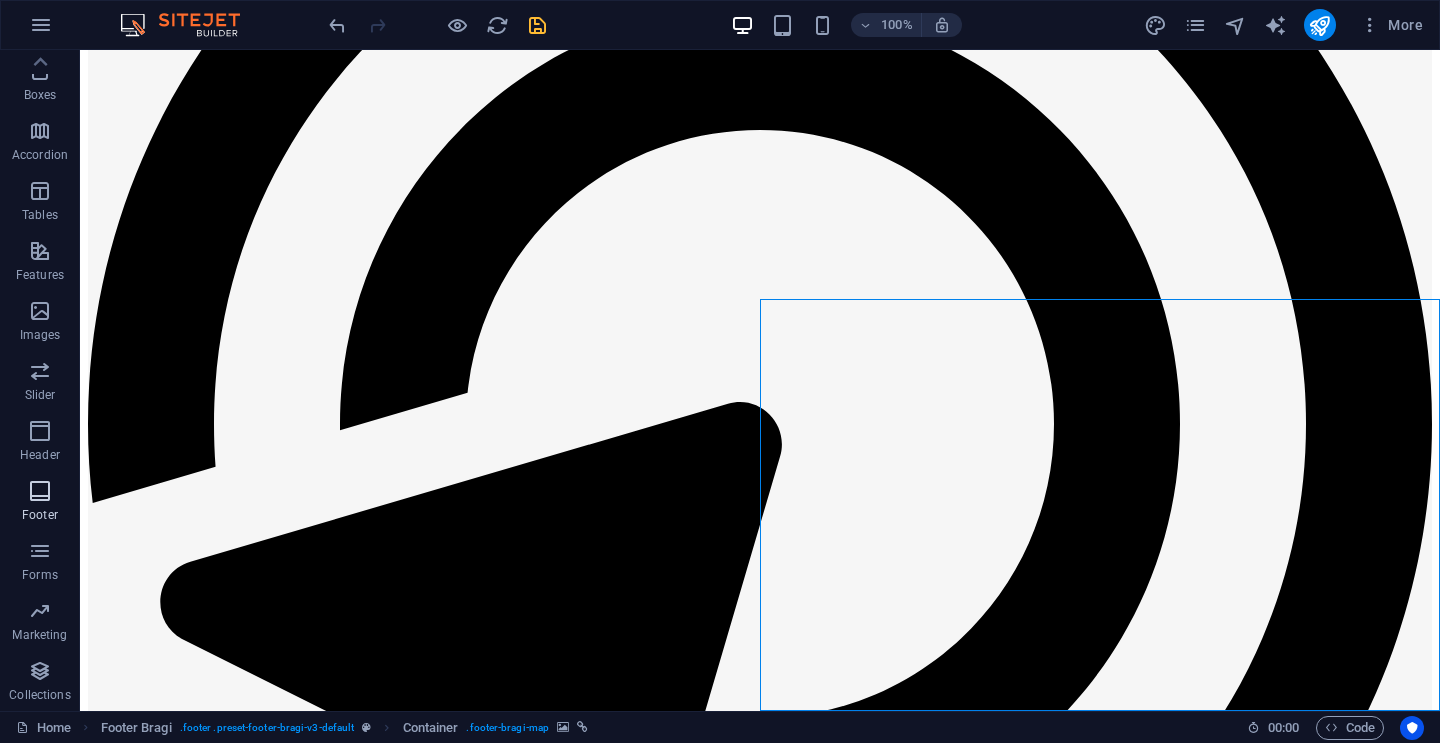 click on "Footer" at bounding box center [40, 515] 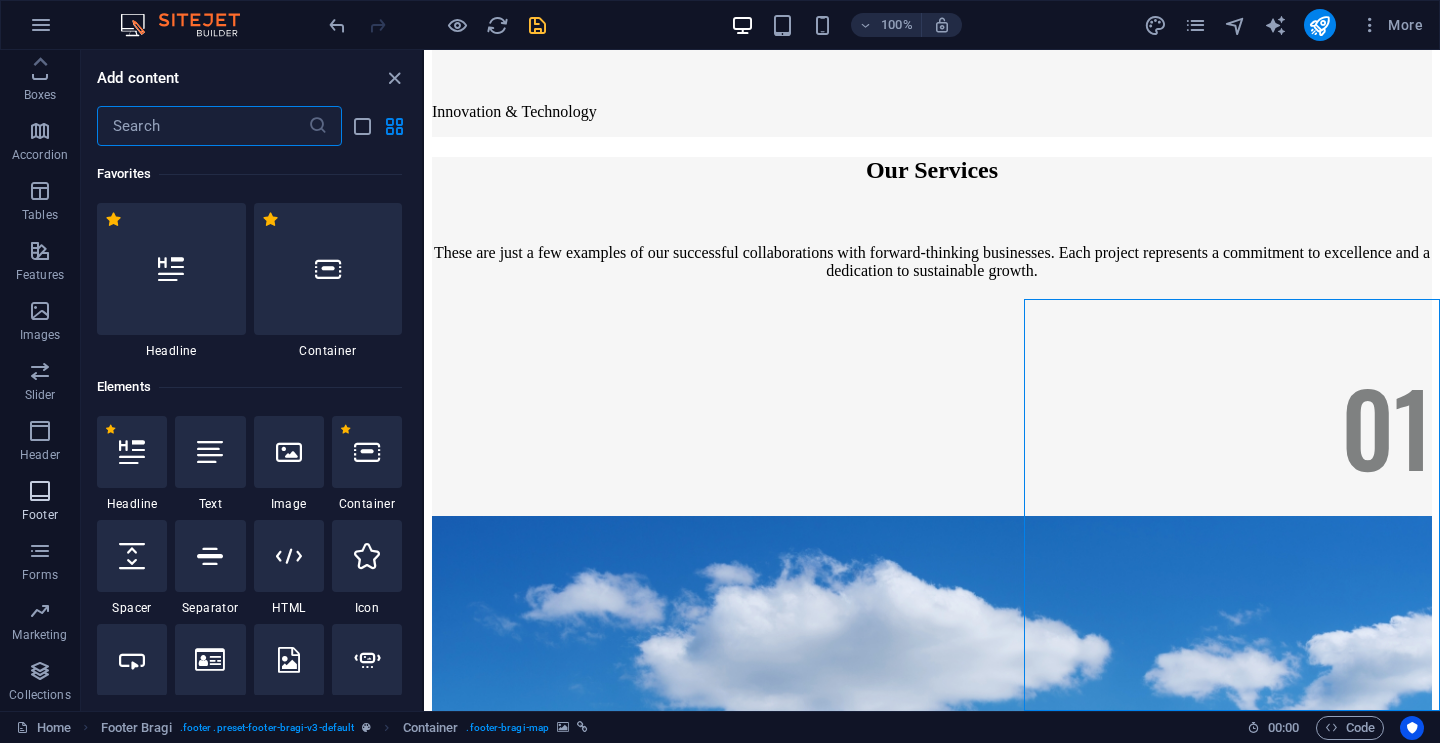 scroll, scrollTop: 13239, scrollLeft: 0, axis: vertical 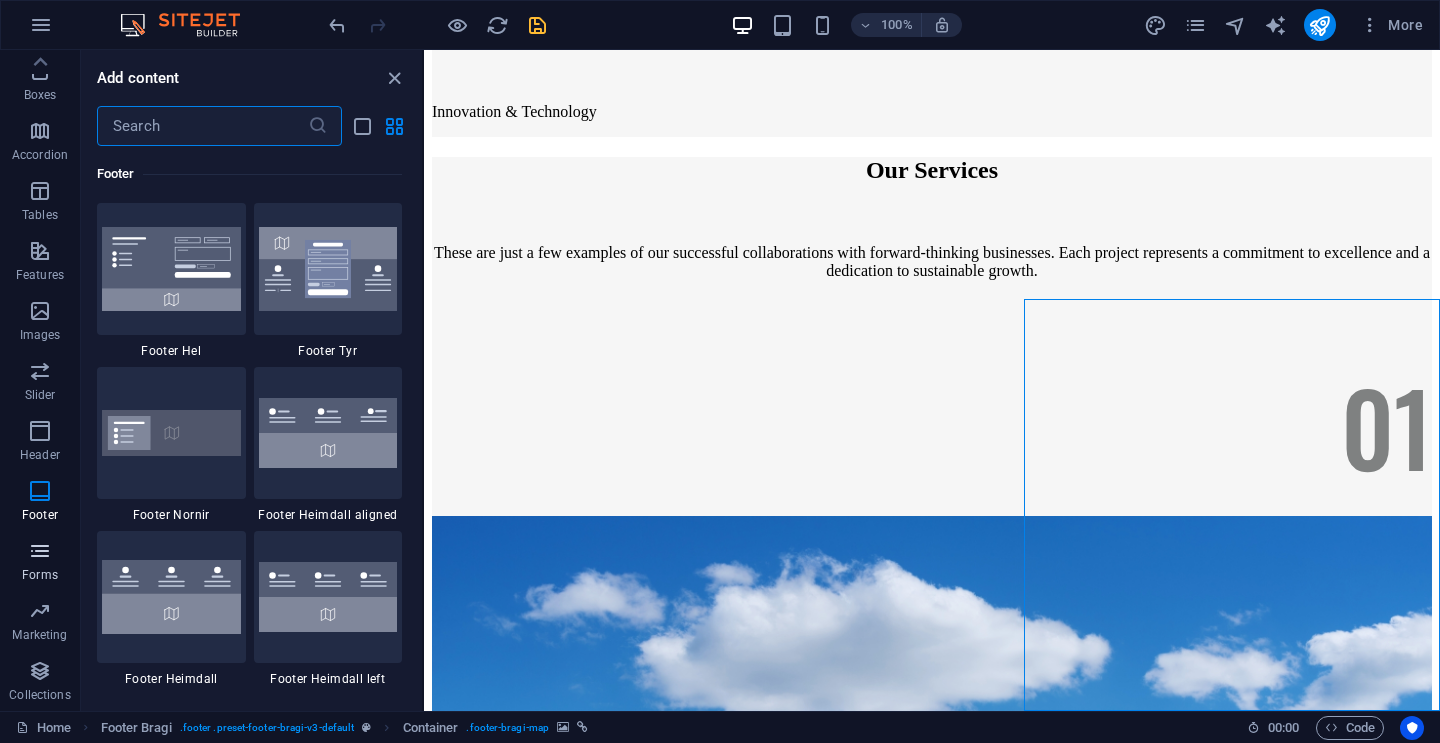 click on "Forms" at bounding box center [40, 575] 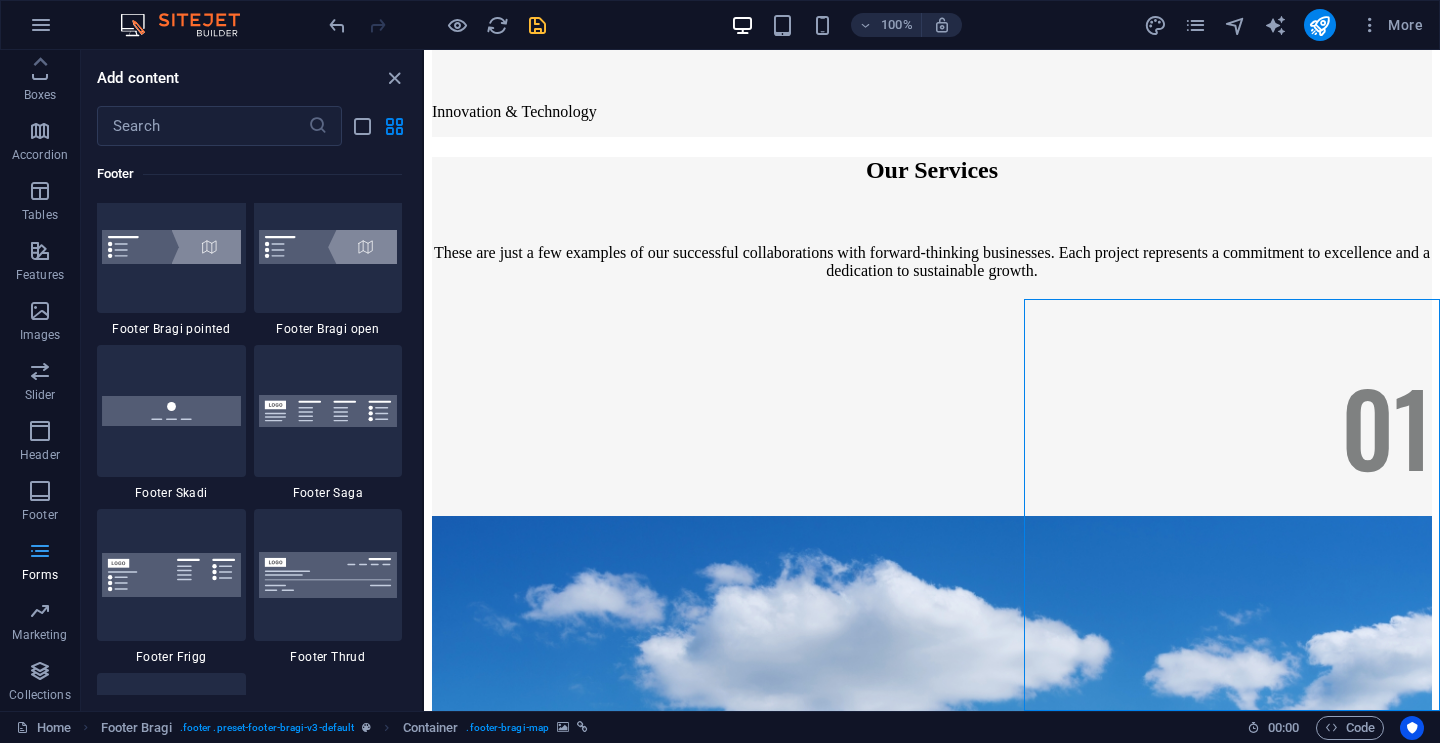 scroll, scrollTop: 14600, scrollLeft: 0, axis: vertical 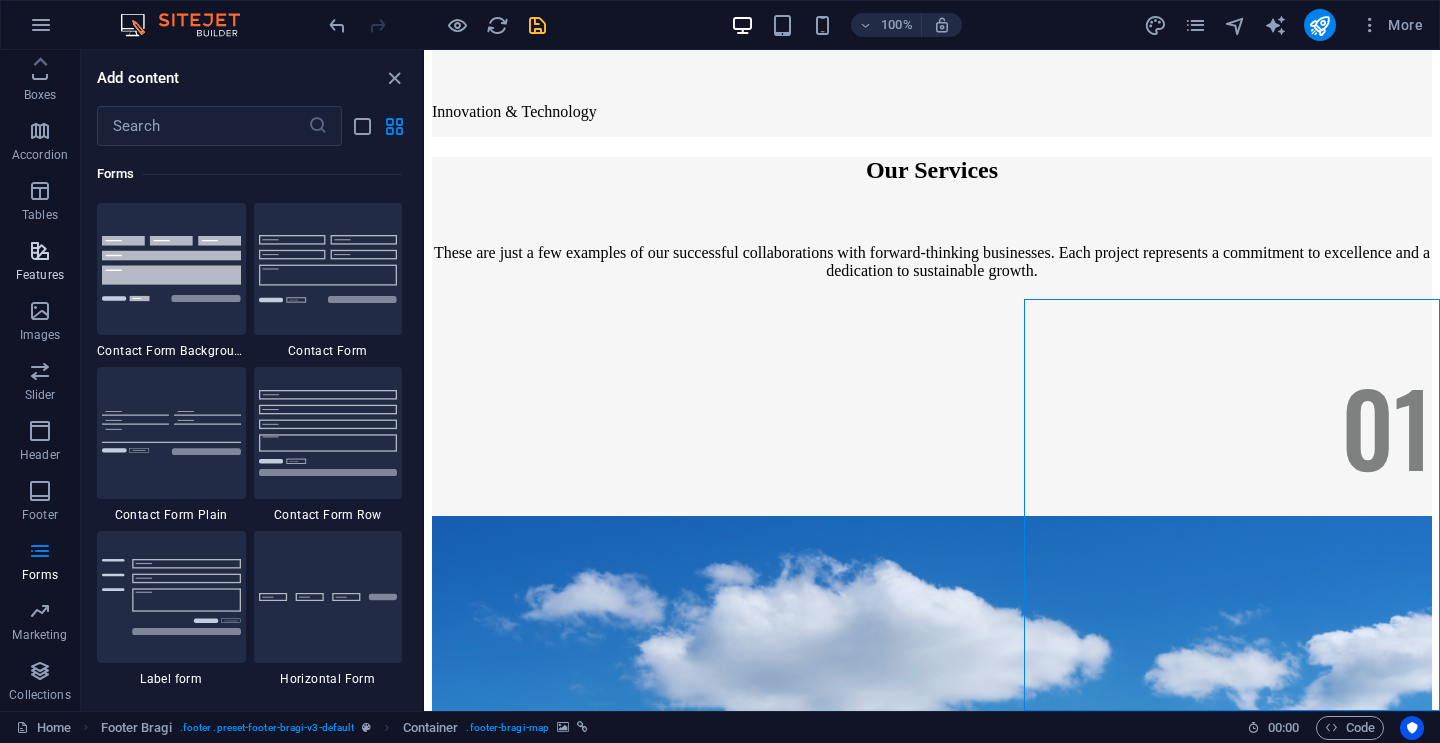 click on "Features" at bounding box center [40, 275] 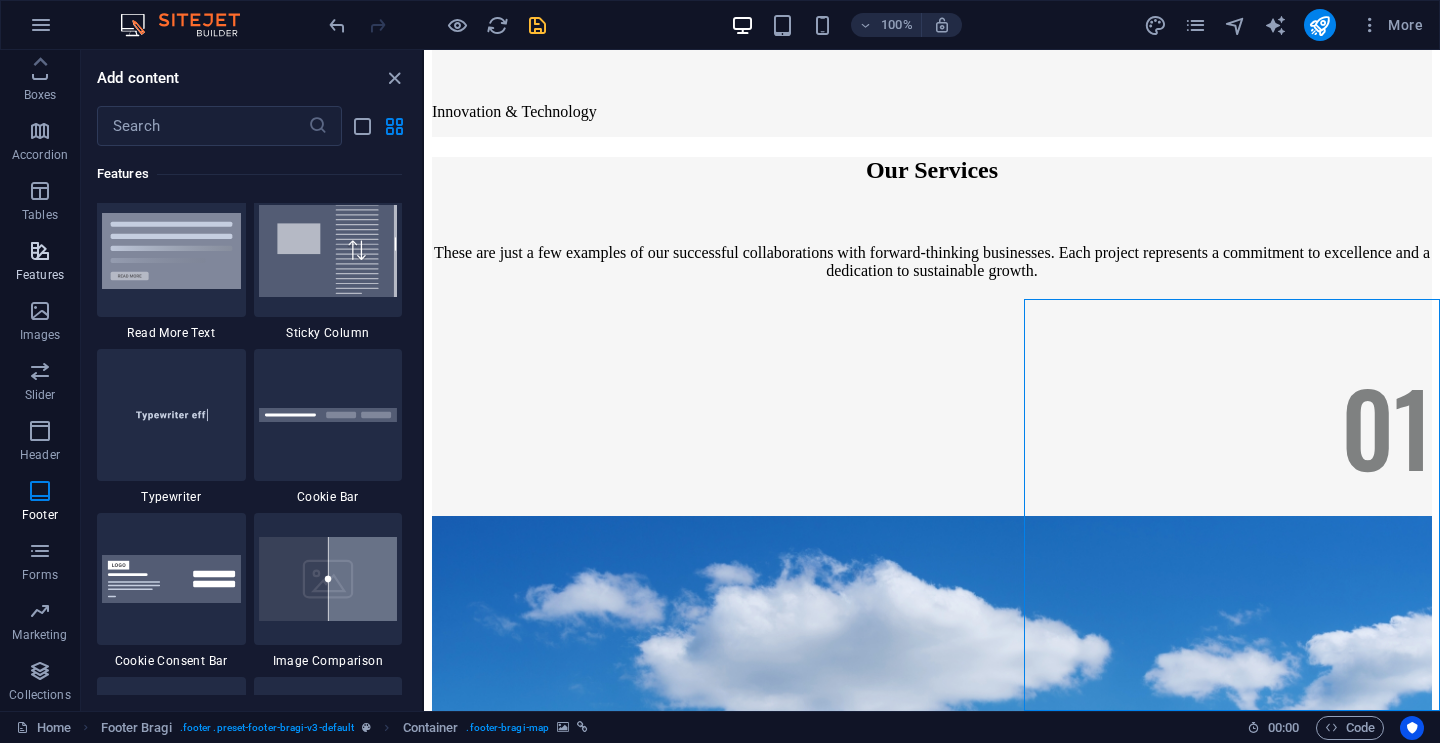 scroll, scrollTop: 7795, scrollLeft: 0, axis: vertical 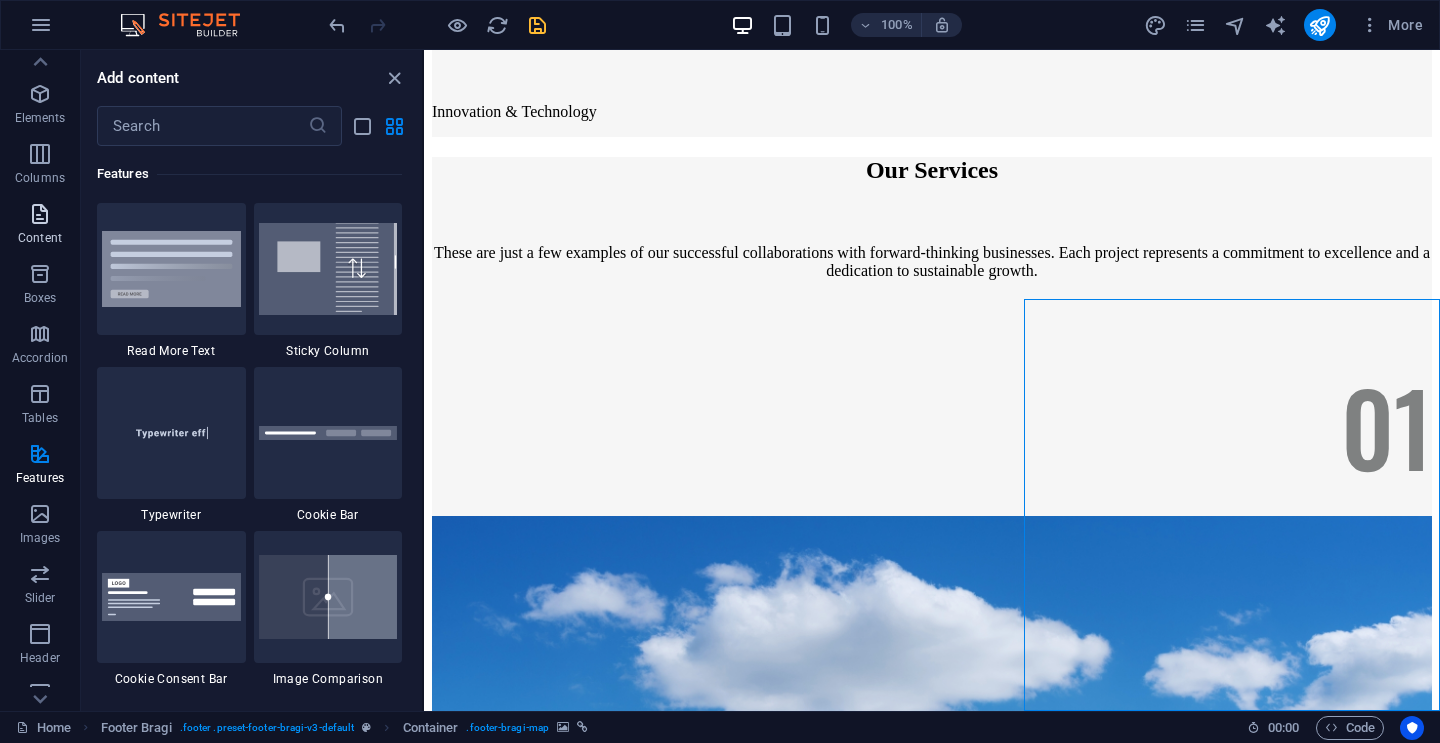 click on "Content" at bounding box center (40, 238) 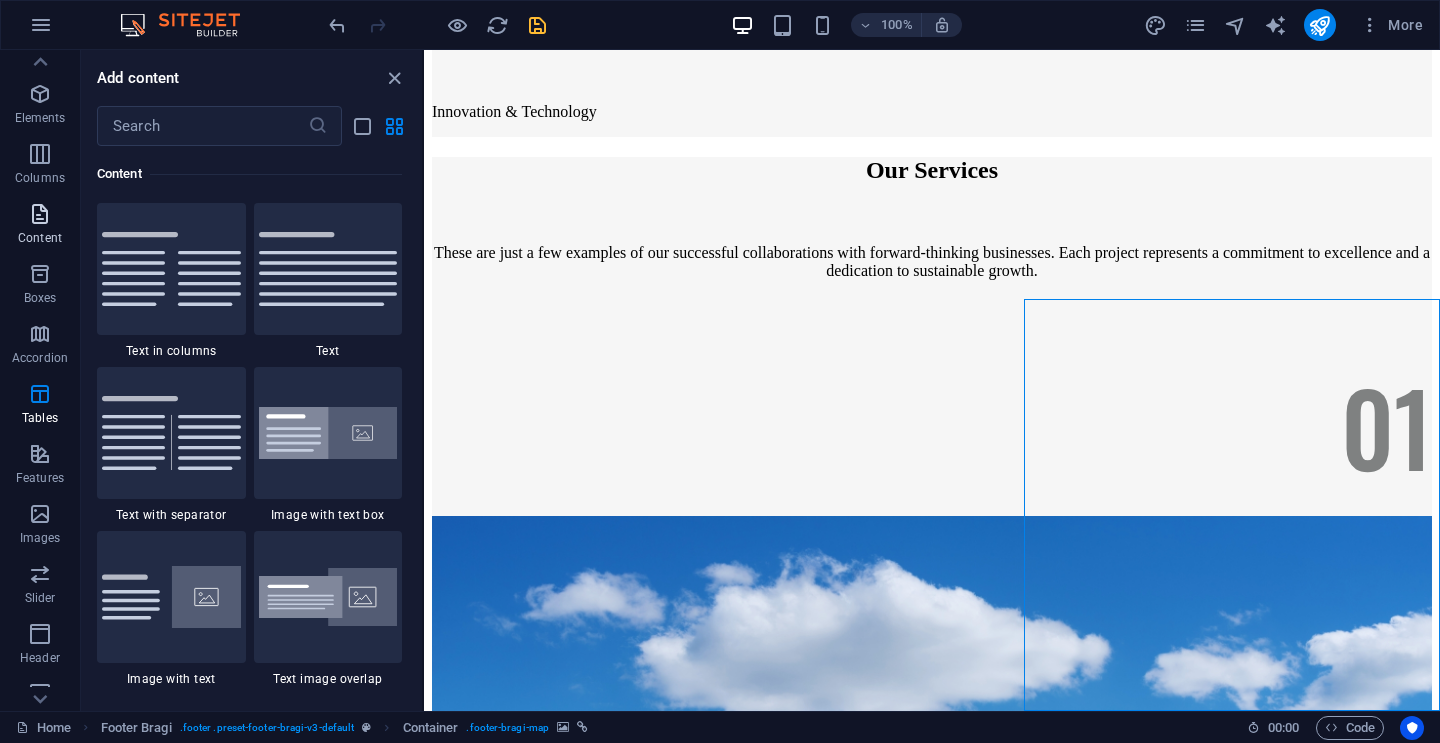 scroll, scrollTop: 3499, scrollLeft: 0, axis: vertical 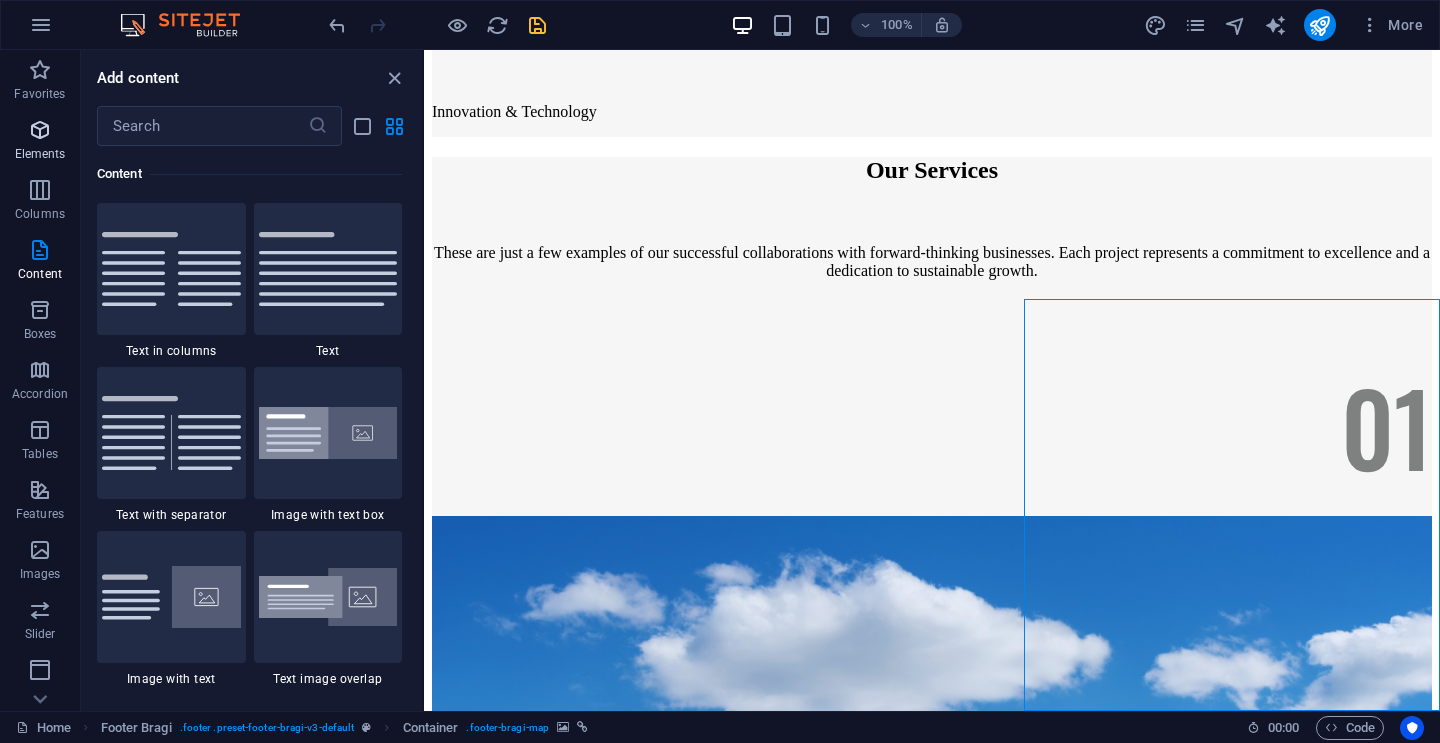 click on "Elements" at bounding box center [40, 154] 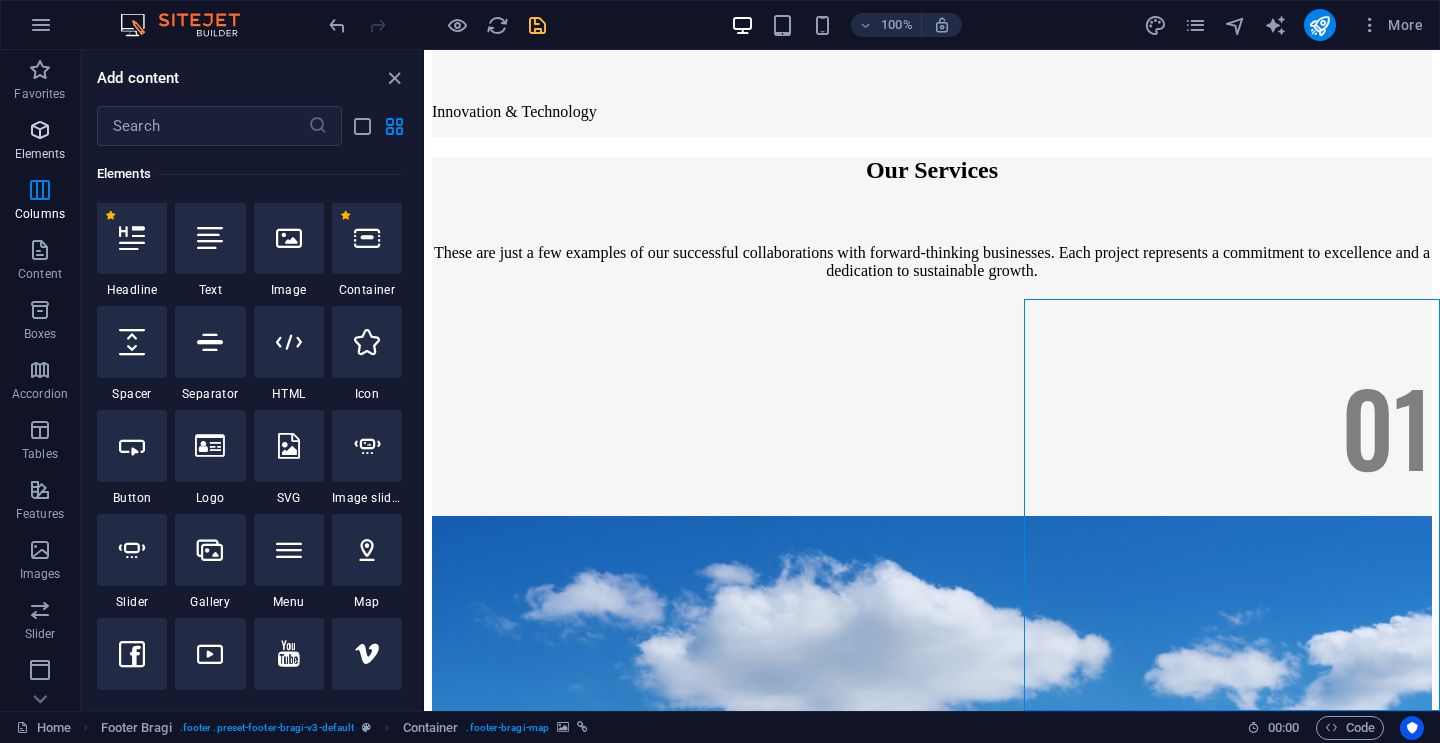 scroll, scrollTop: 213, scrollLeft: 0, axis: vertical 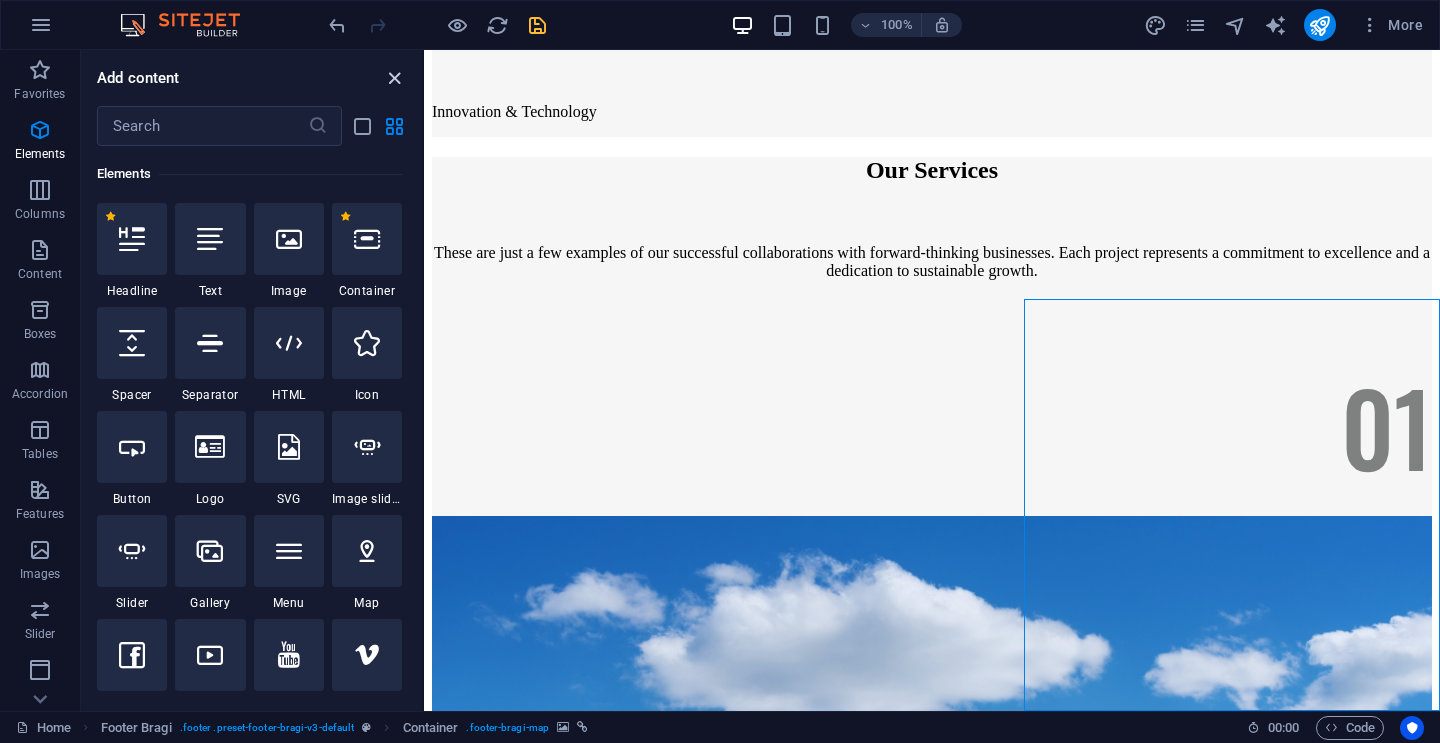 click at bounding box center (394, 78) 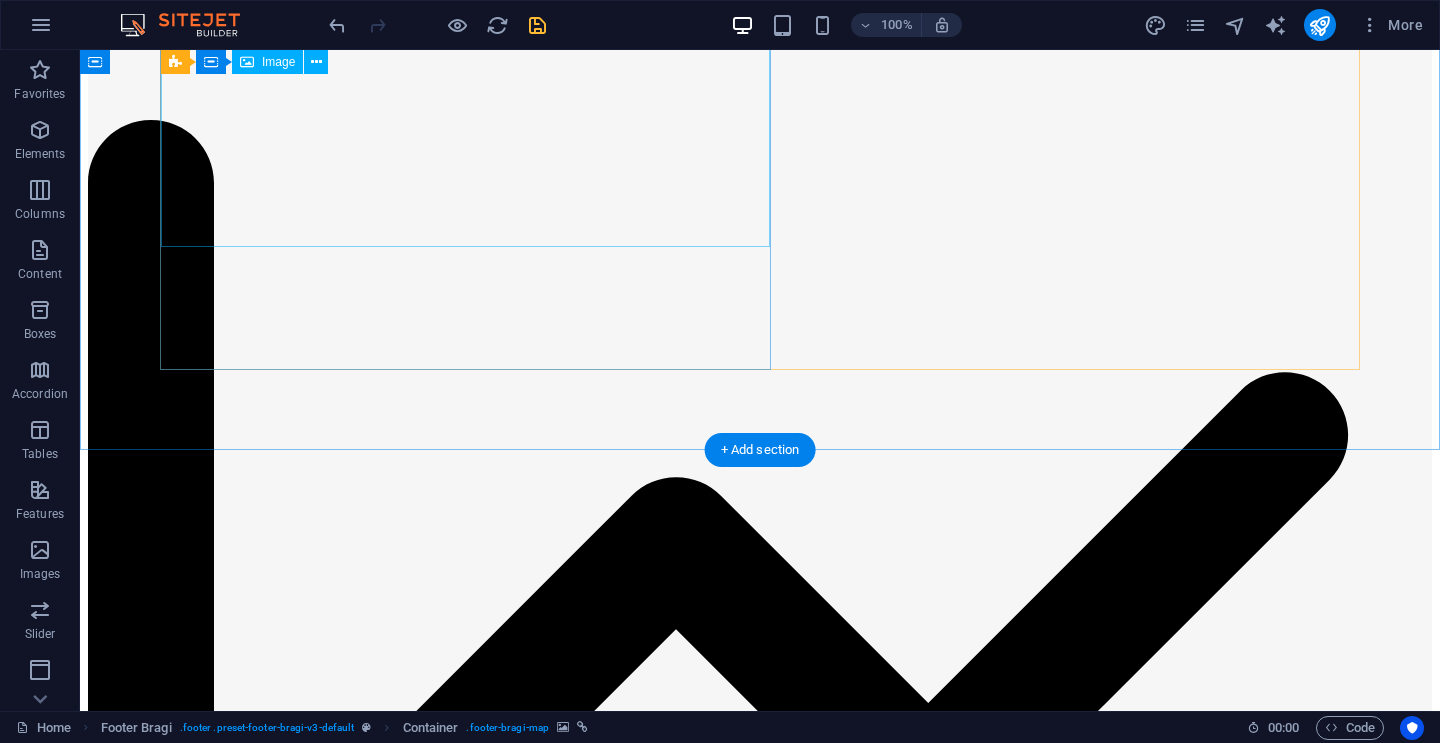 scroll, scrollTop: 11962, scrollLeft: 0, axis: vertical 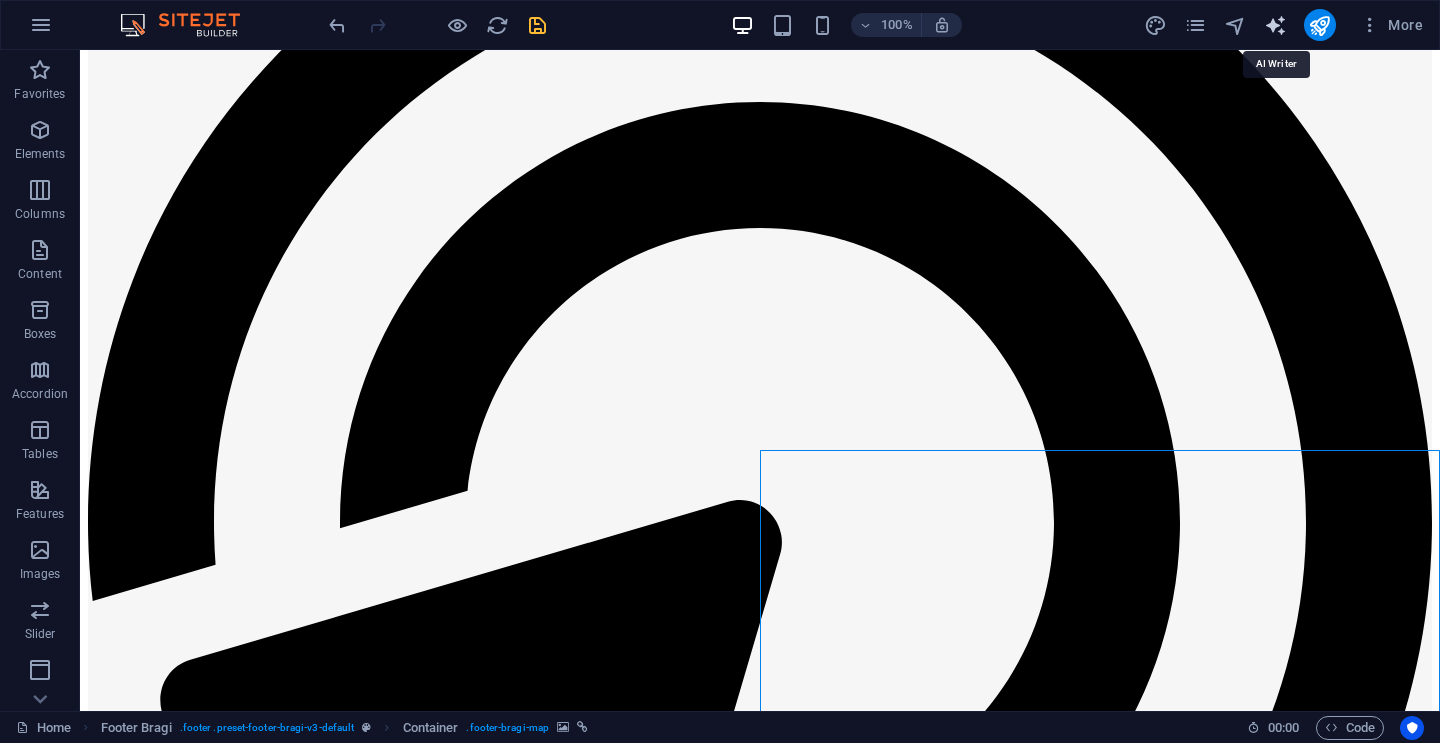 click at bounding box center [1275, 25] 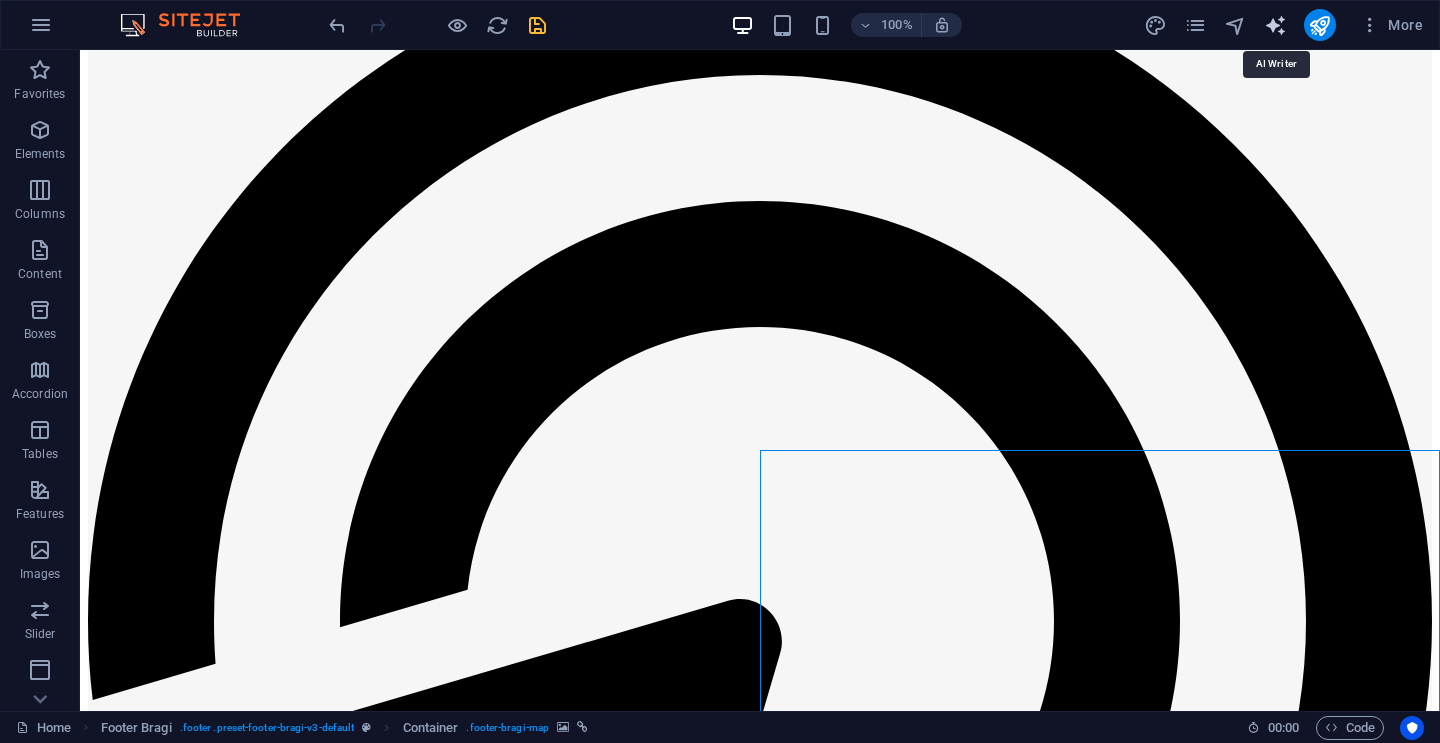 select on "English" 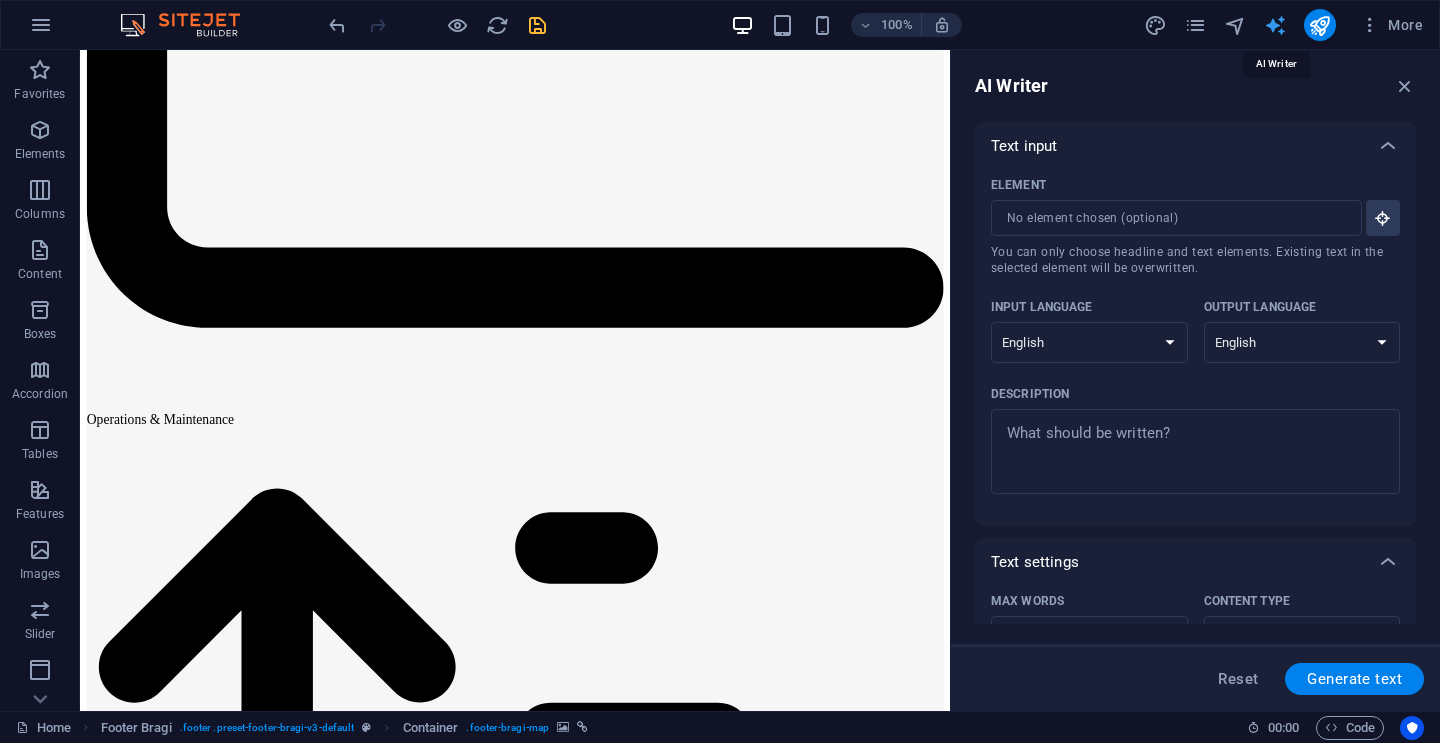 scroll, scrollTop: 13047, scrollLeft: 0, axis: vertical 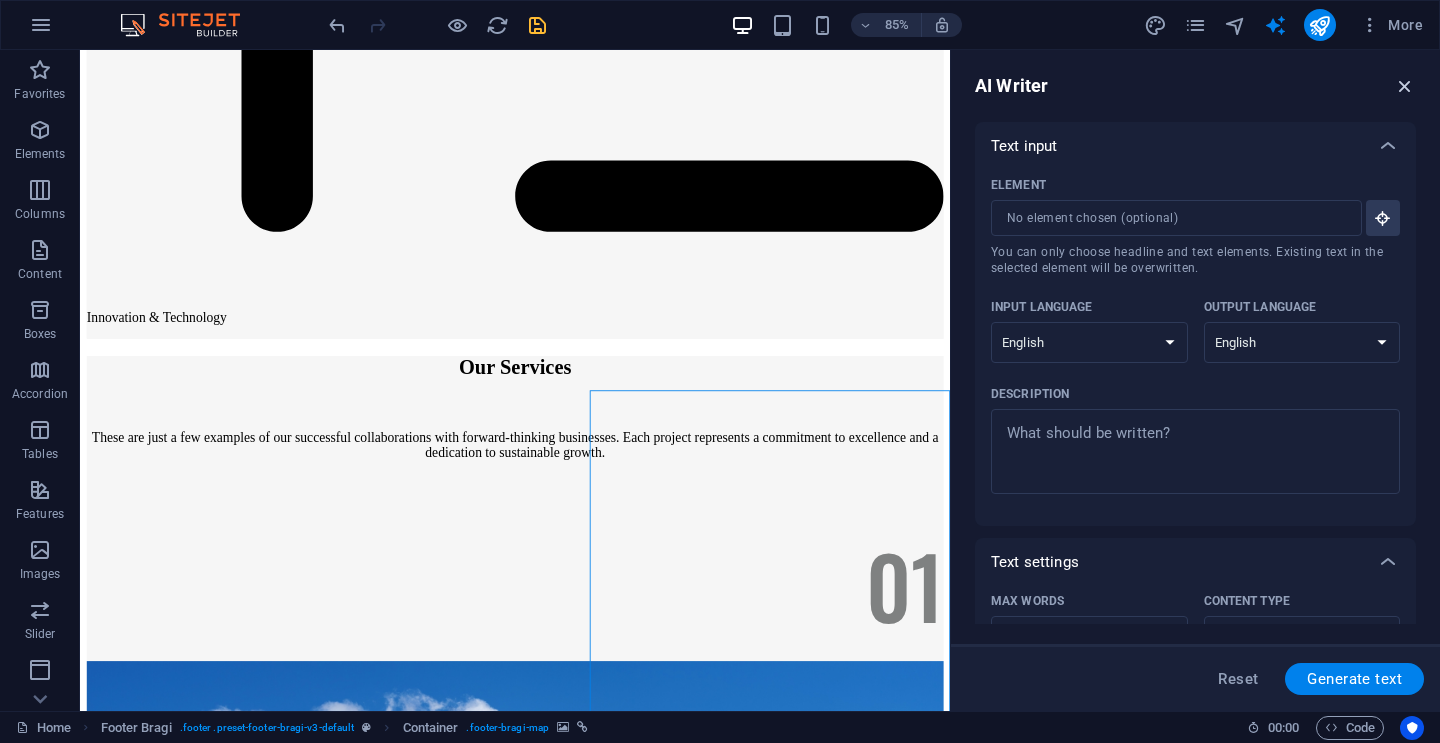 click at bounding box center [1405, 86] 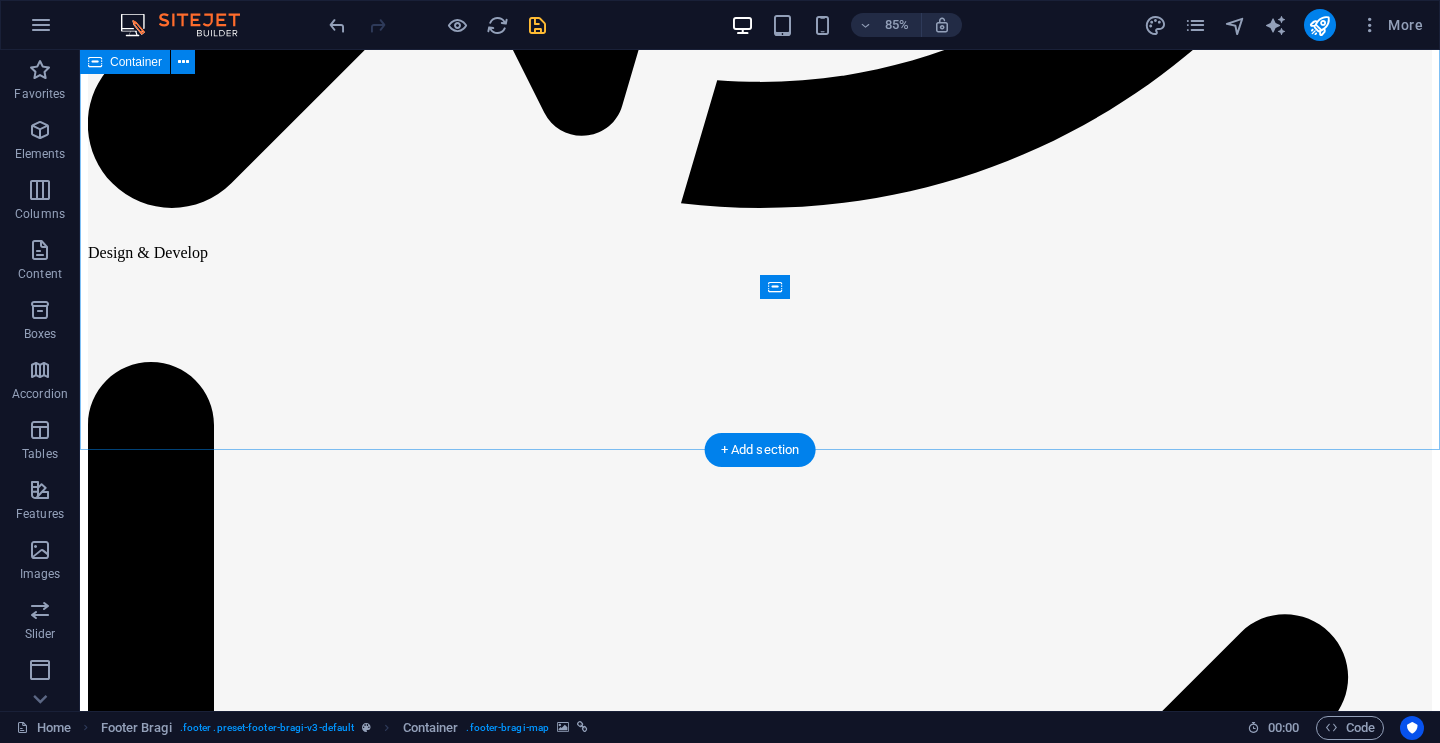 scroll, scrollTop: 11962, scrollLeft: 0, axis: vertical 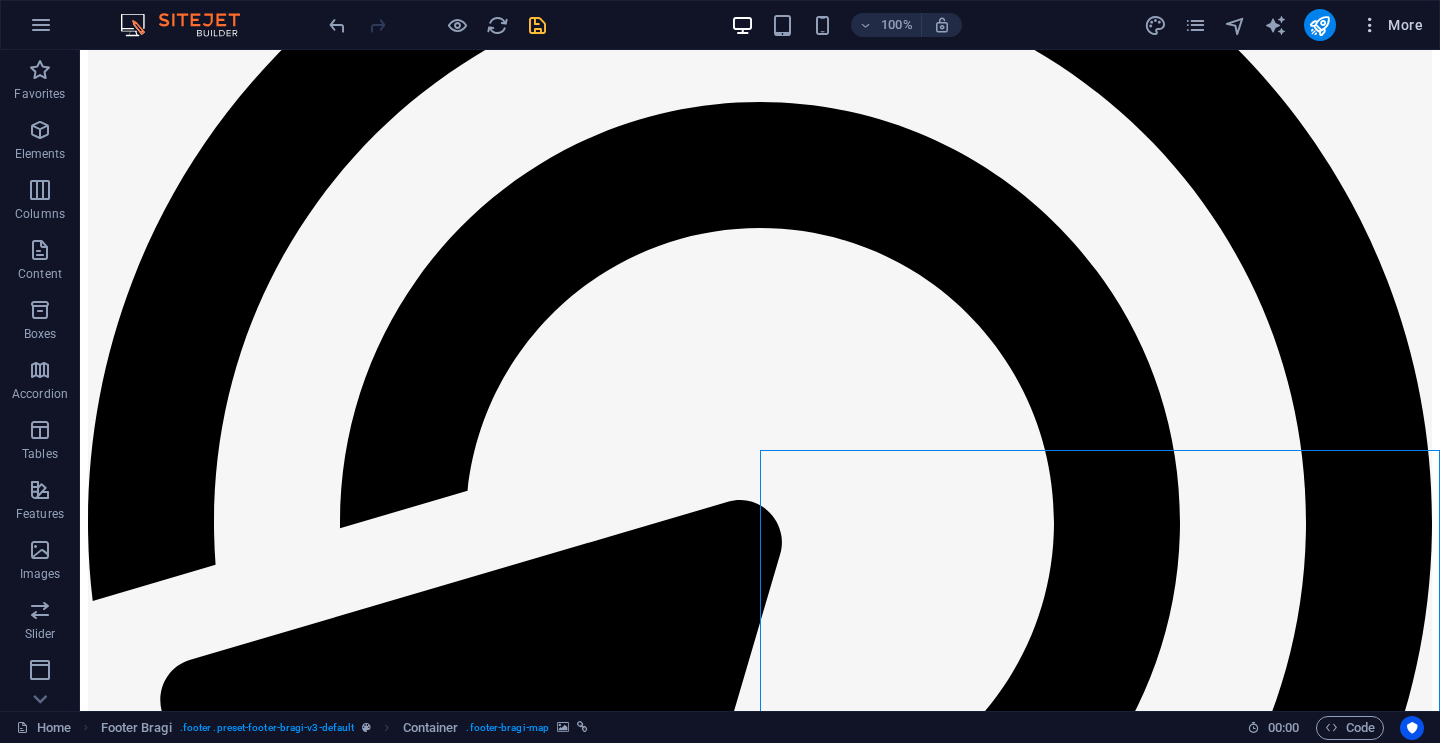 click at bounding box center [1370, 25] 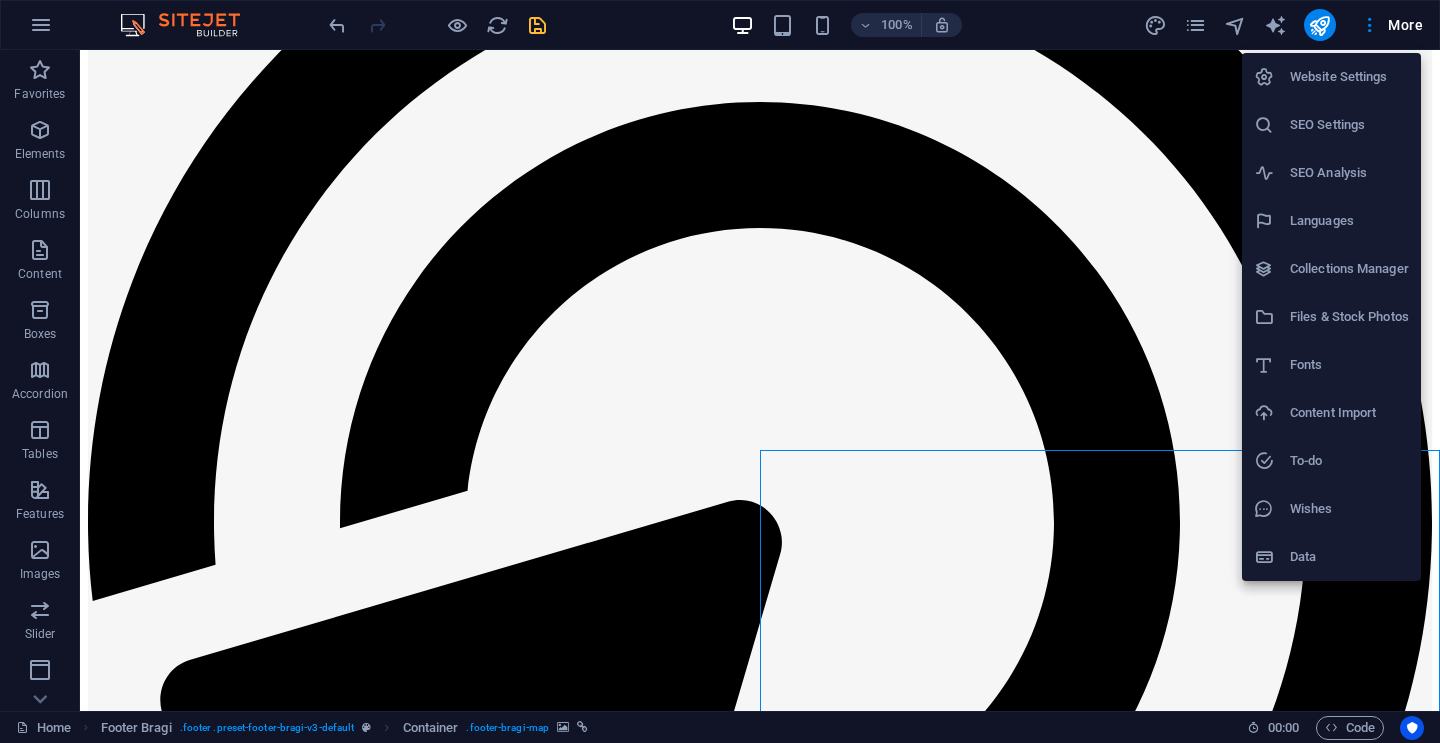 click at bounding box center (720, 371) 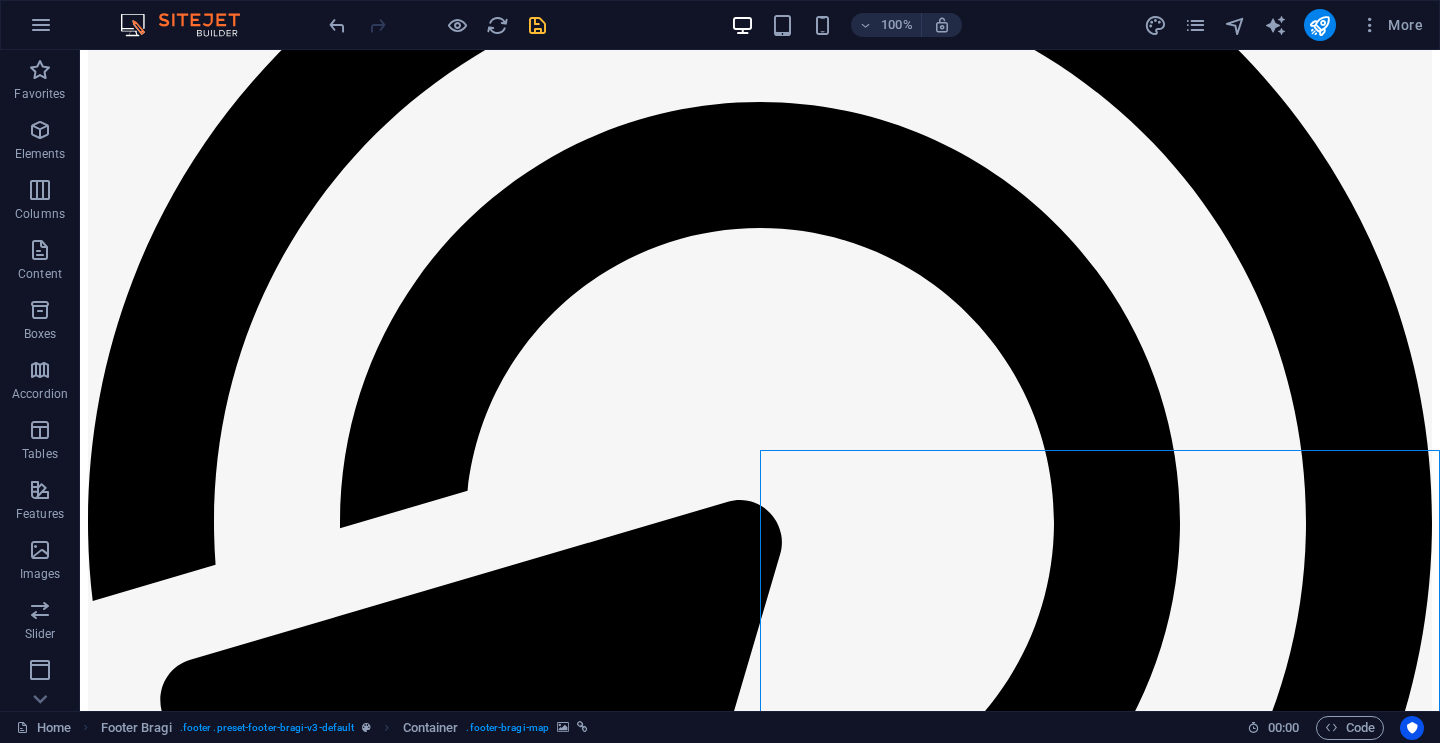 click on "More" at bounding box center [1391, 25] 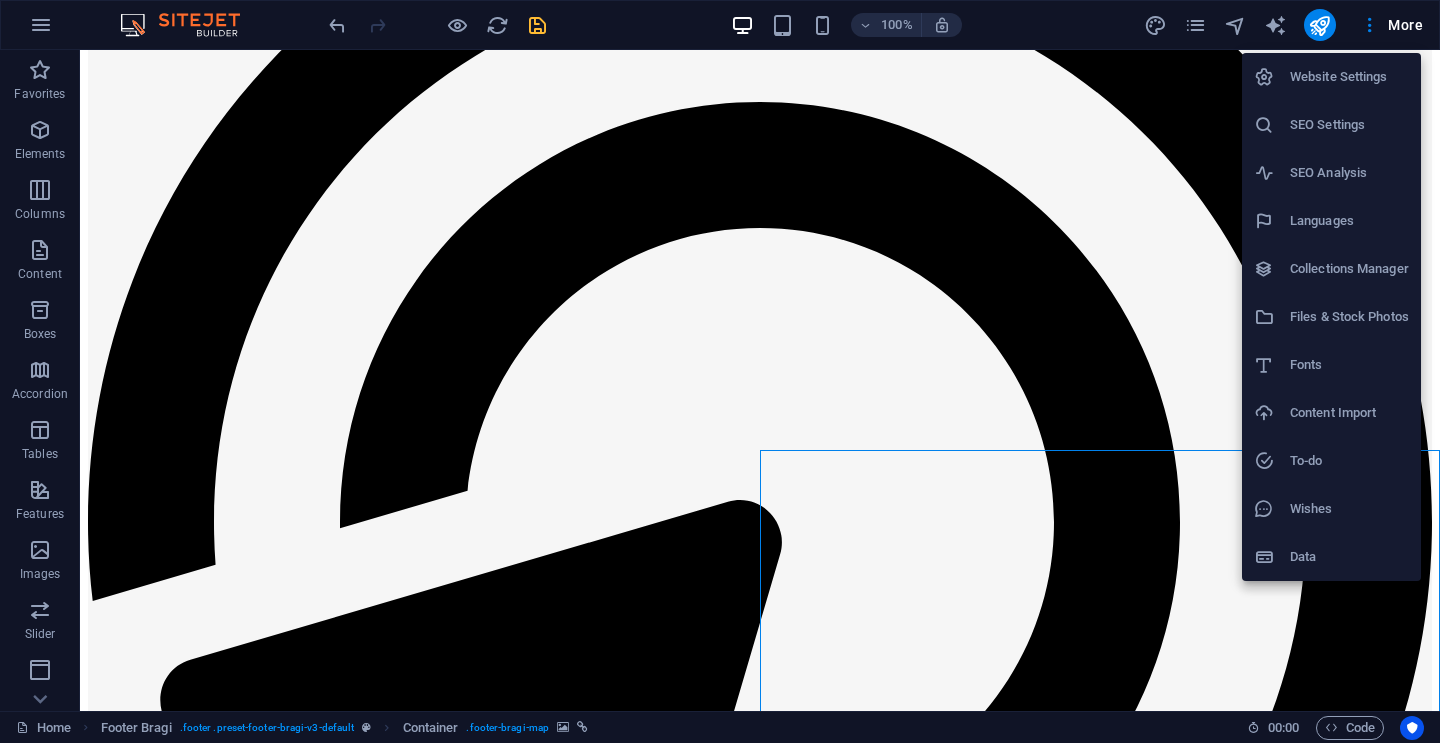 click at bounding box center [720, 371] 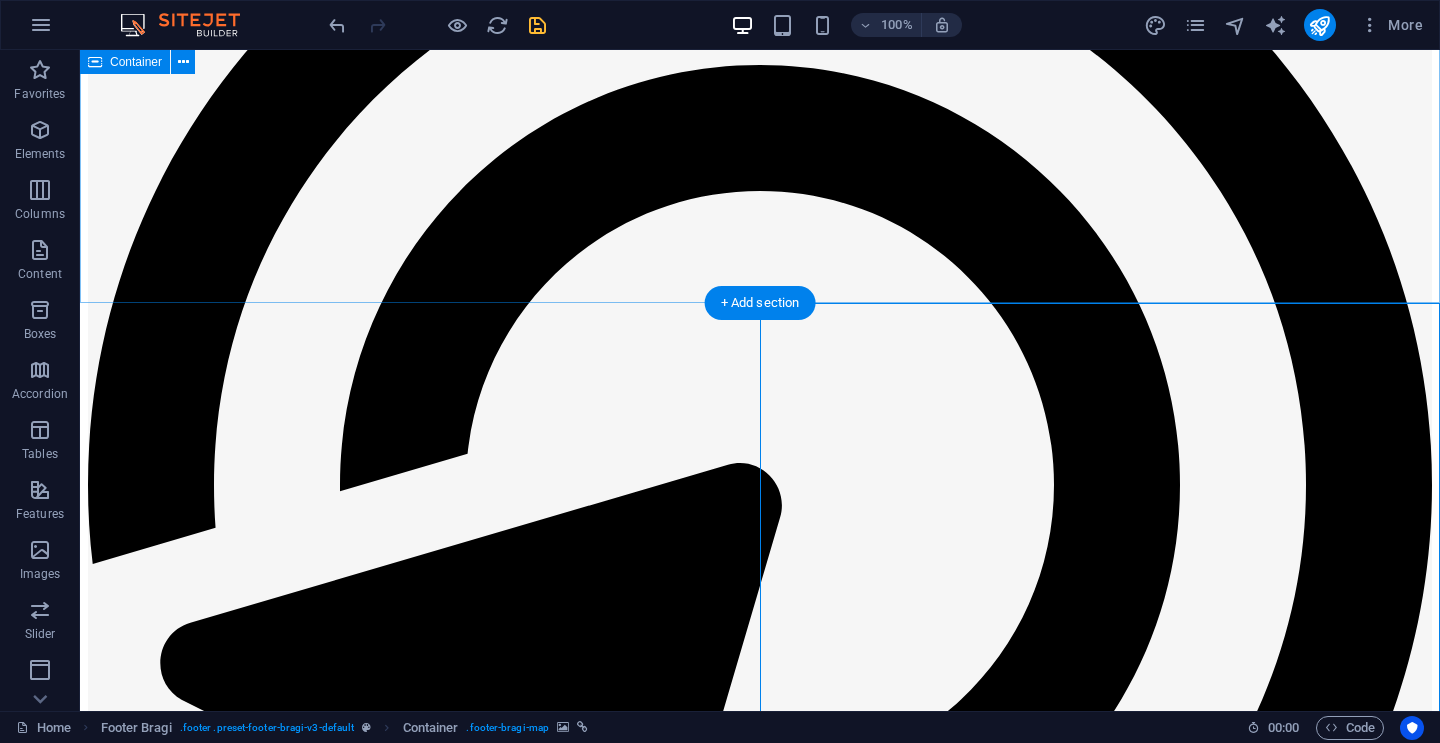 scroll, scrollTop: 12113, scrollLeft: 0, axis: vertical 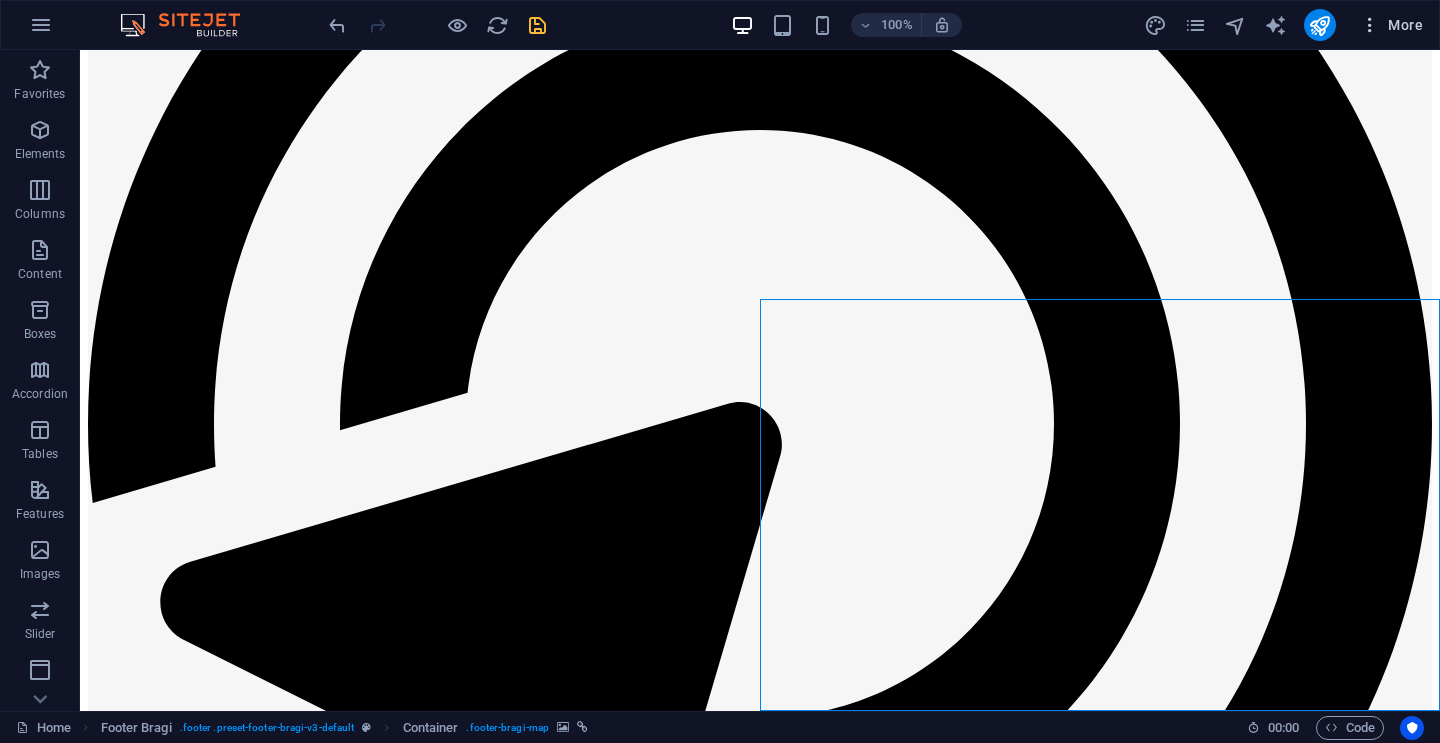 click on "More" at bounding box center [1391, 25] 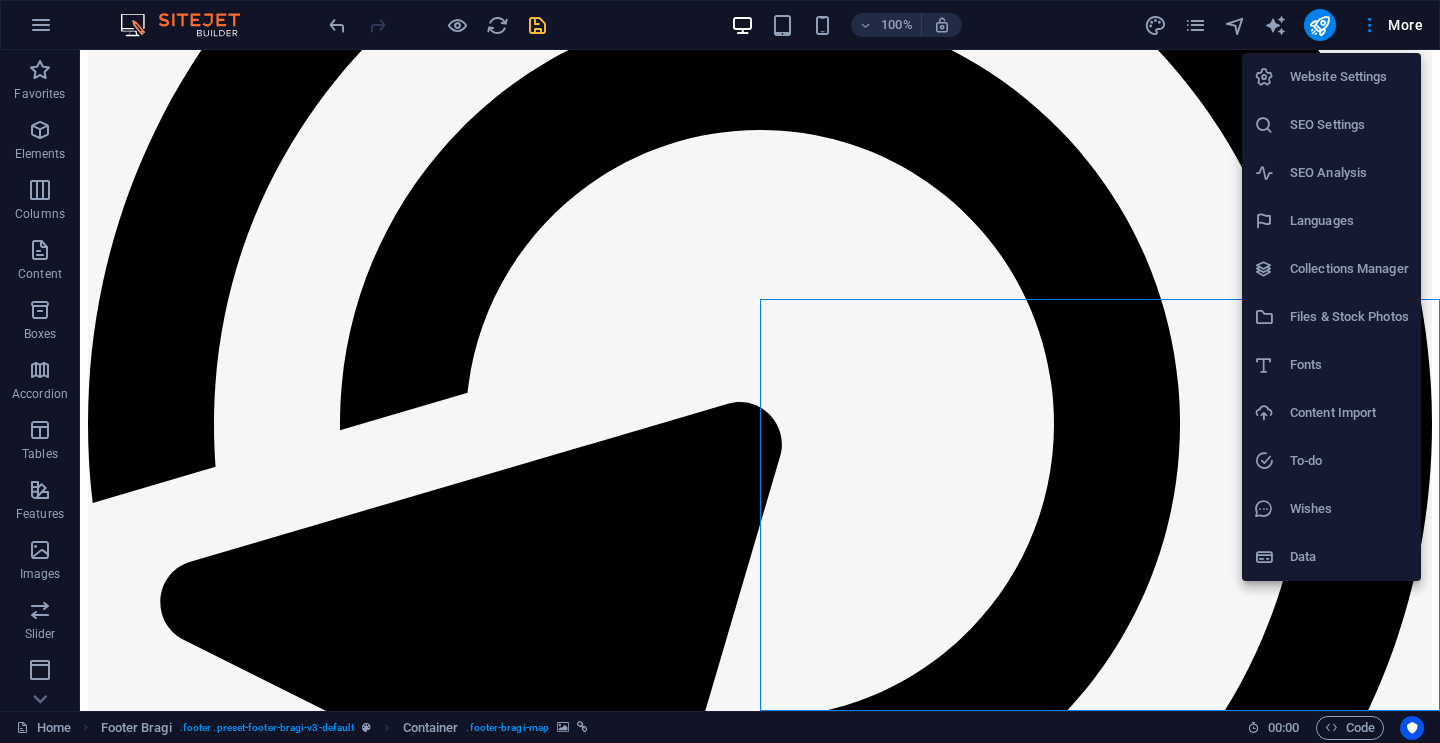 click on "Data" at bounding box center (1349, 557) 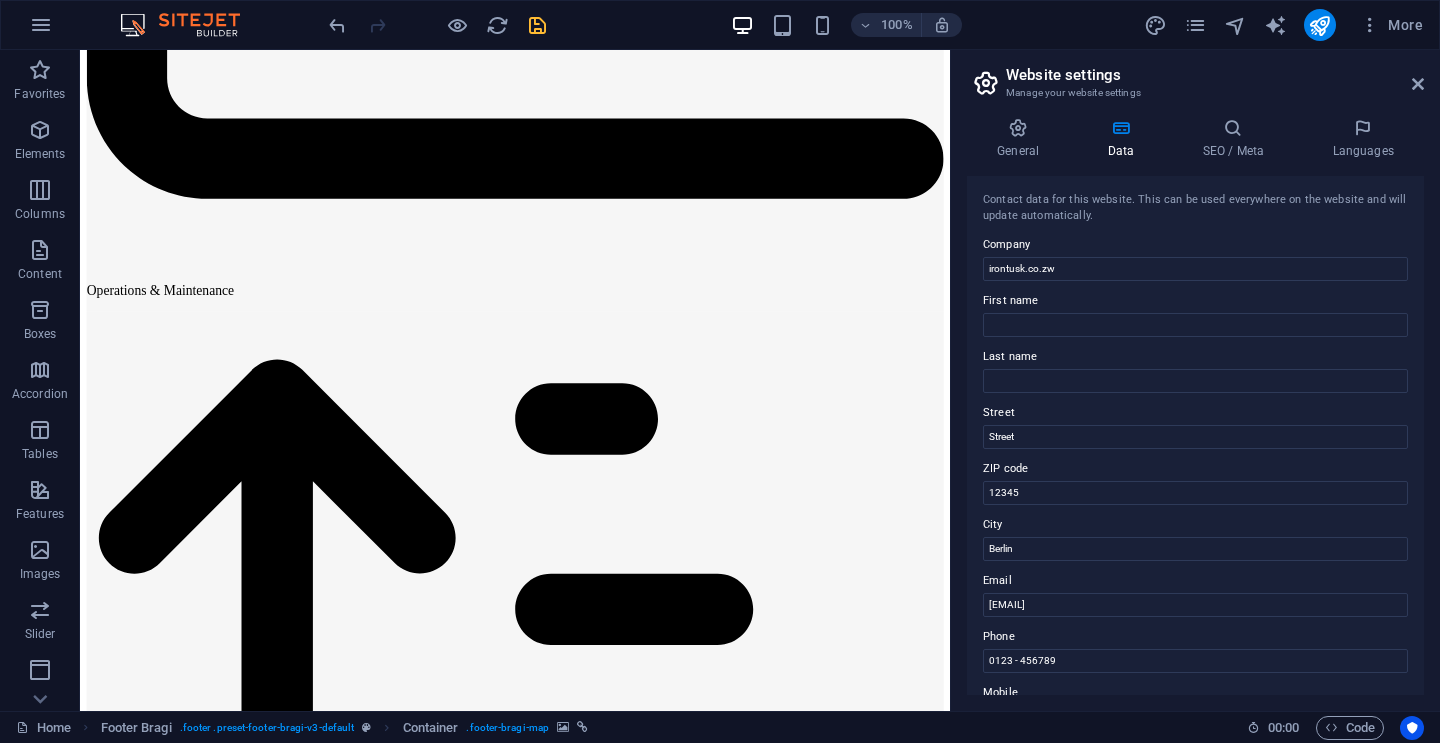 scroll, scrollTop: 13082, scrollLeft: 0, axis: vertical 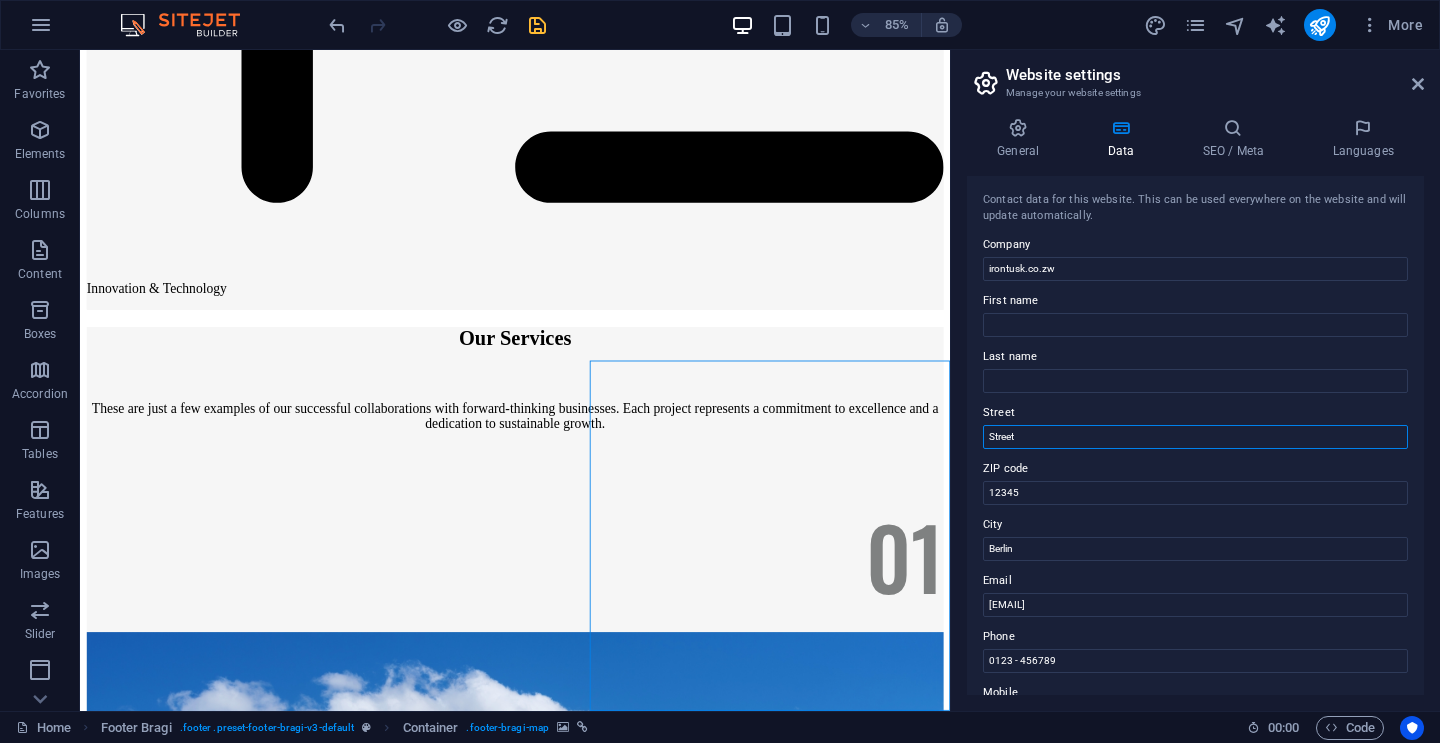 click on "Street" at bounding box center (1195, 437) 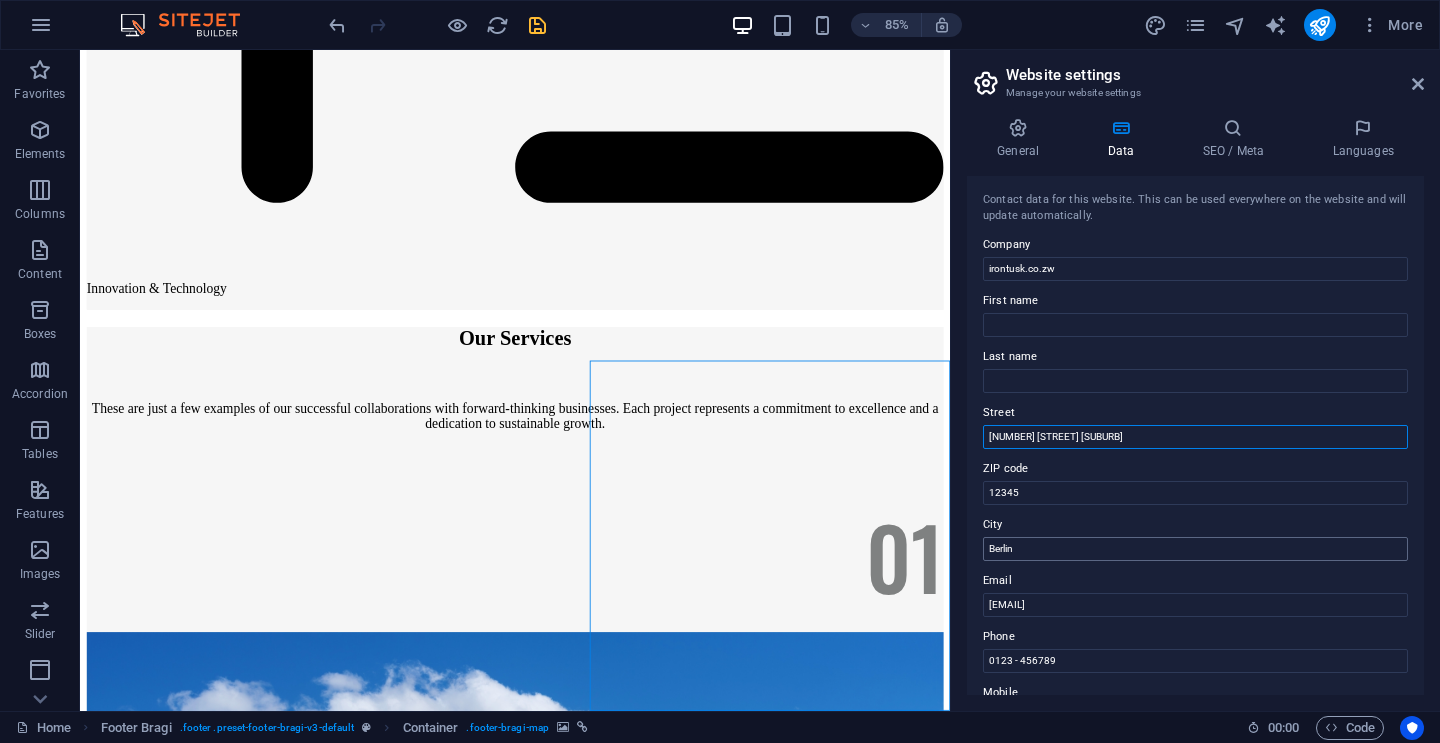 type on "[NUMBER] [STREET] [SUBURB]" 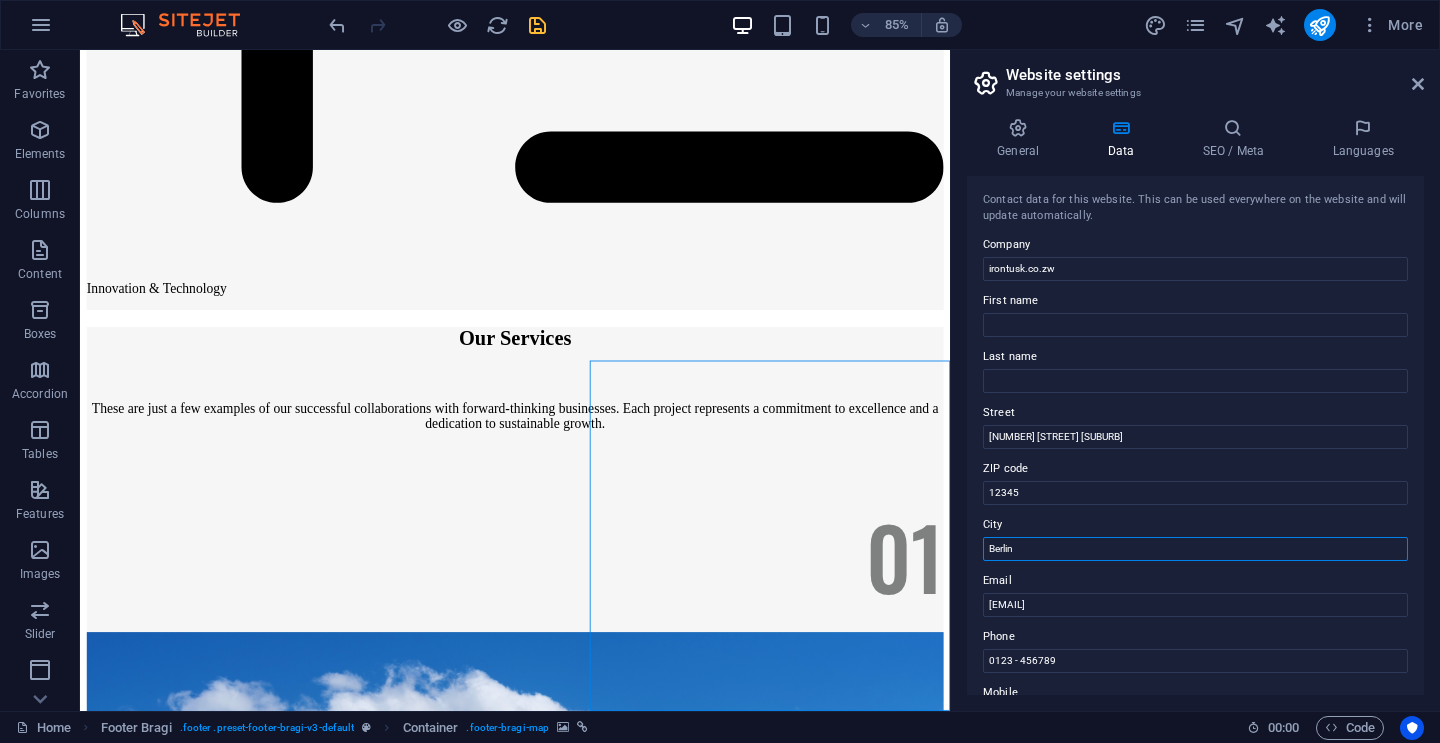 click on "Berlin" at bounding box center (1195, 549) 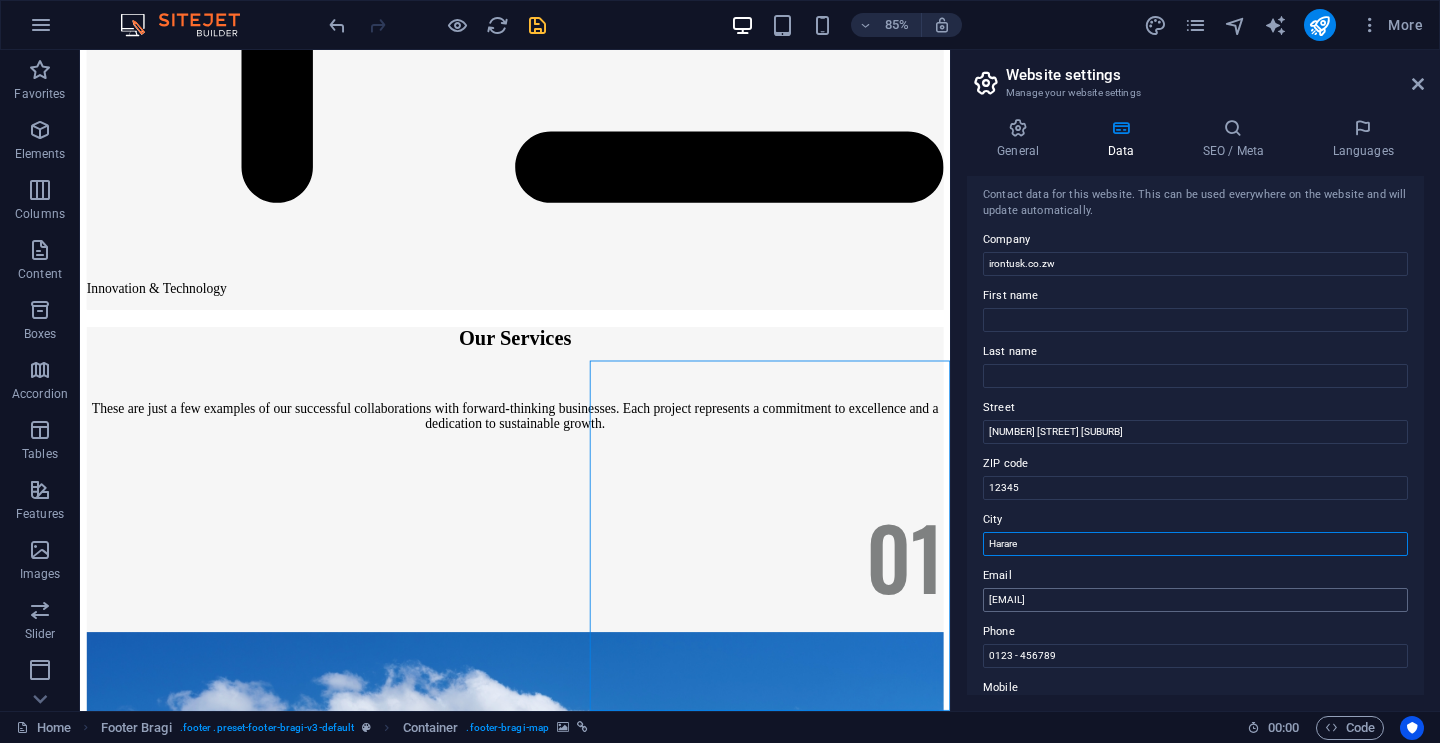 scroll, scrollTop: 0, scrollLeft: 0, axis: both 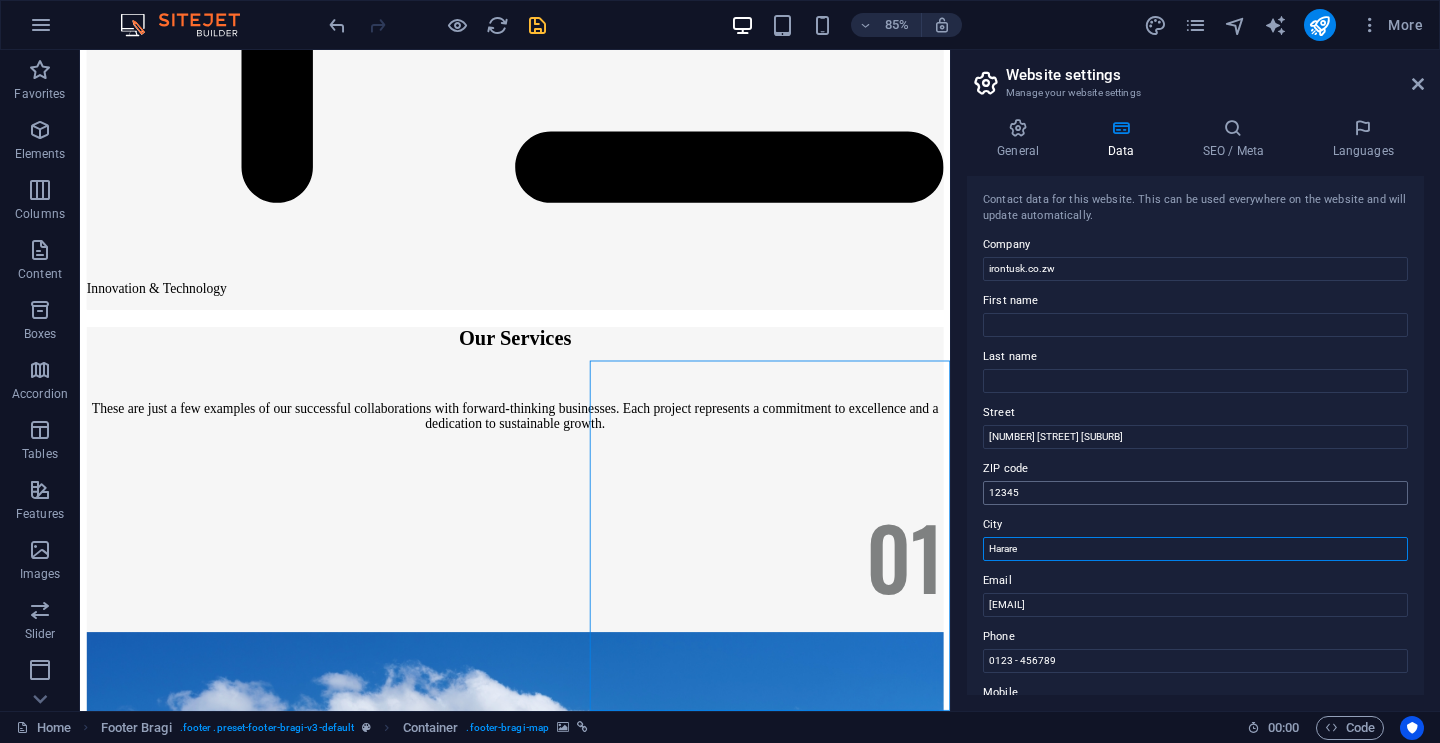 type on "Harare" 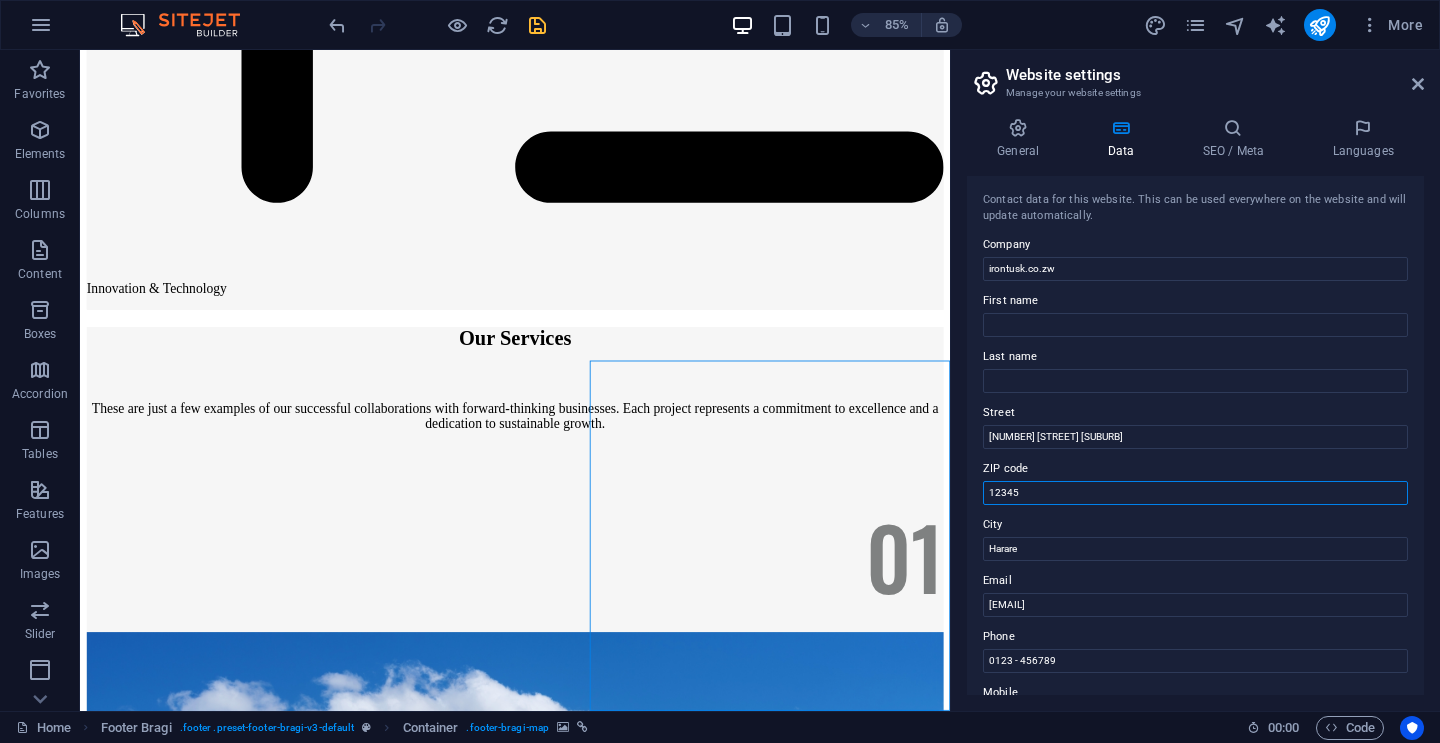 click on "12345" at bounding box center [1195, 493] 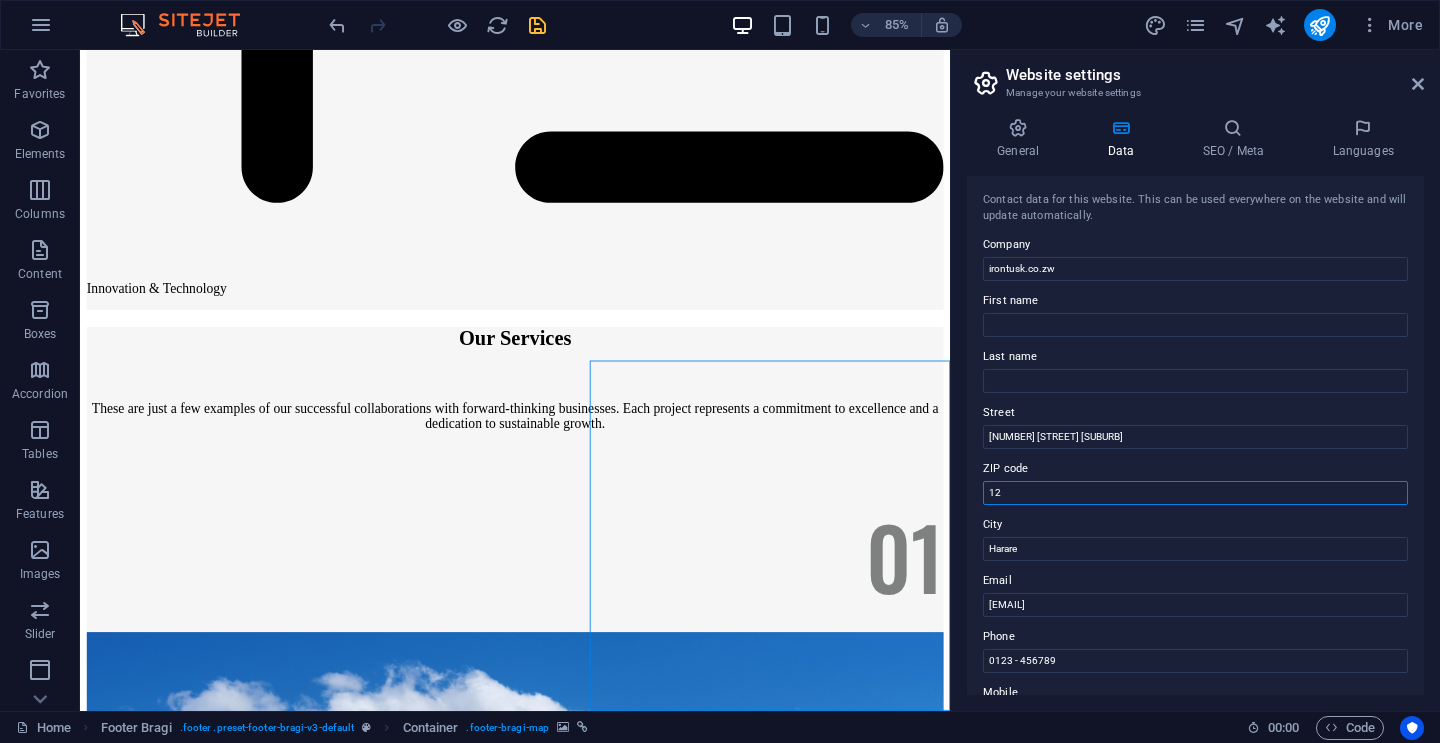 type on "1" 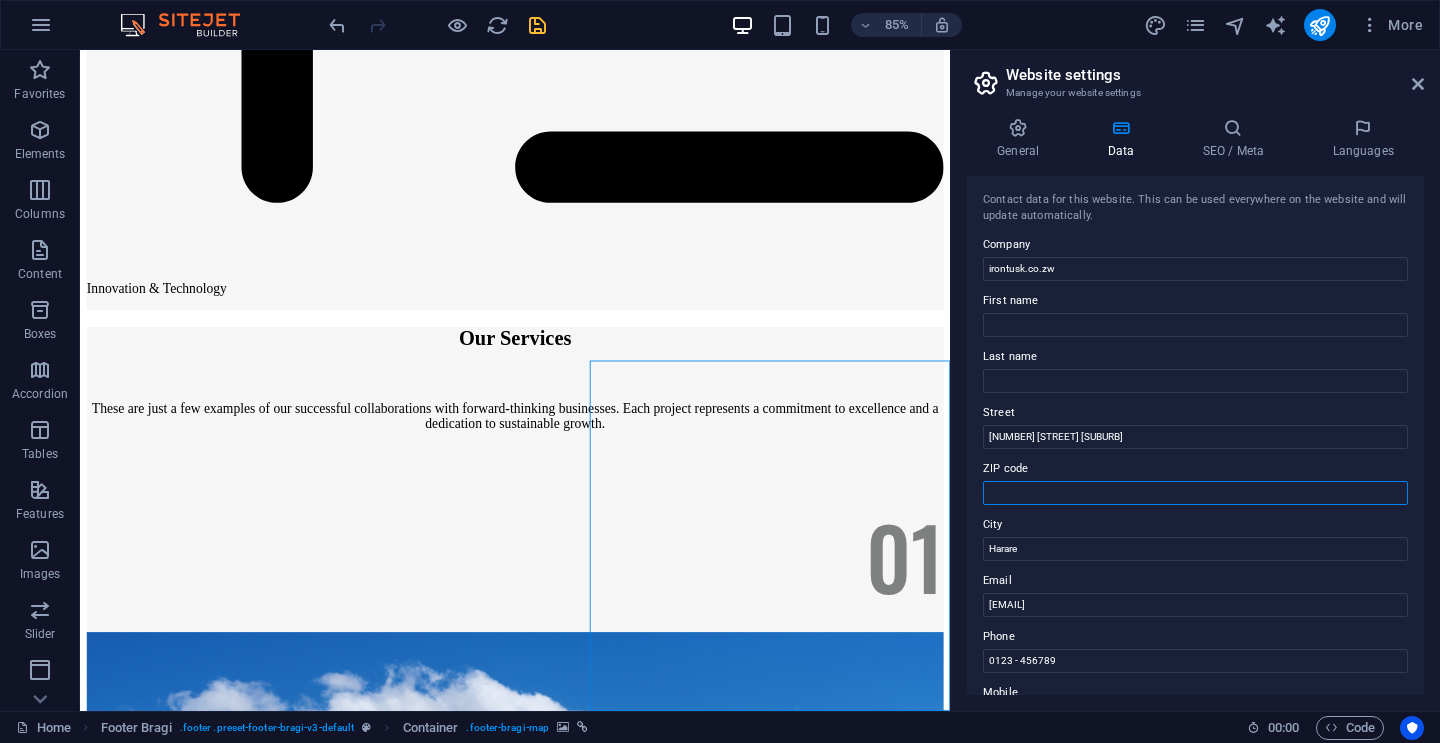 type 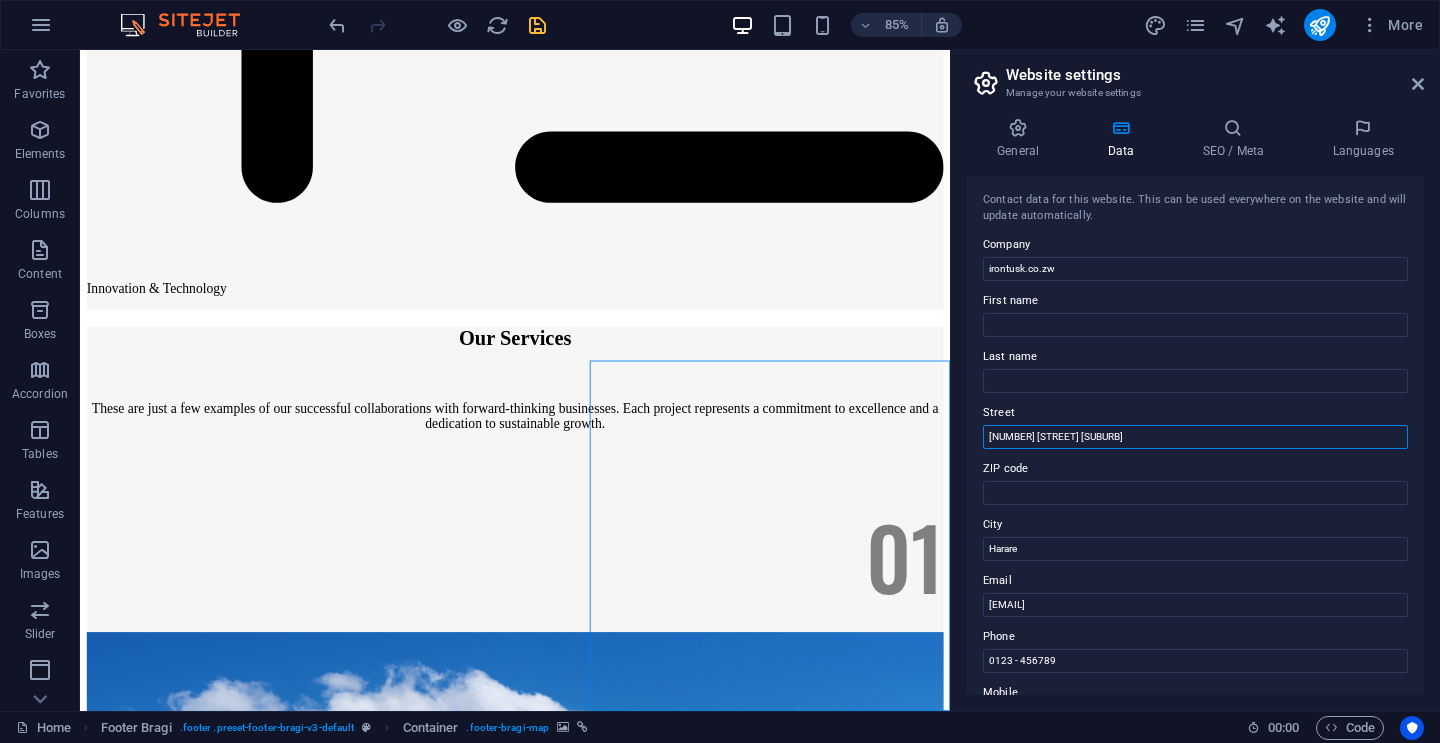 click on "[NUMBER] [STREET] [SUBURB]" at bounding box center (1195, 437) 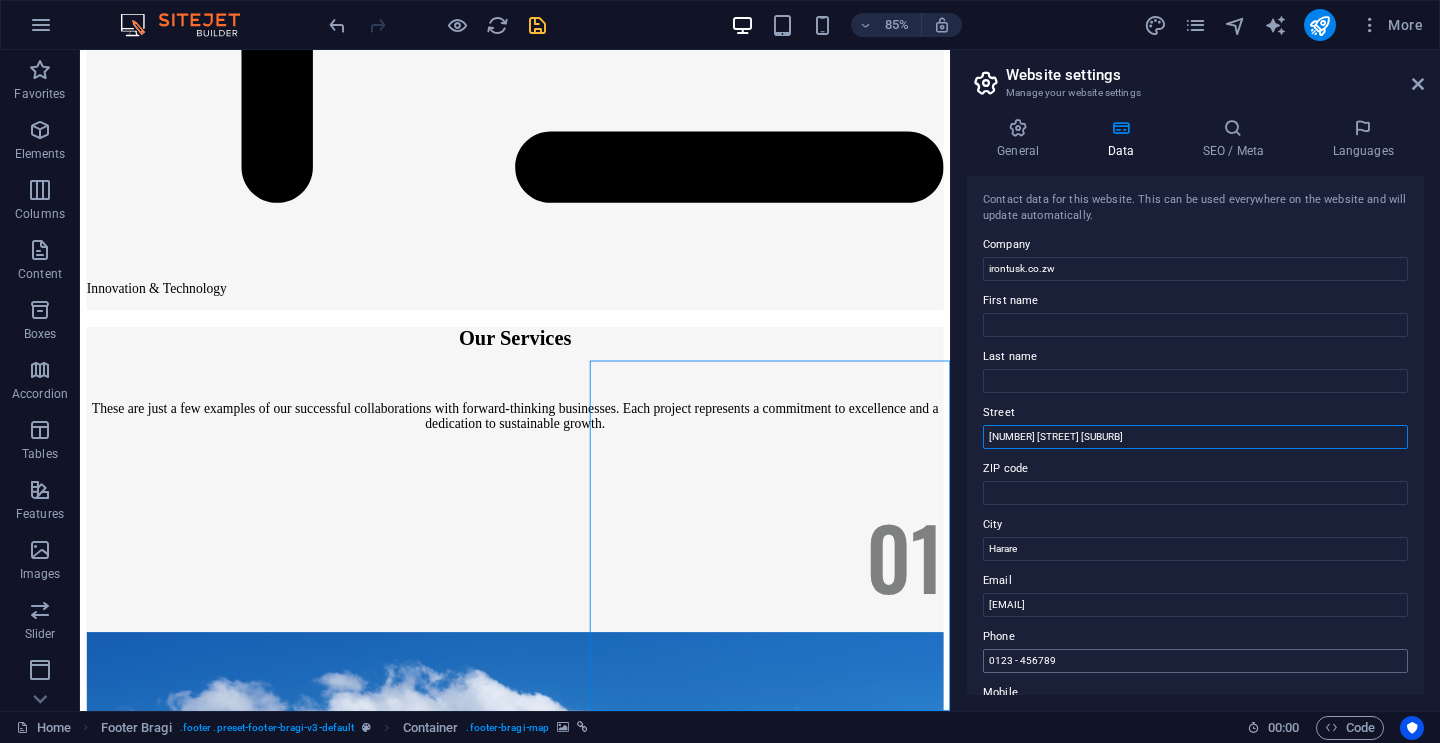 type on "[NUMBER] [STREET] [SUBURB]" 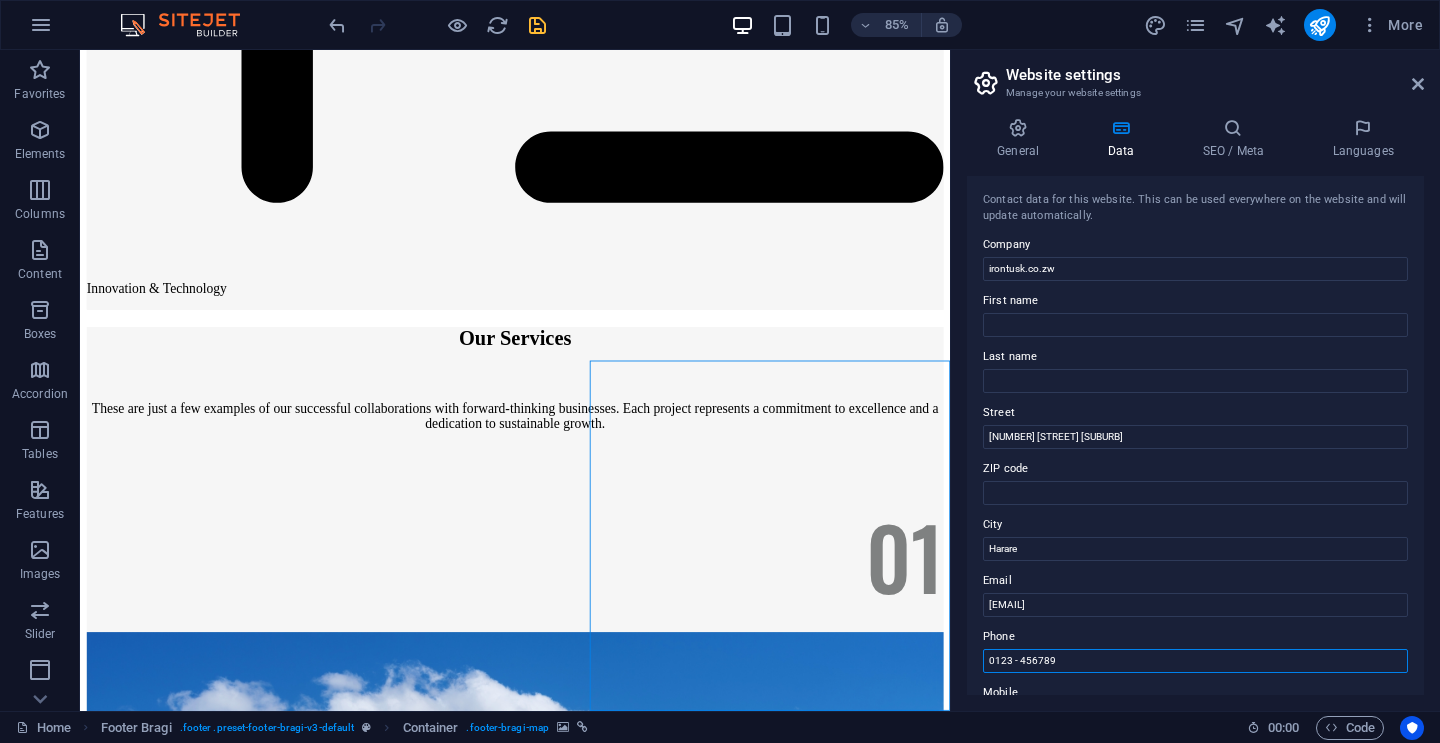 click on "0123 - 456789" at bounding box center (1195, 661) 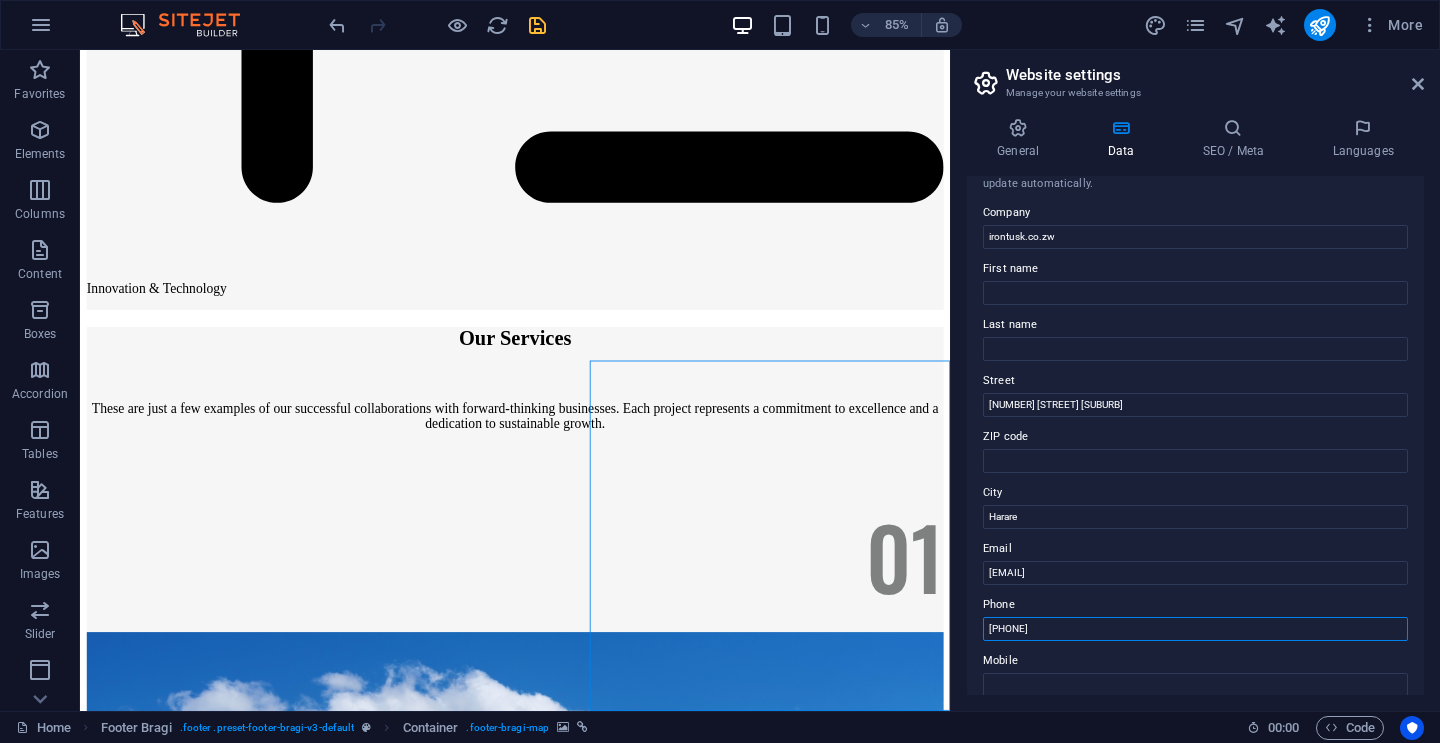 scroll, scrollTop: 0, scrollLeft: 0, axis: both 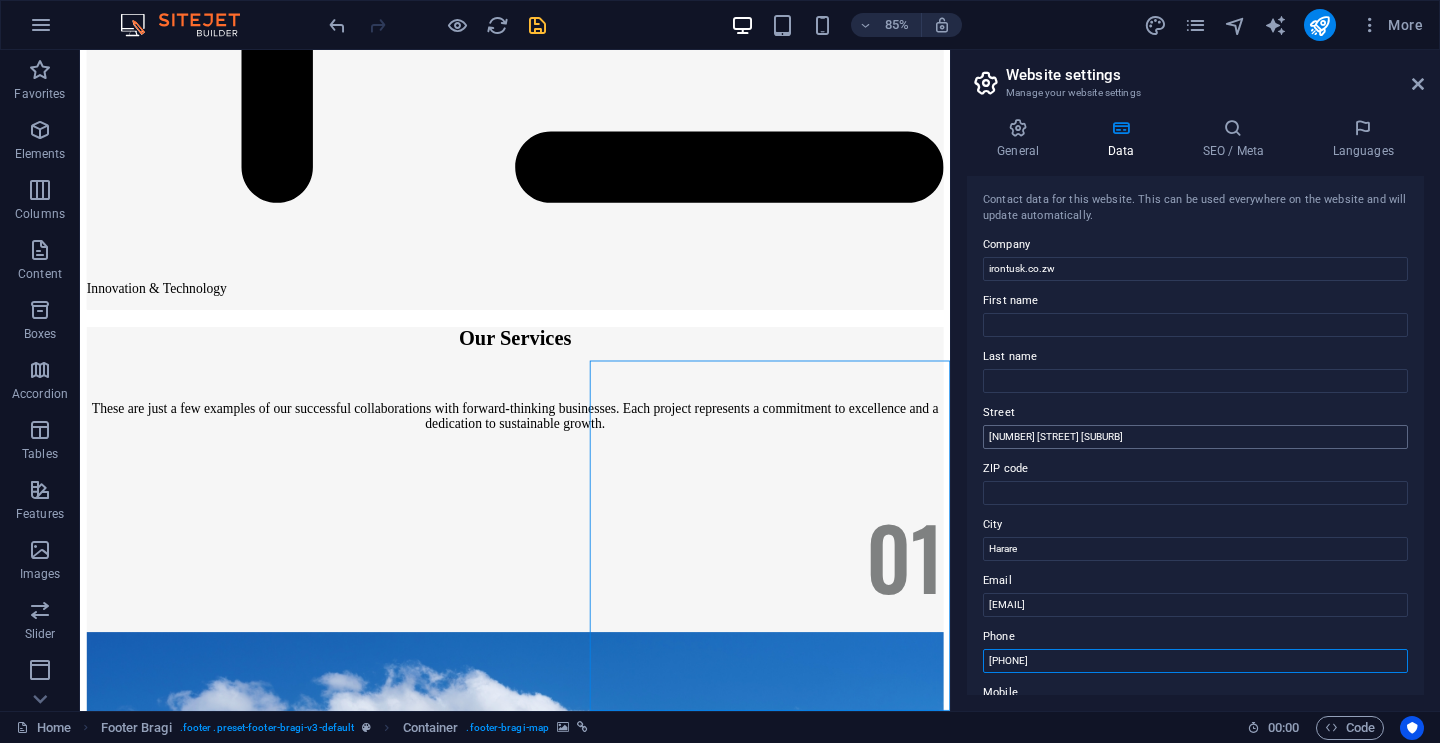 type on "[PHONE]" 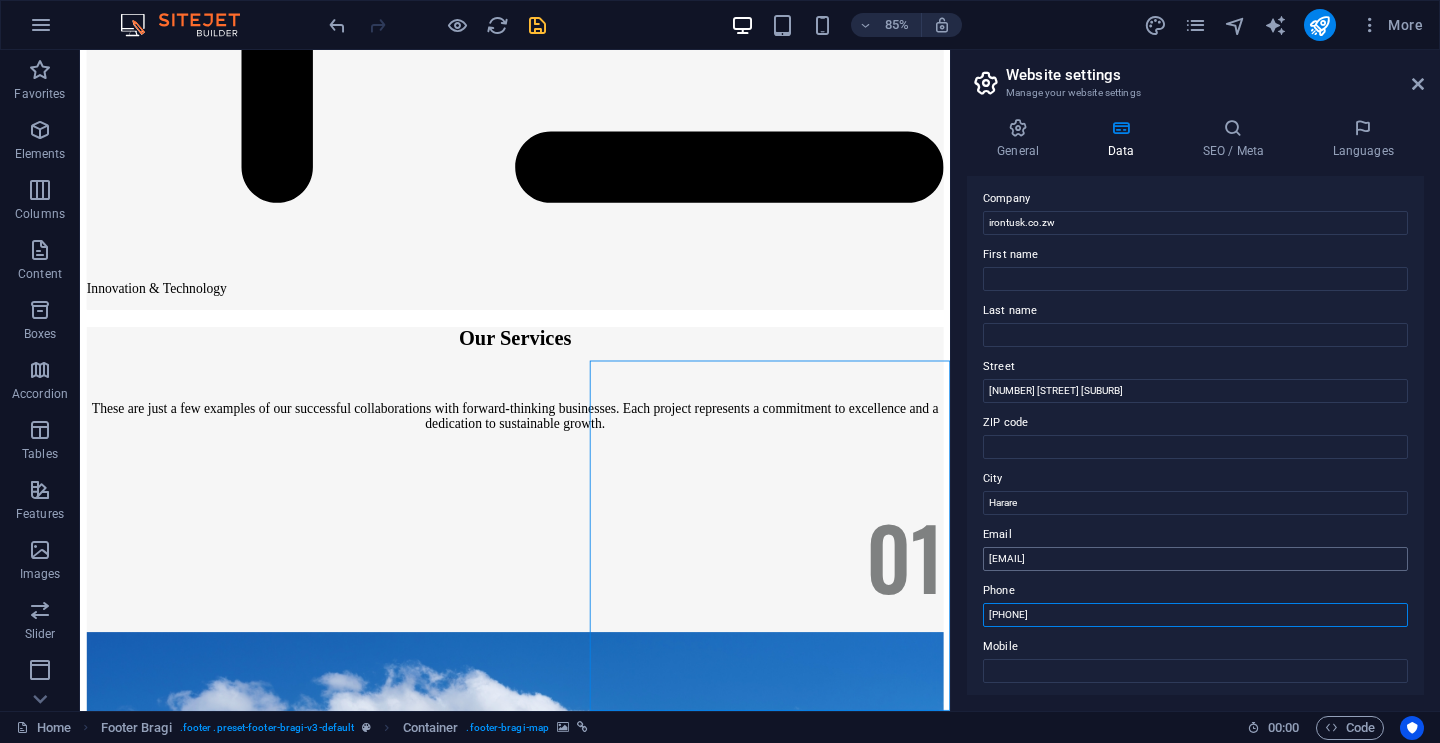 scroll, scrollTop: 0, scrollLeft: 0, axis: both 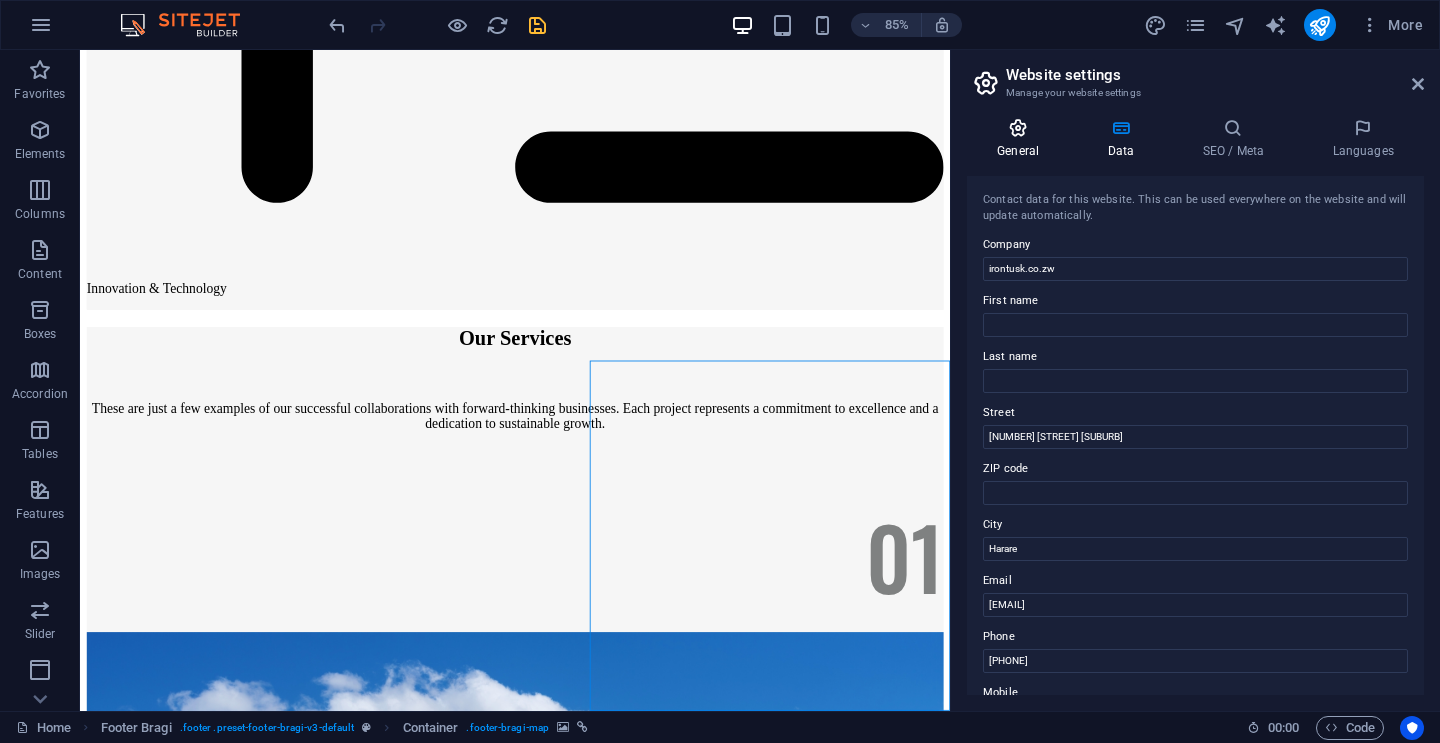 click on "General" at bounding box center [1022, 139] 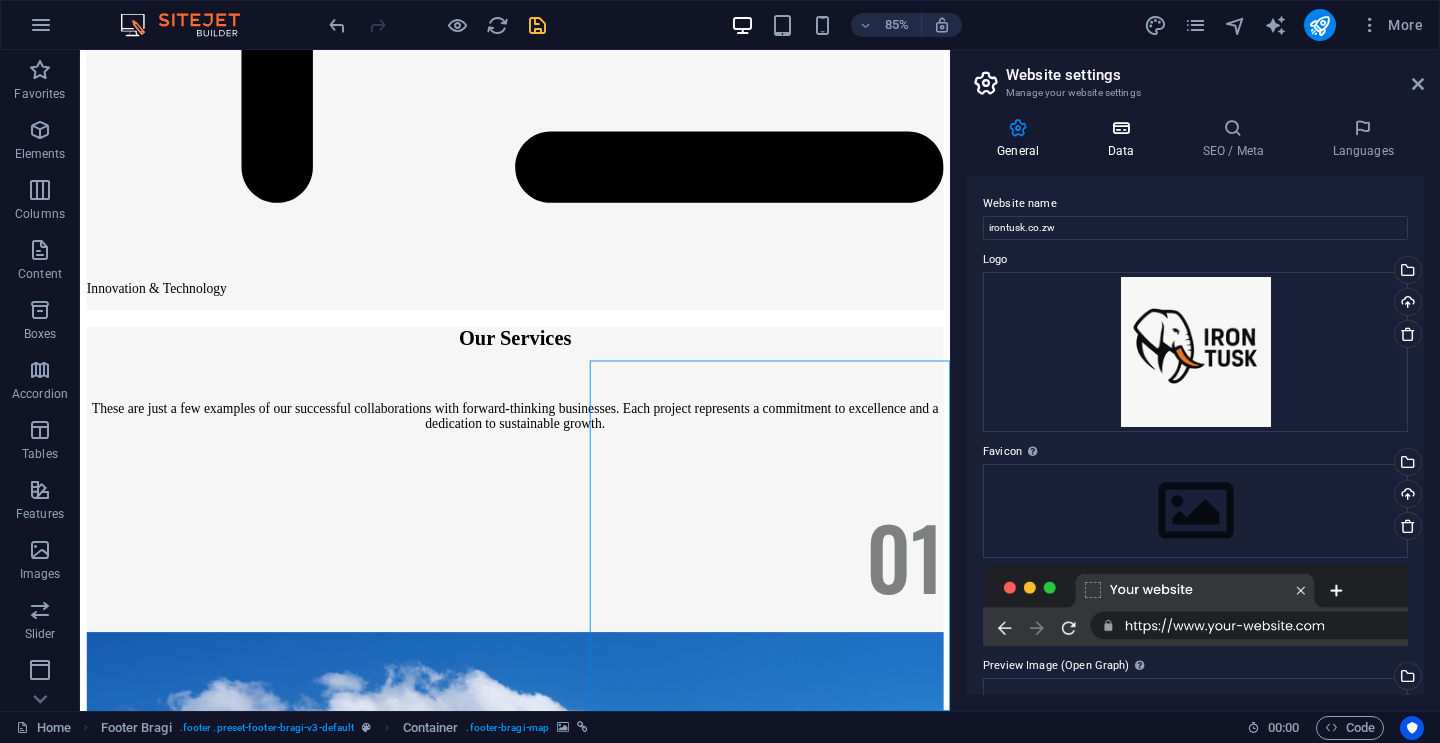click on "Data" at bounding box center [1124, 139] 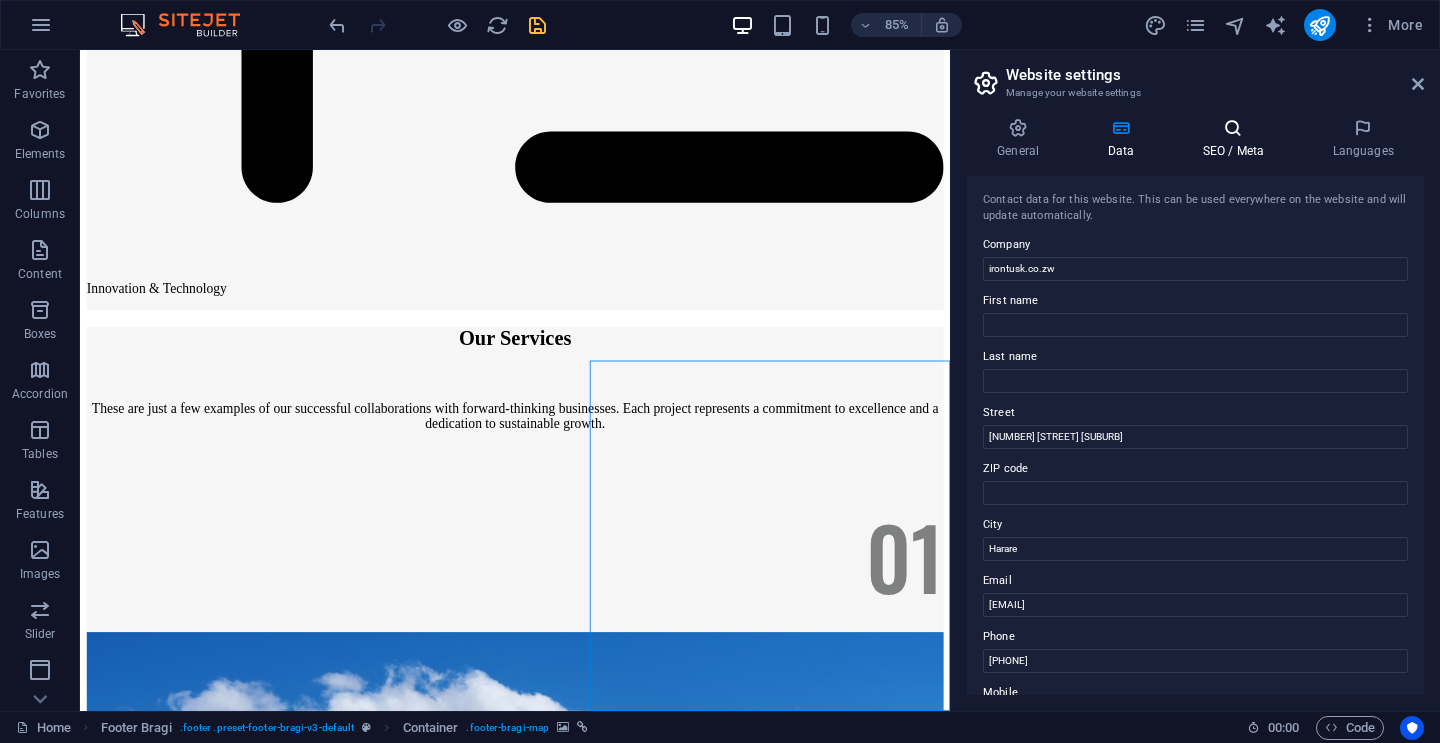 click on "SEO / Meta" at bounding box center [1237, 139] 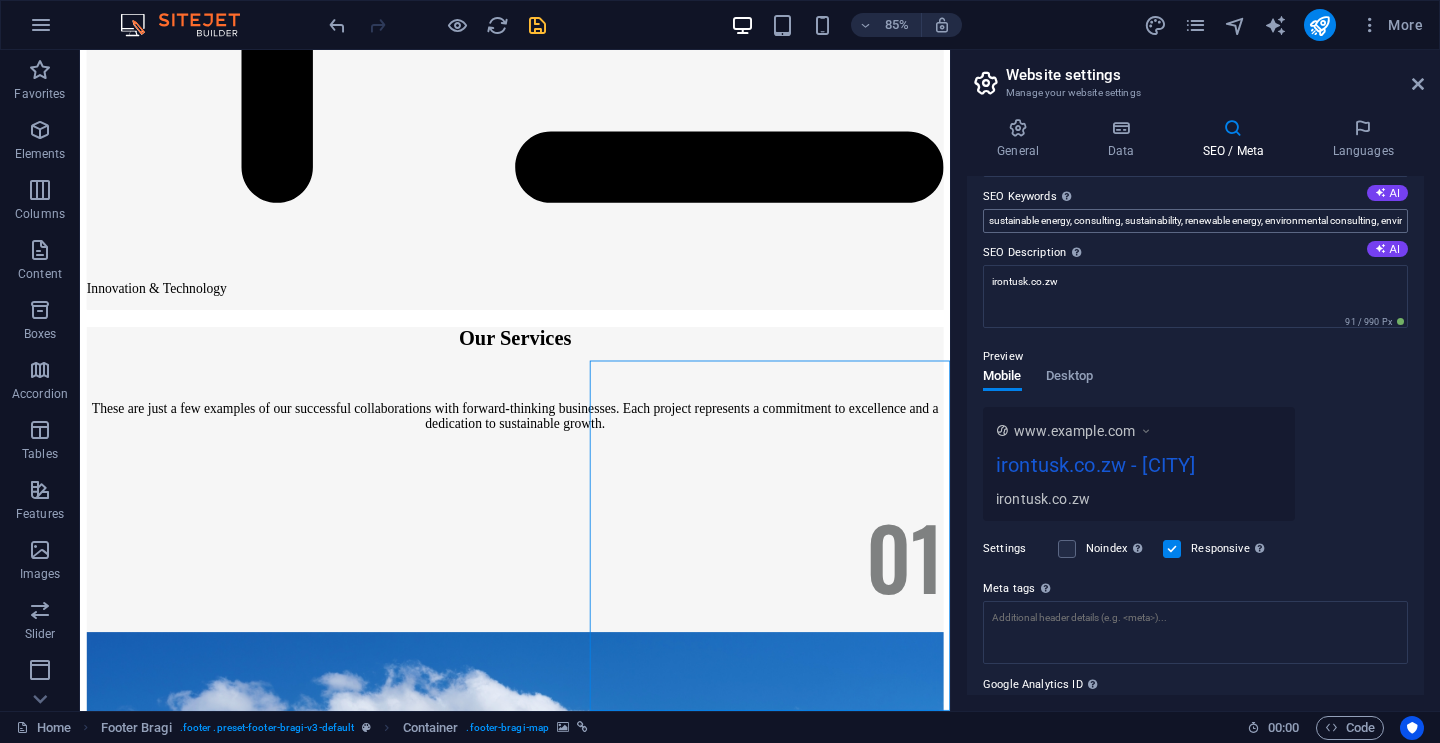 scroll, scrollTop: 216, scrollLeft: 0, axis: vertical 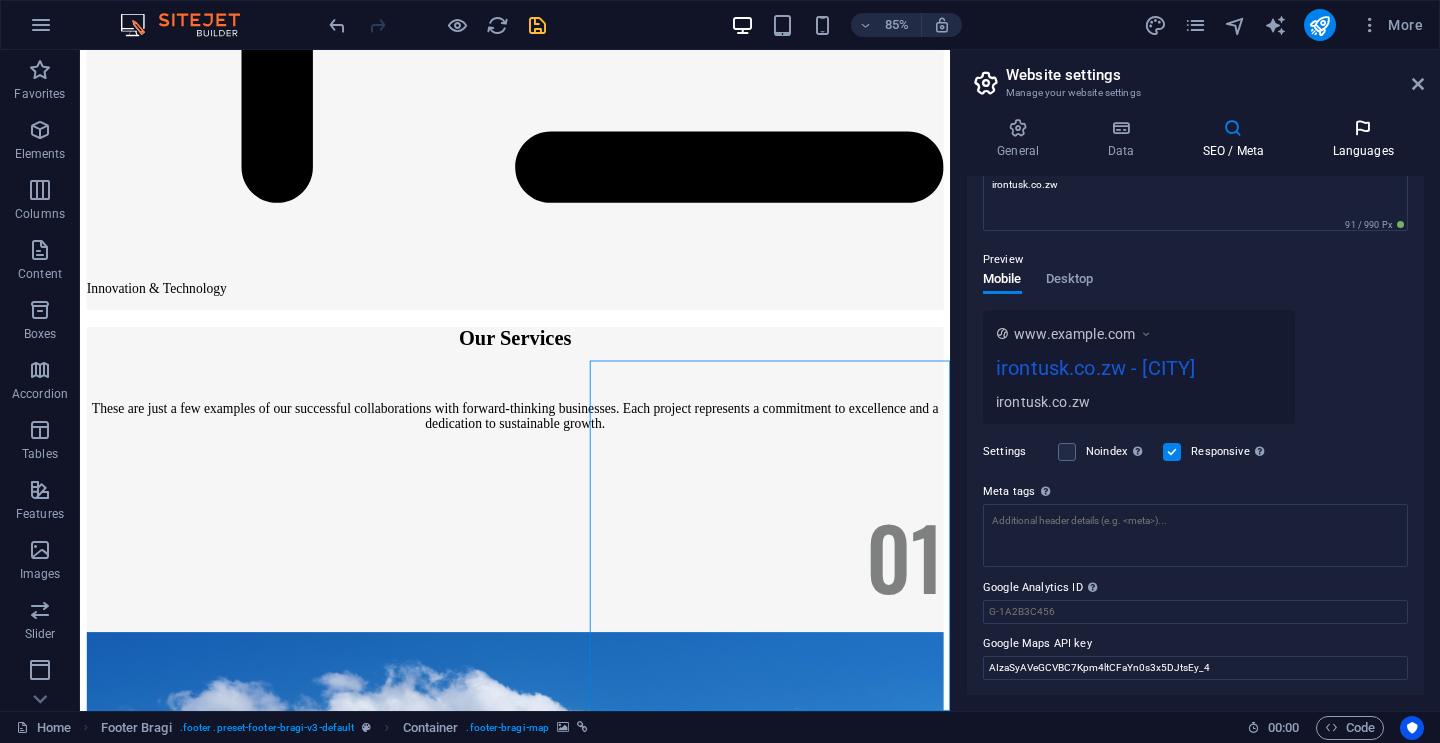 click at bounding box center (1363, 128) 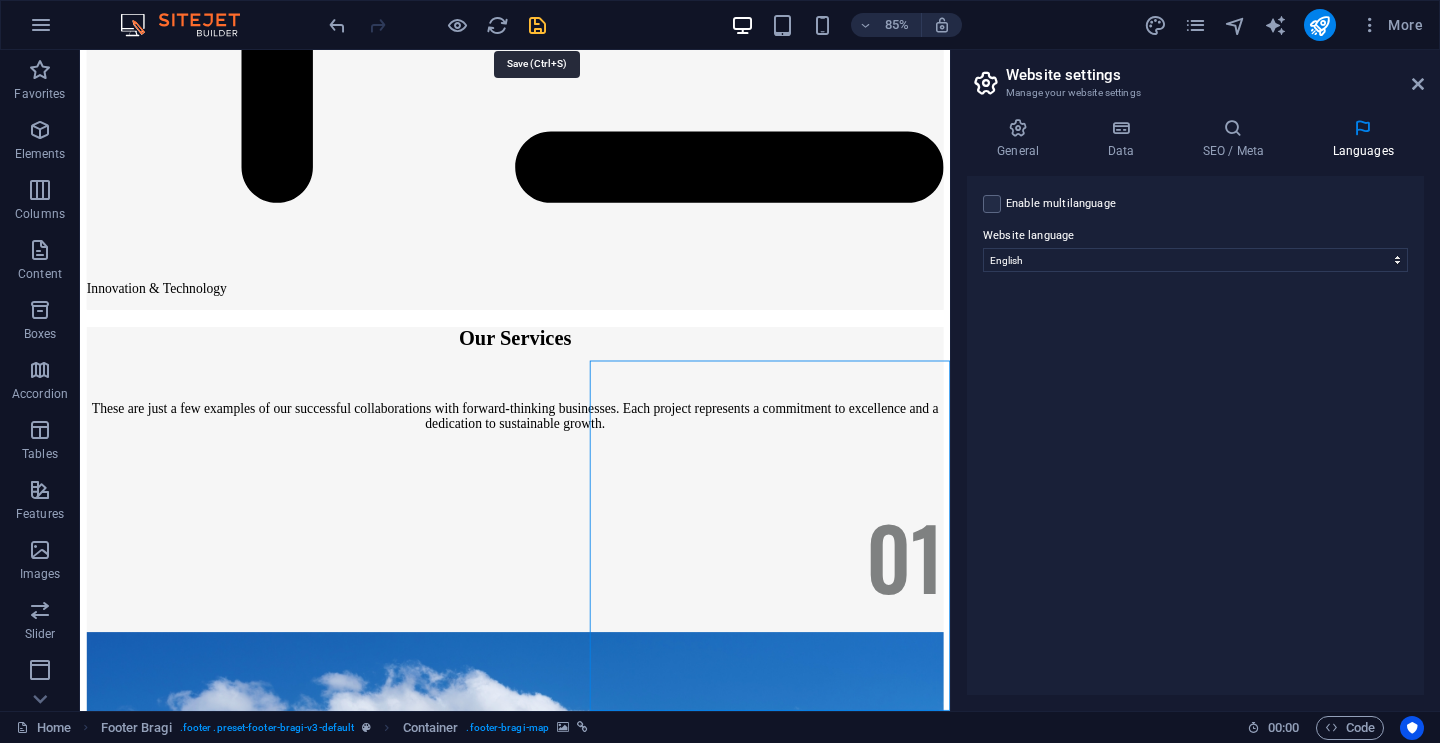 click at bounding box center [537, 25] 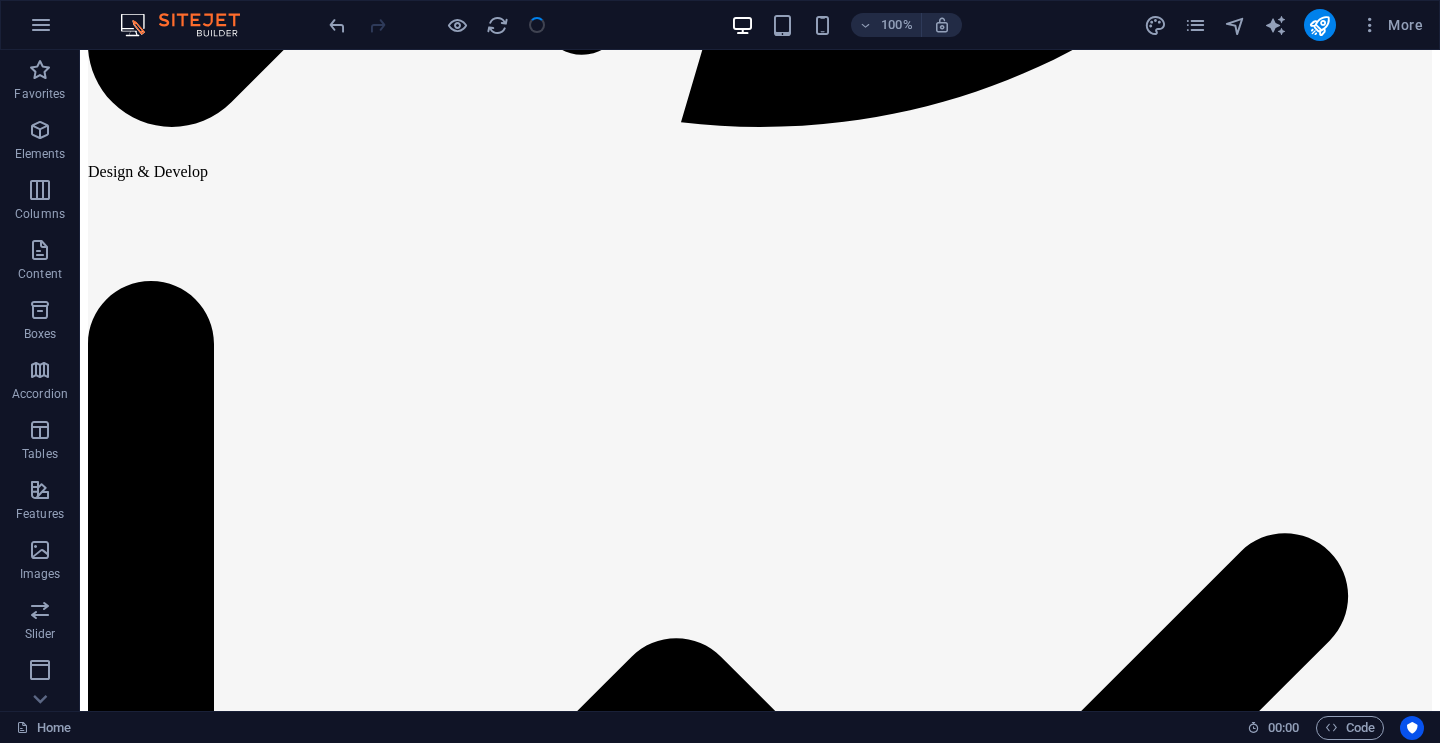 scroll, scrollTop: 11962, scrollLeft: 0, axis: vertical 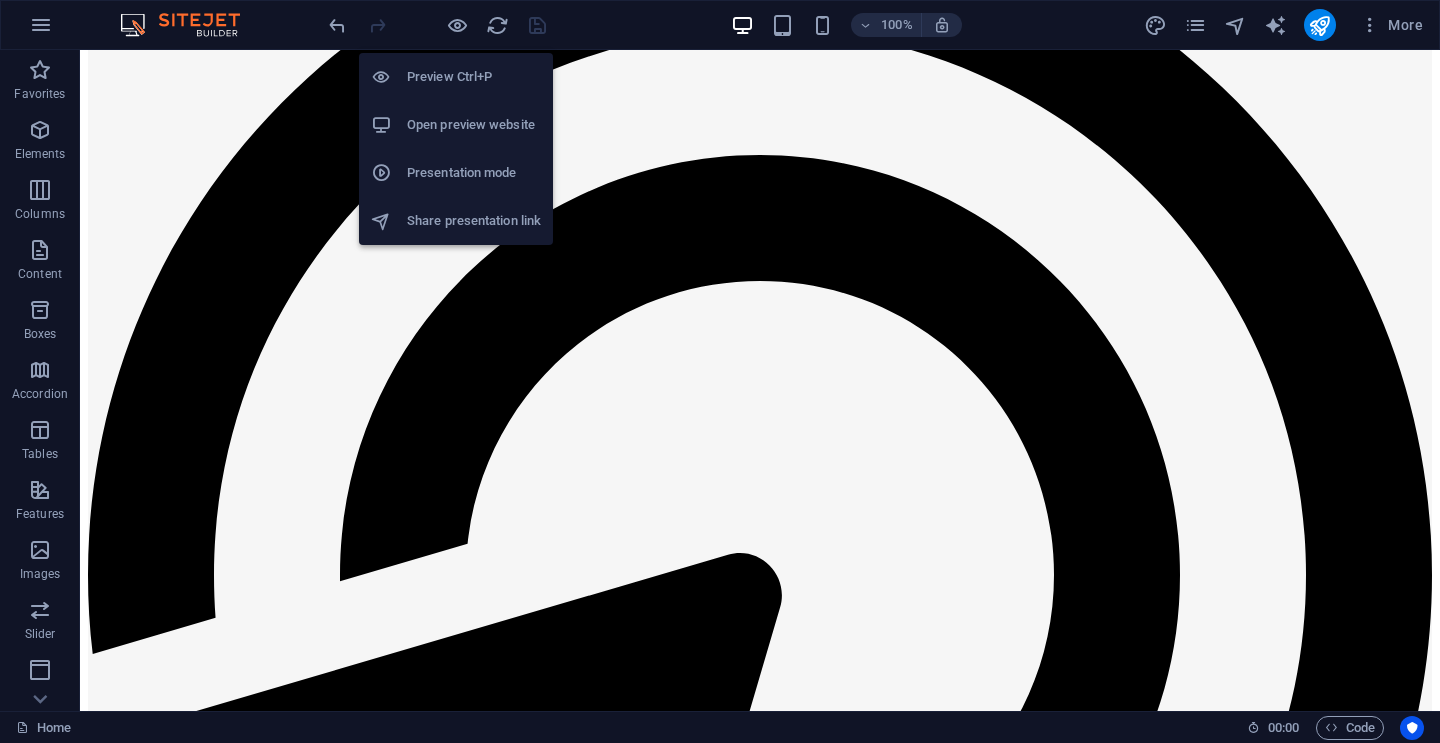 click on "Open preview website" at bounding box center (474, 125) 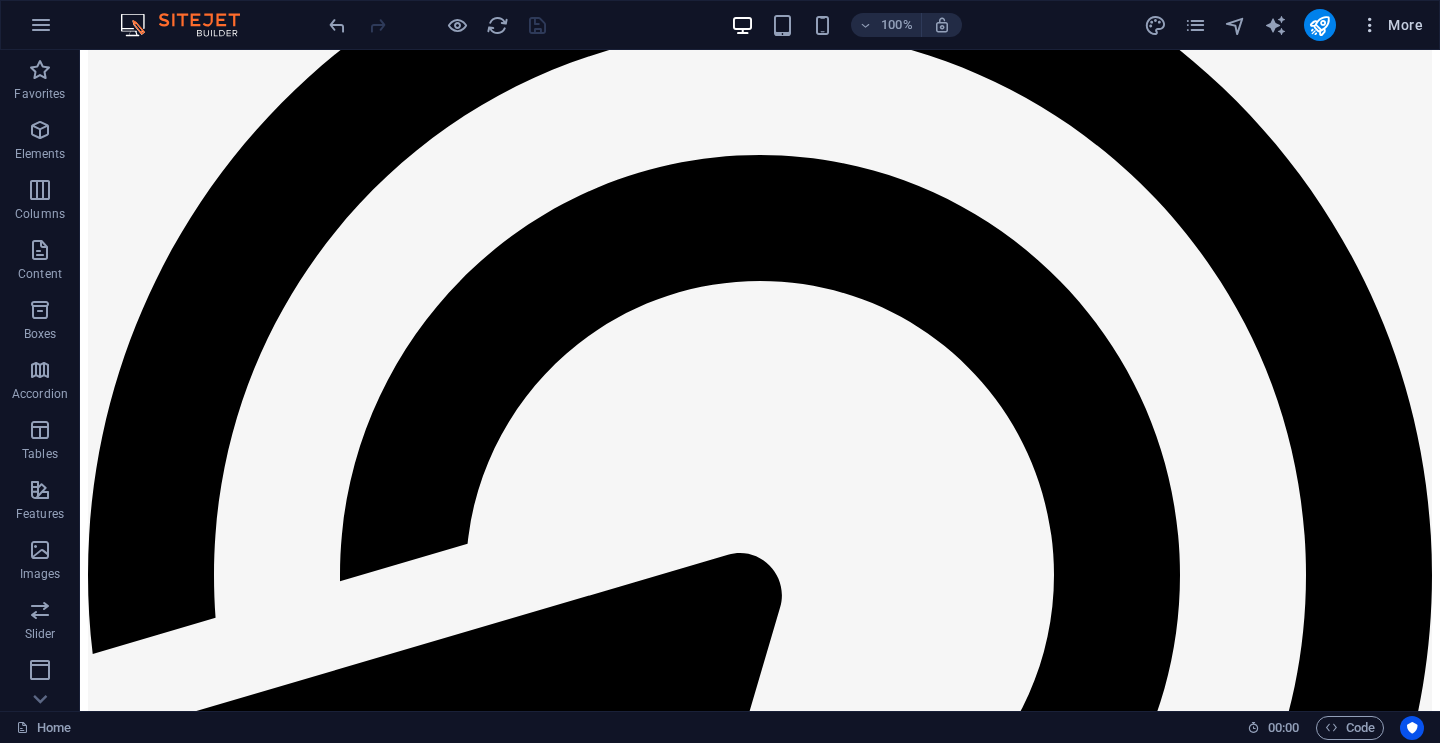 click on "More" at bounding box center (1391, 25) 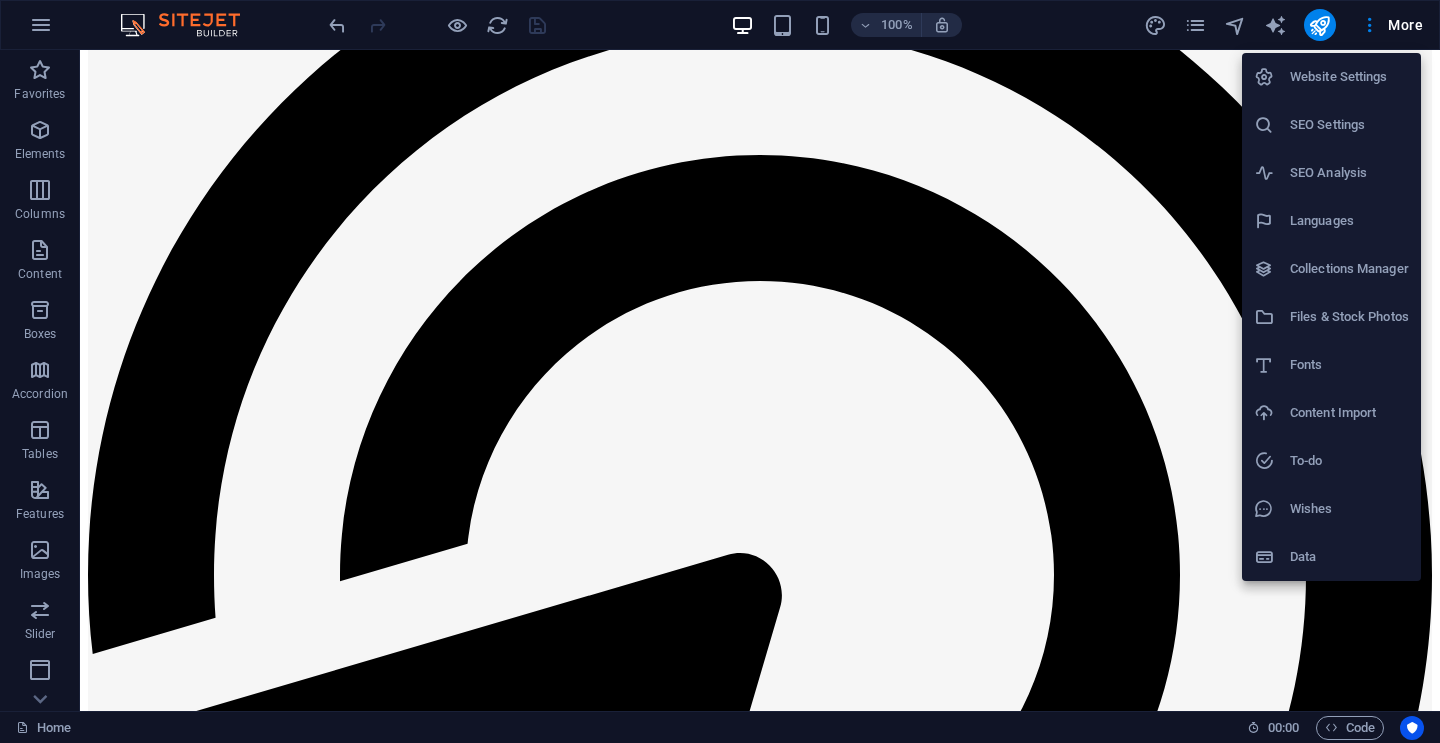 click on "Data" at bounding box center [1349, 557] 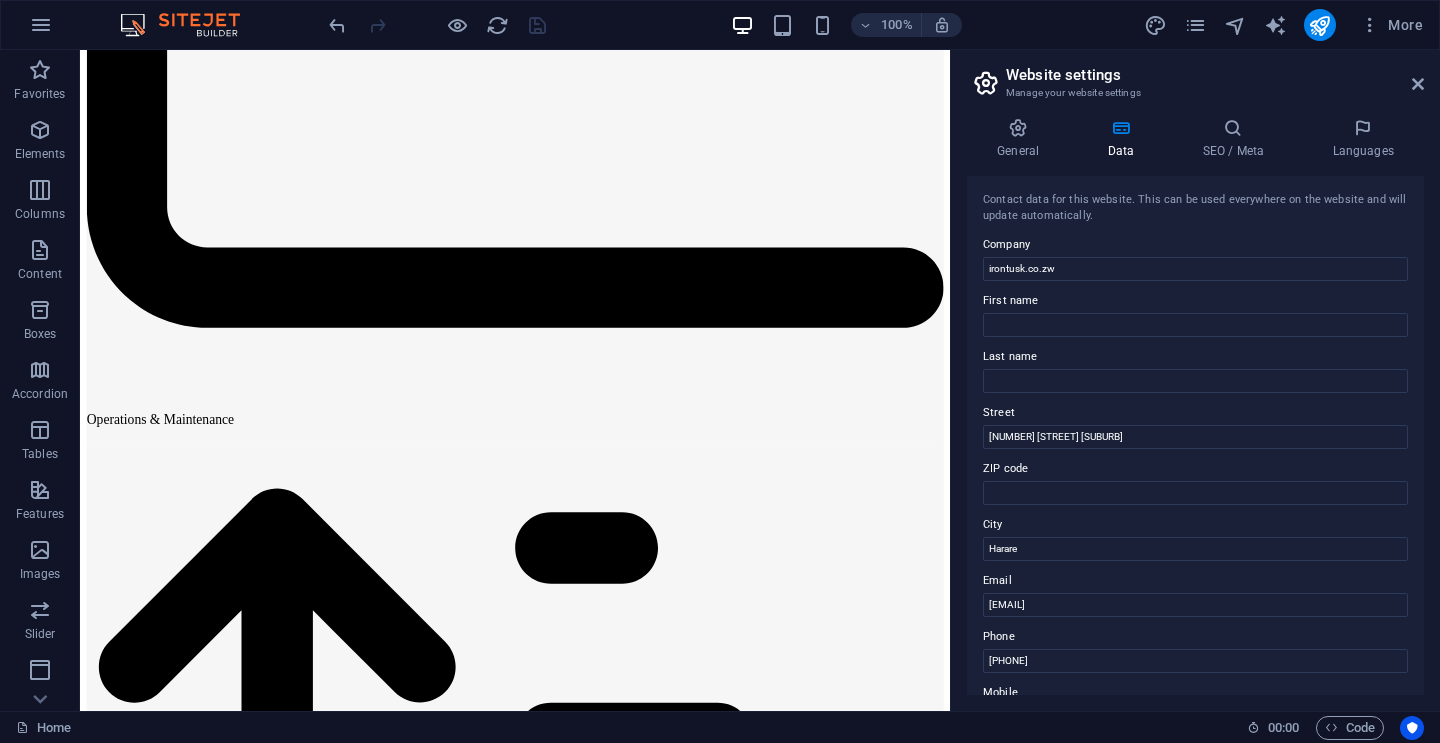 scroll, scrollTop: 13047, scrollLeft: 0, axis: vertical 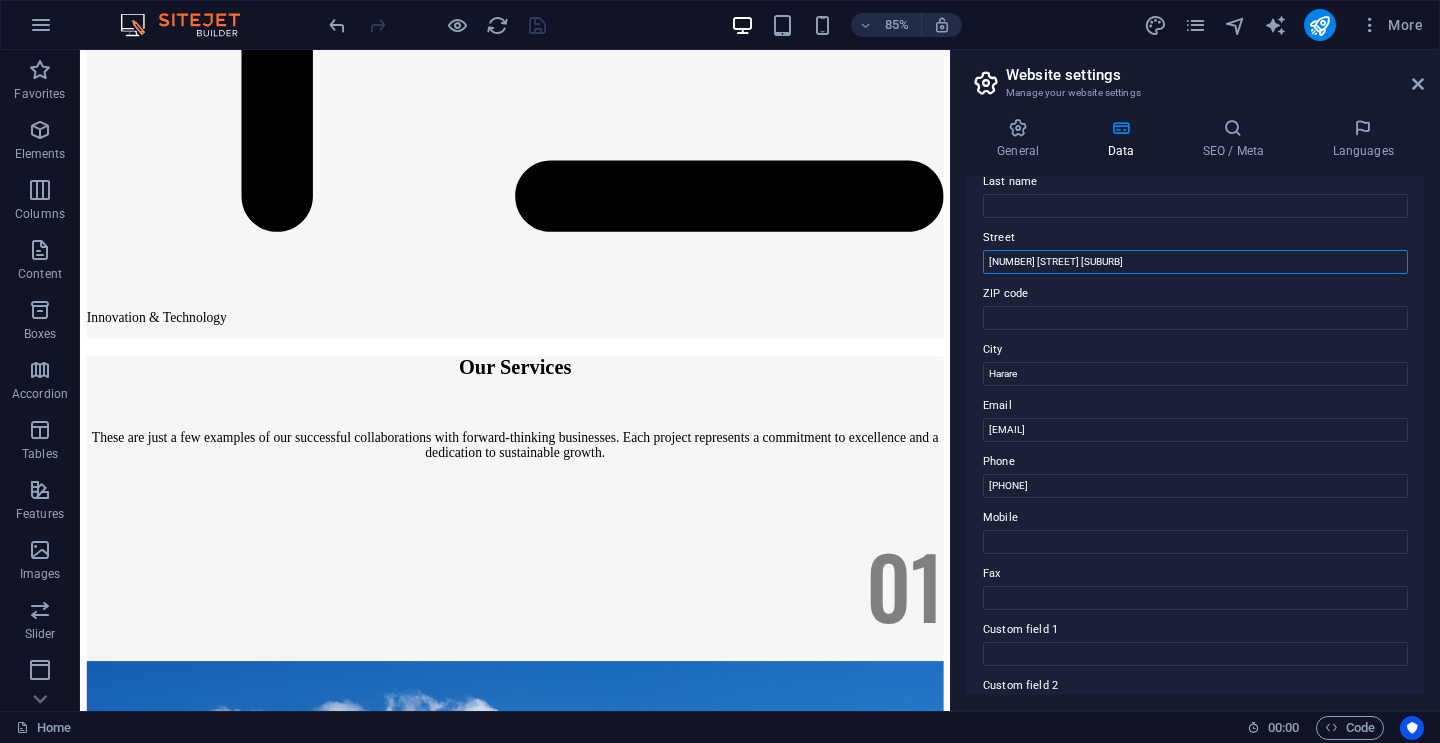 click on "[NUMBER] [STREET] [SUBURB]" at bounding box center [1195, 262] 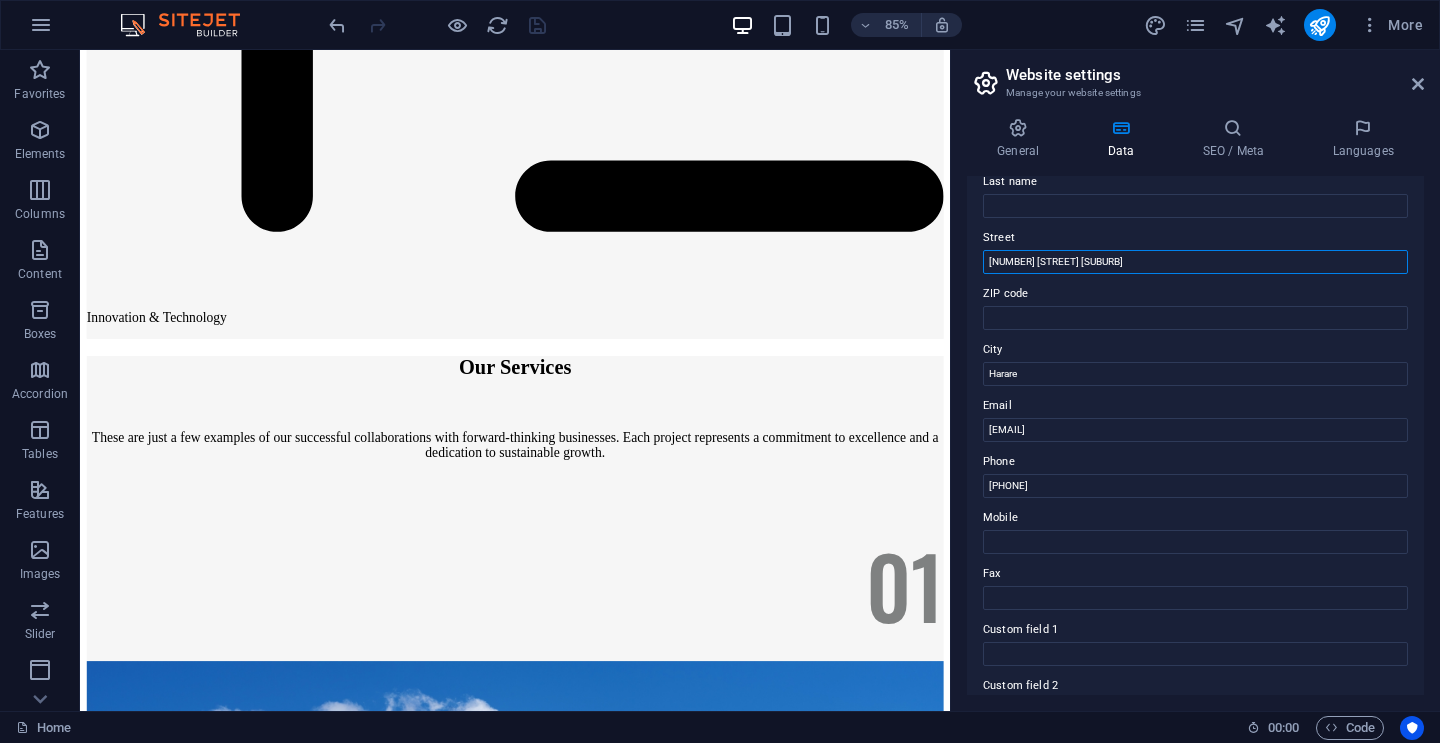 click on "[NUMBER] [STREET] [SUBURB]" at bounding box center [1195, 262] 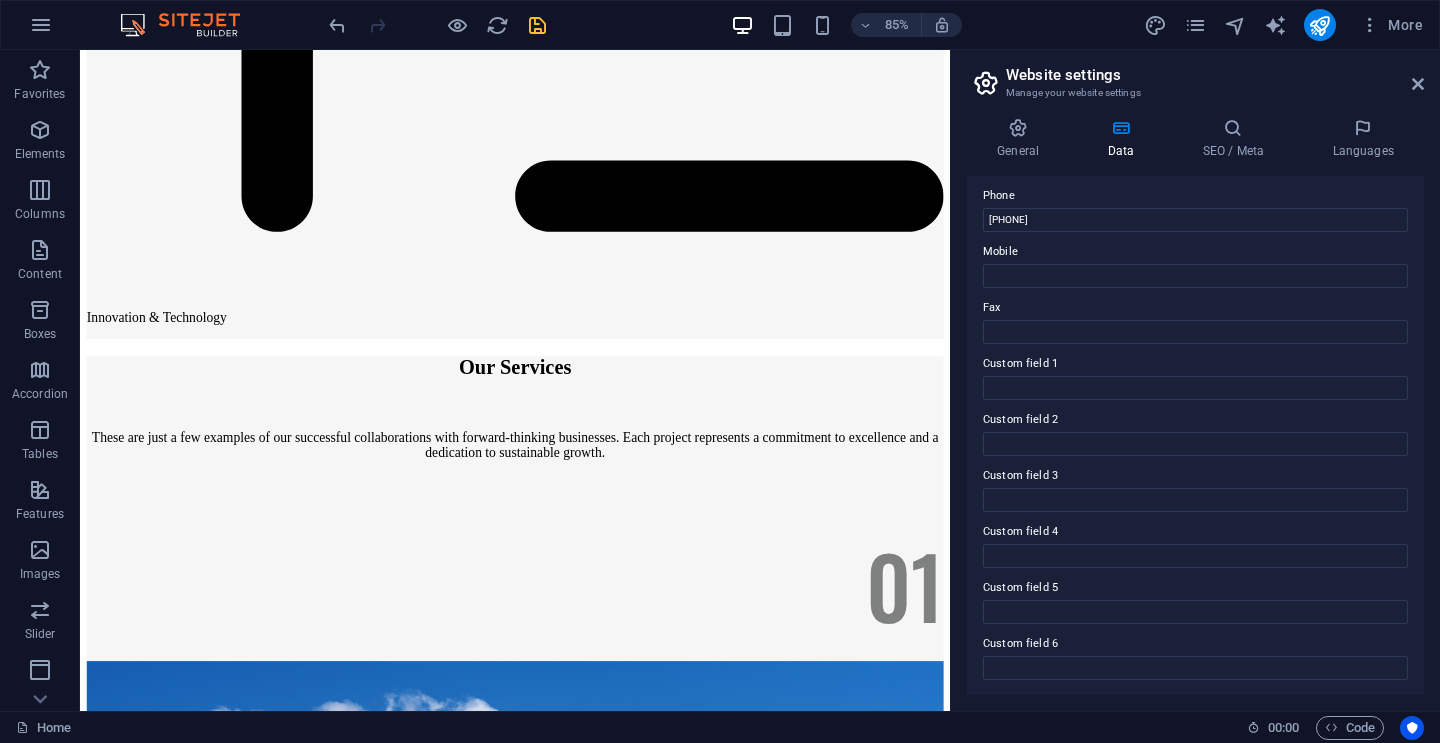 scroll, scrollTop: 0, scrollLeft: 0, axis: both 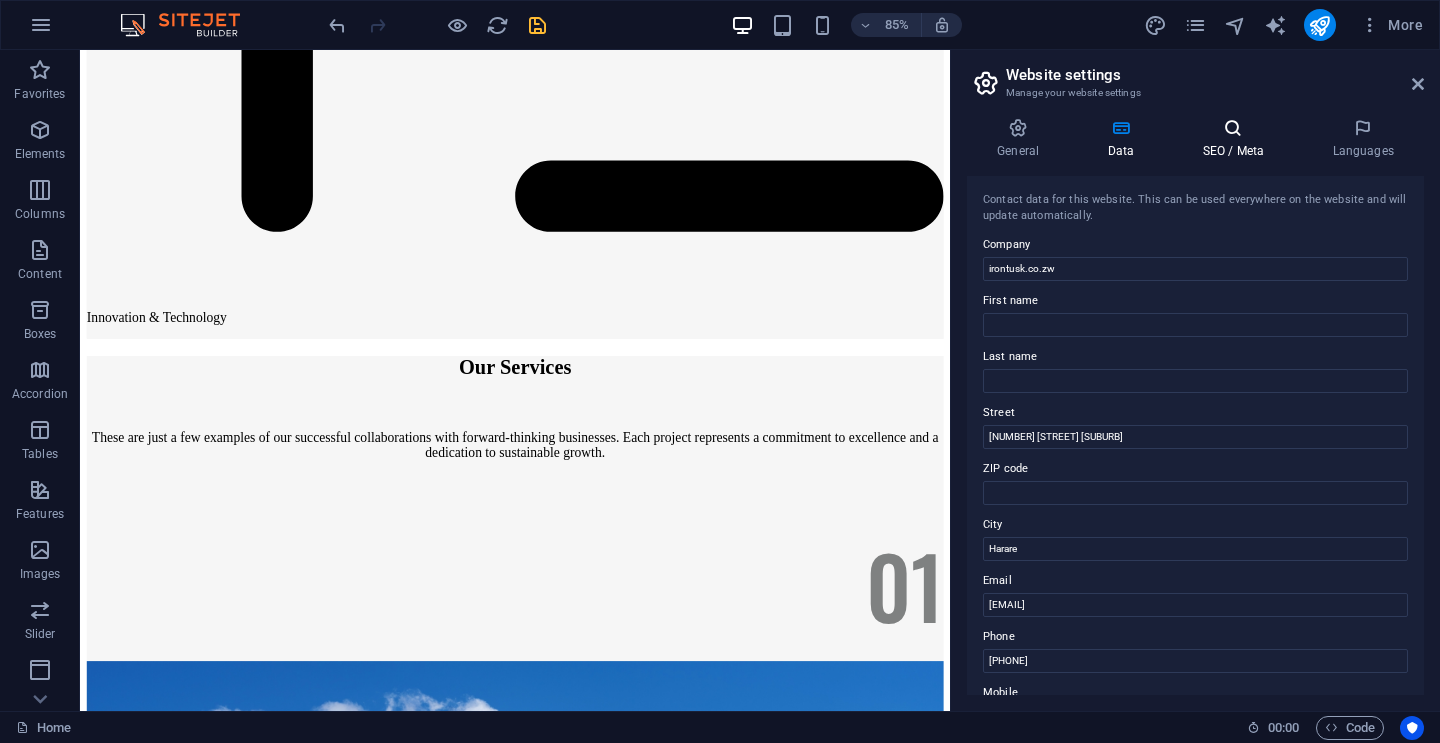 click on "SEO / Meta" at bounding box center [1237, 139] 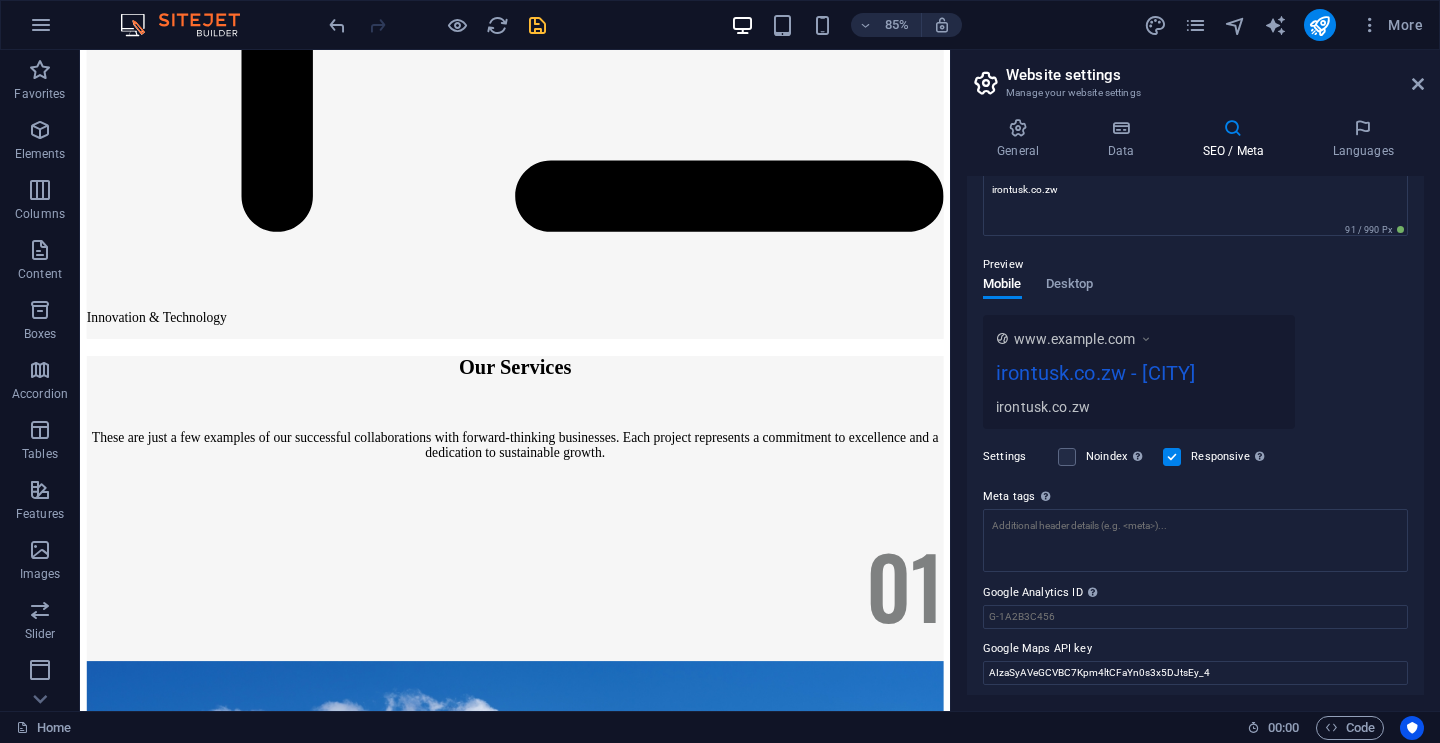 scroll, scrollTop: 216, scrollLeft: 0, axis: vertical 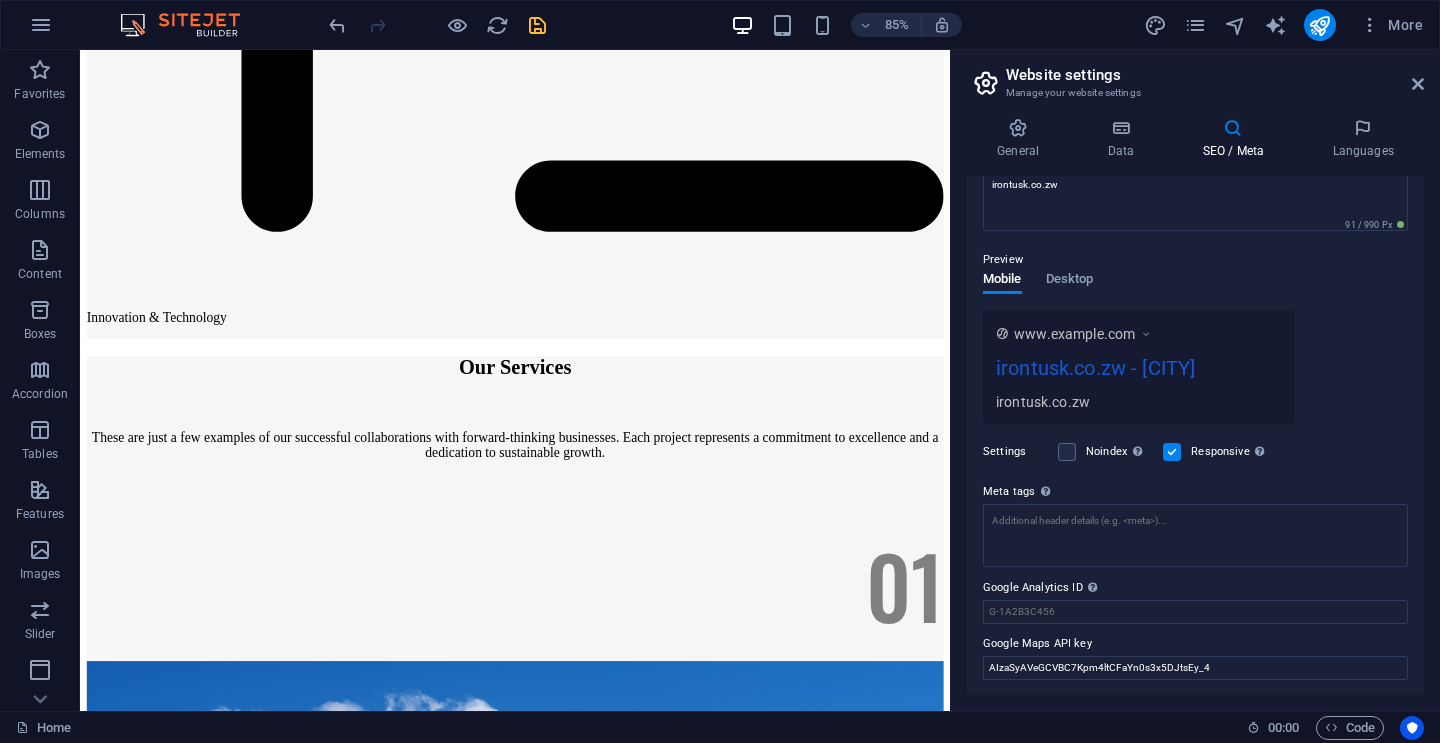 click at bounding box center (1146, 334) 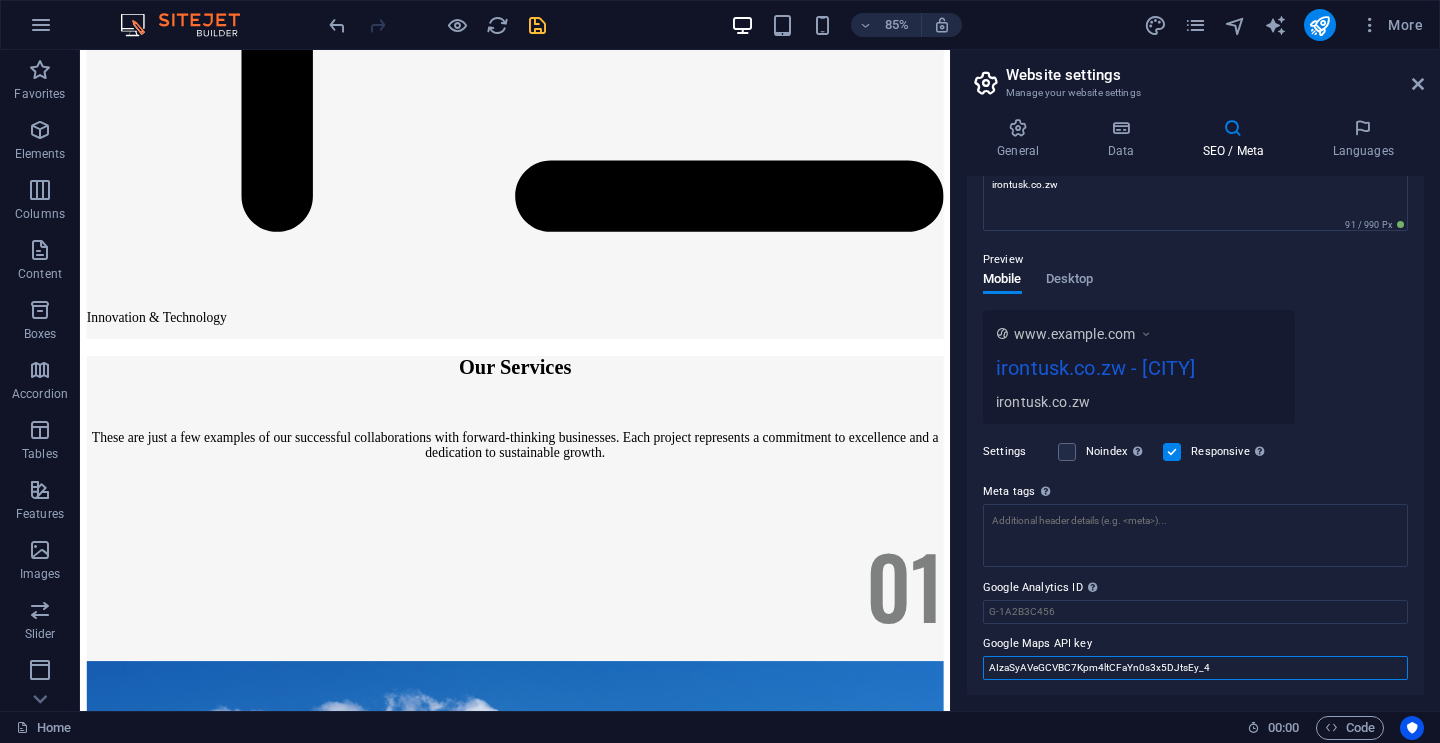 click on "AIzaSyAVeGCVBC7Kpm4ltCFaYn0s3x5DJtsEy_4" at bounding box center (1195, 668) 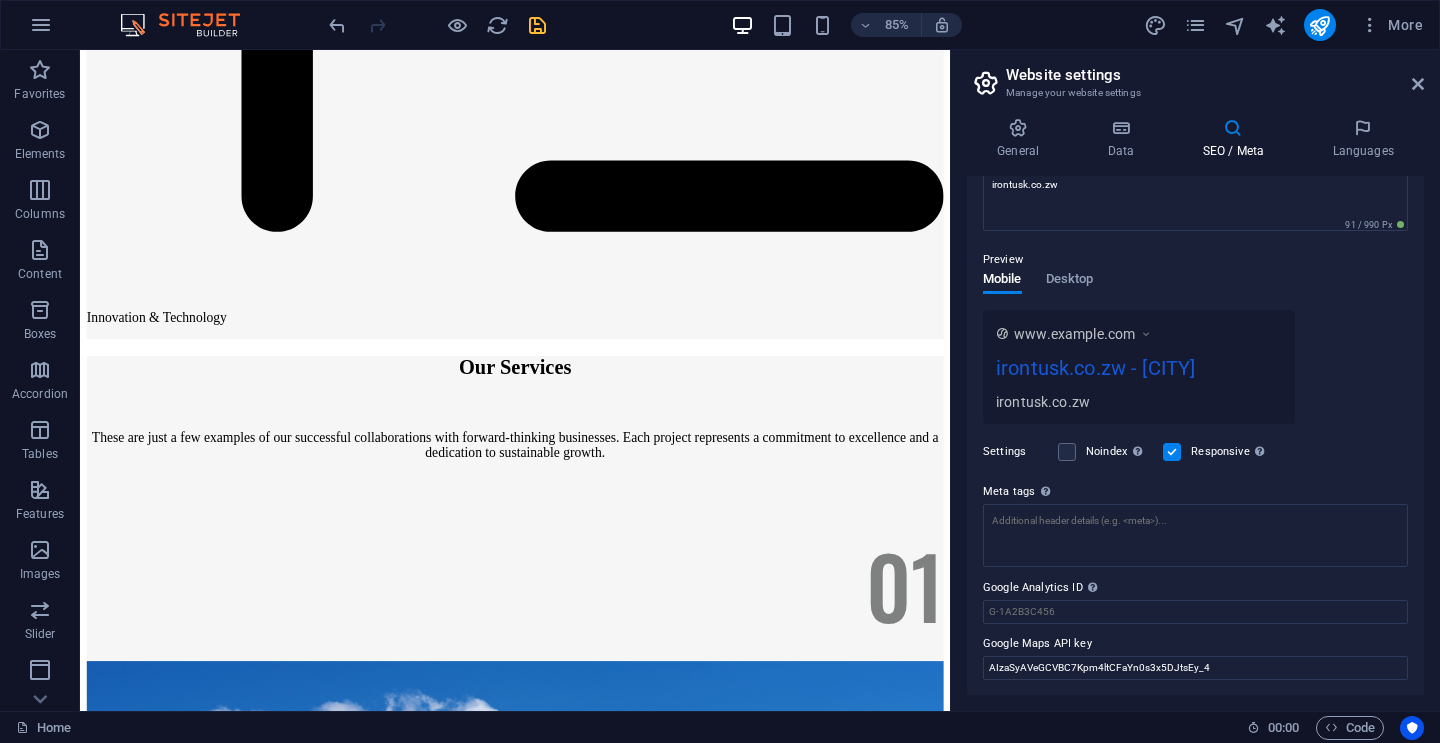 click at bounding box center [1146, 334] 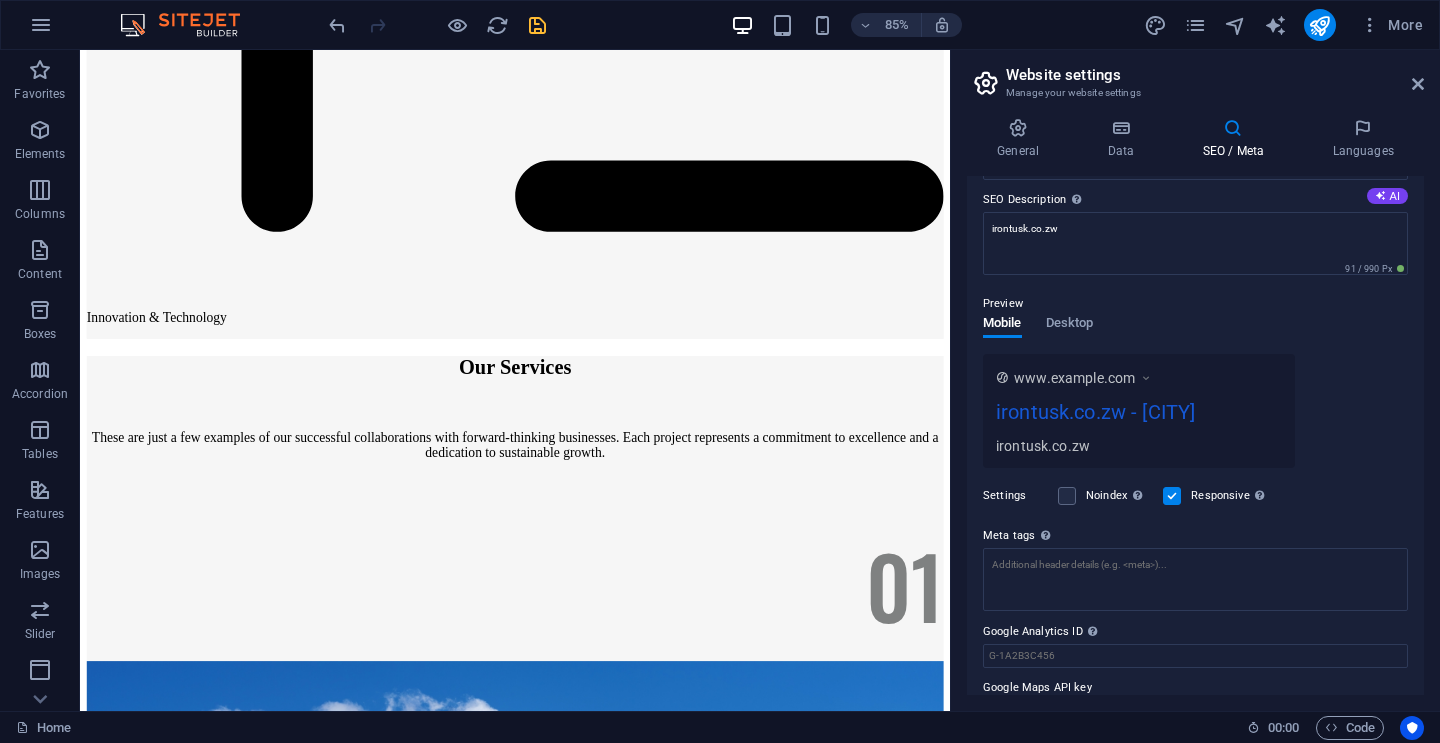 scroll, scrollTop: 163, scrollLeft: 0, axis: vertical 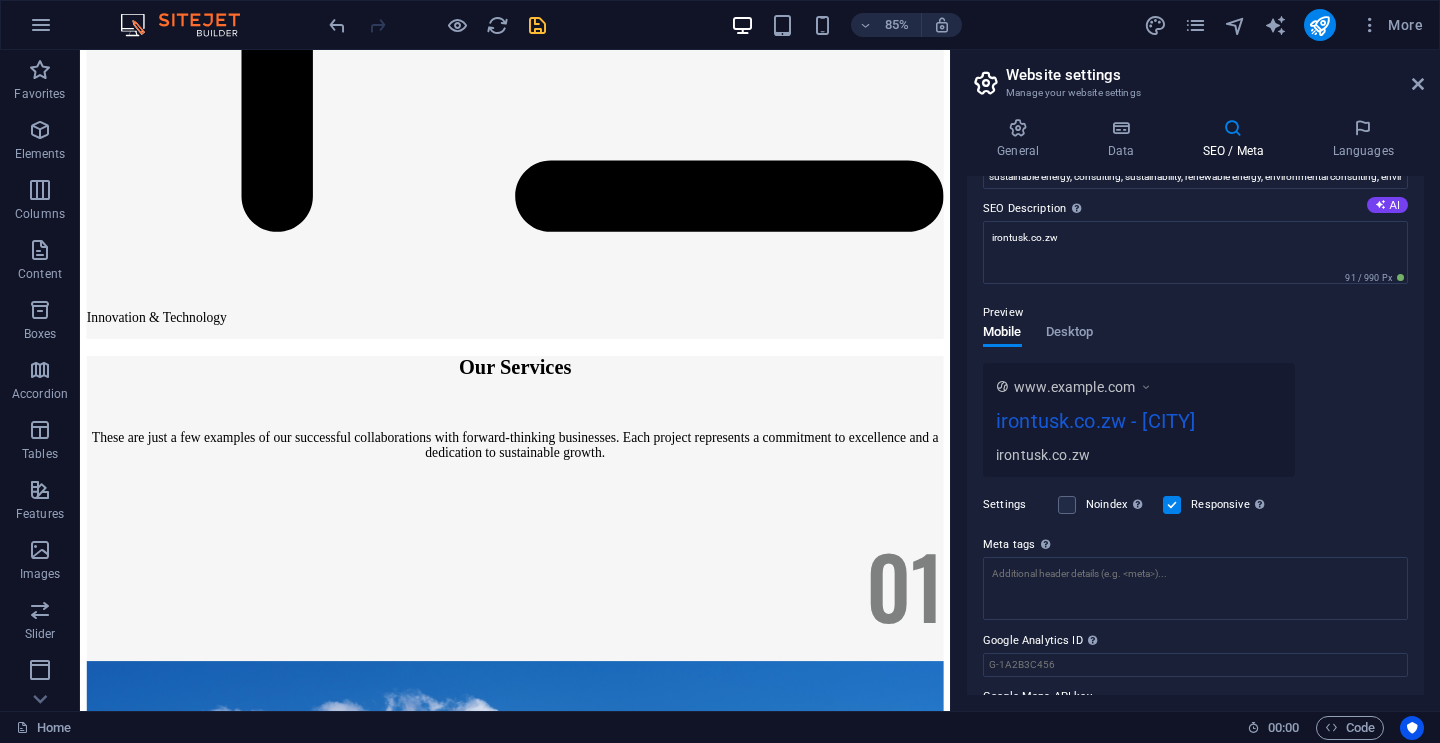 click on "Preview" at bounding box center (1195, 313) 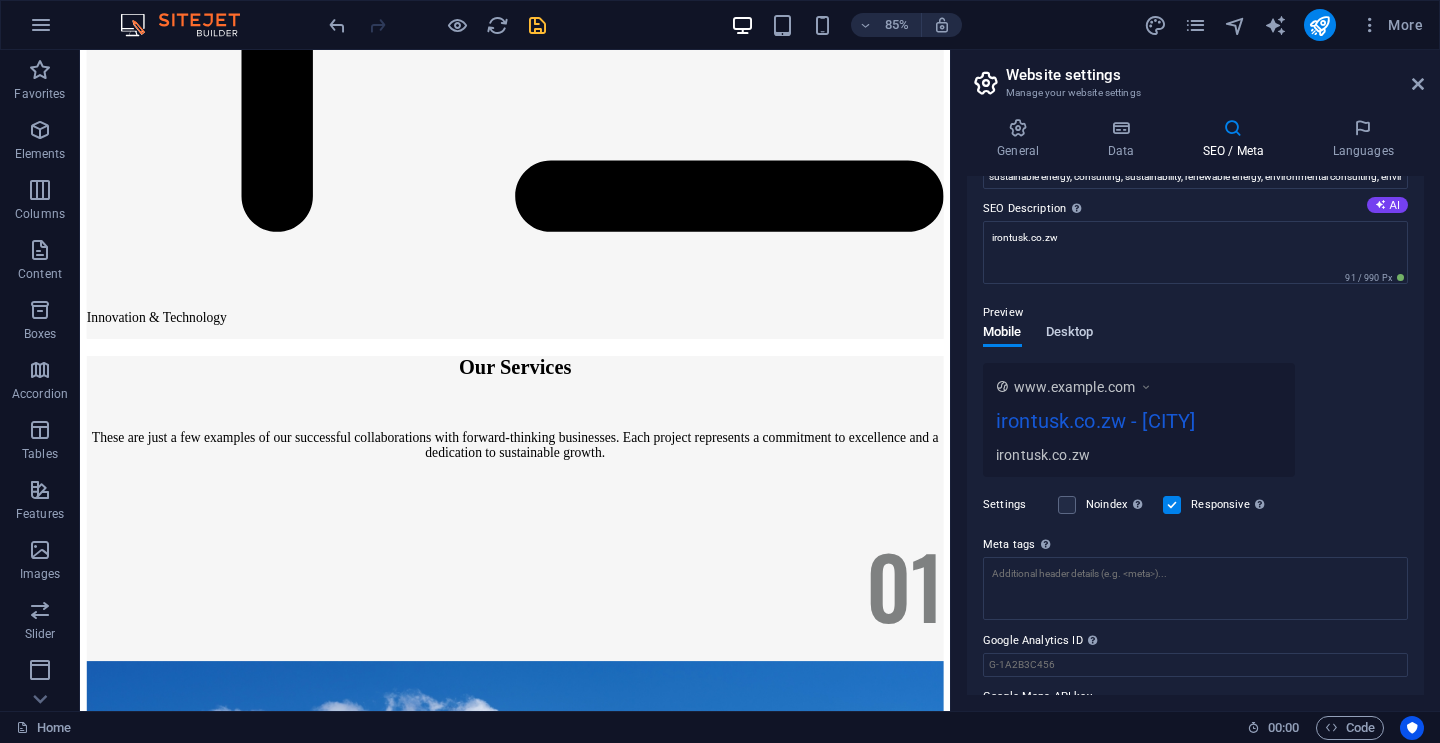 click on "Desktop" at bounding box center (1070, 334) 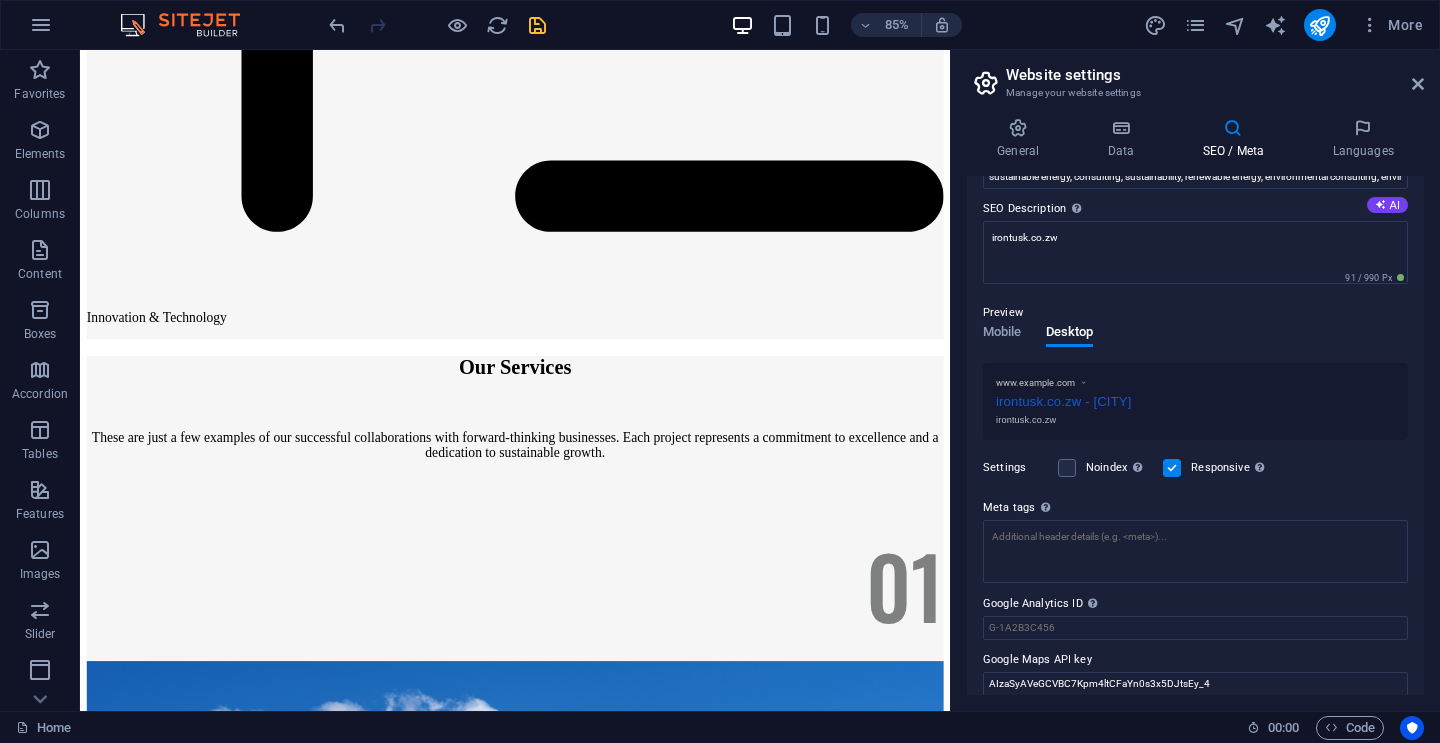 click on "www.example.com" at bounding box center [1195, 382] 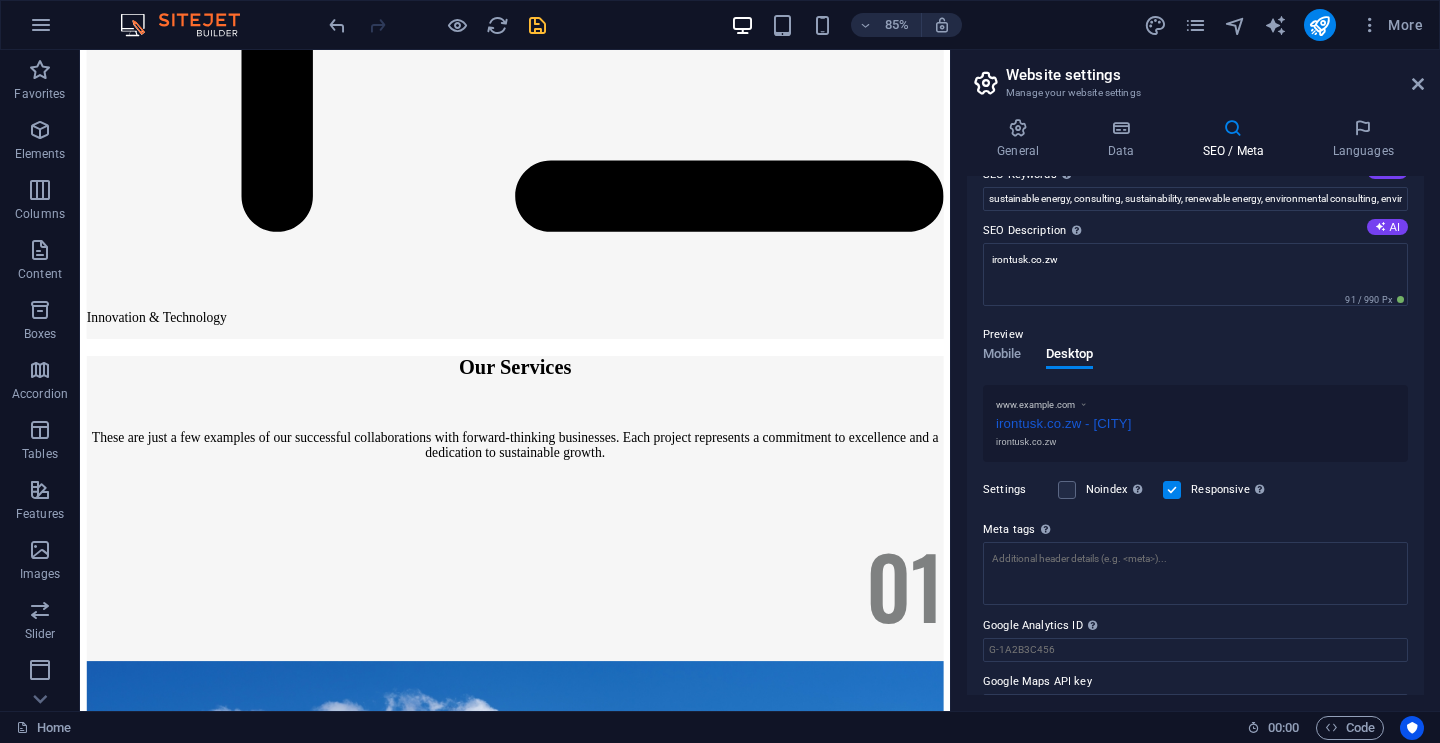 scroll, scrollTop: 180, scrollLeft: 0, axis: vertical 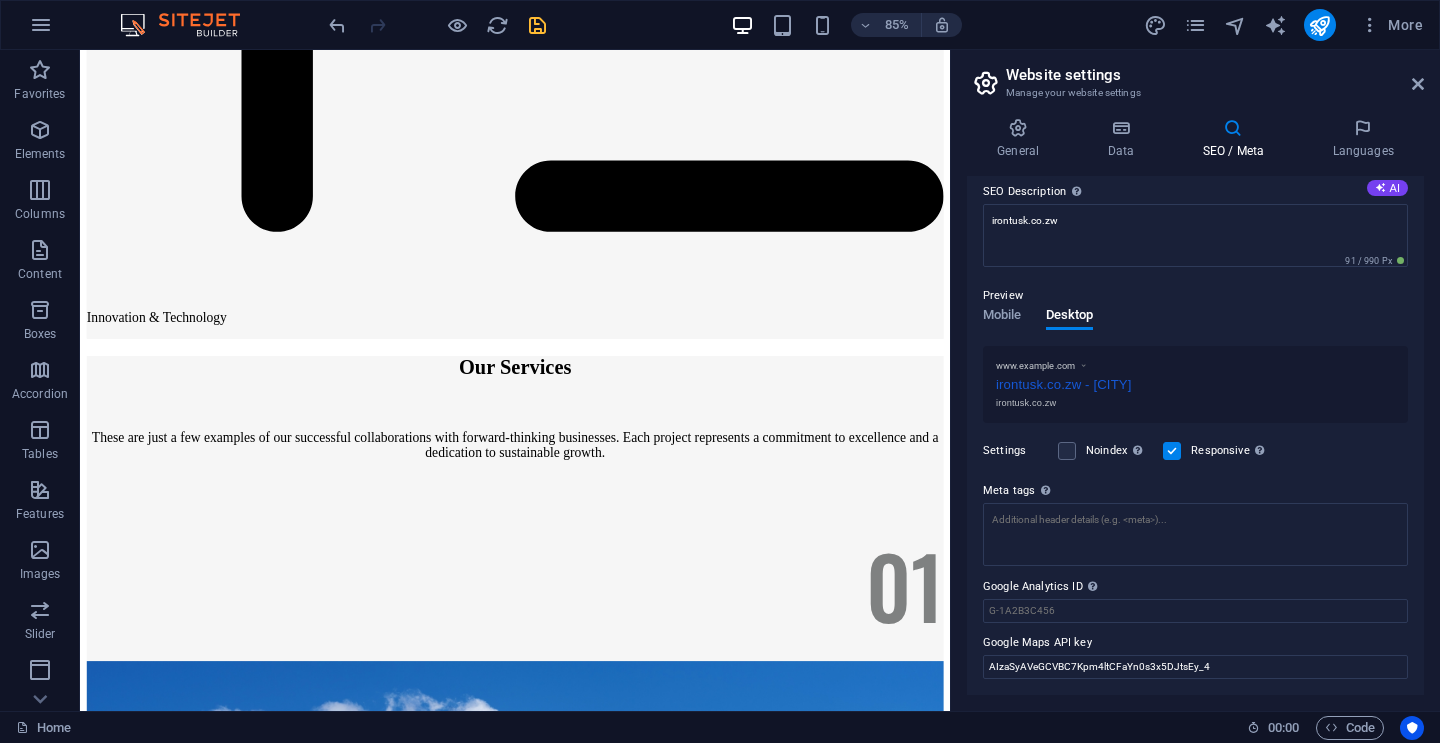 click on "Preview" at bounding box center [1003, 296] 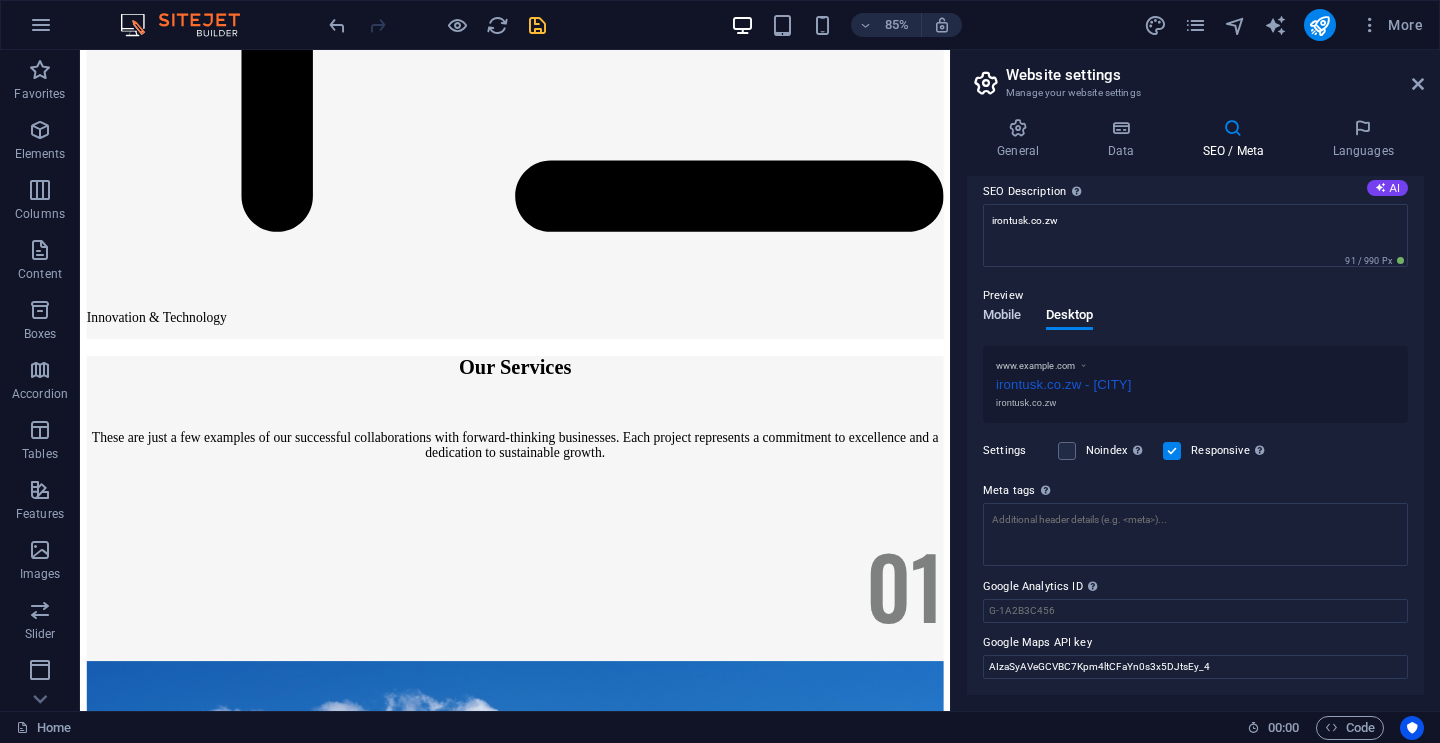 click on "Mobile" at bounding box center [1002, 317] 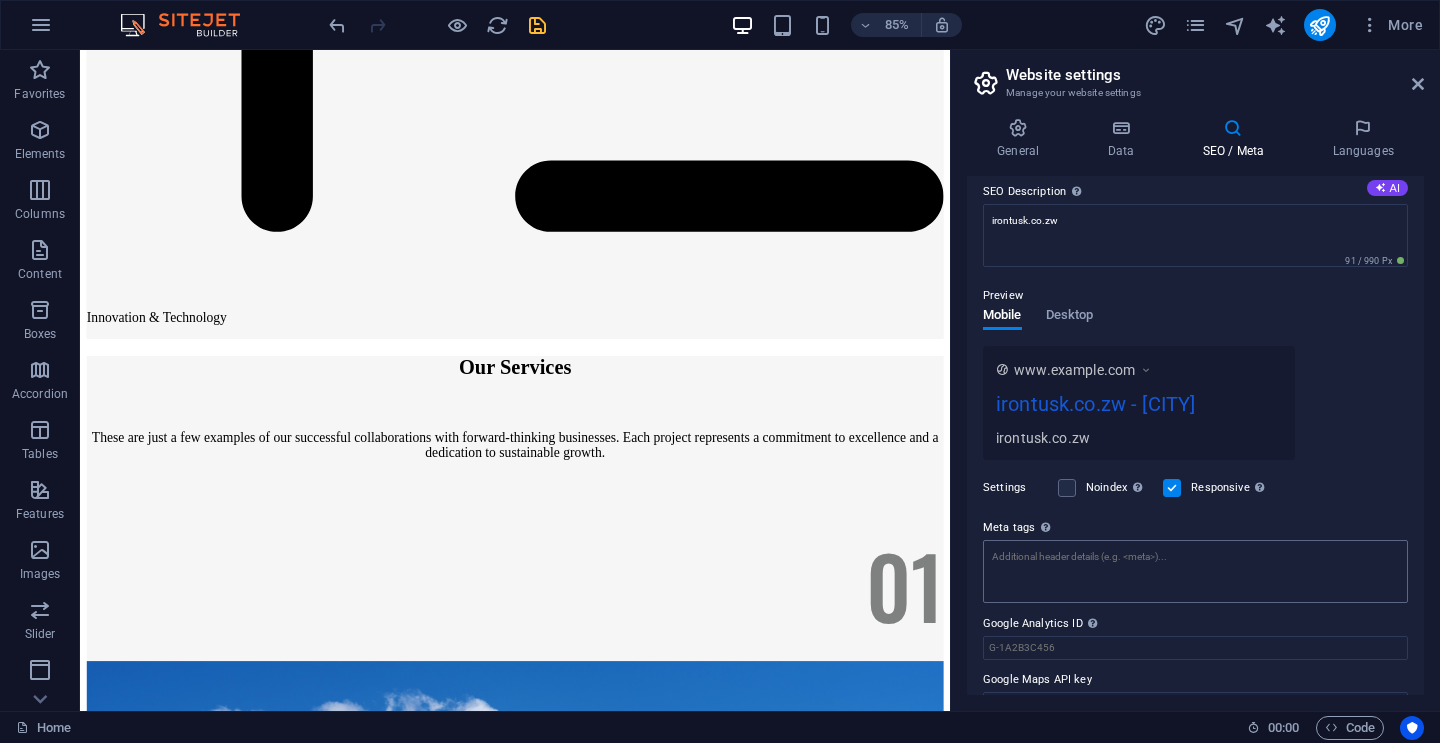 scroll, scrollTop: 216, scrollLeft: 0, axis: vertical 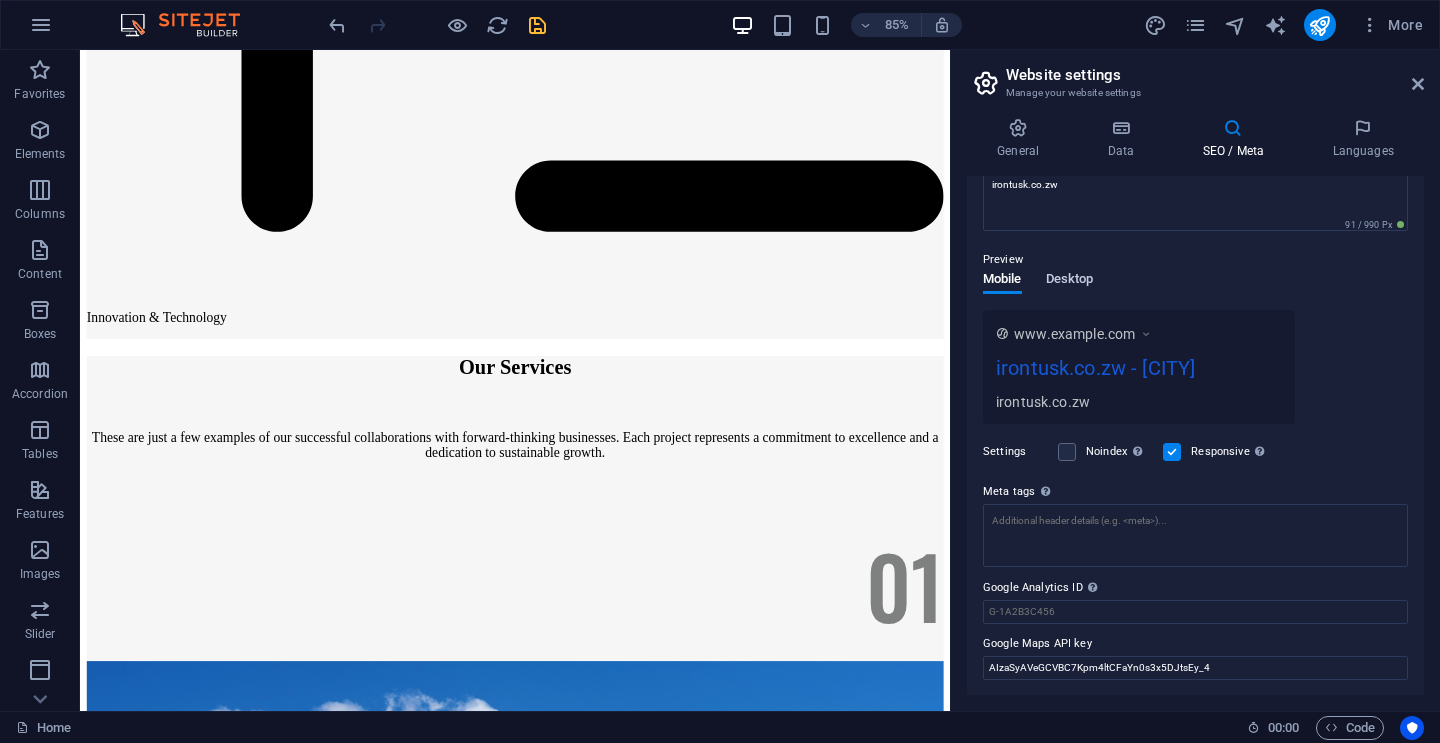 click on "Desktop" at bounding box center (1070, 281) 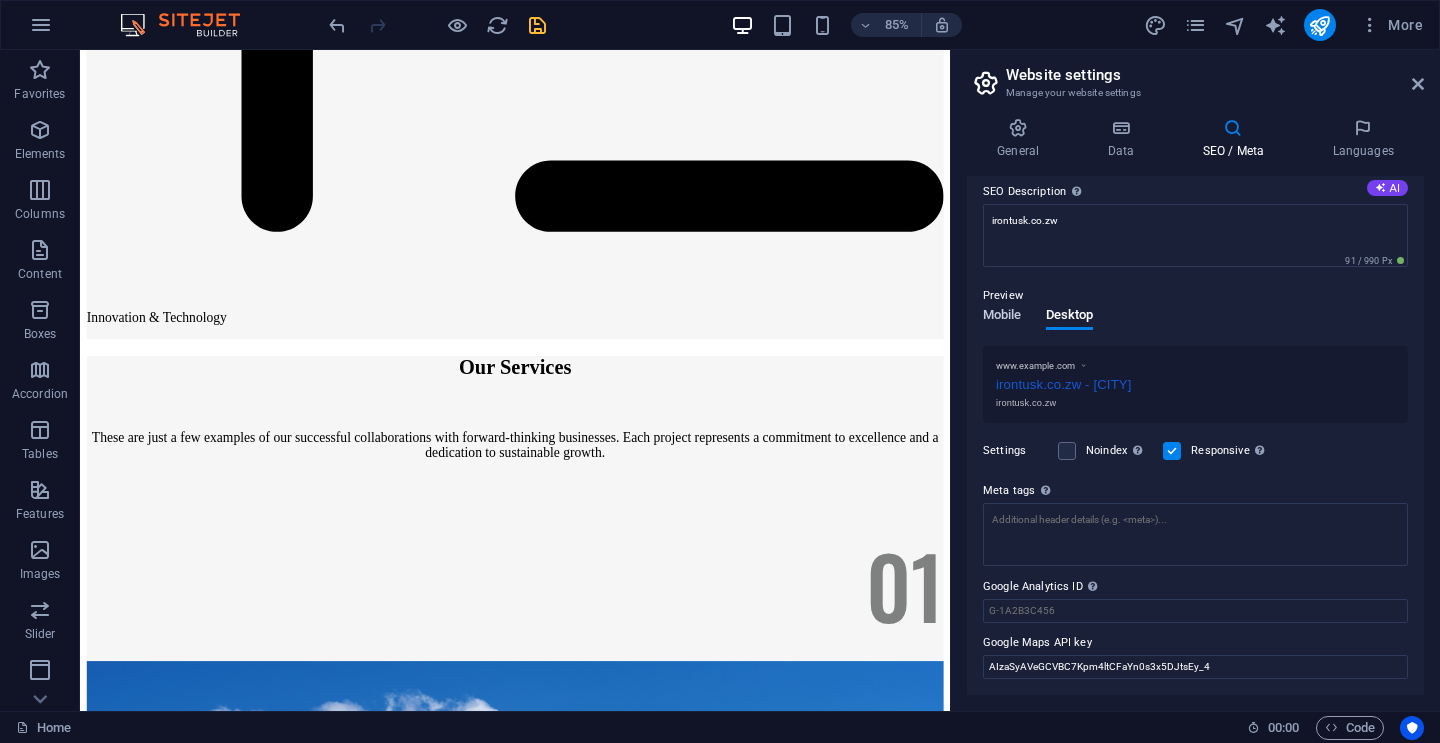 click on "Mobile" at bounding box center (1002, 317) 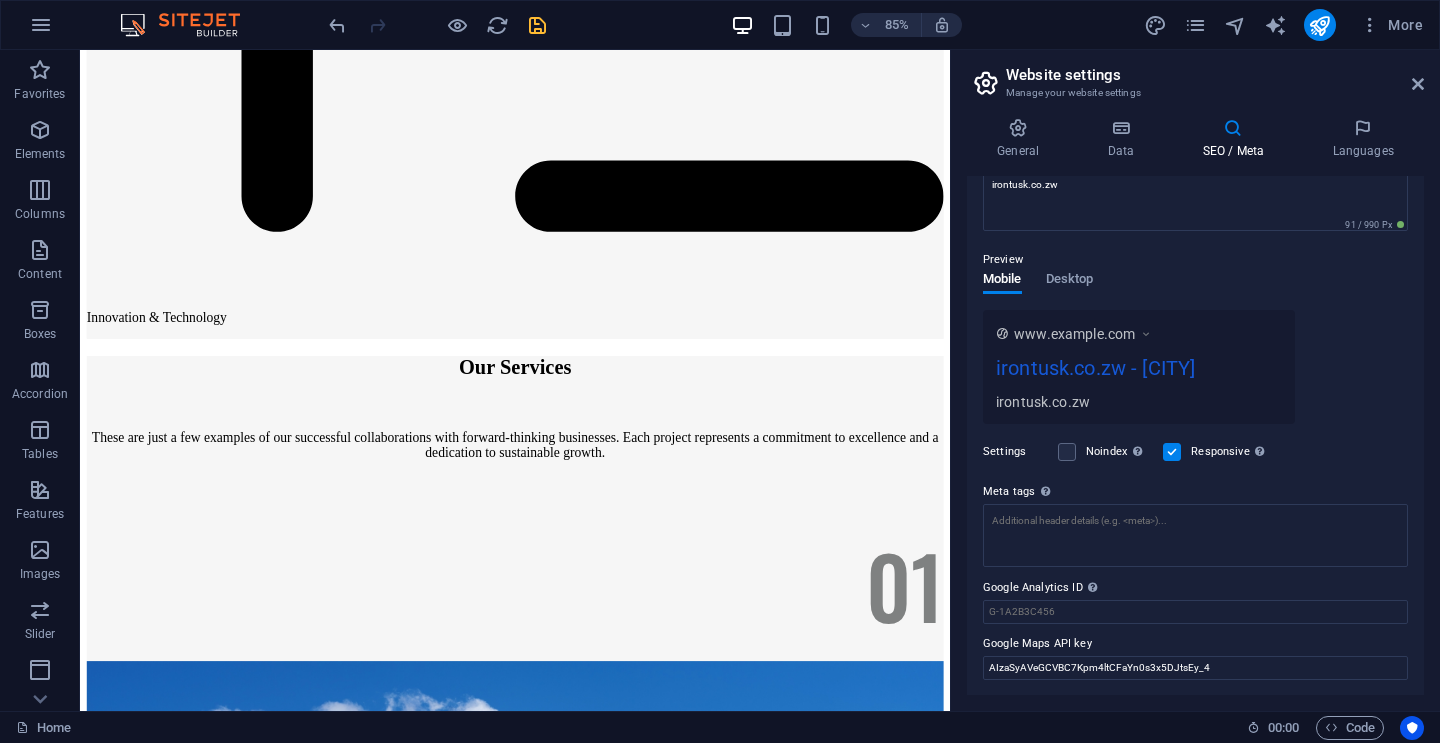 scroll, scrollTop: 0, scrollLeft: 0, axis: both 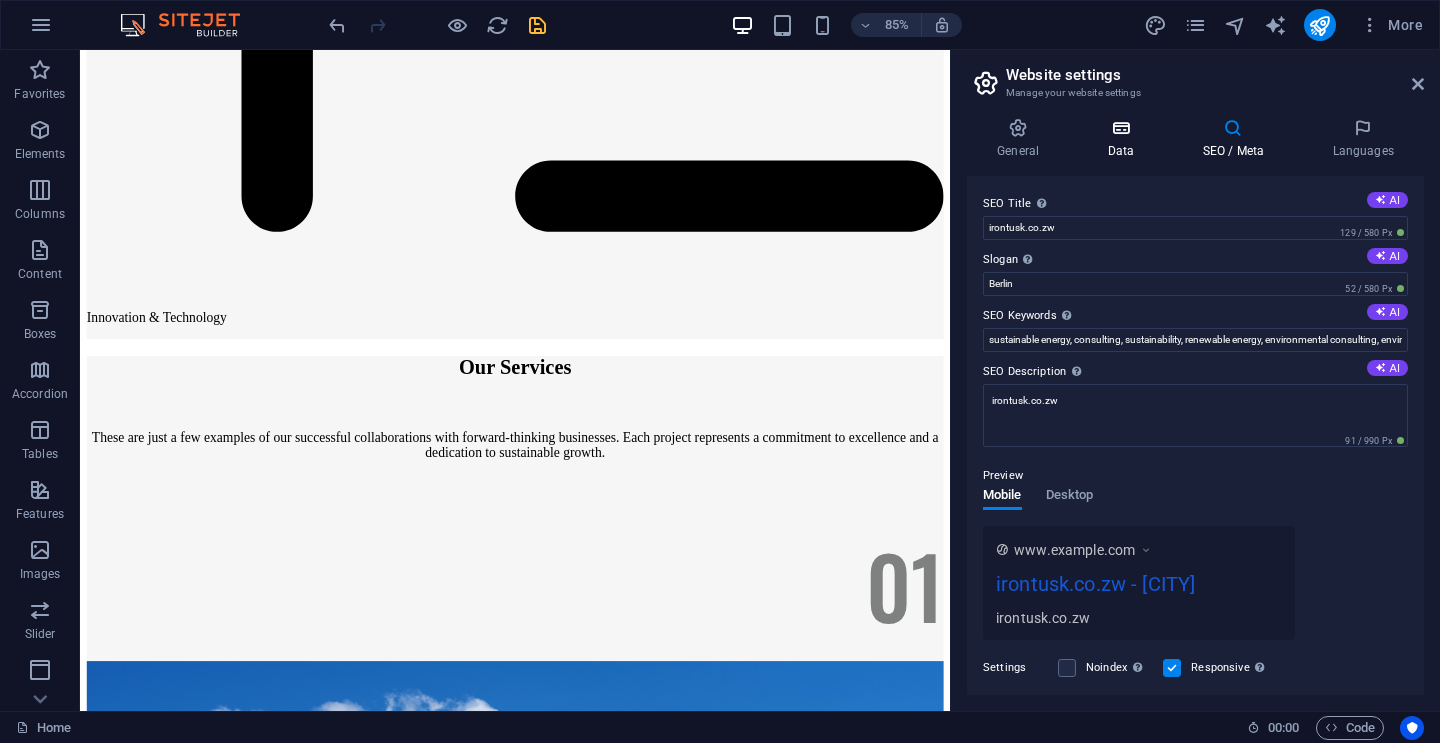 click on "Data" at bounding box center (1124, 139) 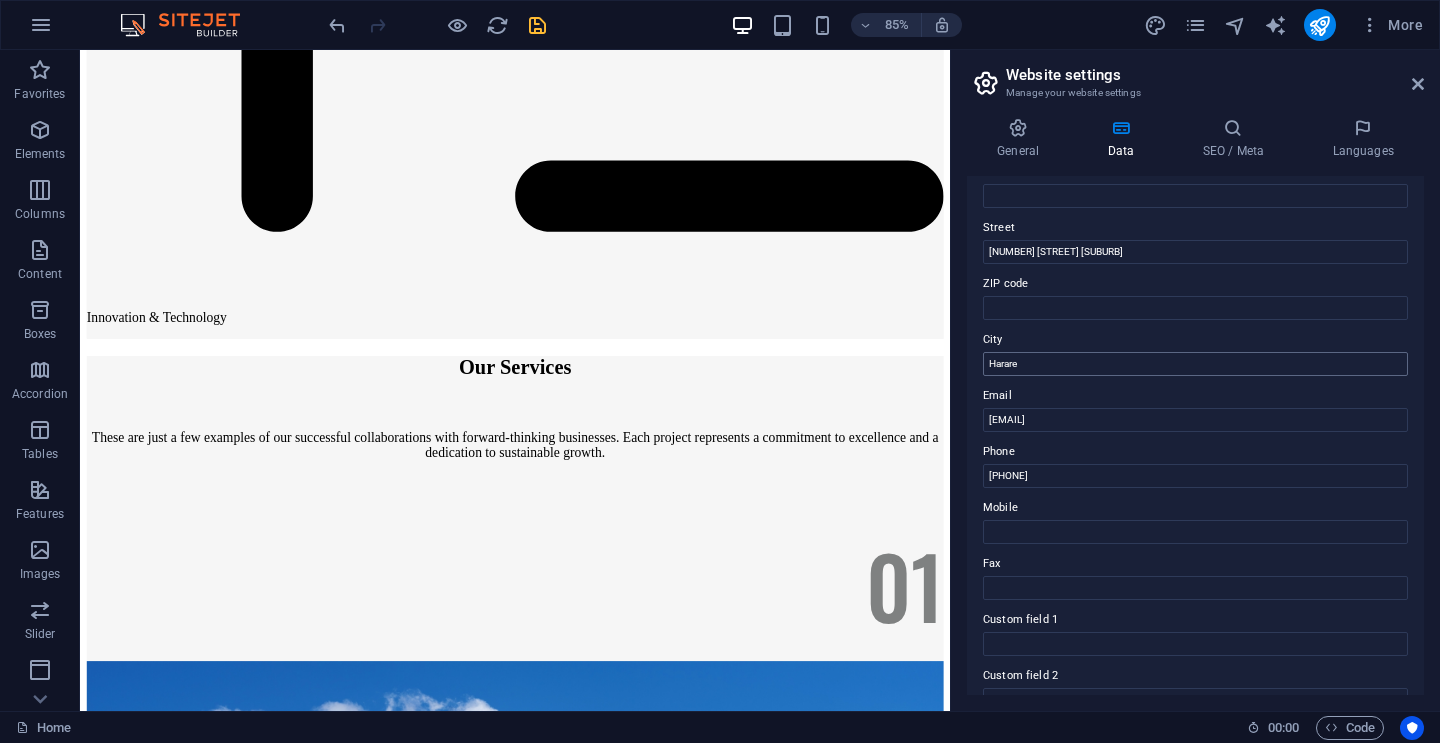 scroll, scrollTop: 183, scrollLeft: 0, axis: vertical 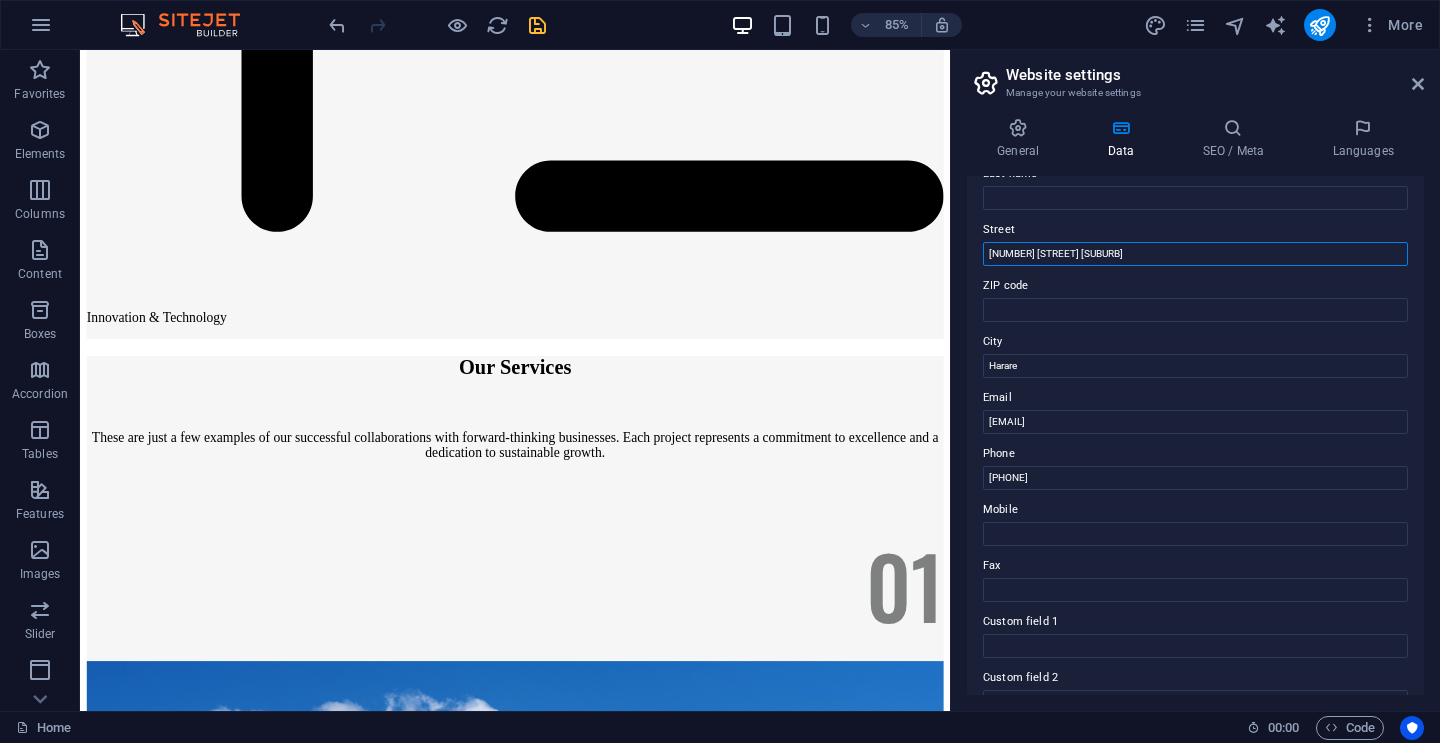 click on "[NUMBER] [STREET] [SUBURB]" at bounding box center (1195, 254) 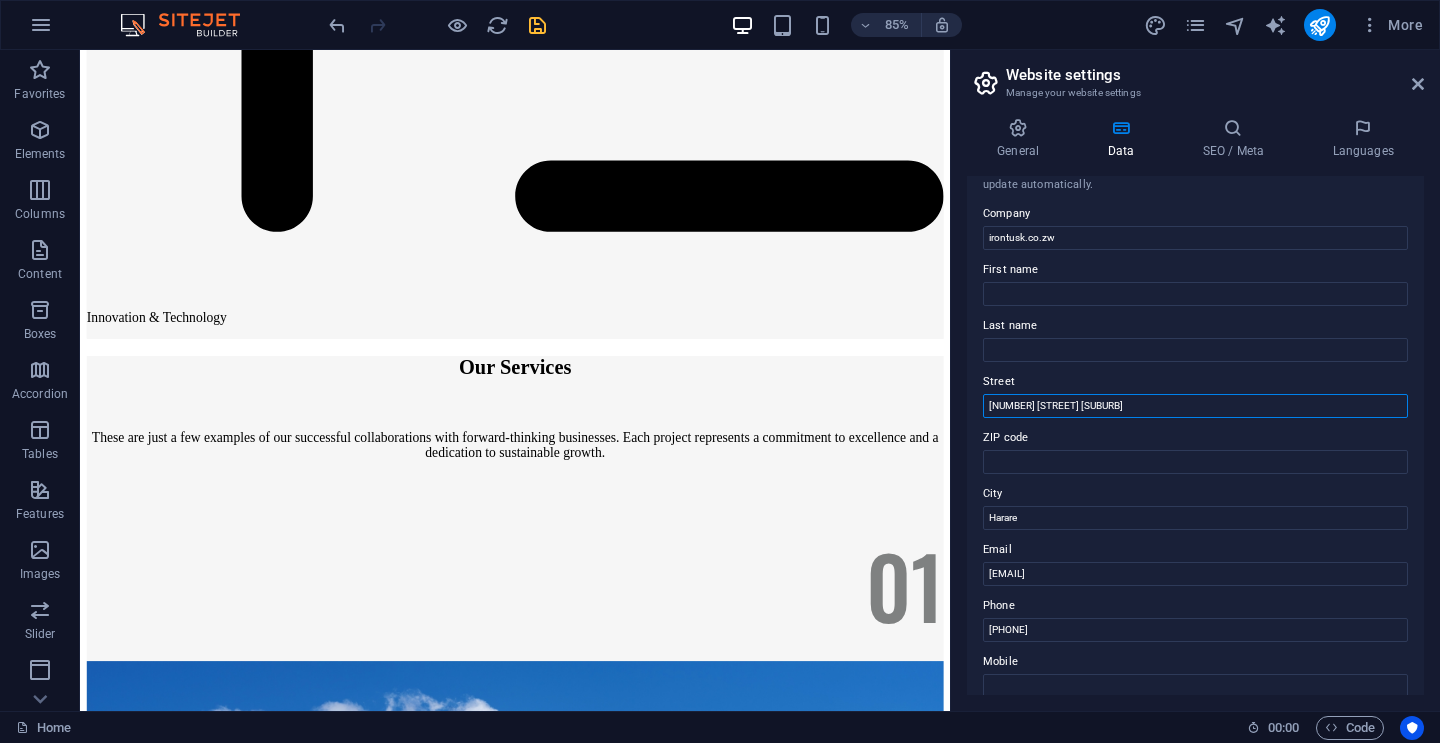 scroll, scrollTop: 0, scrollLeft: 0, axis: both 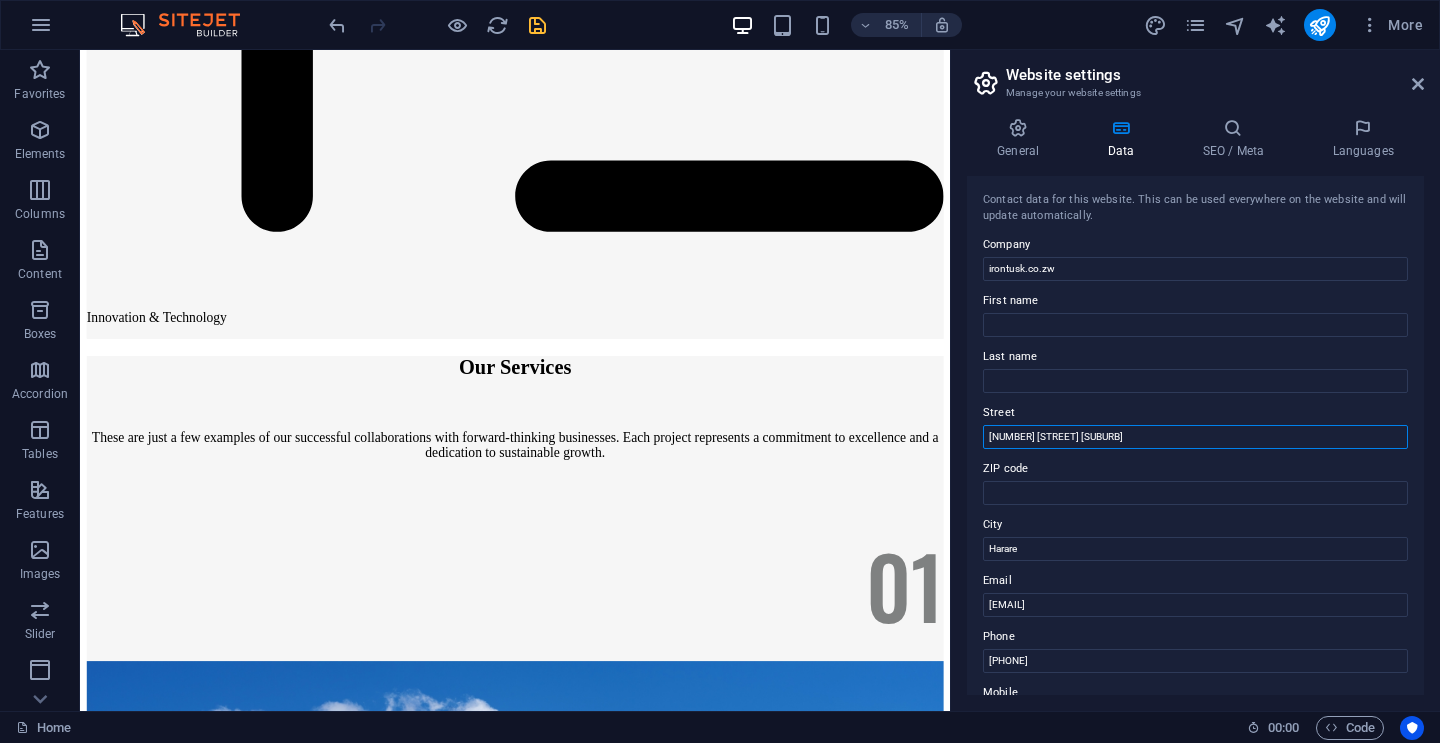 type on "[NUMBER] [STREET] [SUBURB]" 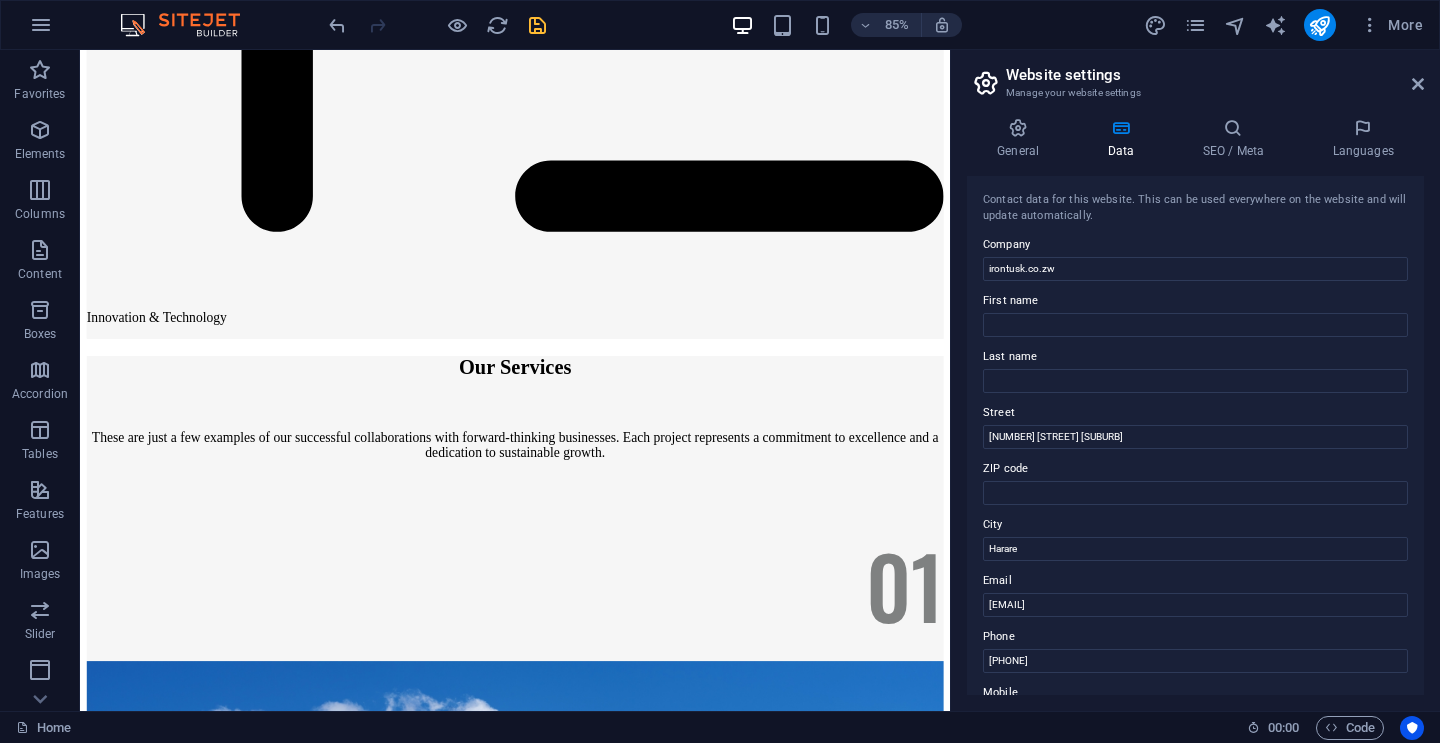 click on "Website settings" at bounding box center (1215, 75) 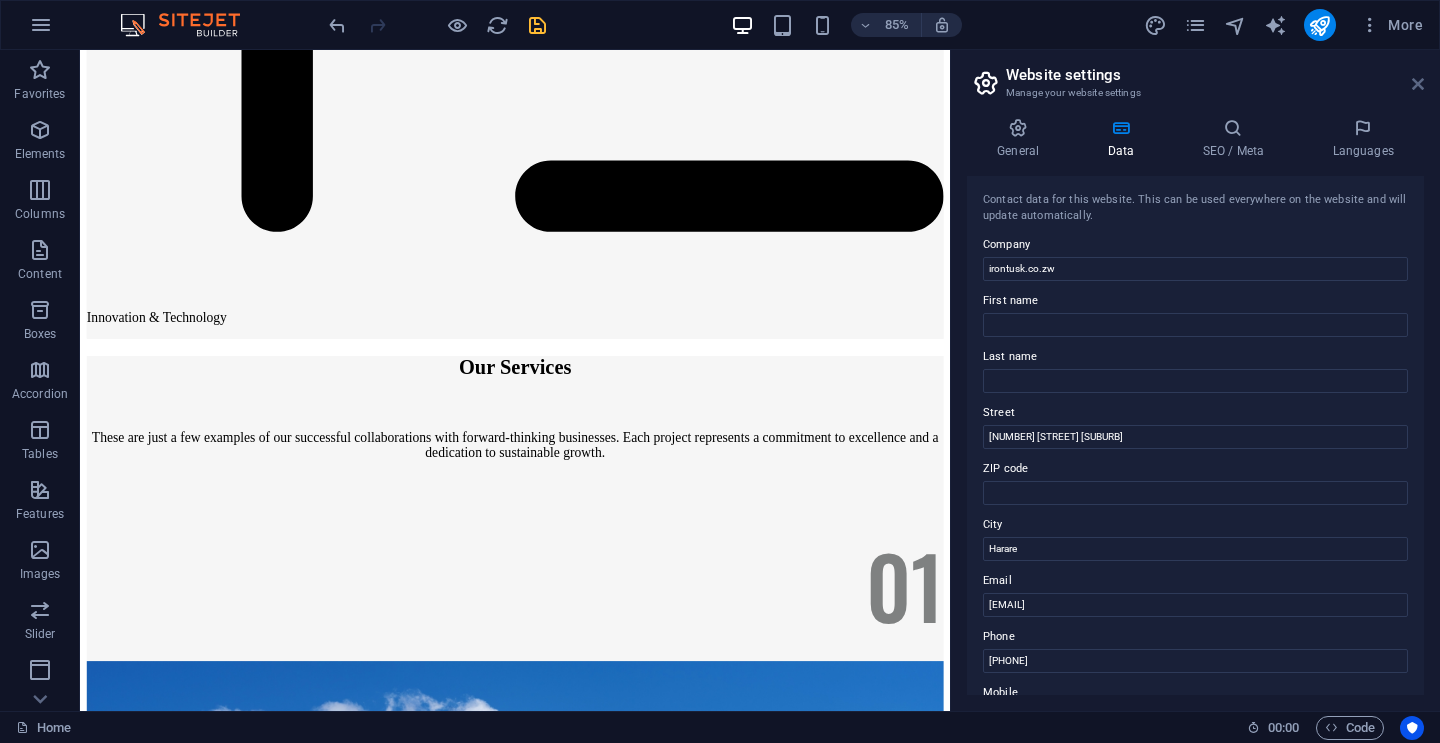 click at bounding box center [1418, 84] 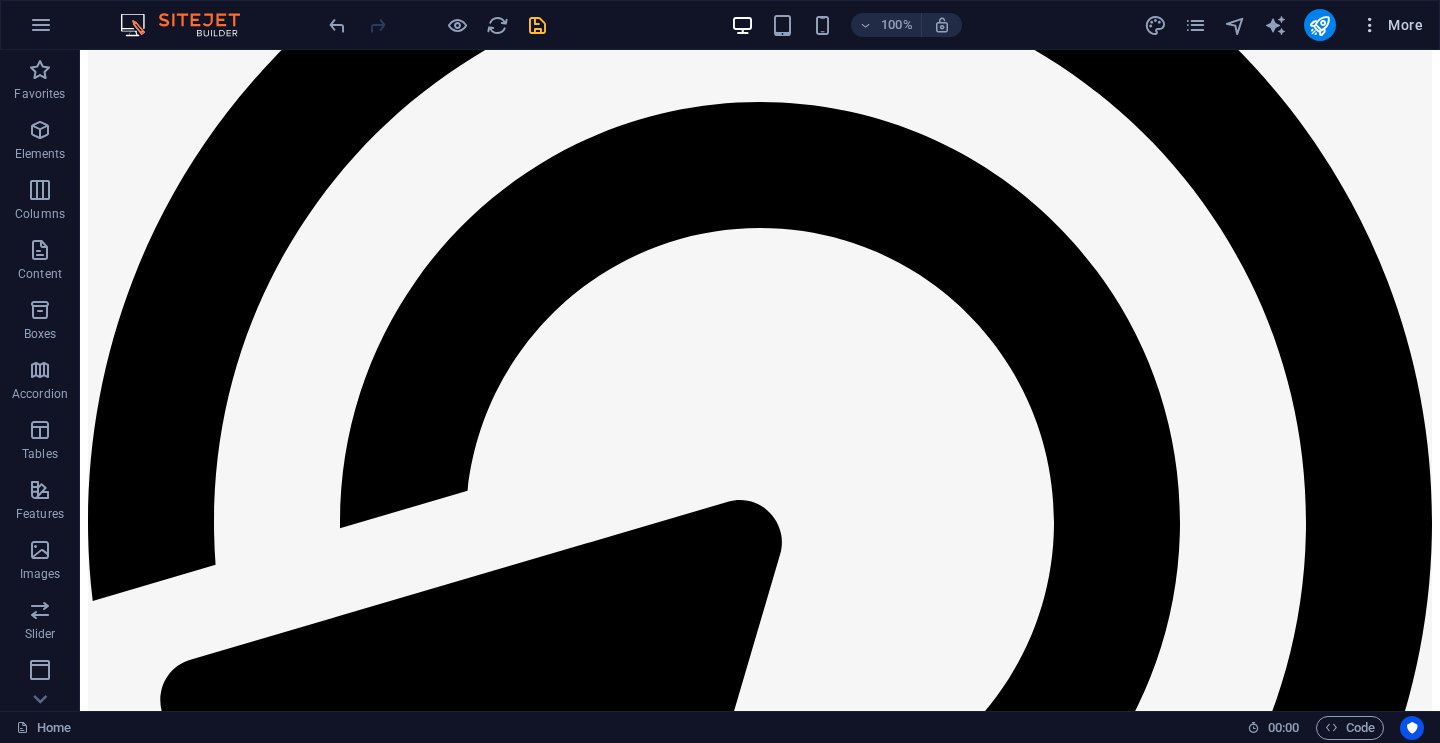 click on "More" at bounding box center [1391, 25] 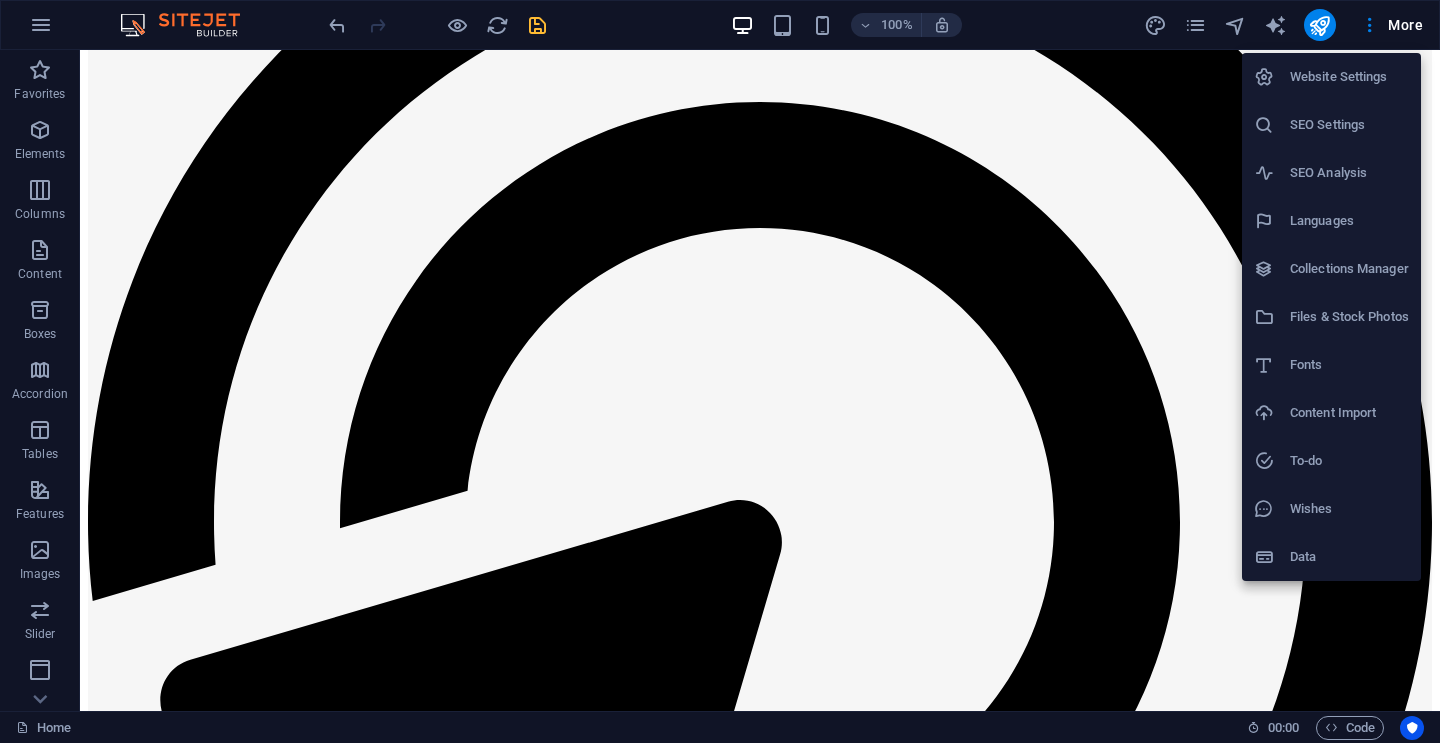 click on "Data" at bounding box center (1349, 557) 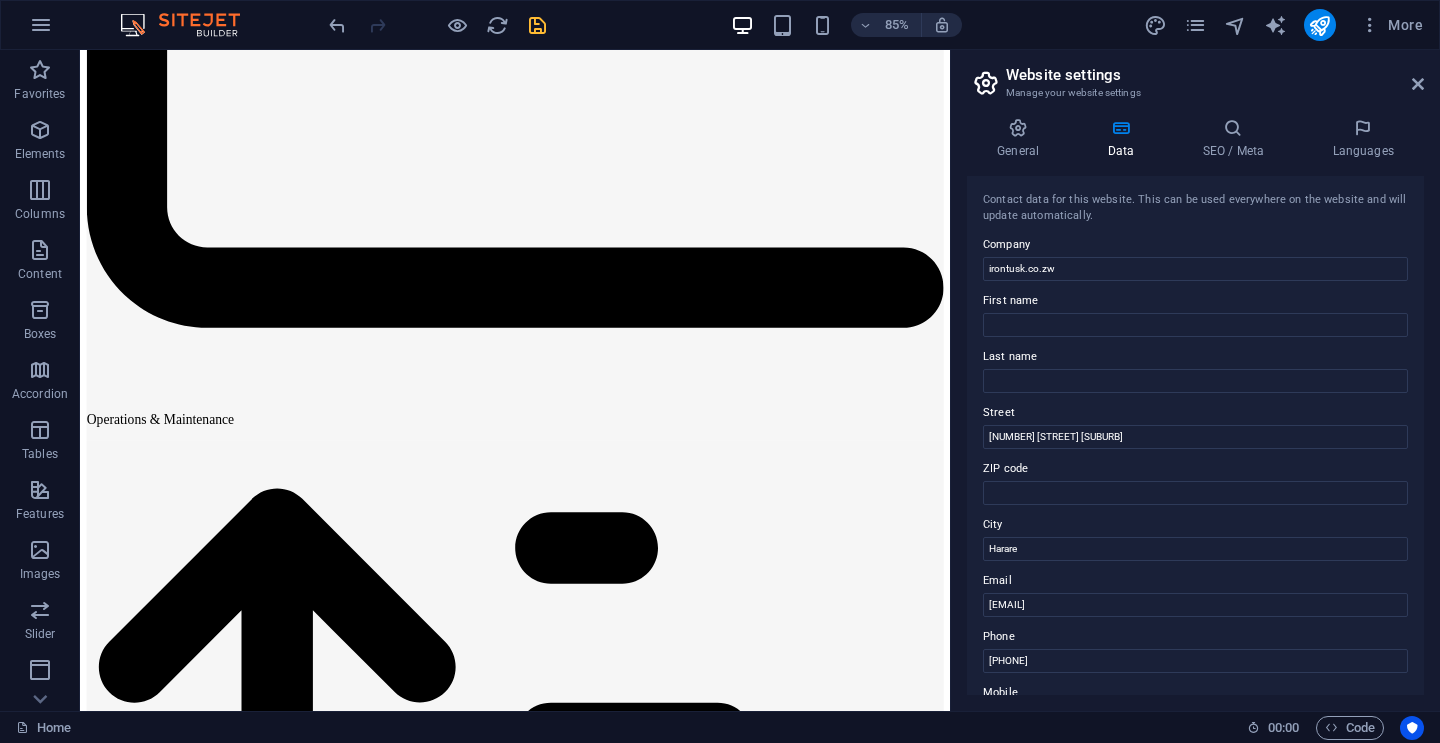 scroll, scrollTop: 13047, scrollLeft: 0, axis: vertical 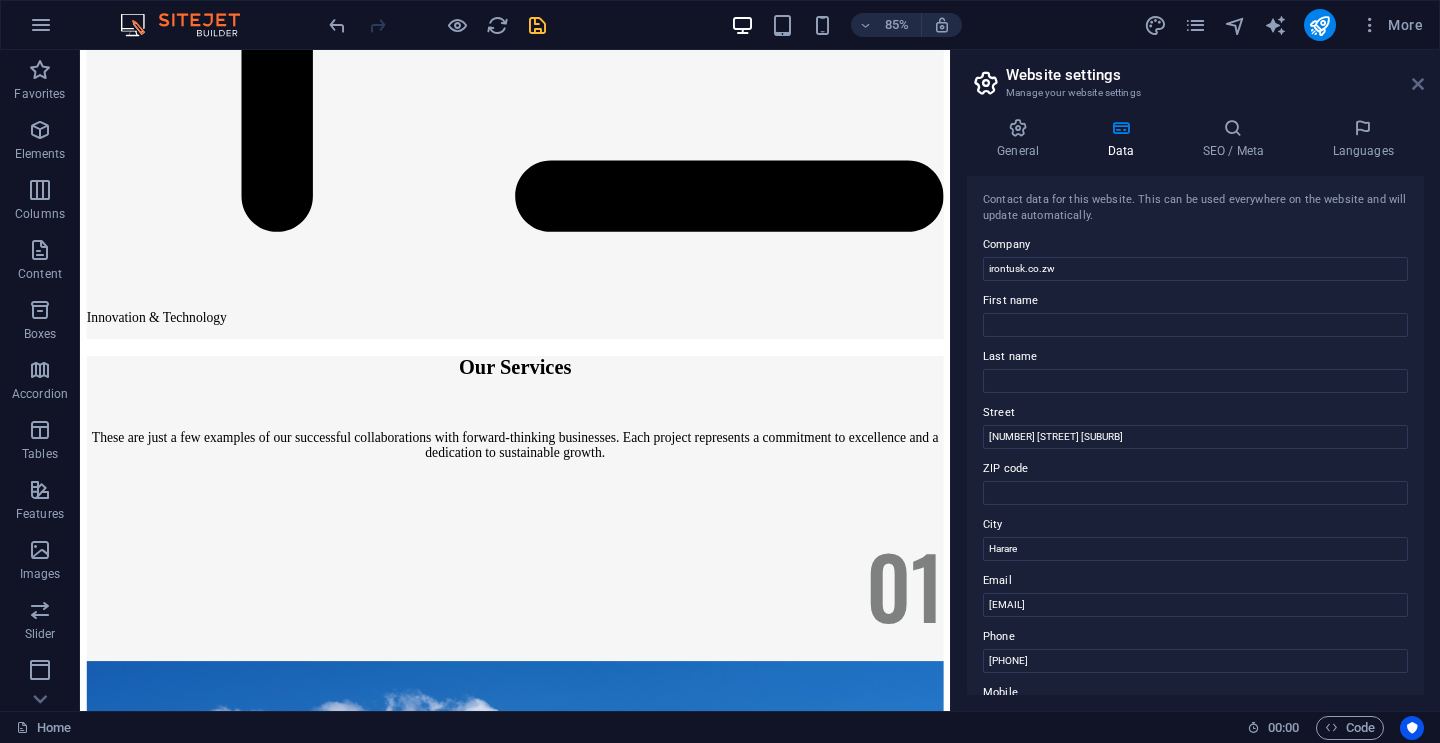 click at bounding box center (1418, 84) 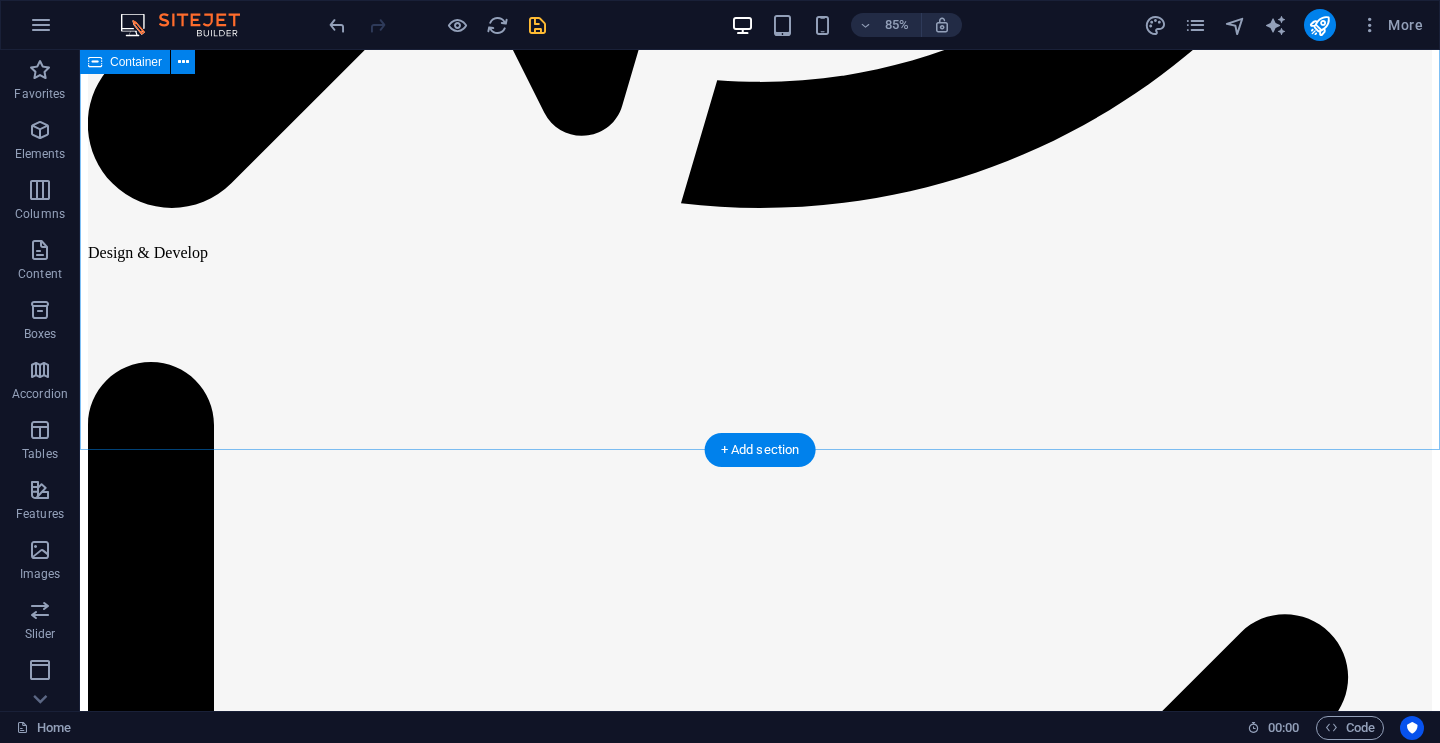 scroll, scrollTop: 11962, scrollLeft: 0, axis: vertical 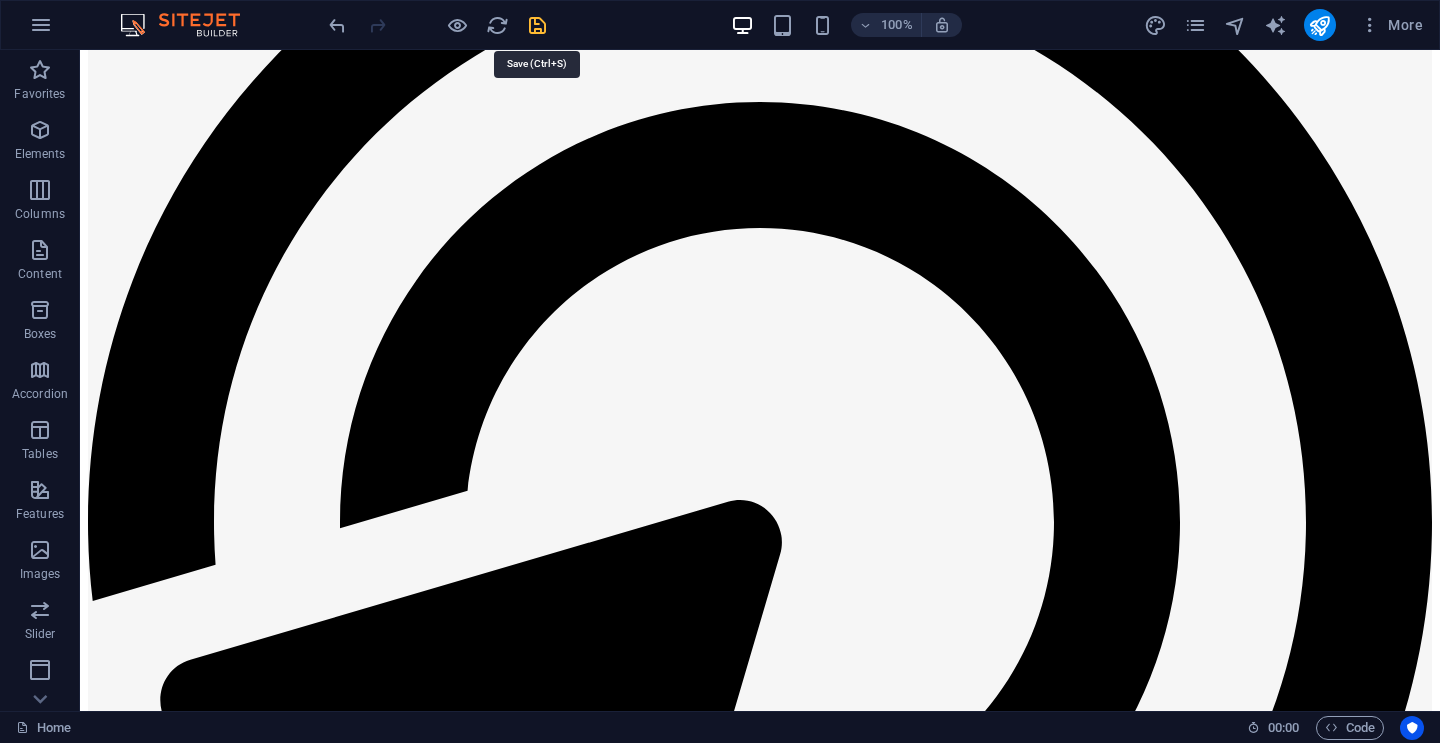 click at bounding box center [537, 25] 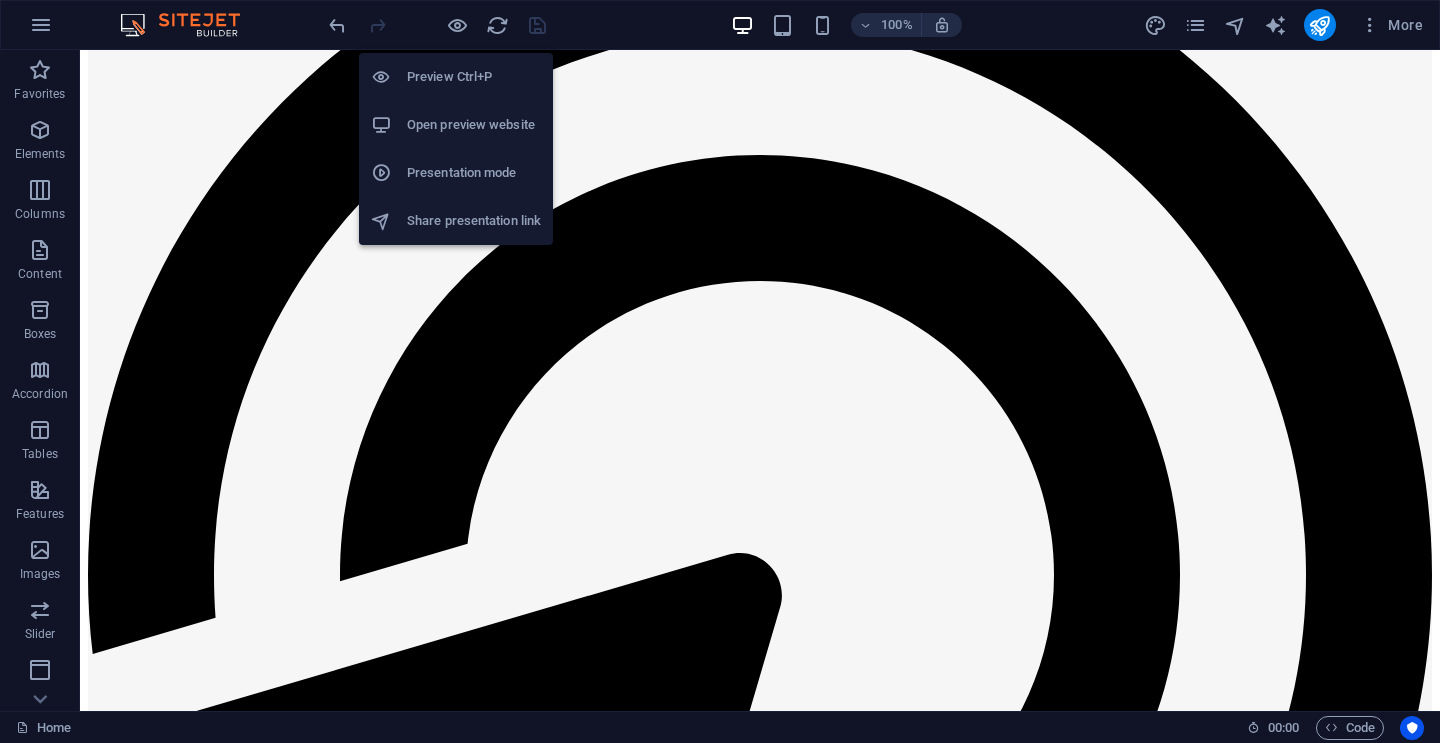 click on "Open preview website" at bounding box center [456, 125] 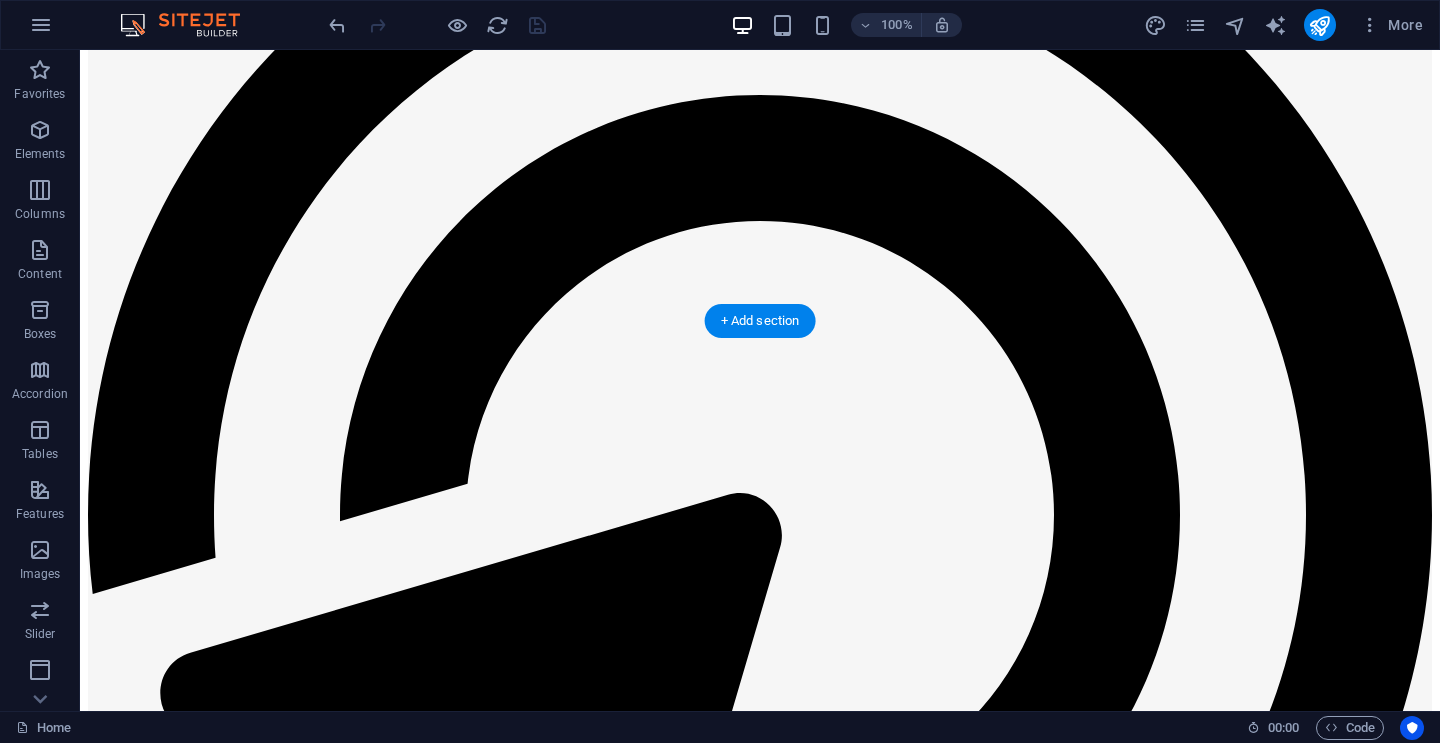 scroll, scrollTop: 12113, scrollLeft: 0, axis: vertical 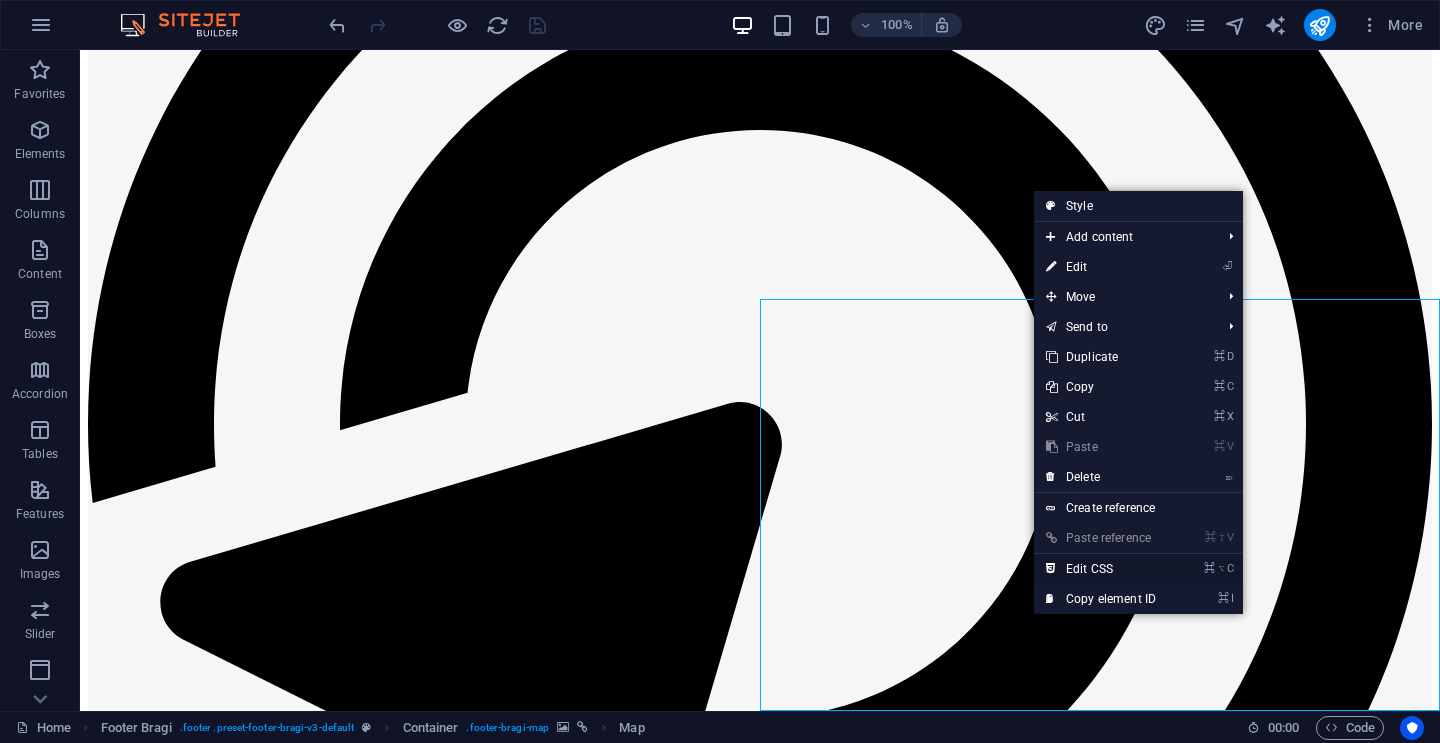 click on "⌘ ⌥ C  Edit CSS" at bounding box center [1101, 569] 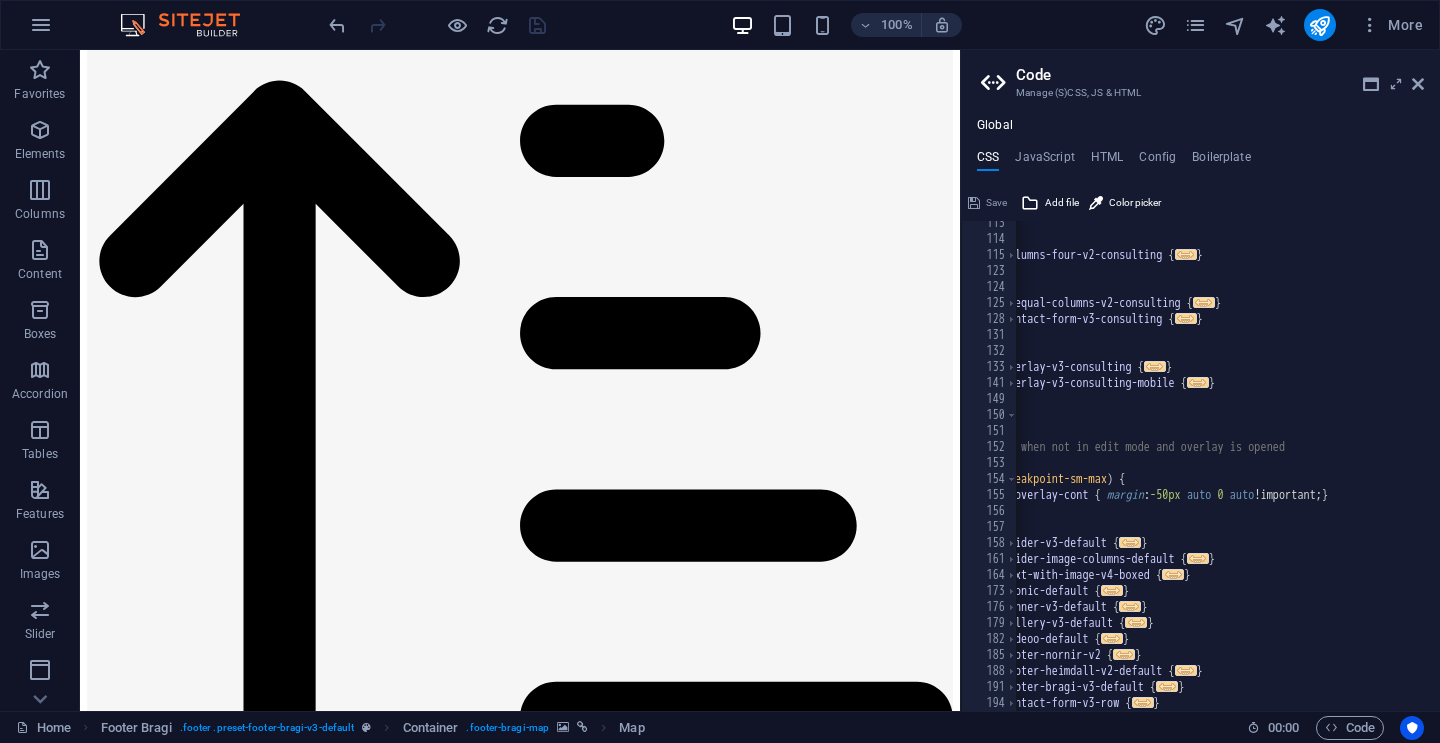 scroll, scrollTop: 13416, scrollLeft: 0, axis: vertical 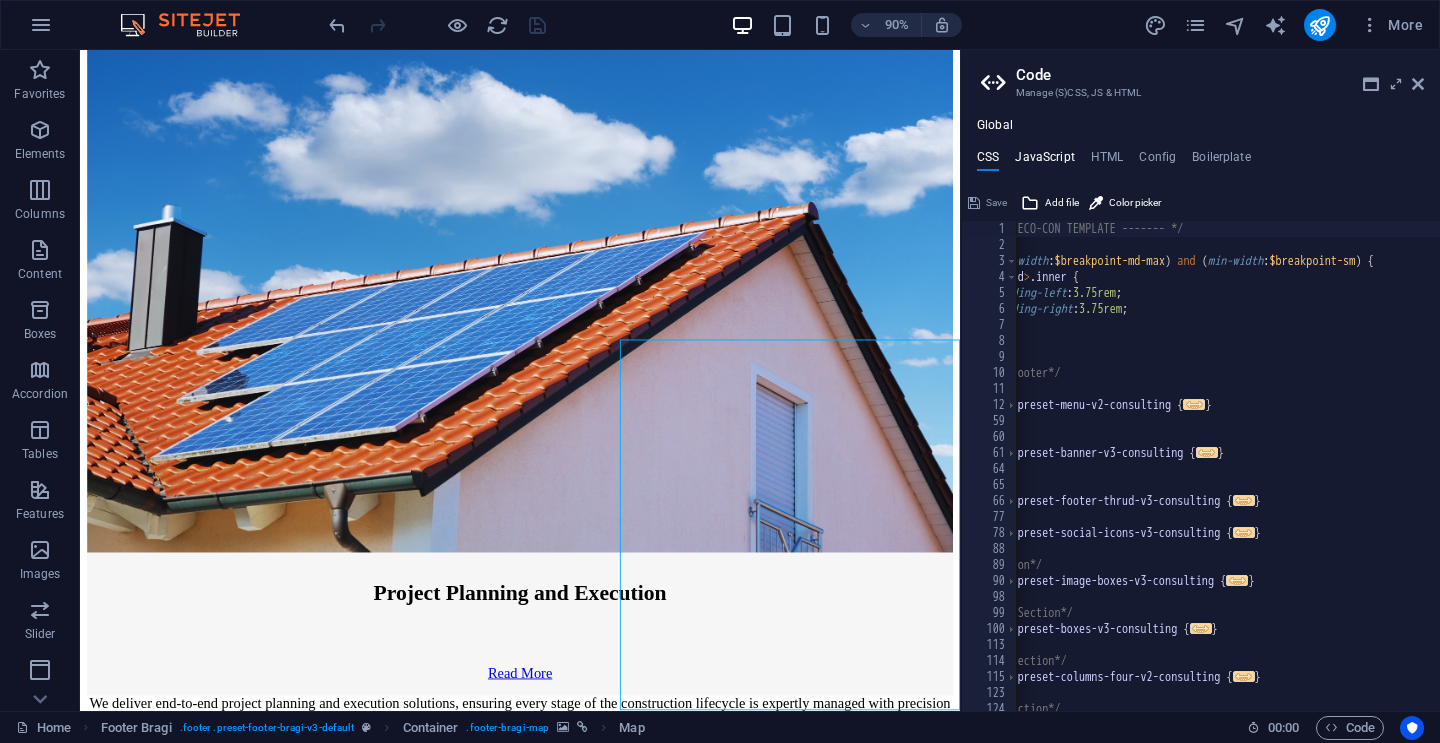 click on "JavaScript" at bounding box center (1044, 161) 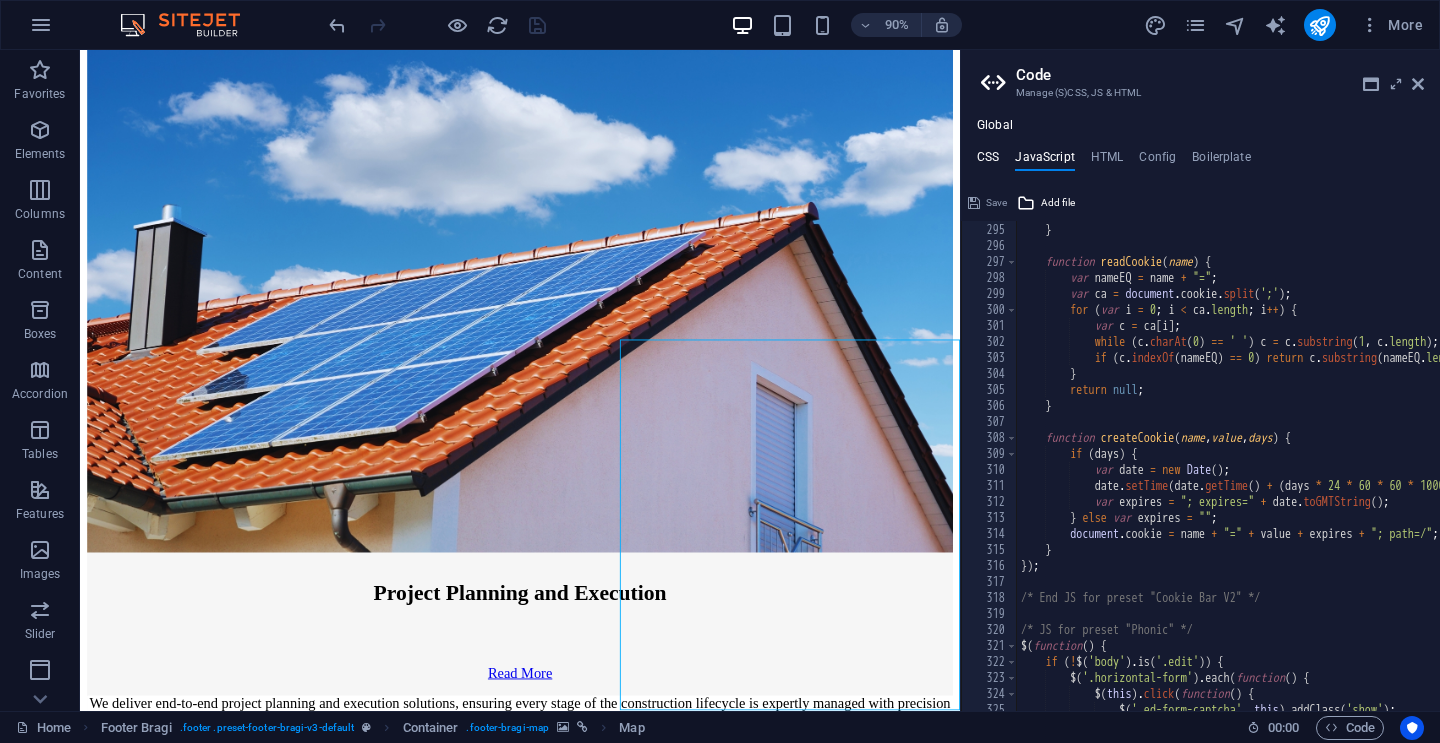 click on "CSS" at bounding box center [988, 161] 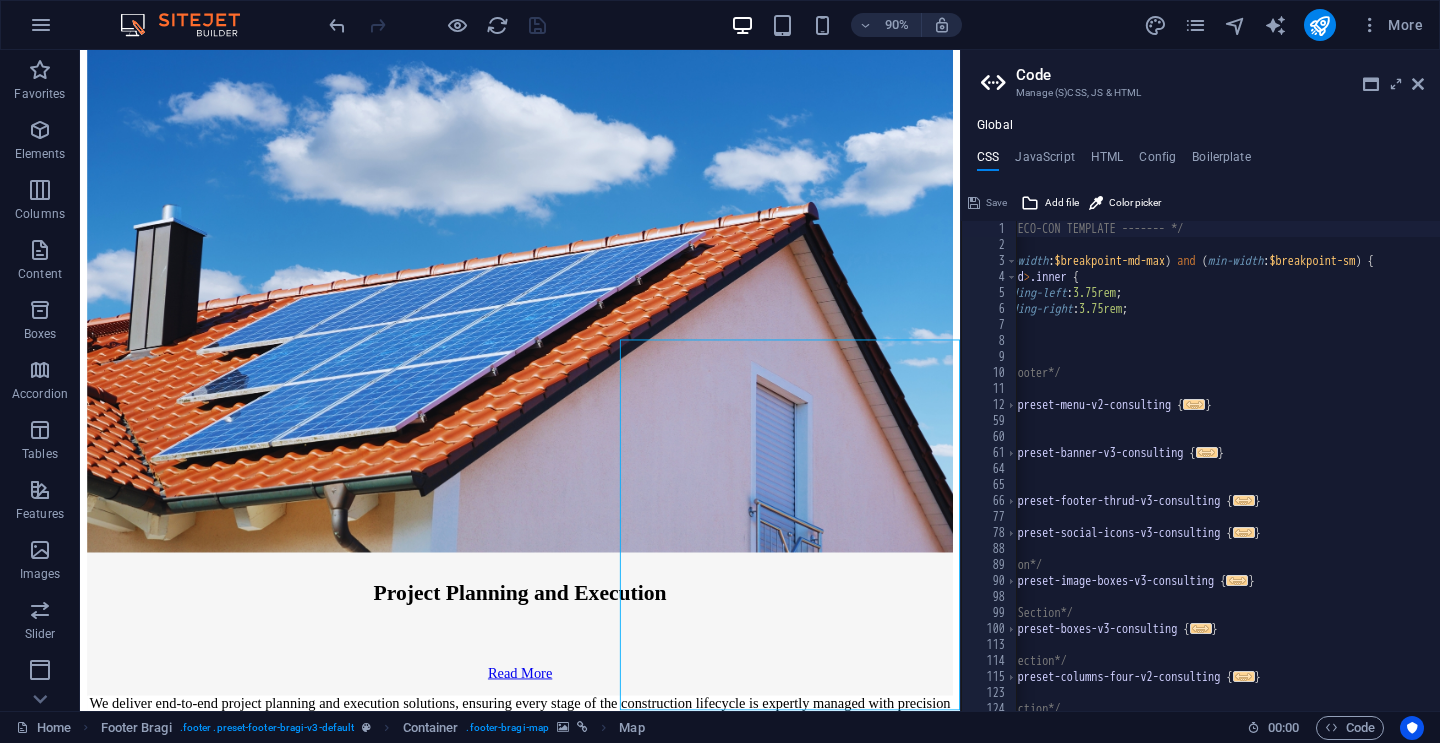 click on "Global CSS JavaScript HTML Config Boilerplate /* -------- ECO-CON TEMPLATE ------- */ 1 2 3 4 5 6 7 8 9 10 11 12 59 60 61 64 65 66 77 78 88 89 90 98 99 100 113 114 115 123 124 125 /* -------- ECO-CON TEMPLATE ------- */ /*CUSTOM*/ @media   ( max-width :  $breakpoint-md-max )   and   ( min-width :  $breakpoint-sm )   {      .wv-boxed > .inner   {           padding-left :  3.75rem ;           padding-right :  3.75rem ;      } } /*Header & Footer*/ /*H*/ .ed-element.preset-menu-v2-consulting   { ... } /*Hero*/ .ed-element.preset-banner-v3-consulting   { ... } /*F*/ .ed-element.preset-footer-thrud-v3-consulting   { ... } .ed-element.preset-social-icons-v3-consulting   { ... } /*Team Section*/ .ed-element.preset-image-boxes-v3-consulting   { ... } /*Strenghts Section*/ .ed-element.preset-boxes-v3-consulting   { ... } /*Projects Section*/ .ed-element.preset-columns-four-v2-consulting   { ... } /*Contact Section*/ .ed-element.preset-unequal-columns-v2-consulting   { ... }     Save Add file Color picker 294 295 296" at bounding box center [1200, 414] 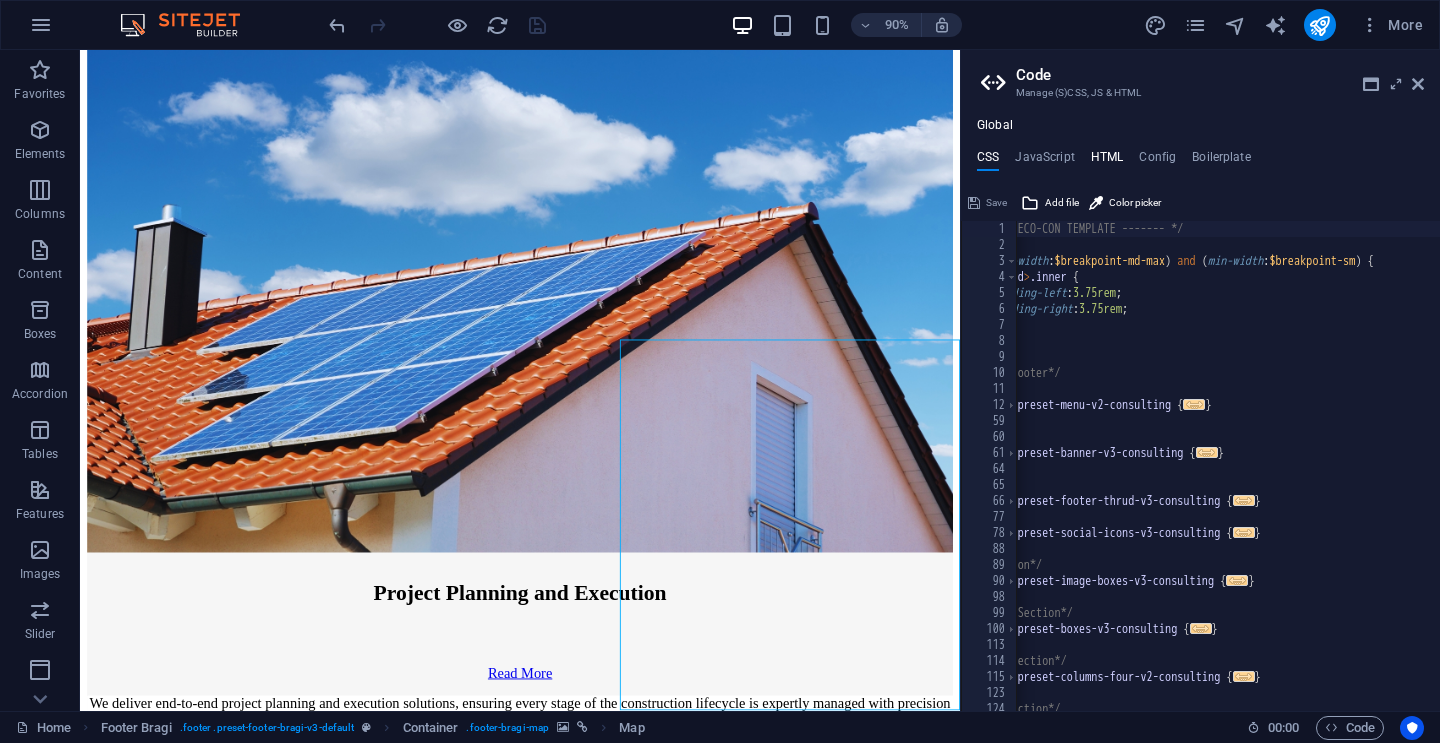 click on "HTML" at bounding box center (1107, 161) 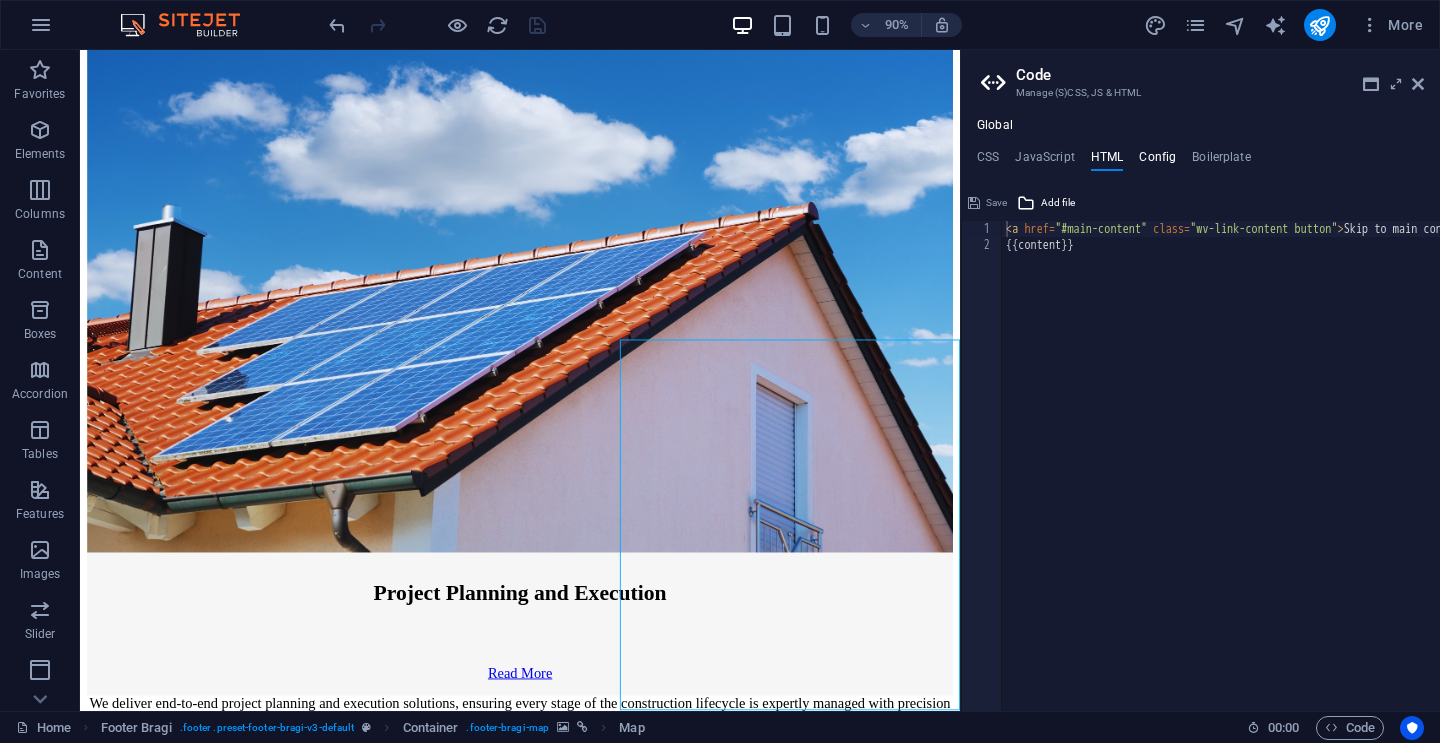 click on "Config" at bounding box center [1157, 161] 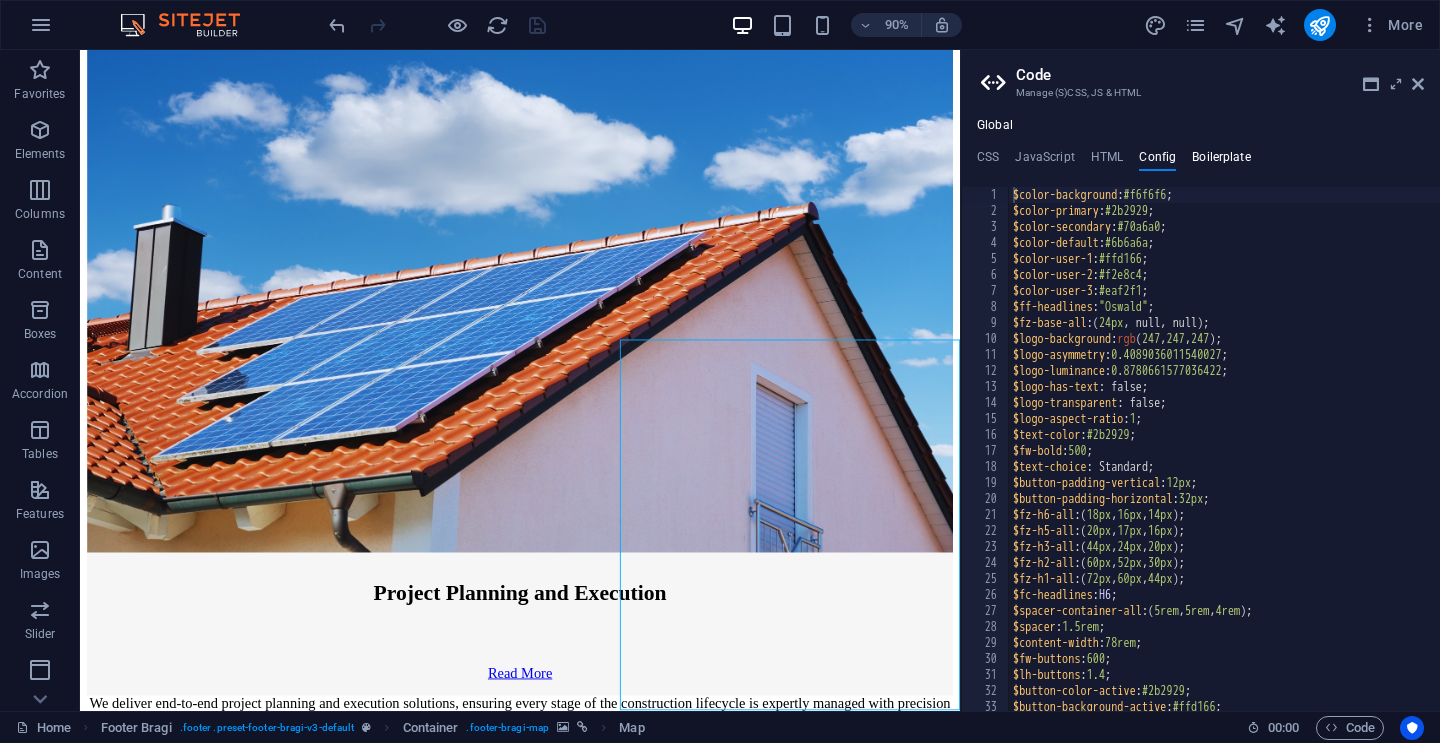 click on "Boilerplate" at bounding box center (1221, 161) 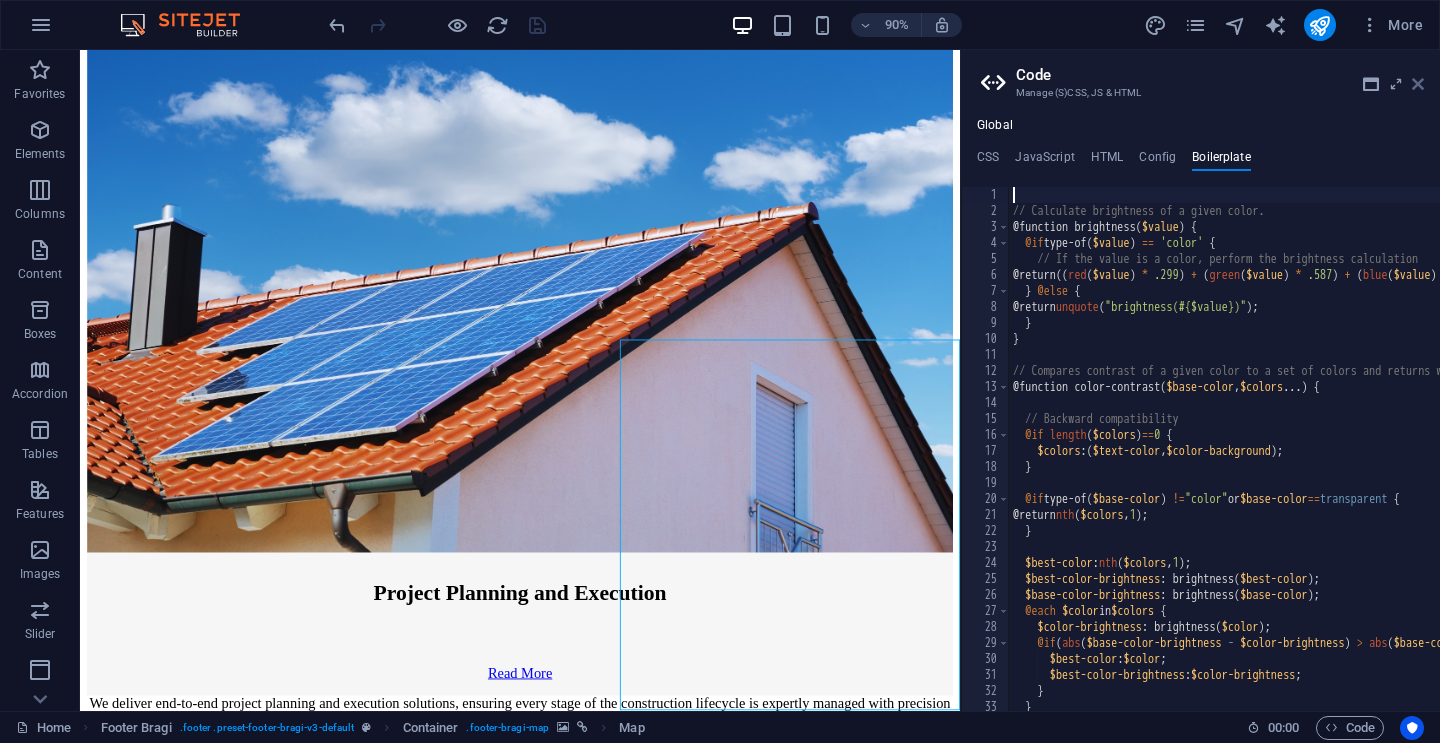 click at bounding box center (1418, 84) 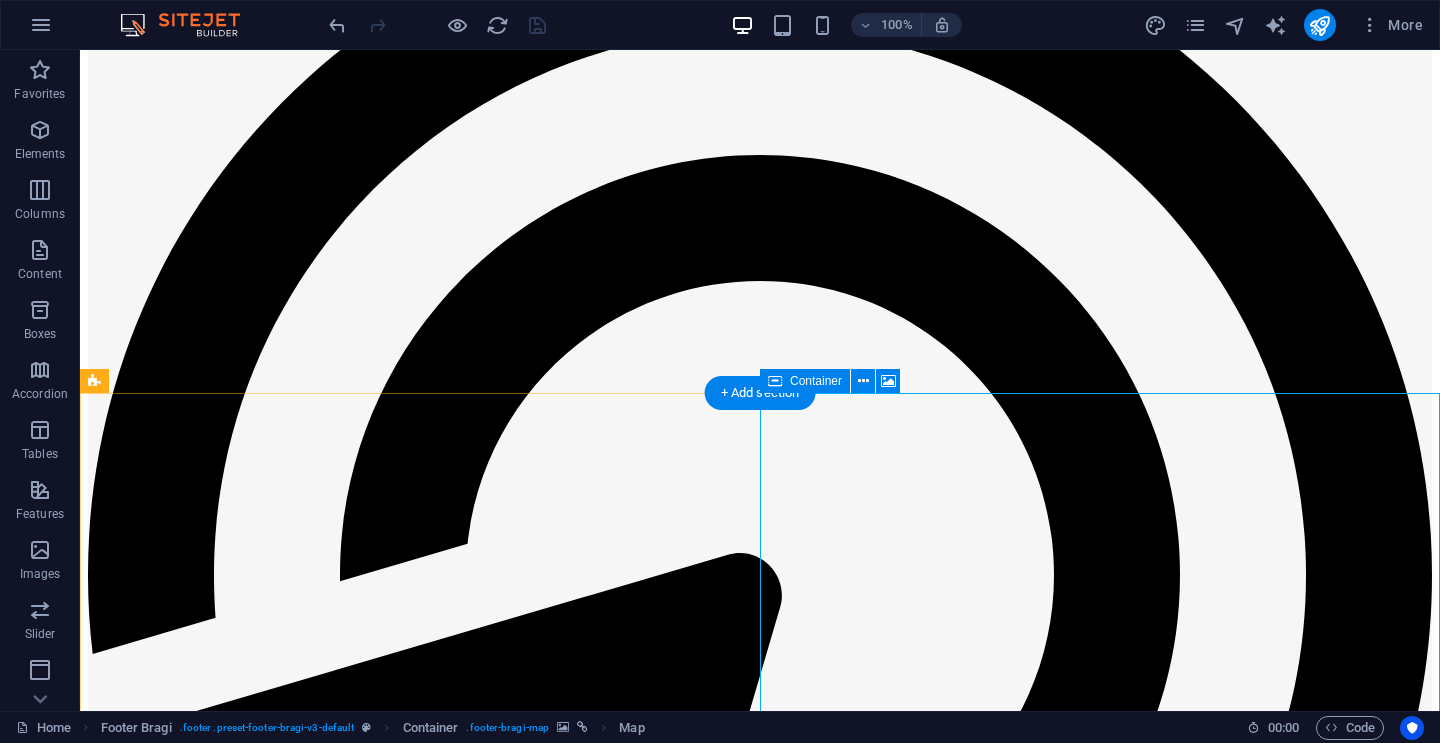 scroll, scrollTop: 12113, scrollLeft: 0, axis: vertical 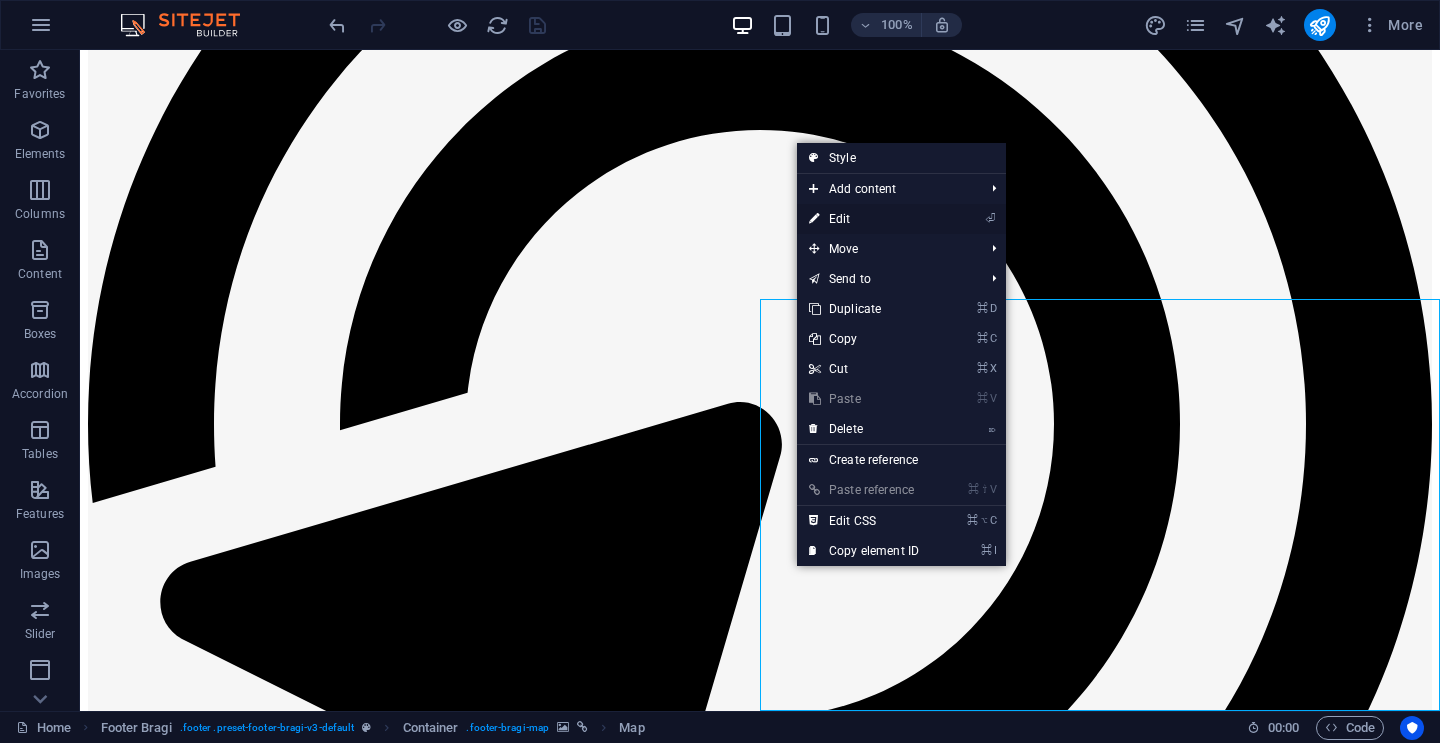click on "⏎  Edit" at bounding box center (864, 219) 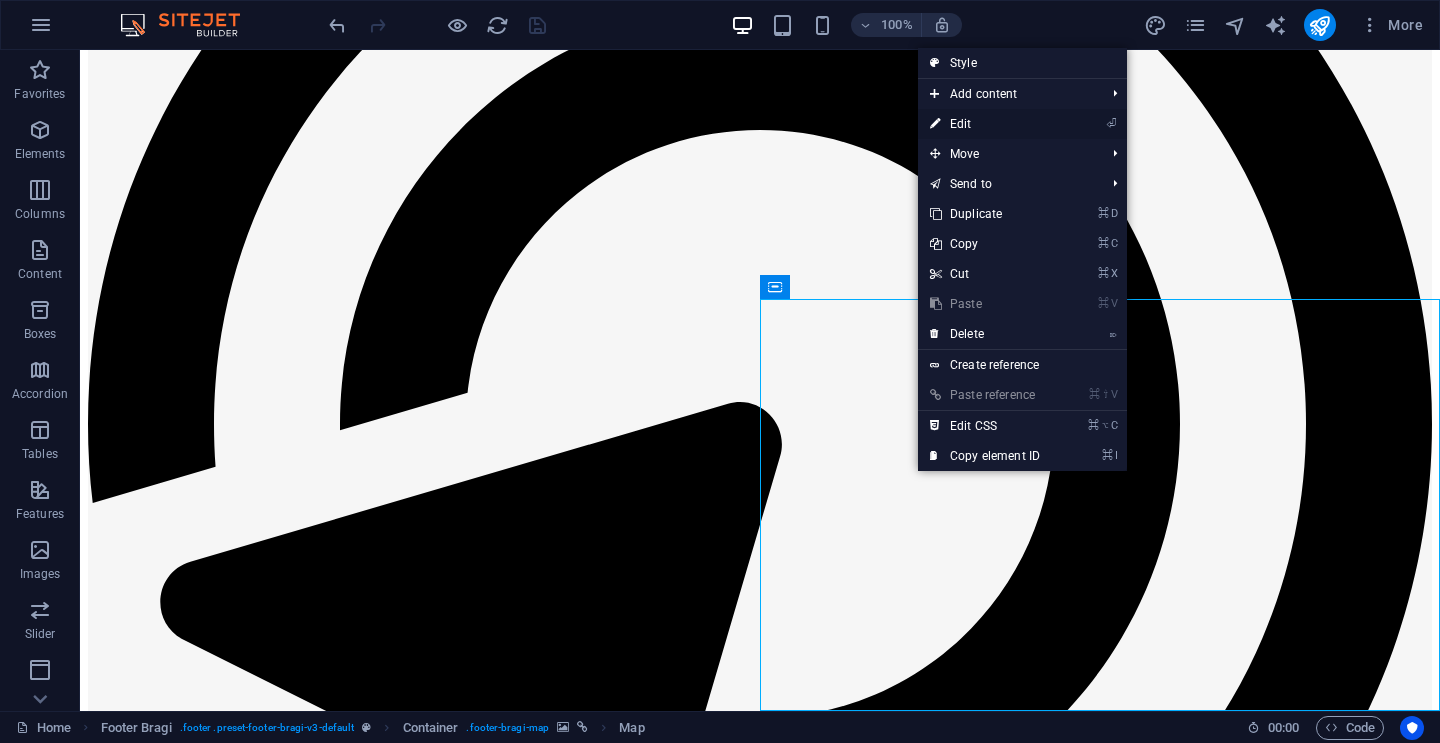 click on "⏎  Edit" at bounding box center (985, 124) 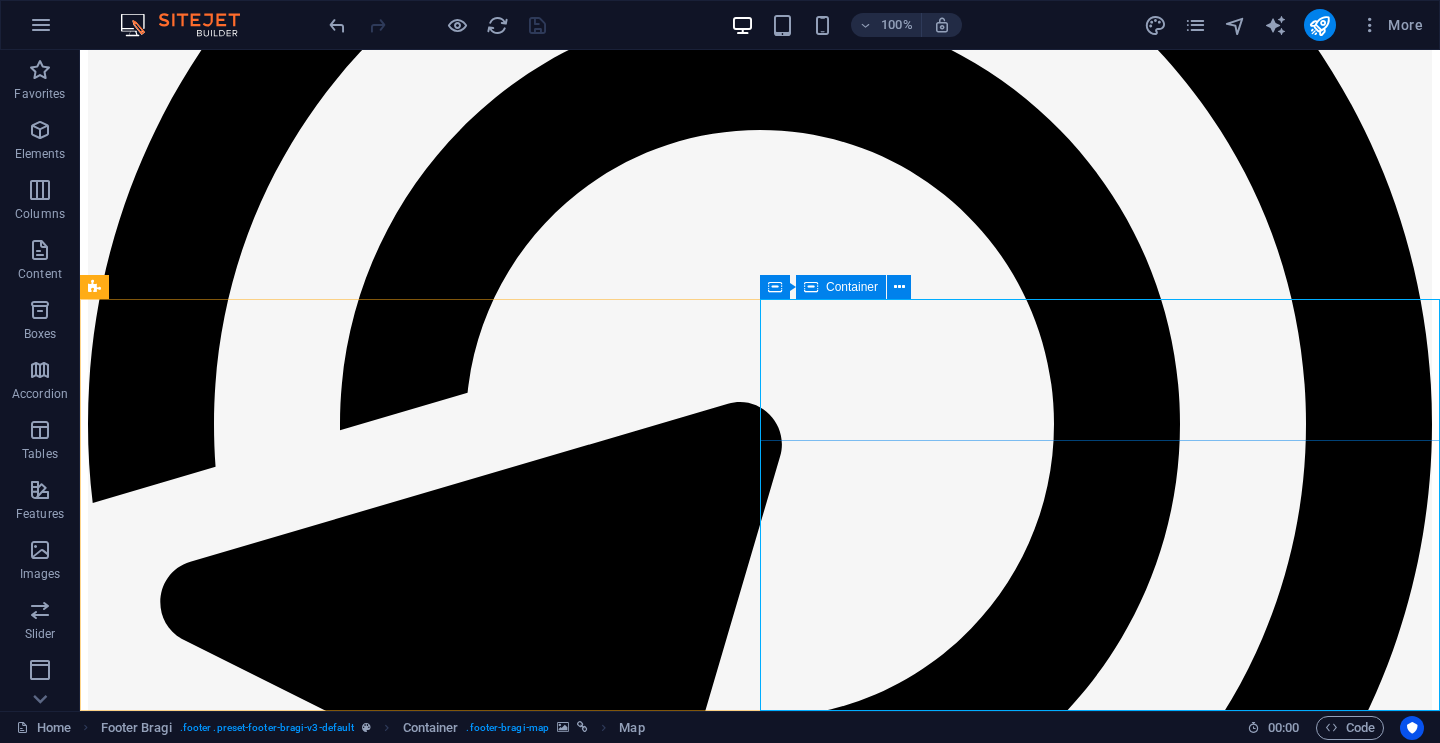 click on "Container" at bounding box center [852, 287] 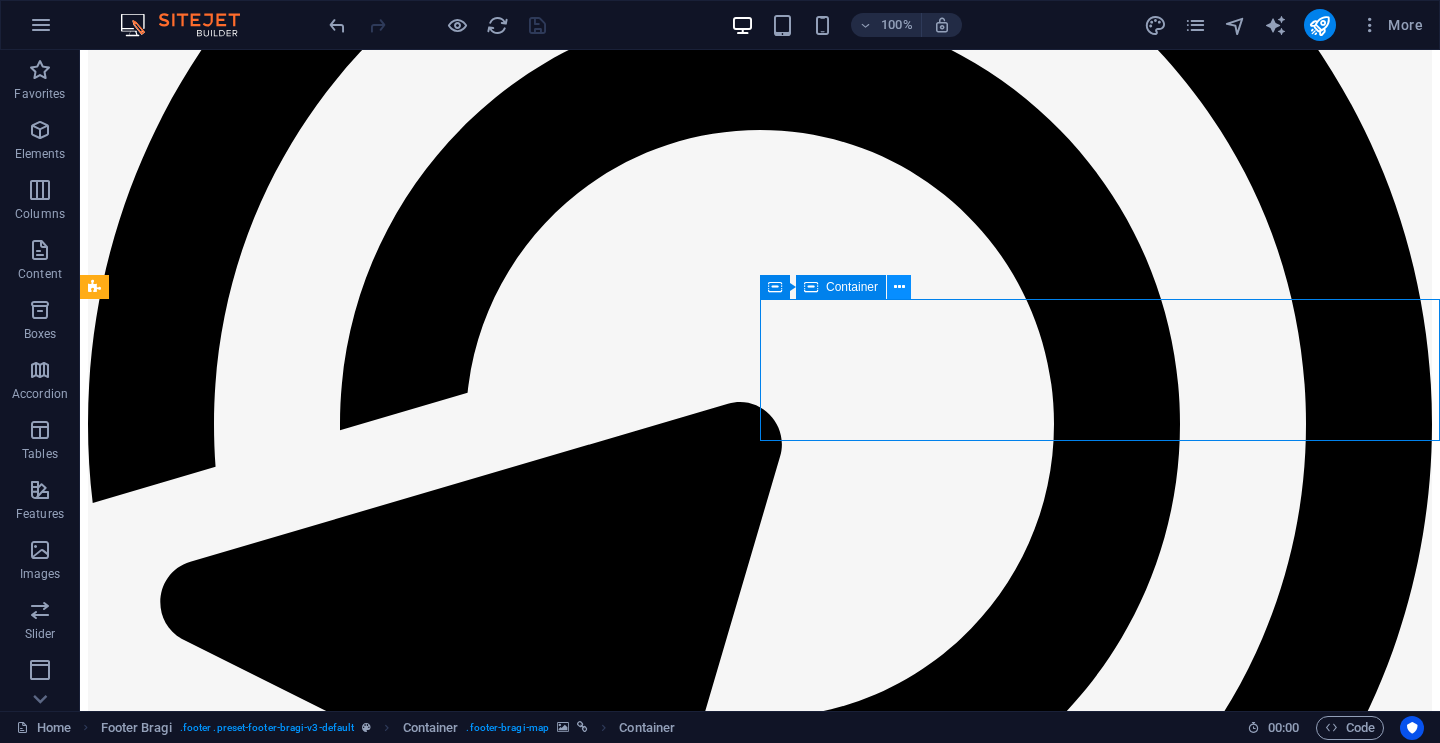 click at bounding box center [899, 287] 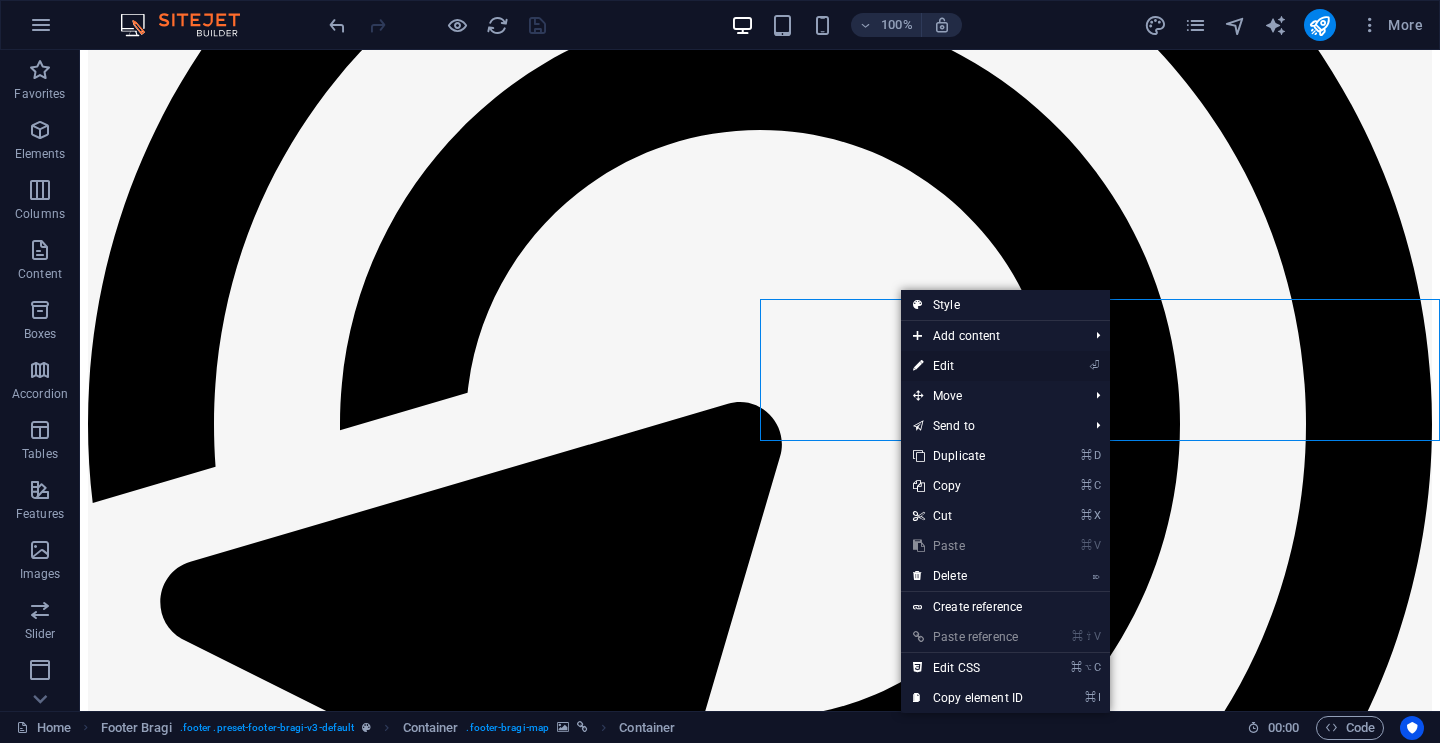 click on "⏎  Edit" at bounding box center [968, 366] 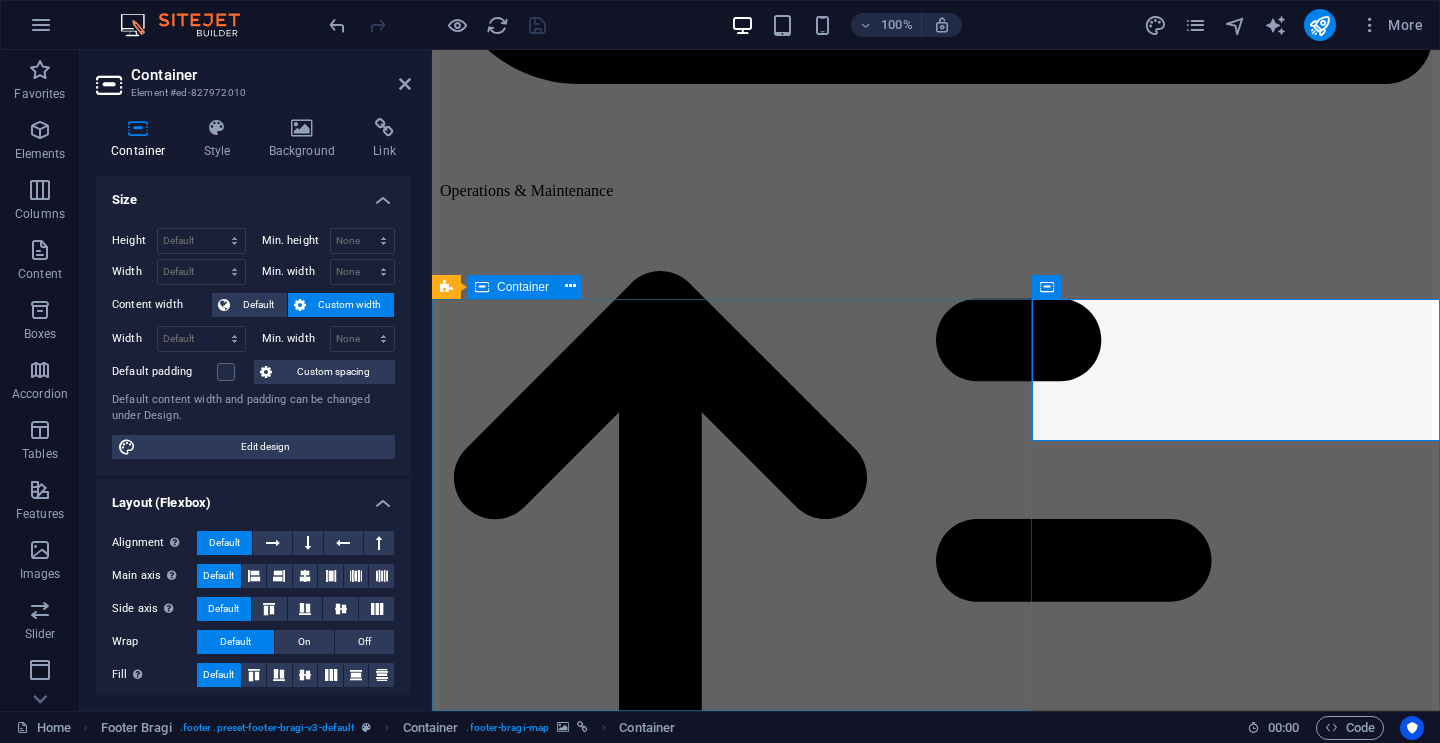 scroll, scrollTop: 13351, scrollLeft: 0, axis: vertical 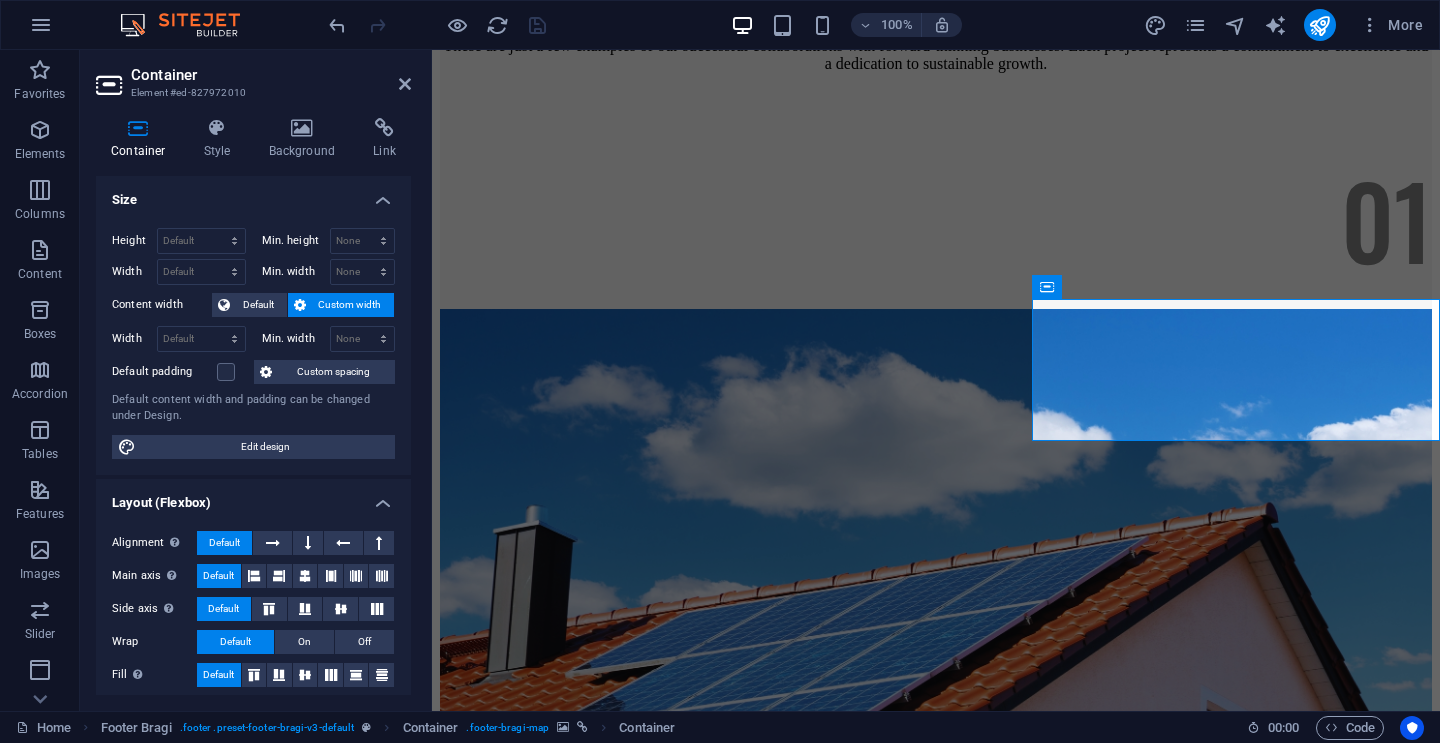 click on "Container Style Background Link Size Height Default px rem % vh vw Min. height None px rem % vh vw Width Default px rem % em vh vw Min. width None px rem % vh vw Content width Default Custom width Width Default px rem % em vh vw Min. width None px rem % vh vw Default padding Custom spacing Default content width and padding can be changed under Design. Edit design Layout (Flexbox) Alignment Determines the flex direction. Default Main axis Determine how elements should behave along the main axis inside this container (justify content). Default Side axis Control the vertical direction of the element inside of the container (align items). Default Wrap Default On Off Fill Controls the distances and direction of elements on the y-axis across several lines (align content). Default Accessibility ARIA helps assistive technologies (like screen readers) to understand the role, state, and behavior of web elements Role The ARIA role defines the purpose of an element.  None Alert Article Banner Comment Fan" at bounding box center [253, 406] 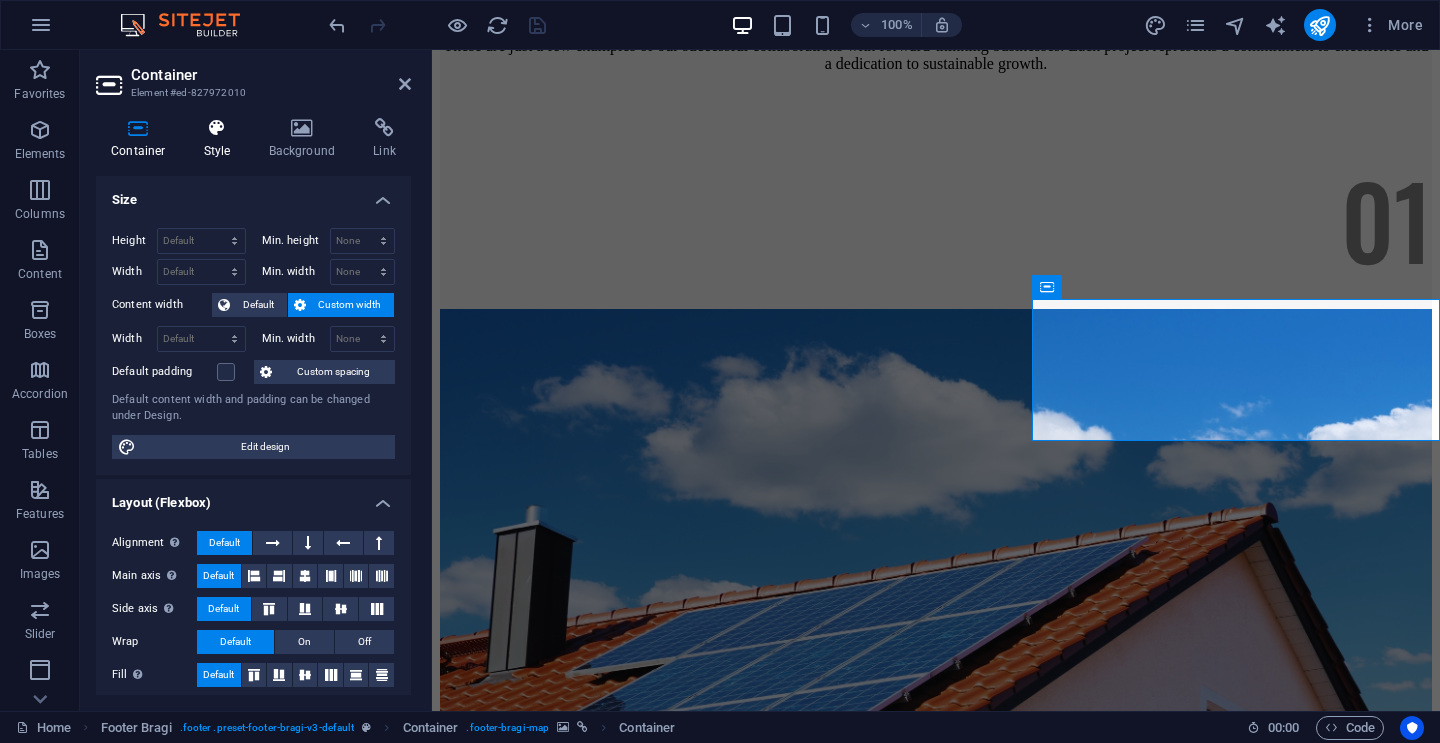 click on "Style" at bounding box center [221, 139] 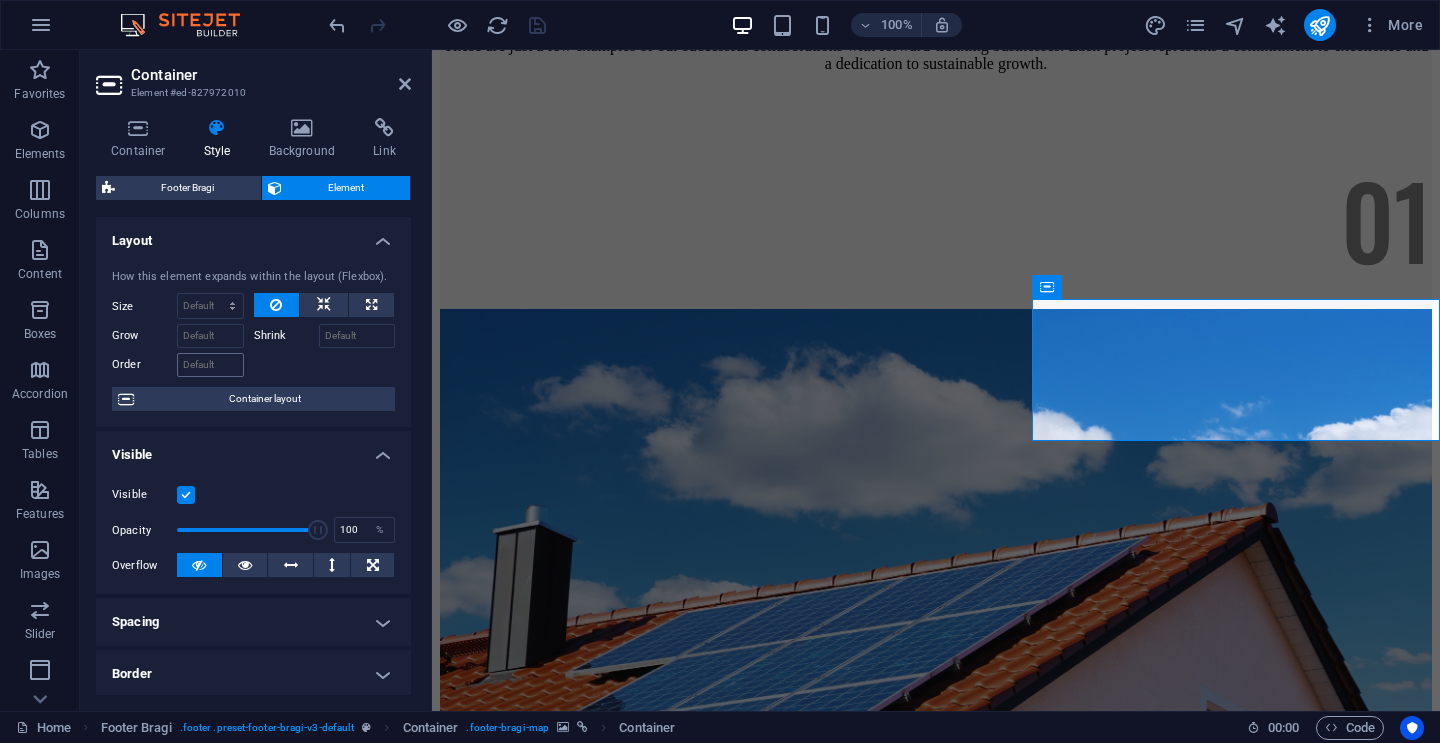 scroll, scrollTop: 367, scrollLeft: 0, axis: vertical 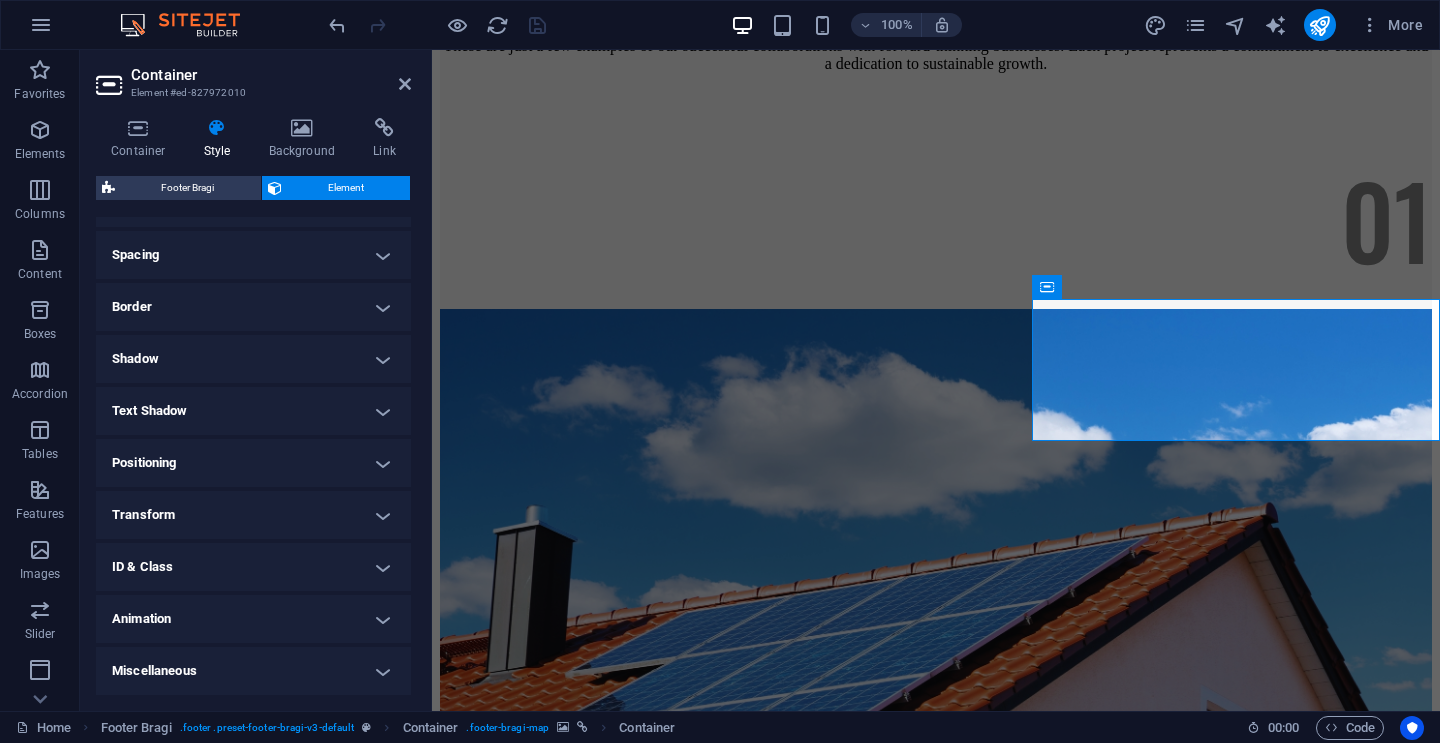 click on "Positioning" at bounding box center [253, 463] 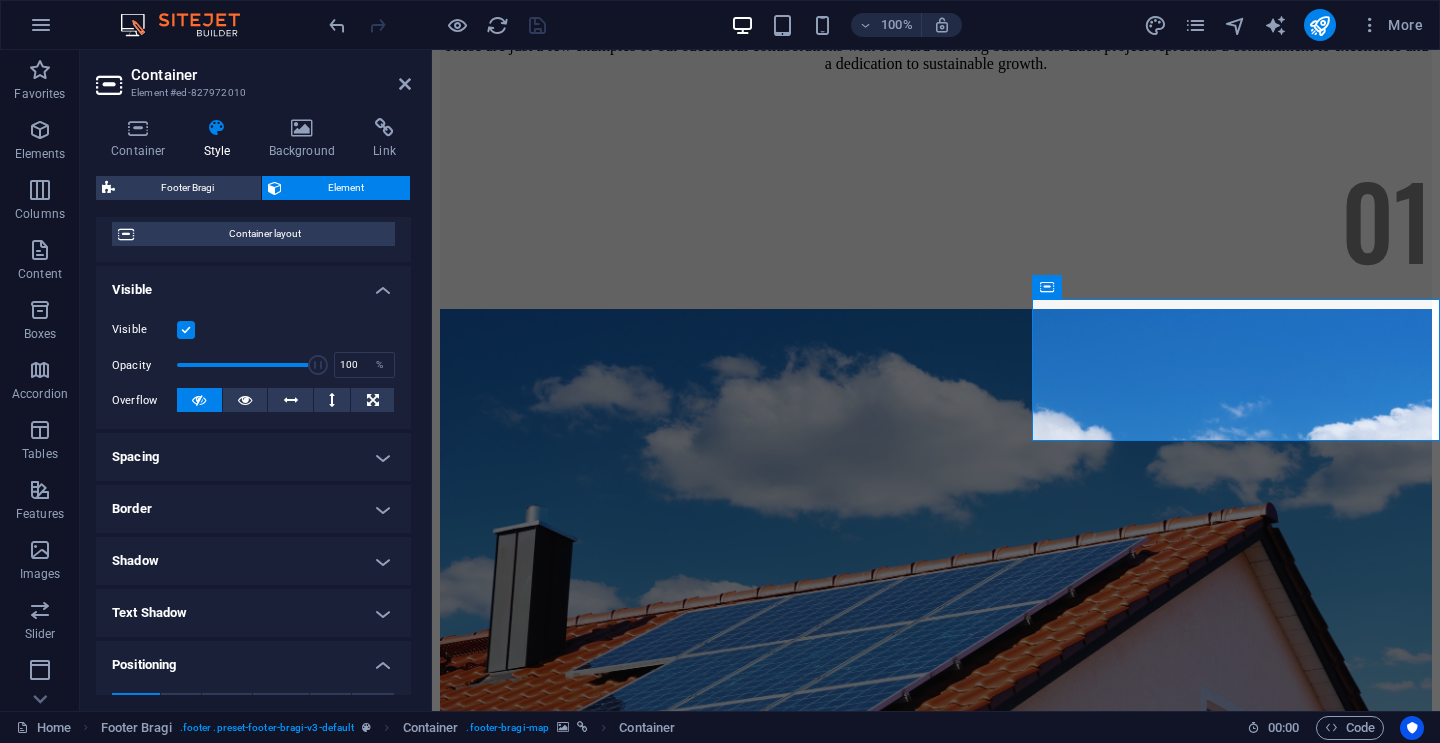 scroll, scrollTop: 0, scrollLeft: 0, axis: both 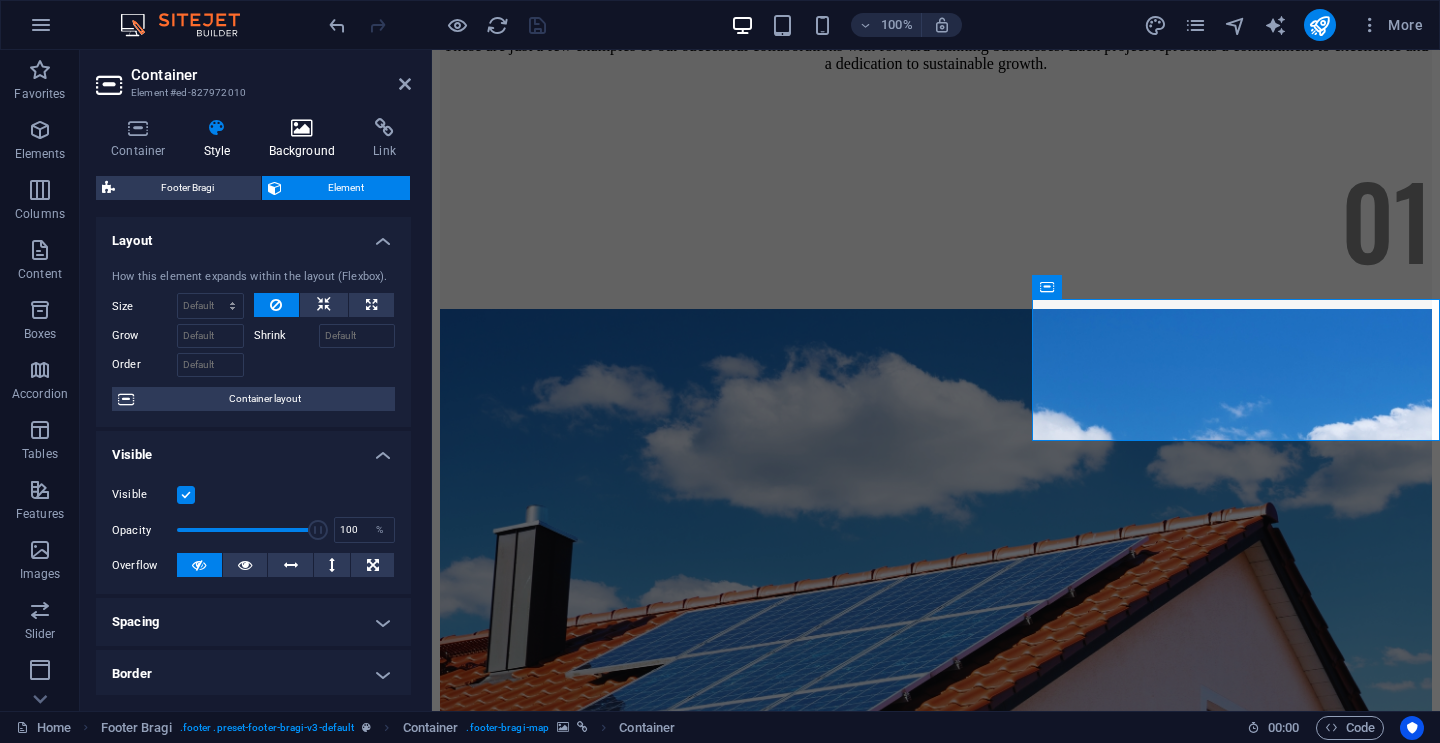 click on "Background" at bounding box center (306, 139) 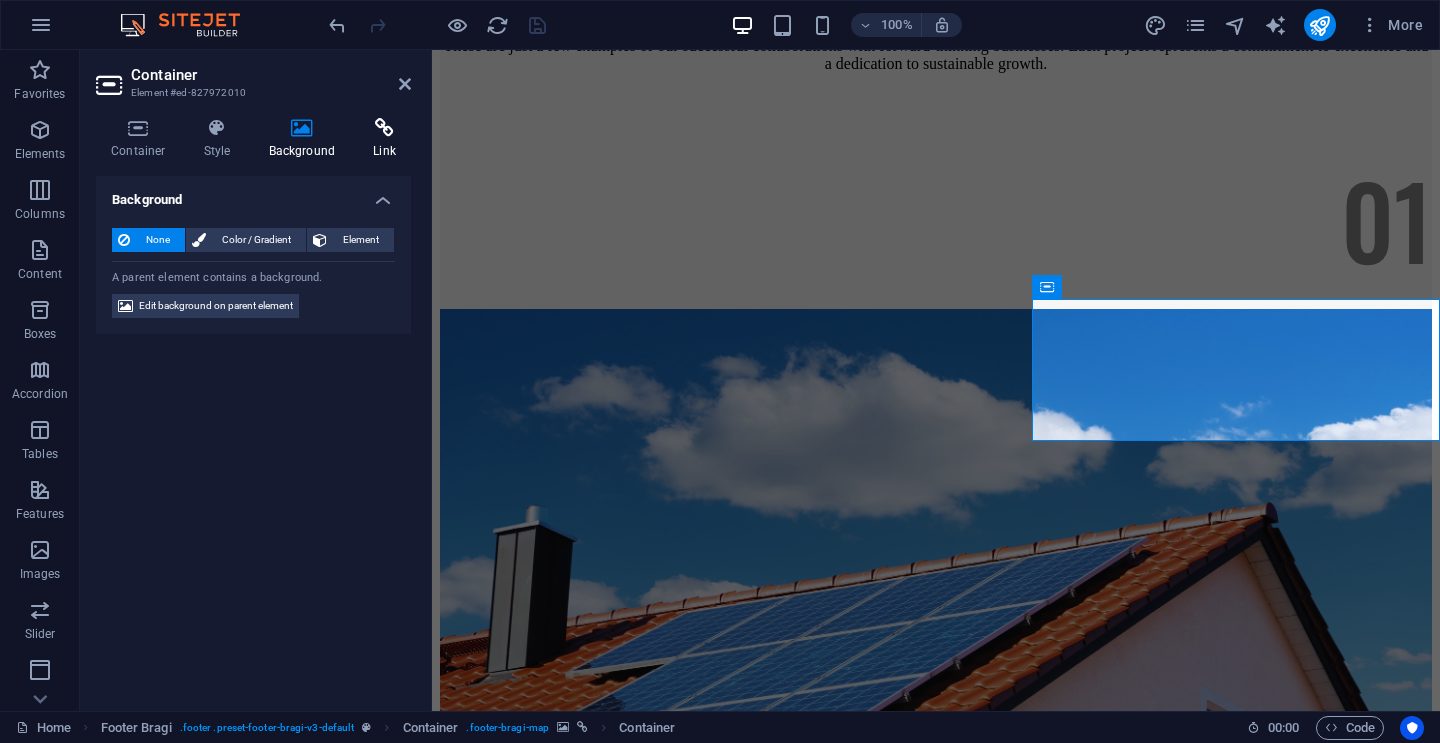 click on "Link" at bounding box center [384, 139] 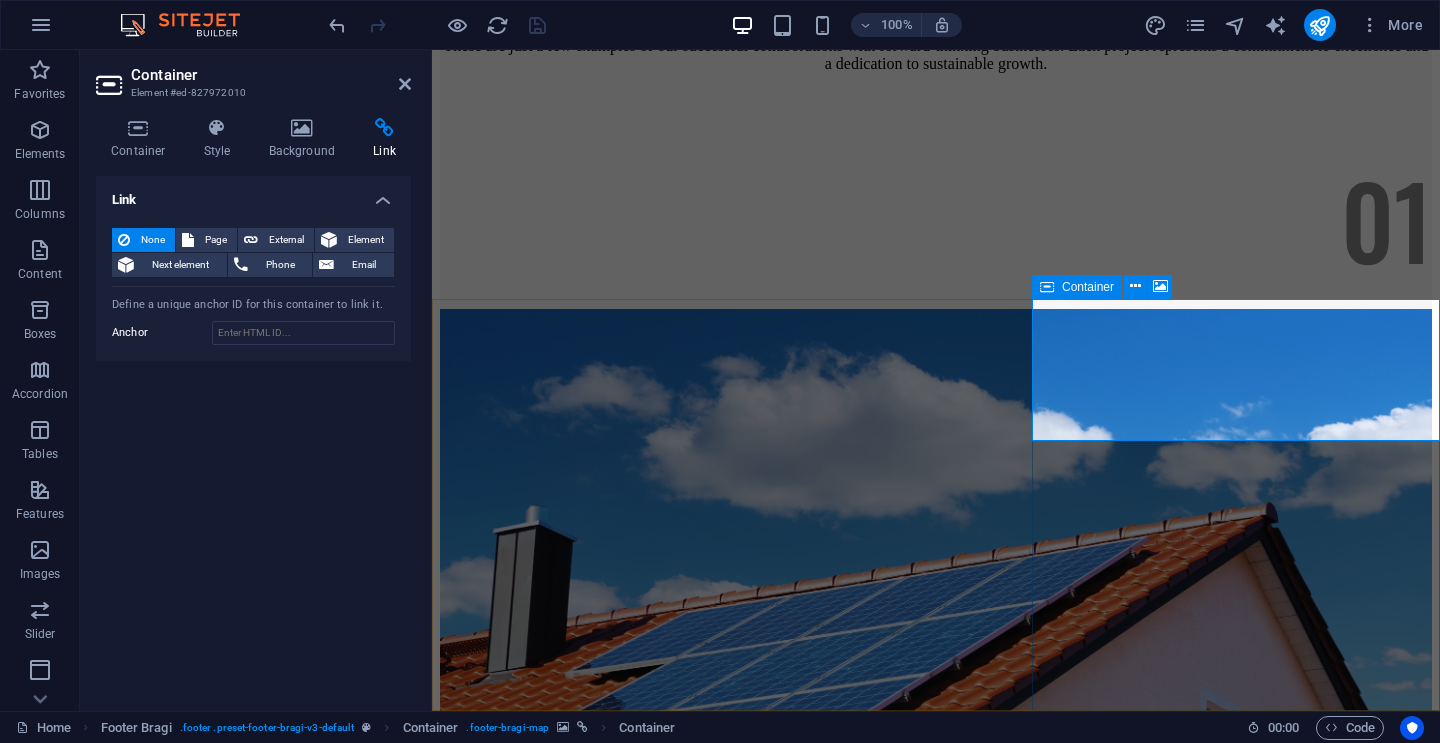 click on "Oops! Something went wrong. This page didn't load Google Maps correctly. See the JavaScript console for technical details." at bounding box center [936, 14006] 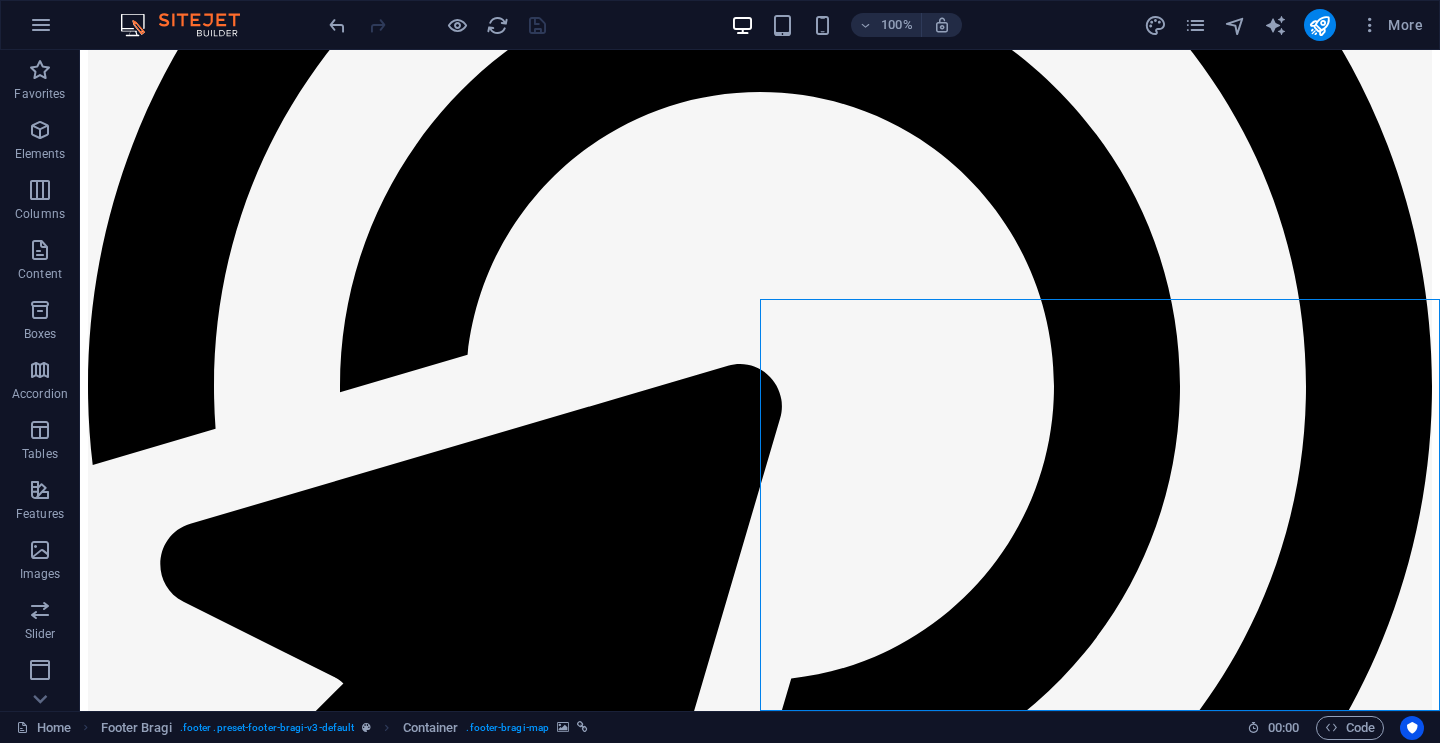 scroll, scrollTop: 12113, scrollLeft: 0, axis: vertical 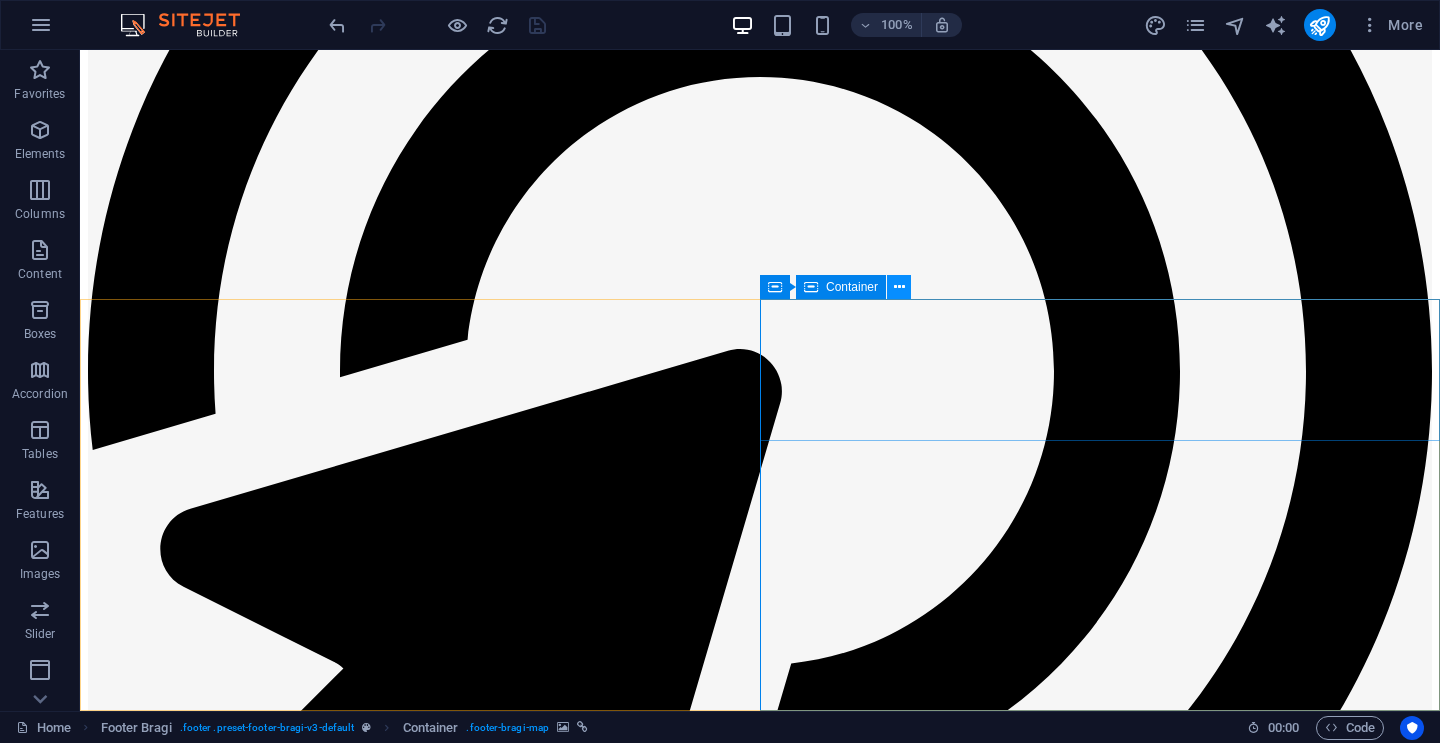 click at bounding box center (899, 287) 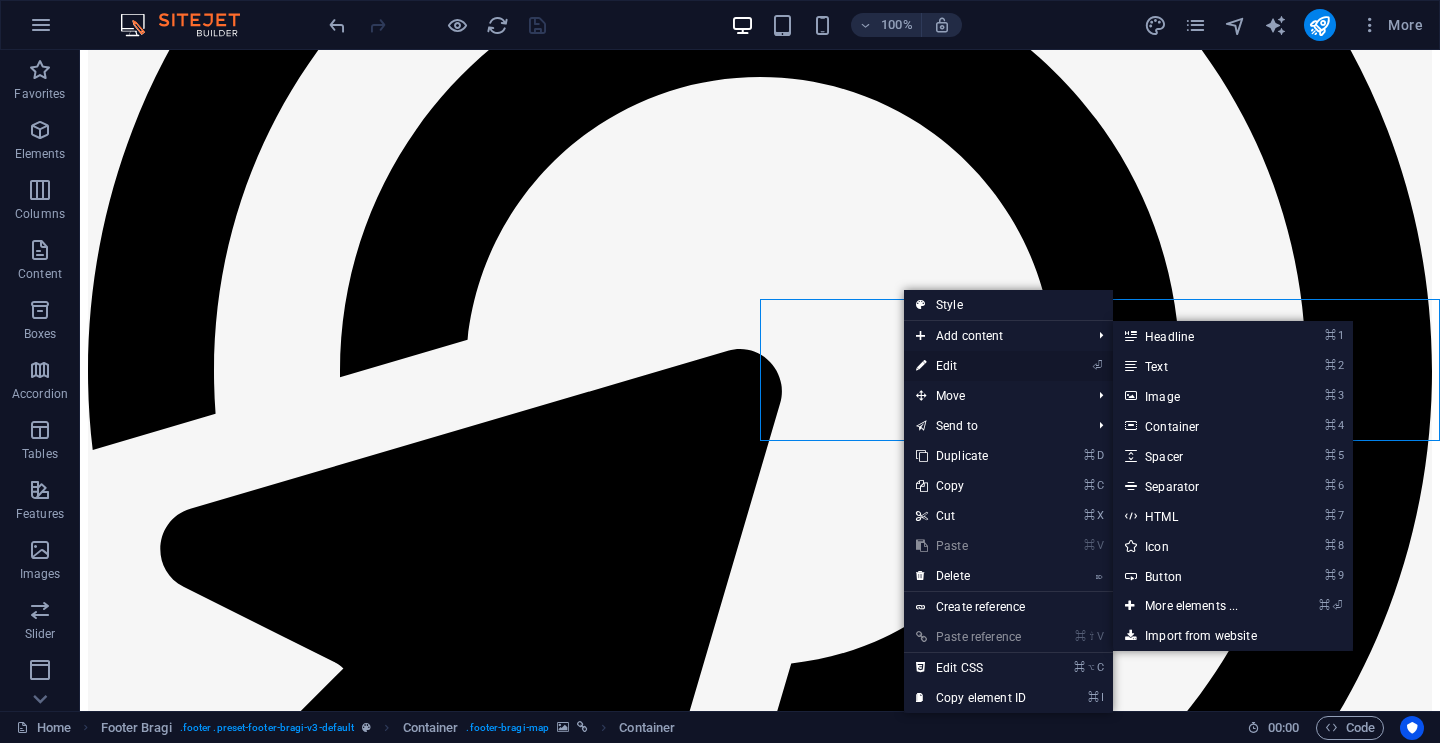 click on "⏎  Edit" at bounding box center (971, 366) 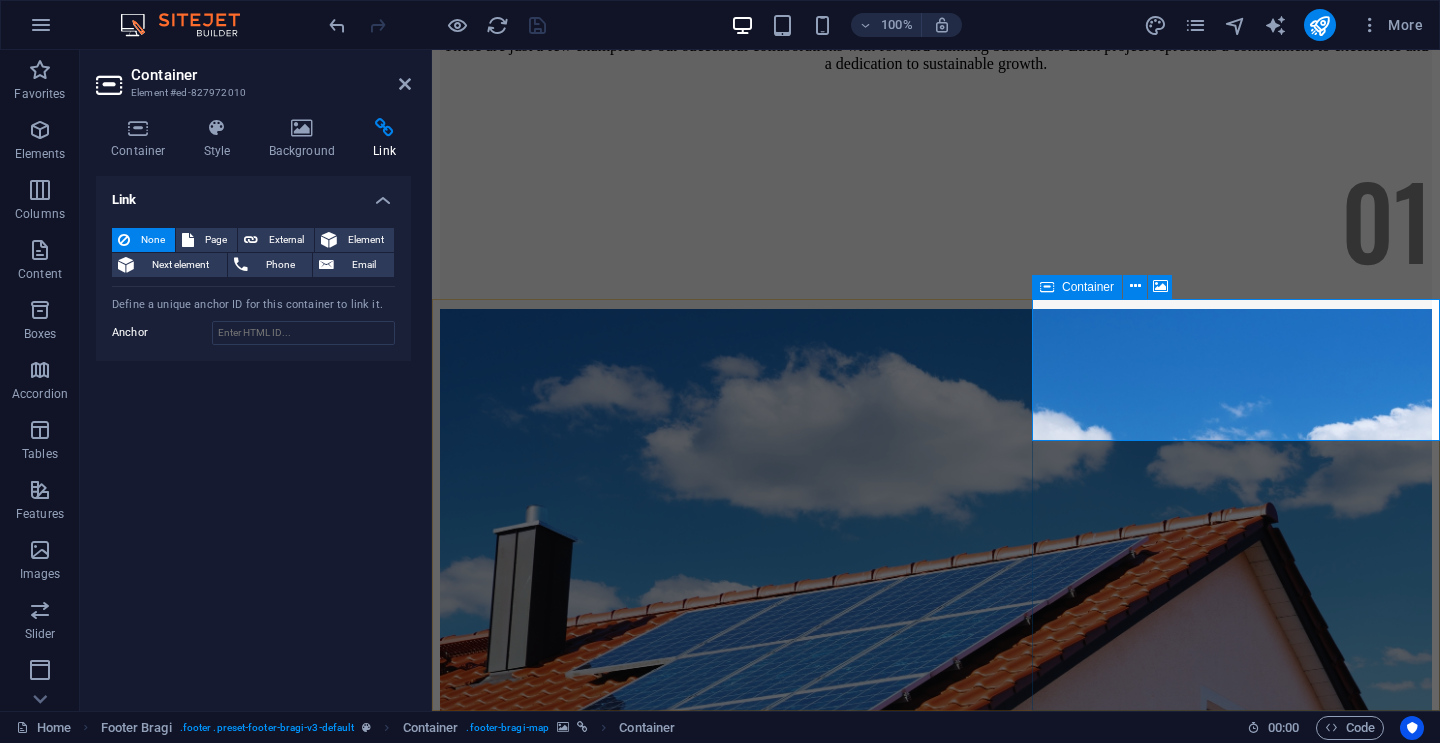 click on "Oops! Something went wrong. This page didn't load Google Maps correctly. See the JavaScript console for technical details." at bounding box center [936, 14006] 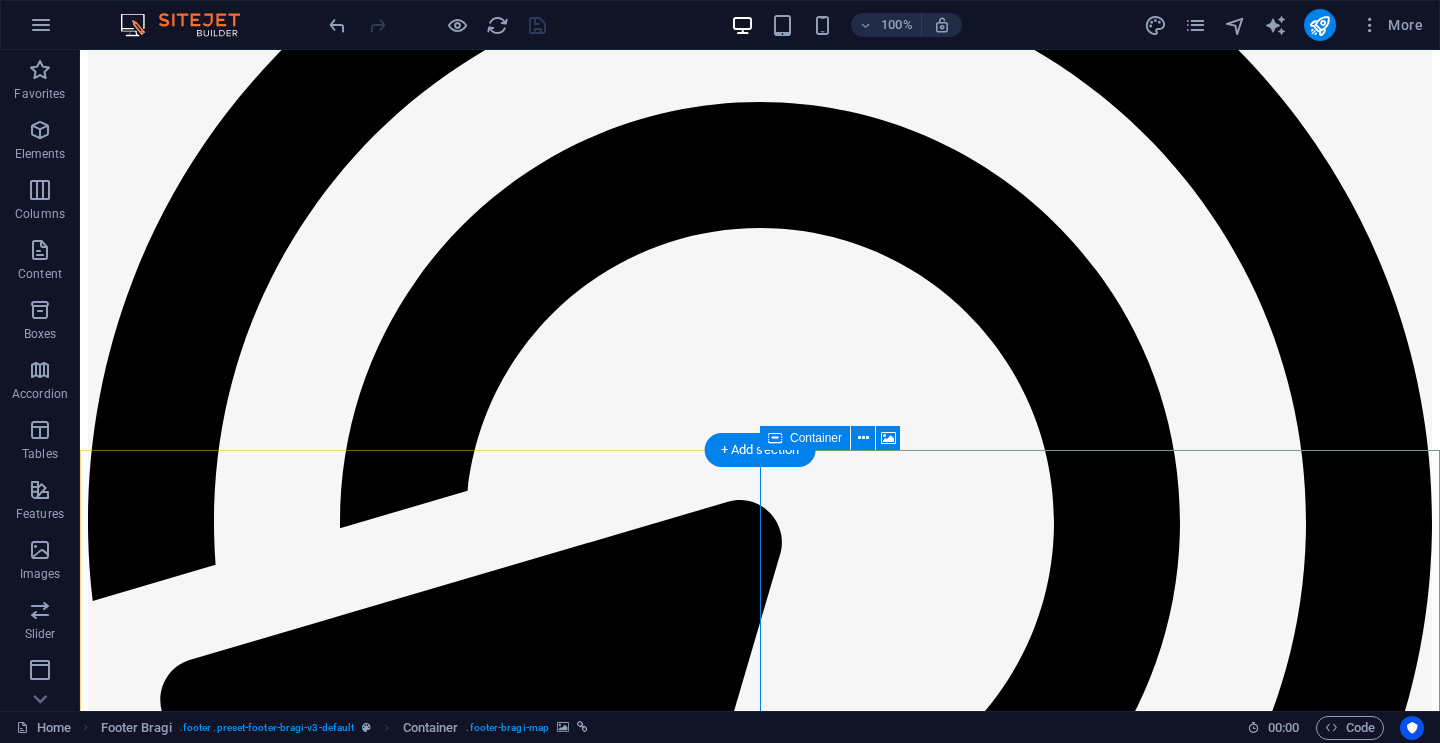 scroll, scrollTop: 12113, scrollLeft: 0, axis: vertical 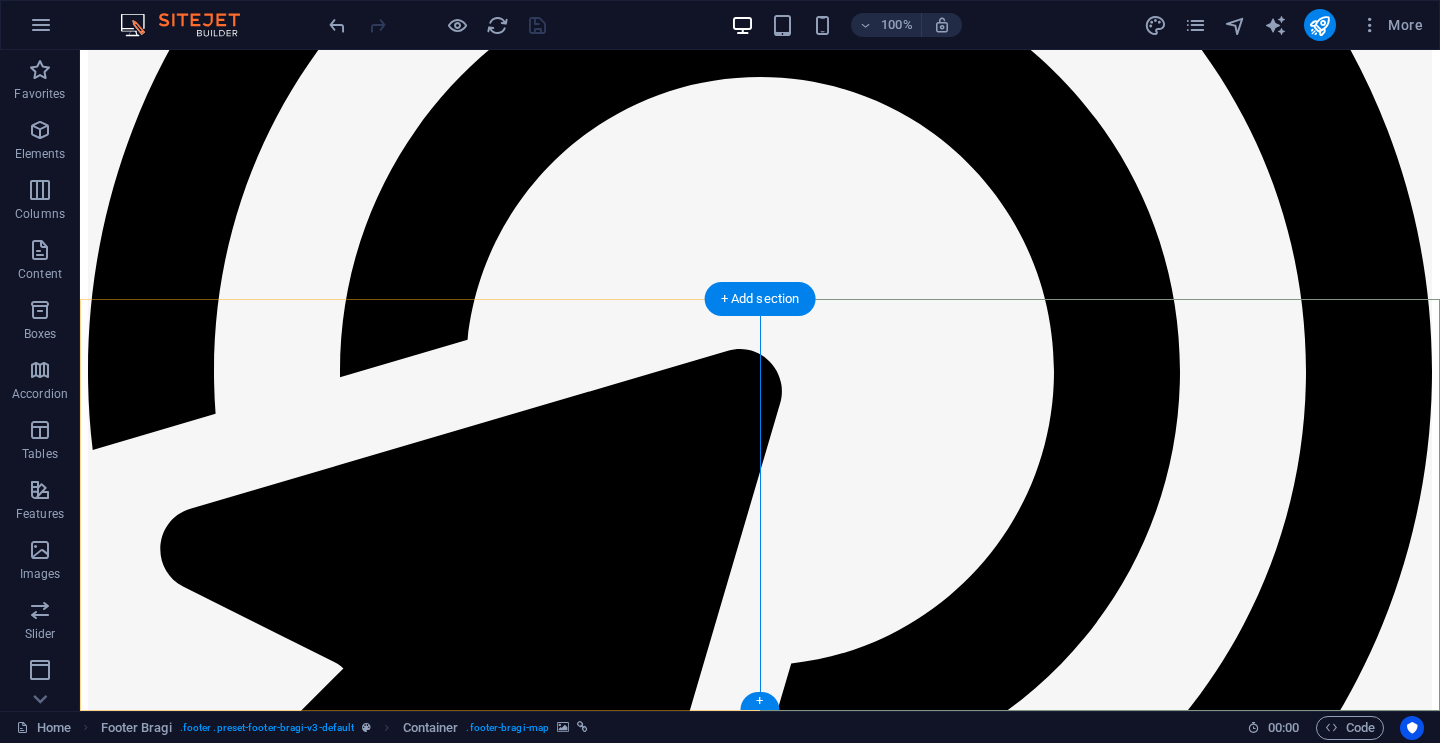 click on "Oops! Something went wrong. This page didn't load Google Maps correctly. See the JavaScript console for technical details." at bounding box center (760, 20266) 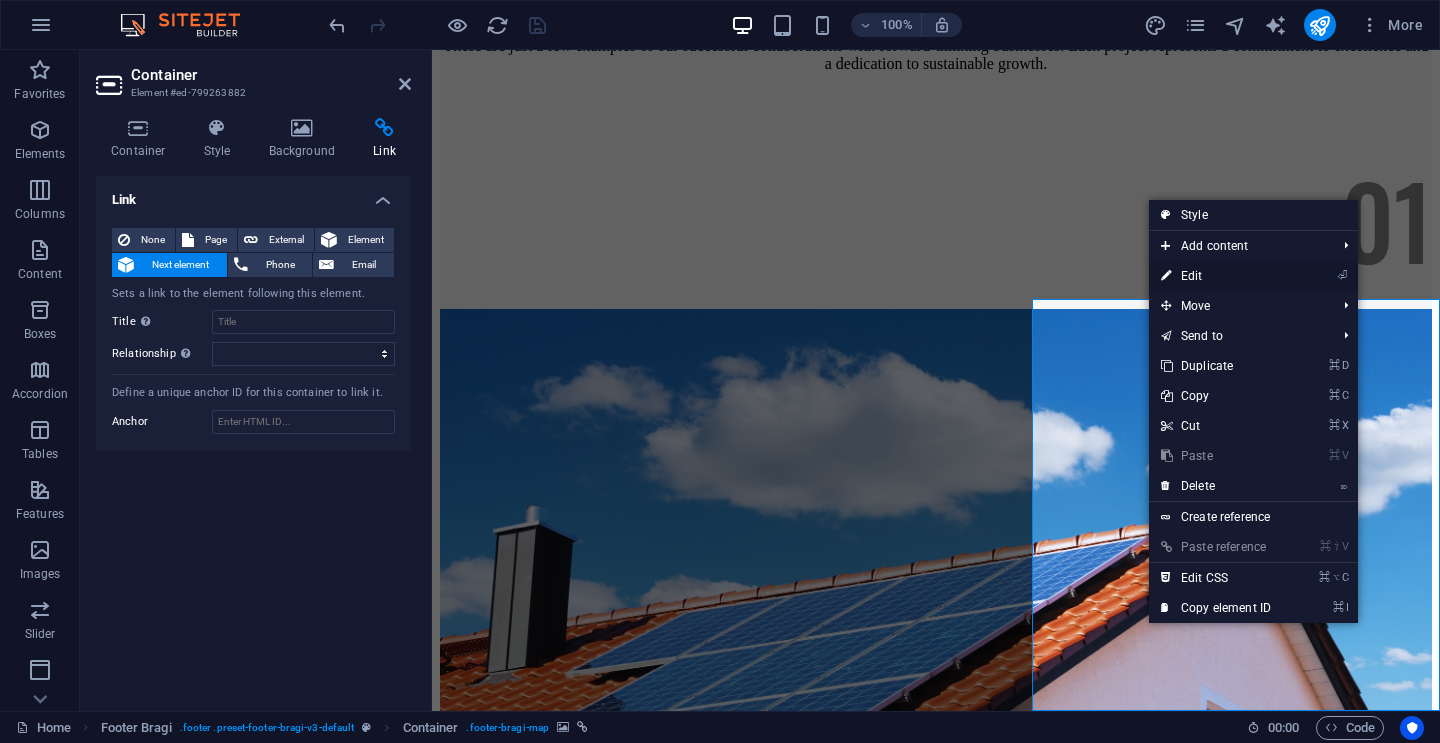 click on "⏎  Edit" at bounding box center (1216, 276) 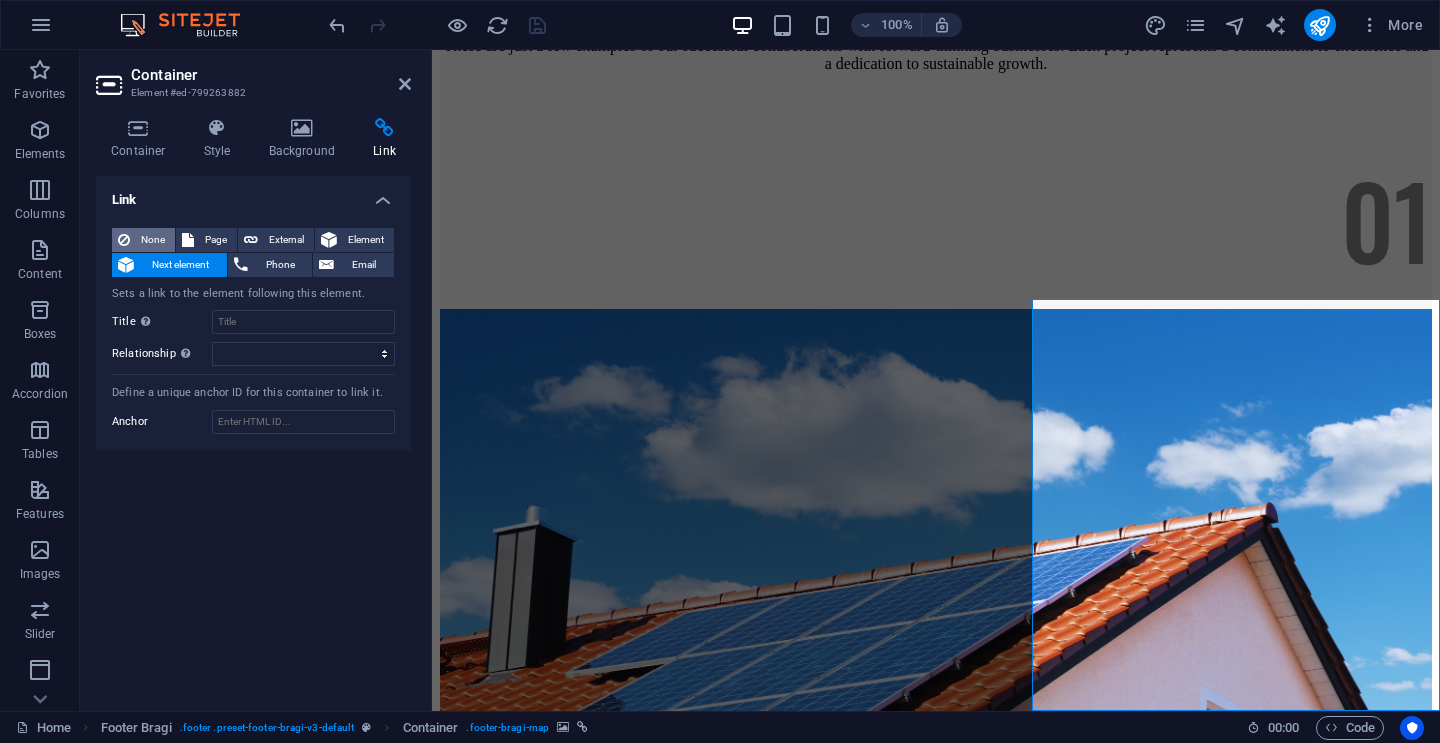 click on "None" at bounding box center [152, 240] 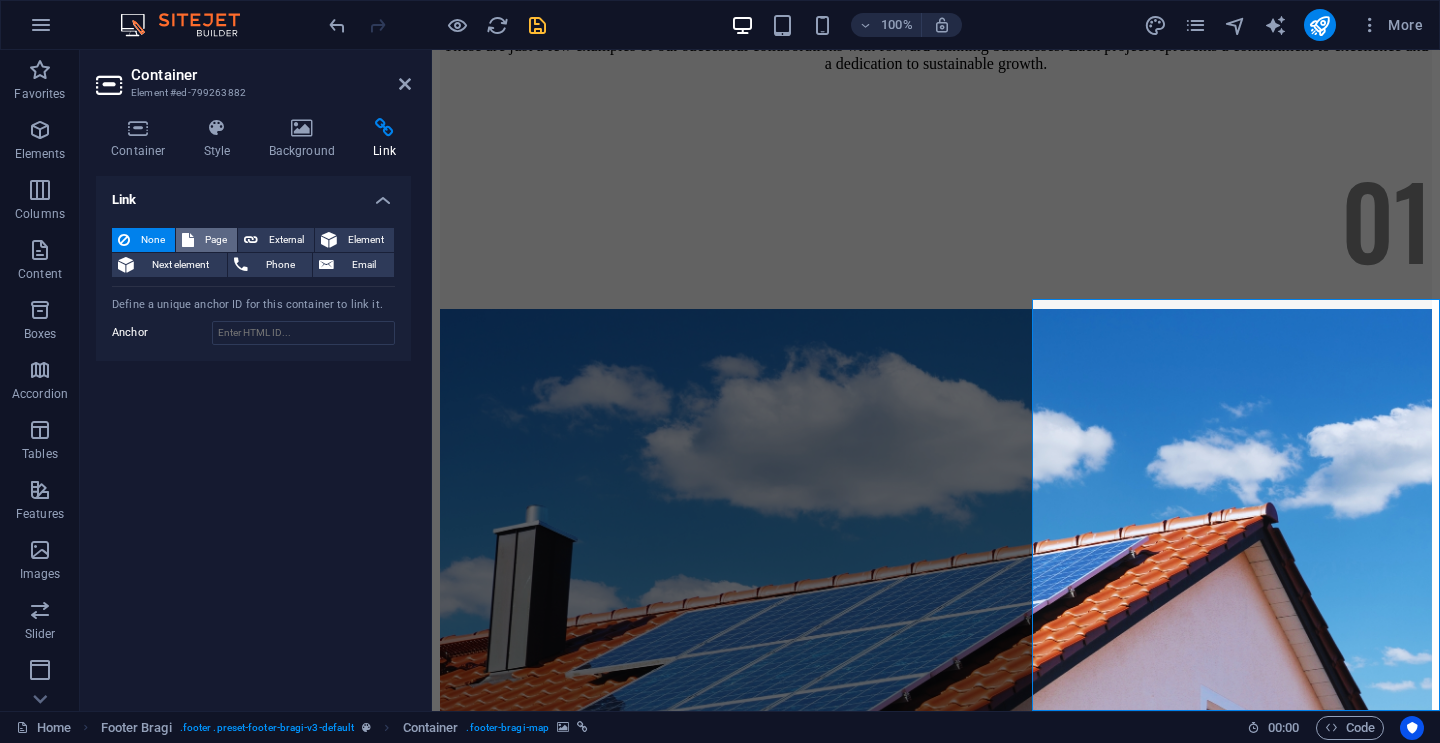 click on "Page" at bounding box center [206, 240] 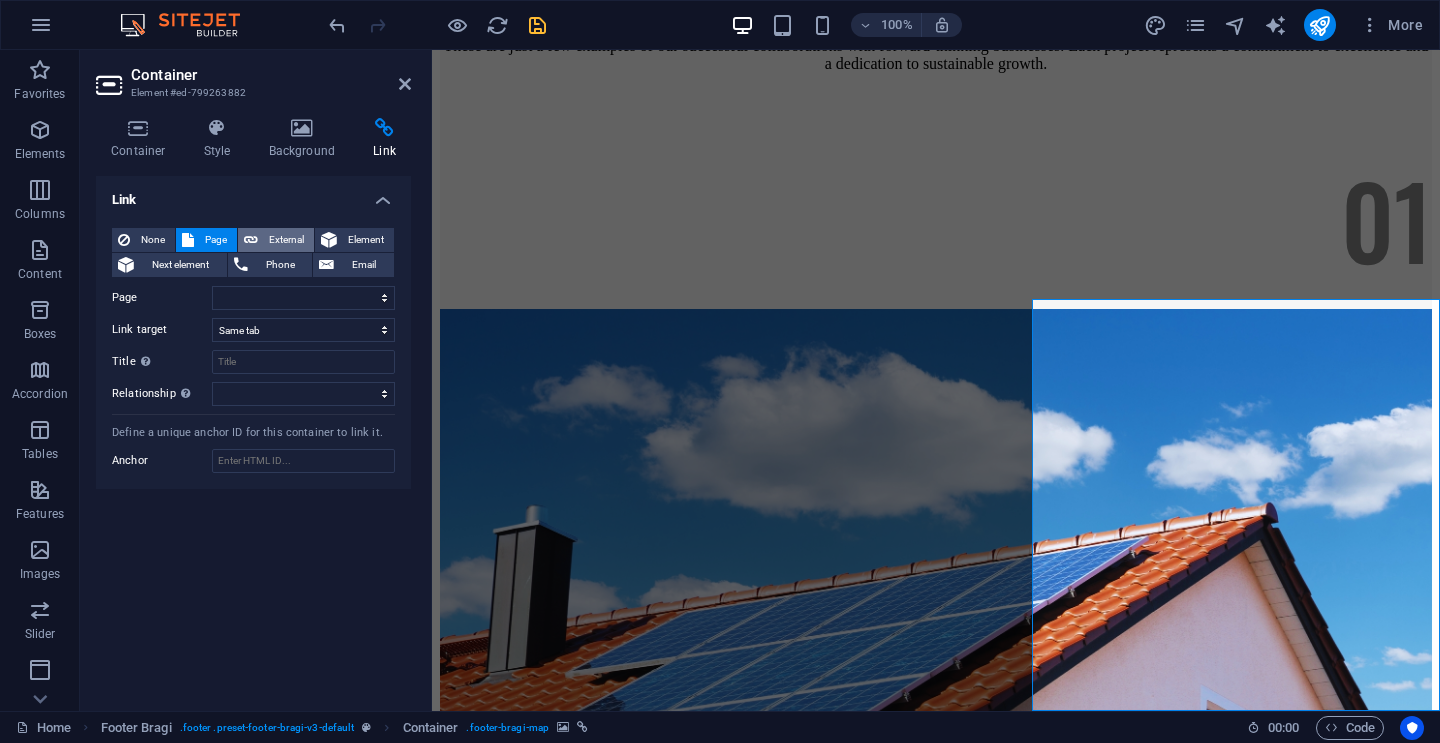 click at bounding box center (251, 240) 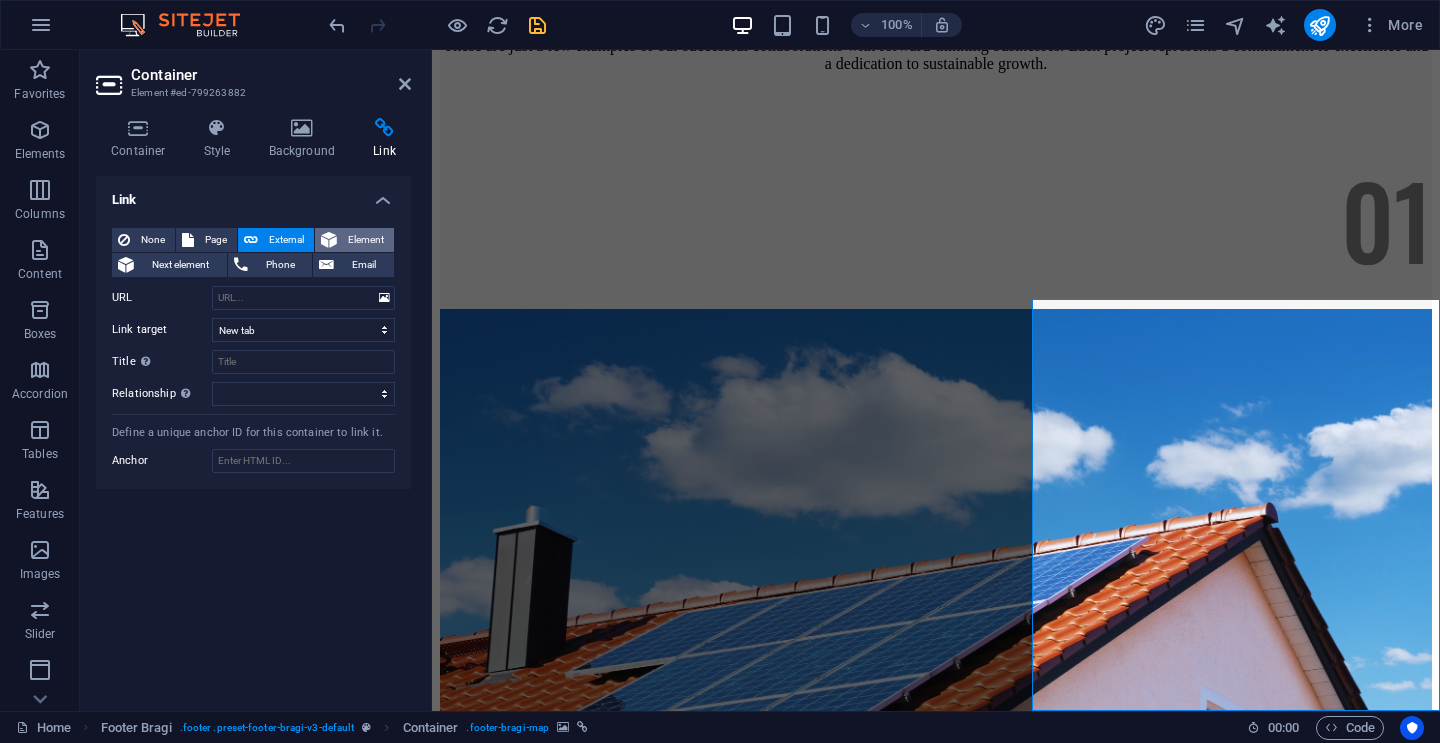click on "Element" at bounding box center (365, 240) 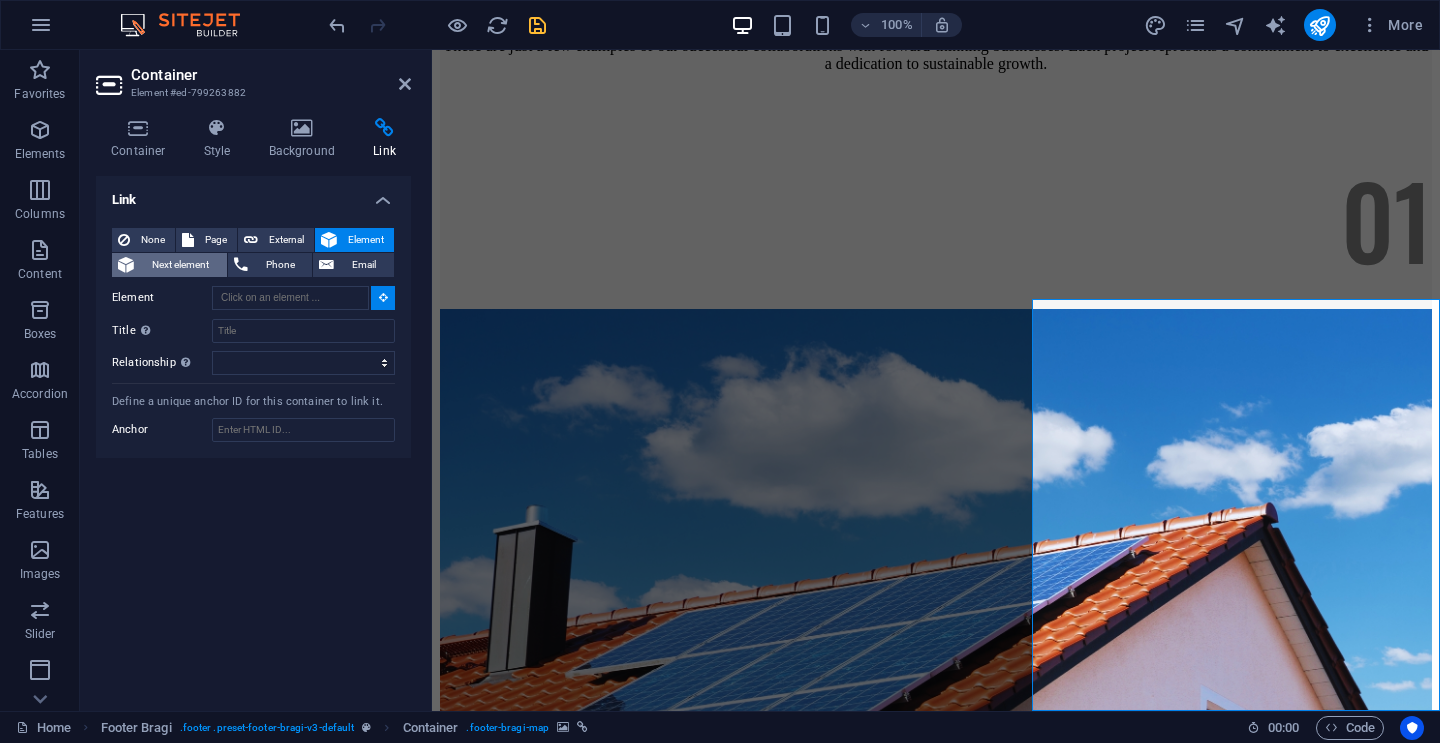 click on "Next element" at bounding box center (180, 265) 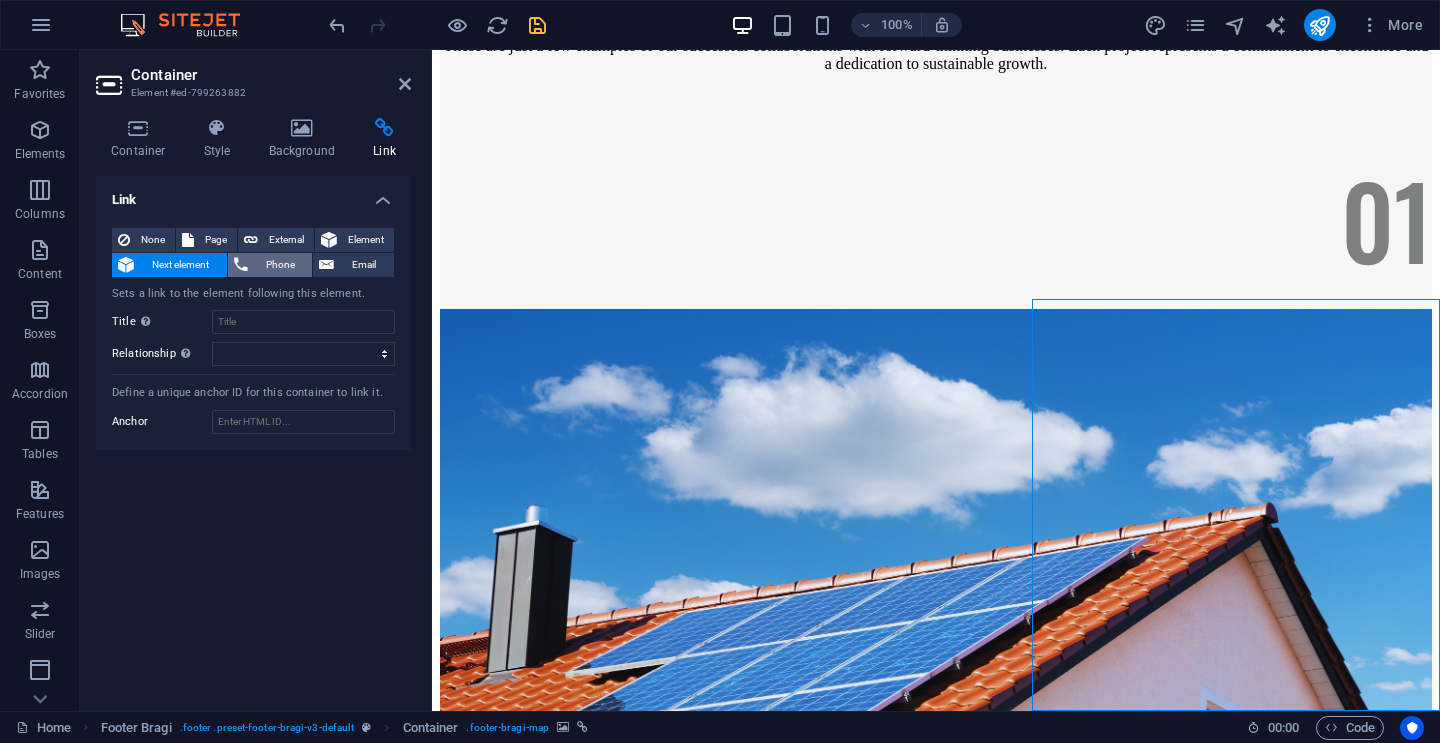 click on "Phone" at bounding box center [280, 265] 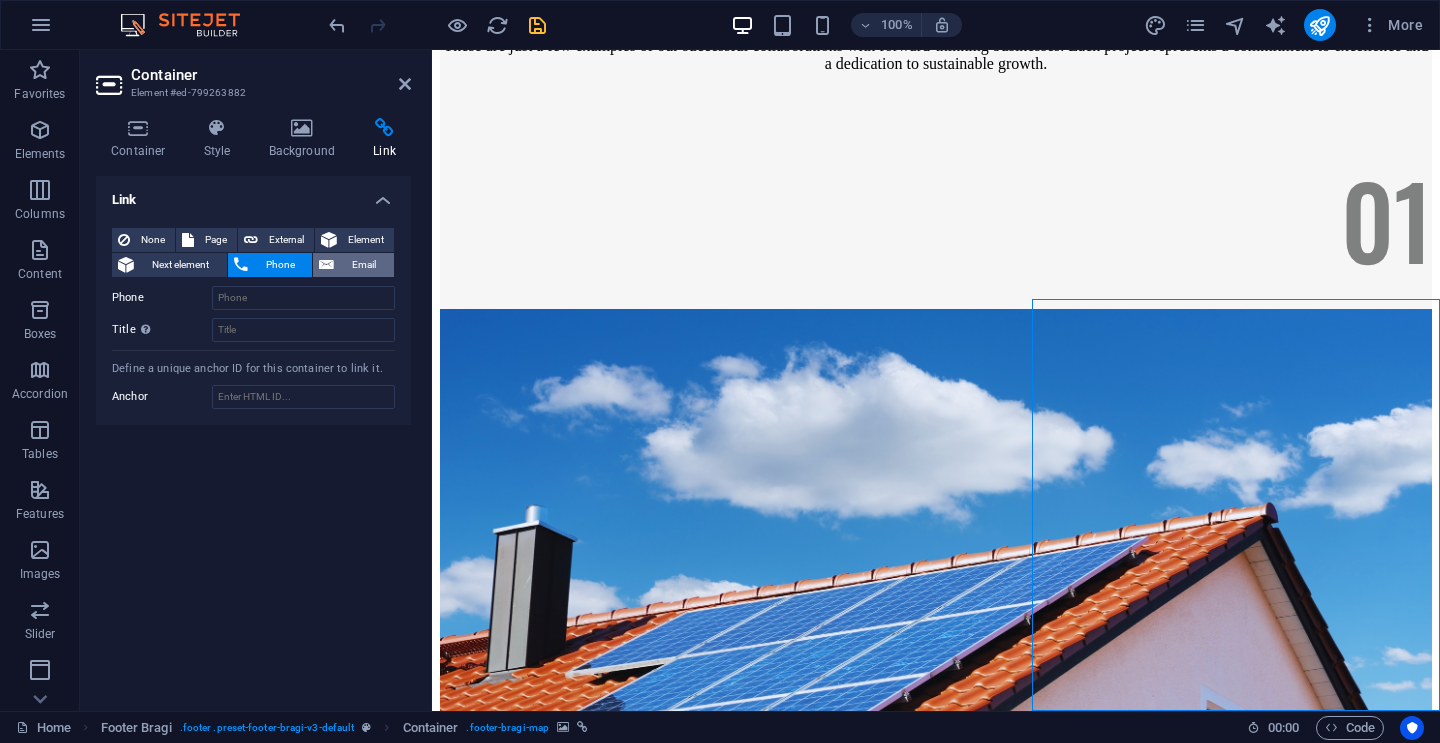 click on "Email" at bounding box center [364, 265] 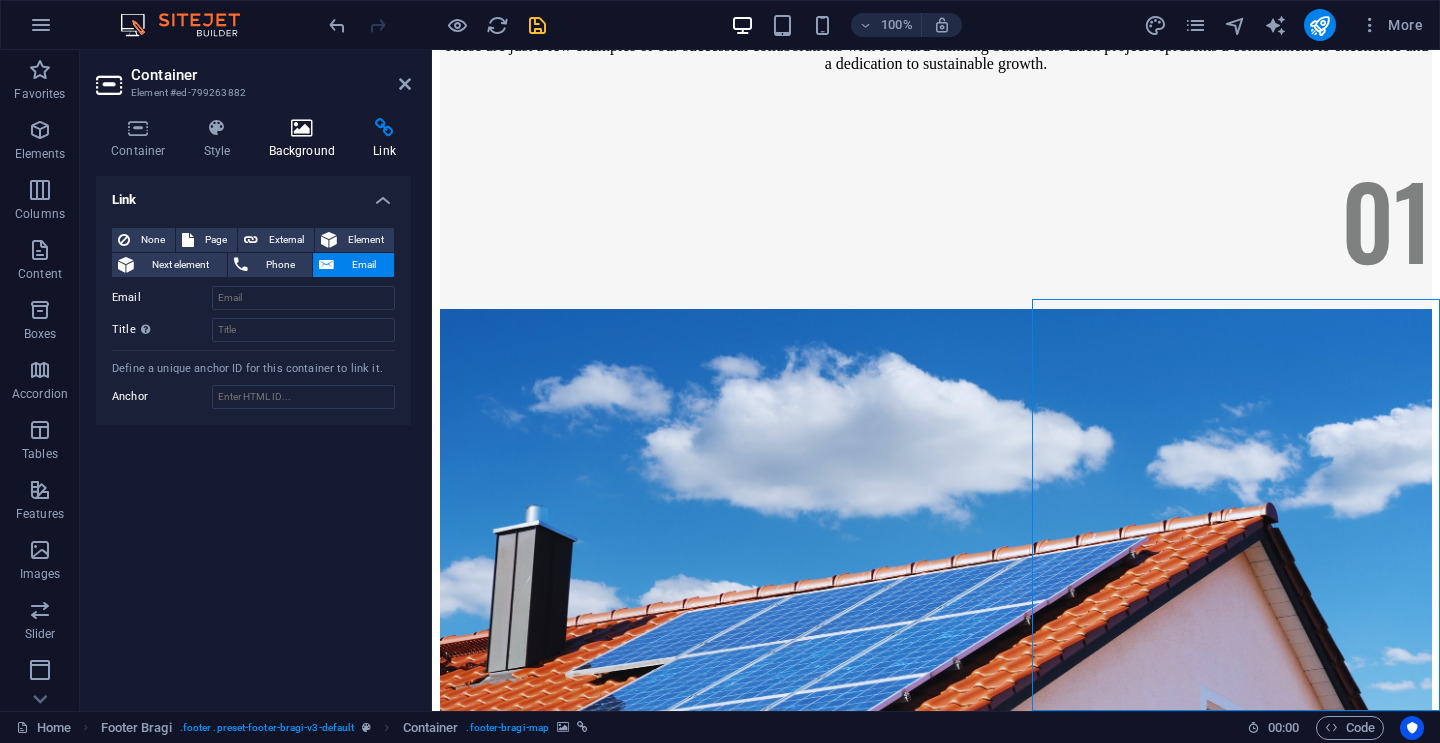 click on "Background" at bounding box center [306, 139] 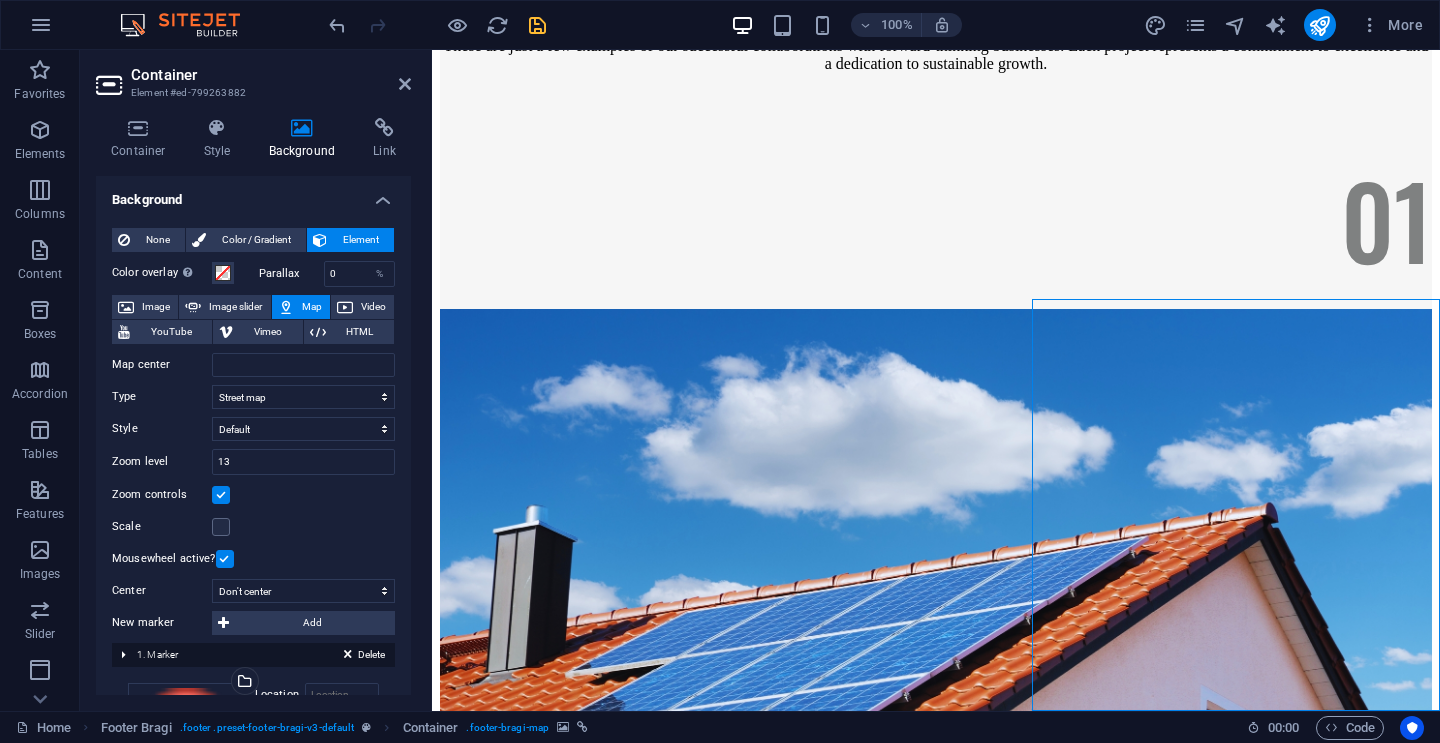 scroll, scrollTop: 222, scrollLeft: 0, axis: vertical 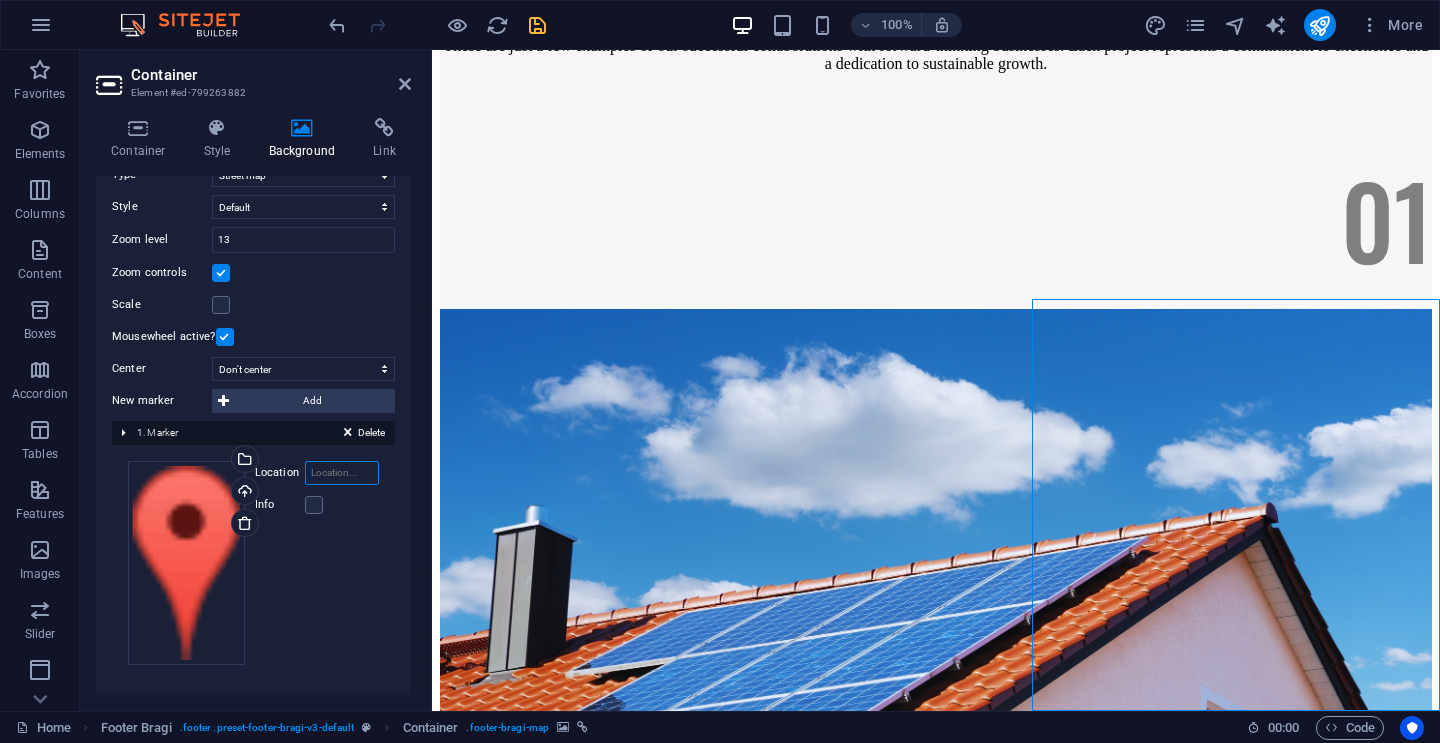 click on "Location" at bounding box center [342, 473] 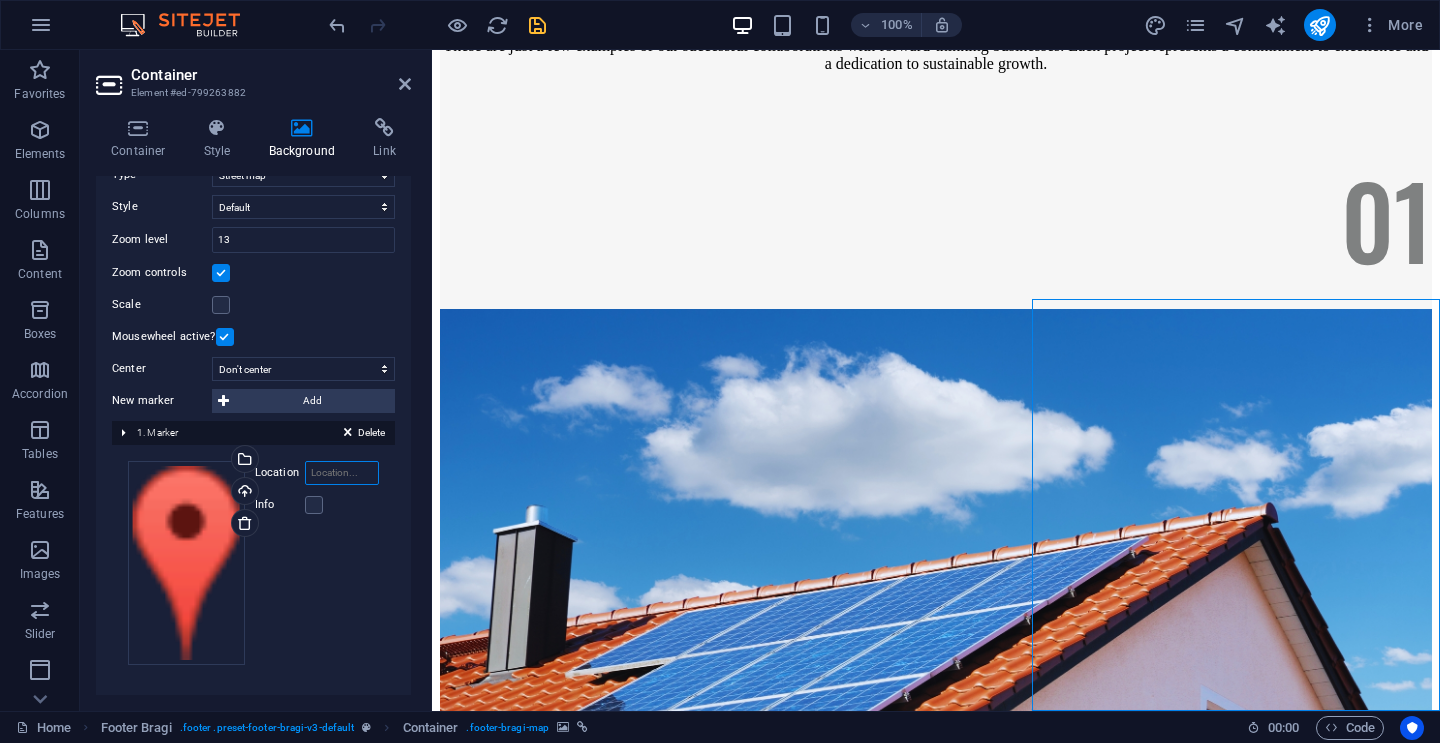click on "Location" at bounding box center [342, 473] 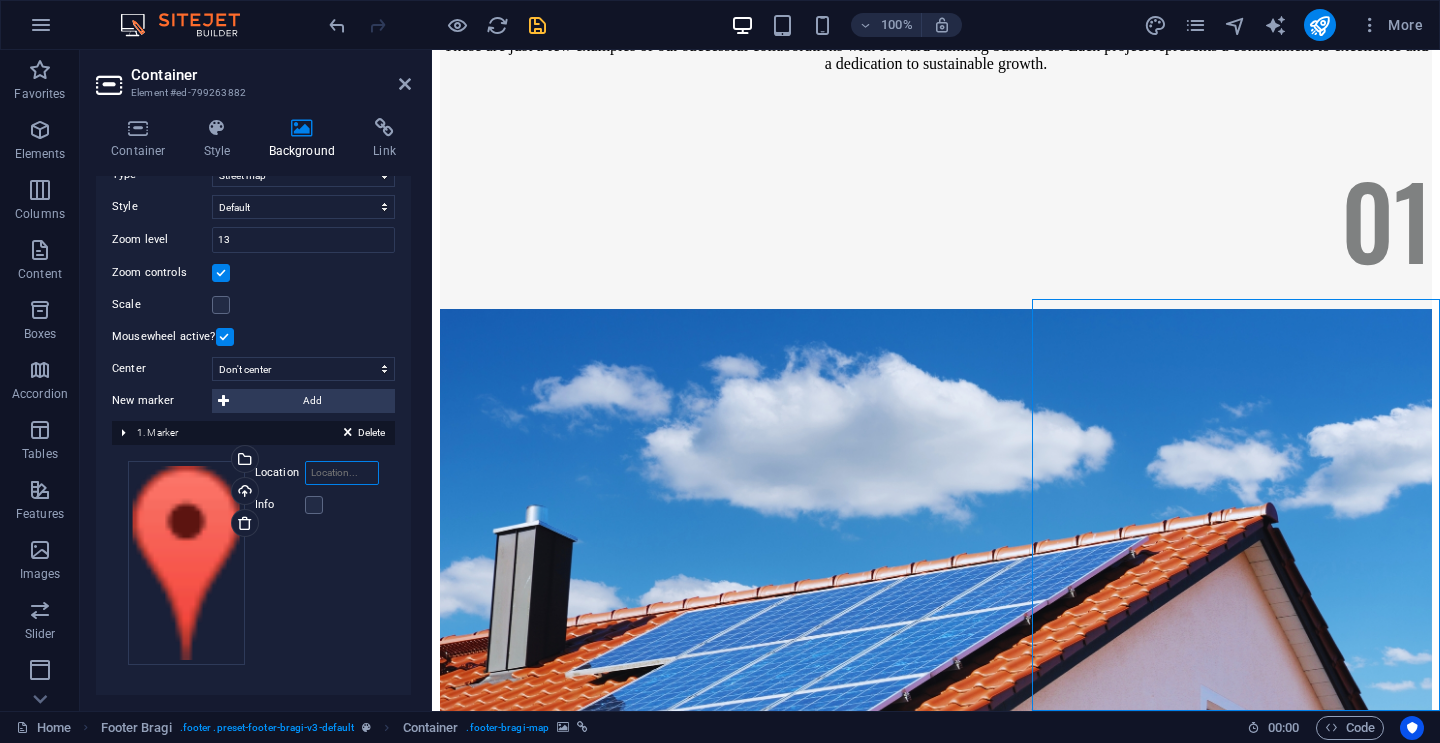 click on "Location" at bounding box center (342, 473) 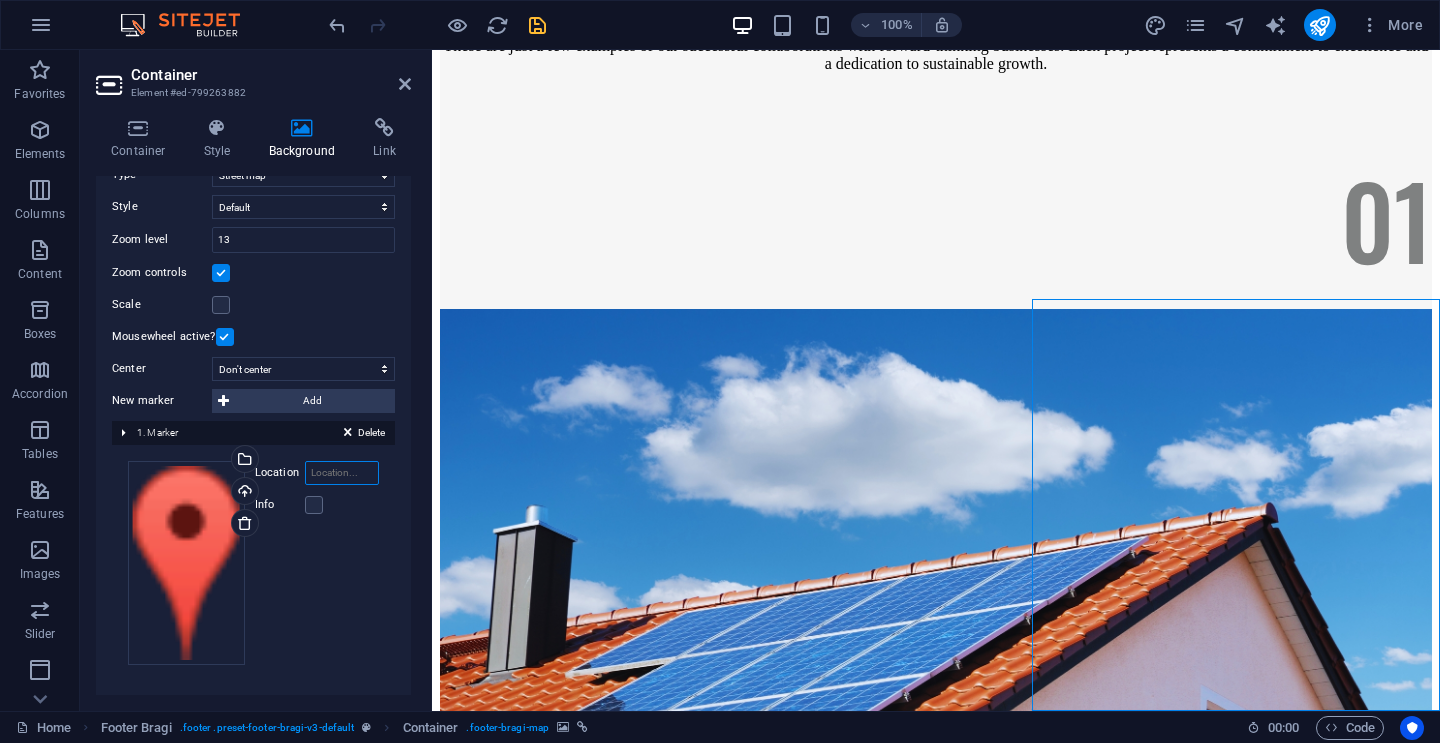 type on "g" 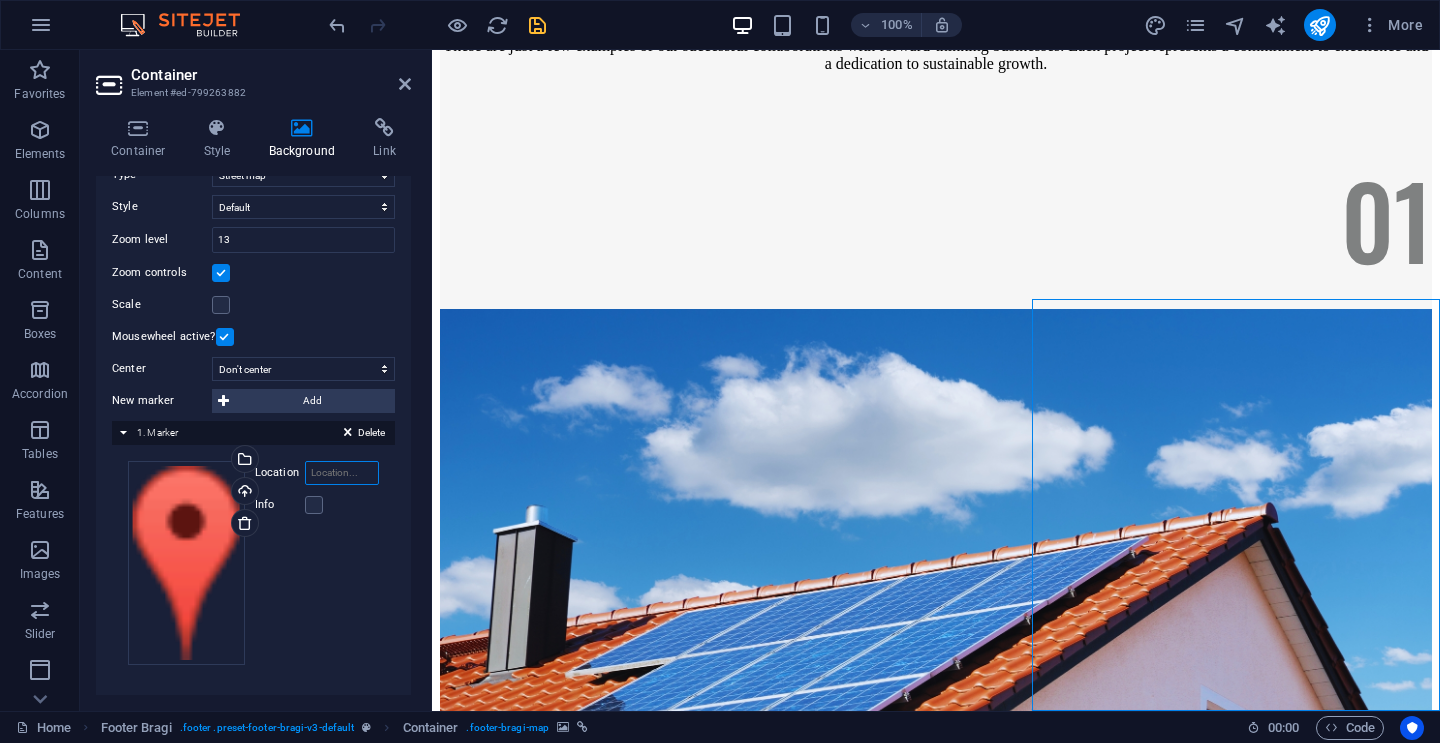 paste on "oogle Geocoding API, providing the address you want to update" 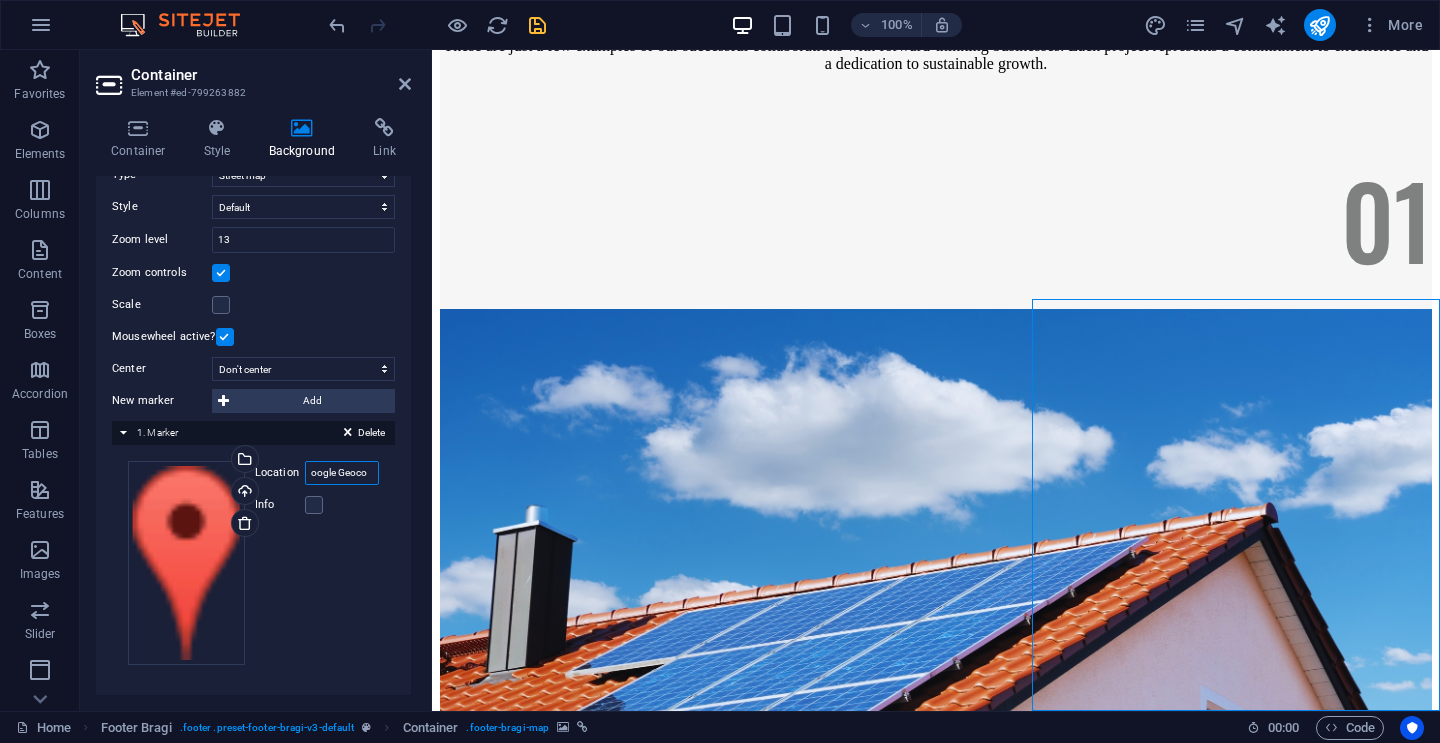 scroll, scrollTop: 0, scrollLeft: 0, axis: both 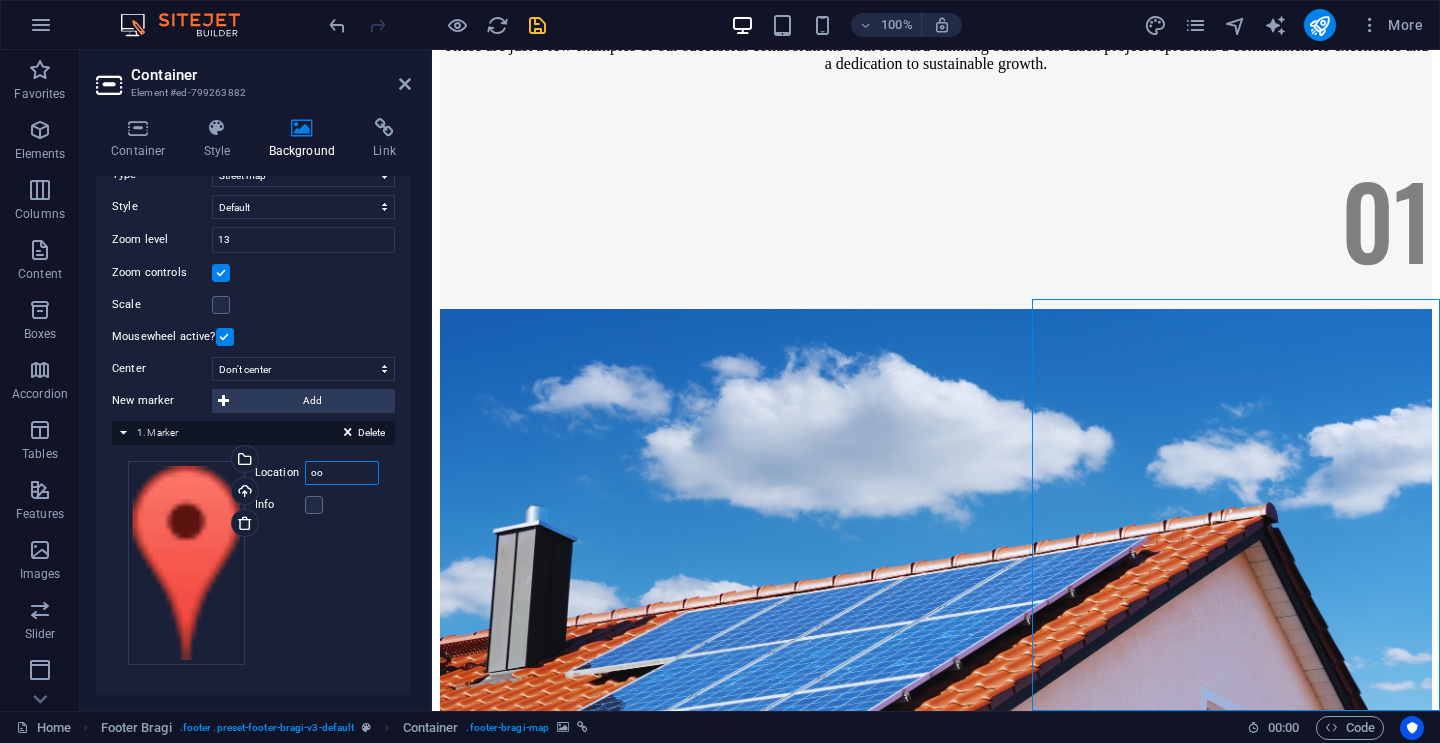 type on "o" 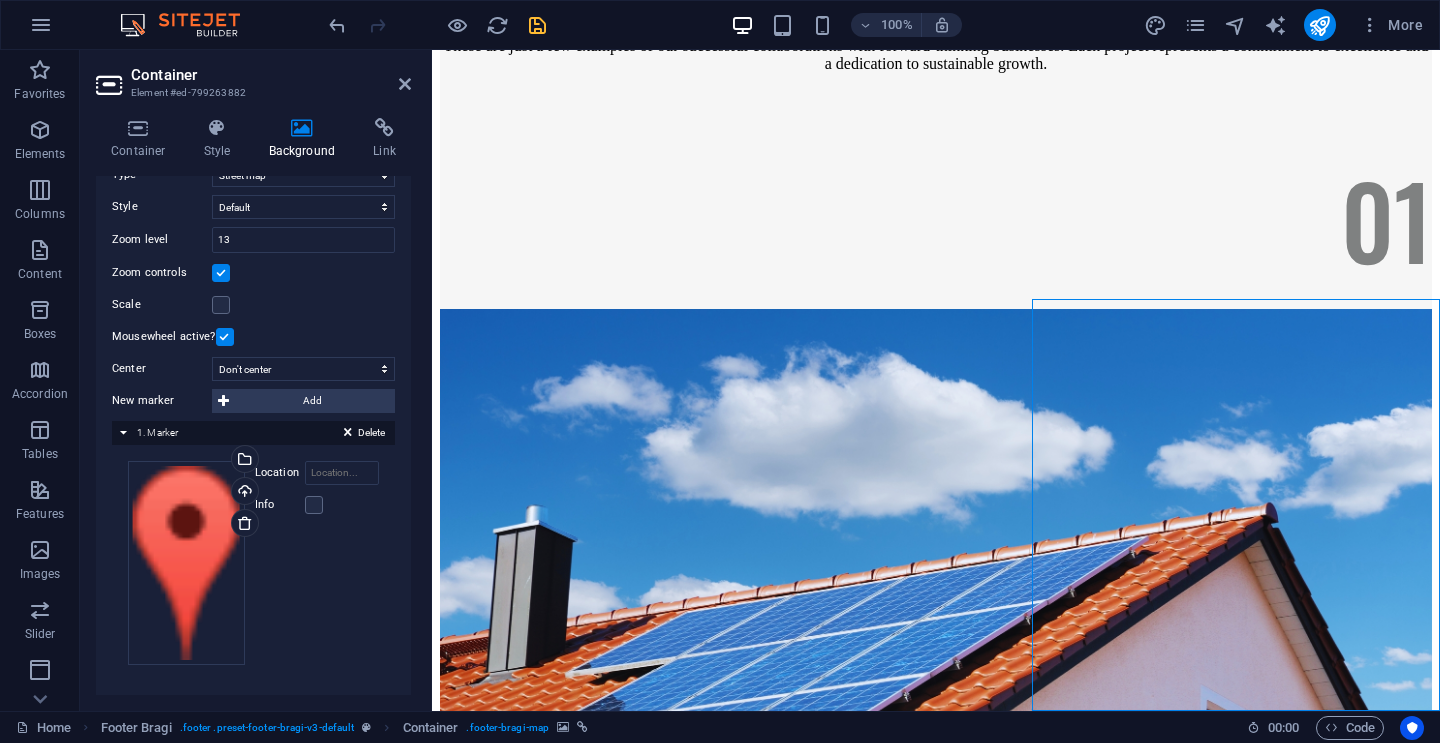click on "Delete 1. Marker" at bounding box center [253, 433] 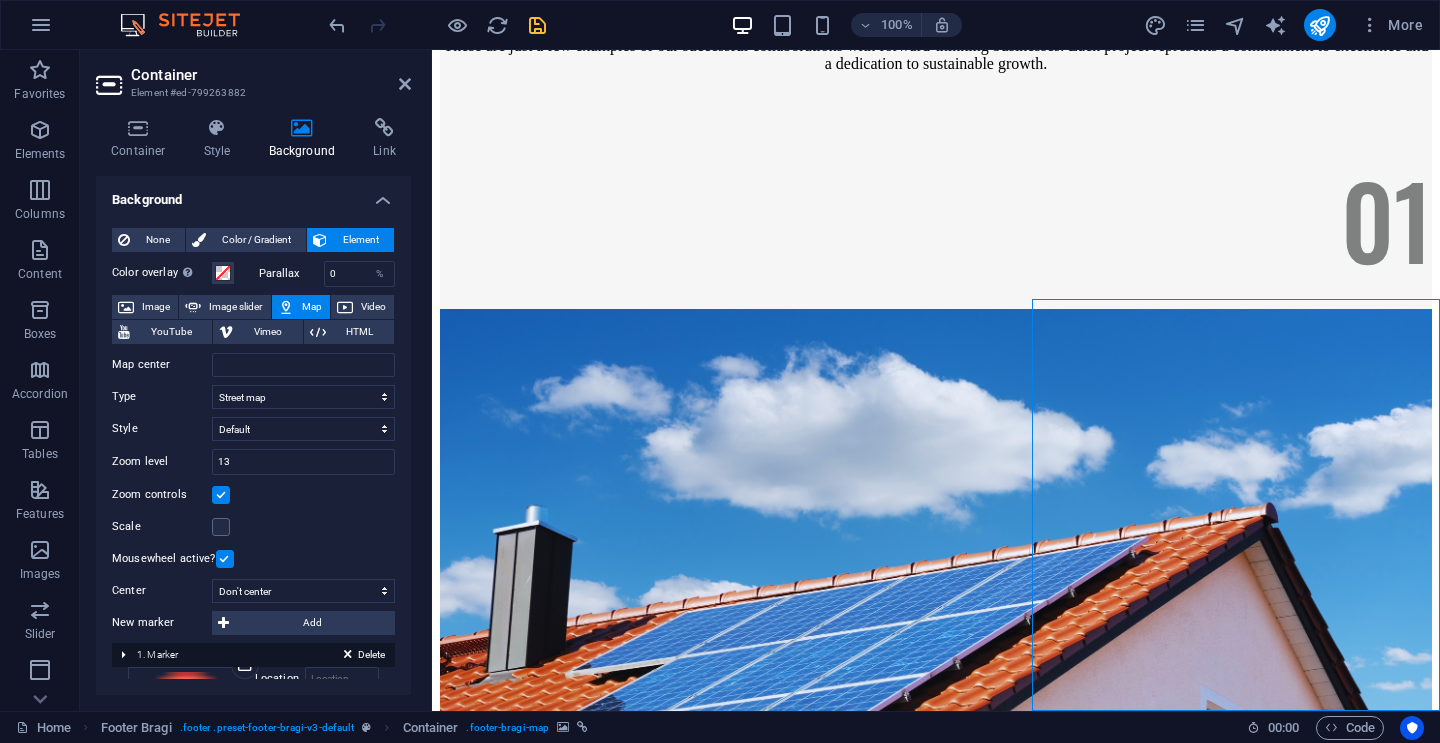 scroll, scrollTop: 0, scrollLeft: 0, axis: both 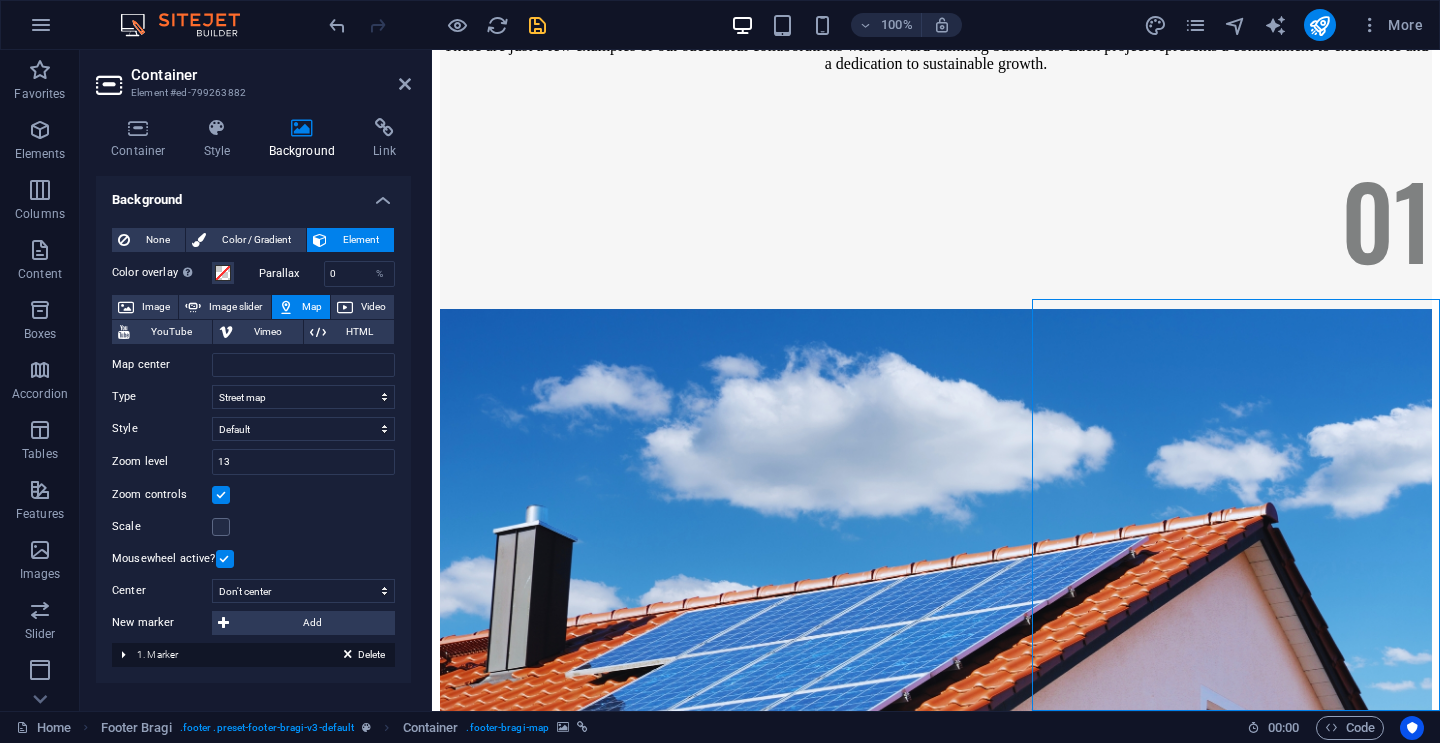 click on "Delete 1. Marker" at bounding box center (253, 655) 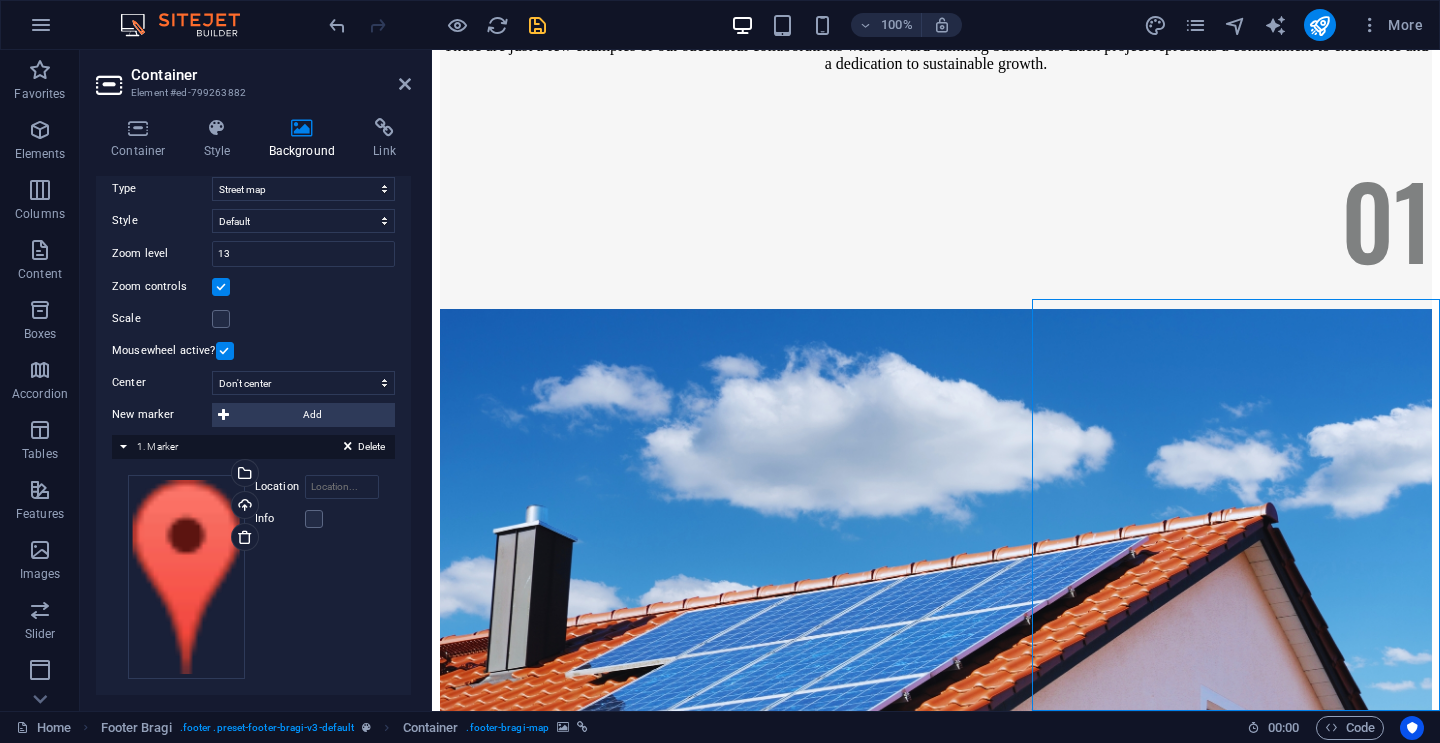 scroll, scrollTop: 222, scrollLeft: 0, axis: vertical 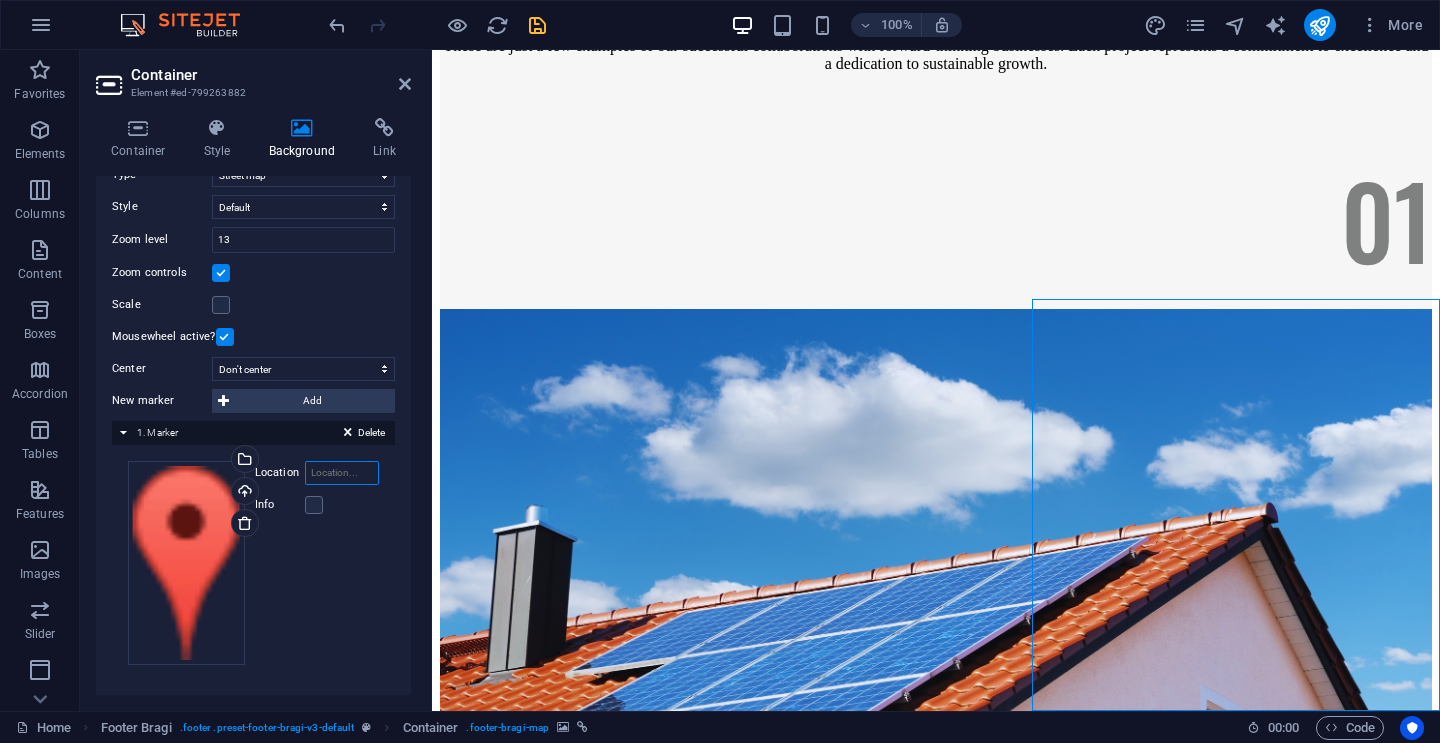 click on "Location" at bounding box center (342, 473) 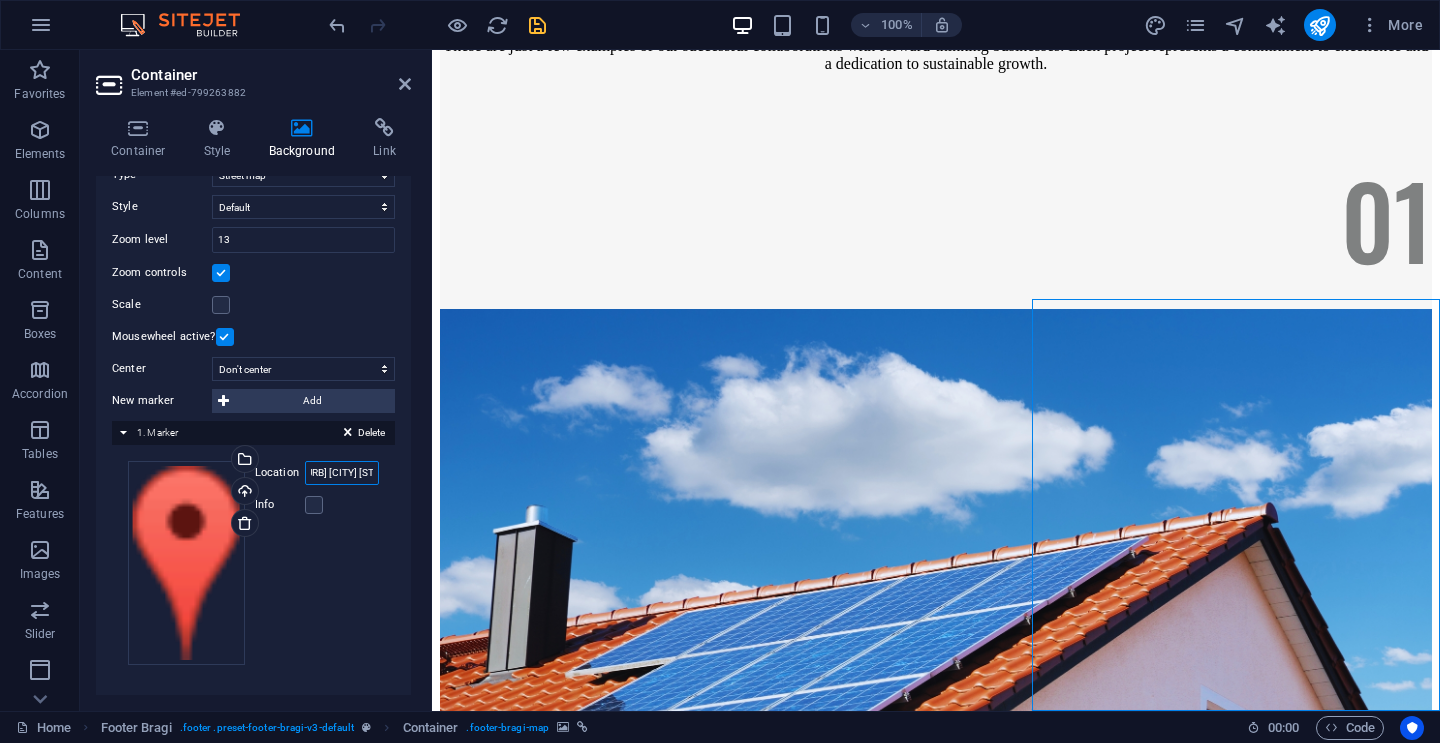 scroll, scrollTop: 0, scrollLeft: 130, axis: horizontal 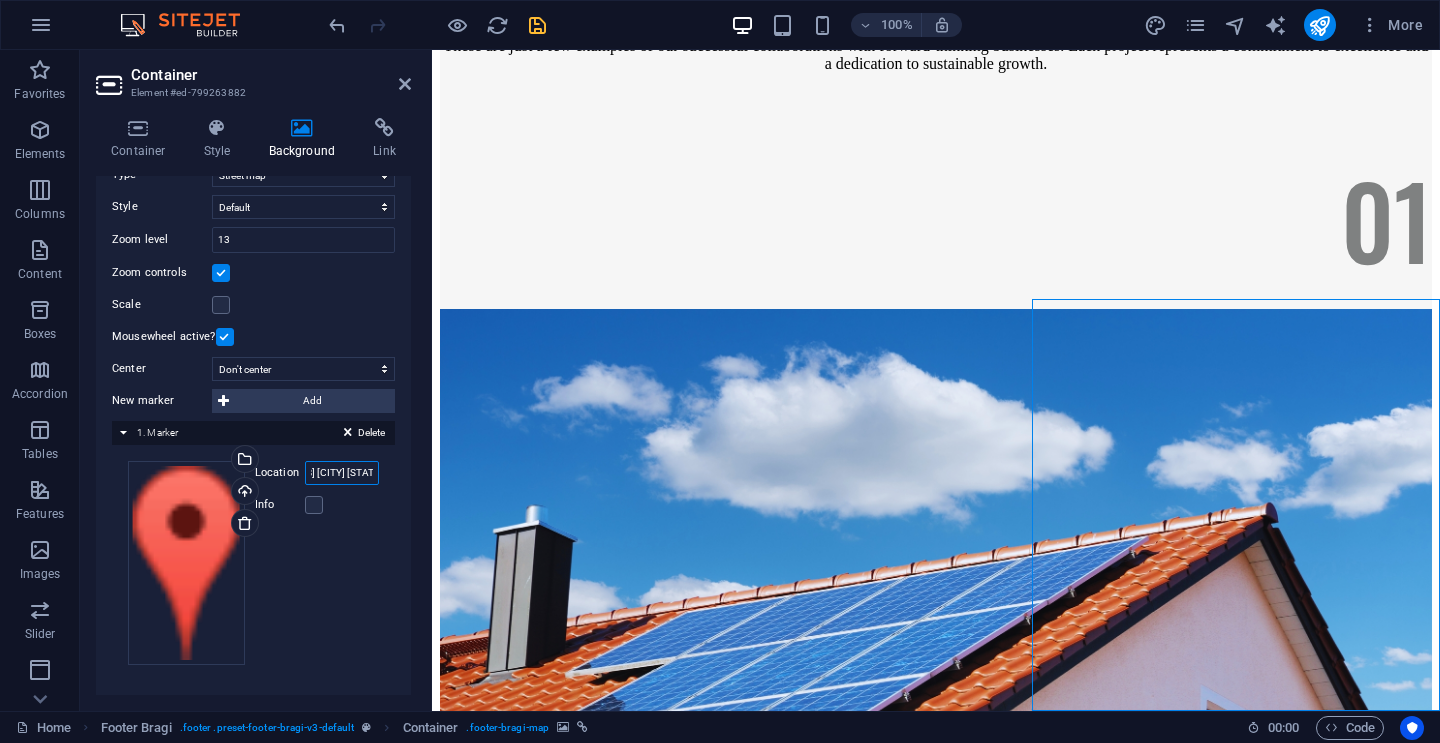 type on "[NUMBER] [STREET] [SUBURB] [CITY] [STATE] [COUNTRY]" 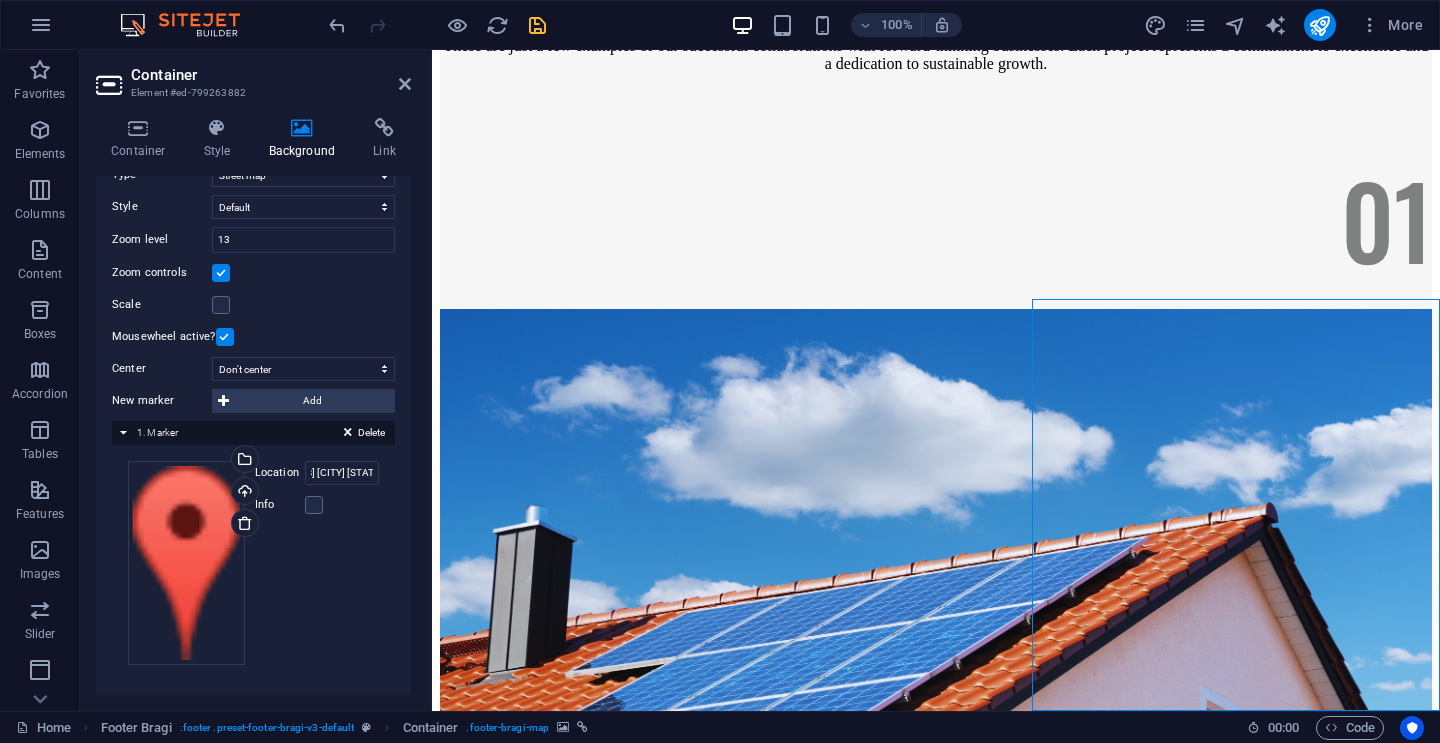 click on "Upload Location [NUMBER] [STREET] [SUBURB] [CITY] [STATE] Width auto px Info Opened? Headline SEO Description Paragraph Format Normal Heading 1 Heading 2 Heading 3 Heading 4 Heading 5 Heading 6 Code Font Family Arial Georgia Impact Tahoma Times New Roman Verdana Font Size 8 9 10 11 12 14 18 24 30 36 48 60 72 96 Bold Italic Underline Strikethrough Colors Icons Align Left Align Center Align Right Align Justify Unordered List Ordered List Insert Link Clear Formatting HTML" at bounding box center (253, 563) 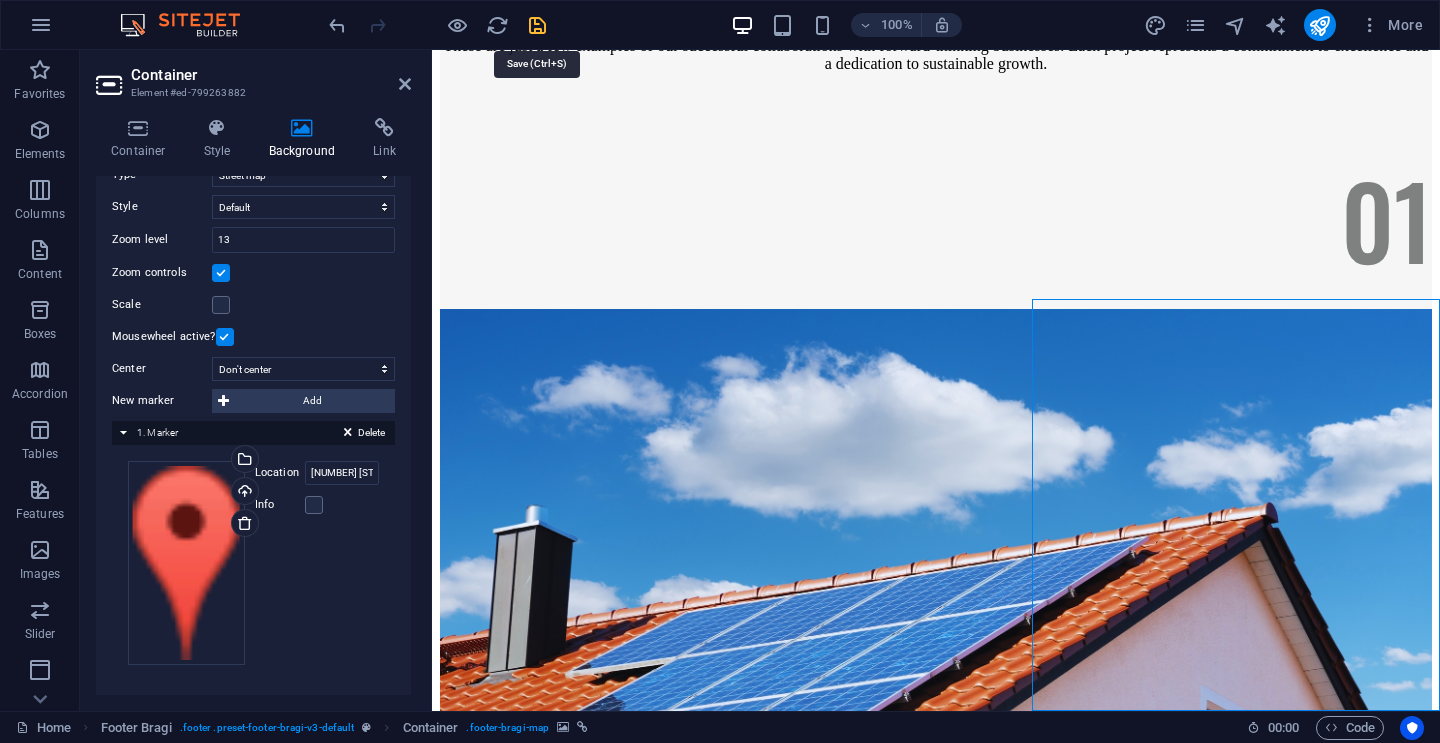 click at bounding box center [537, 25] 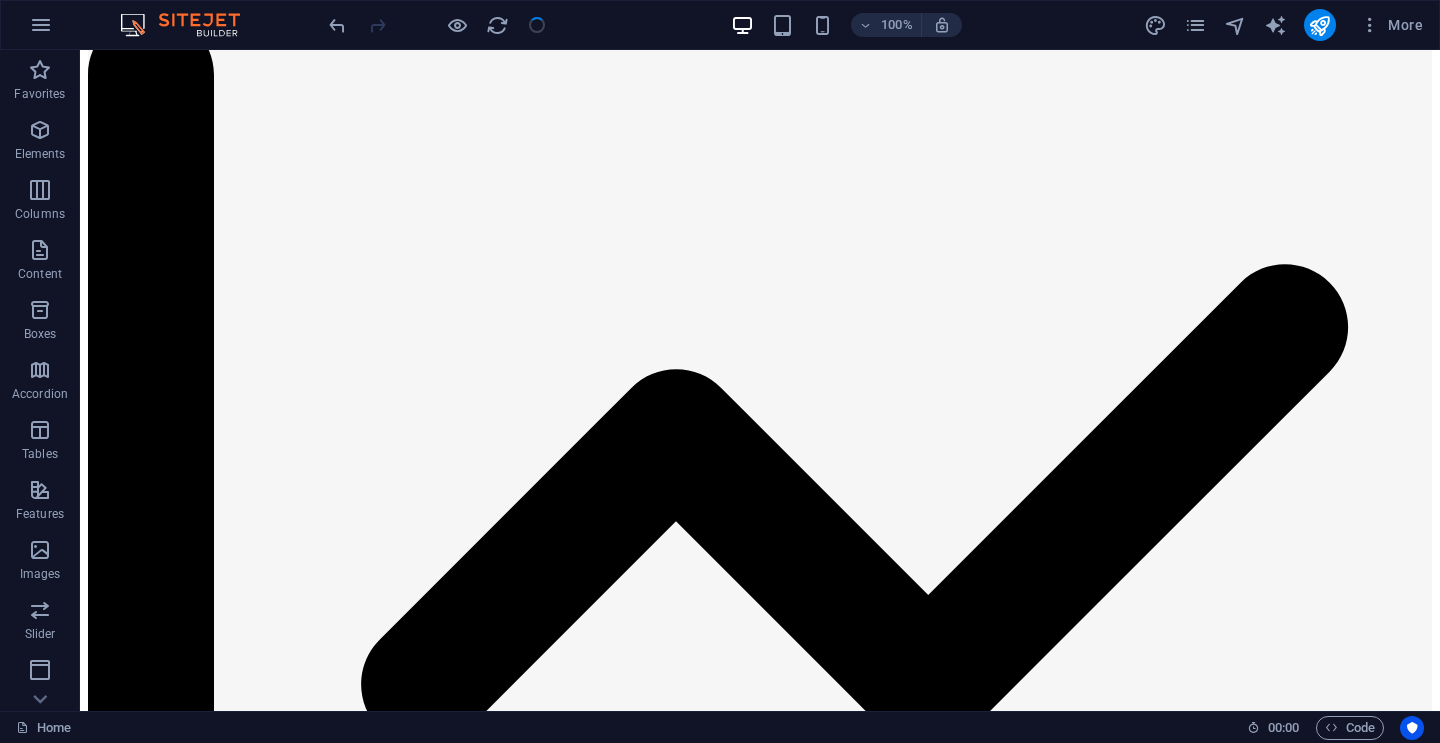 scroll, scrollTop: 11962, scrollLeft: 0, axis: vertical 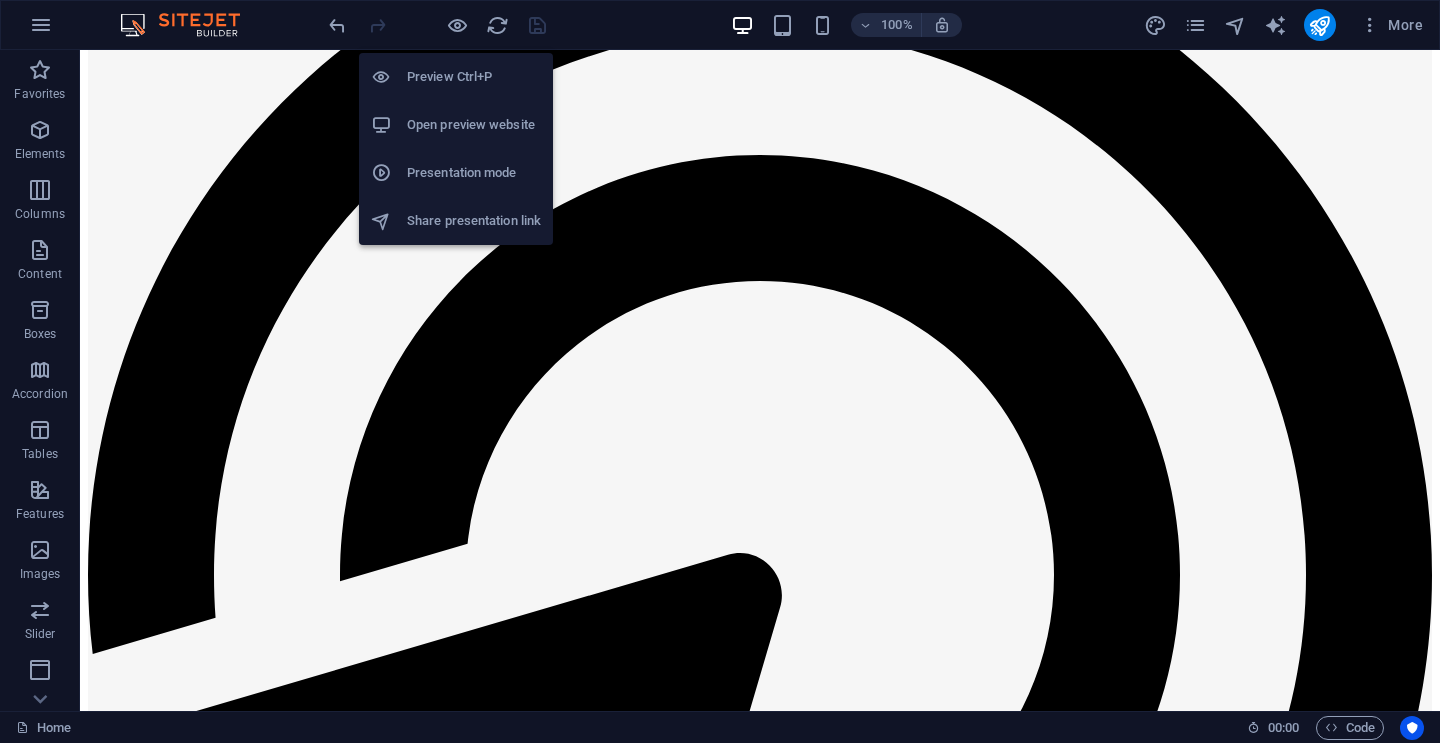 click on "Open preview website" at bounding box center (474, 125) 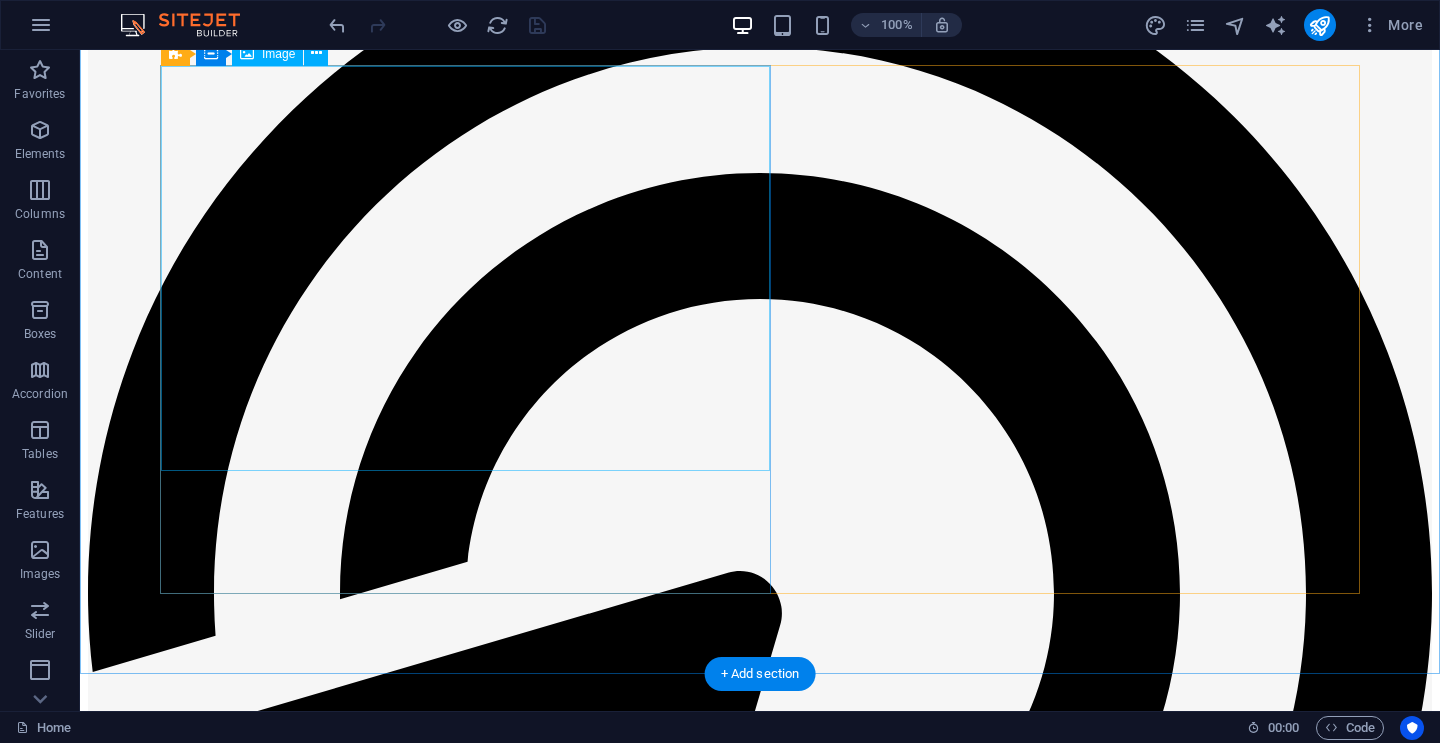 scroll, scrollTop: 12113, scrollLeft: 0, axis: vertical 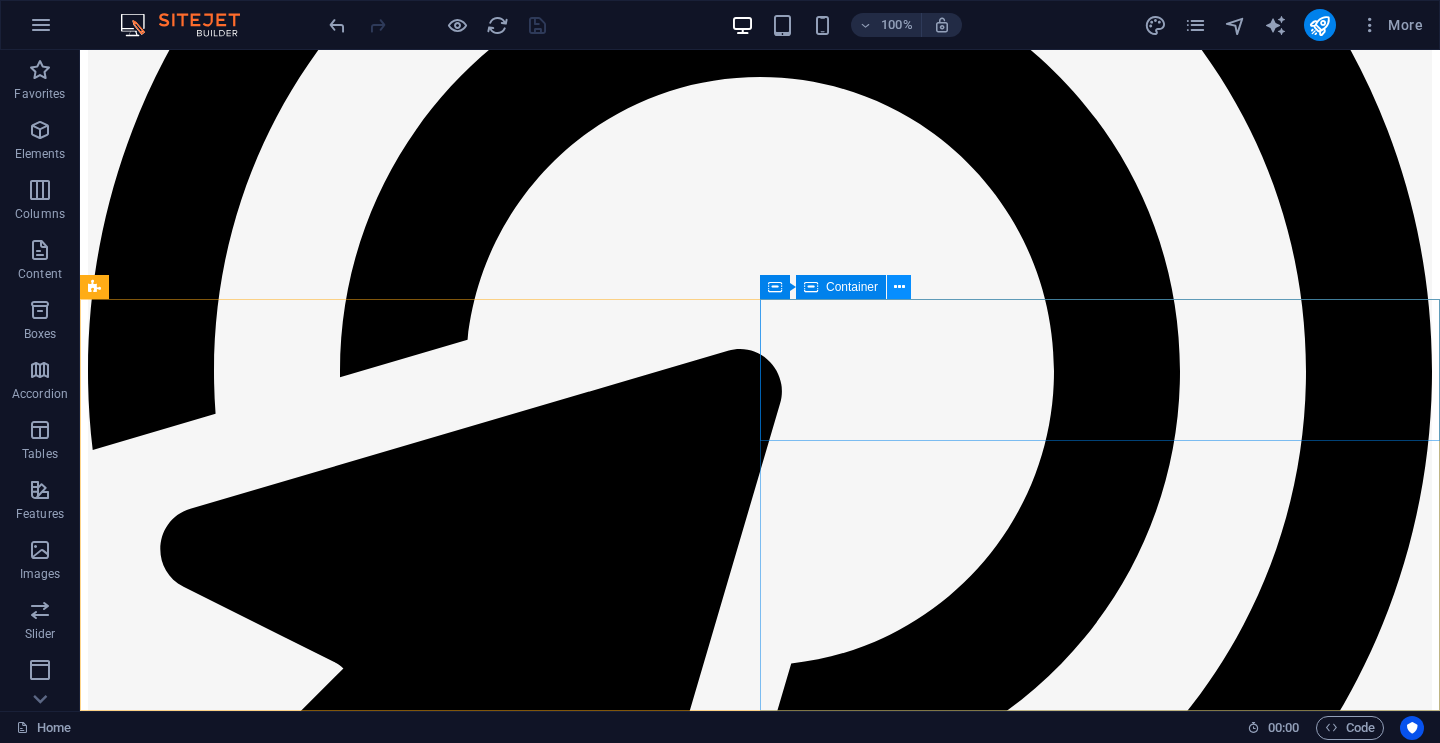 click at bounding box center [899, 287] 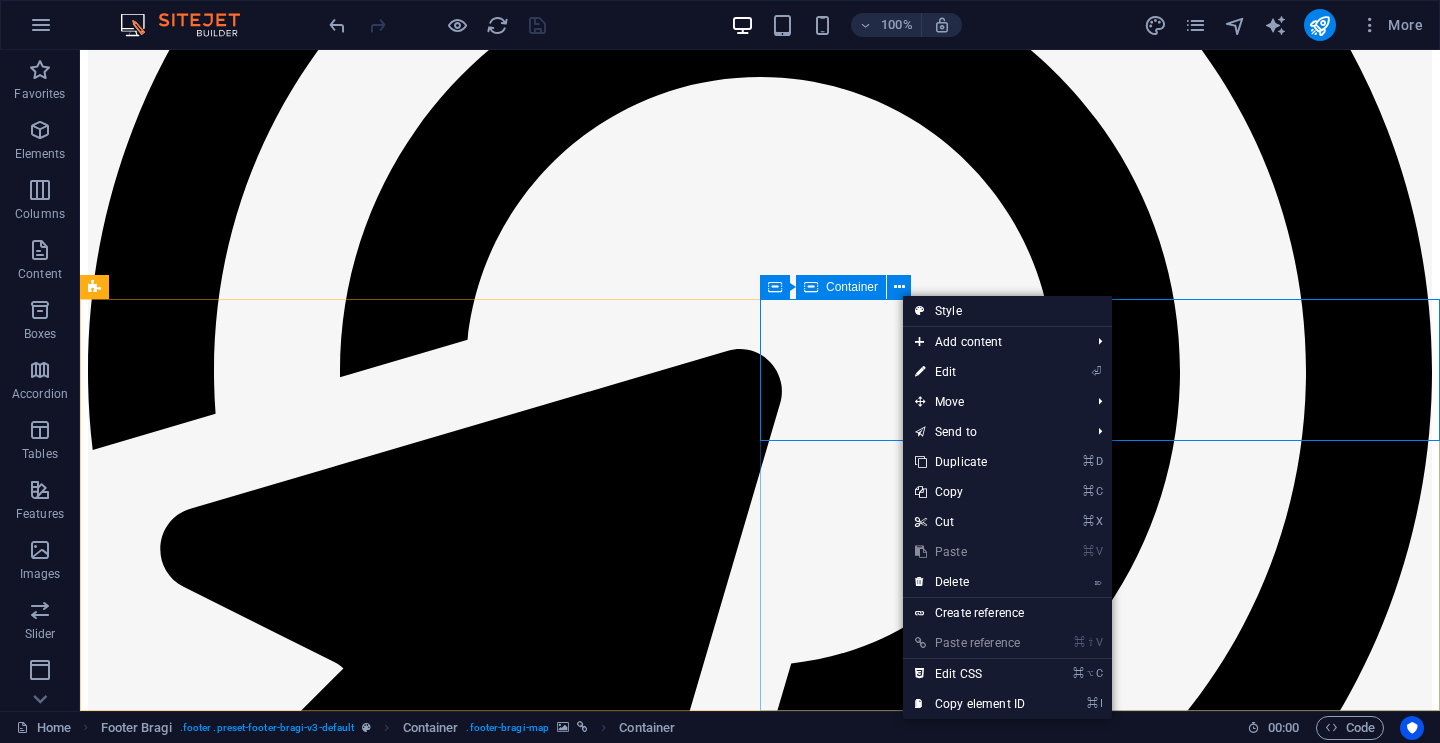click on "Container" at bounding box center [852, 287] 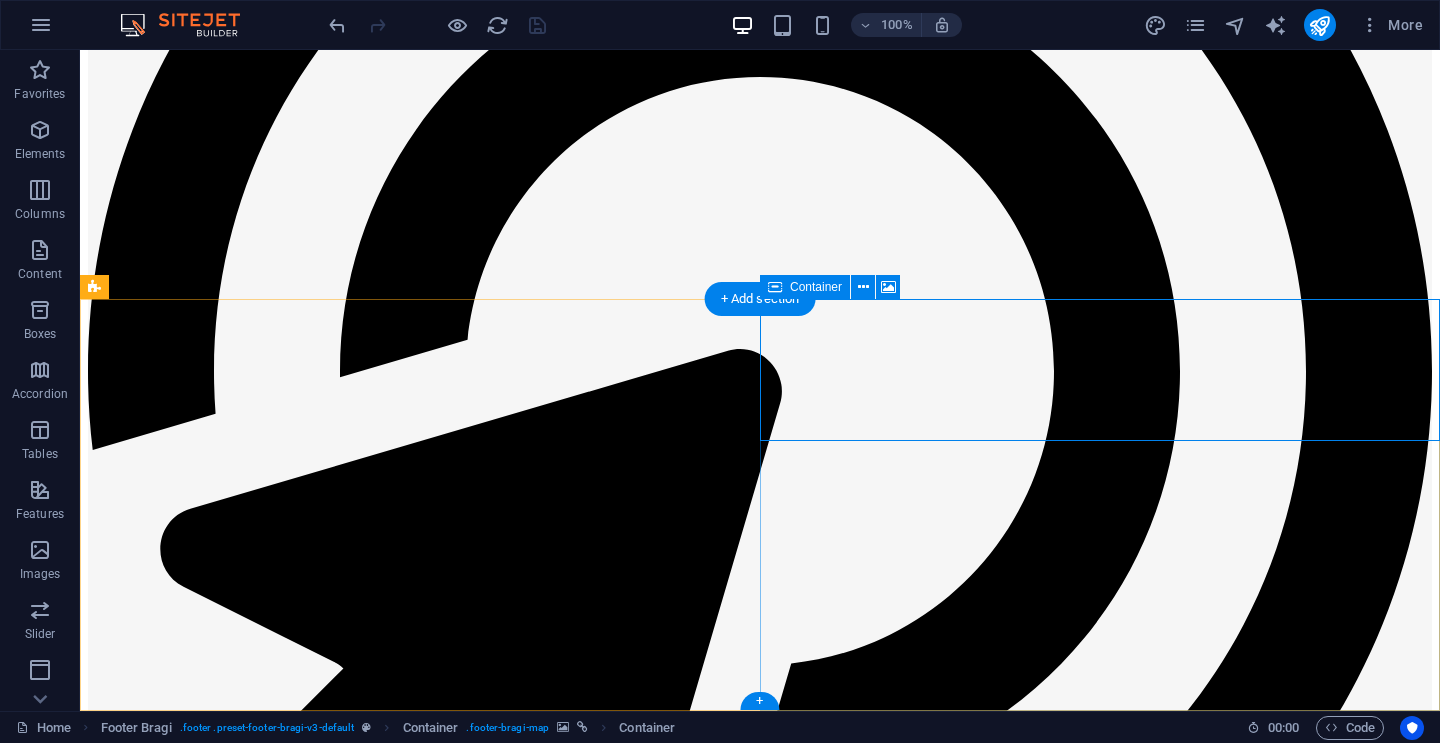 click on "Oops! Something went wrong. This page didn't load Google Maps correctly. See the JavaScript console for technical details." at bounding box center (760, 20266) 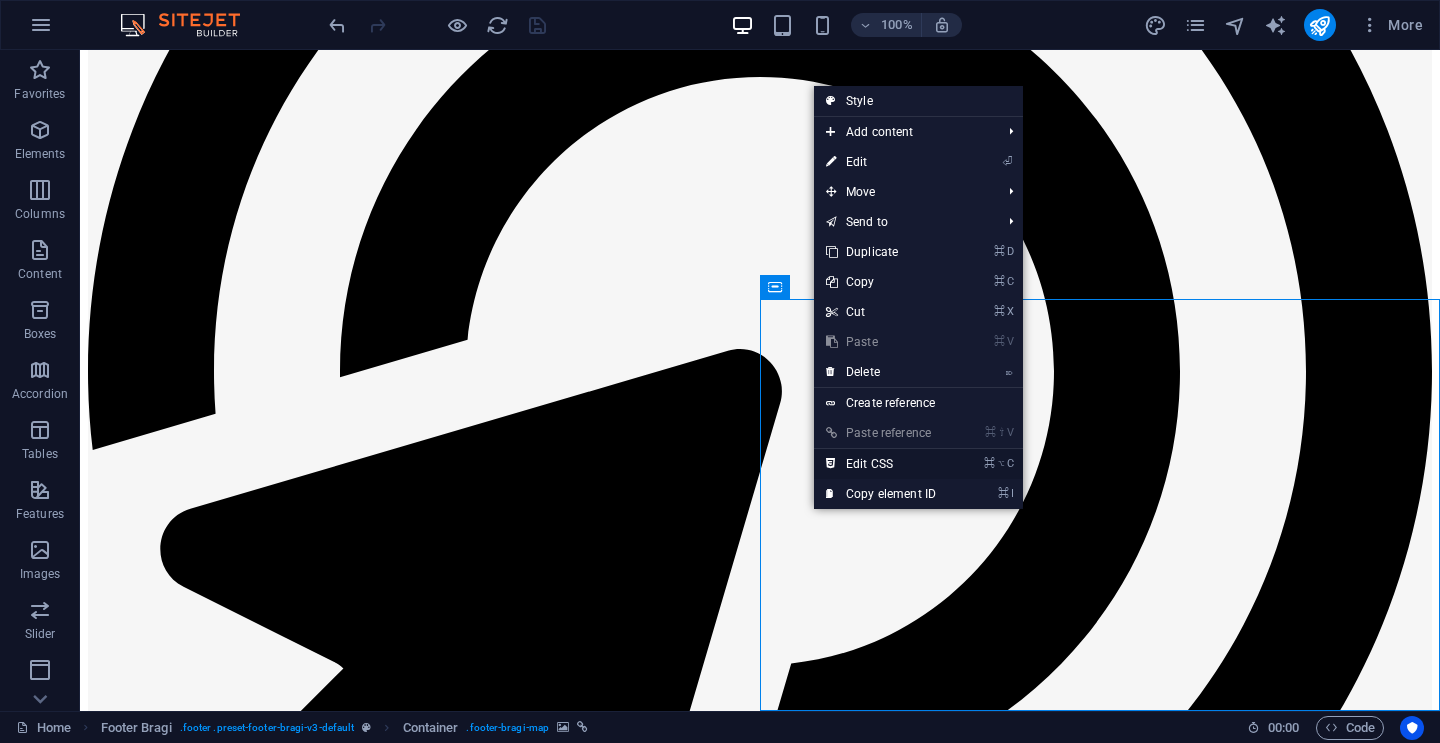 click on "⌘ ⌥ C  Edit CSS" at bounding box center [881, 464] 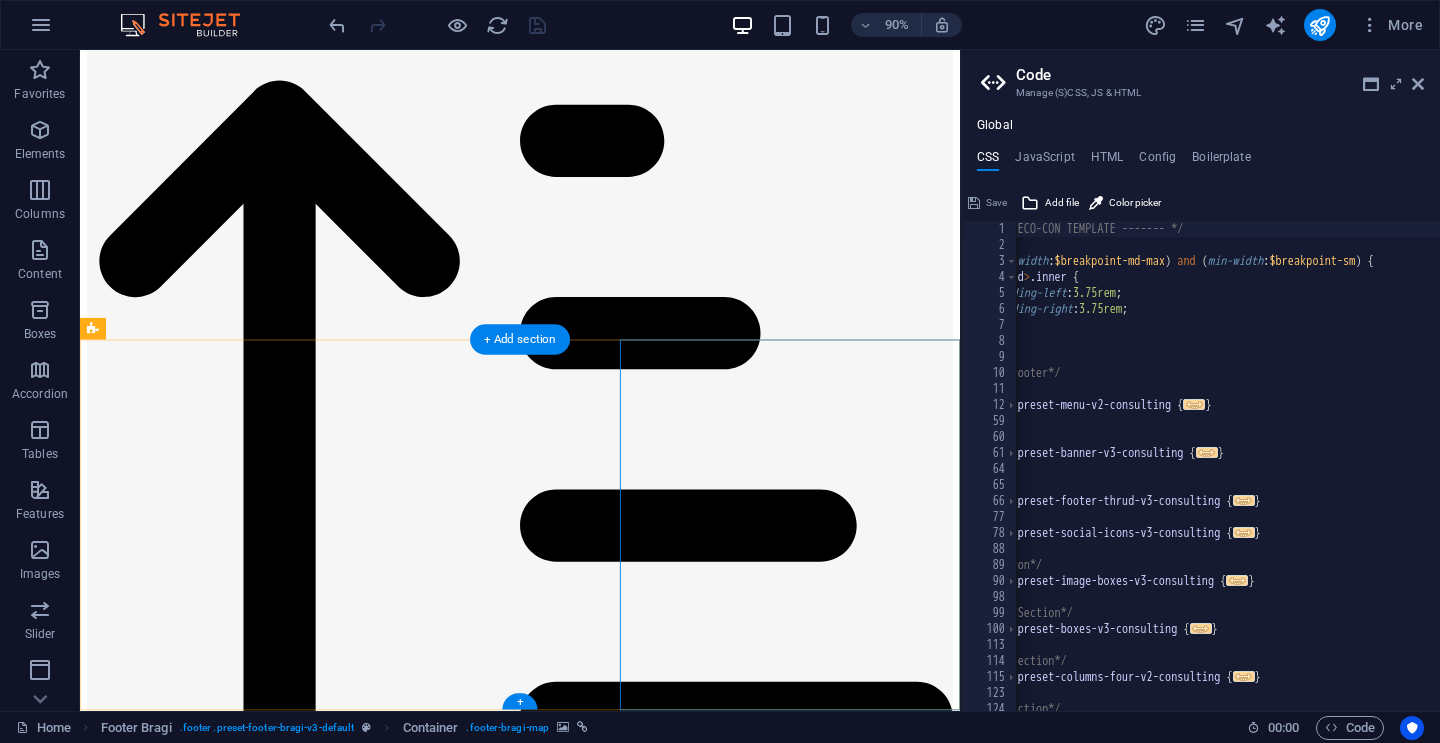 scroll, scrollTop: 13416, scrollLeft: 0, axis: vertical 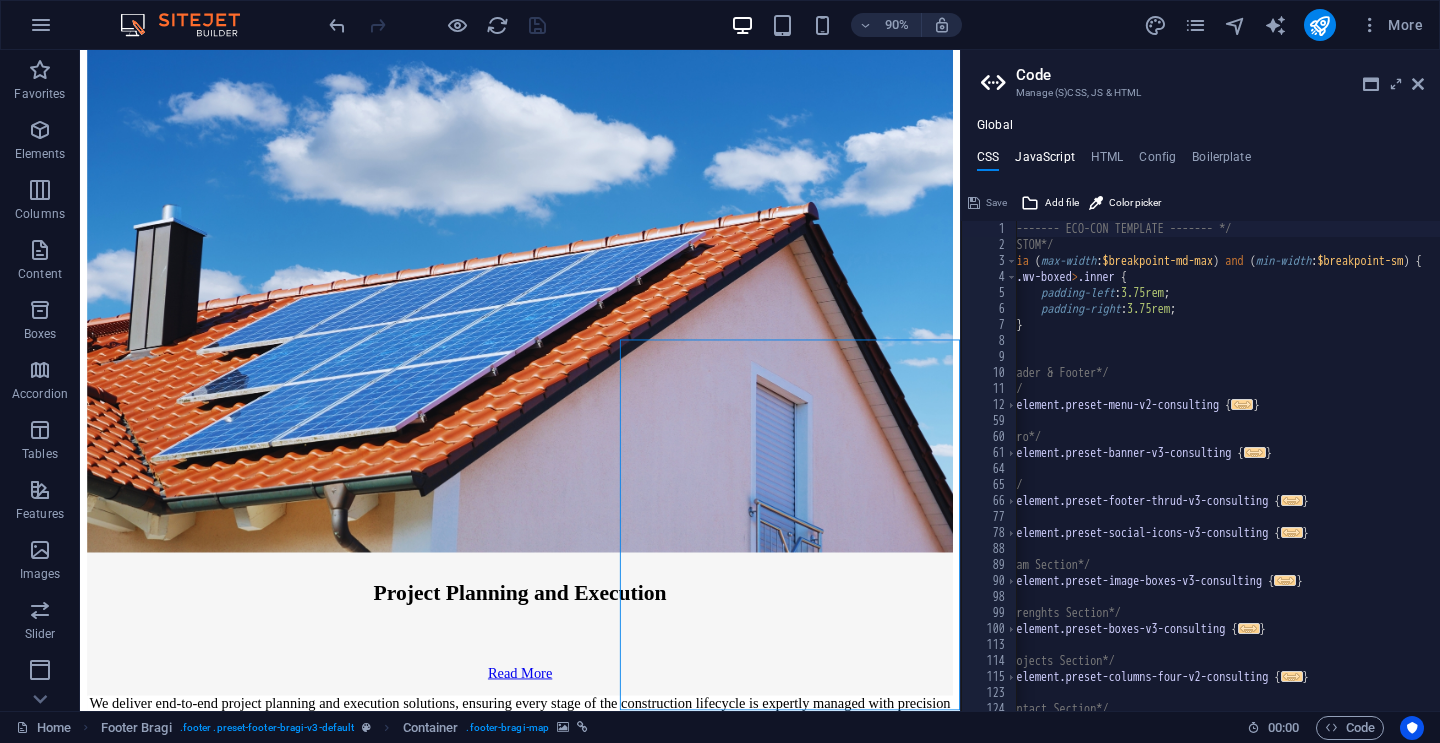 click on "JavaScript" at bounding box center [1044, 161] 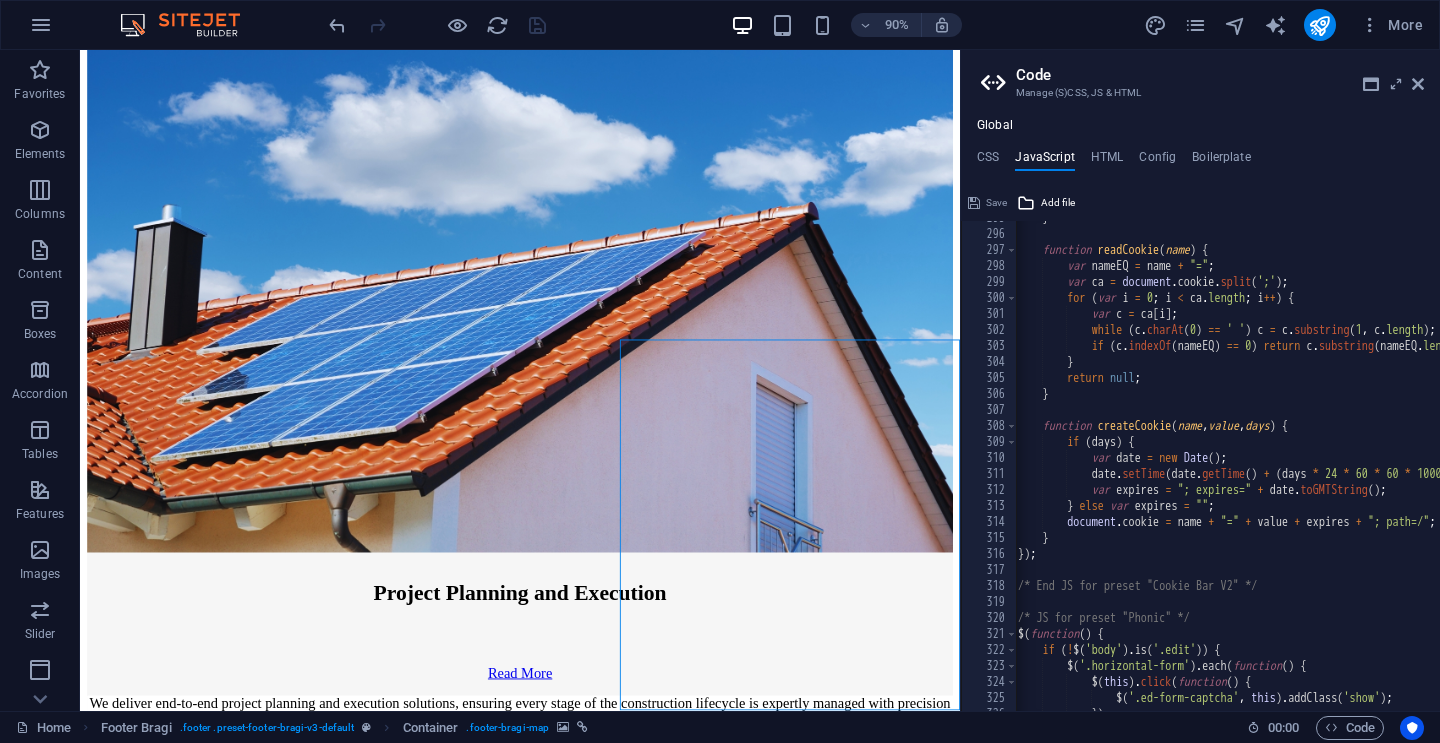 scroll, scrollTop: 4790, scrollLeft: 0, axis: vertical 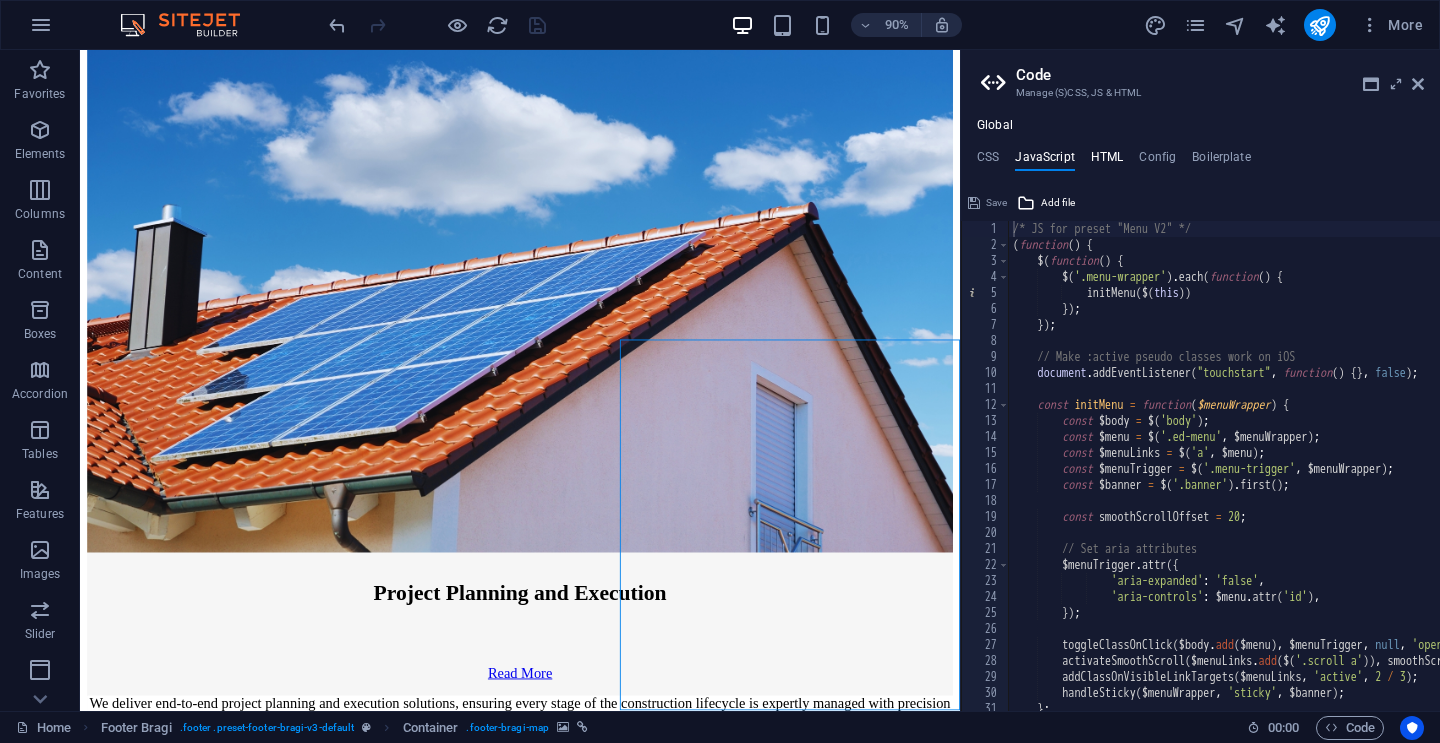 click on "HTML" at bounding box center (1107, 161) 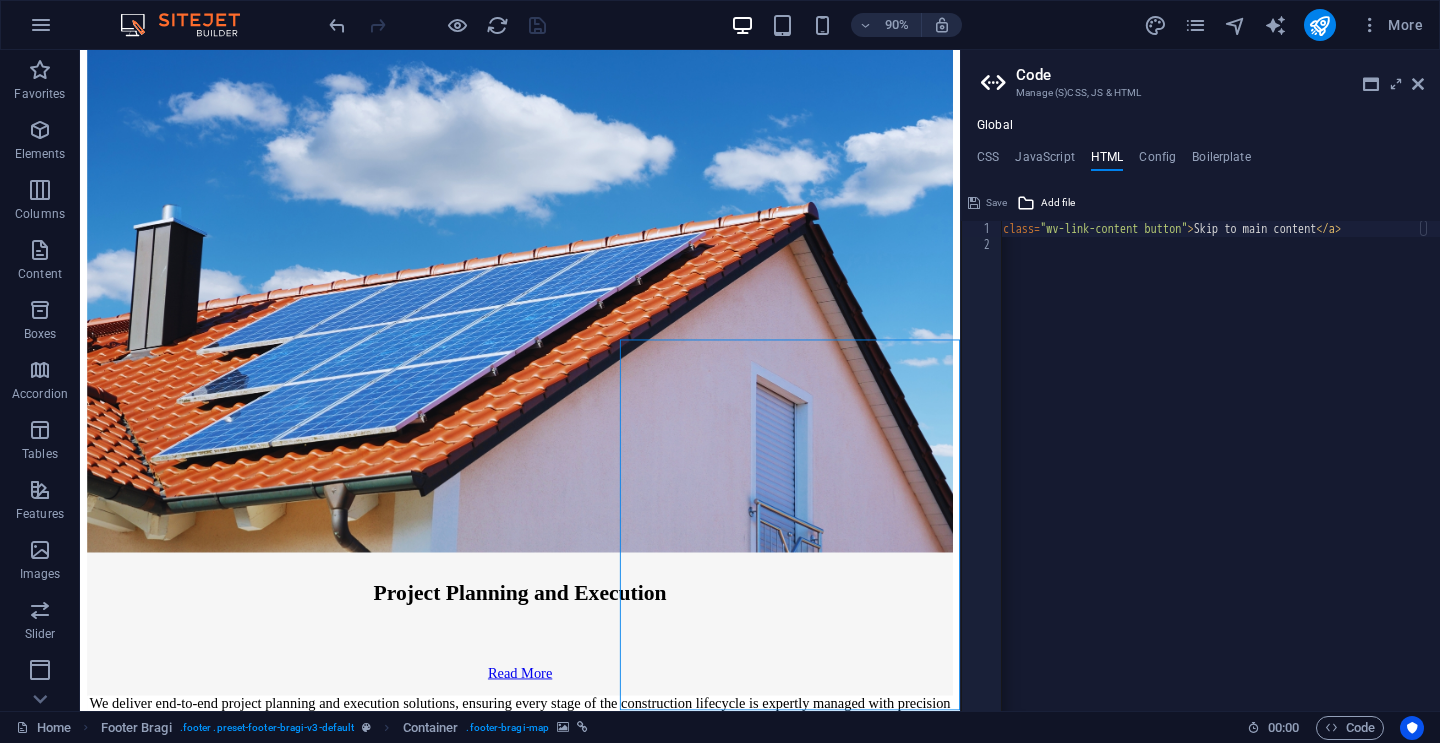 scroll, scrollTop: 0, scrollLeft: 148, axis: horizontal 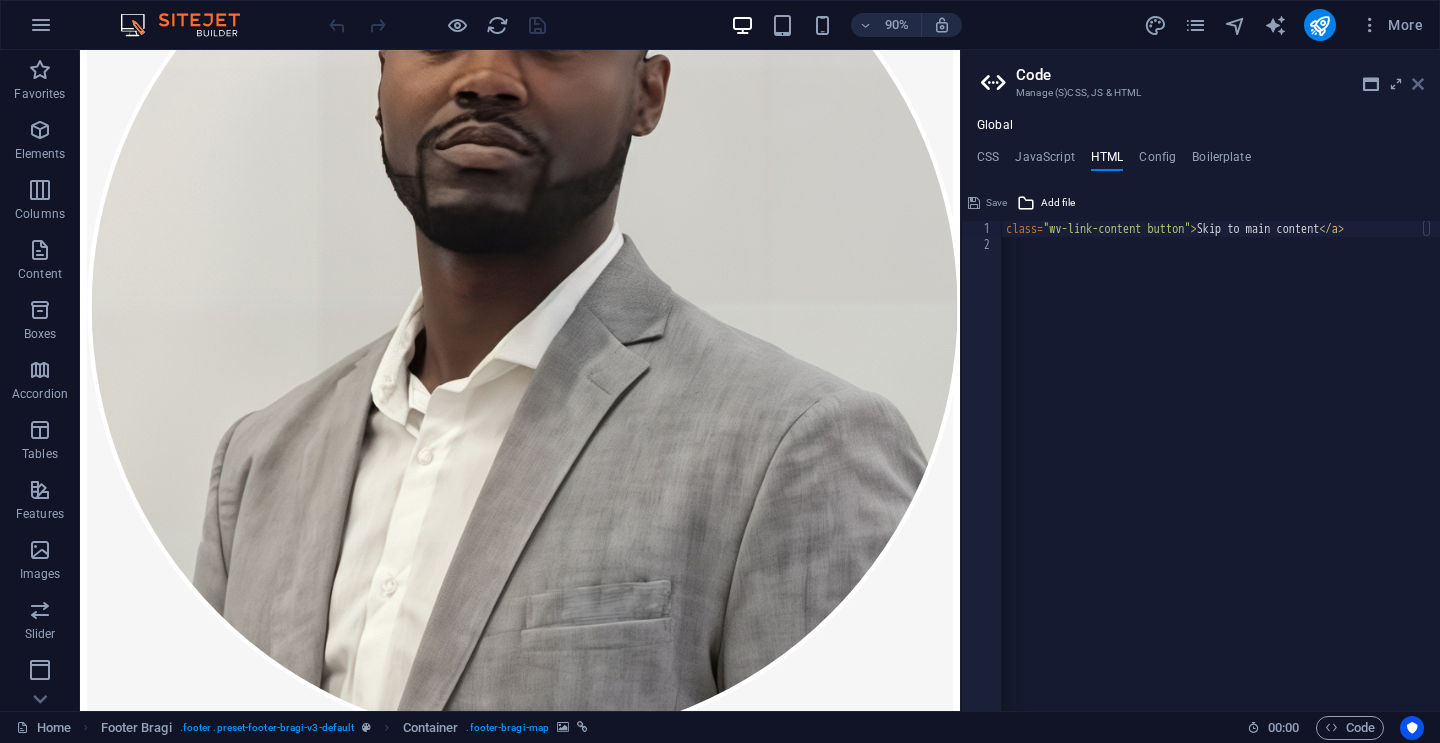 click at bounding box center [1418, 84] 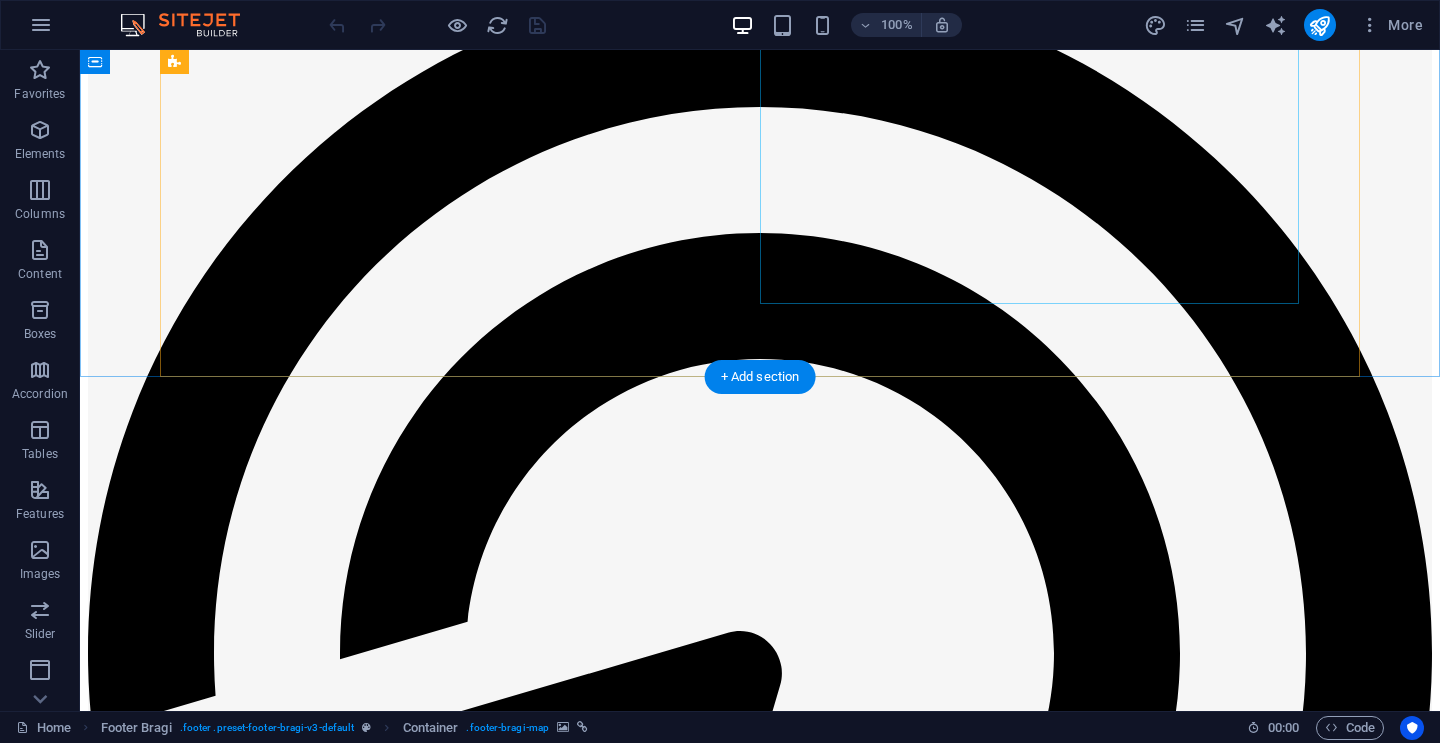 scroll, scrollTop: 12113, scrollLeft: 0, axis: vertical 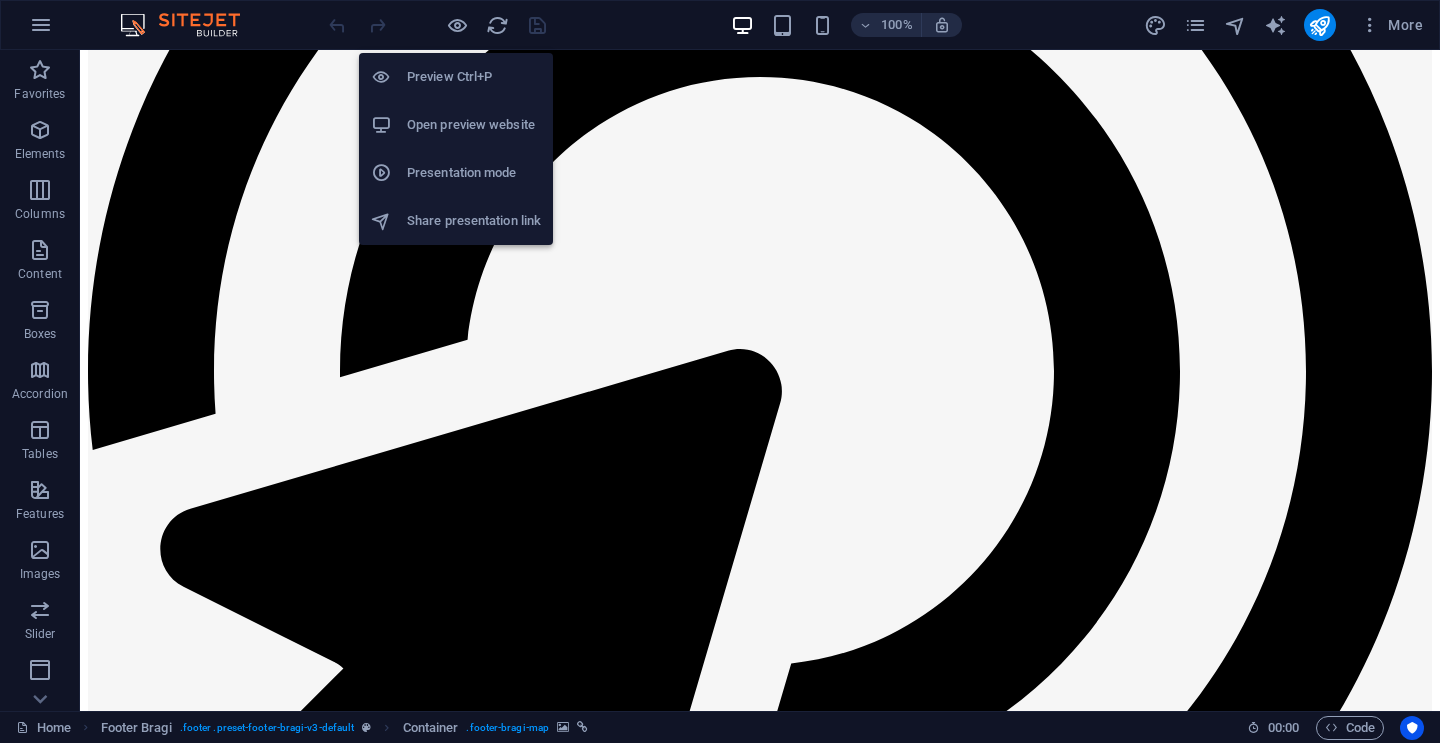 click on "Open preview website" at bounding box center (474, 125) 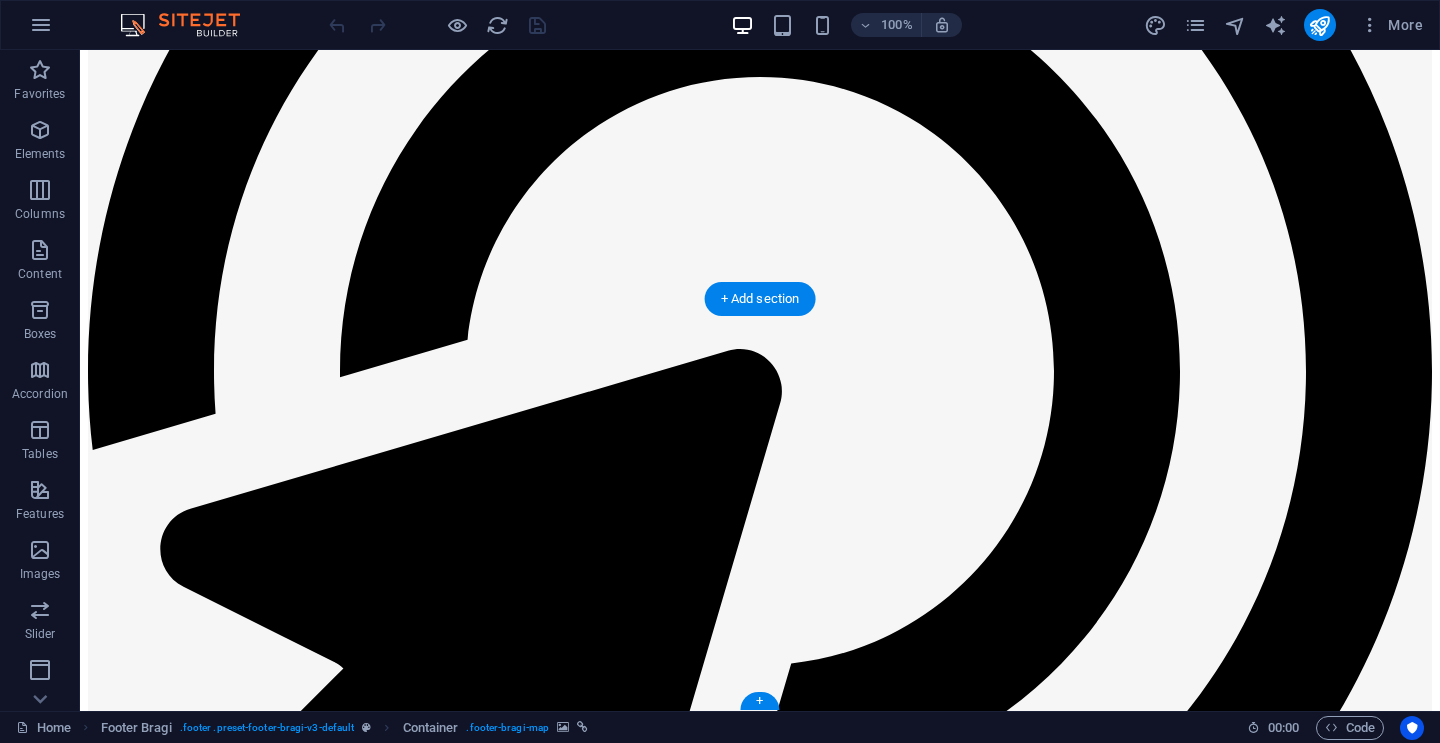 click on "Oops! Something went wrong. This page didn't load Google Maps correctly. See the JavaScript console for technical details." at bounding box center (760, 20266) 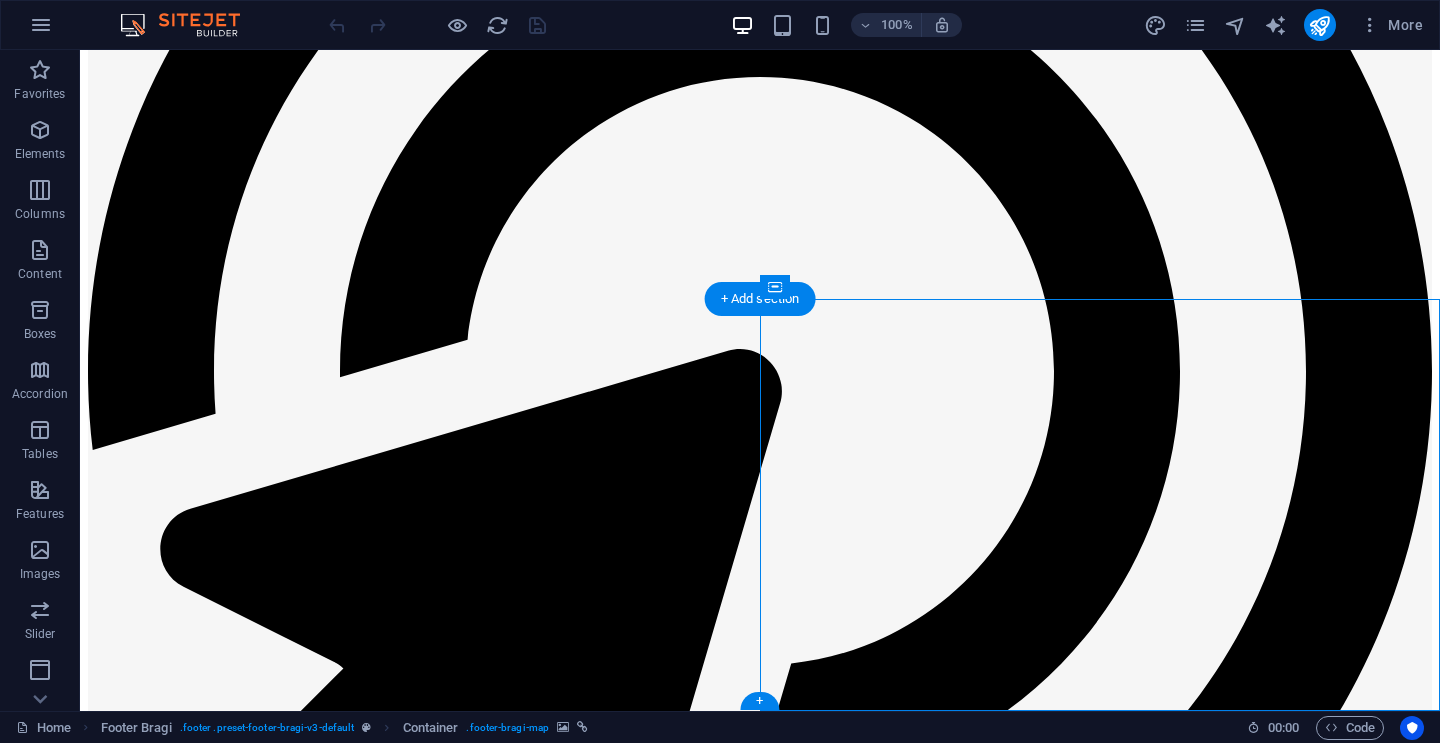 click on "Oops! Something went wrong. This page didn't load Google Maps correctly. See the JavaScript console for technical details." at bounding box center (760, 20266) 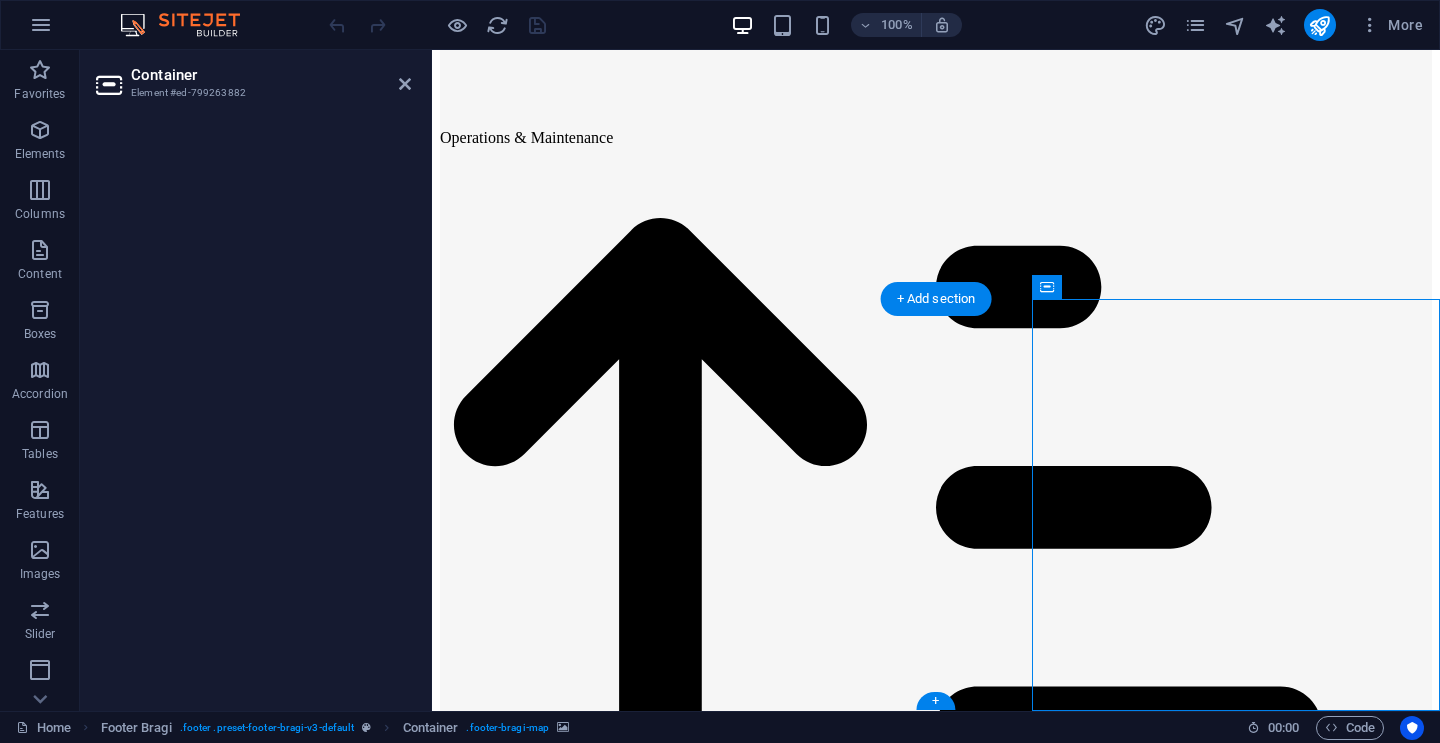 scroll, scrollTop: 13351, scrollLeft: 0, axis: vertical 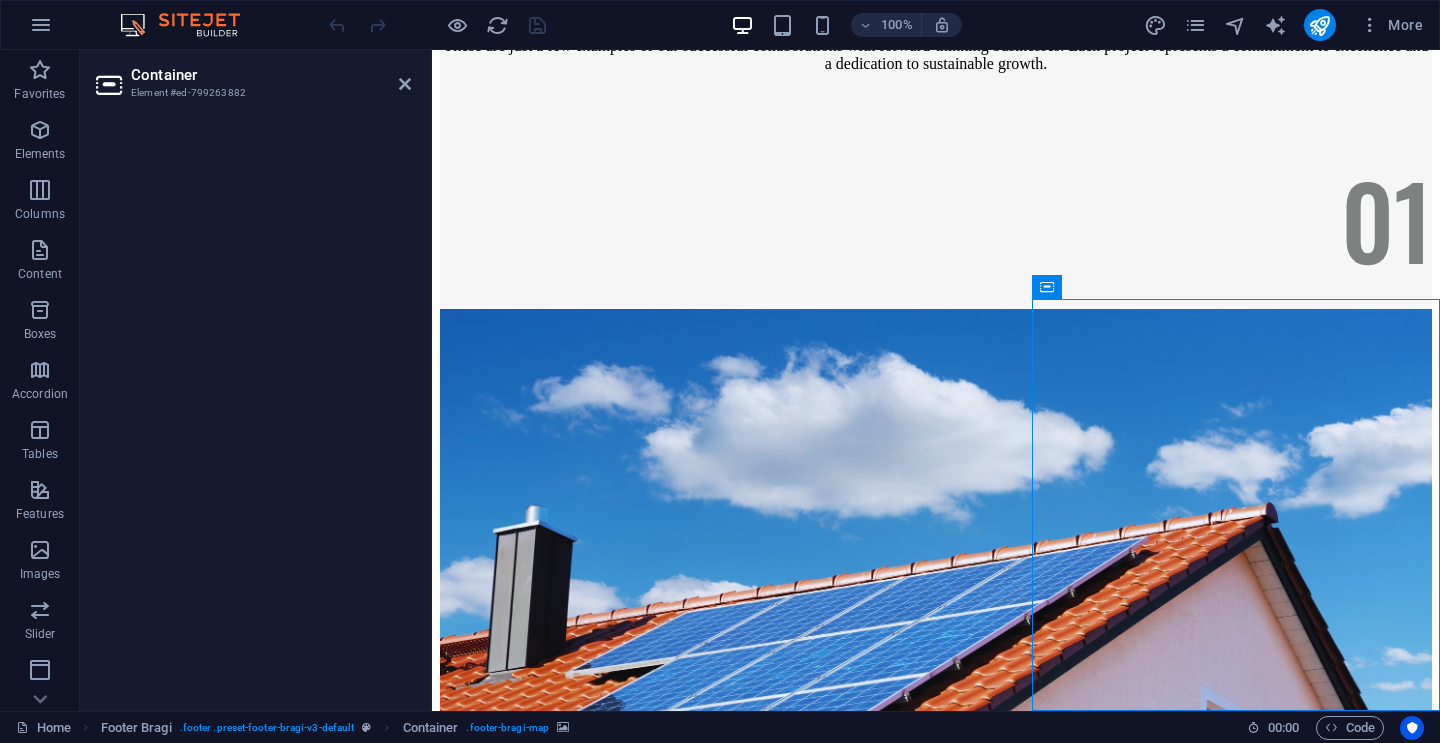 click on "Element #ed-799263882" at bounding box center (251, 93) 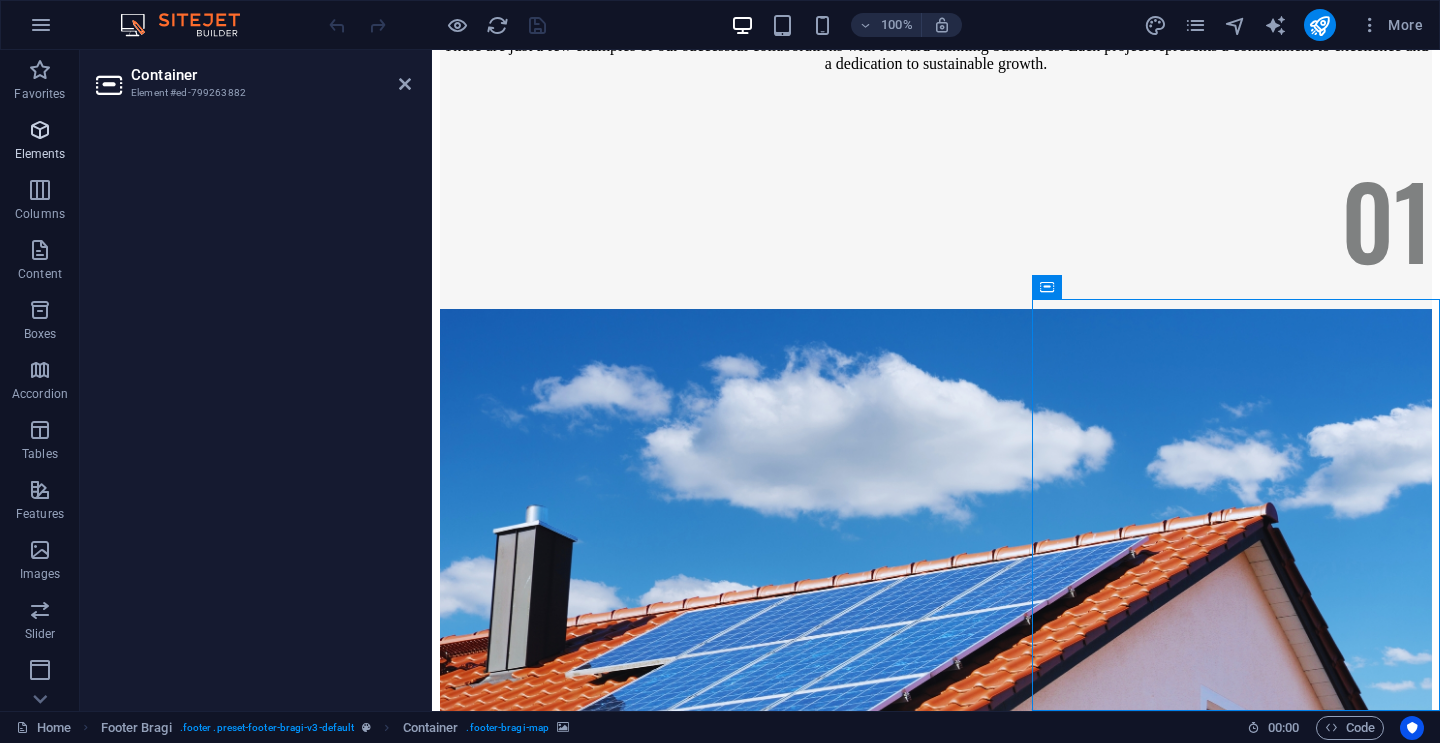 click on "Elements" at bounding box center (40, 154) 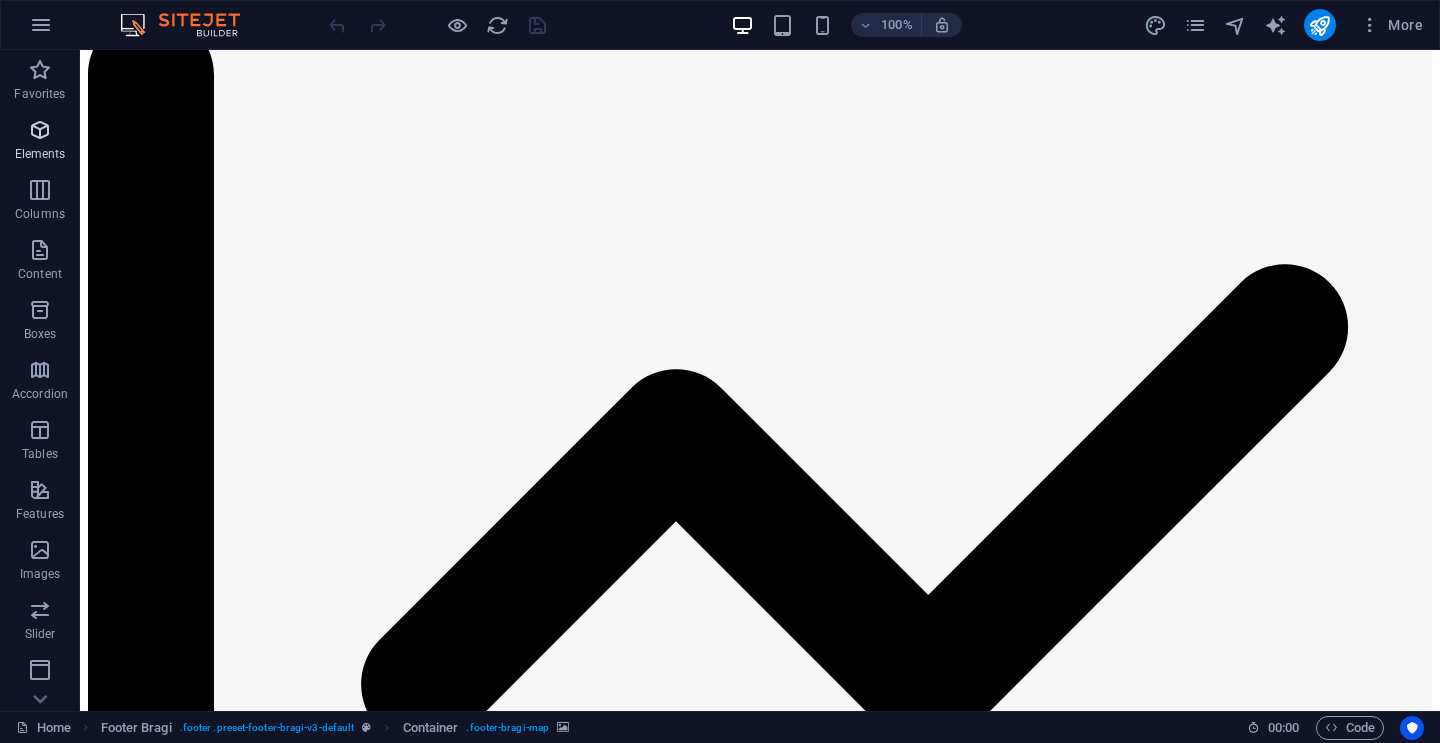 scroll, scrollTop: 11962, scrollLeft: 0, axis: vertical 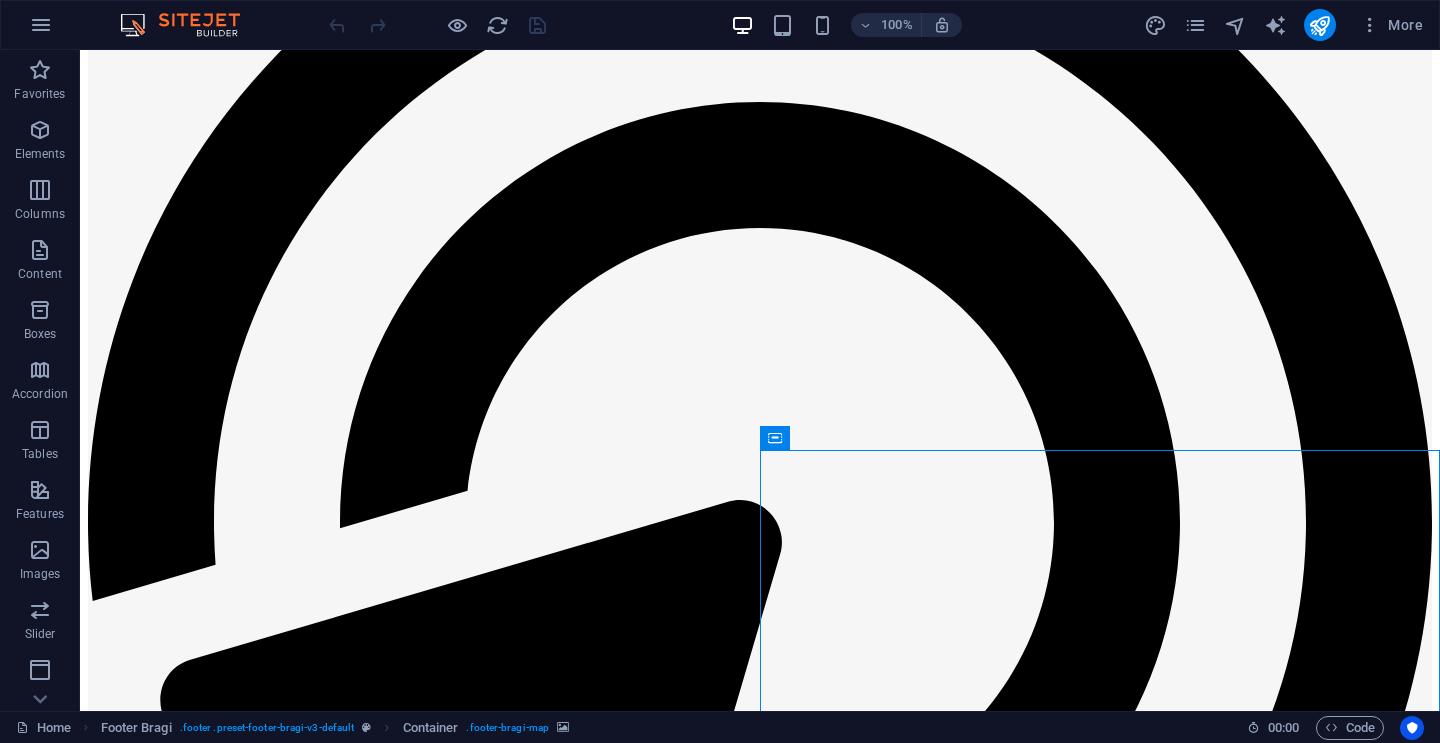 click on "Oops! Something went wrong. This page didn't load Google Maps correctly. See the JavaScript console for technical details." at bounding box center (760, 20417) 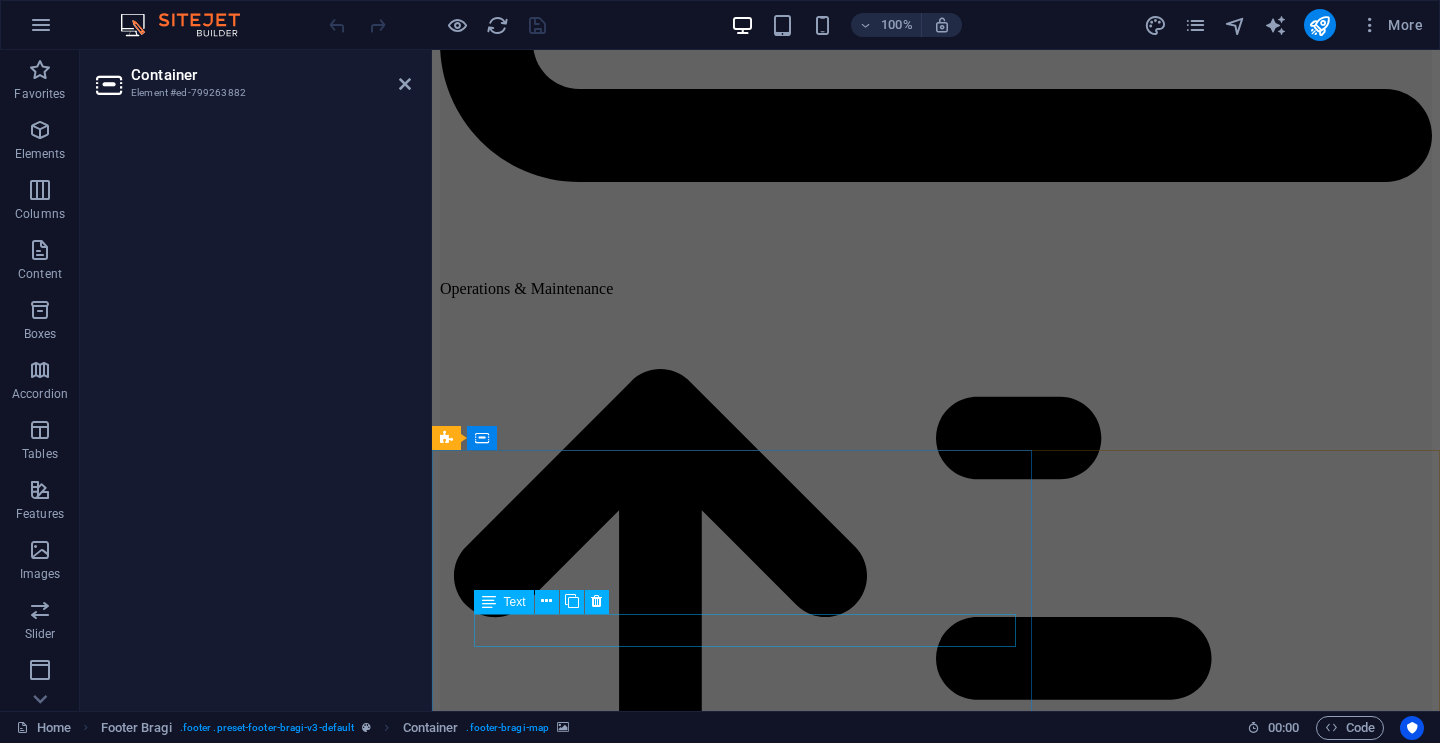 click on "irontusk .co.zw" at bounding box center [936, 11929] 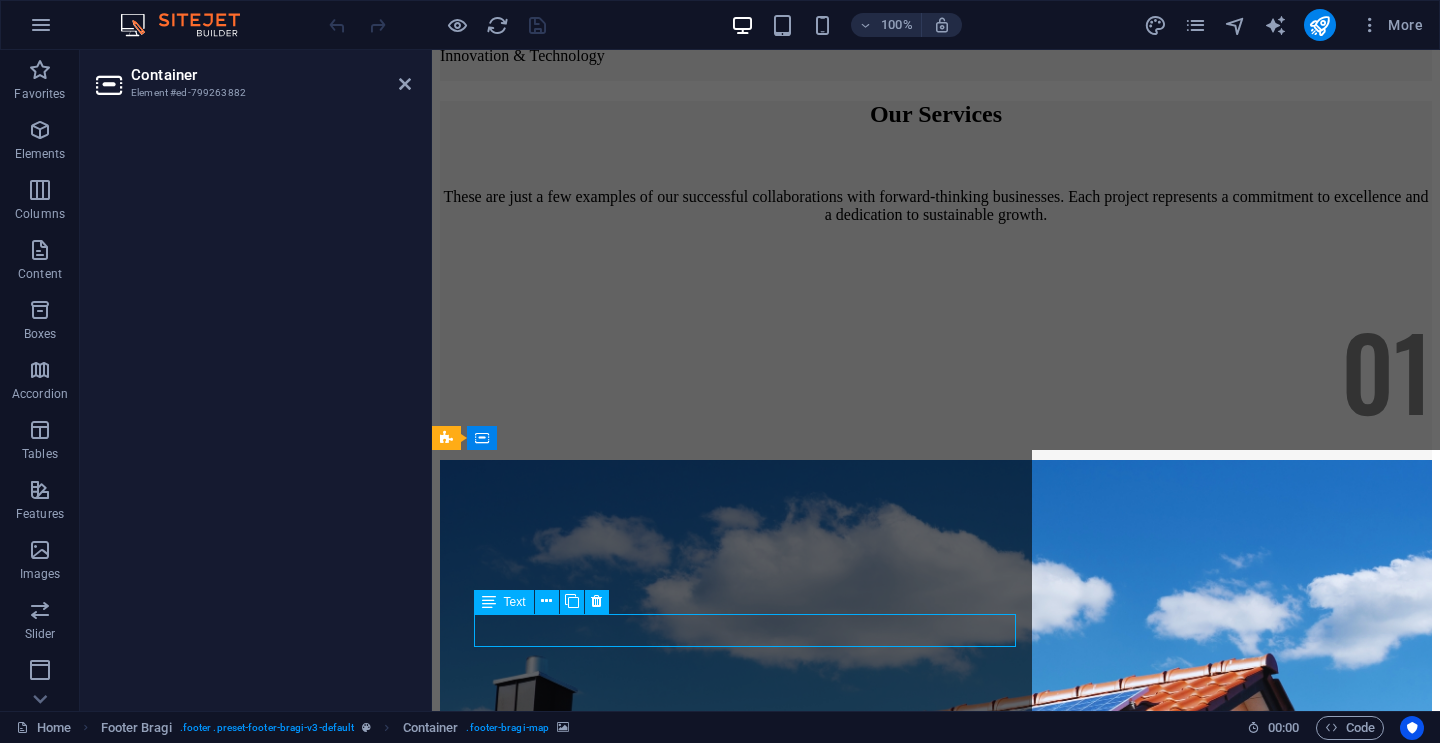 scroll, scrollTop: 11962, scrollLeft: 0, axis: vertical 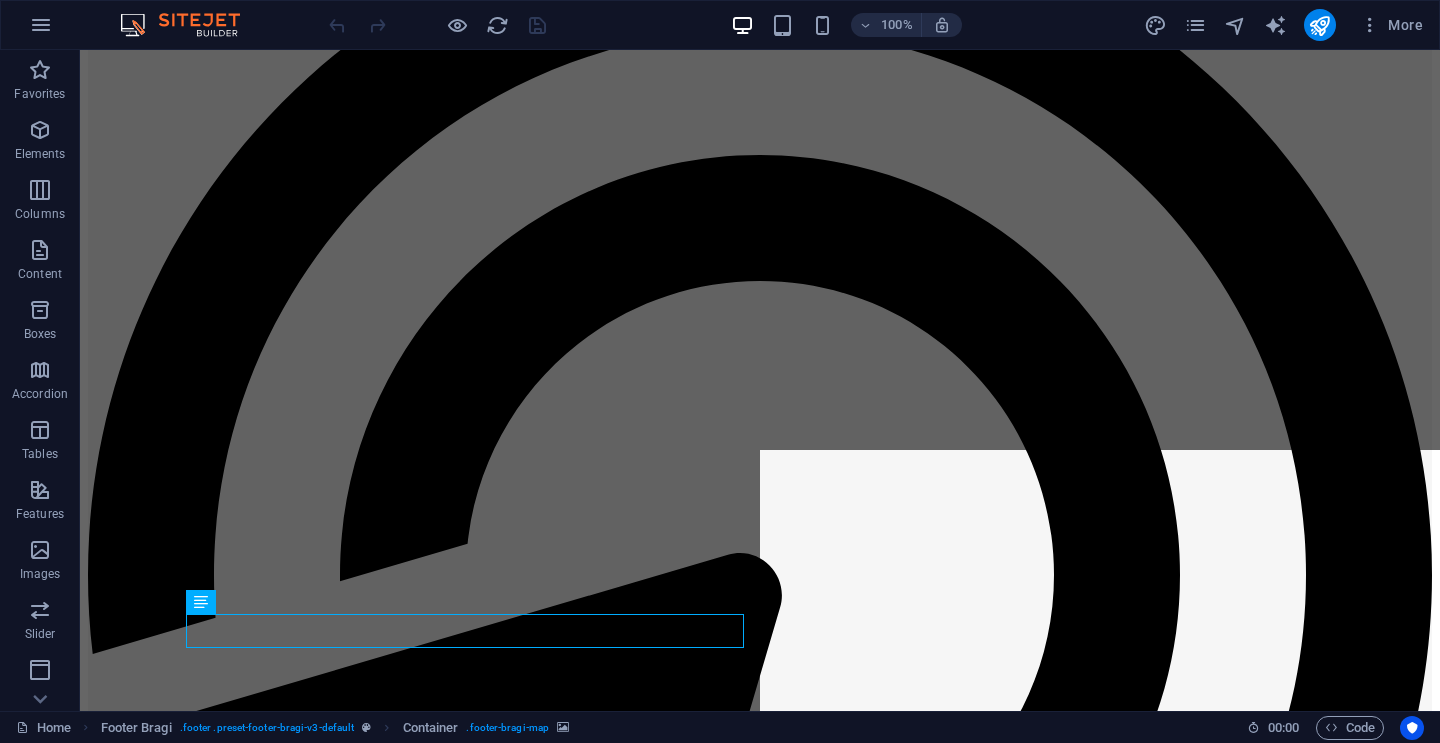 click on "Oops! Something went wrong. This page didn't load Google Maps correctly. See the JavaScript console for technical details." at bounding box center [760, 20470] 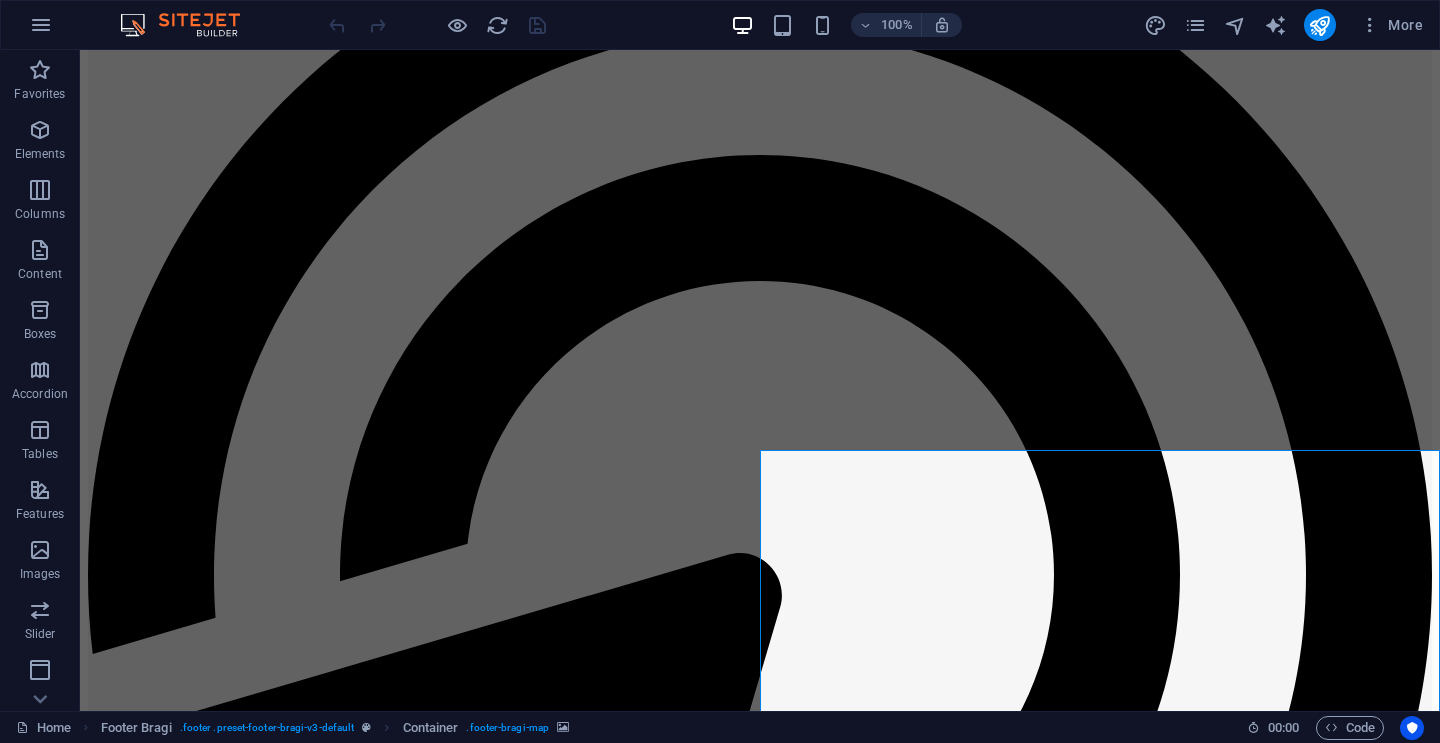 click on "Oops! Something went wrong. This page didn't load Google Maps correctly. See the JavaScript console for technical details." at bounding box center (760, 20470) 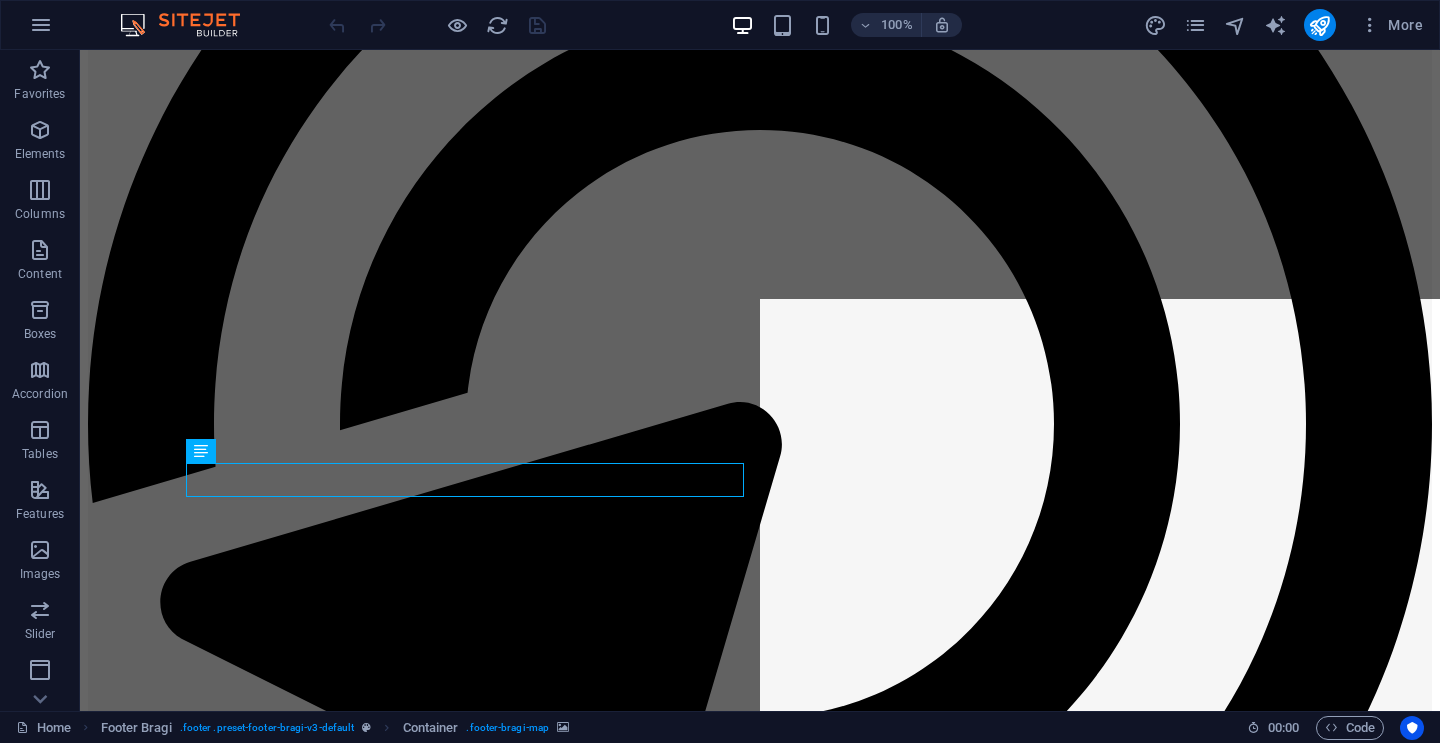 click on "Oops! Something went wrong. This page didn't load Google Maps correctly. See the JavaScript console for technical details." at bounding box center (760, 20319) 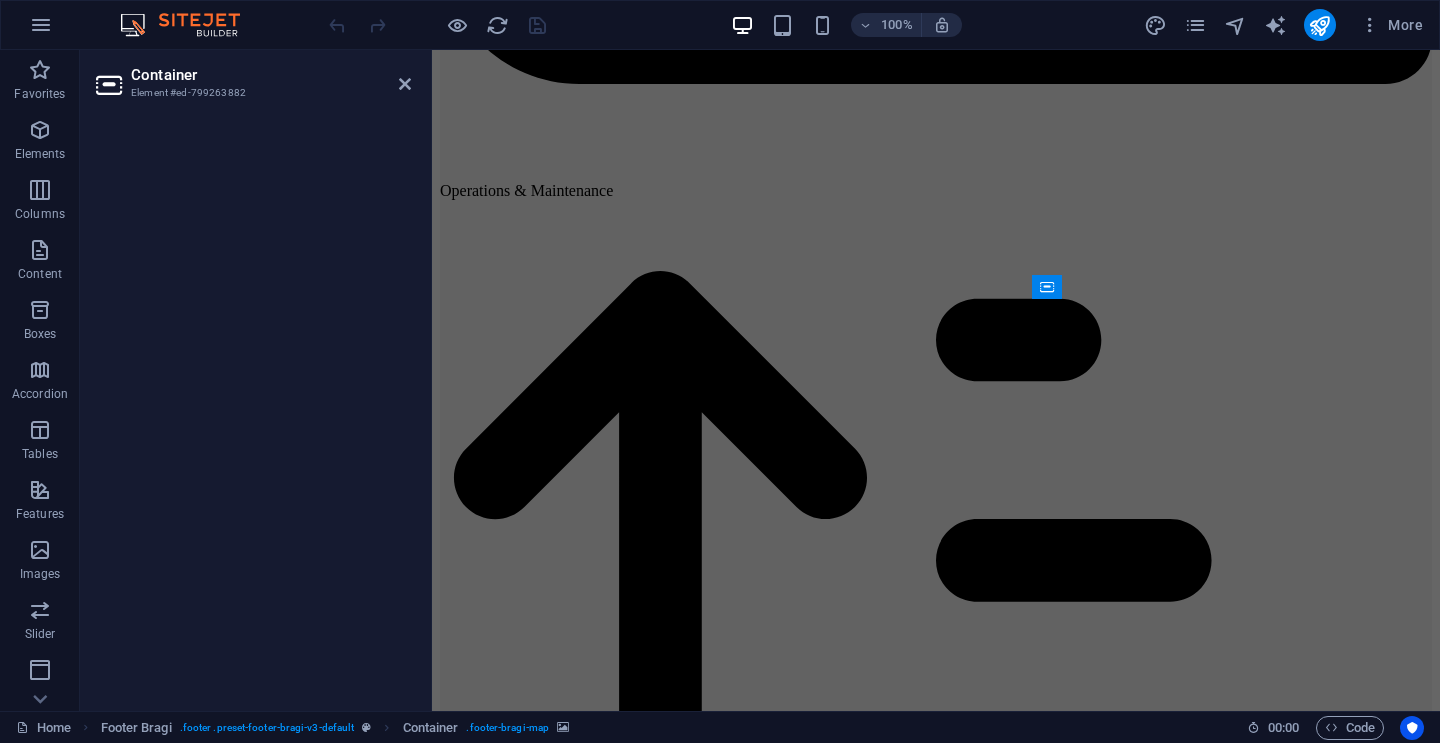 scroll, scrollTop: 13351, scrollLeft: 0, axis: vertical 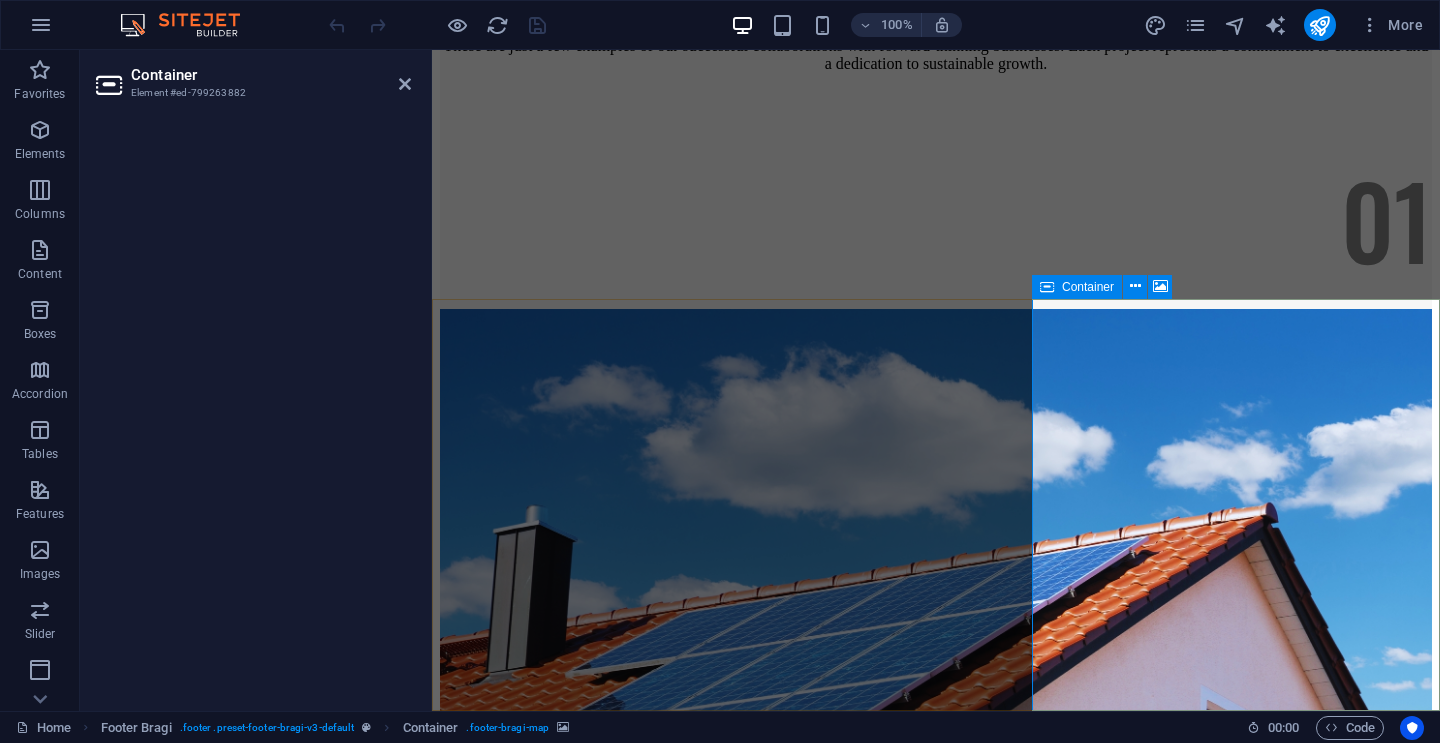 click at bounding box center [1047, 287] 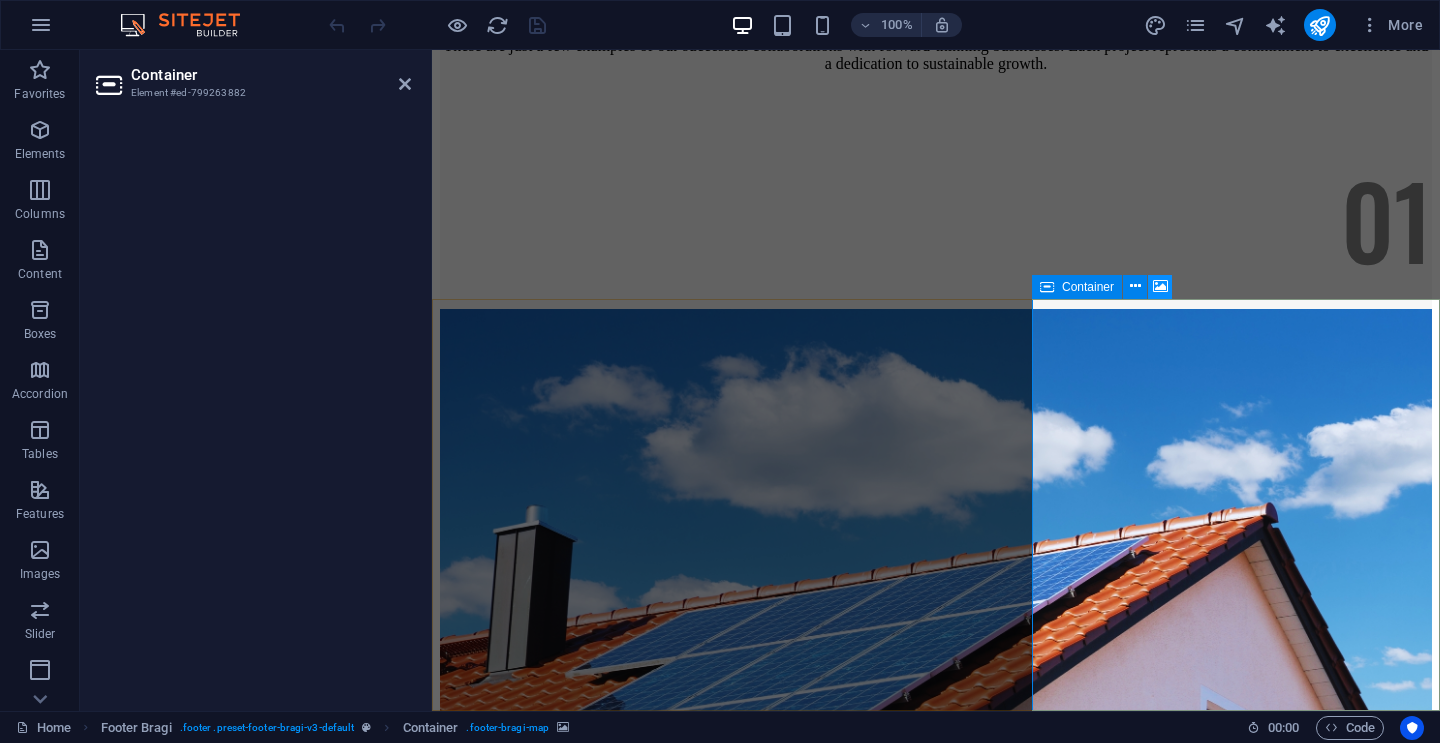 click at bounding box center (1160, 286) 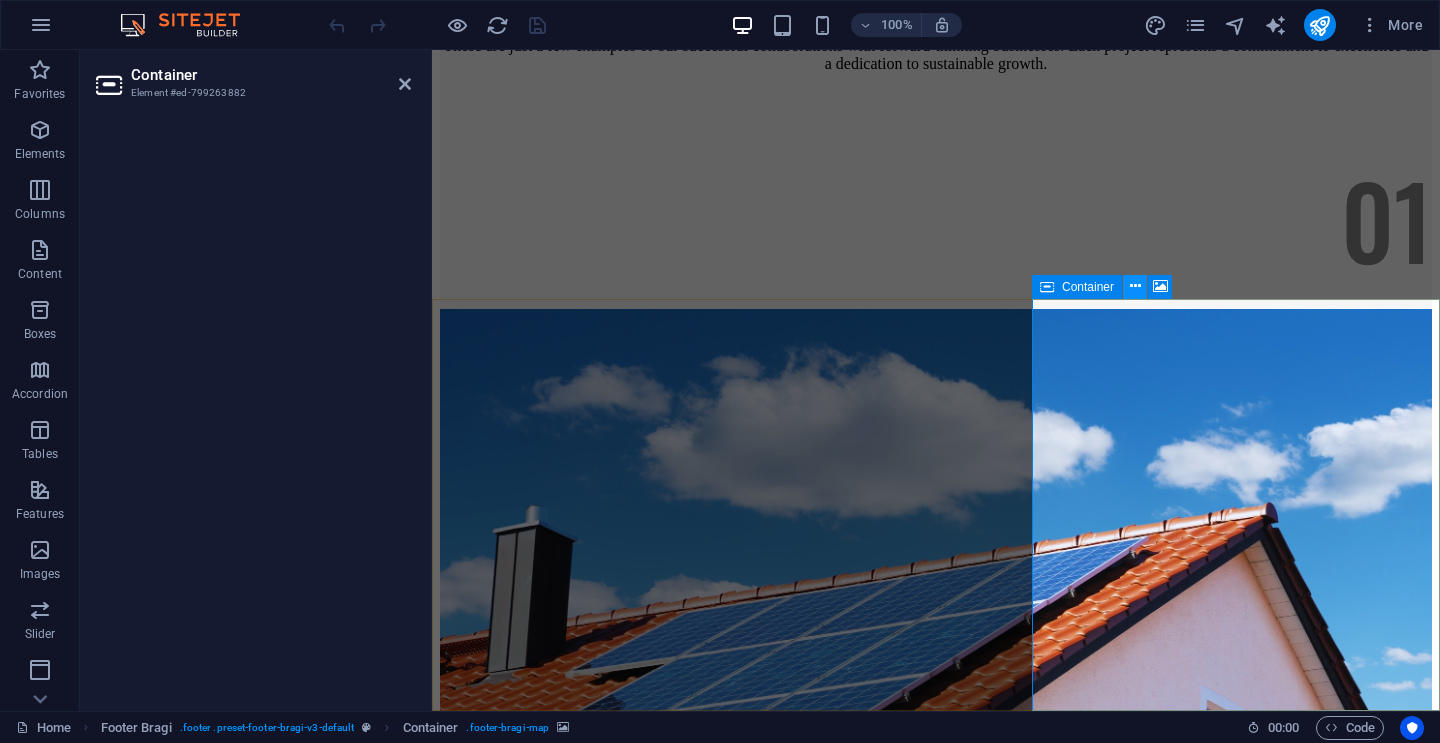 click at bounding box center (1135, 286) 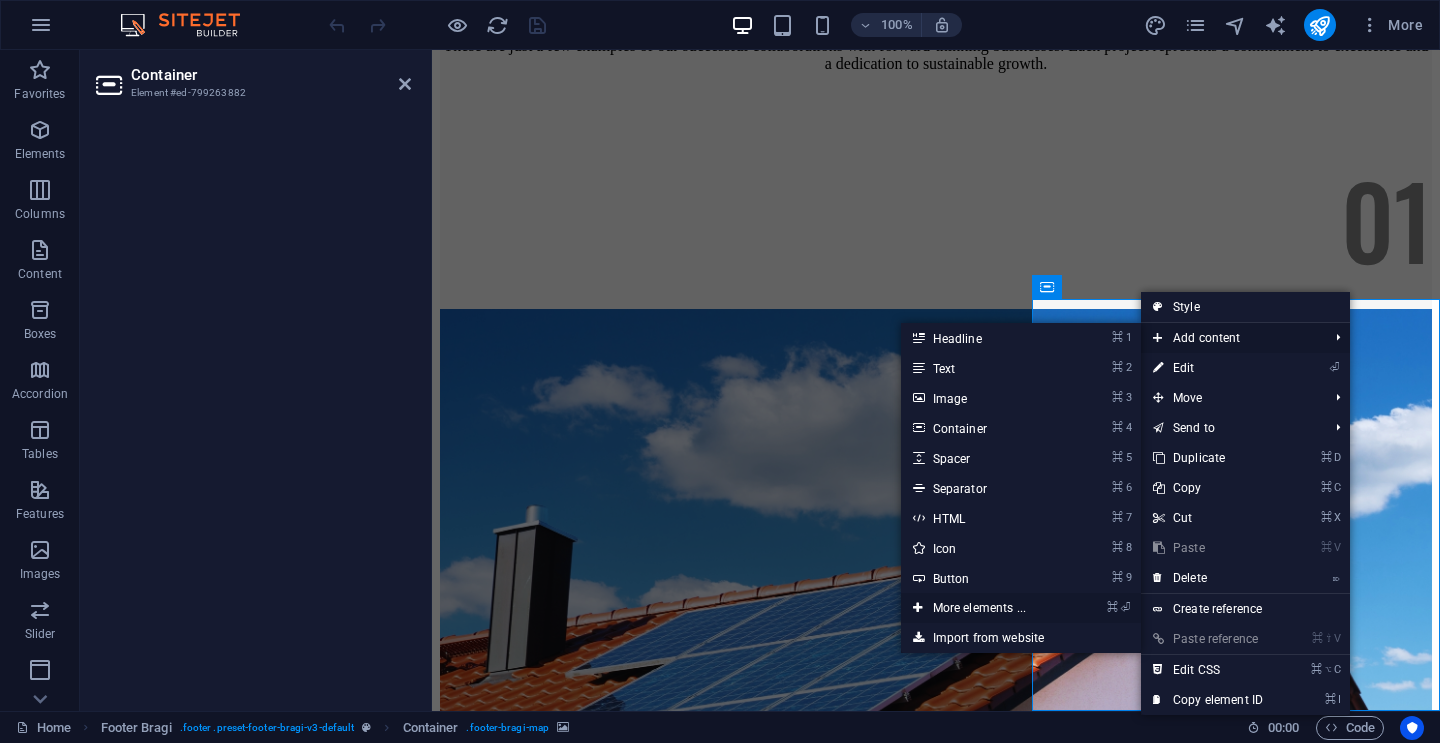 click on "⌘ ⏎  More elements ..." at bounding box center (983, 608) 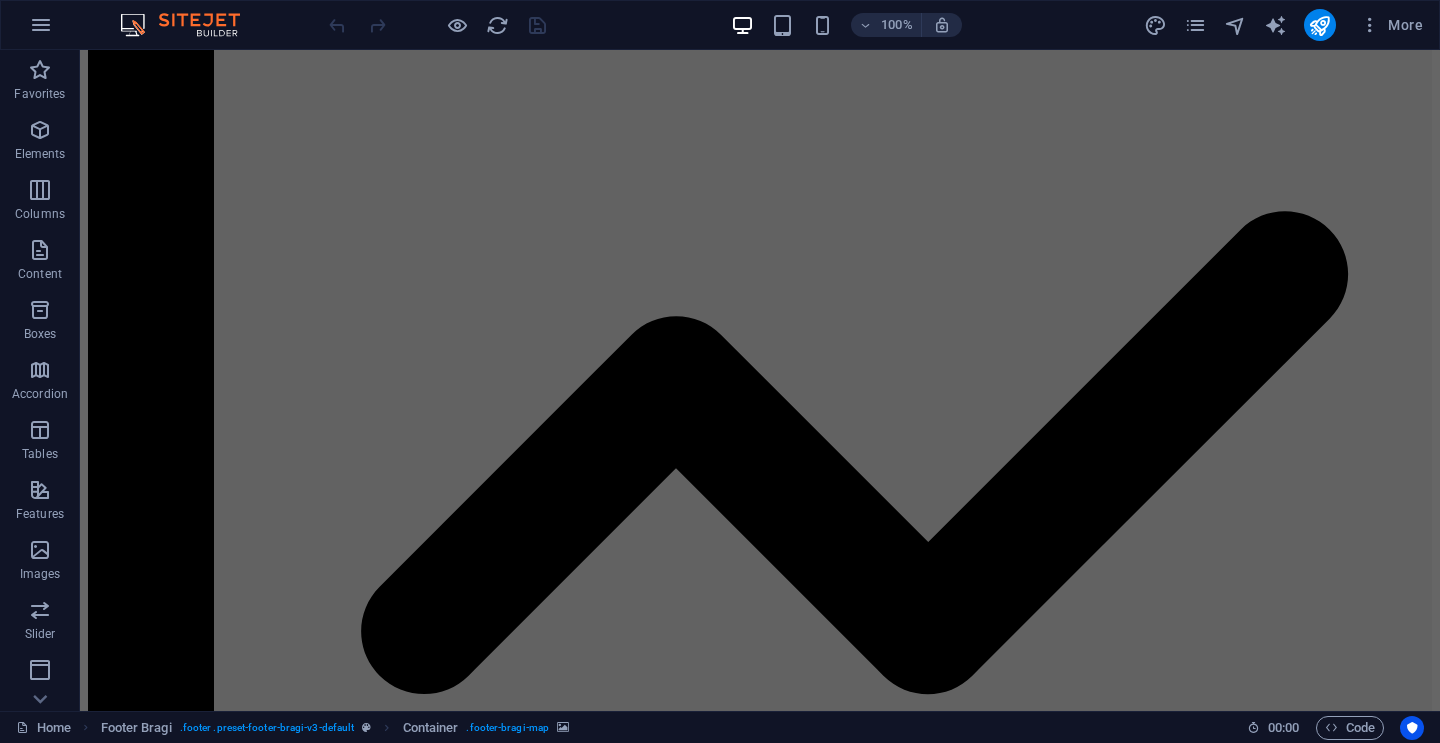 scroll, scrollTop: 11962, scrollLeft: 0, axis: vertical 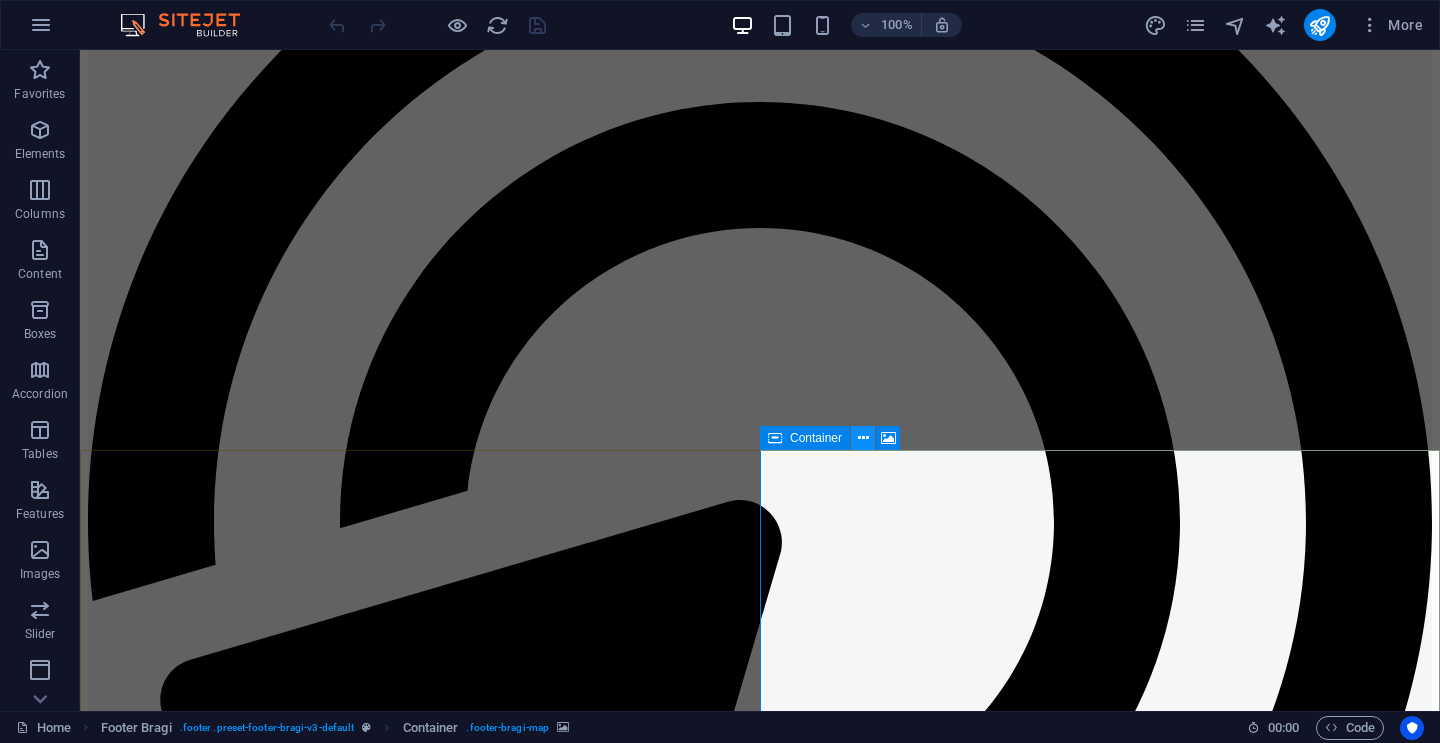 click at bounding box center (863, 438) 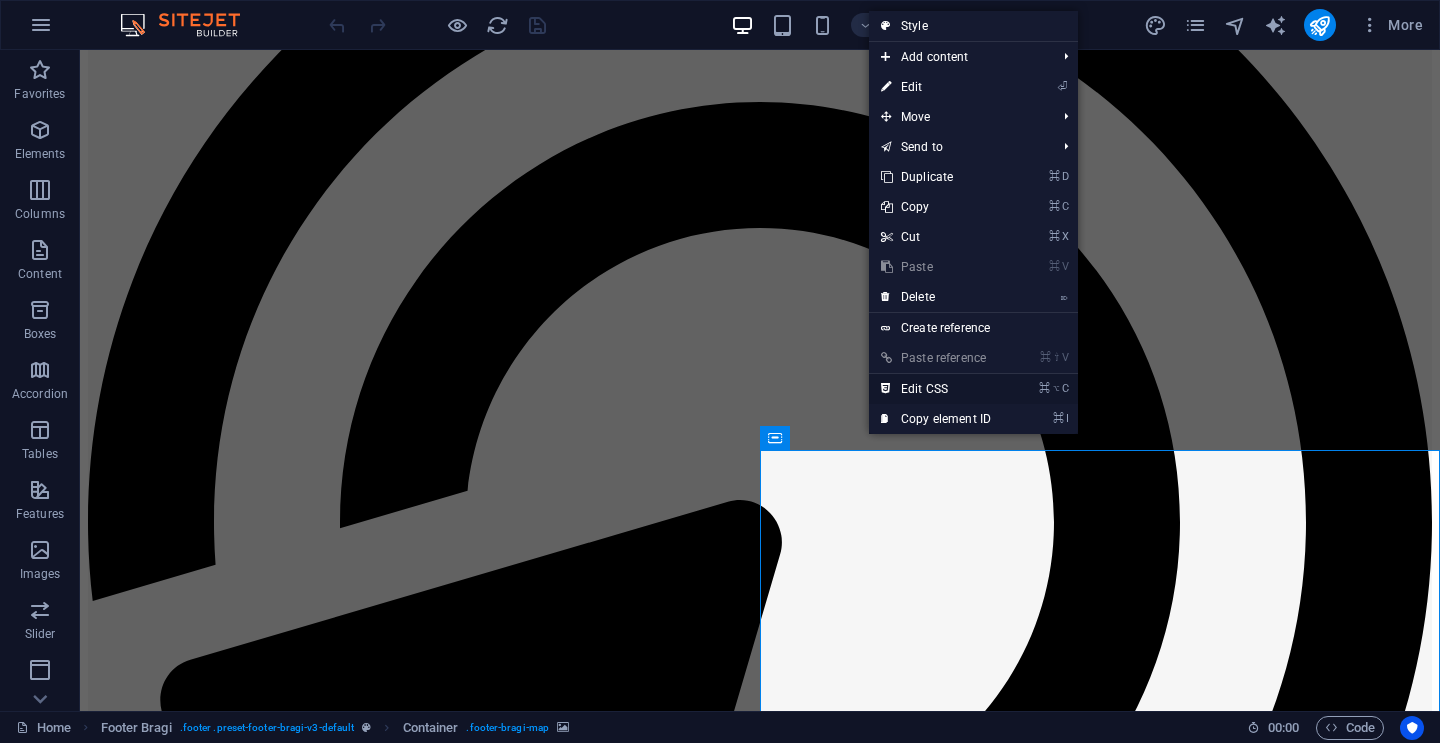 click on "⌘ ⌥ C  Edit CSS" at bounding box center [936, 389] 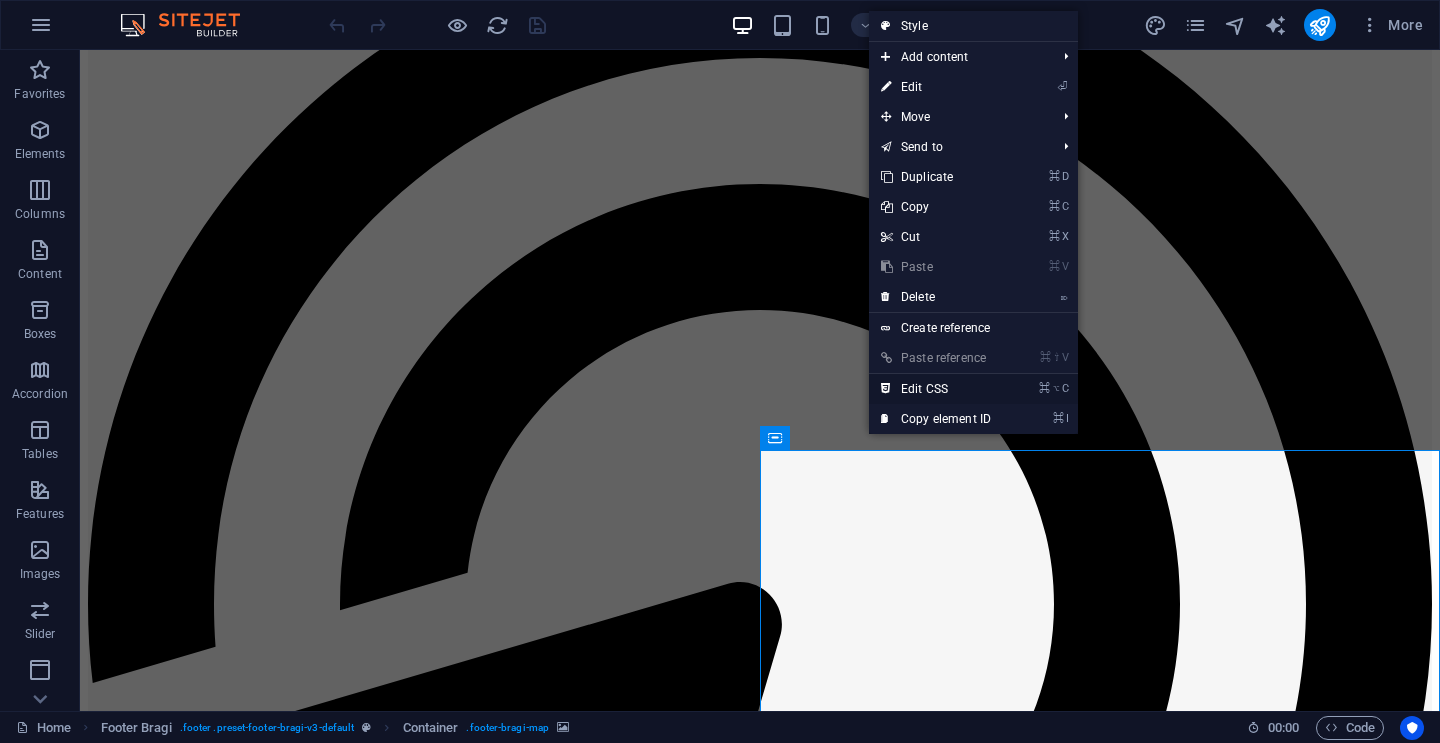 scroll, scrollTop: 13416, scrollLeft: 0, axis: vertical 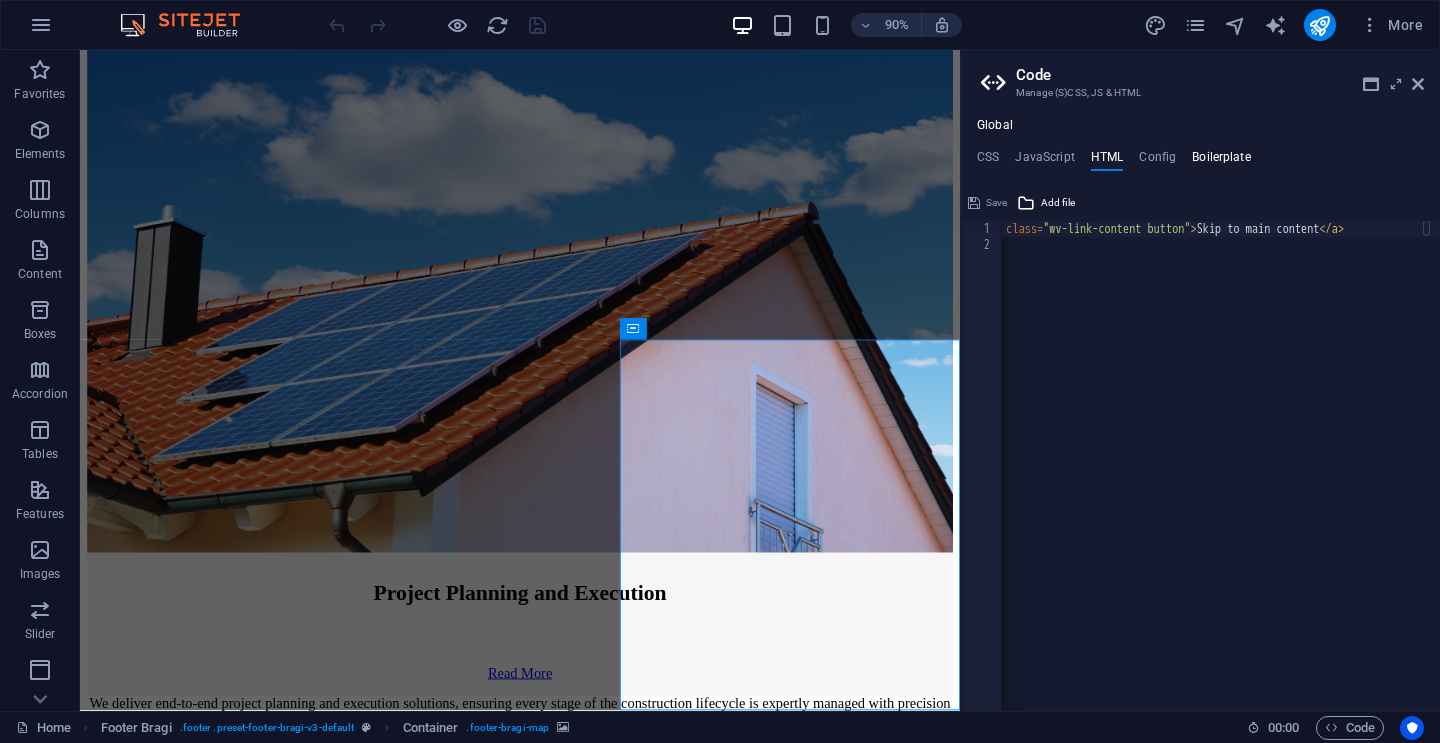 click on "Boilerplate" at bounding box center [1221, 161] 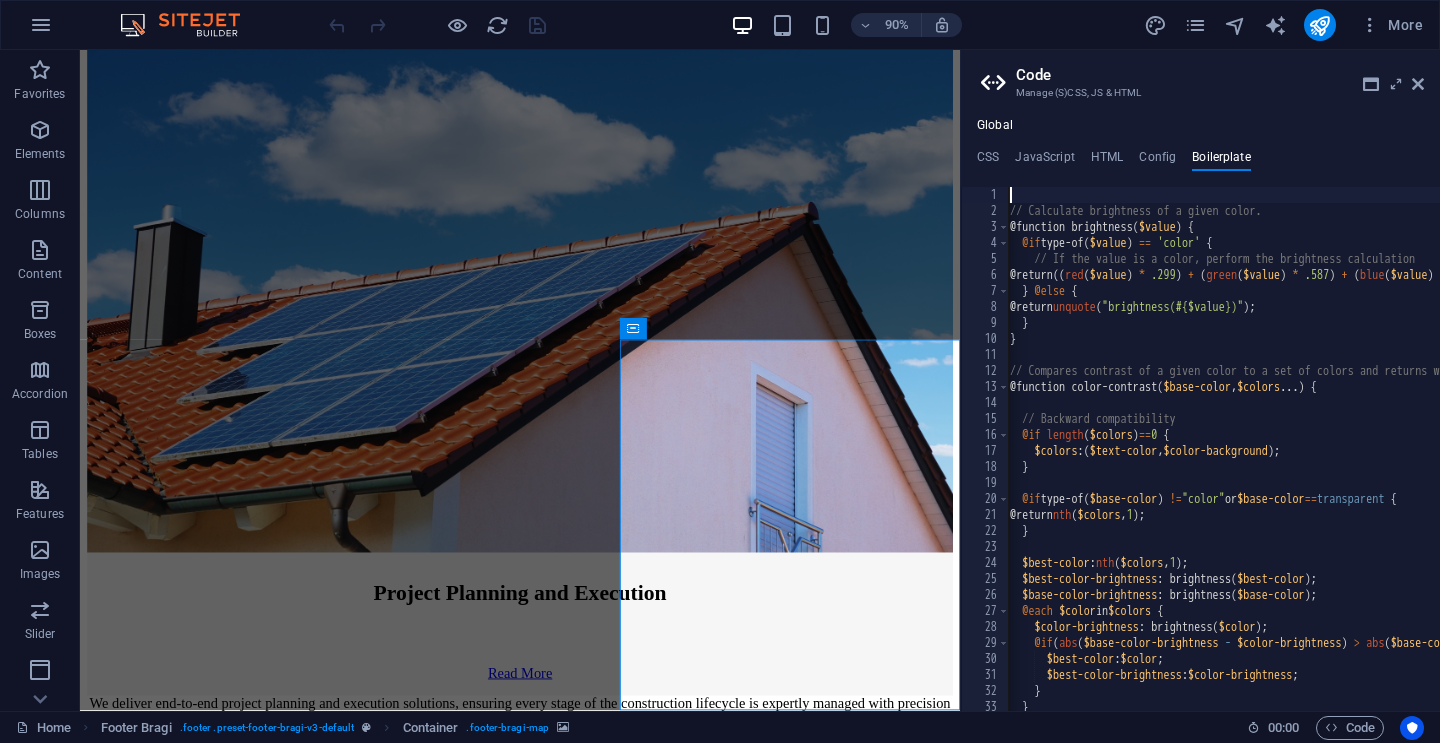 scroll, scrollTop: 0, scrollLeft: 4, axis: horizontal 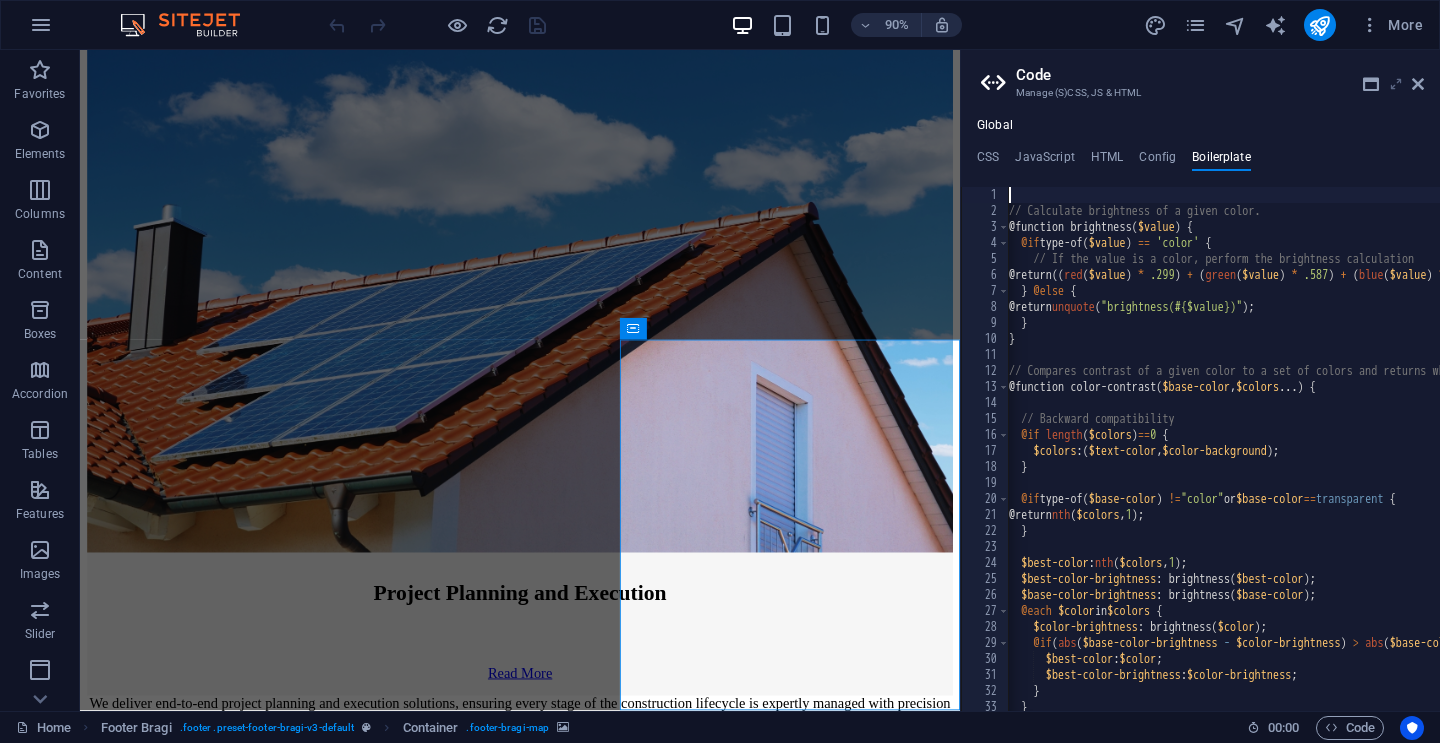 click at bounding box center (1396, 84) 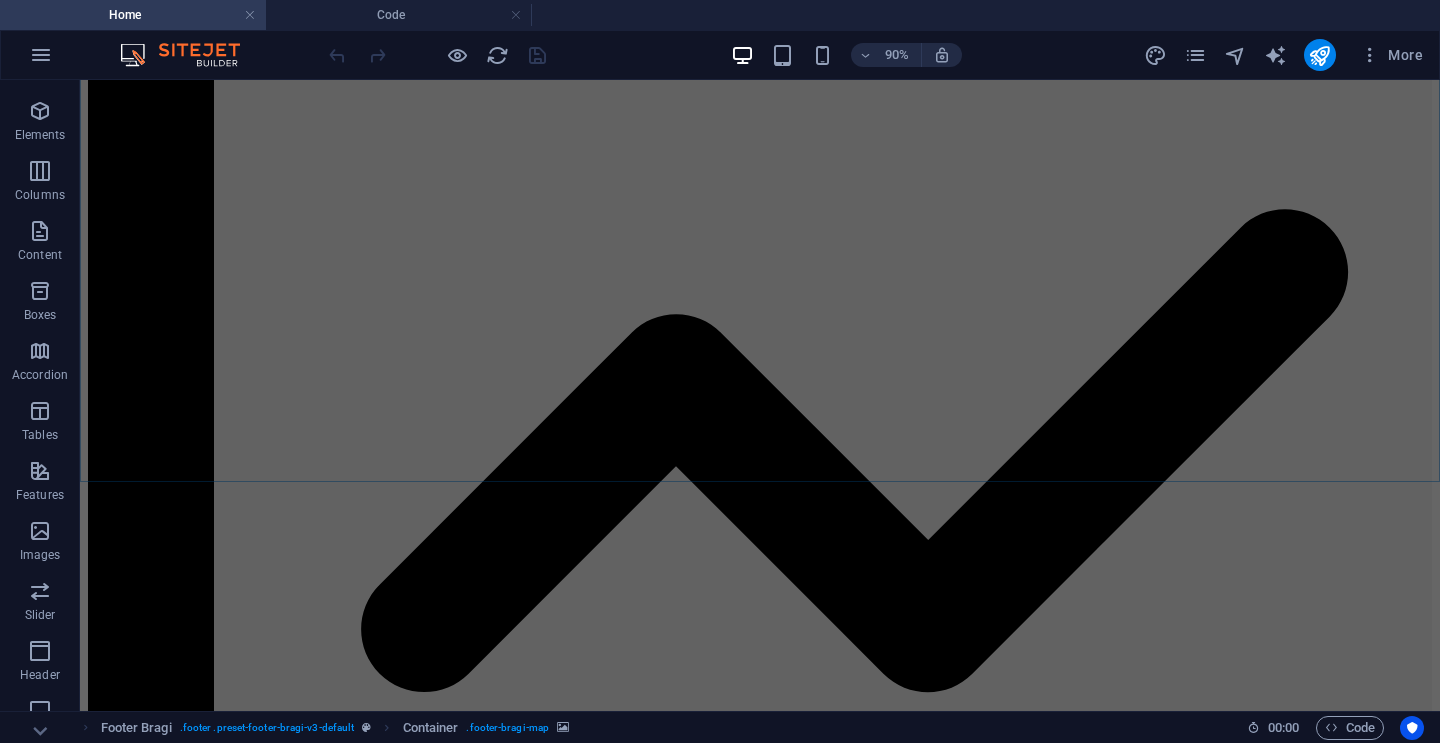 scroll, scrollTop: 11911, scrollLeft: 0, axis: vertical 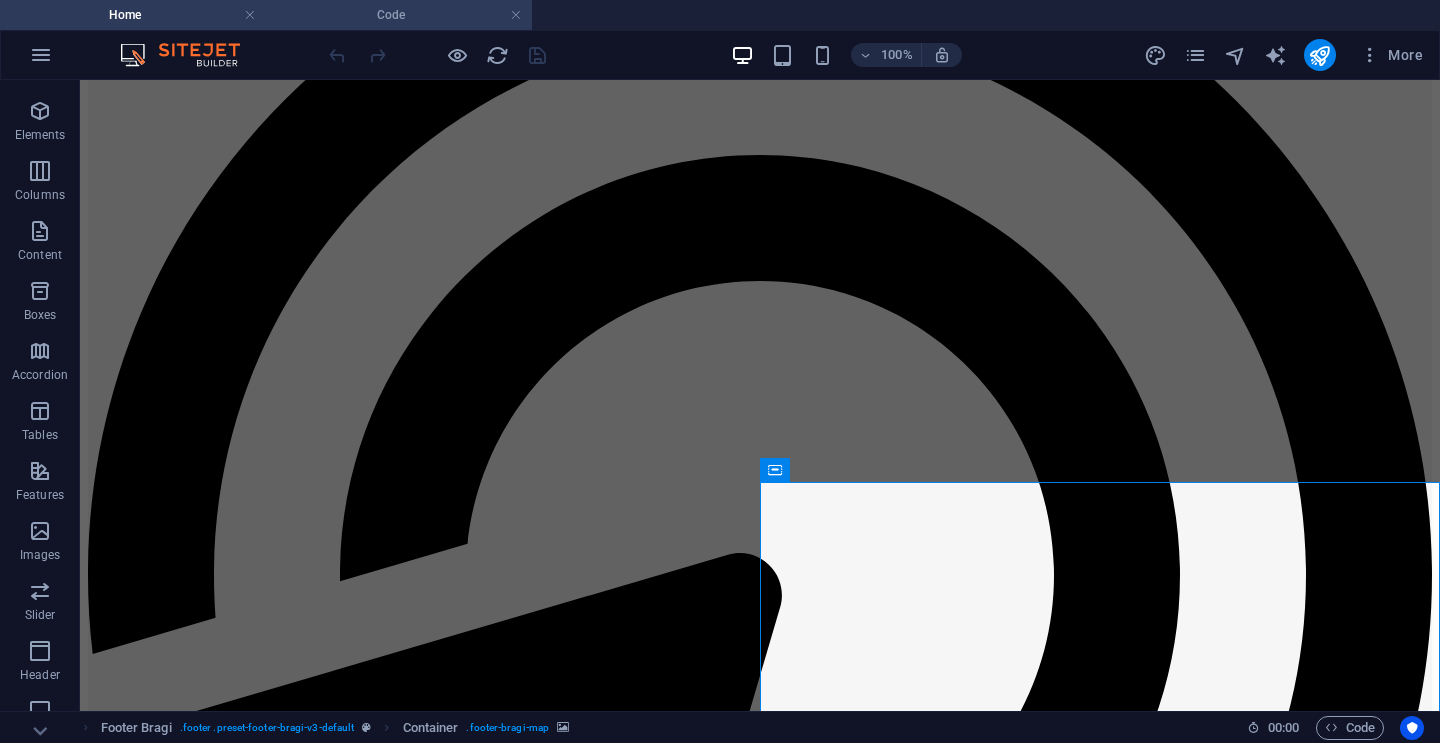 click on "Code" at bounding box center [399, 15] 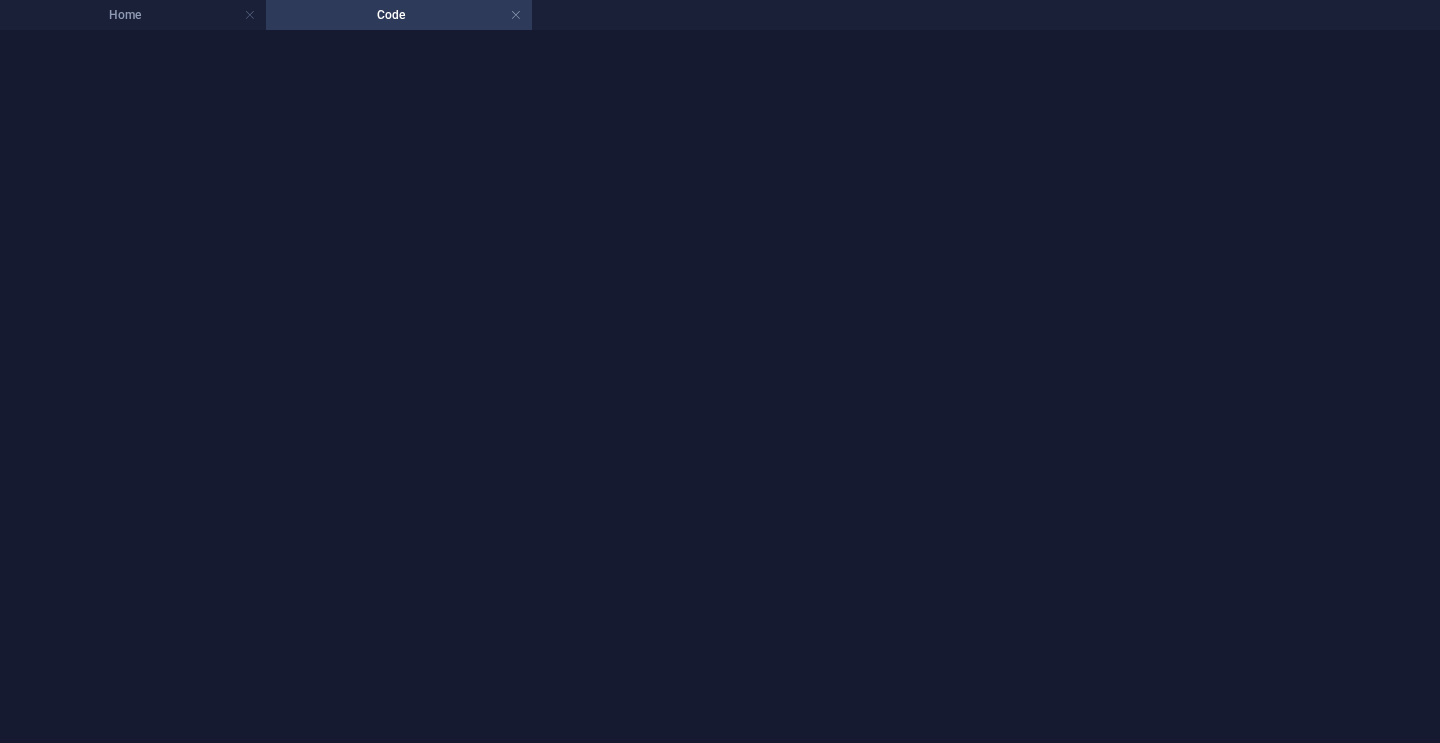 scroll, scrollTop: 0, scrollLeft: 0, axis: both 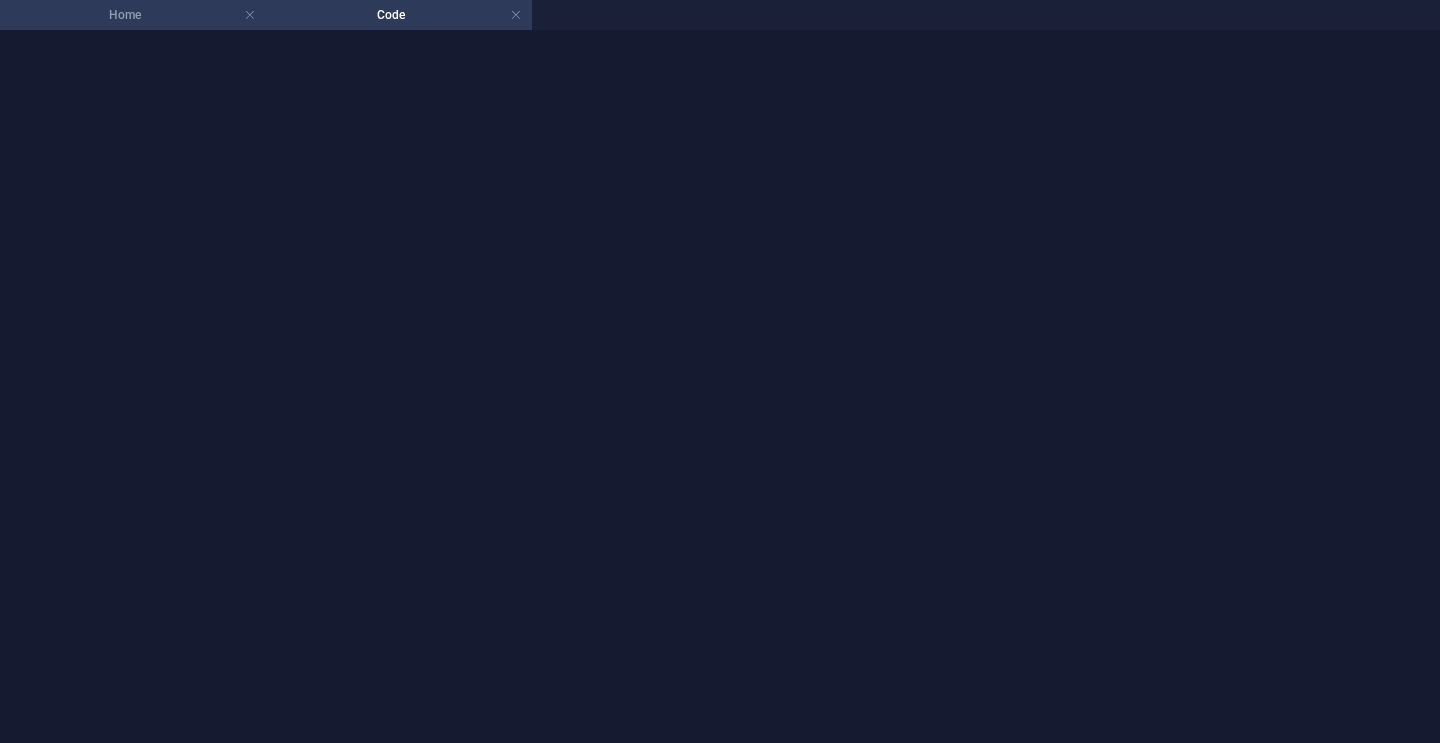 click on "Home" at bounding box center (133, 15) 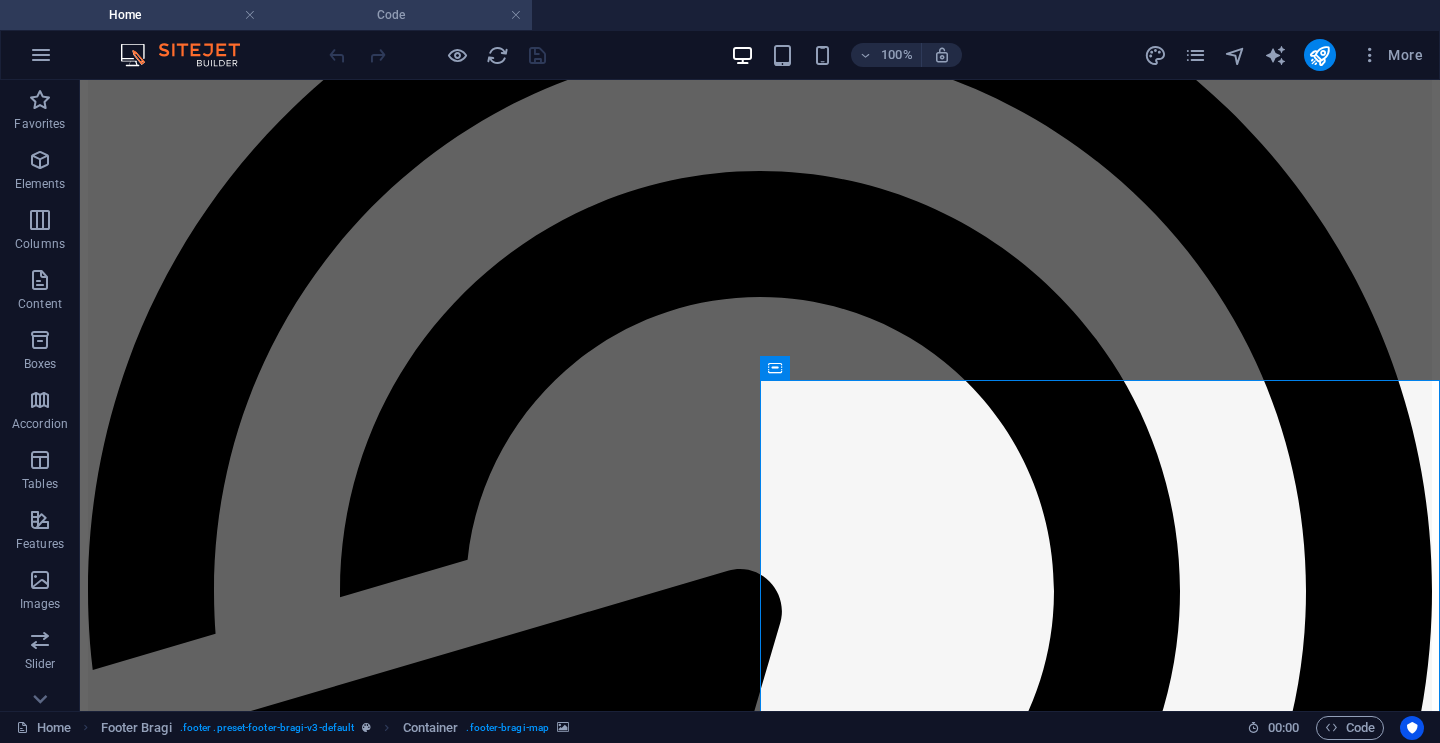 click on "Code" at bounding box center [399, 15] 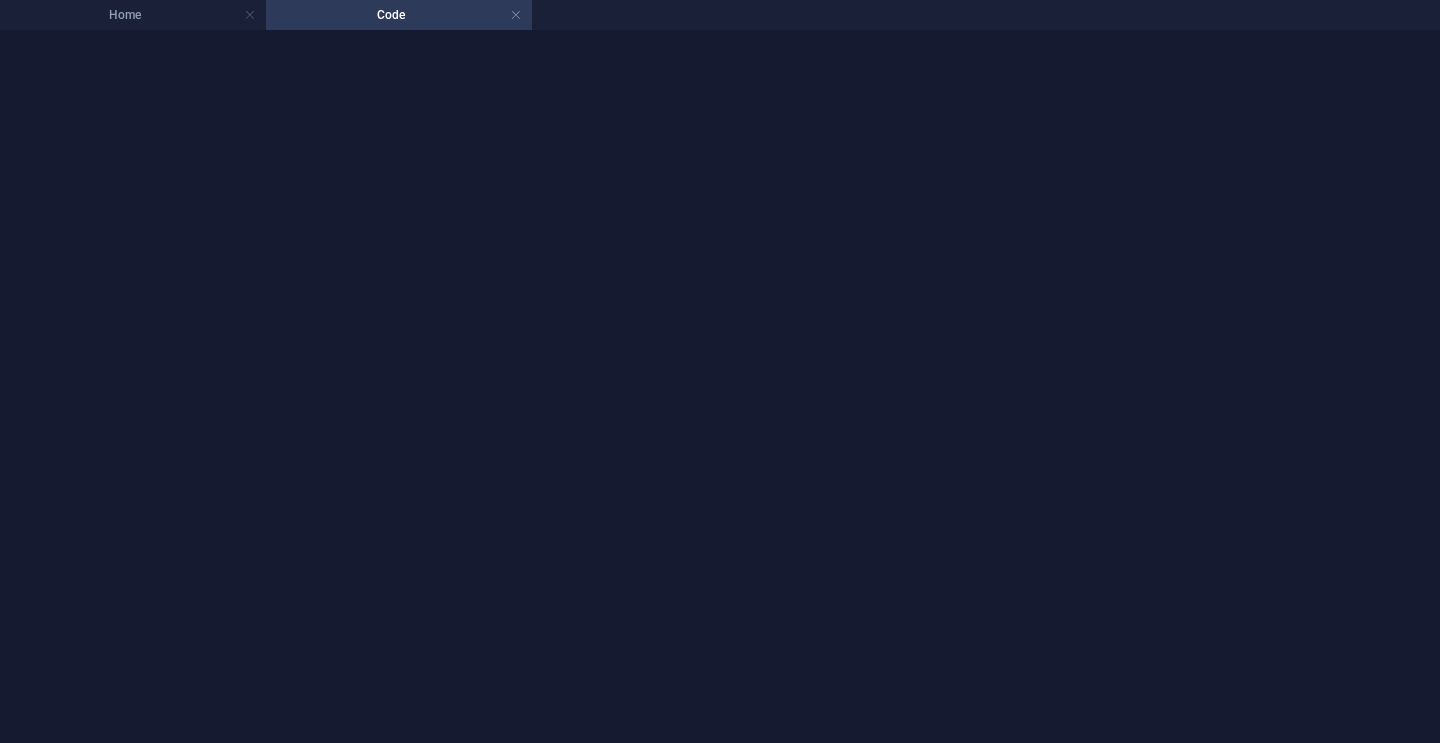 scroll, scrollTop: 0, scrollLeft: 0, axis: both 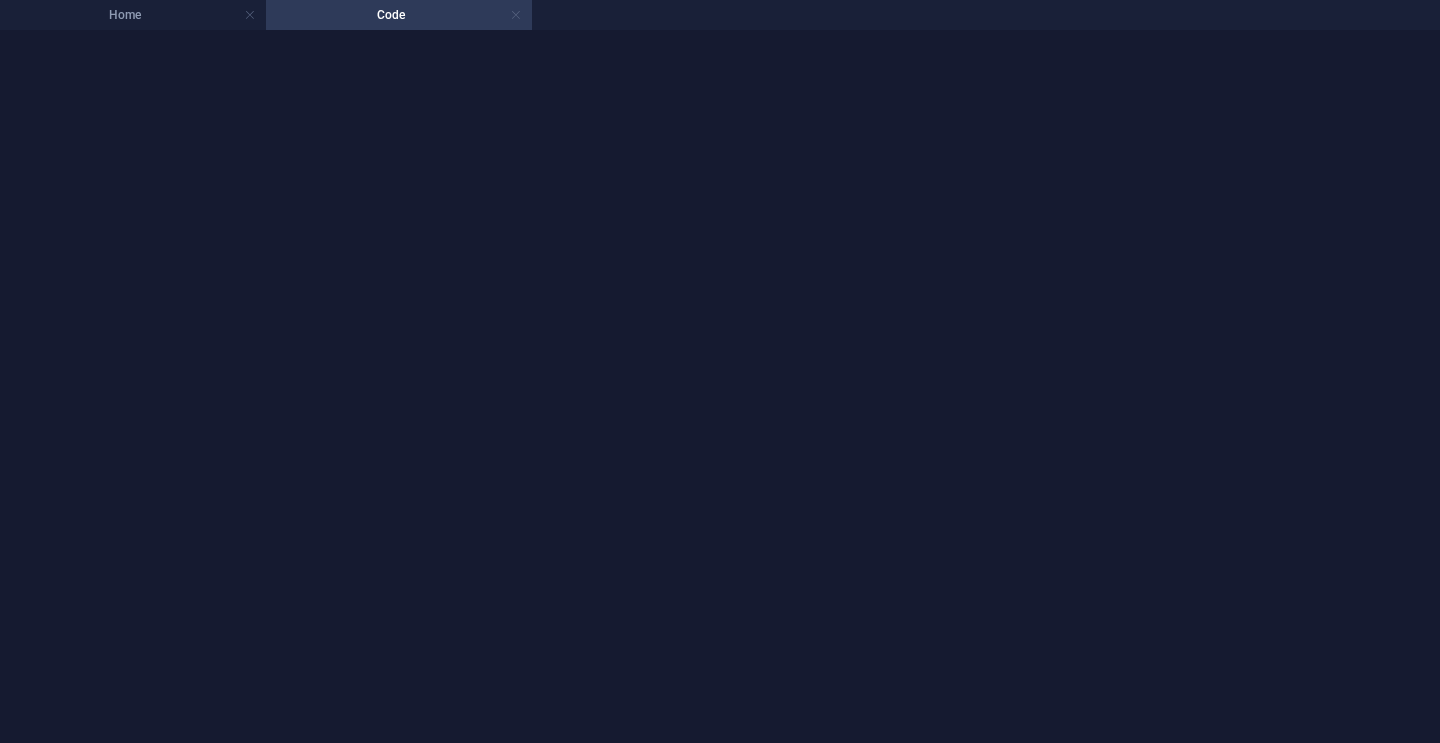 click at bounding box center [516, 15] 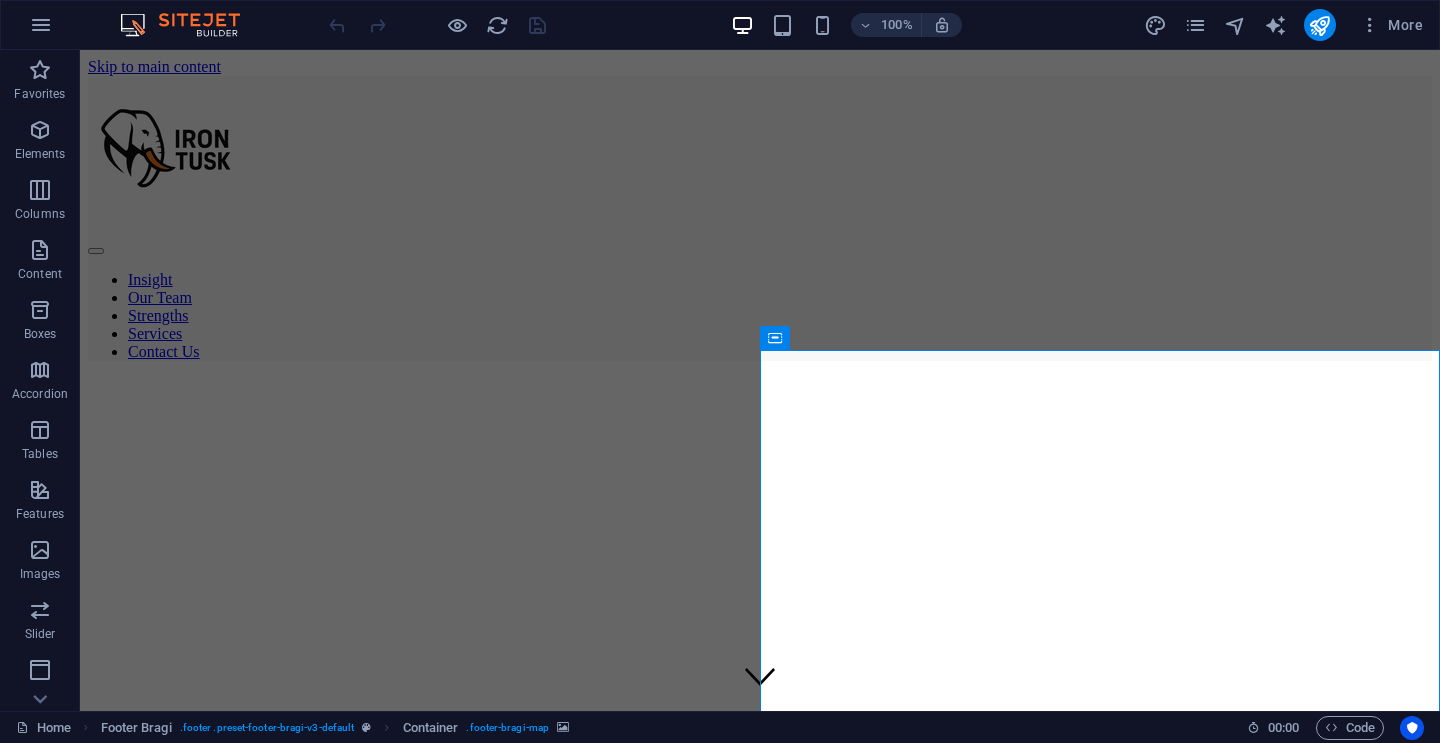 scroll, scrollTop: 11911, scrollLeft: 0, axis: vertical 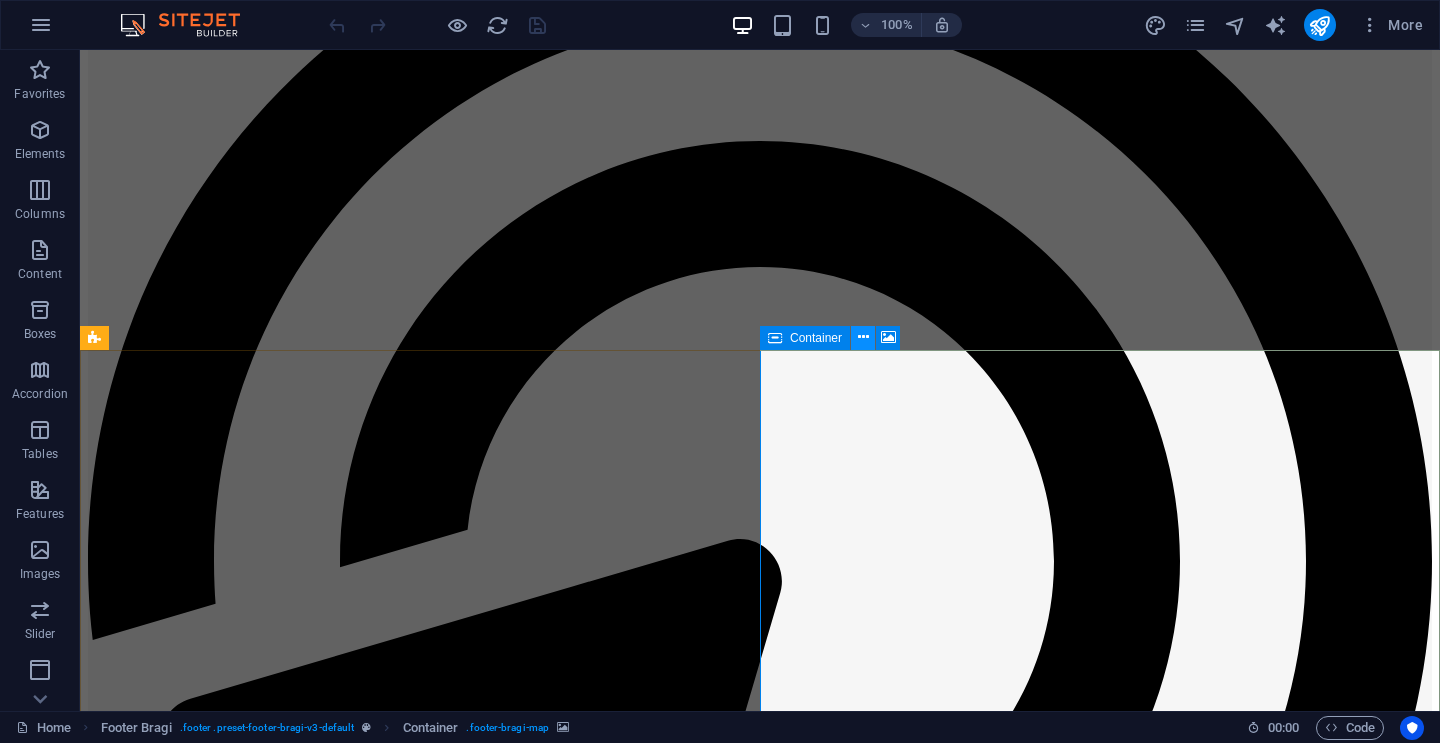 click at bounding box center [863, 337] 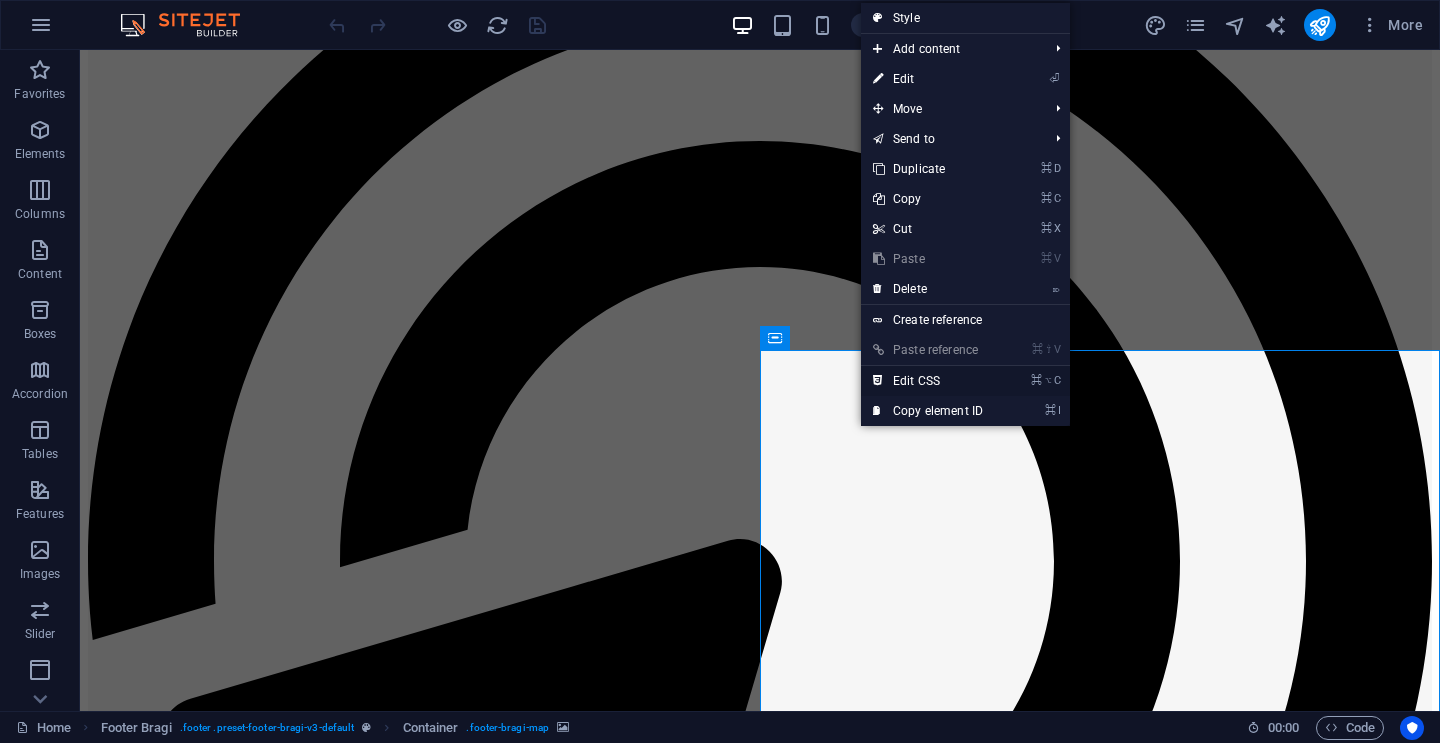 click on "⌘ ⌥ C  Edit CSS" at bounding box center [928, 381] 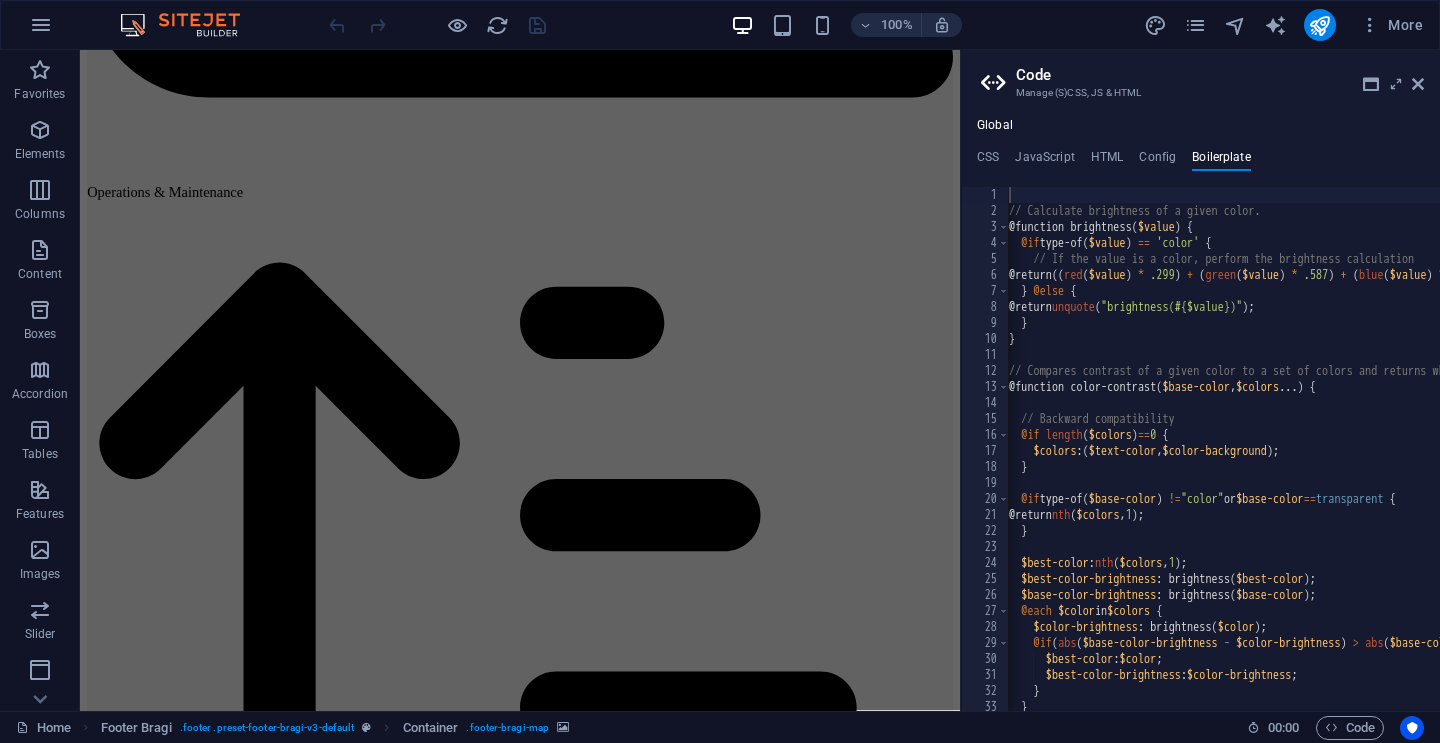 scroll, scrollTop: 13407, scrollLeft: 0, axis: vertical 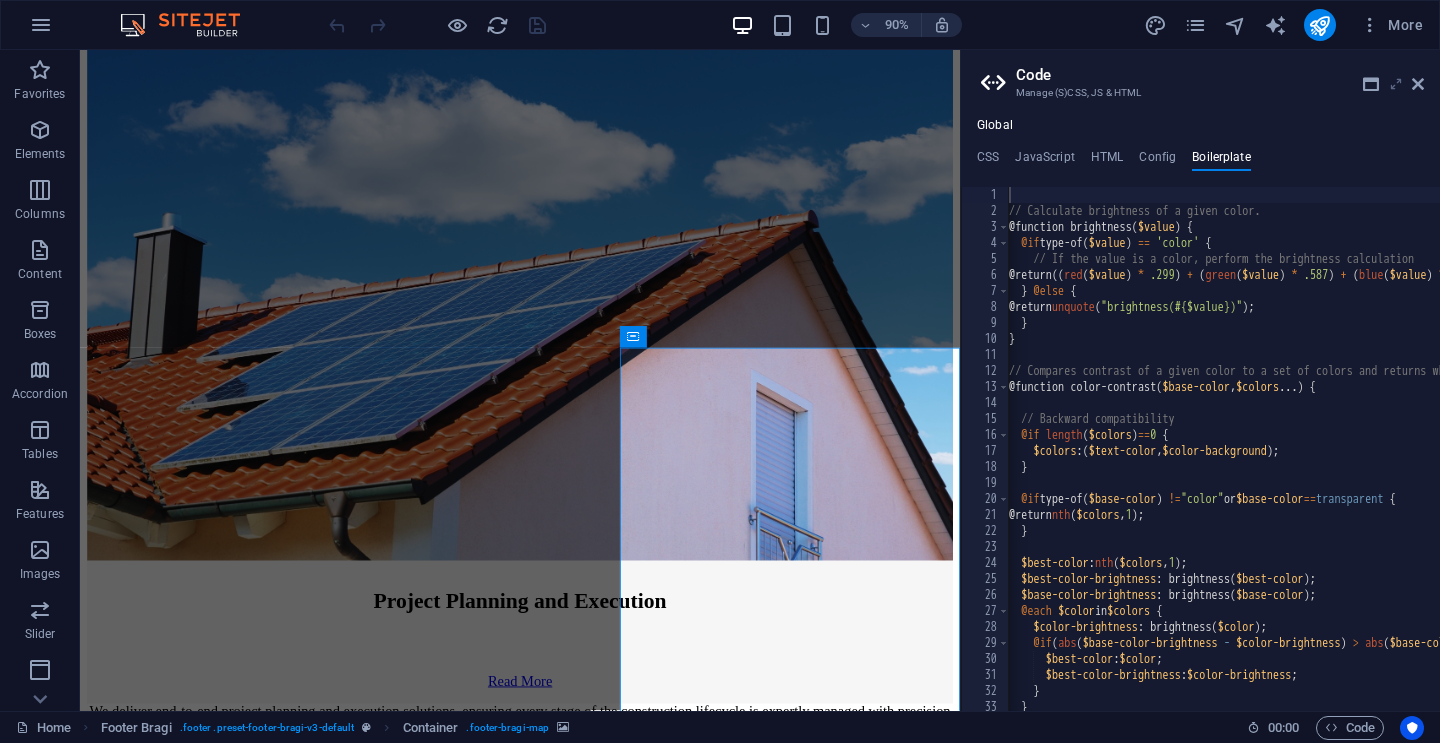 click at bounding box center (1396, 84) 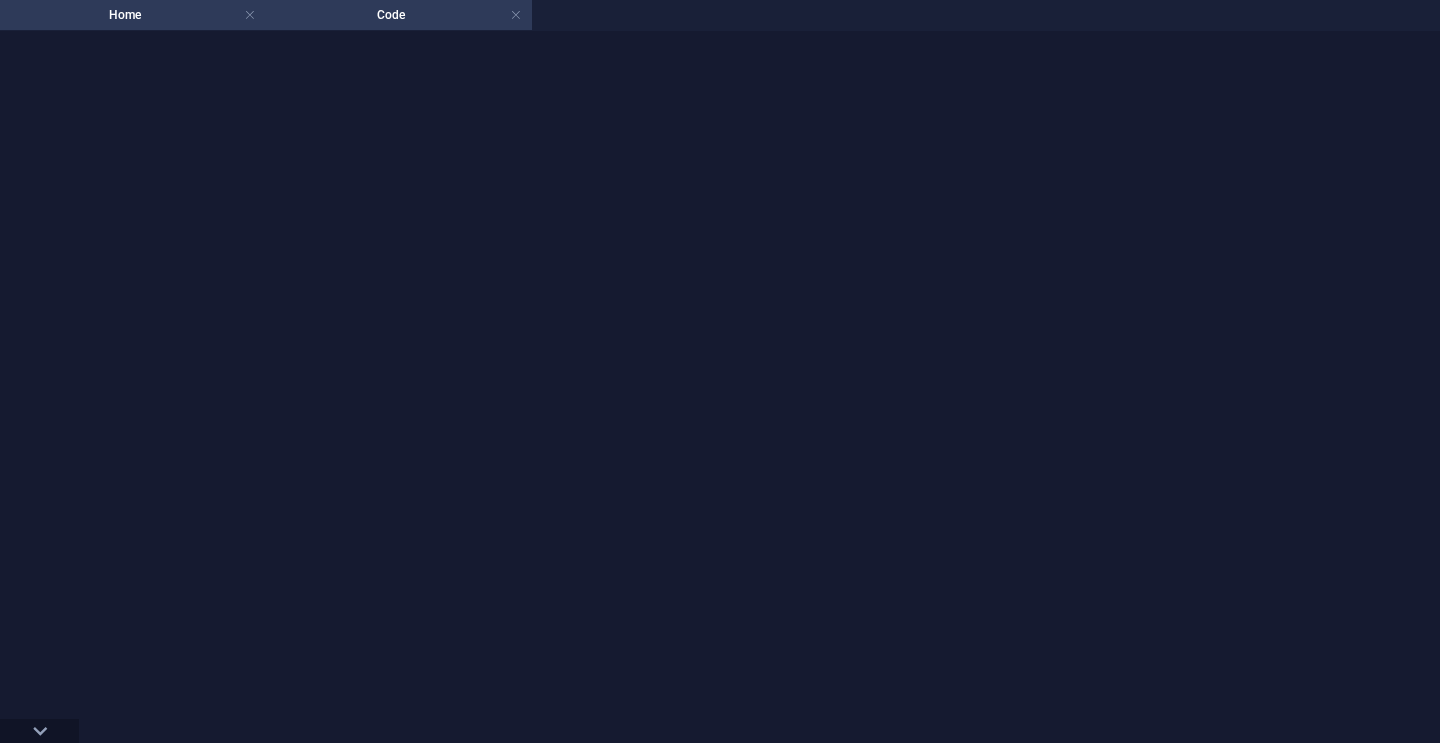 click 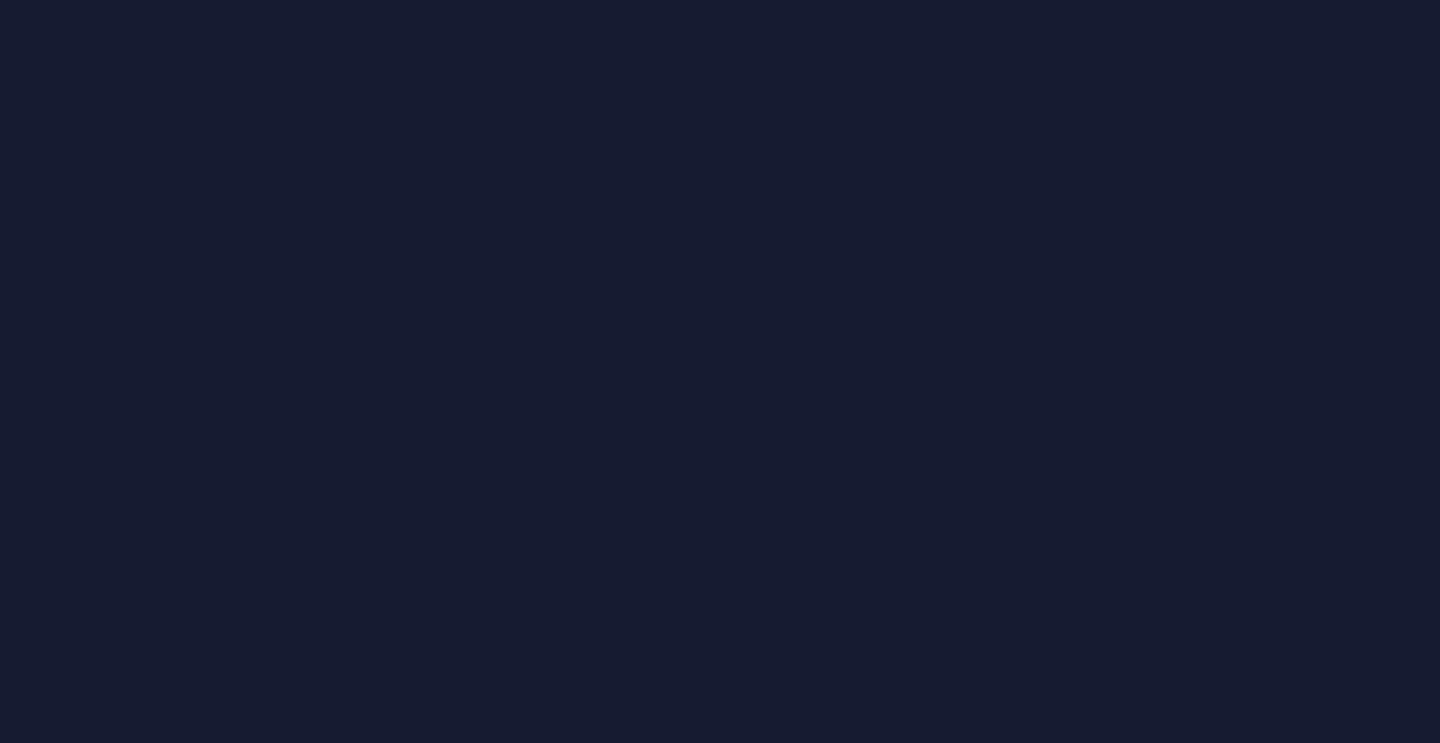scroll, scrollTop: 0, scrollLeft: 0, axis: both 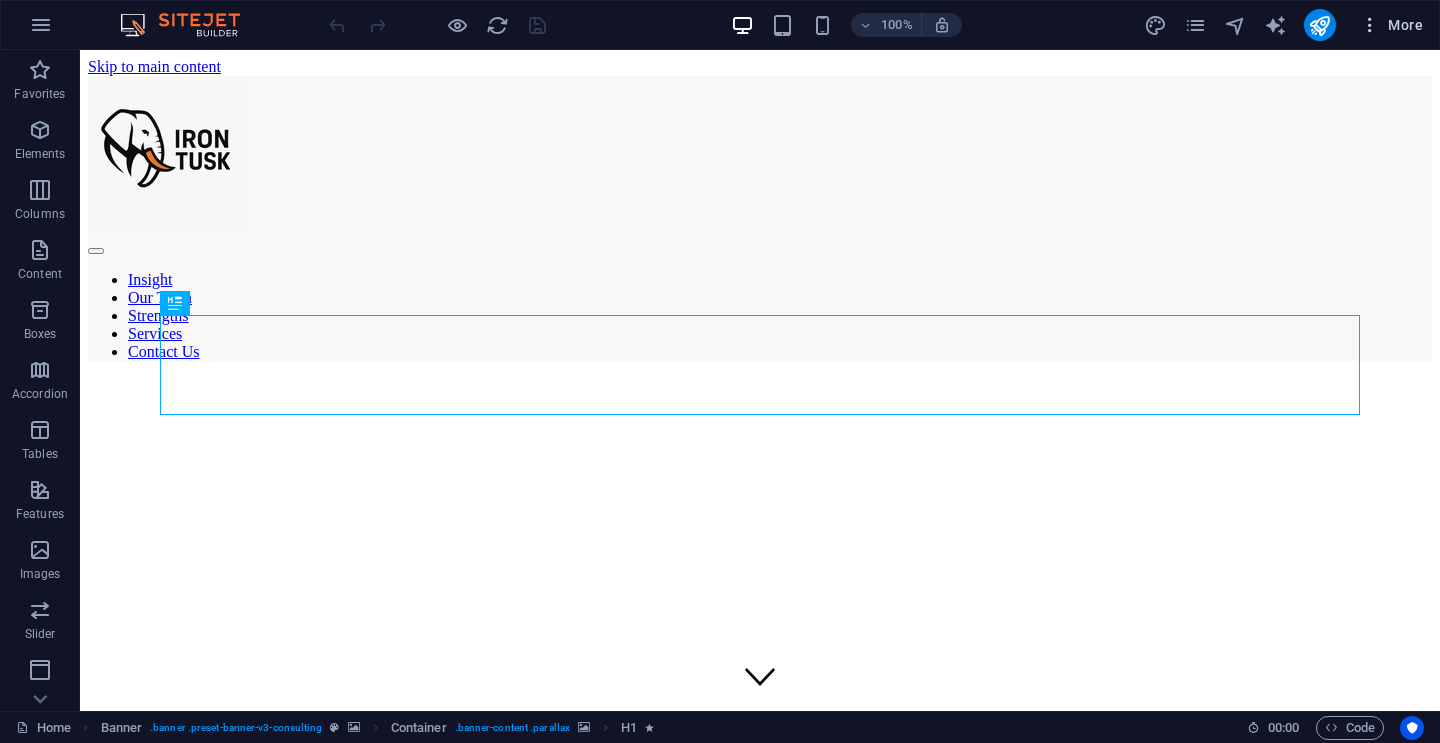 click on "More" at bounding box center [1391, 25] 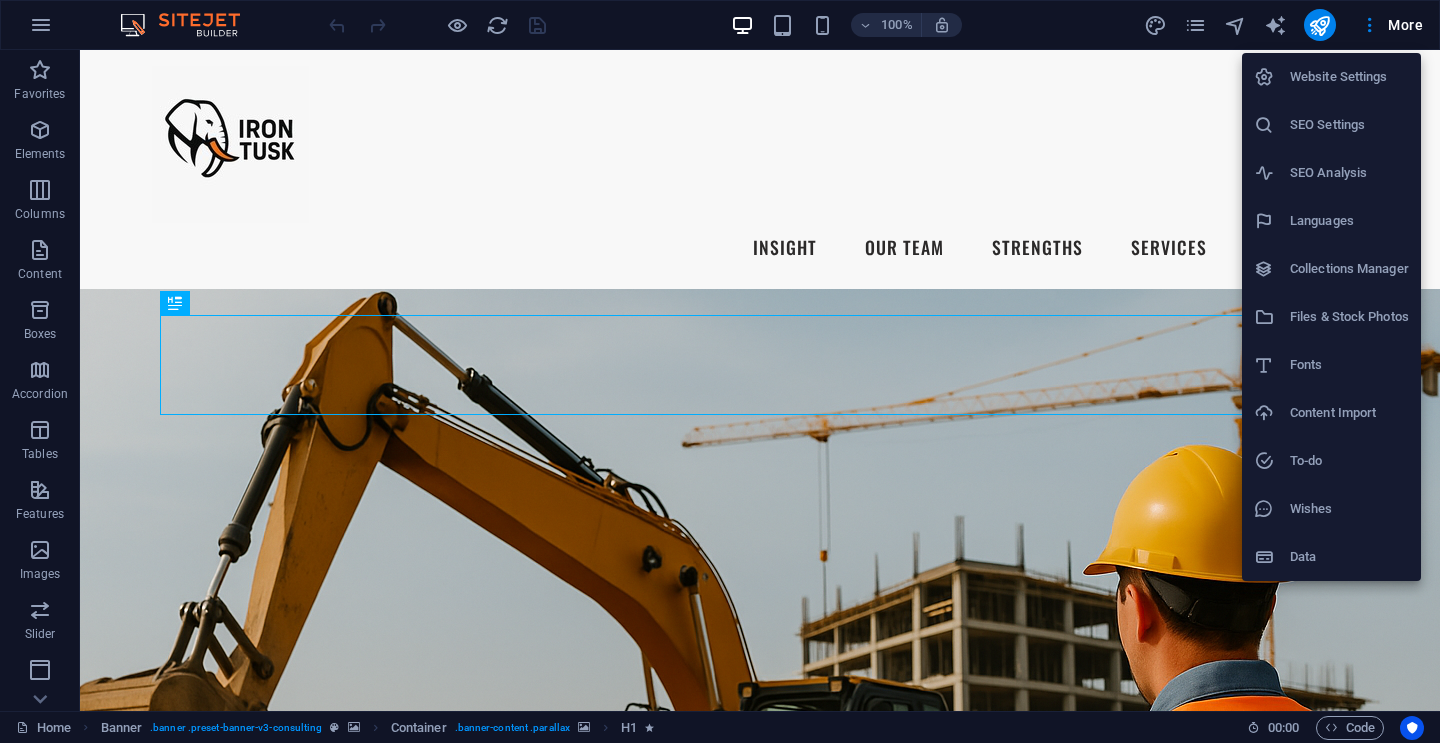 click on "Website Settings" at bounding box center [1349, 77] 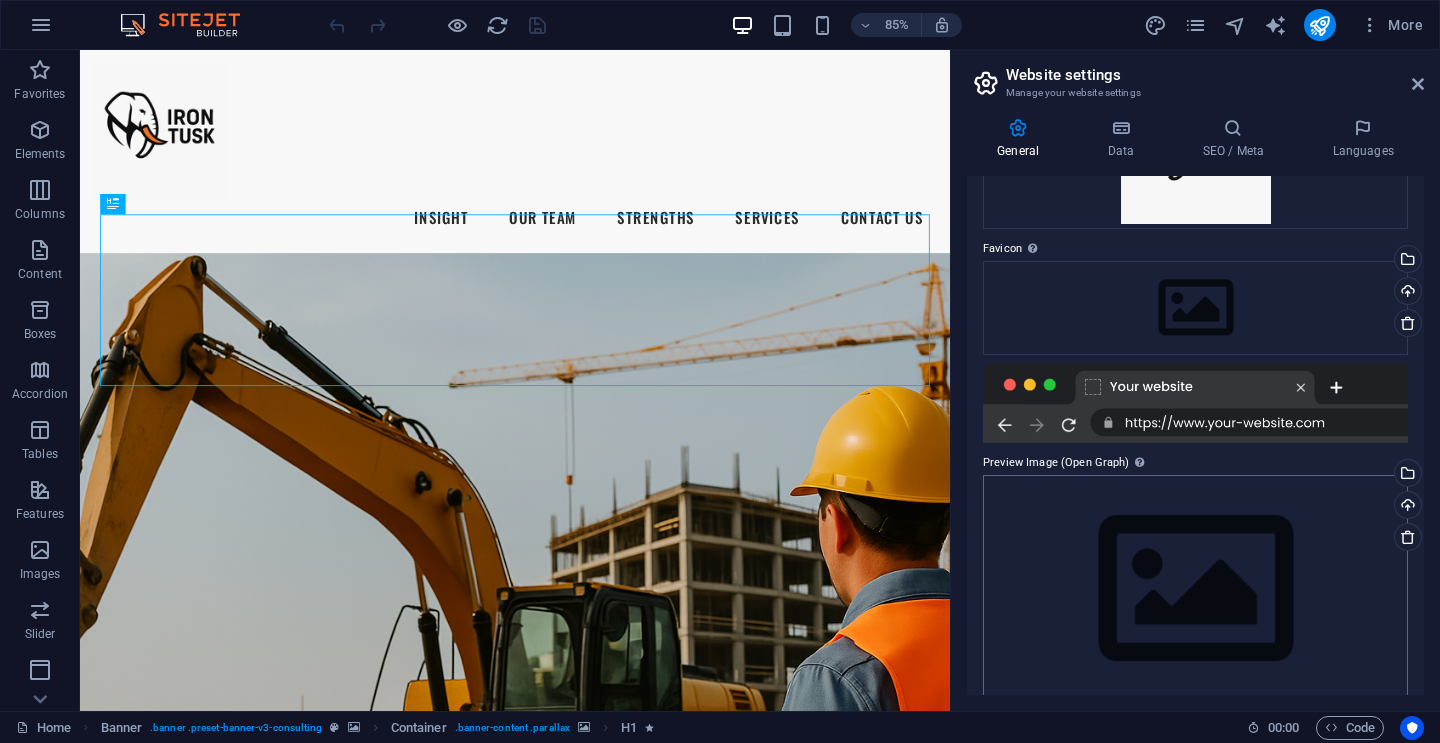 scroll, scrollTop: 0, scrollLeft: 0, axis: both 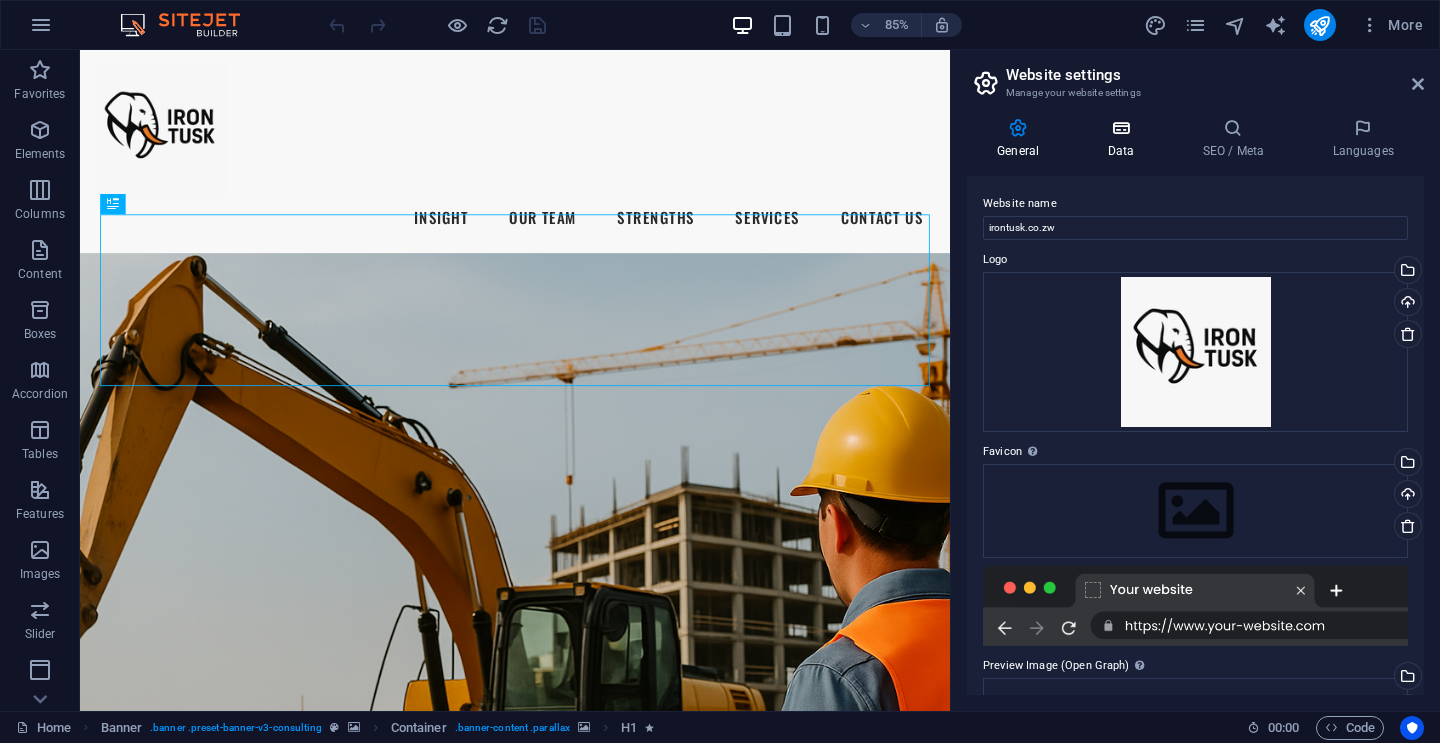 click on "Data" at bounding box center (1124, 139) 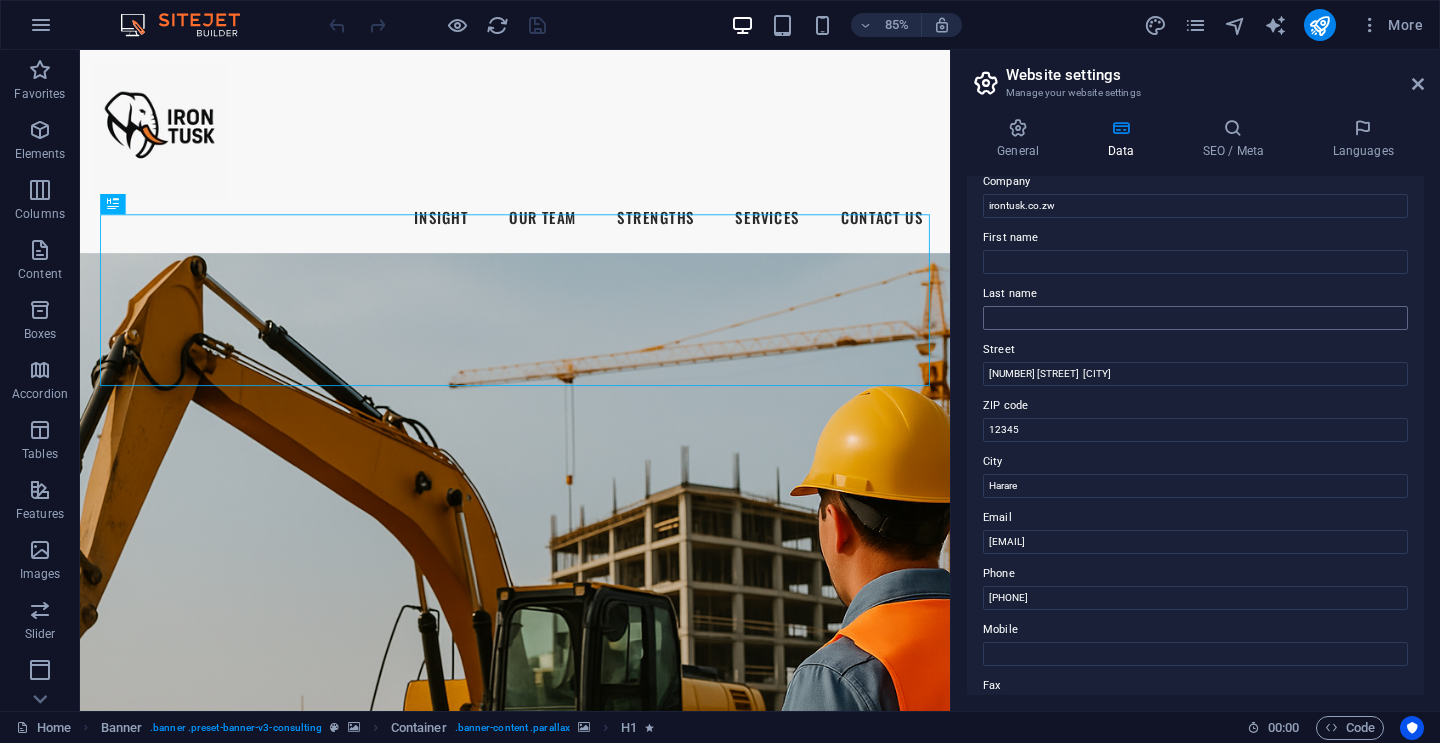 scroll, scrollTop: 82, scrollLeft: 0, axis: vertical 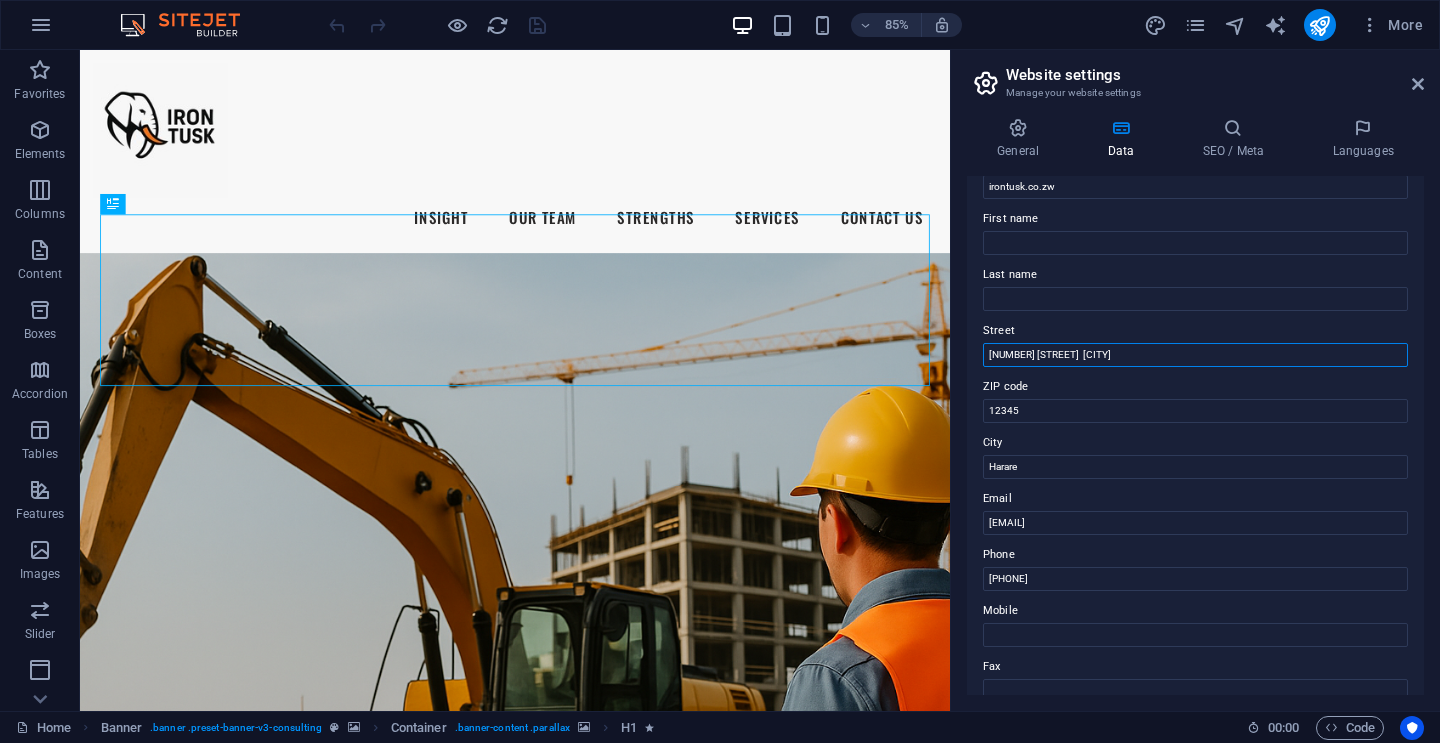 click on "[NUMBER] [STREET] [SUBURB]" at bounding box center [1195, 355] 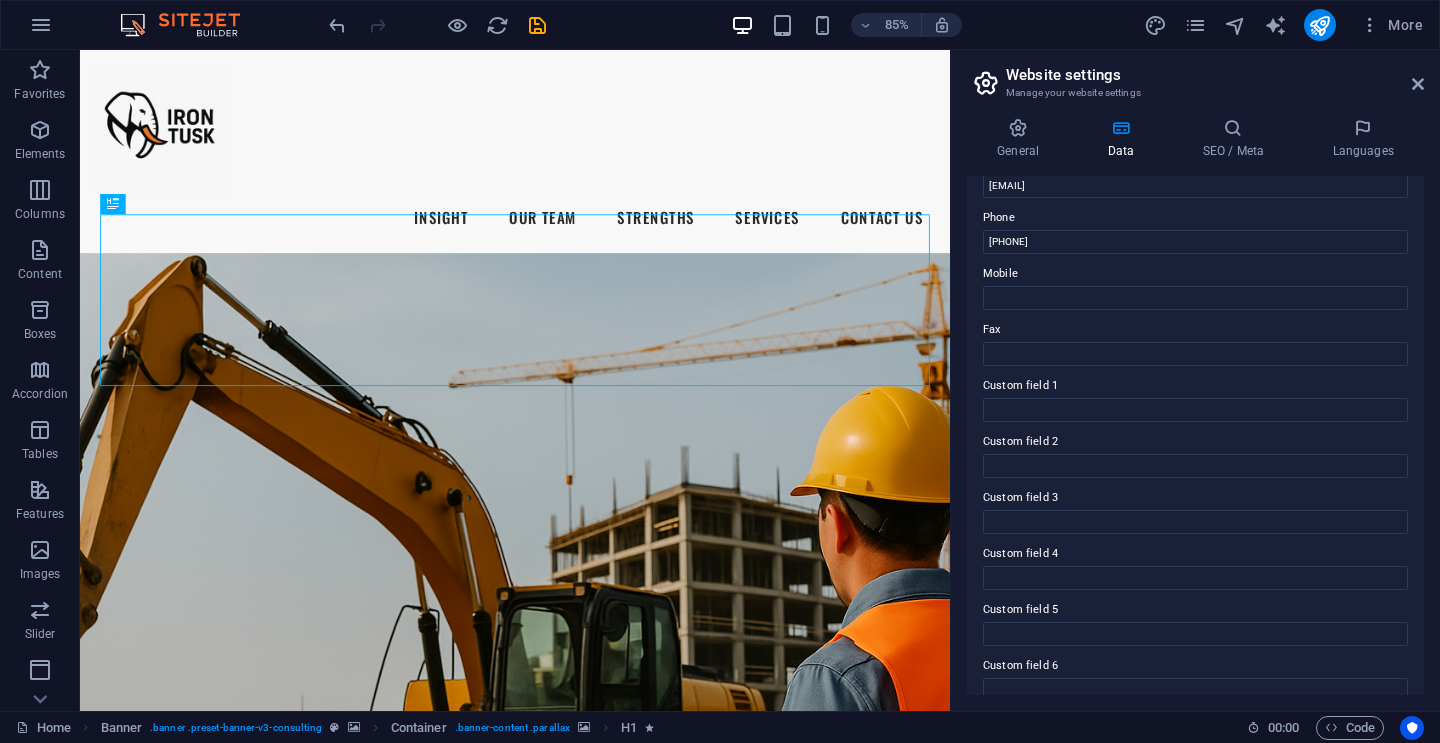 scroll, scrollTop: 441, scrollLeft: 0, axis: vertical 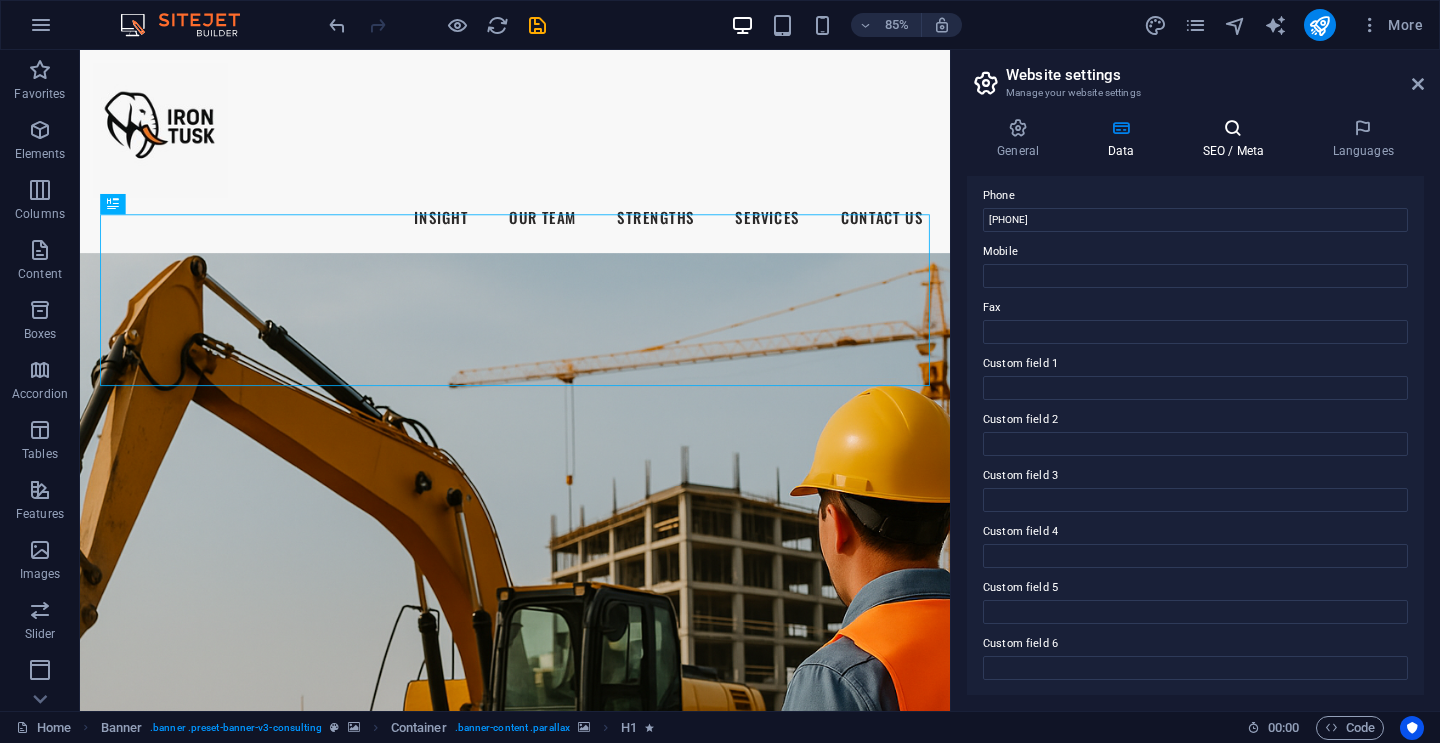type on "16 Chaifont Raod" 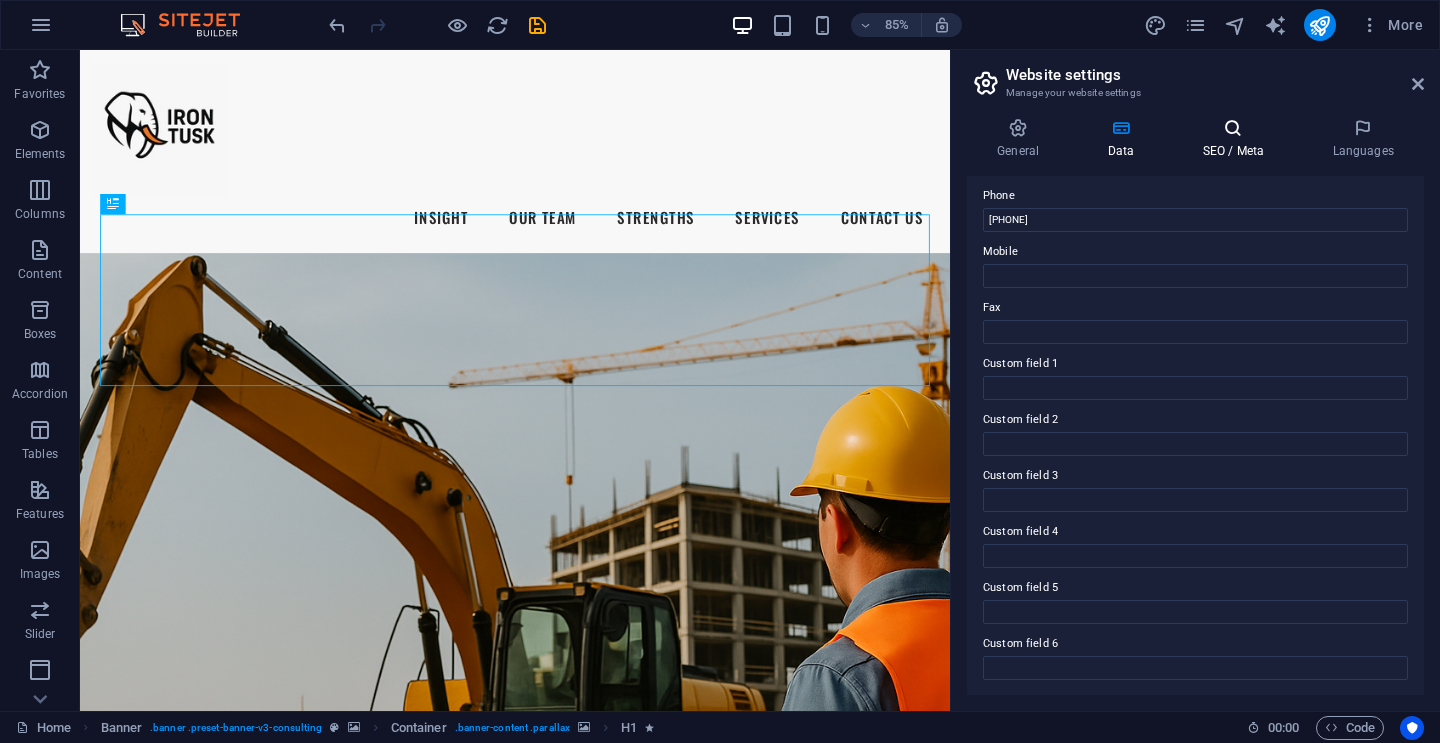 click at bounding box center [1233, 128] 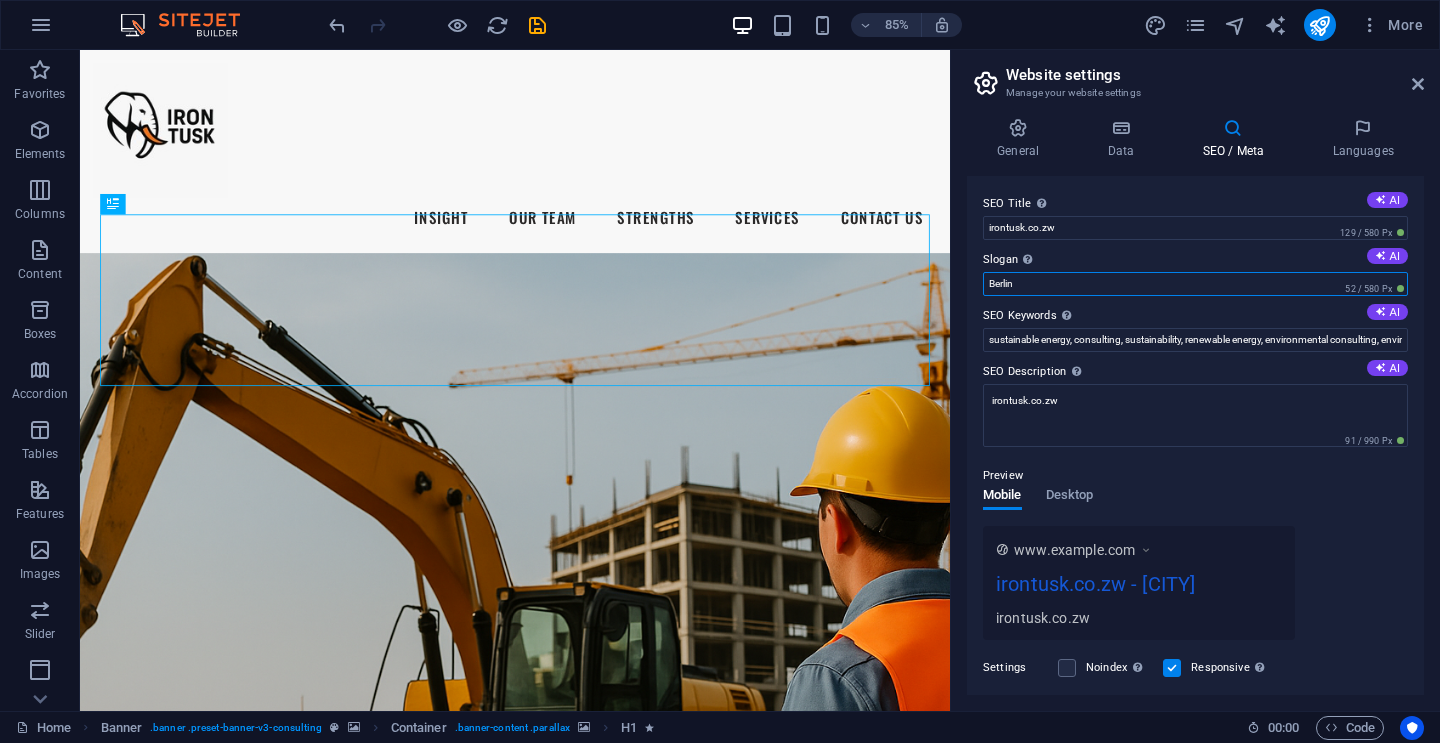 click on "Berlin" at bounding box center (1195, 284) 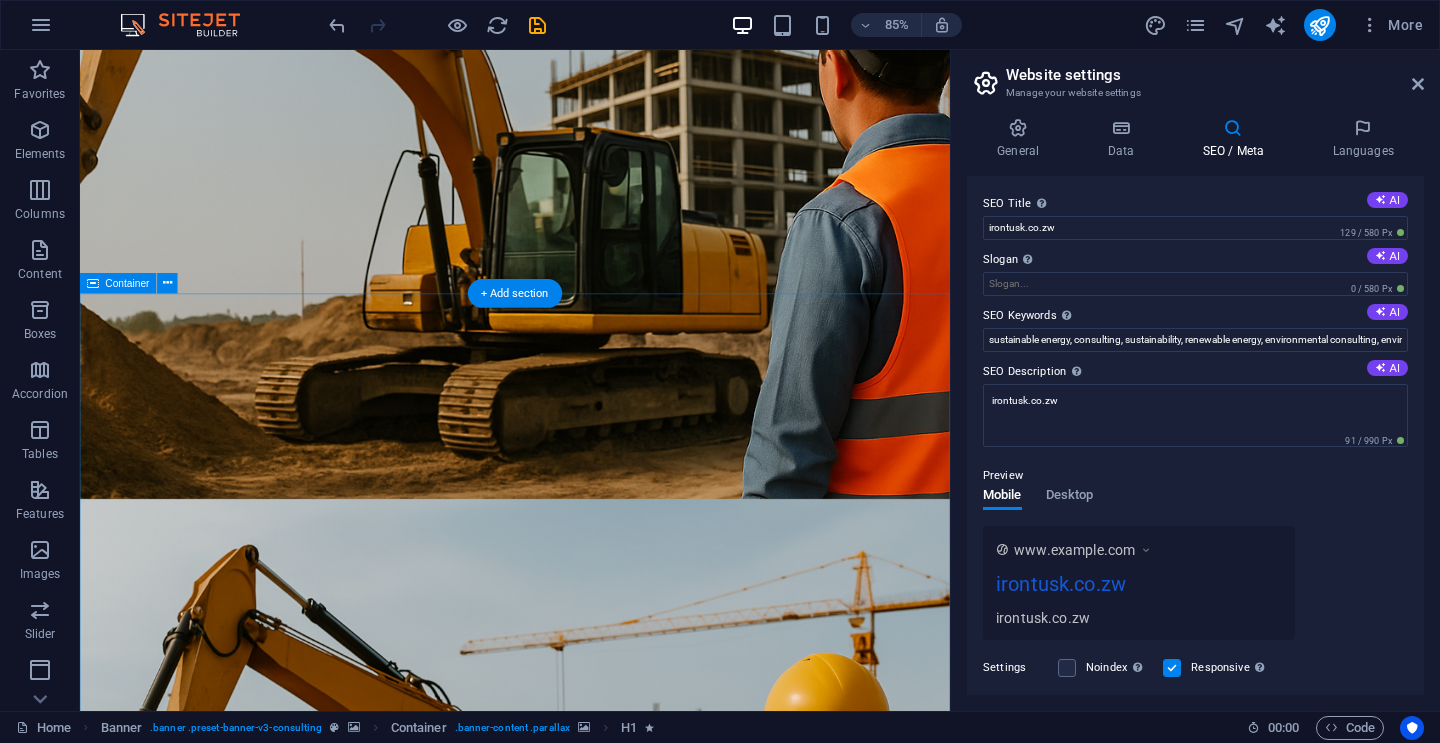 scroll, scrollTop: 0, scrollLeft: 0, axis: both 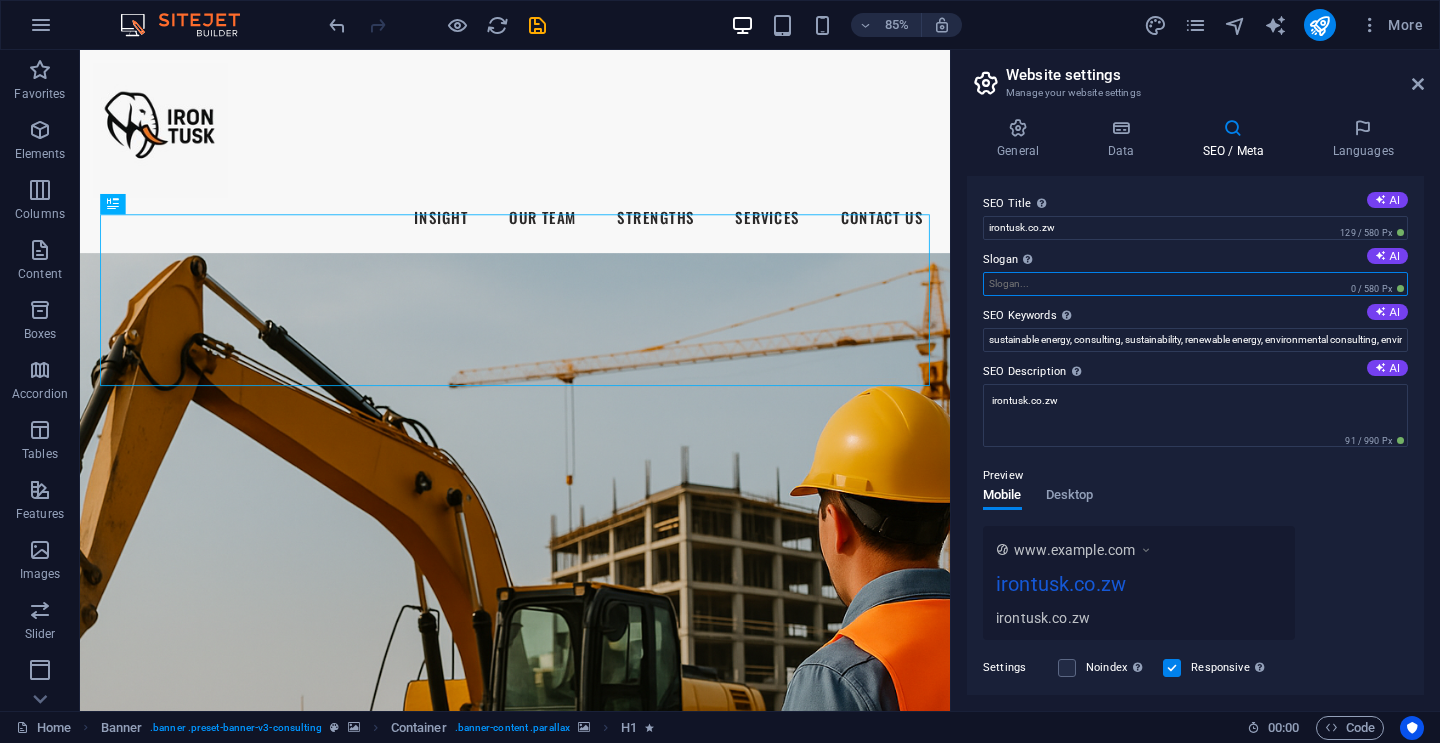 click on "Slogan The slogan of your website. AI" at bounding box center [1195, 284] 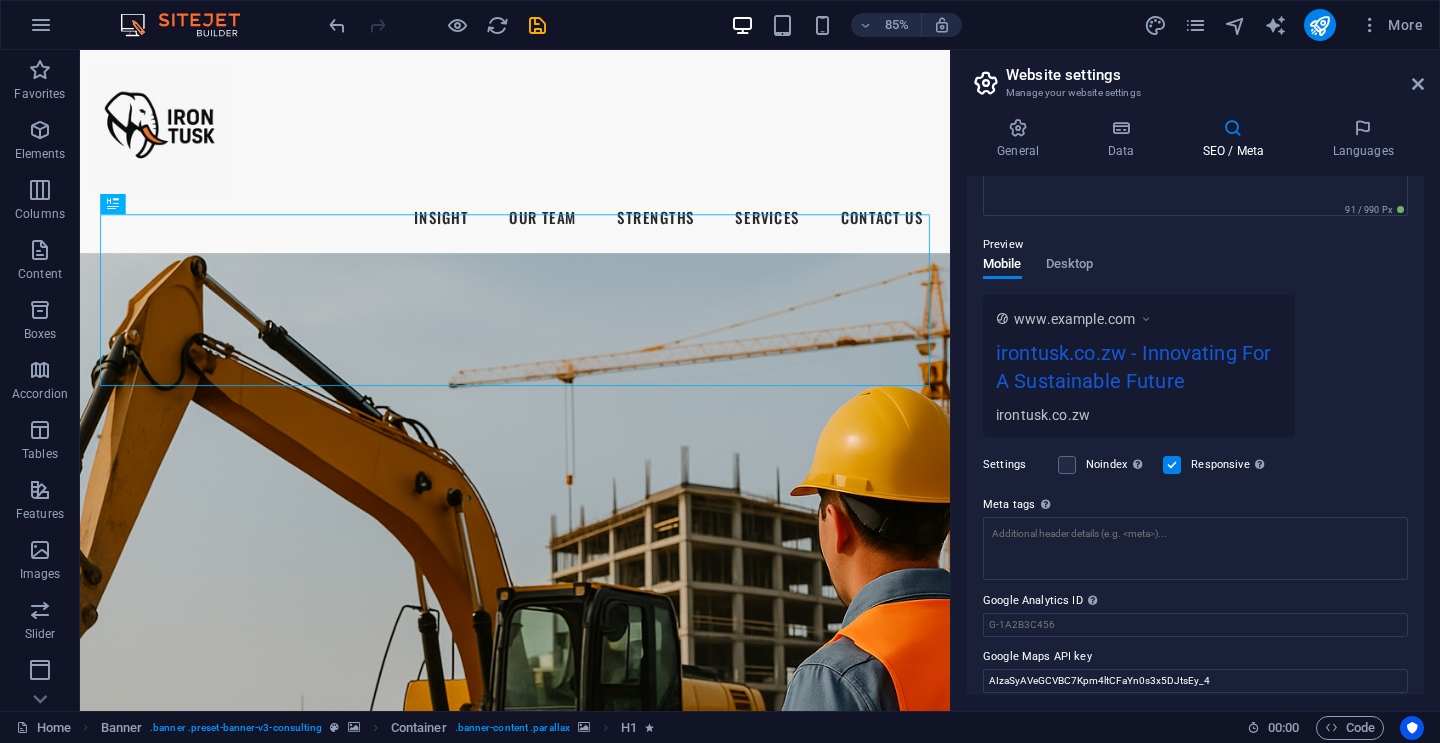 scroll, scrollTop: 244, scrollLeft: 0, axis: vertical 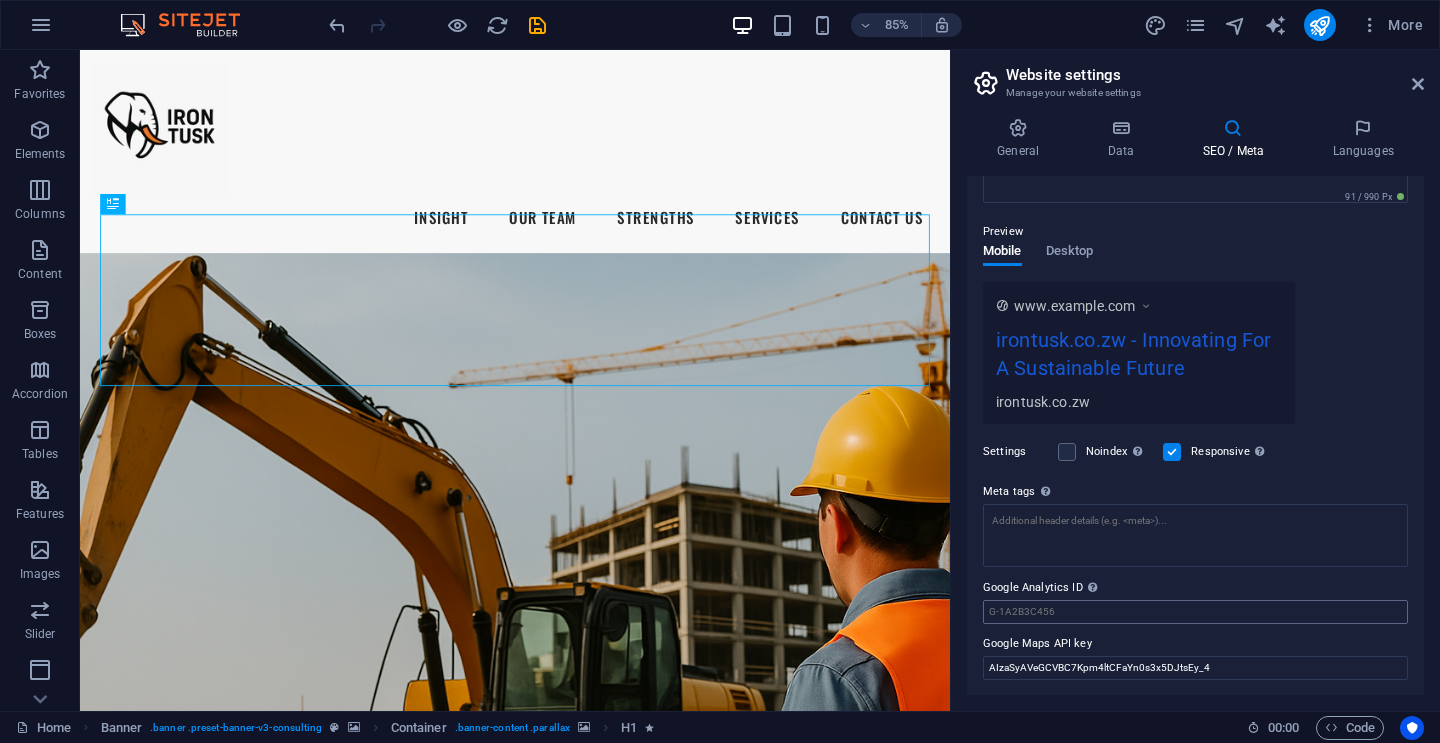 type on "Innovating For A Sustainable Future" 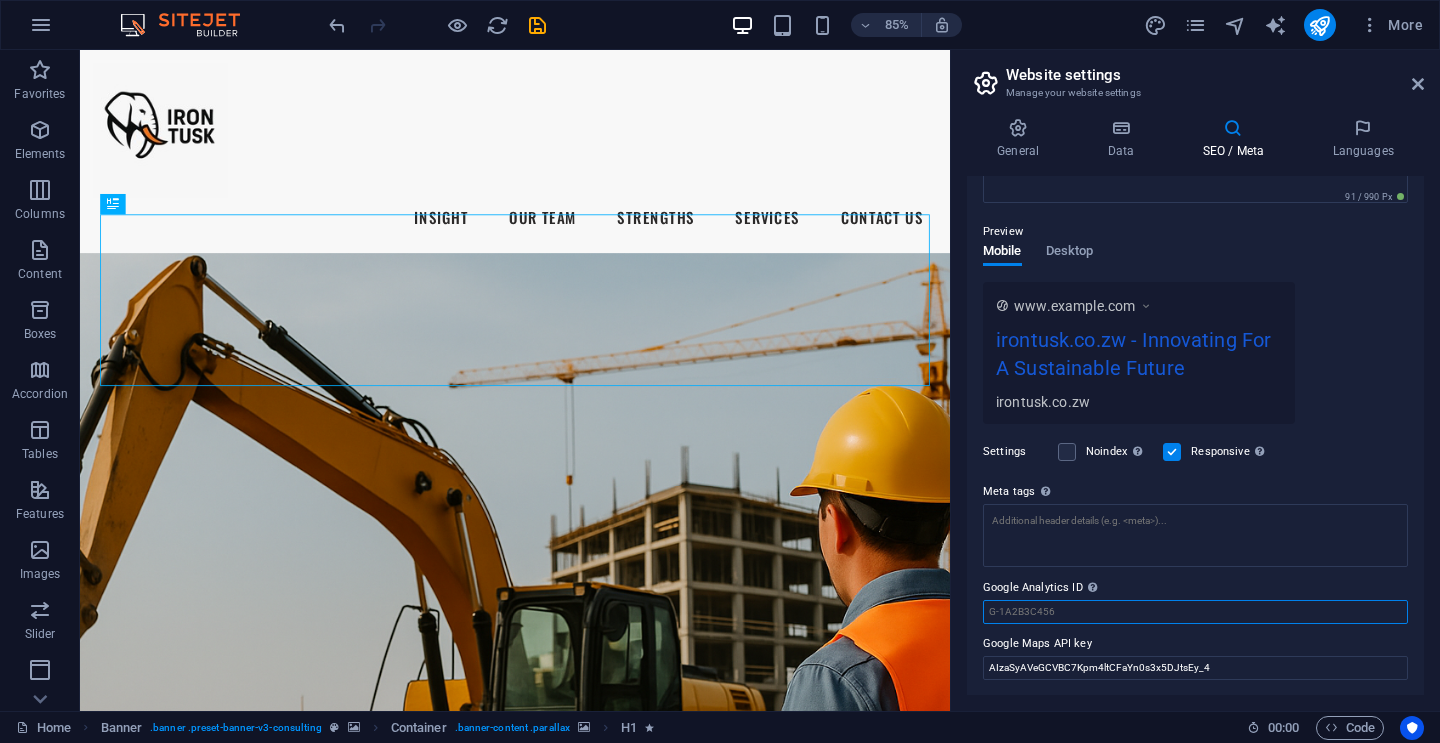 click on "Google Analytics ID Please only add the Google Analytics ID. We automatically include the ID in the tracking snippet. The Analytics ID looks similar to e.g. G-1A2B3C456" at bounding box center (1195, 612) 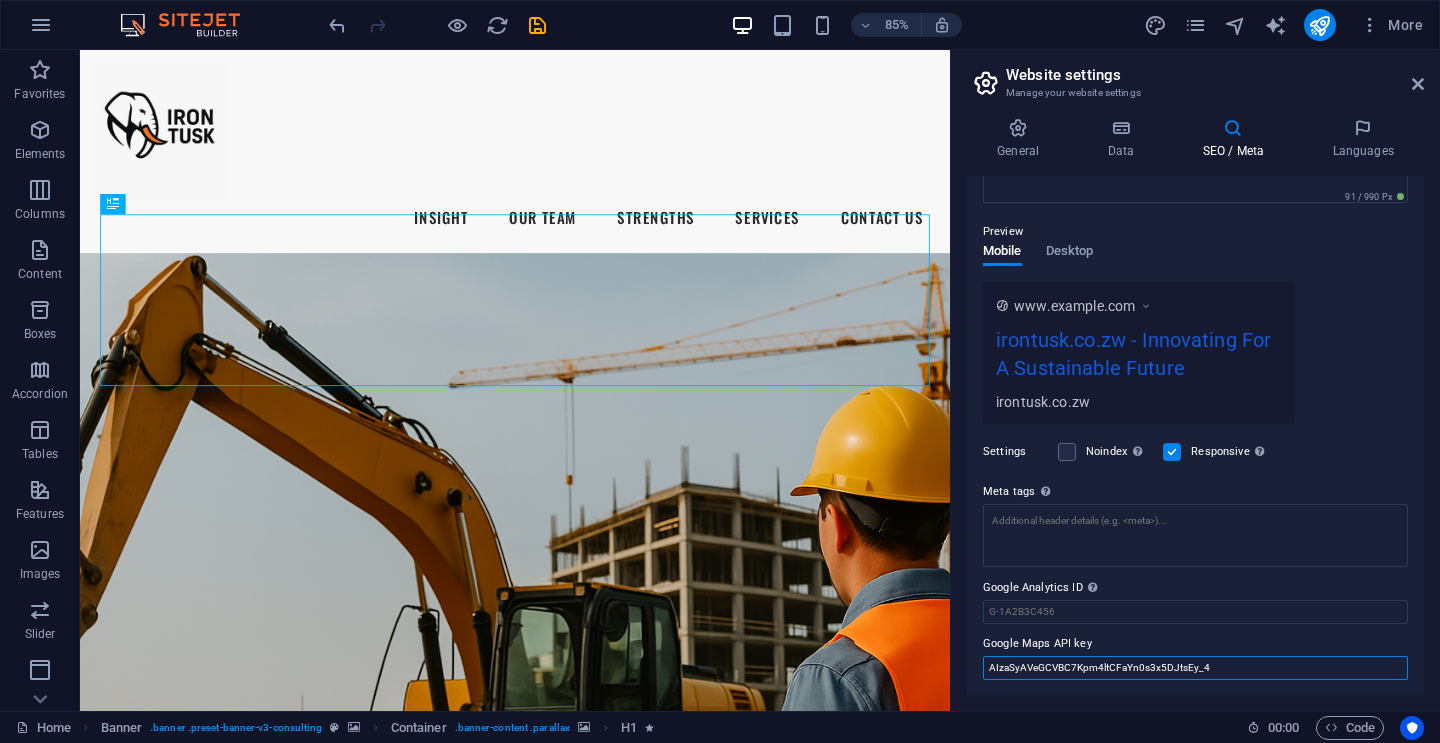 click on "AIzaSyAVeGCVBC7Kpm4ltCFaYn0s3x5DJtsEy_4" at bounding box center (1195, 668) 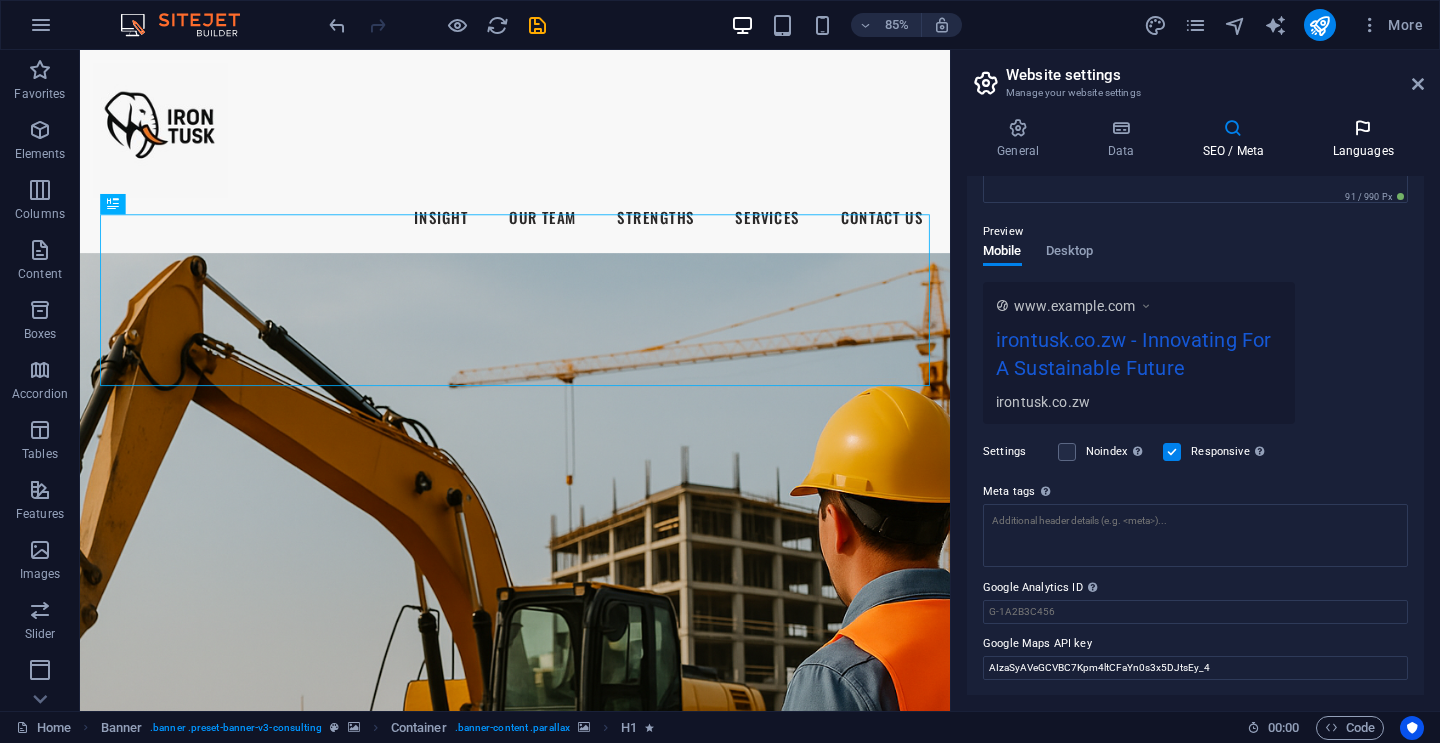 click at bounding box center [1363, 128] 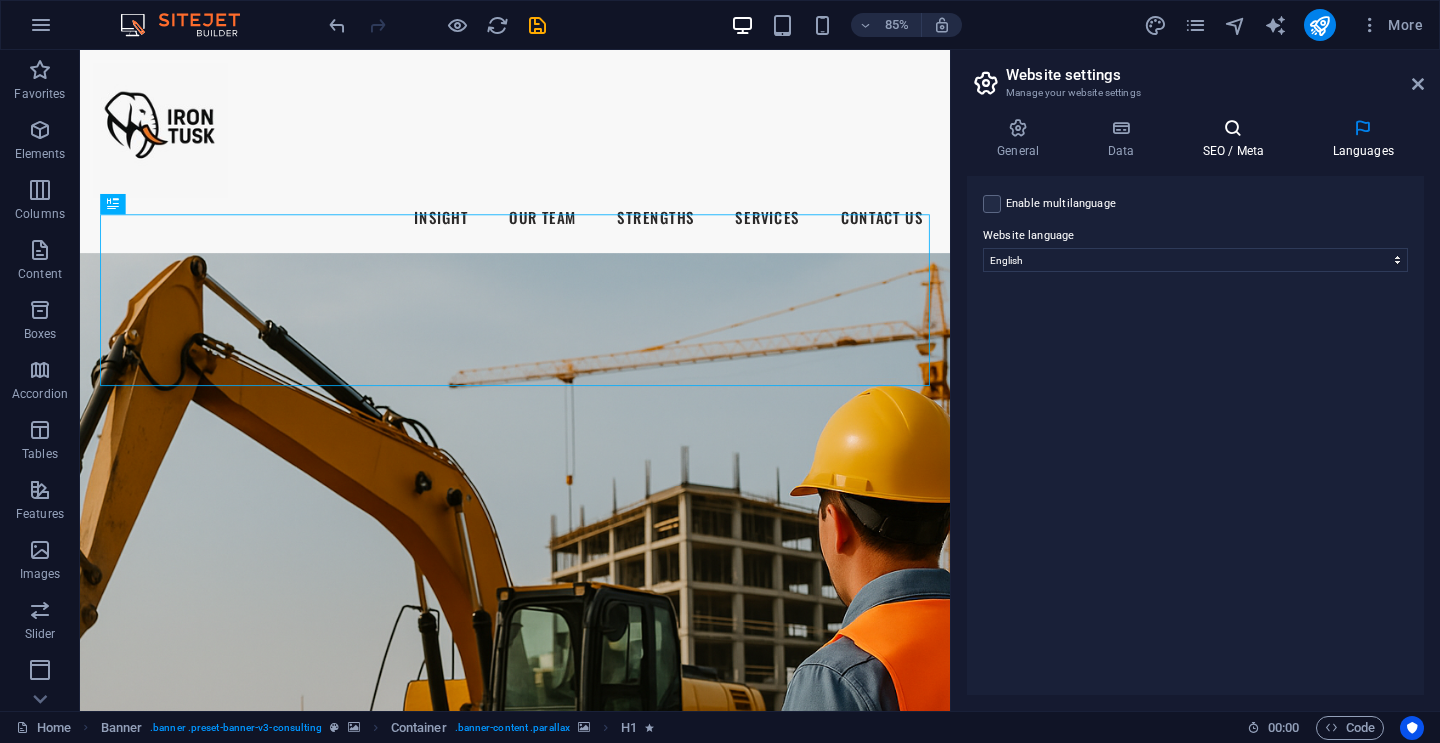 click at bounding box center (1233, 128) 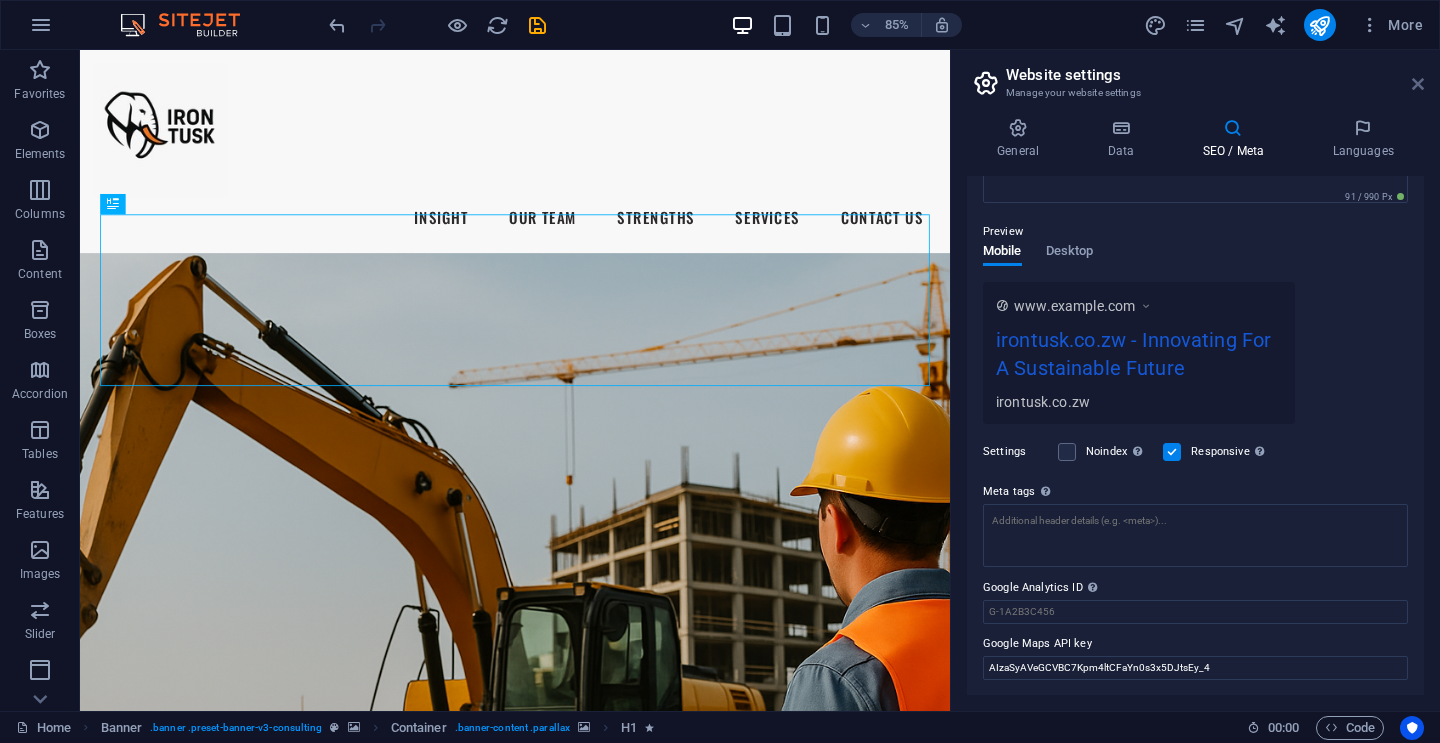 click at bounding box center (1418, 84) 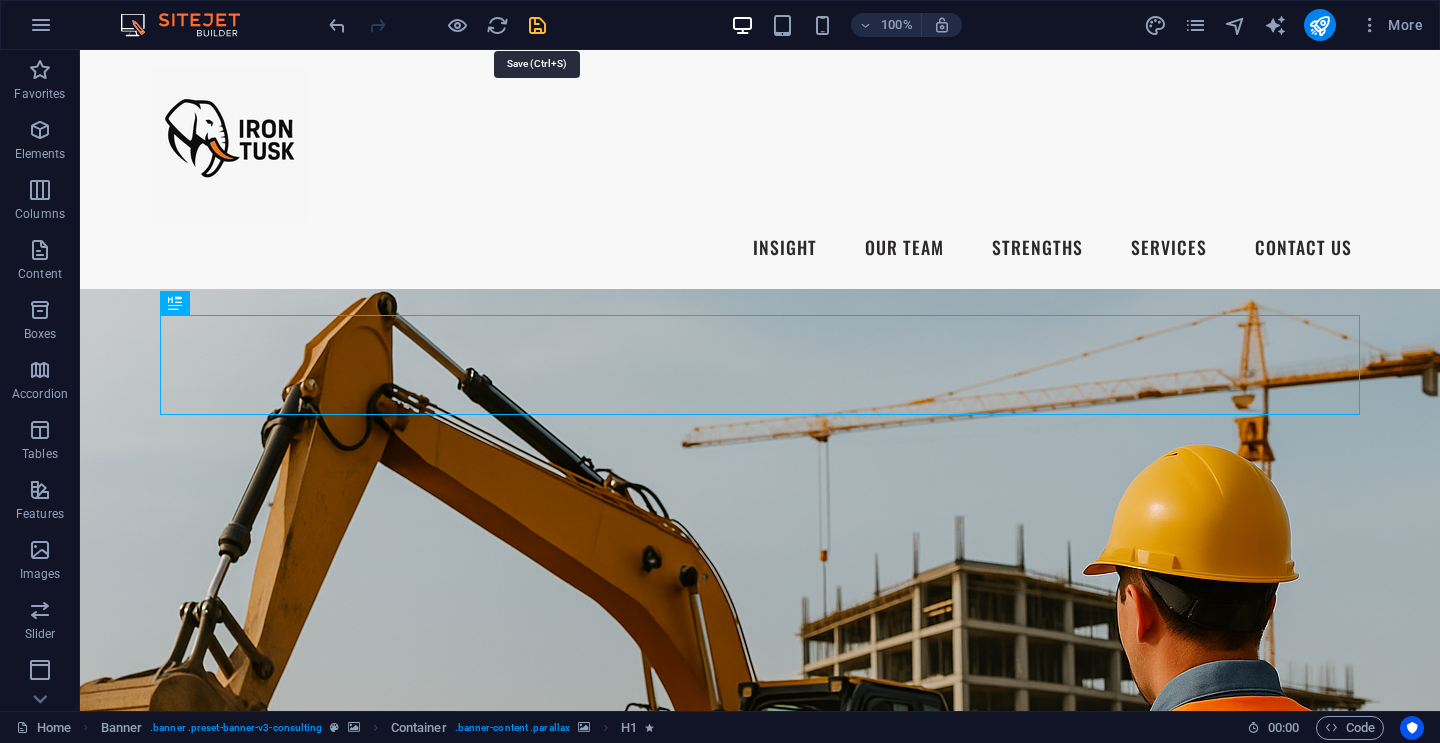 click at bounding box center [537, 25] 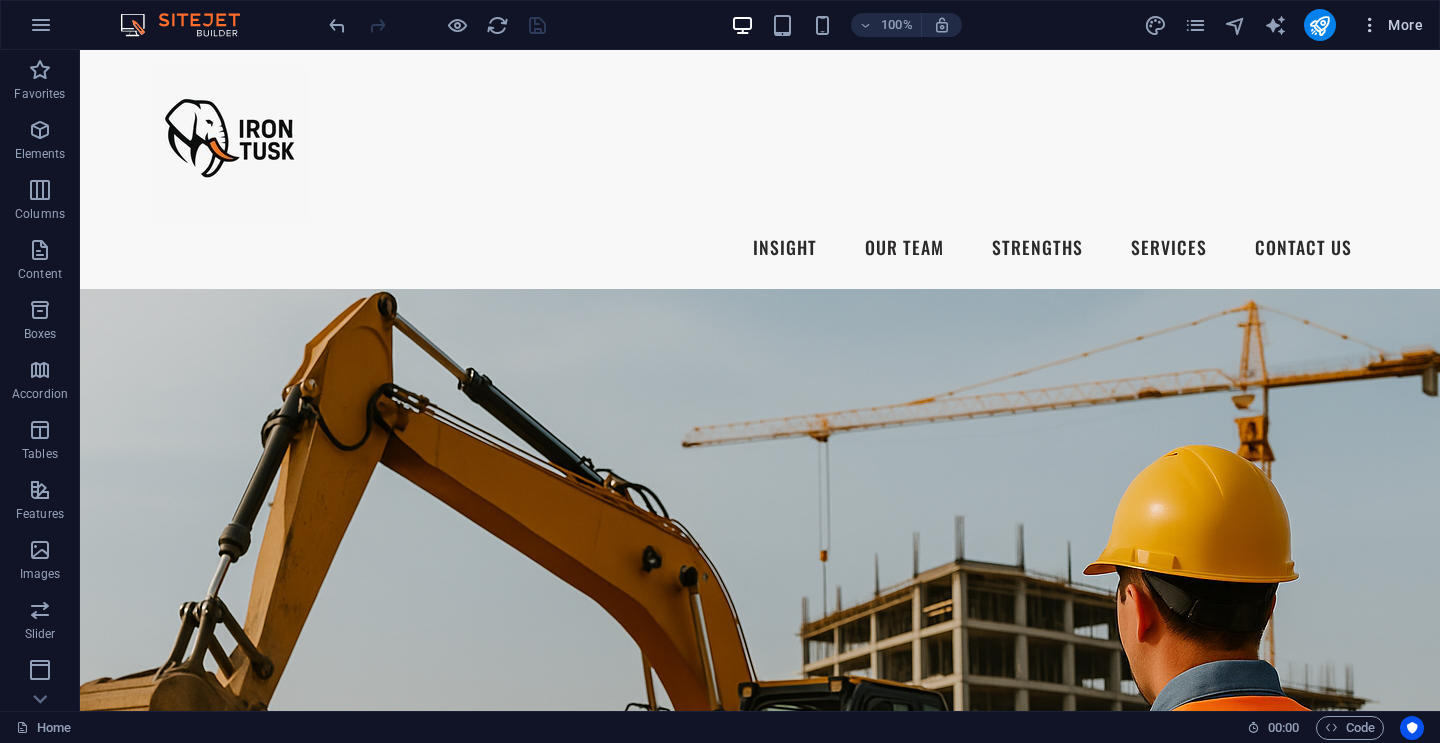 click on "More" at bounding box center (1391, 25) 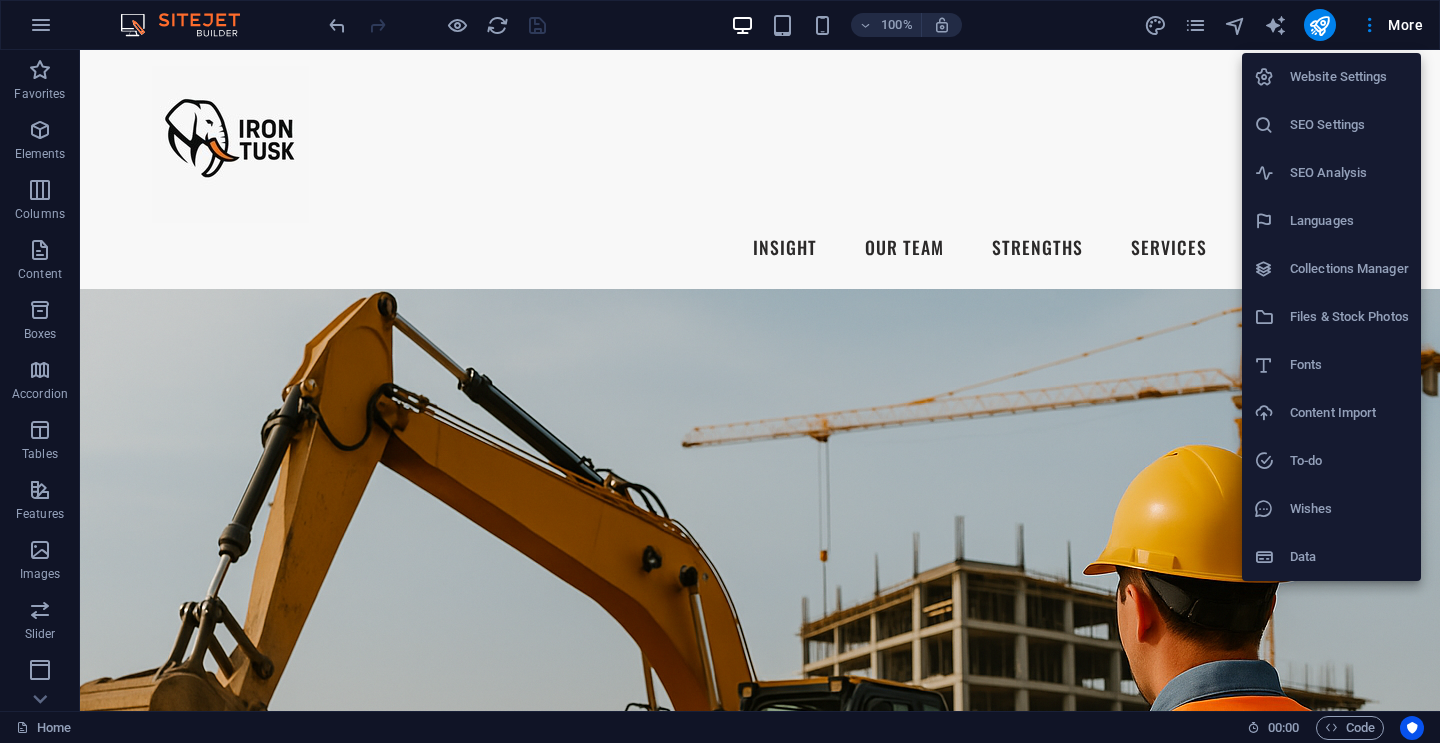 click on "Data" at bounding box center [1349, 557] 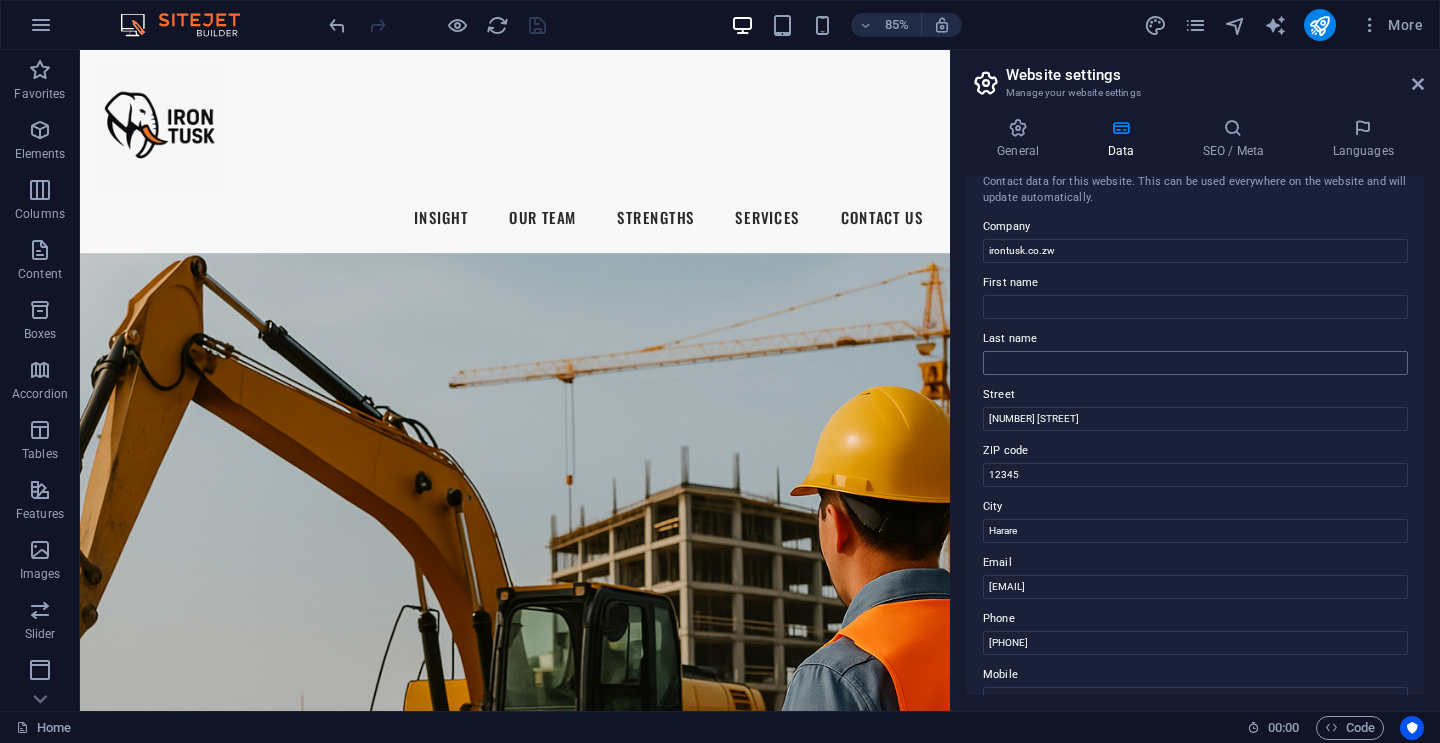 scroll, scrollTop: 0, scrollLeft: 0, axis: both 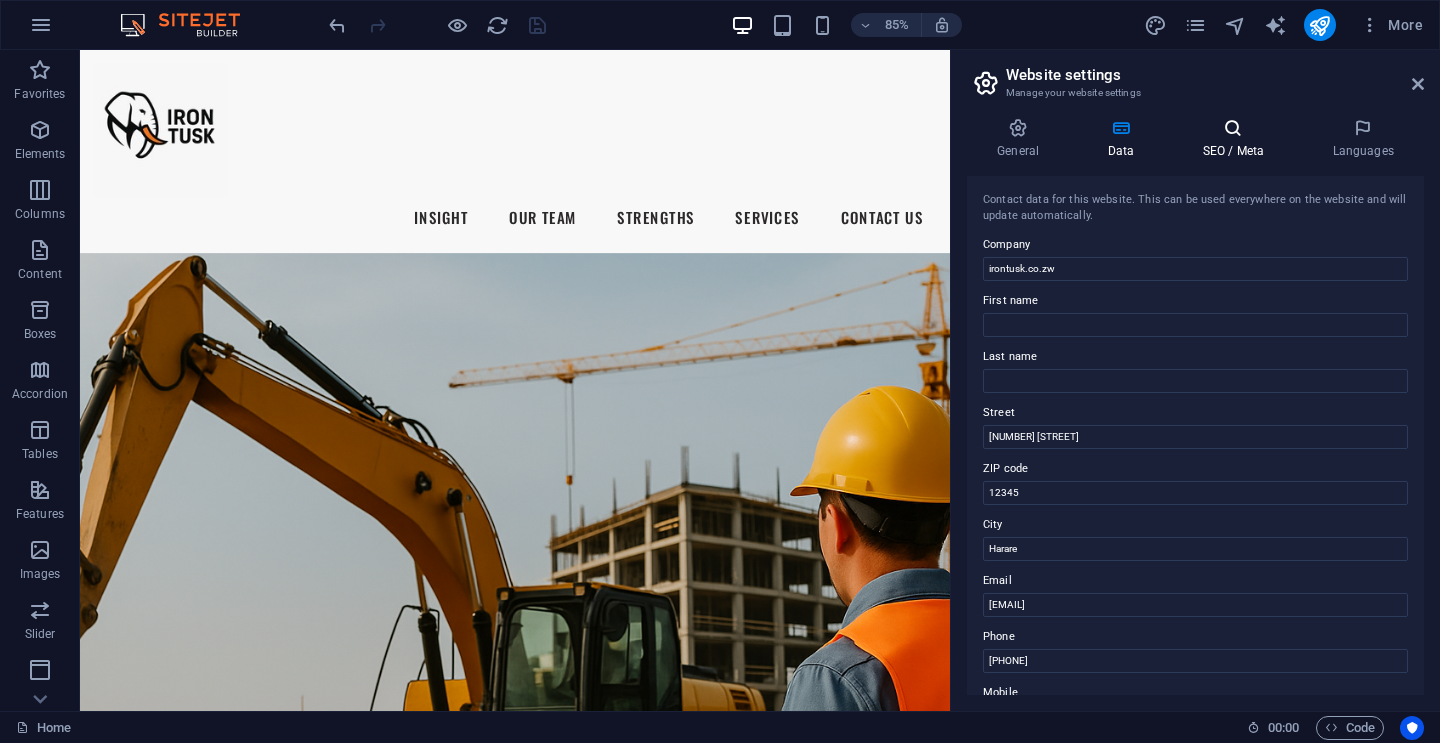 click on "SEO / Meta" at bounding box center (1237, 139) 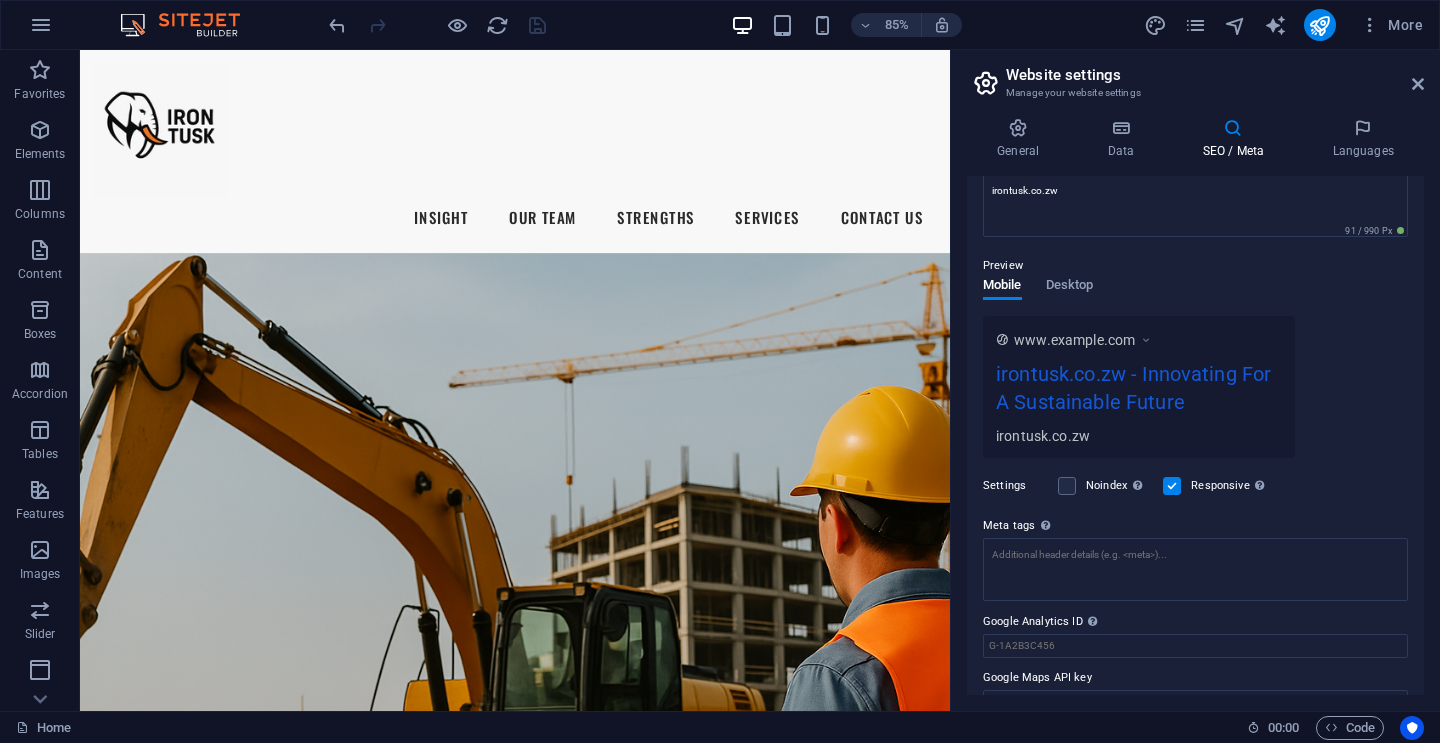 scroll, scrollTop: 244, scrollLeft: 0, axis: vertical 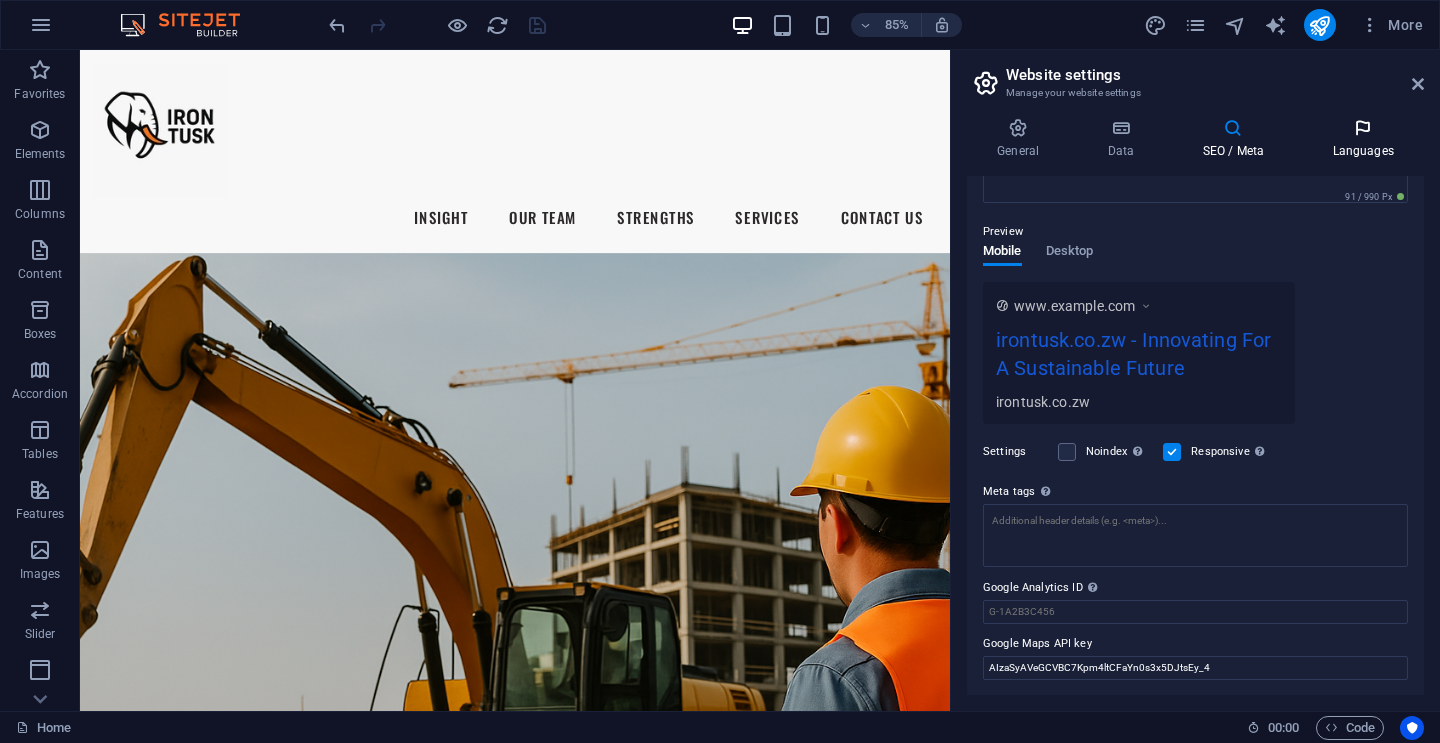 click at bounding box center [1363, 128] 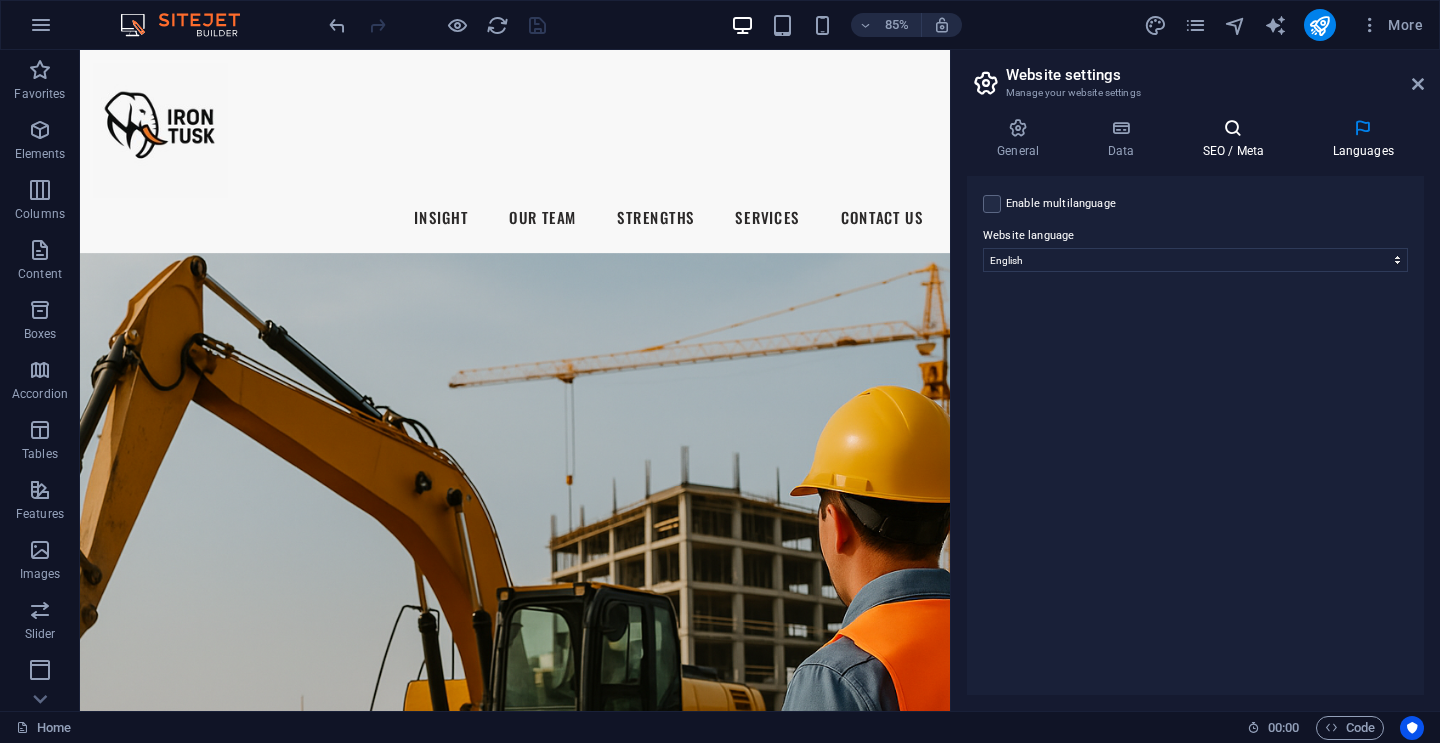 click at bounding box center (1233, 128) 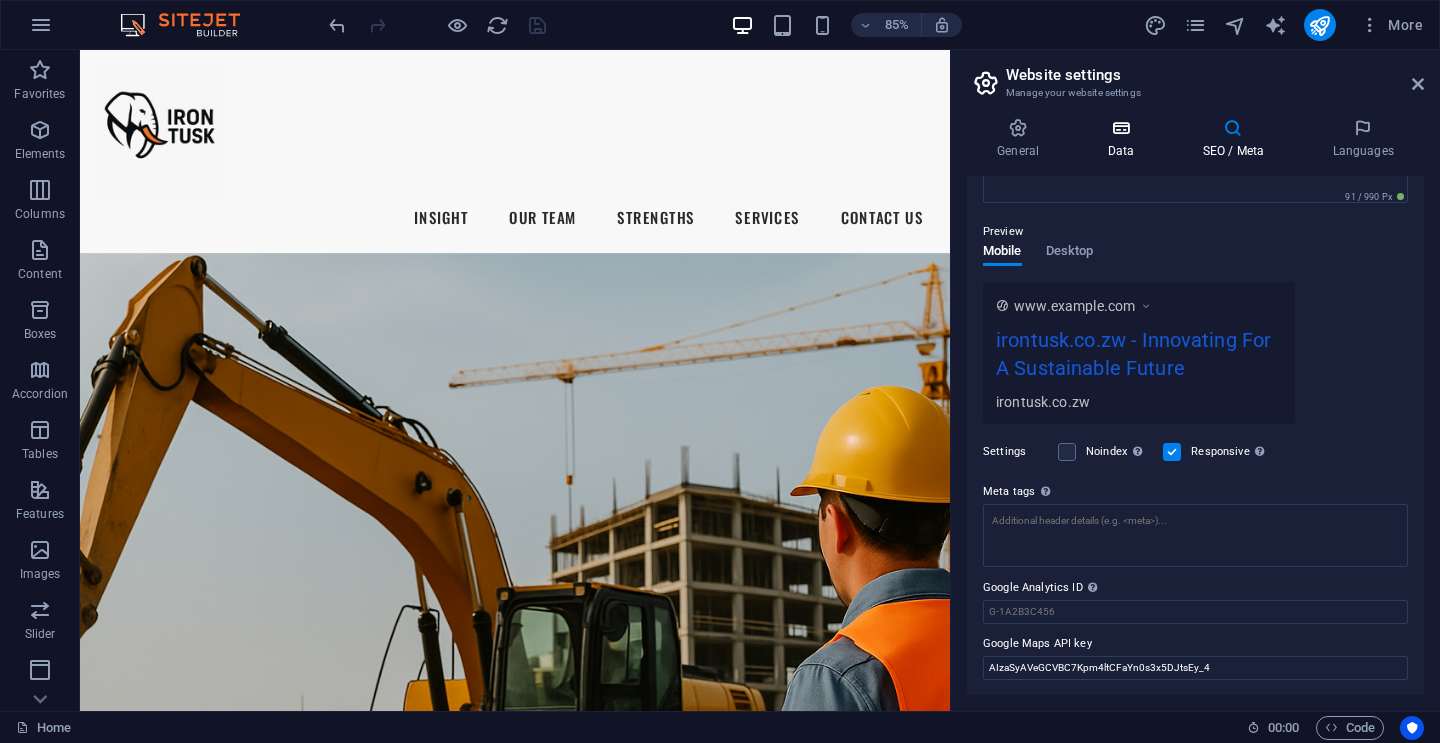 click at bounding box center [1120, 128] 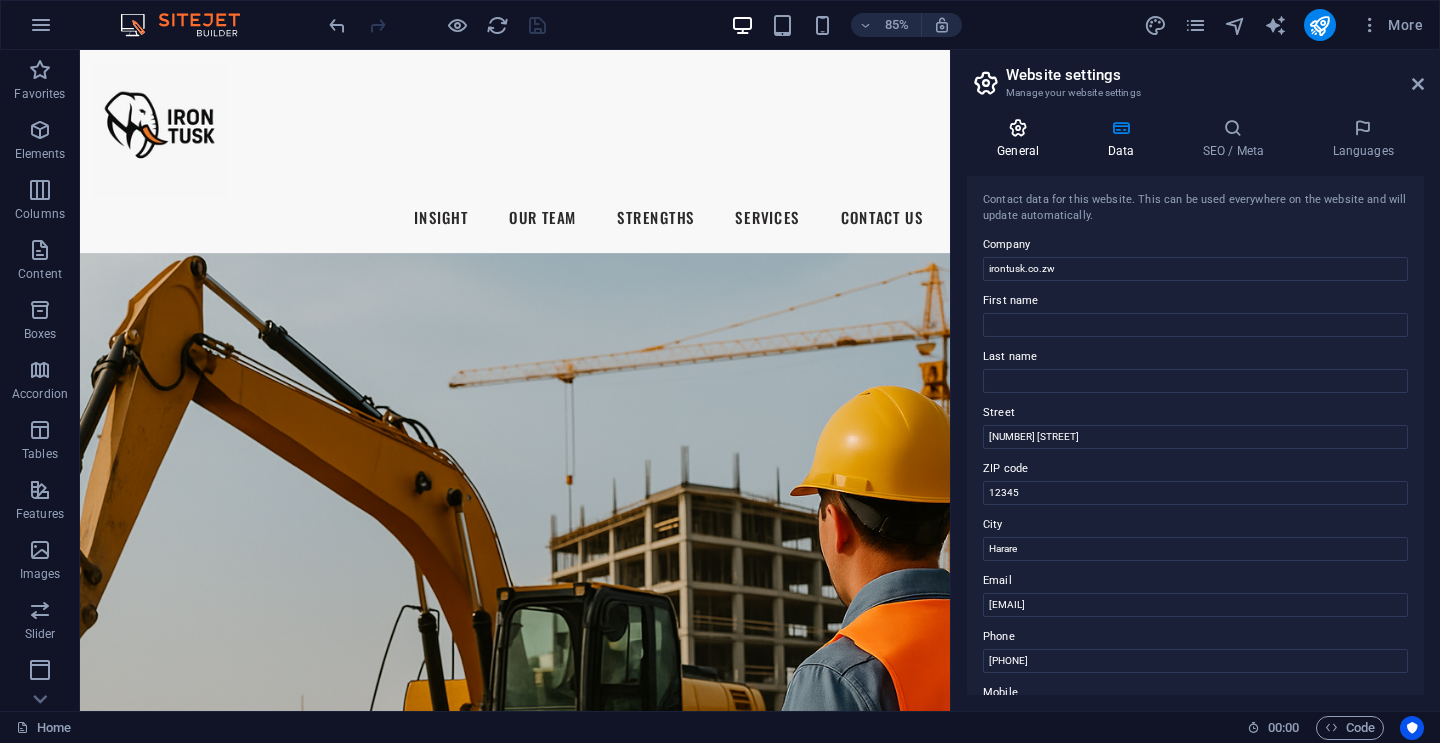 click on "General" at bounding box center (1022, 139) 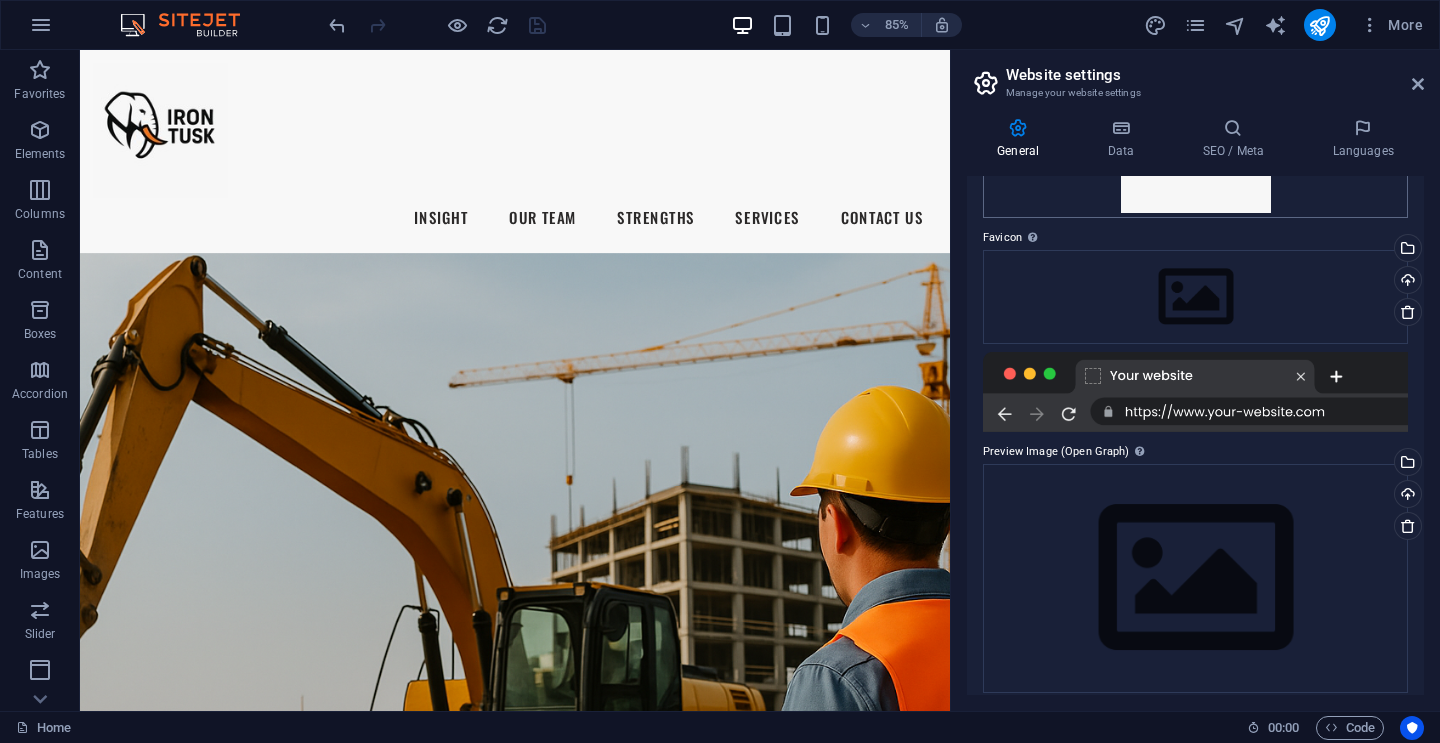 scroll, scrollTop: 228, scrollLeft: 0, axis: vertical 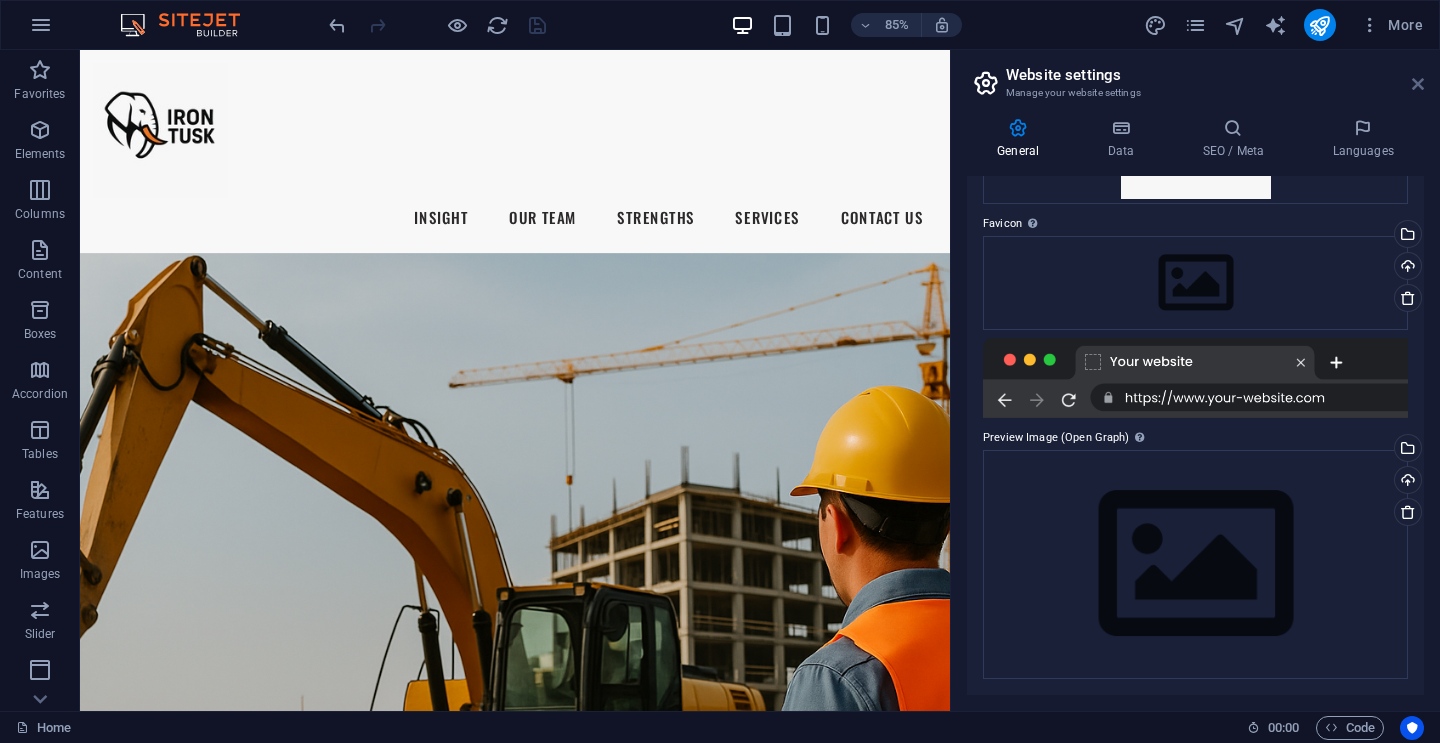 click at bounding box center [1418, 84] 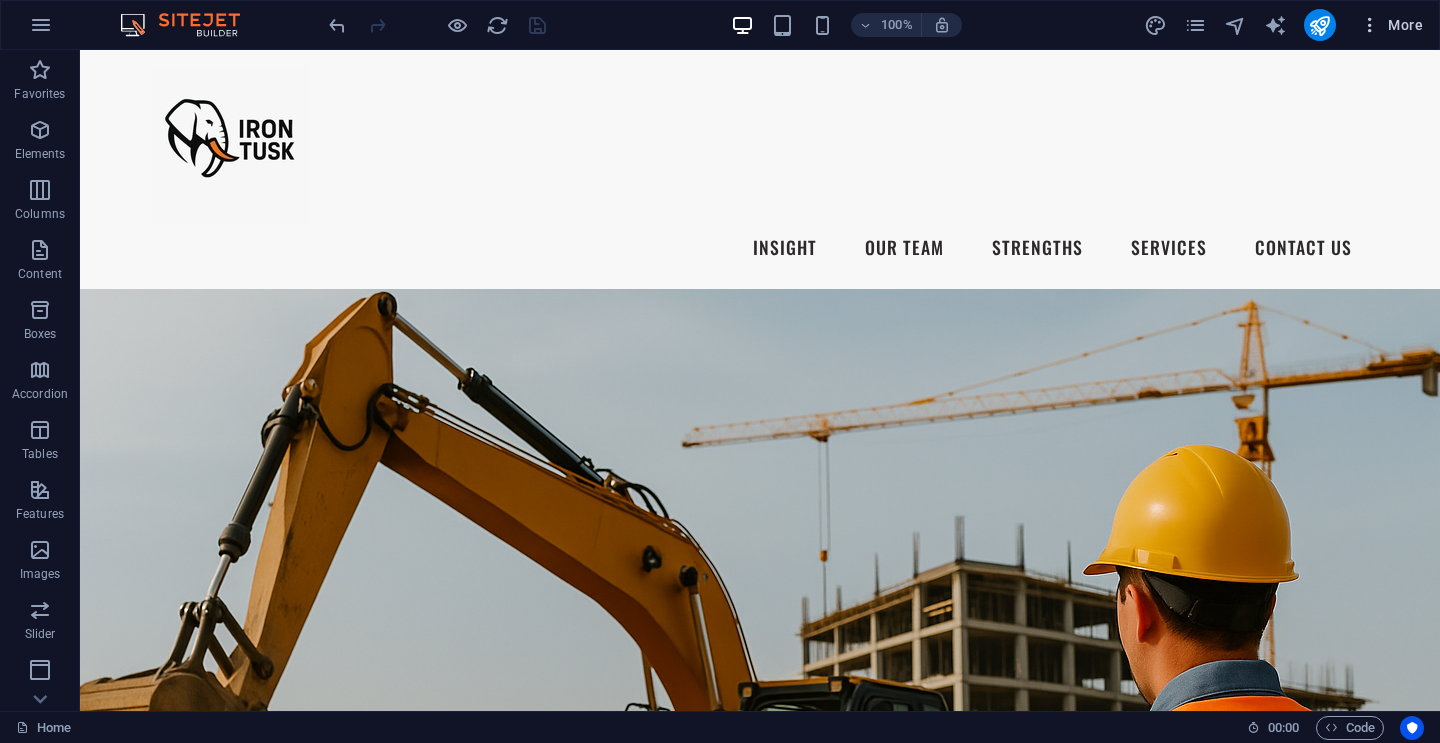 click on "More" at bounding box center (1391, 25) 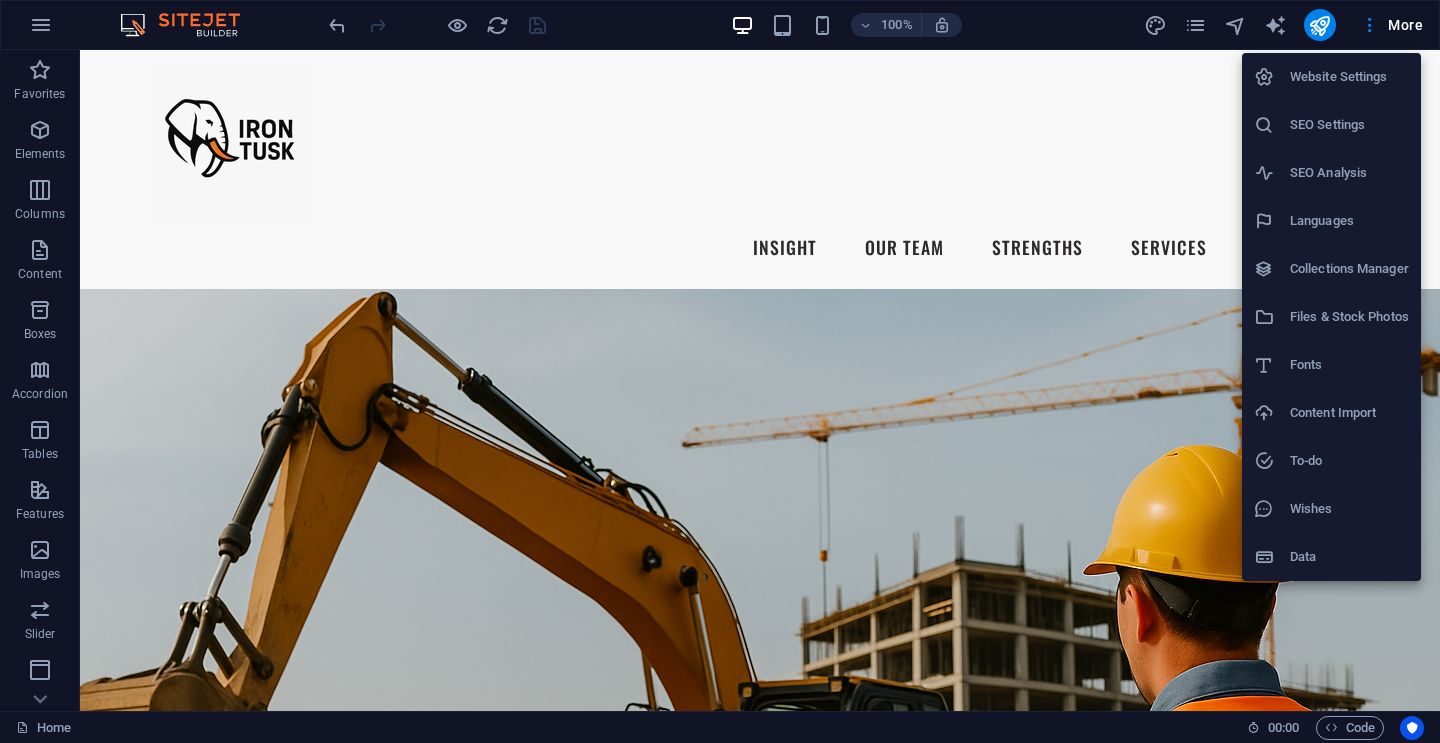 click at bounding box center (720, 371) 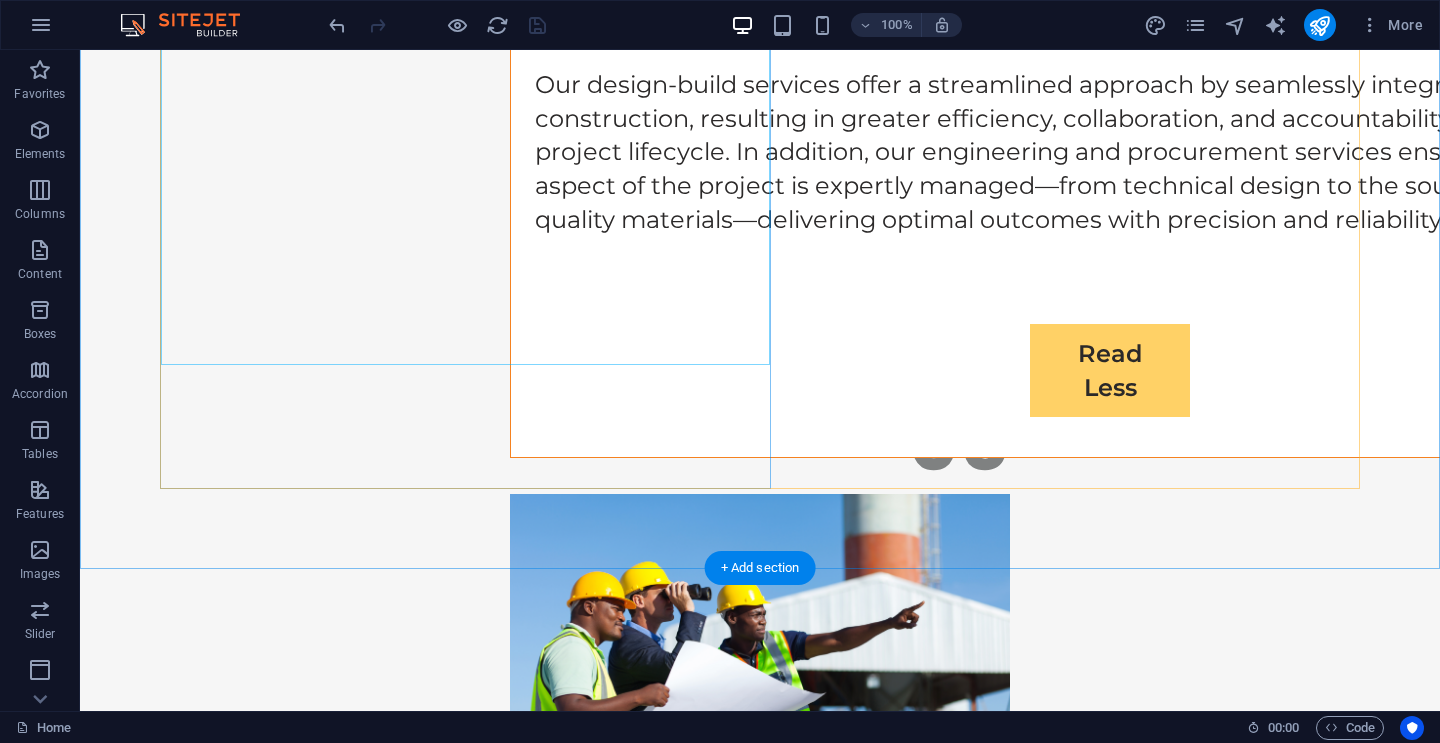scroll, scrollTop: 12113, scrollLeft: 0, axis: vertical 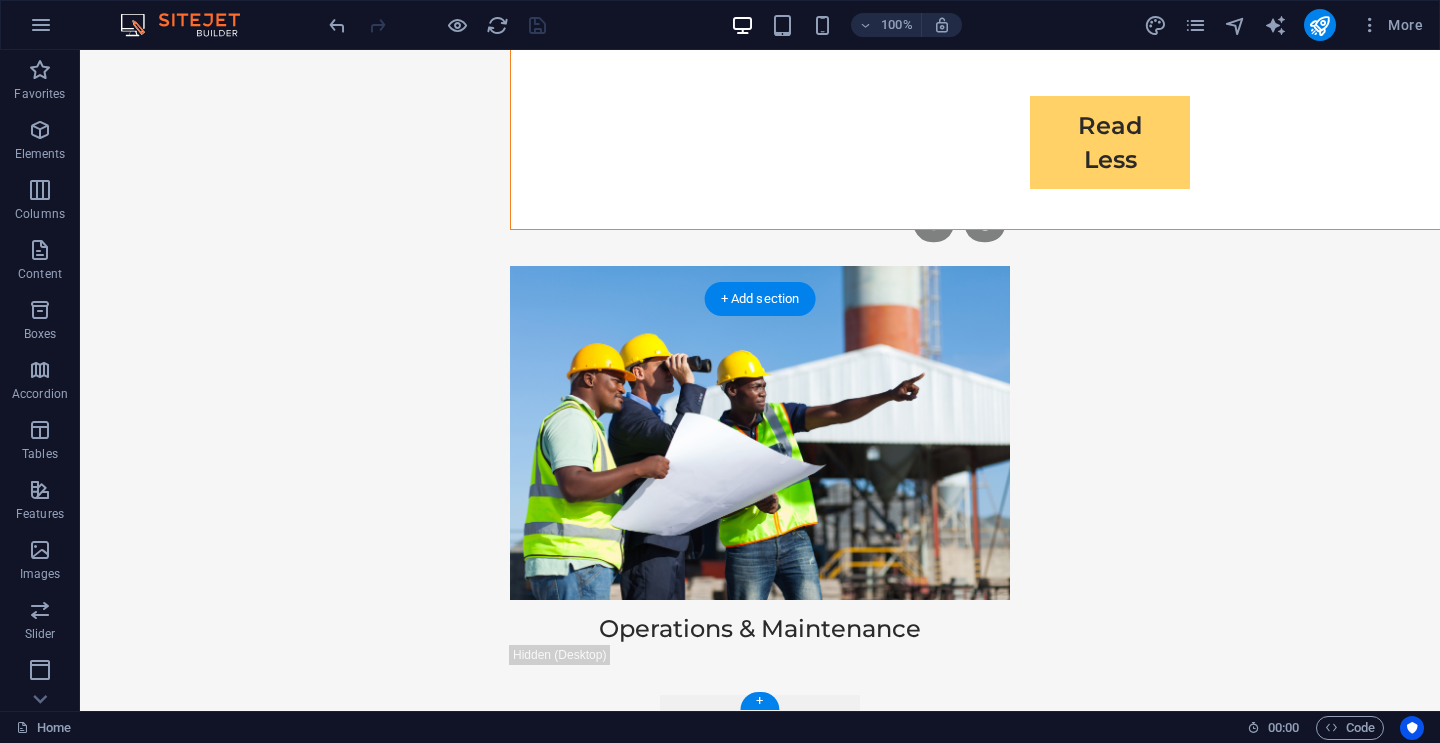 click on "Oops! Something went wrong. This page didn't load Google Maps correctly. See the JavaScript console for technical details." at bounding box center (760, 9365) 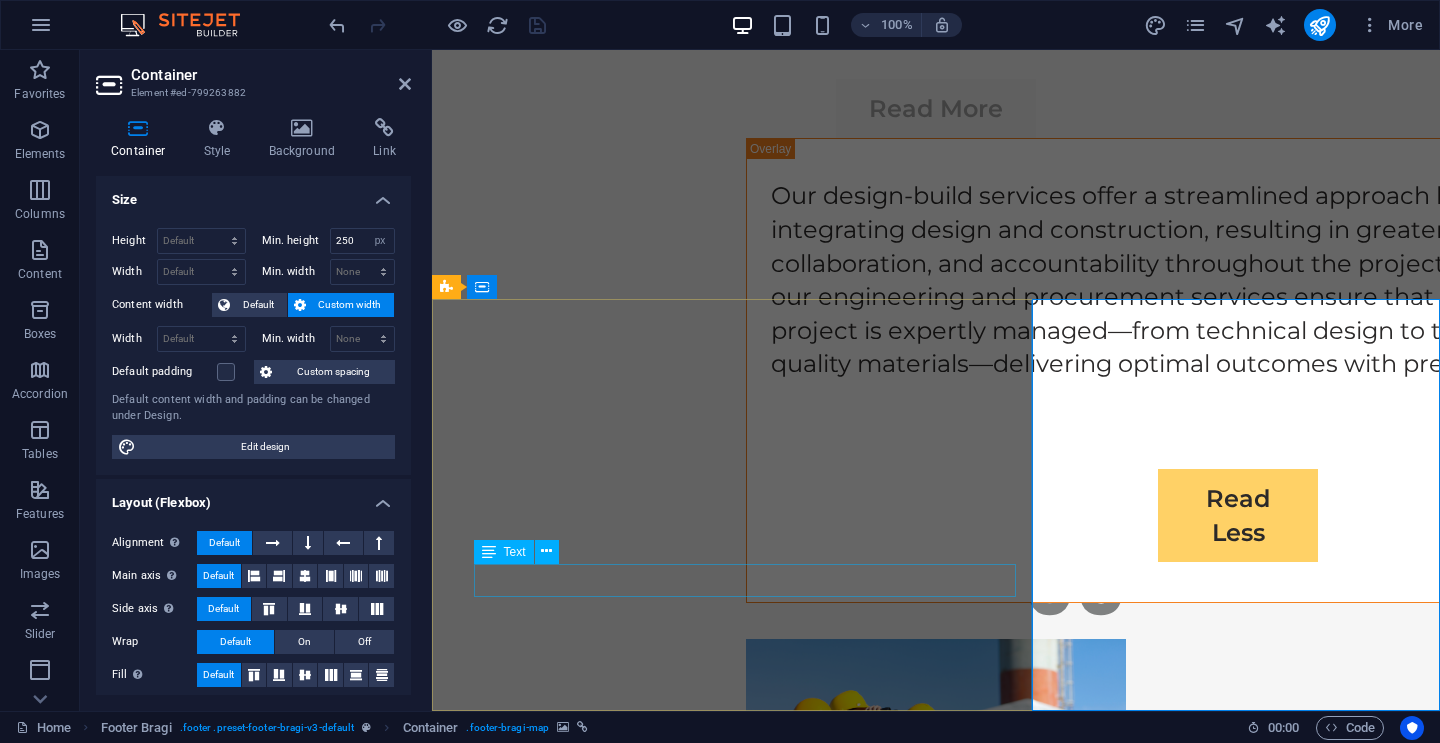scroll, scrollTop: 13351, scrollLeft: 0, axis: vertical 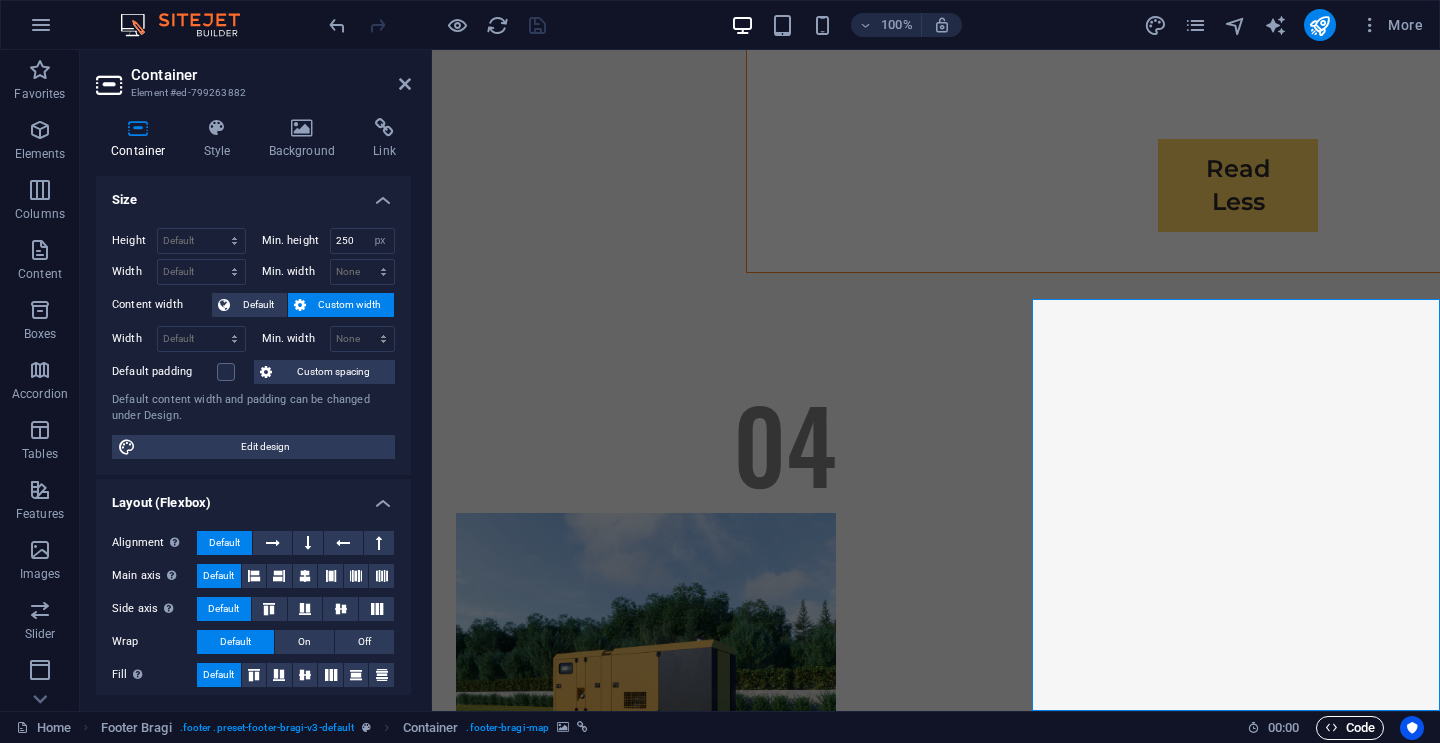 click on "Code" at bounding box center [1350, 728] 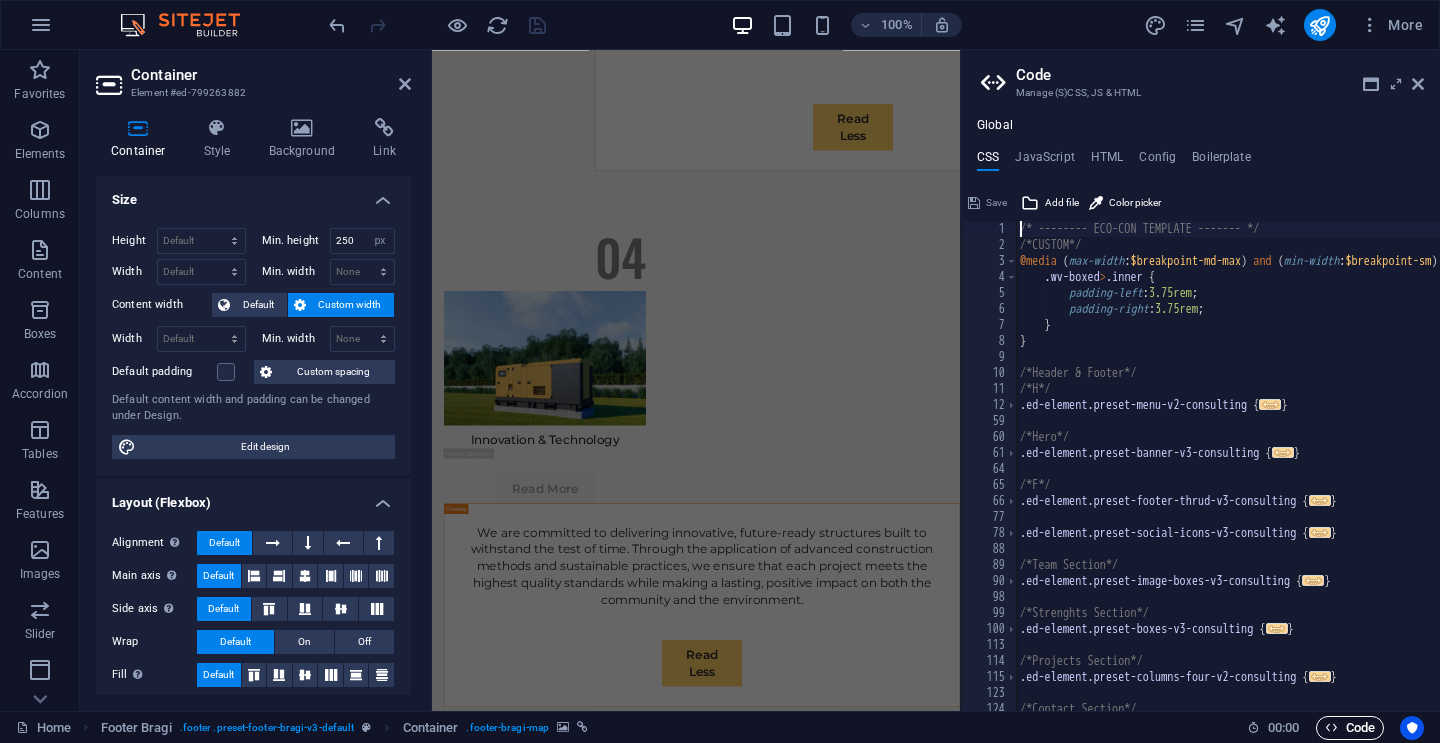 scroll, scrollTop: 12159, scrollLeft: 0, axis: vertical 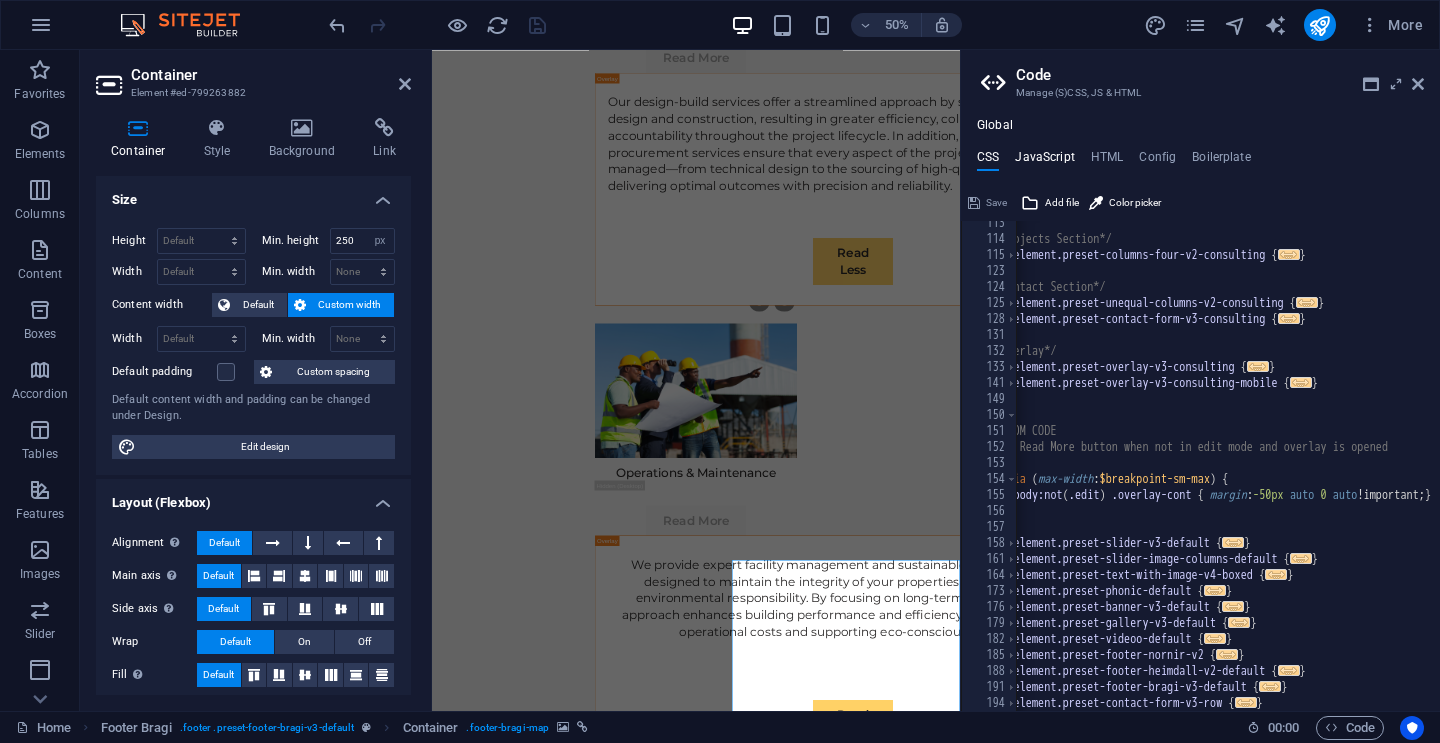 click on "JavaScript" at bounding box center (1044, 161) 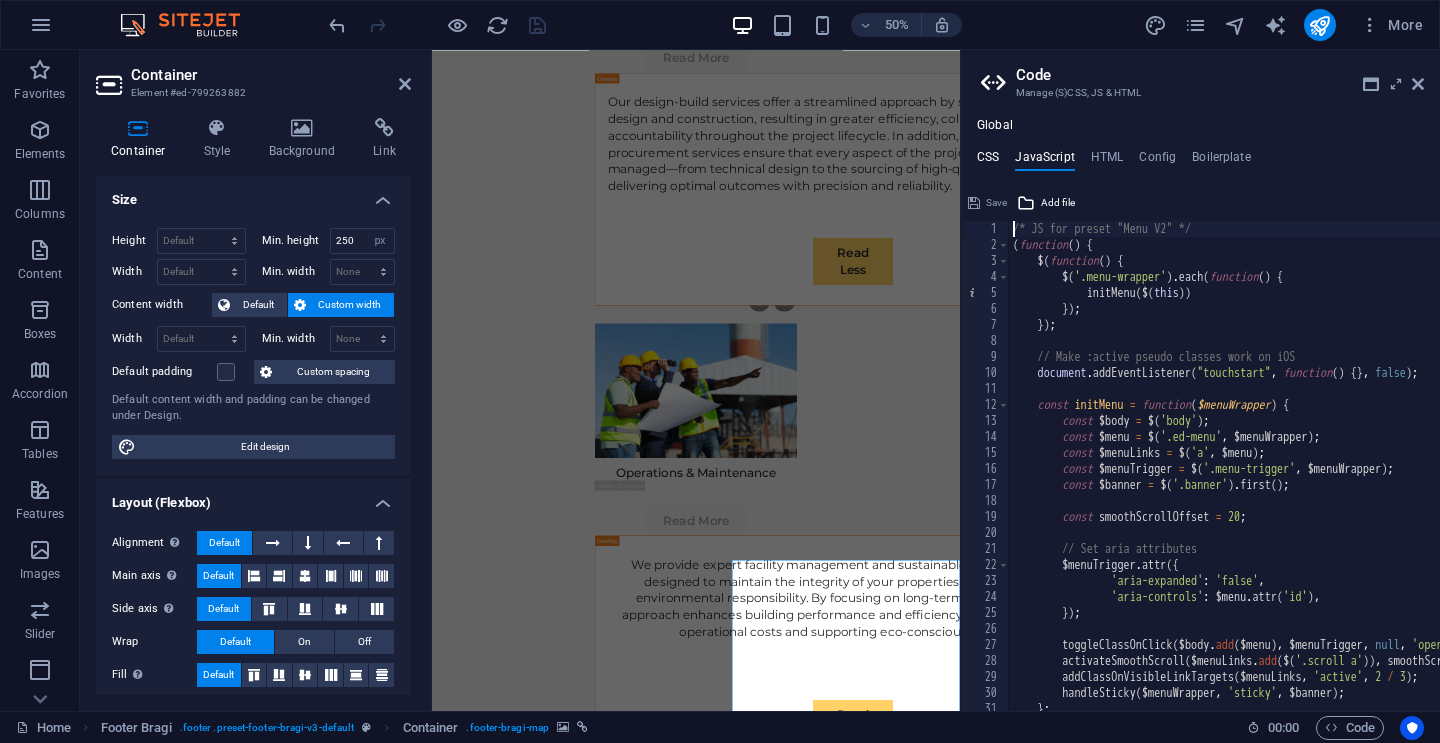 click on "CSS" at bounding box center (988, 161) 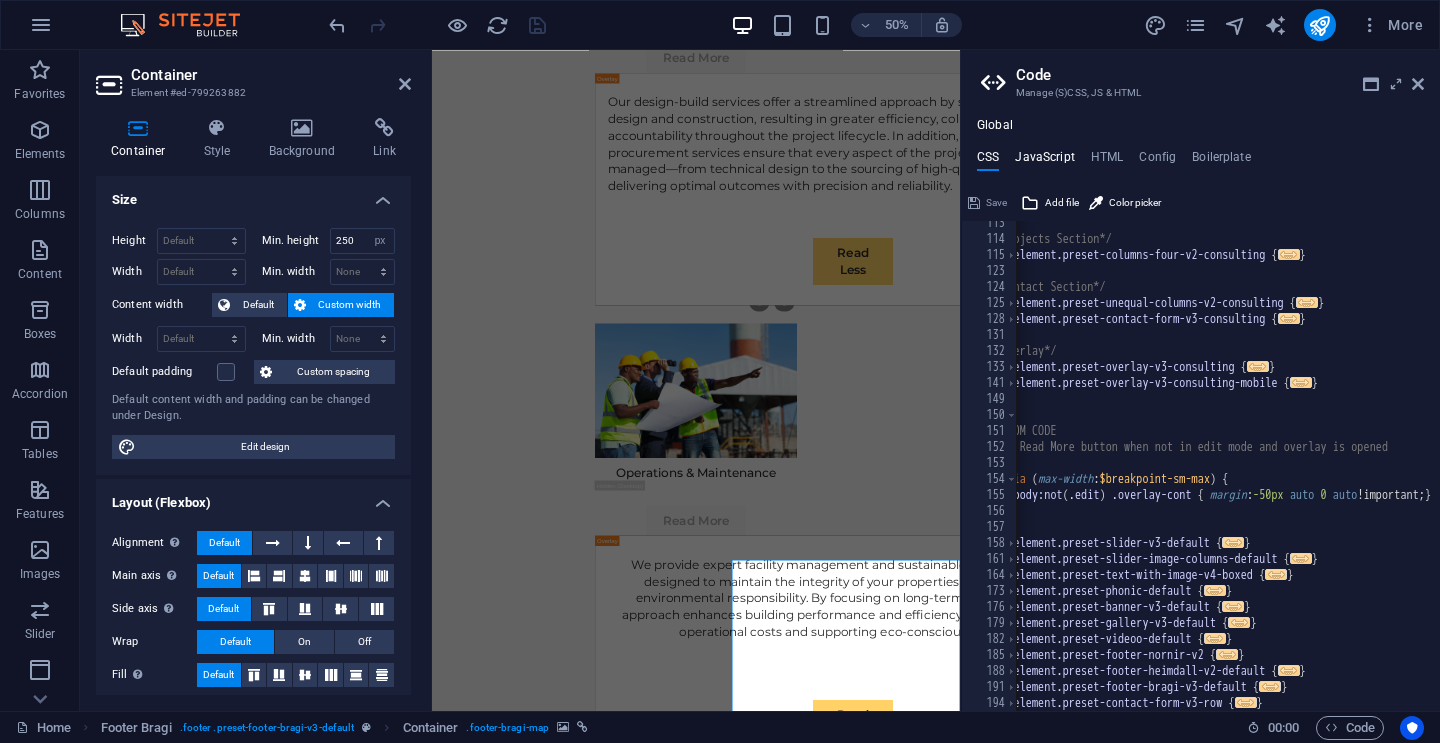 click on "JavaScript" at bounding box center (1044, 161) 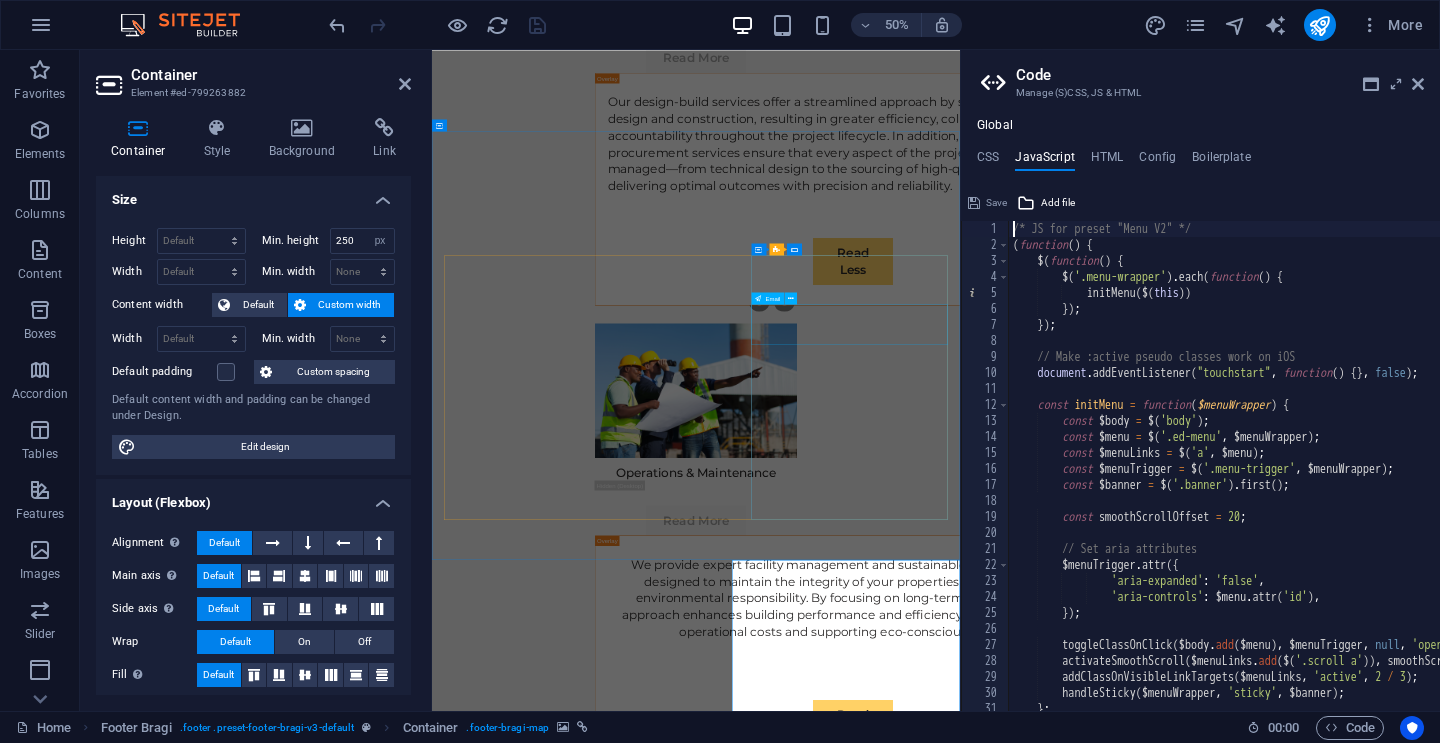 drag, startPoint x: 1392, startPoint y: 387, endPoint x: 1455, endPoint y: 624, distance: 245.2305 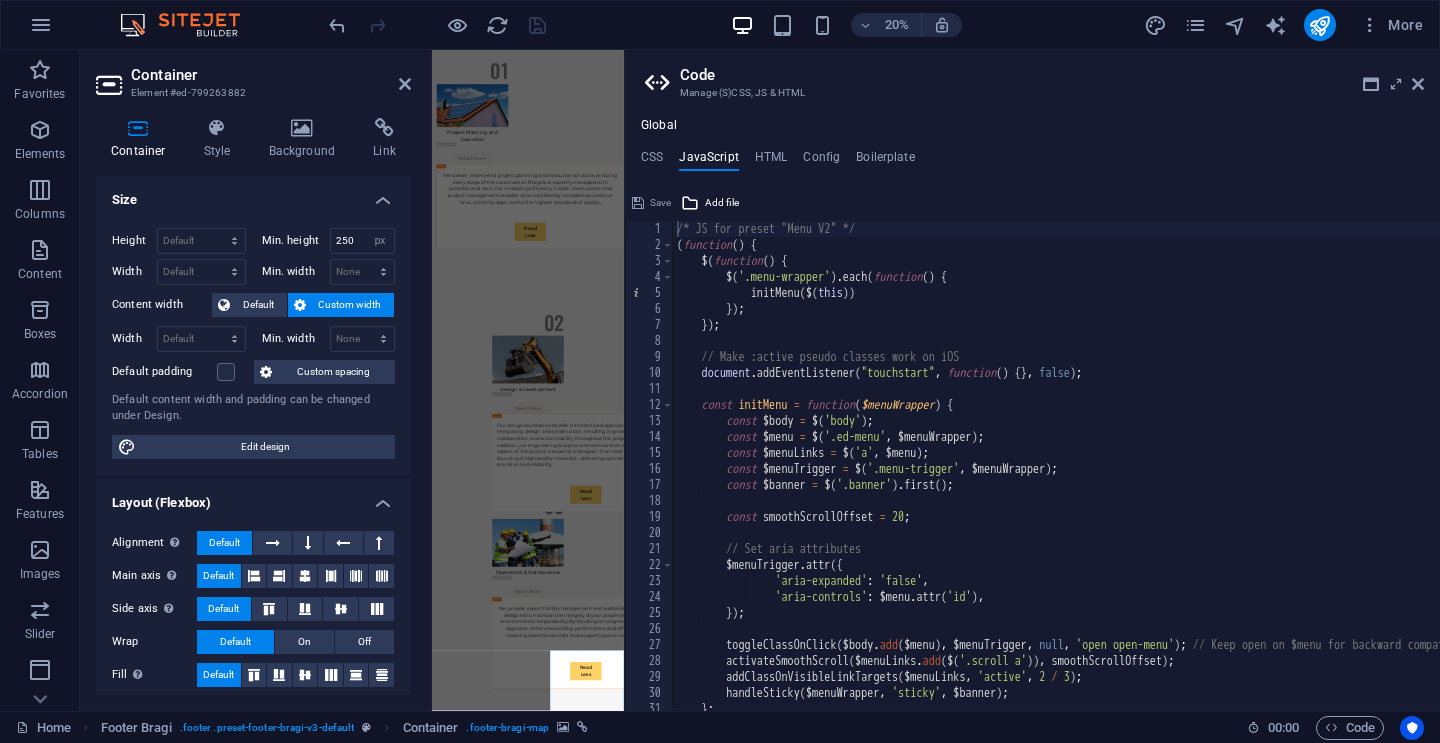 click on "Drag here to replace the existing content. Press “Ctrl” if you want to create a new element.
H1   Banner   Banner   Container   Menu Bar   Menu   Spacer   Spacer   Spacer   Spacer   Spacer   Spacer   Text   Spacer   Container   H2   Spacer   Text   Logo   Container   Container   Image   Container   Container   Spacer   Text   Spacer   Container   Container   Image   Cards   Container   Container   Spacer   Text   Container   H2   Spacer   Text   Spacer   Container   Boxes   Container   Text   4 columns   H2   Container   Overlay   Image   Overlay   Image   Spacer   Overlay   H2   Spacer   Image   Spacer   H2   Overlay   Image   Container   H2   Spacer   Unequal Columns   Image   Unequal Columns   Unequal Columns   Container   Footer Bragi   Container   Footer Bragi   Placeholder   Container   Container   Container   Text   Text   Icon   H2   Container   Contact Form   Form   Container   Contact Form   Textarea   Email" at bounding box center (528, 380) 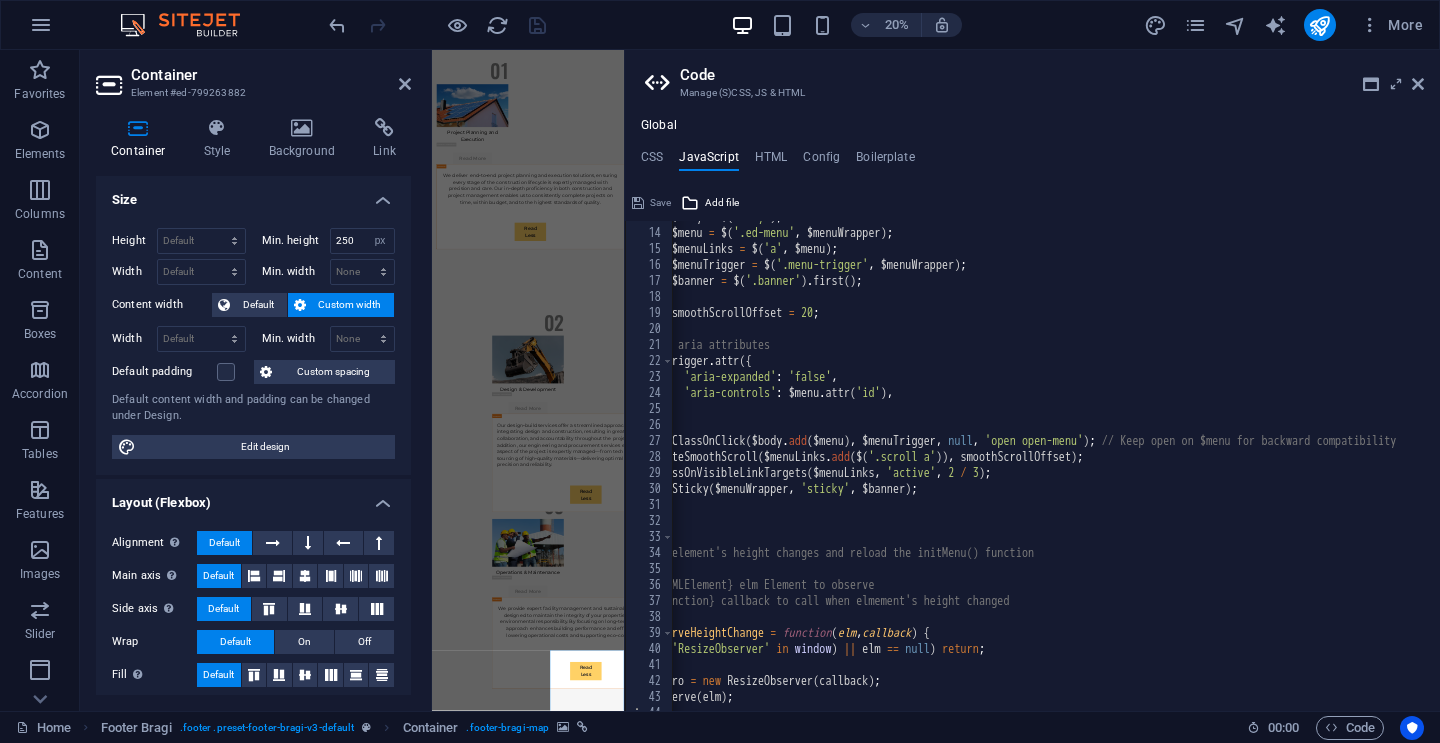 drag, startPoint x: 783, startPoint y: 710, endPoint x: 687, endPoint y: 715, distance: 96.13012 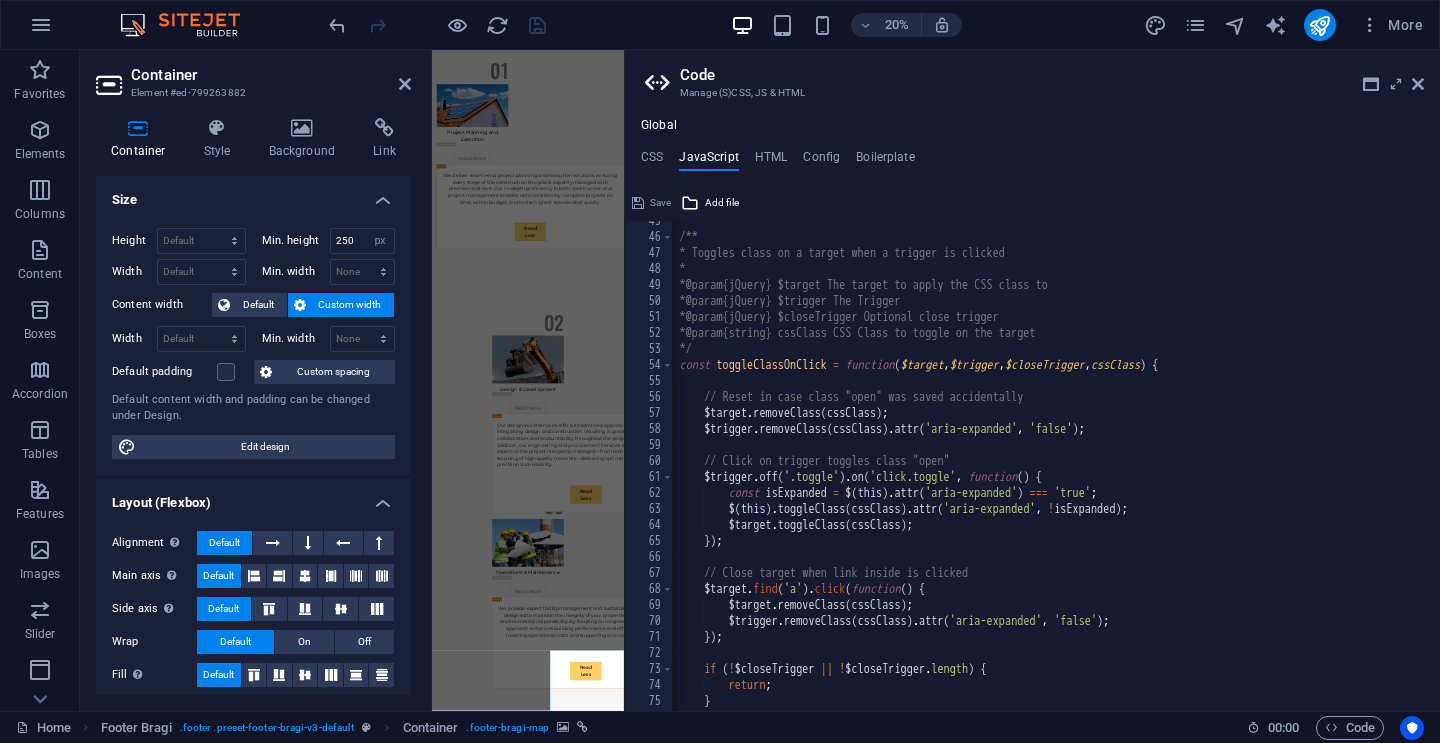 scroll, scrollTop: 859, scrollLeft: 0, axis: vertical 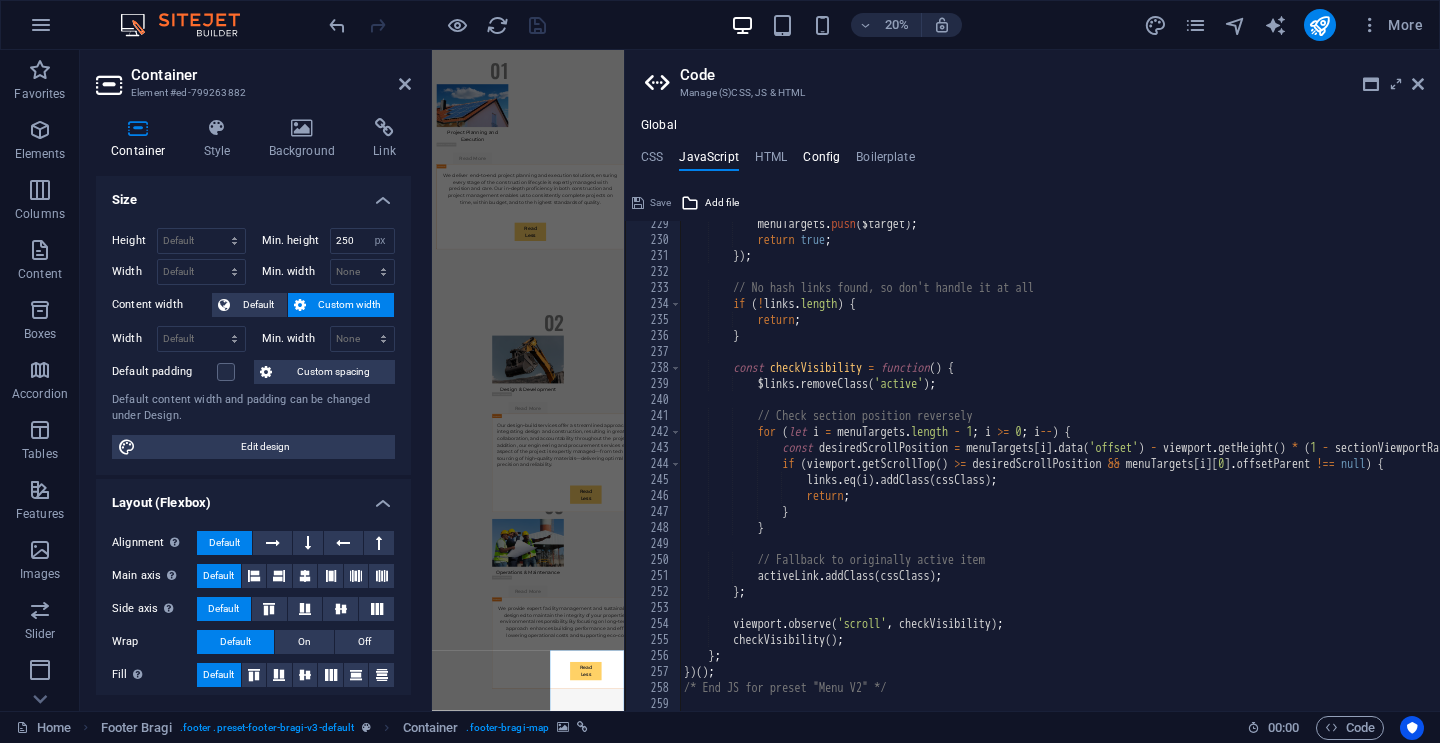 click on "Config" at bounding box center (821, 161) 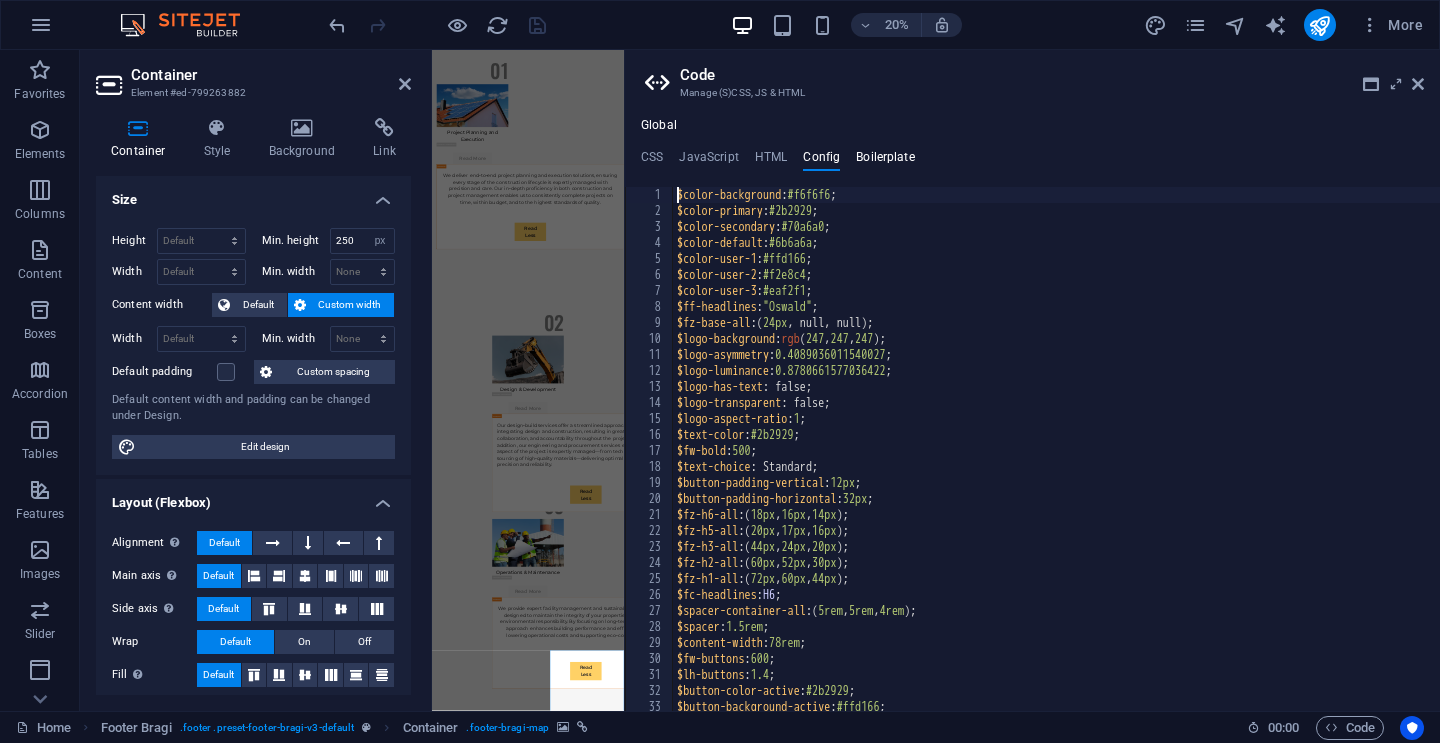 click on "Boilerplate" at bounding box center (885, 161) 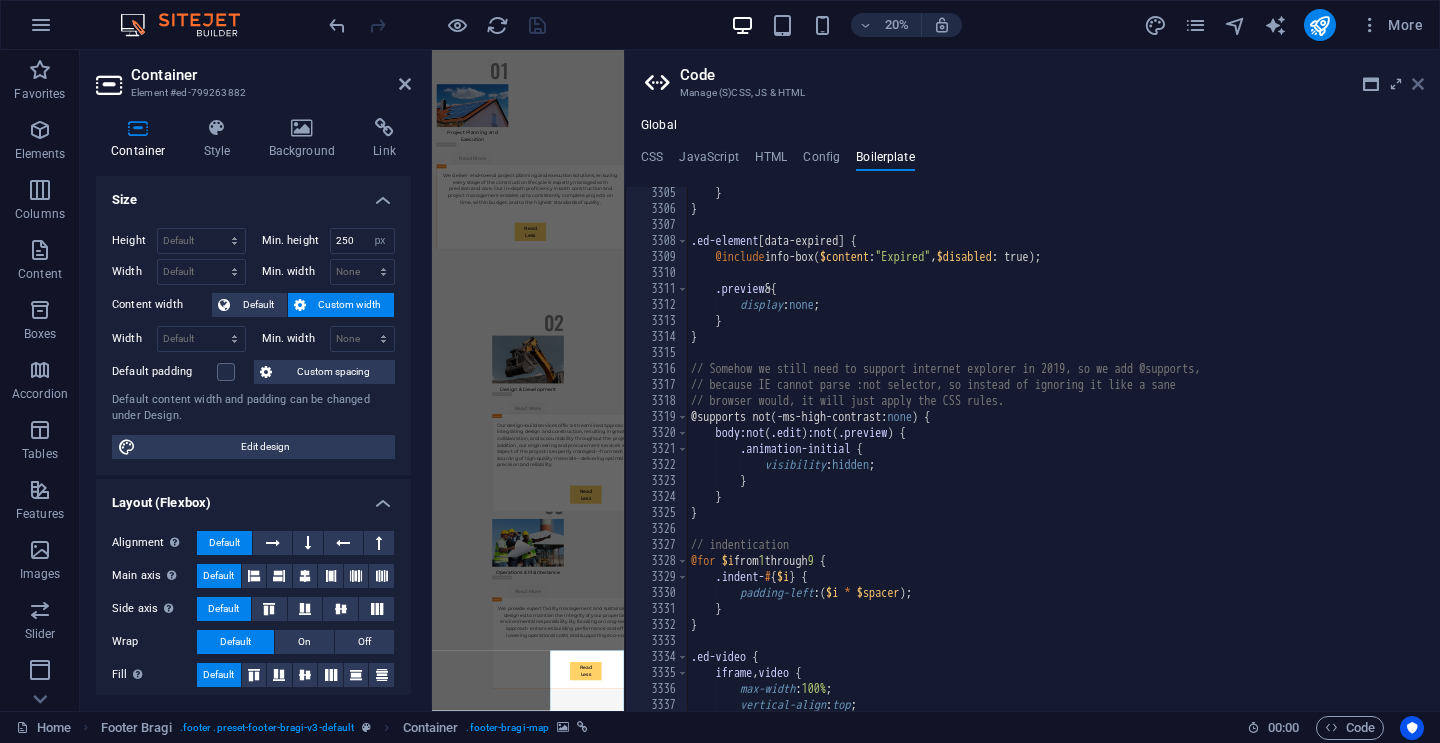 click at bounding box center (1418, 84) 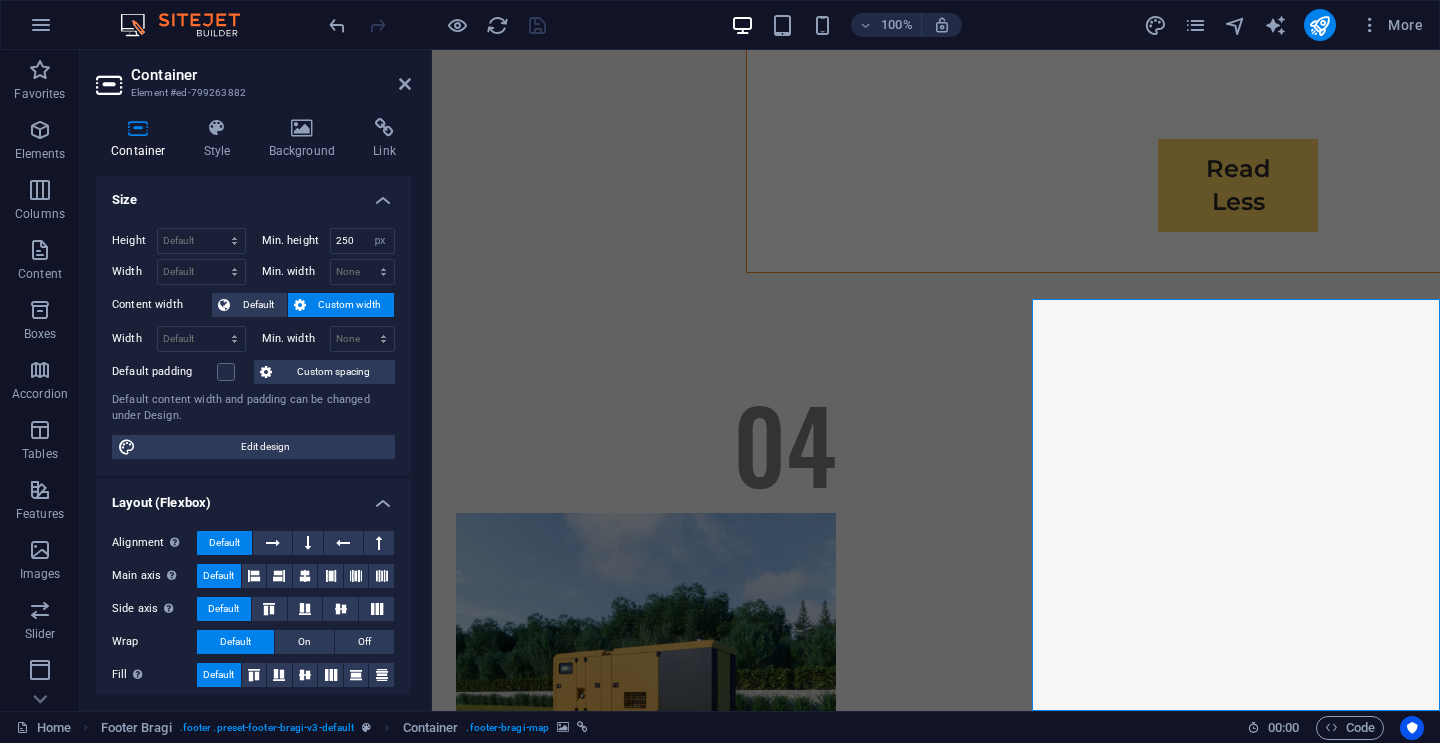 click on "Oops! Something went wrong. This page didn't load Google Maps correctly. See the JavaScript console for technical details." at bounding box center (936, 8517) 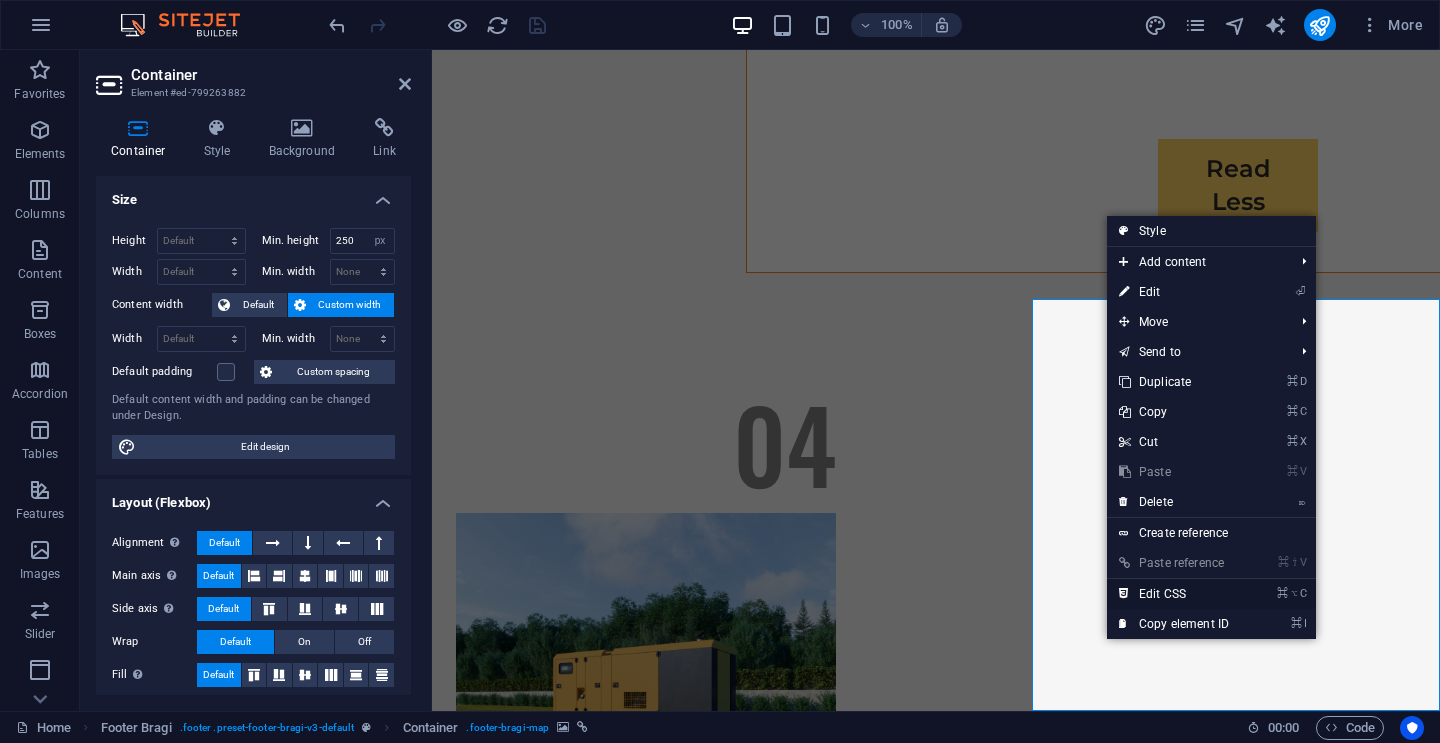 click on "⌘ ⌥ C  Edit CSS" at bounding box center [1174, 594] 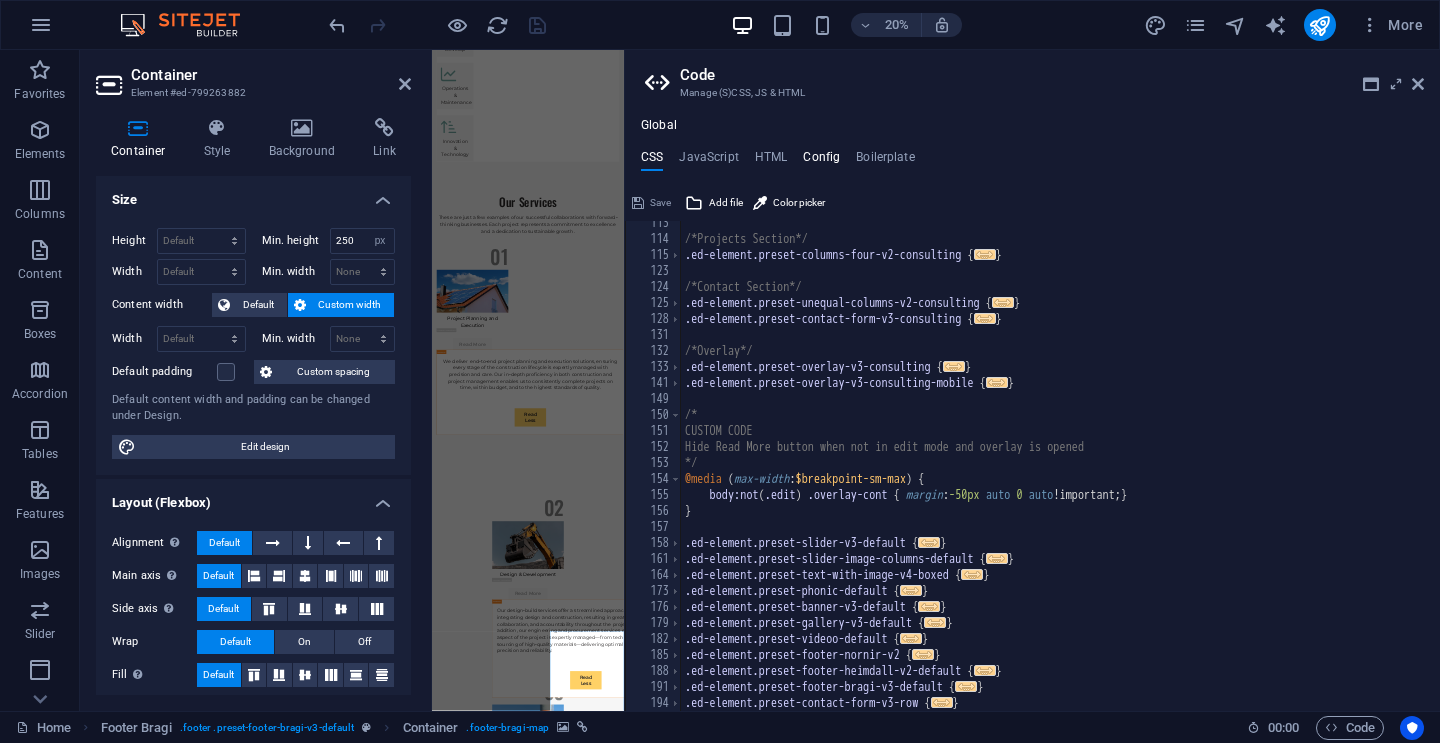 click on "Config" at bounding box center [821, 161] 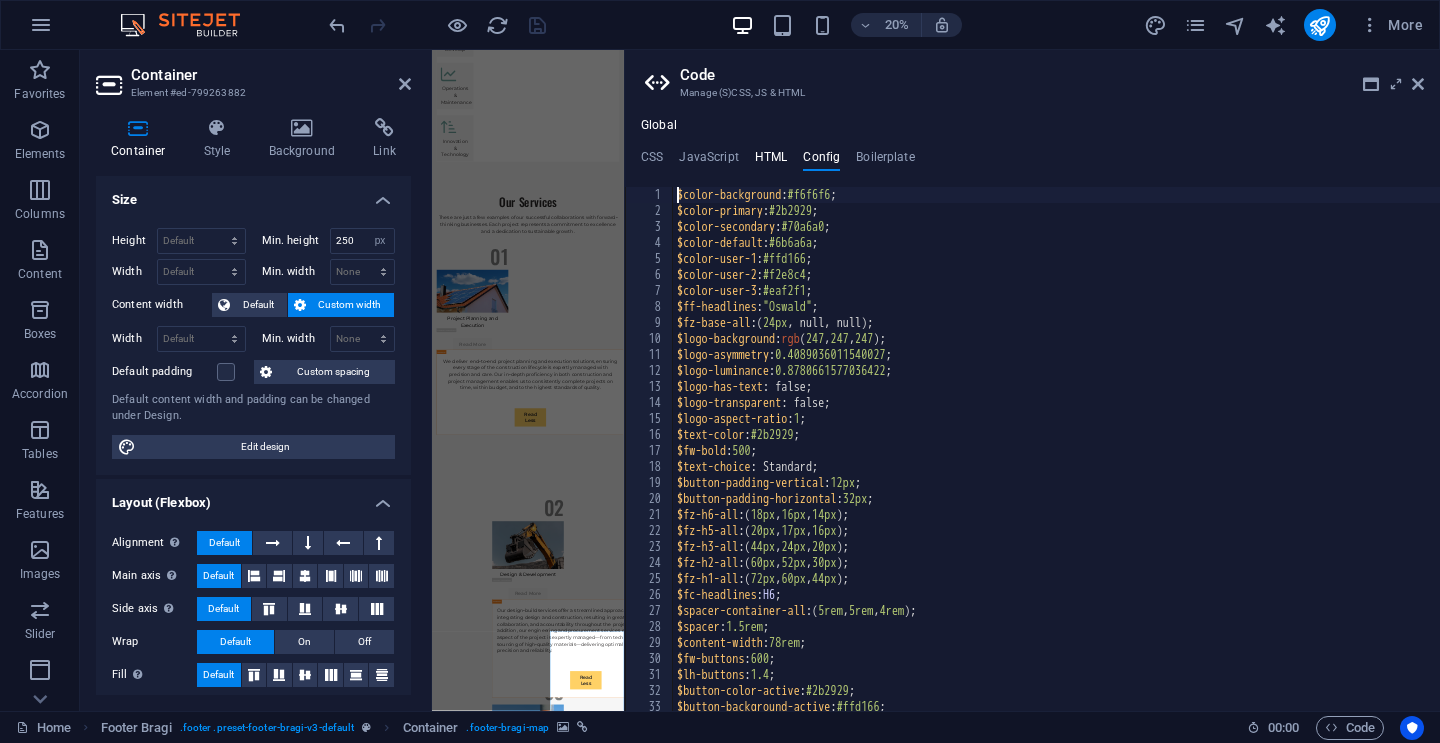 click on "HTML" at bounding box center [771, 161] 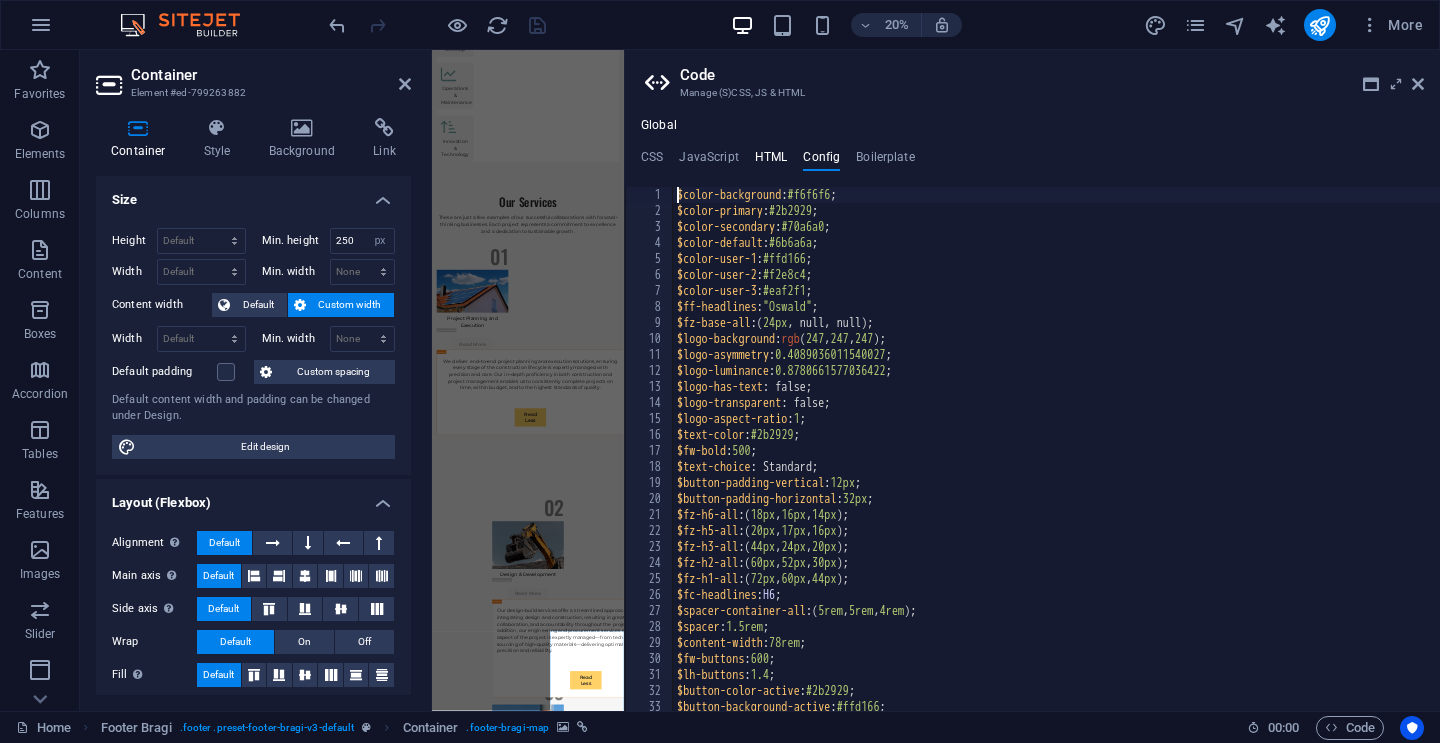 type on "<a href="#main-content" class="wv-link-content button">Skip to main content</a>" 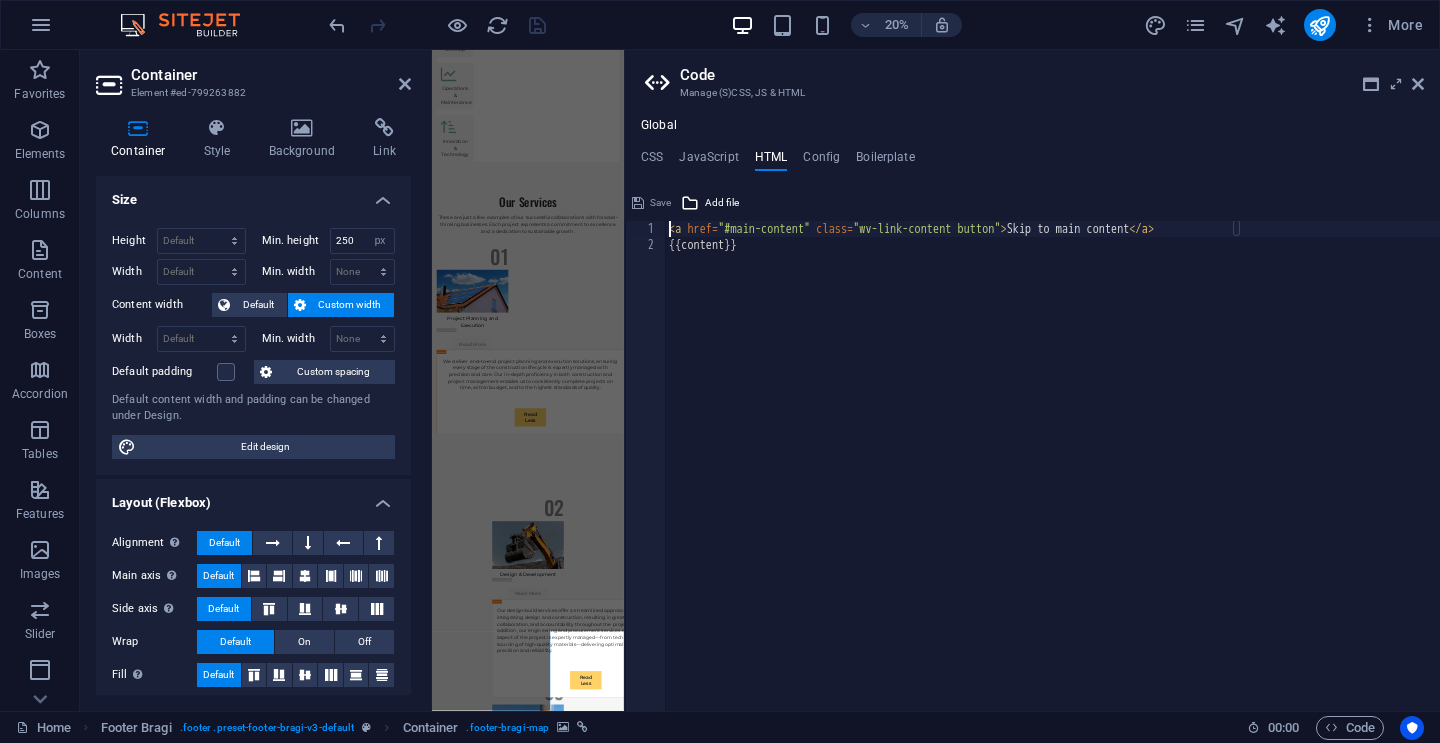 click on "Global CSS JavaScript HTML Config Boilerplate /* -------- ECO-CON TEMPLATE ------- */ 113 114 115 123 124 125 128 131 132 133 141 149 150 151 152 153 154 155 156 157 158 161 164 173 176 179 182 185 188 191 194 /*Projects Section*/ .ed-element.preset-columns-four-v2-consulting   { ... } /*Contact Section*/ .ed-element.preset-unequal-columns-v2-consulting   { ... } .ed-element.preset-contact-form-v3-consulting   { ... } /*Overlay*/ .ed-element.preset-overlay-v3-consulting   { ... } .ed-element.preset-overlay-v3-consulting-mobile   { ... } /* CUSTOM CODE Hide Read More button when not in edit mode and overlay is opened */ @media   ( max-width :  $breakpoint-sm-max )   {      body:not ( .edit )   .overlay-cont   {   margin :  -50px   auto   0   auto  !important;  } } .ed-element.preset-slider-v3-default   { ... } .ed-element.preset-slider-image-columns-default   { ... } .ed-element.preset-text-with-image-v4-boxed   { ... } .ed-element.preset-phonic-default   { ... } .ed-element.preset-banner-v3-default   { ... }" at bounding box center [1032, 414] 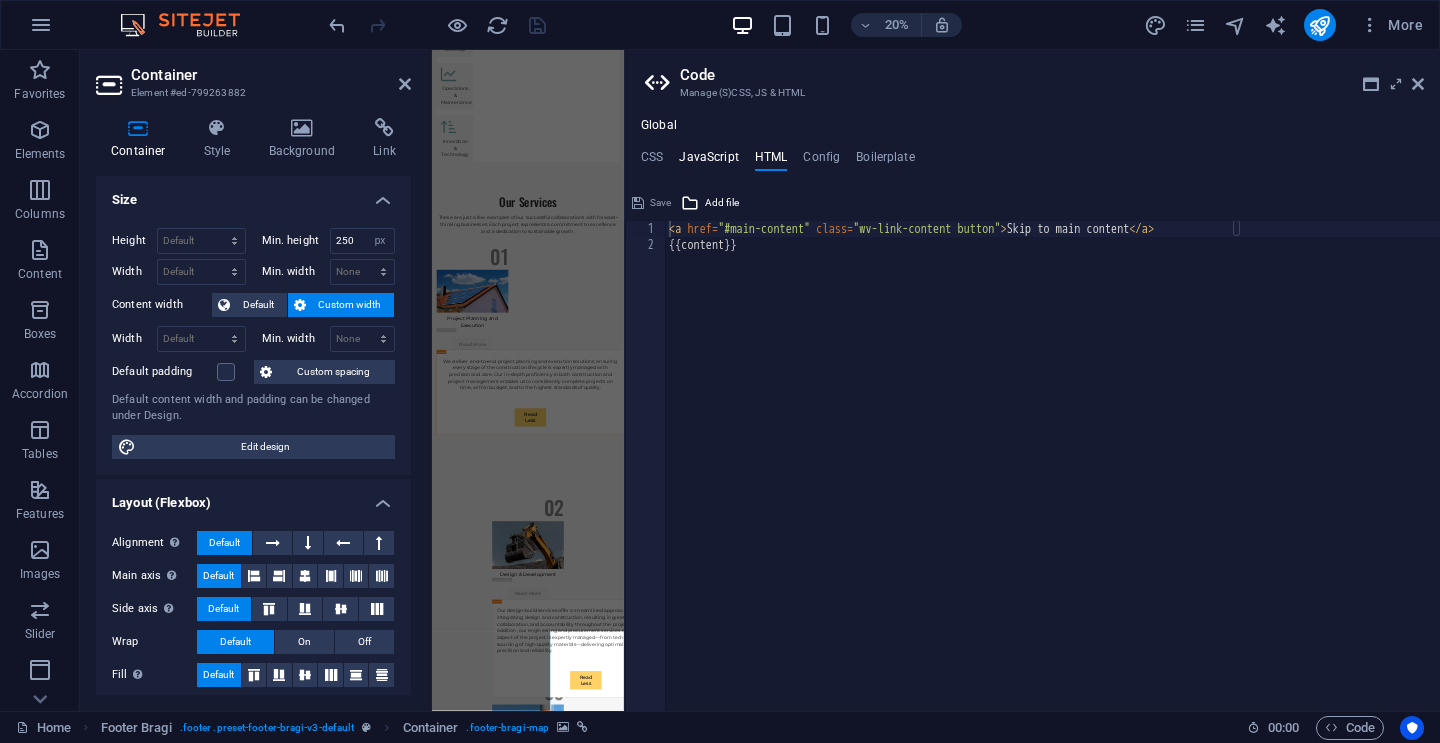 click on "JavaScript" at bounding box center [708, 161] 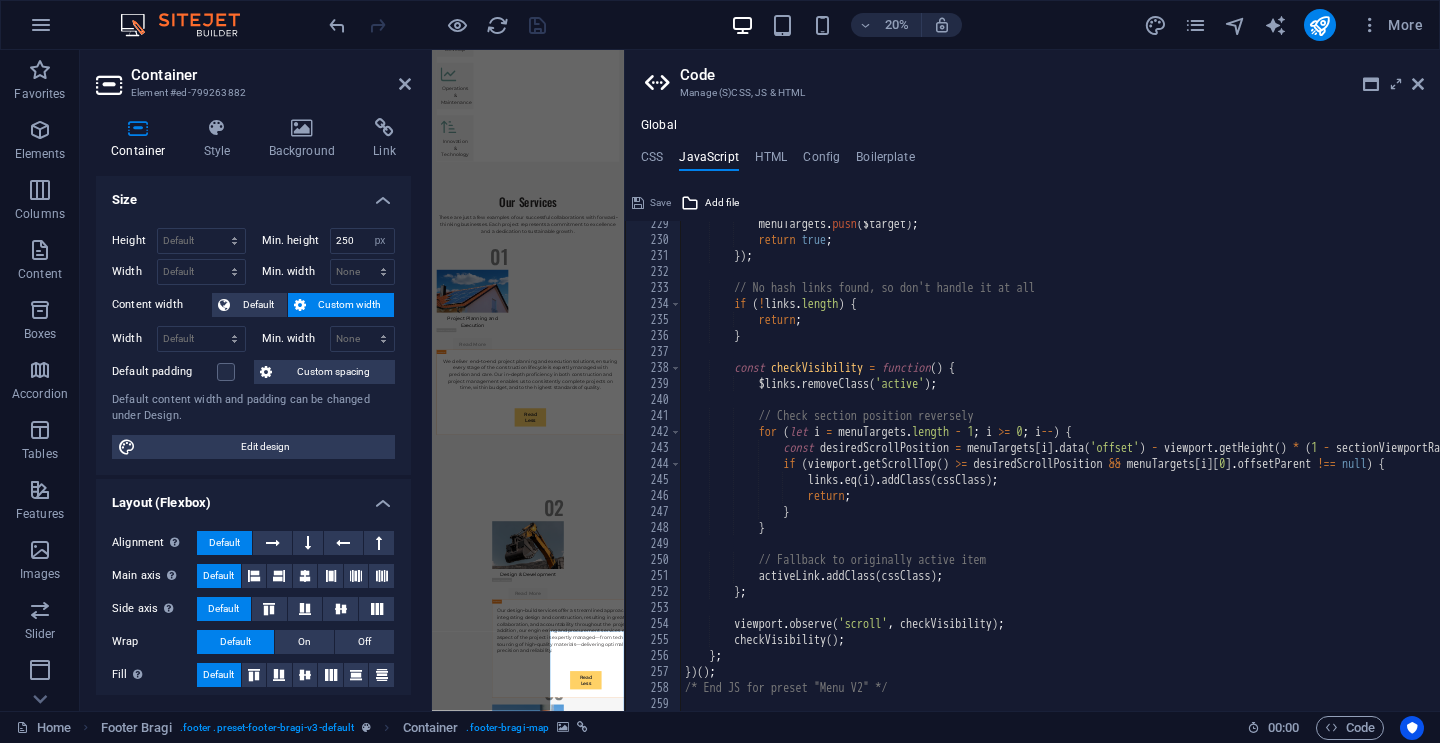 scroll, scrollTop: 4119, scrollLeft: 0, axis: vertical 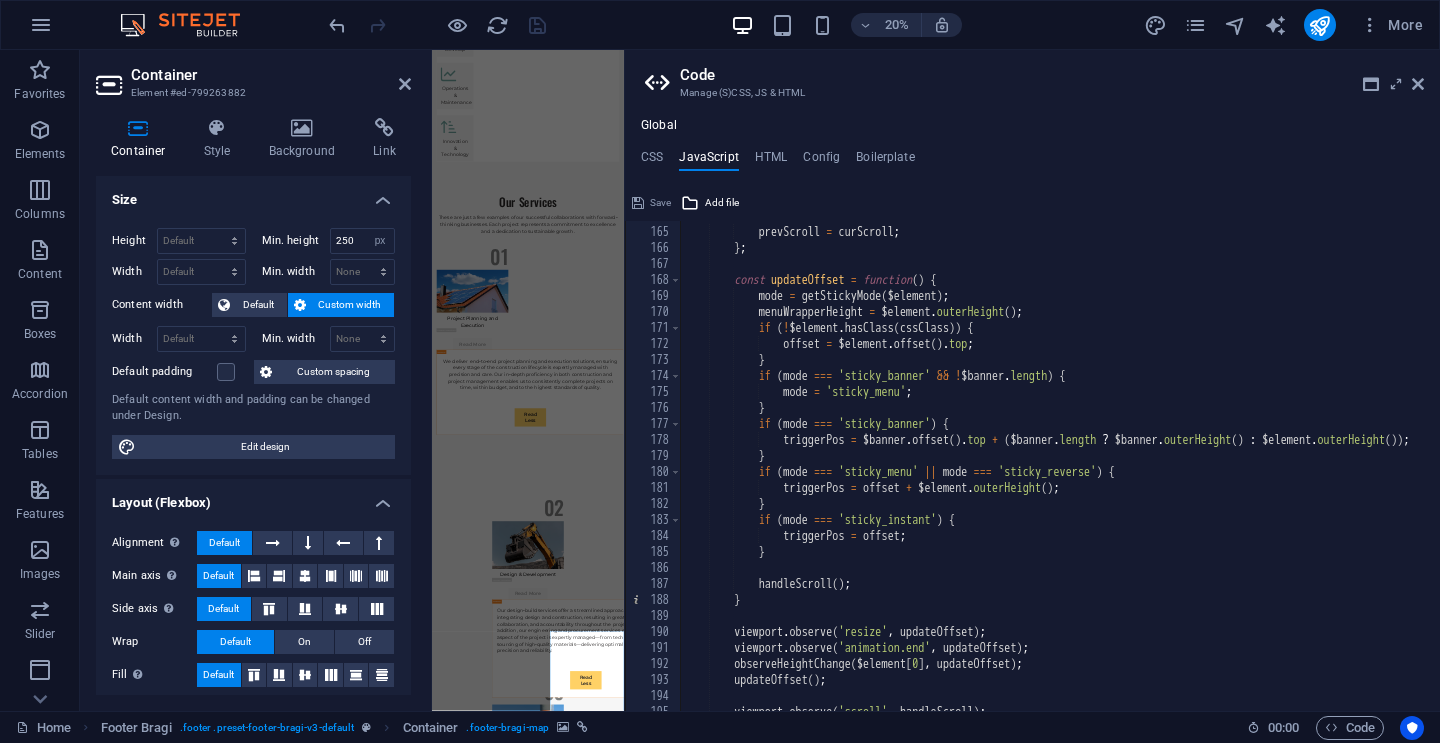 click on "Code Manage (S)CSS, JS & HTML Global CSS JavaScript HTML Config Boilerplate /* -------- ECO-CON TEMPLATE ------- */ 113 114 115 123 124 125 128 131 132 133 141 149 150 151 152 153 154 155 156 157 158 161 164 173 176 179 182 185 188 191 194 /*Projects Section*/ .ed-element.preset-columns-four-v2-consulting   { ... } /*Contact Section*/ .ed-element.preset-unequal-columns-v2-consulting   { ... } .ed-element.preset-contact-form-v3-consulting   { ... } /*Overlay*/ .ed-element.preset-overlay-v3-consulting   { ... } .ed-element.preset-overlay-v3-consulting-mobile   { ... } /* CUSTOM CODE Hide Read More button when not in edit mode and overlay is opened */ @media   ( max-width :  $breakpoint-sm-max )   {      body:not ( .edit )   .overlay-cont   {   margin :  -50px   auto   0   auto  !important;  } } .ed-element.preset-slider-v3-default   { ... } .ed-element.preset-slider-image-columns-default   { ... } .ed-element.preset-text-with-image-v4-boxed   { ... } .ed-element.preset-phonic-default   { ... }   { ... }   { ..." at bounding box center (1032, 380) 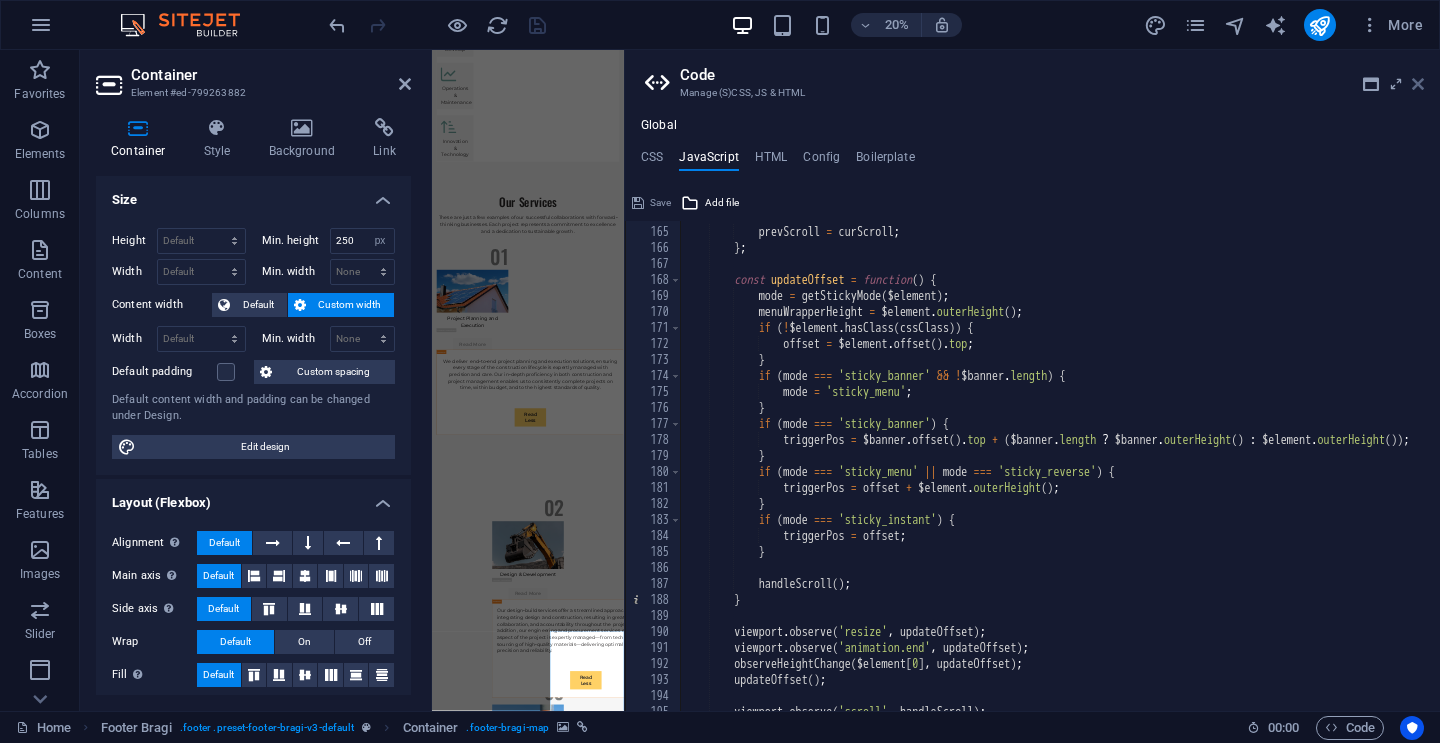 click at bounding box center (1418, 84) 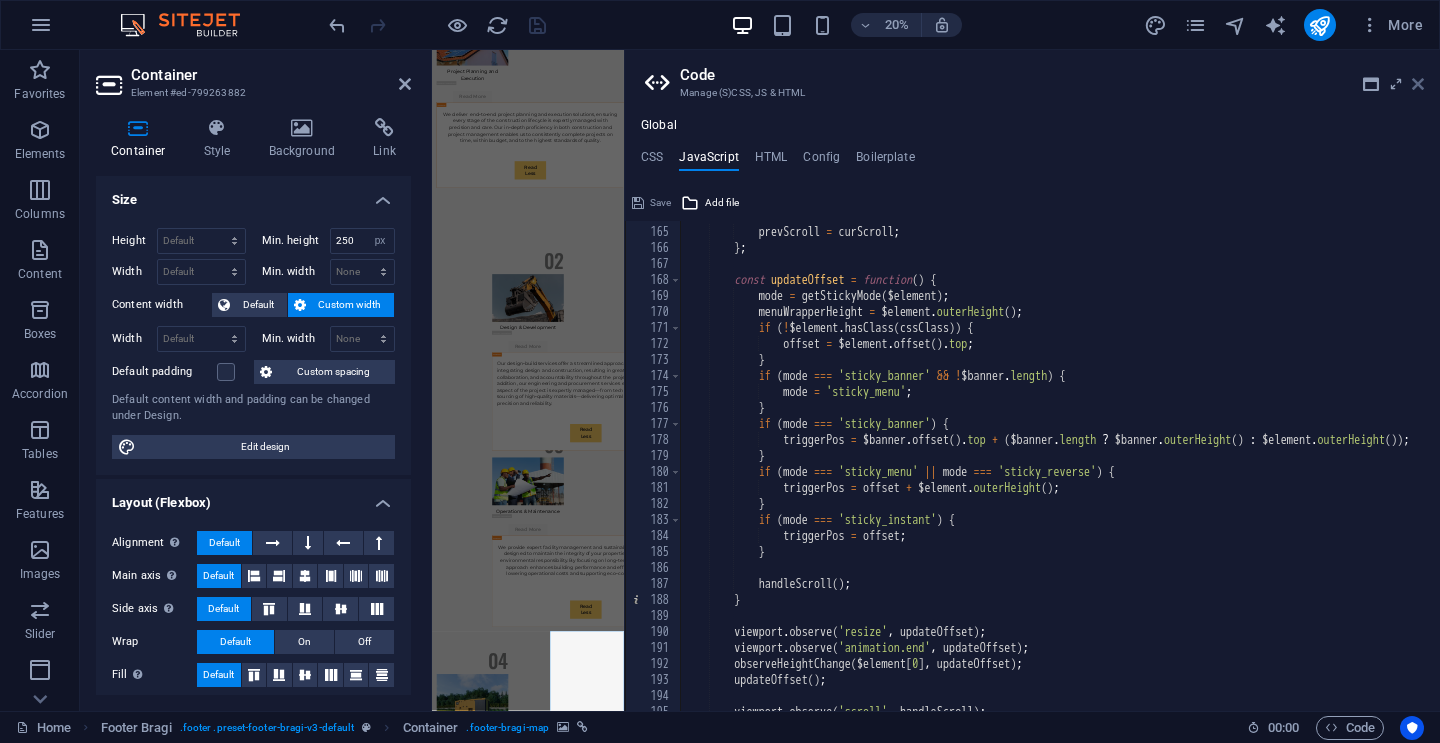 scroll, scrollTop: 13351, scrollLeft: 0, axis: vertical 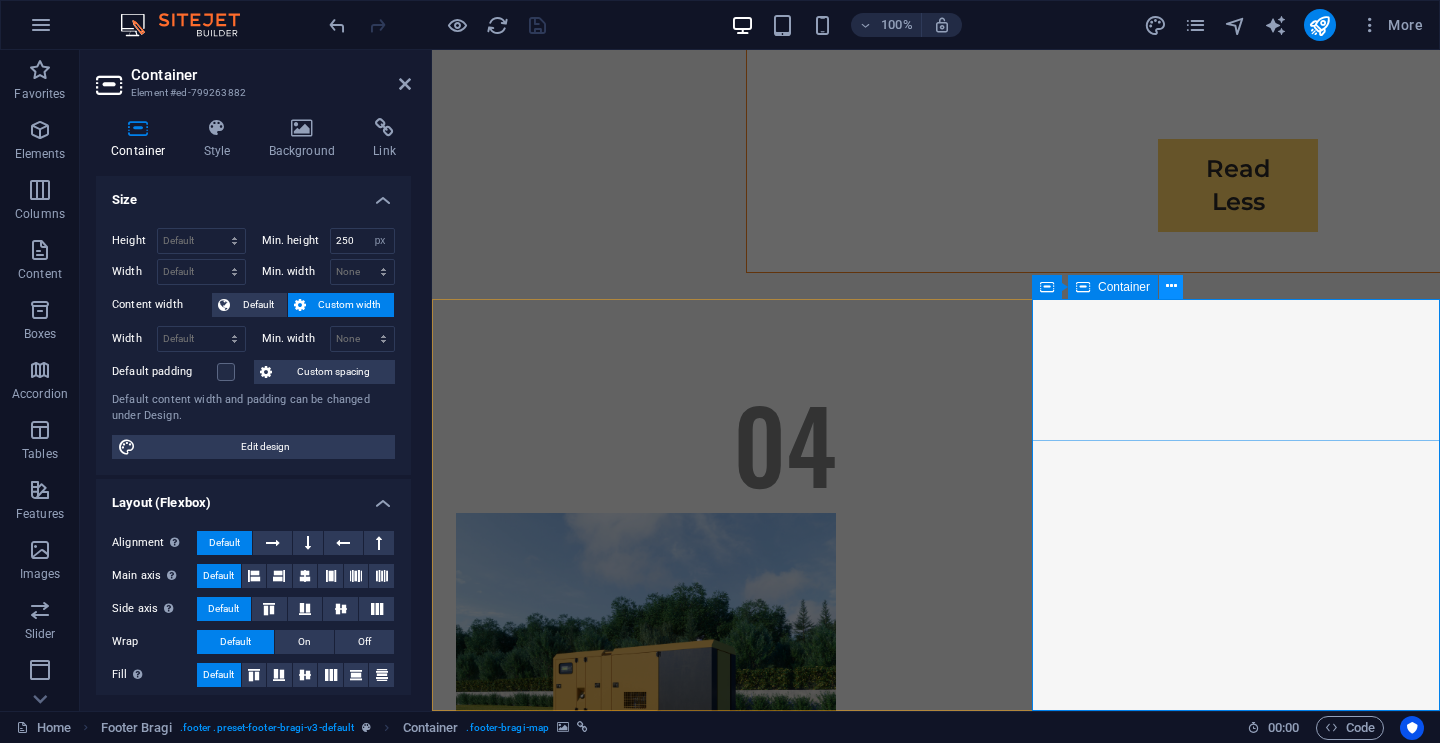 click at bounding box center (1171, 286) 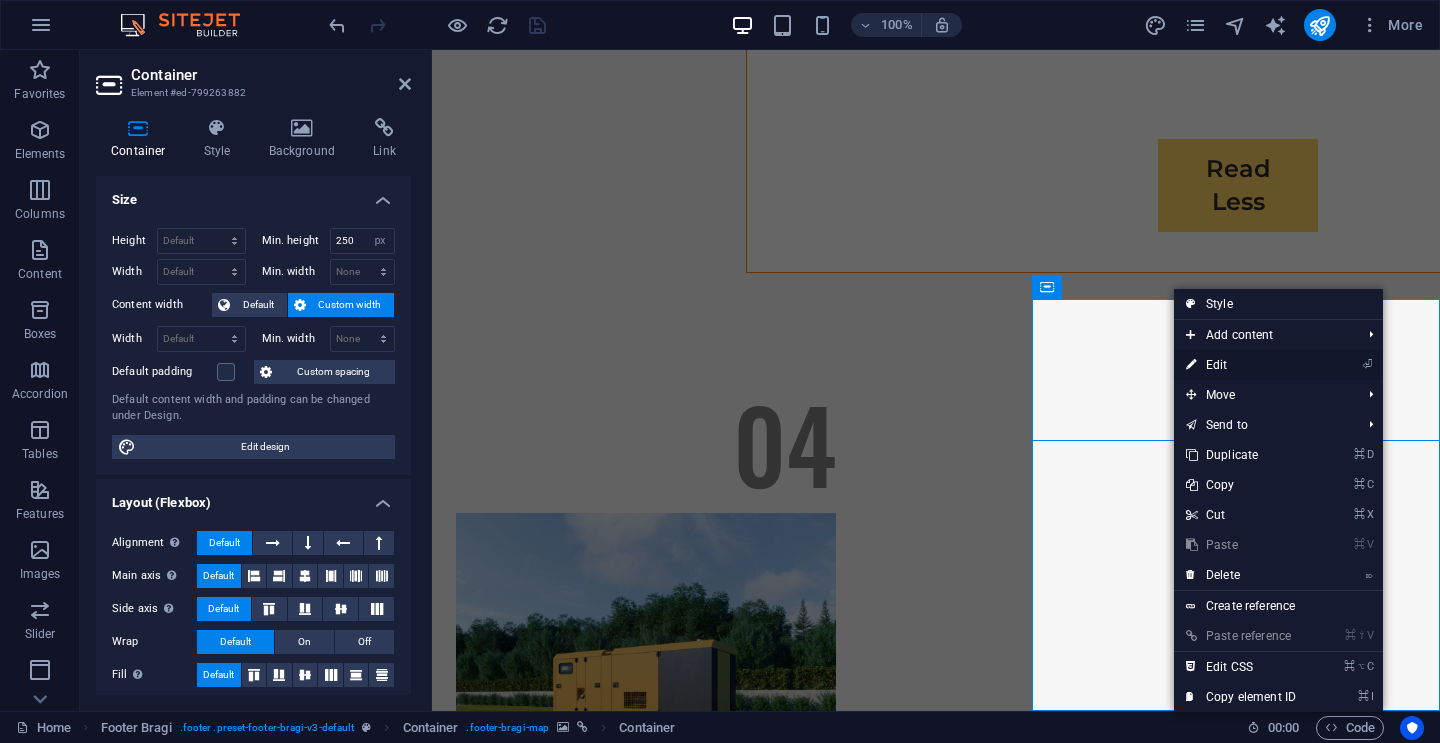 click on "⏎  Edit" at bounding box center (1241, 365) 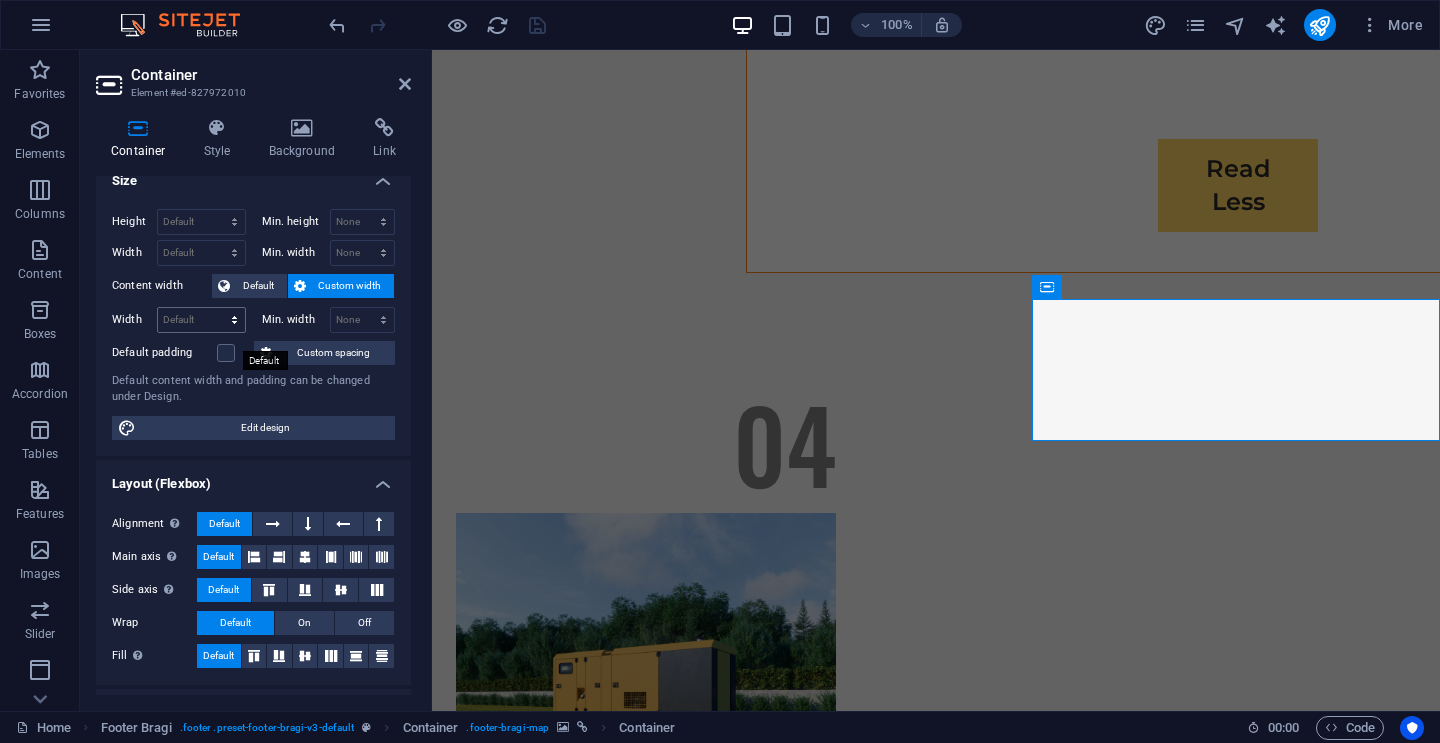 scroll, scrollTop: 0, scrollLeft: 0, axis: both 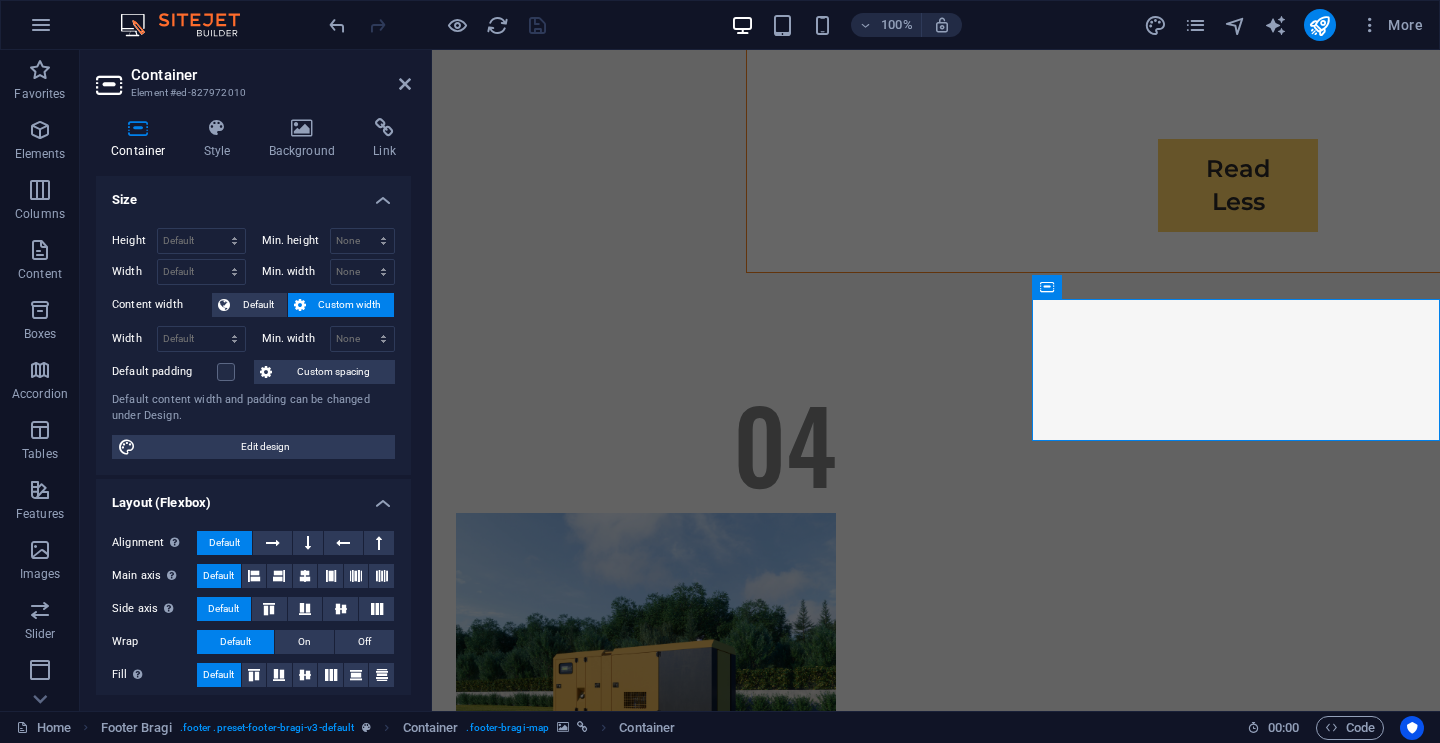 click on "Custom width" at bounding box center (341, 305) 